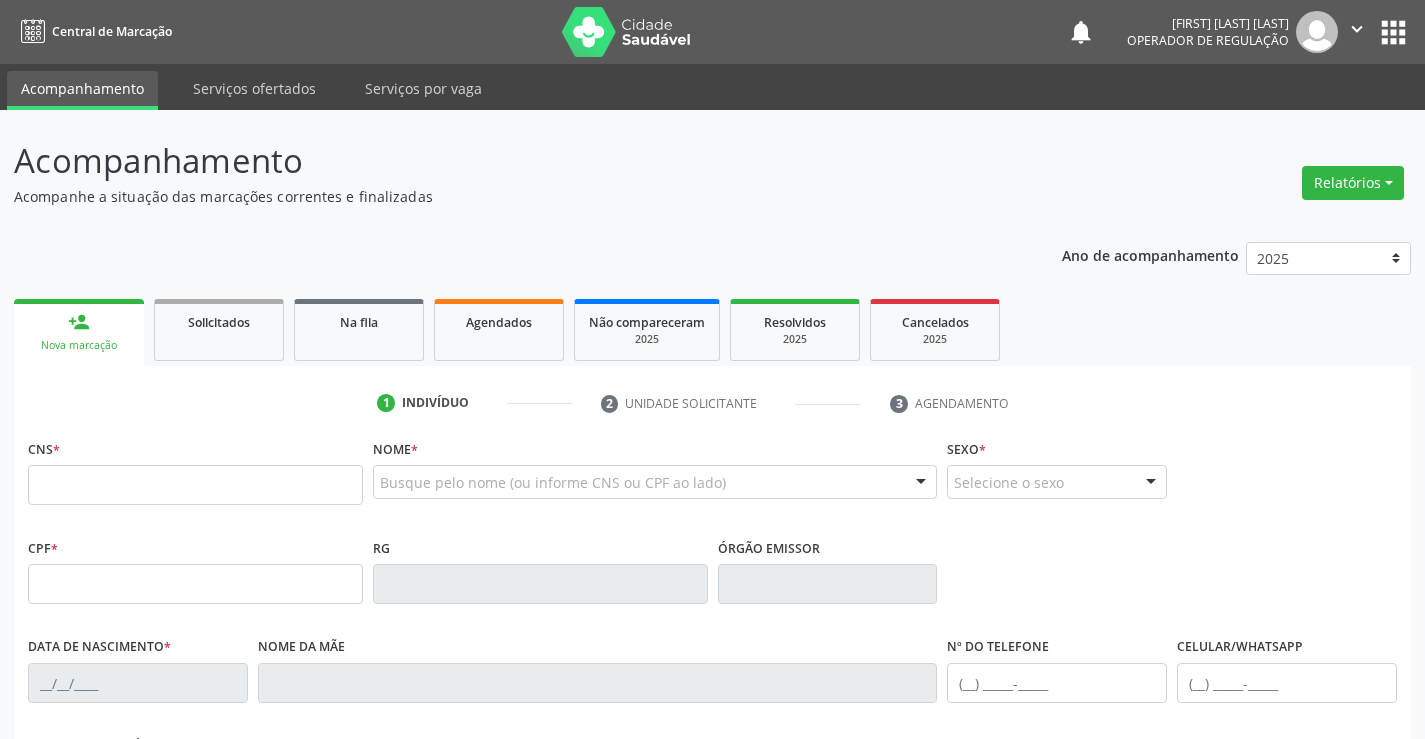 scroll, scrollTop: 0, scrollLeft: 0, axis: both 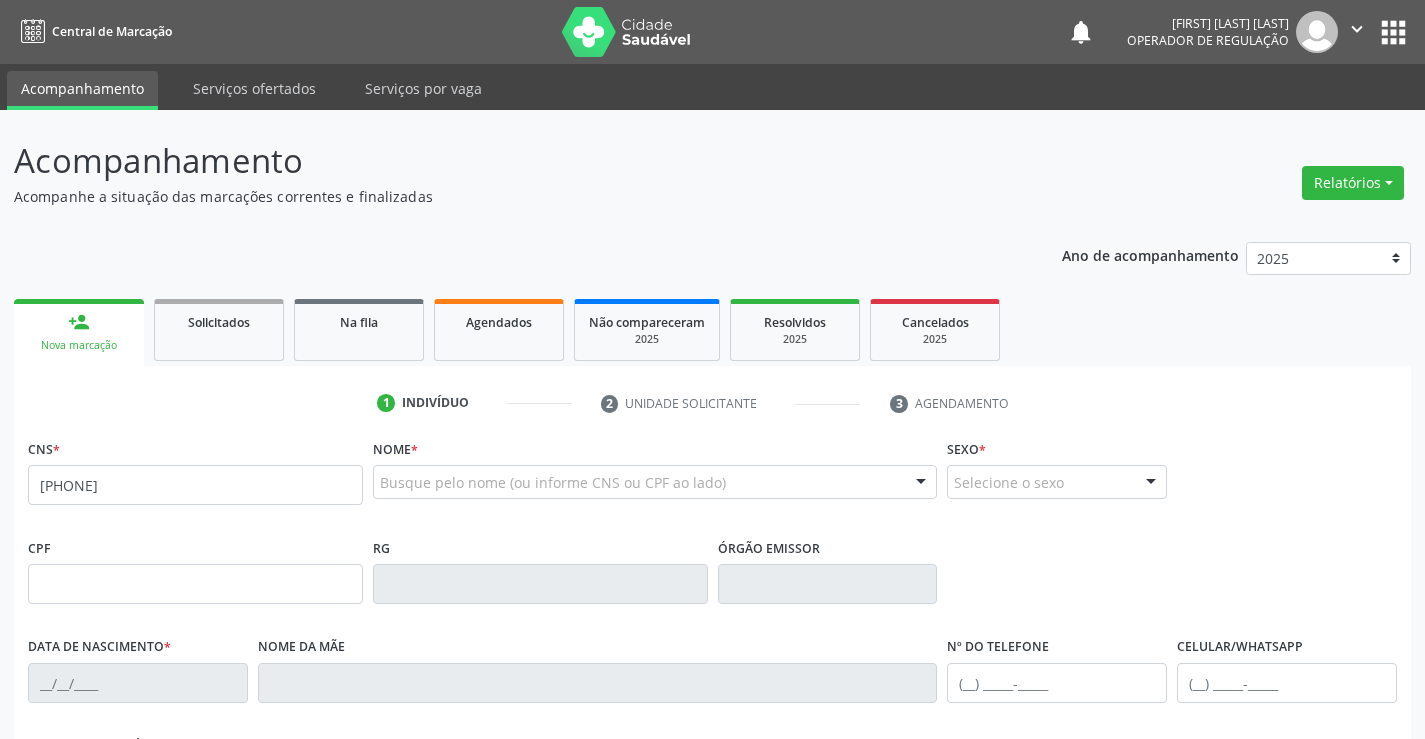 type on "[PHONE]" 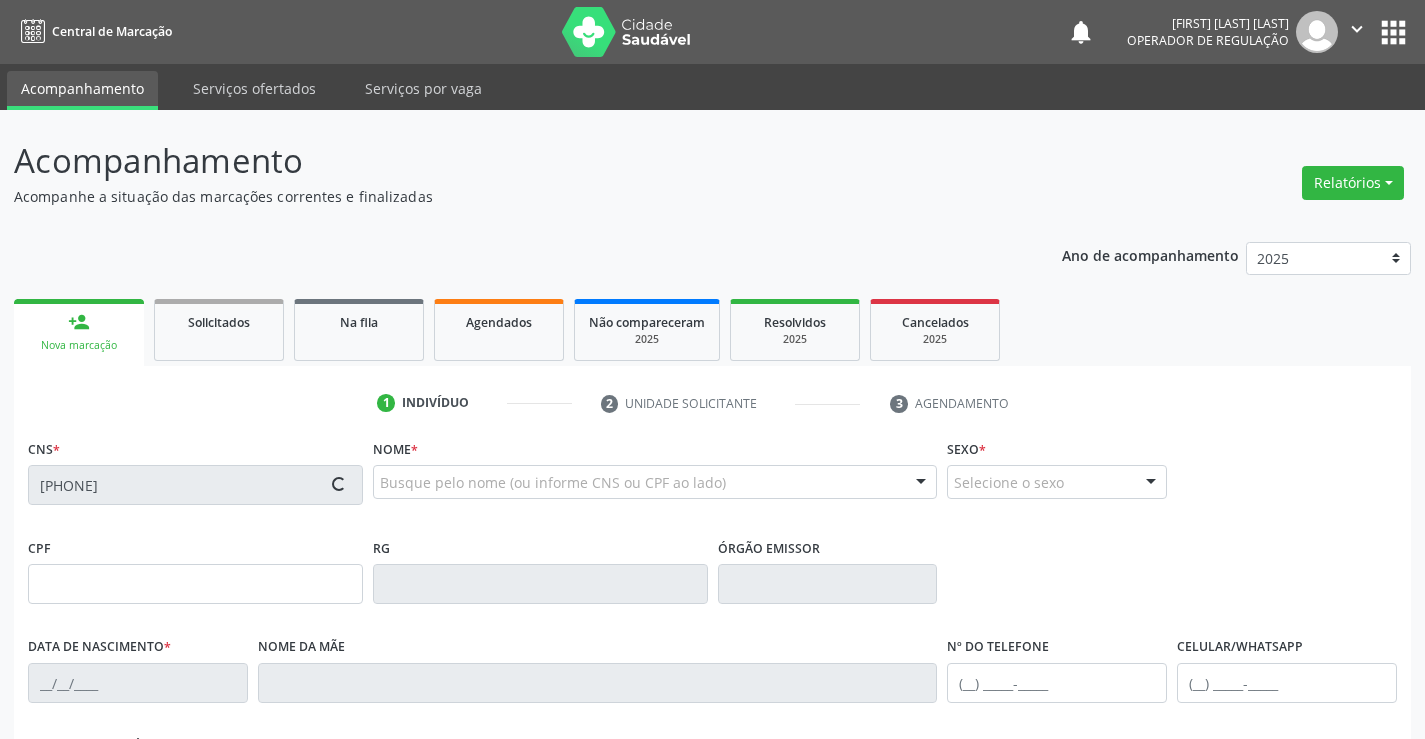 type on "[PHONE]" 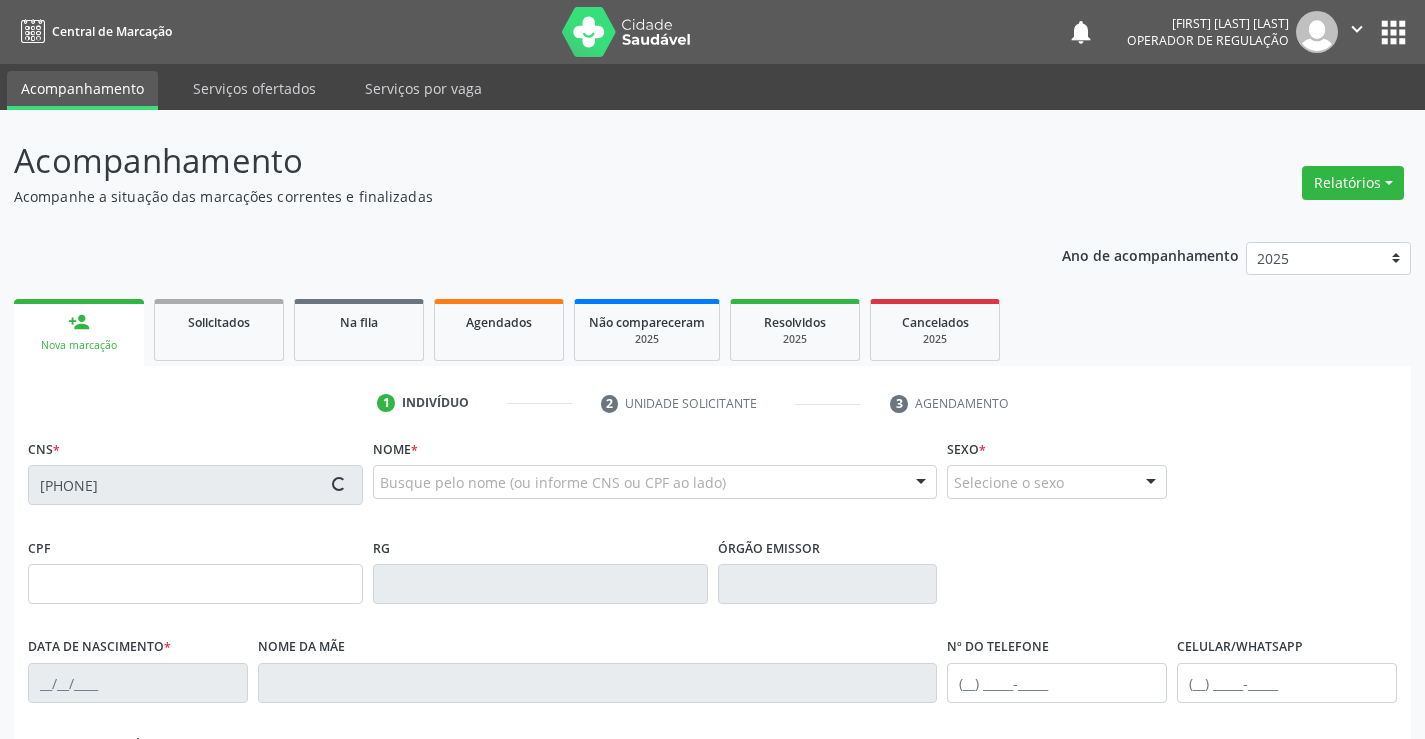 type on "[DATE]" 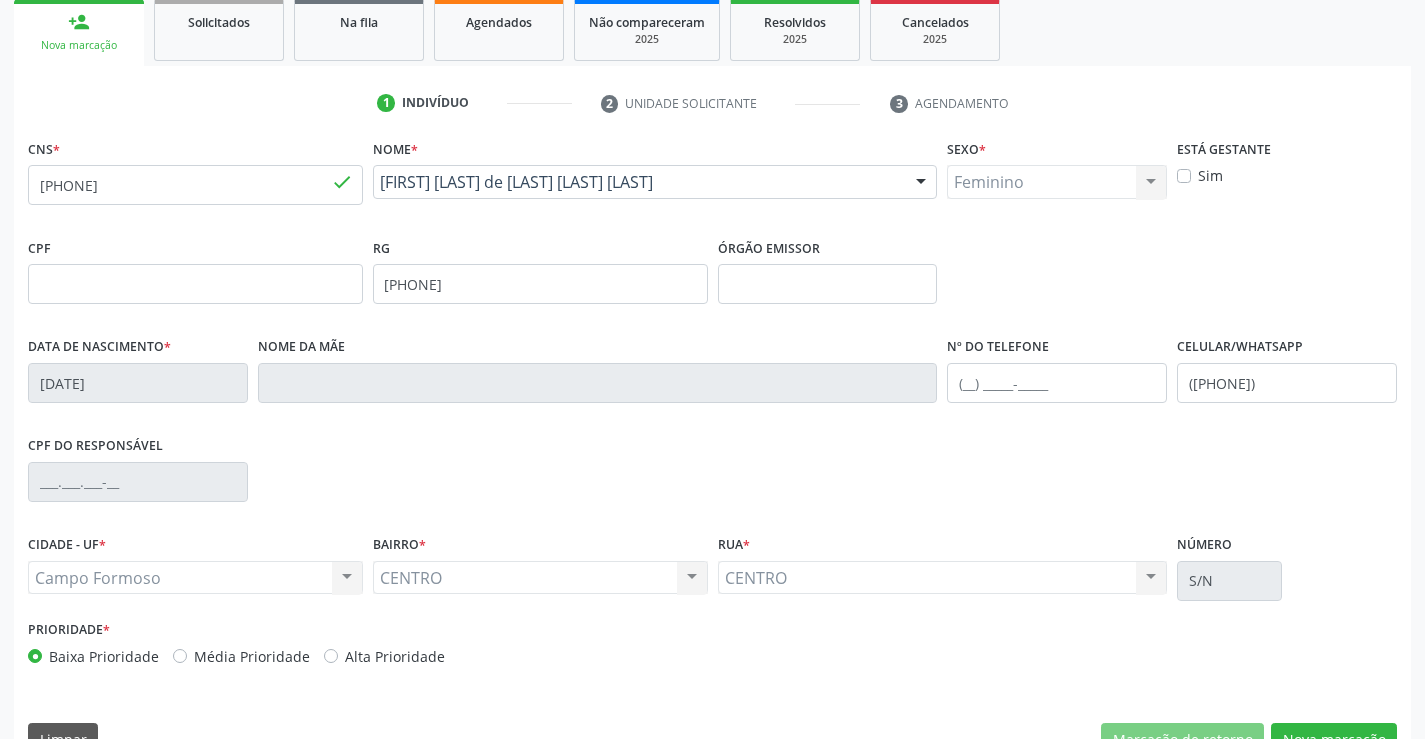 scroll, scrollTop: 345, scrollLeft: 0, axis: vertical 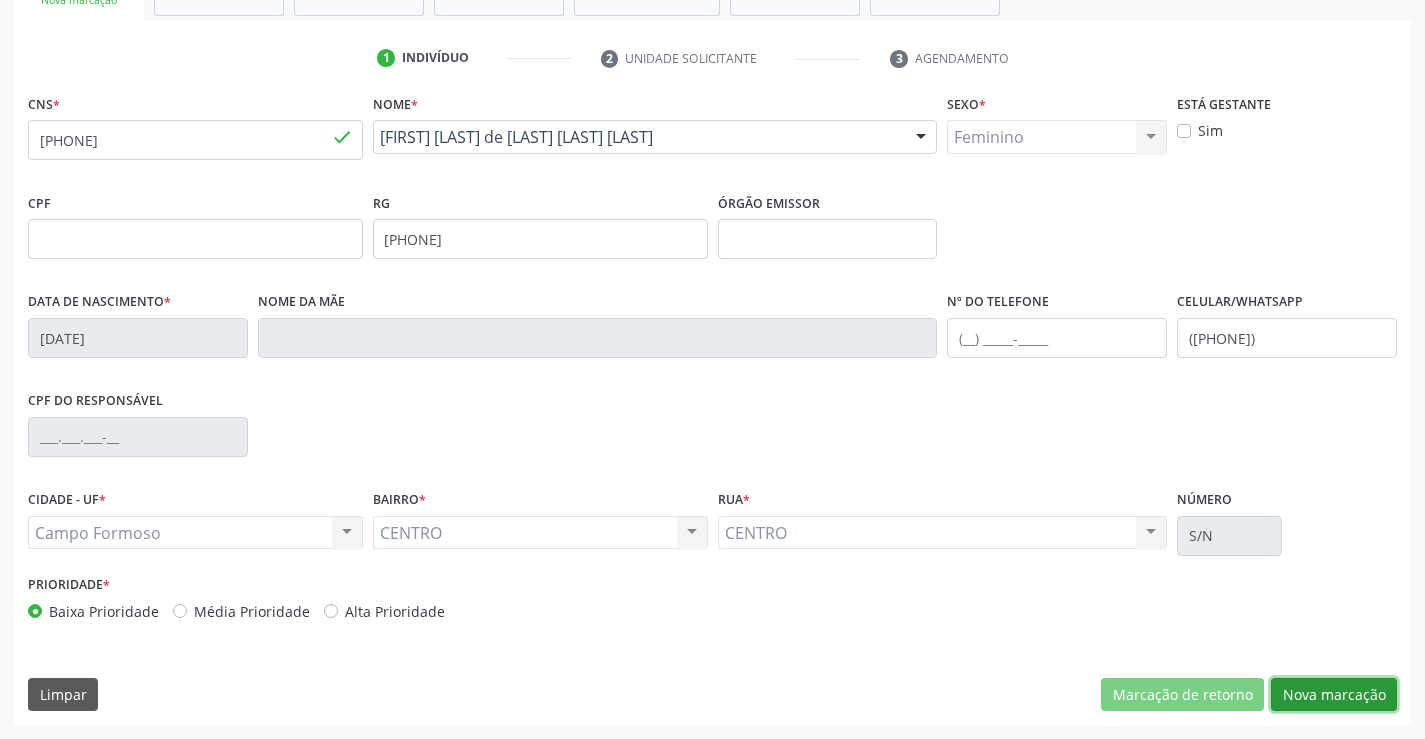click on "Nova marcação" at bounding box center [1334, 695] 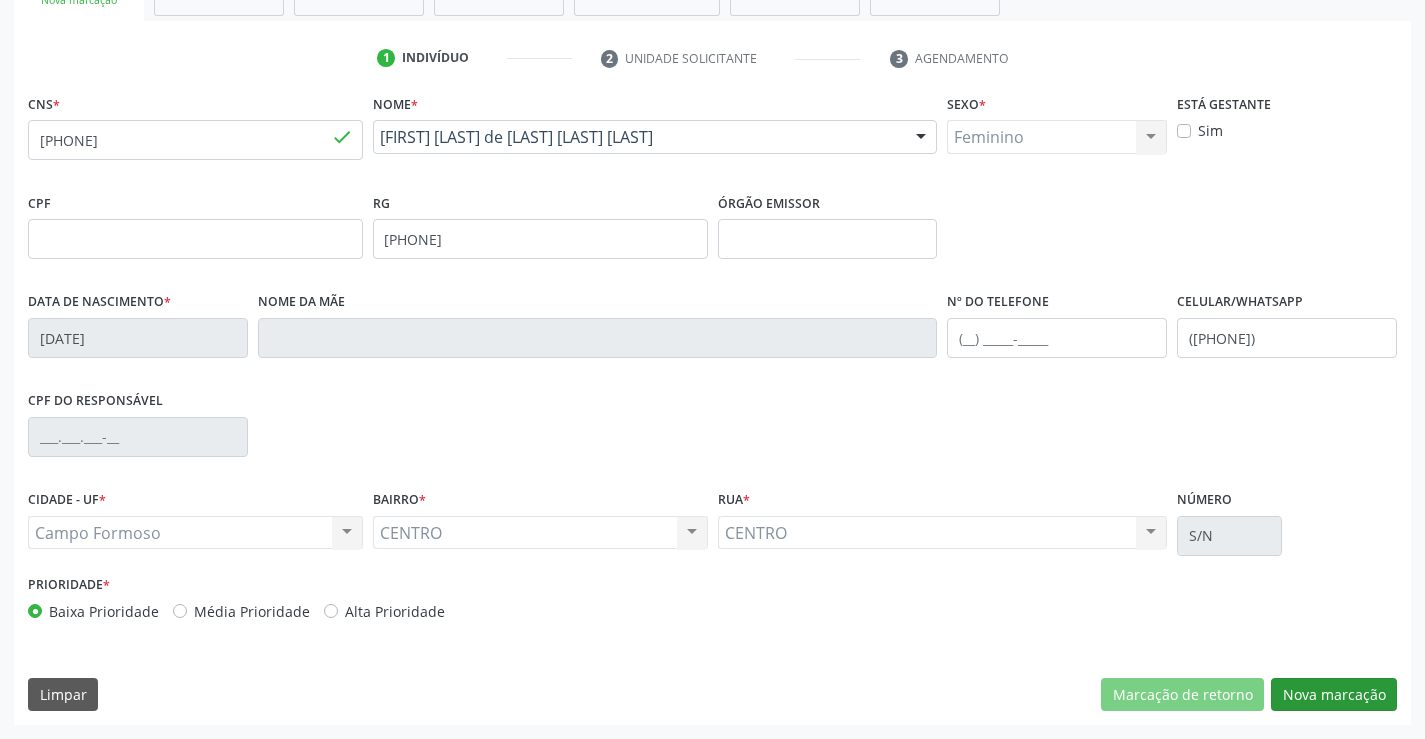scroll, scrollTop: 167, scrollLeft: 0, axis: vertical 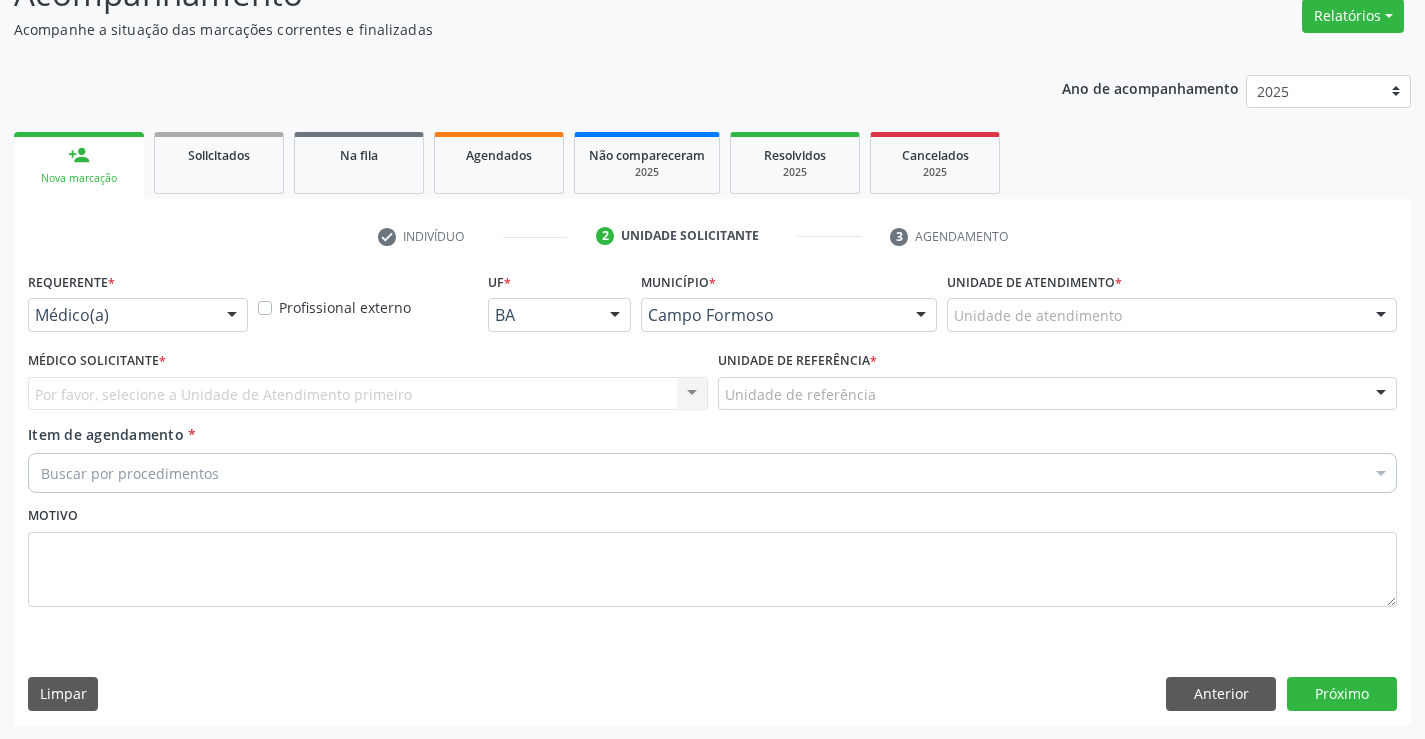 click at bounding box center (232, 316) 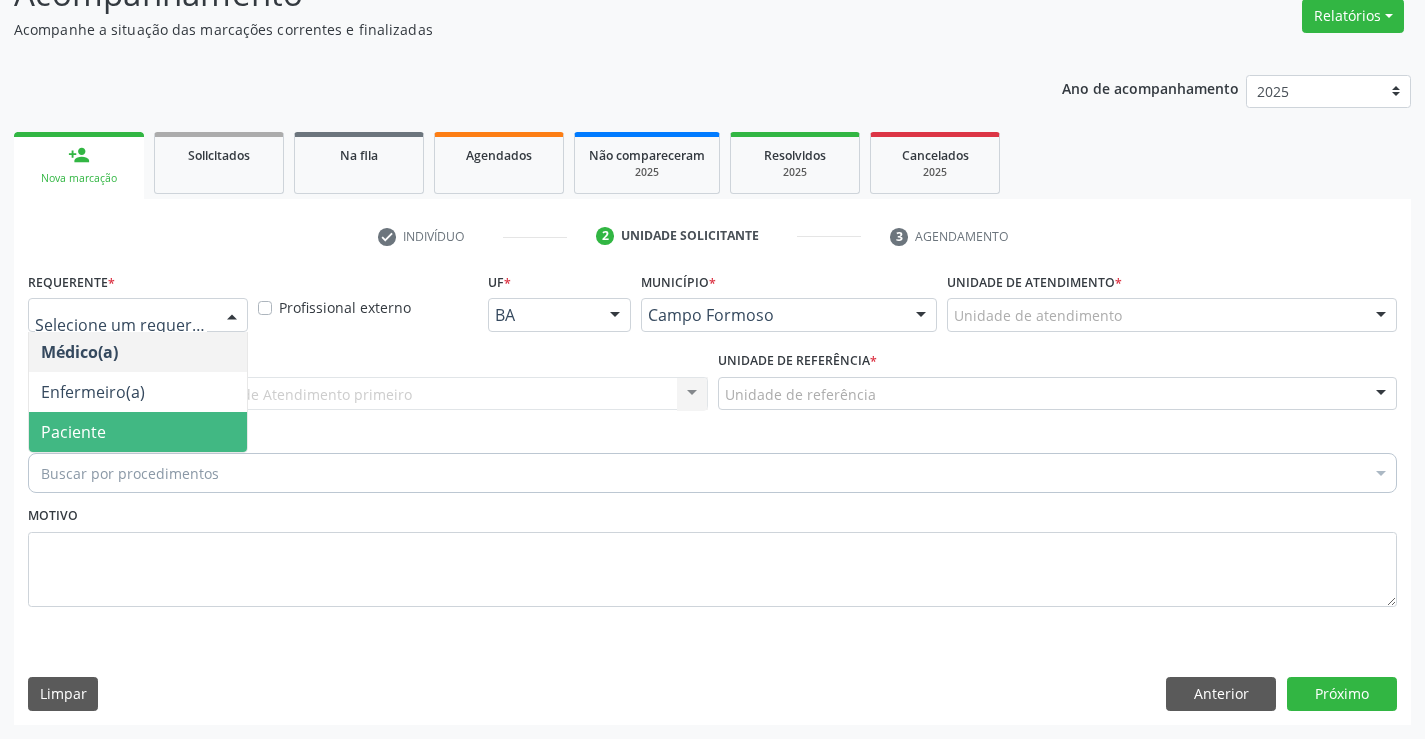 click on "Paciente" at bounding box center [73, 432] 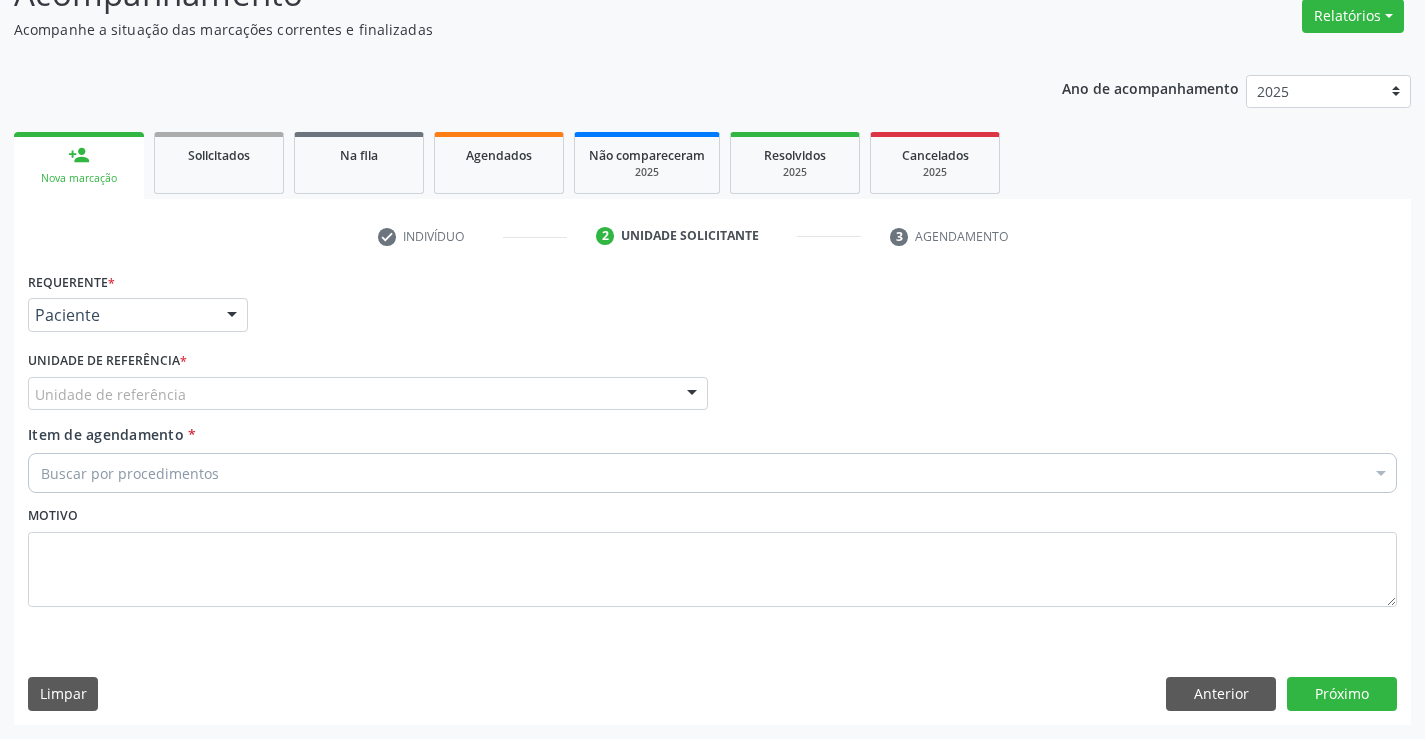 click at bounding box center (692, 395) 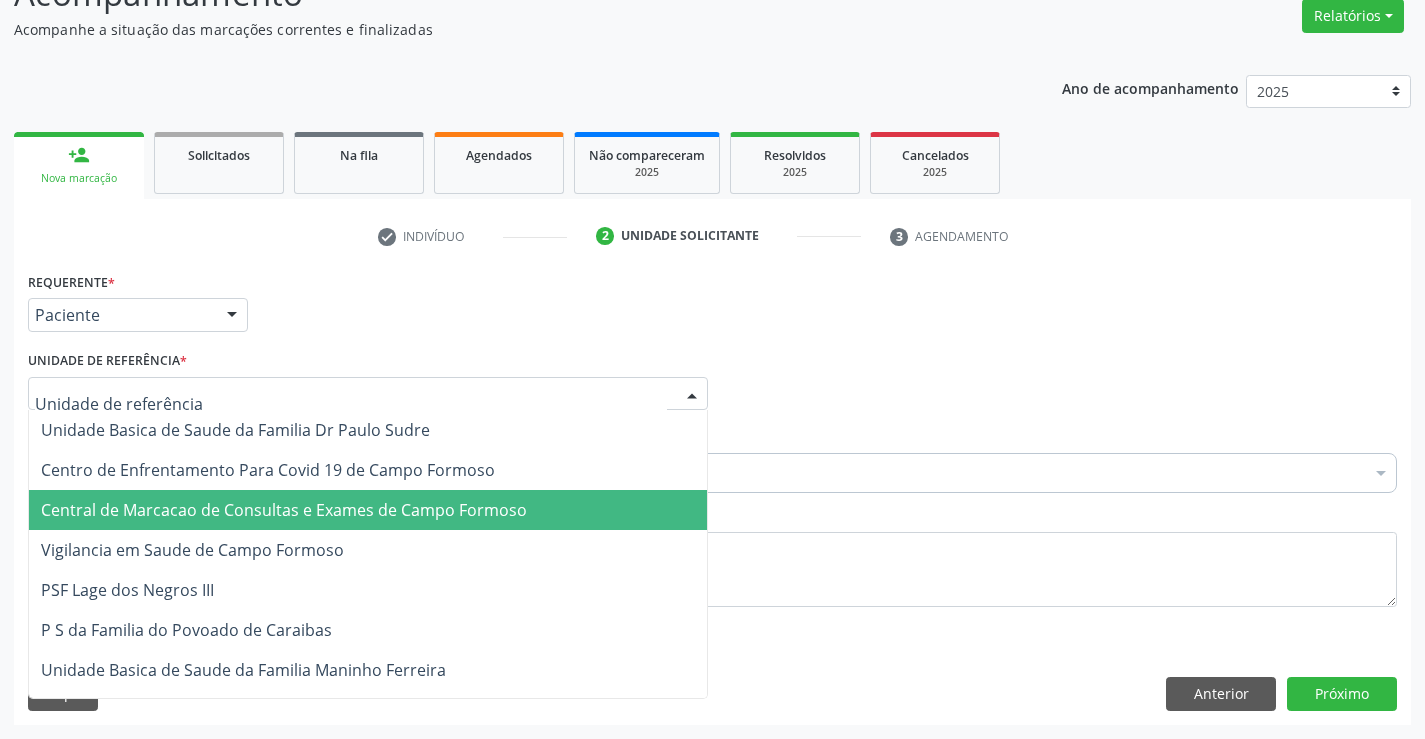click on "Central de Marcacao de Consultas e Exames de Campo Formoso" at bounding box center (284, 510) 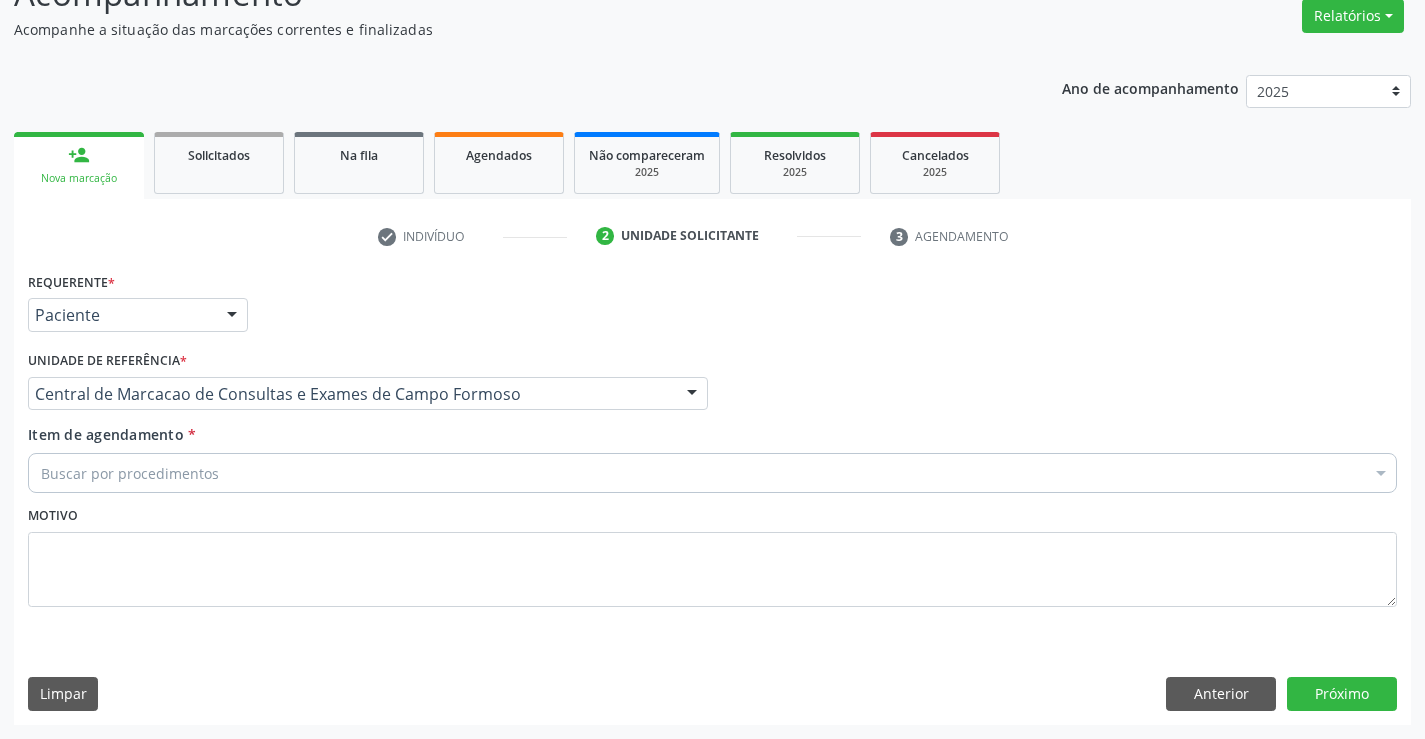 click on "Buscar por procedimentos" at bounding box center [712, 473] 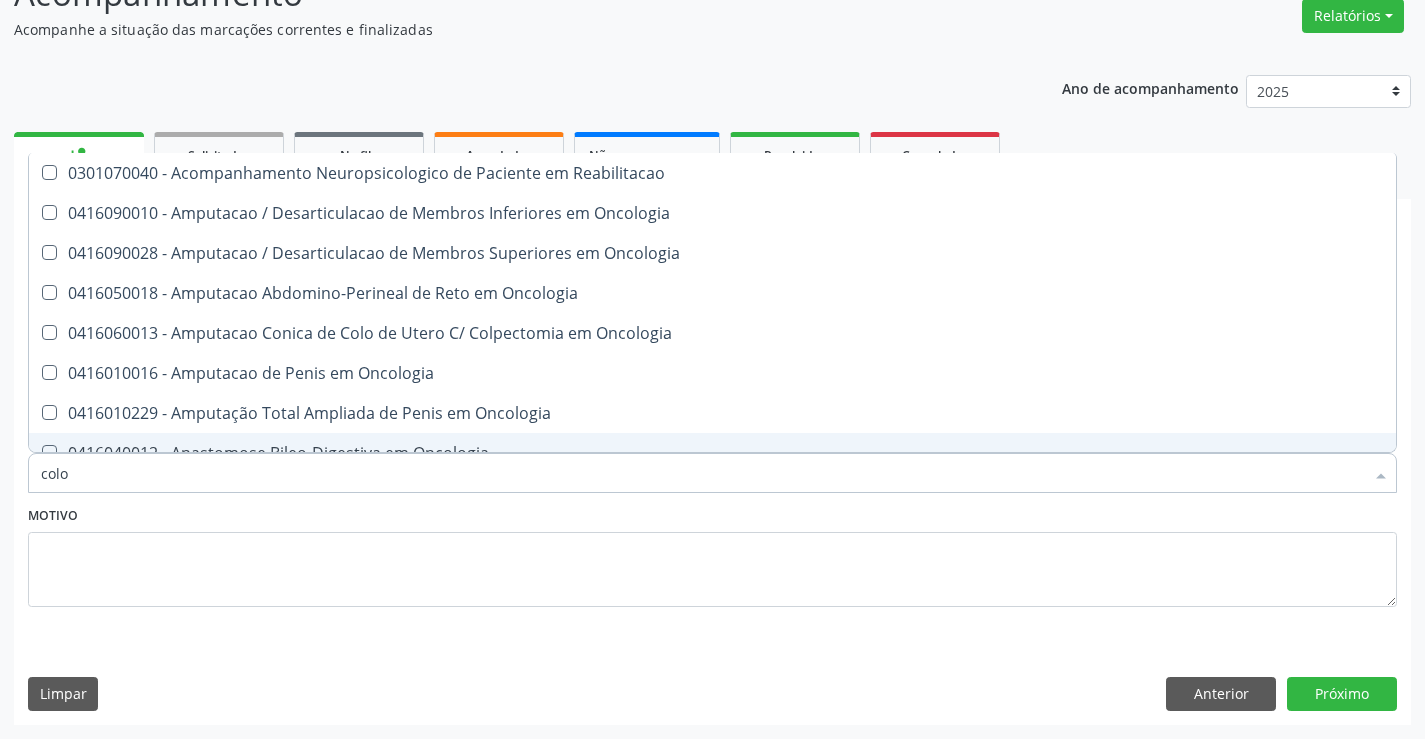 type on "COLONOSCOPIA" 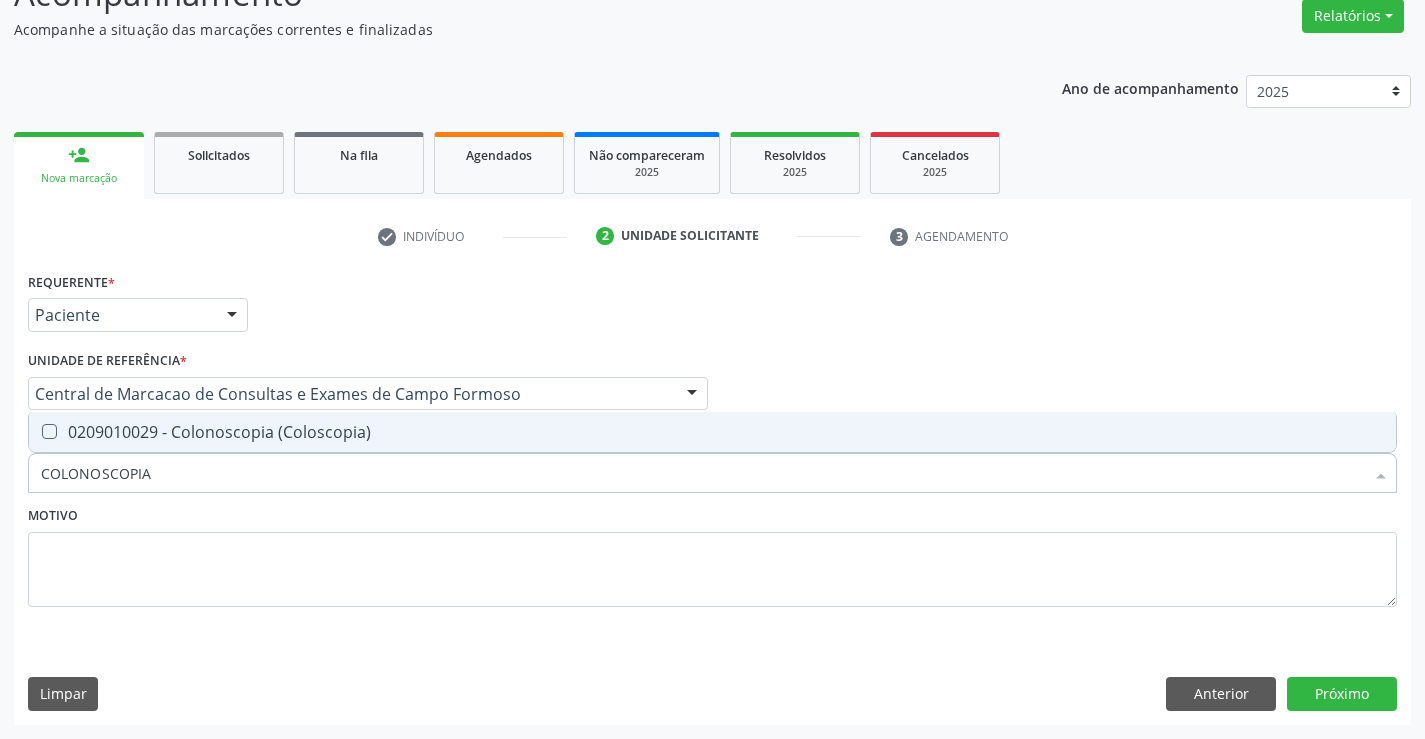 click on "0209010029 - Colonoscopia (Coloscopia)" at bounding box center [712, 432] 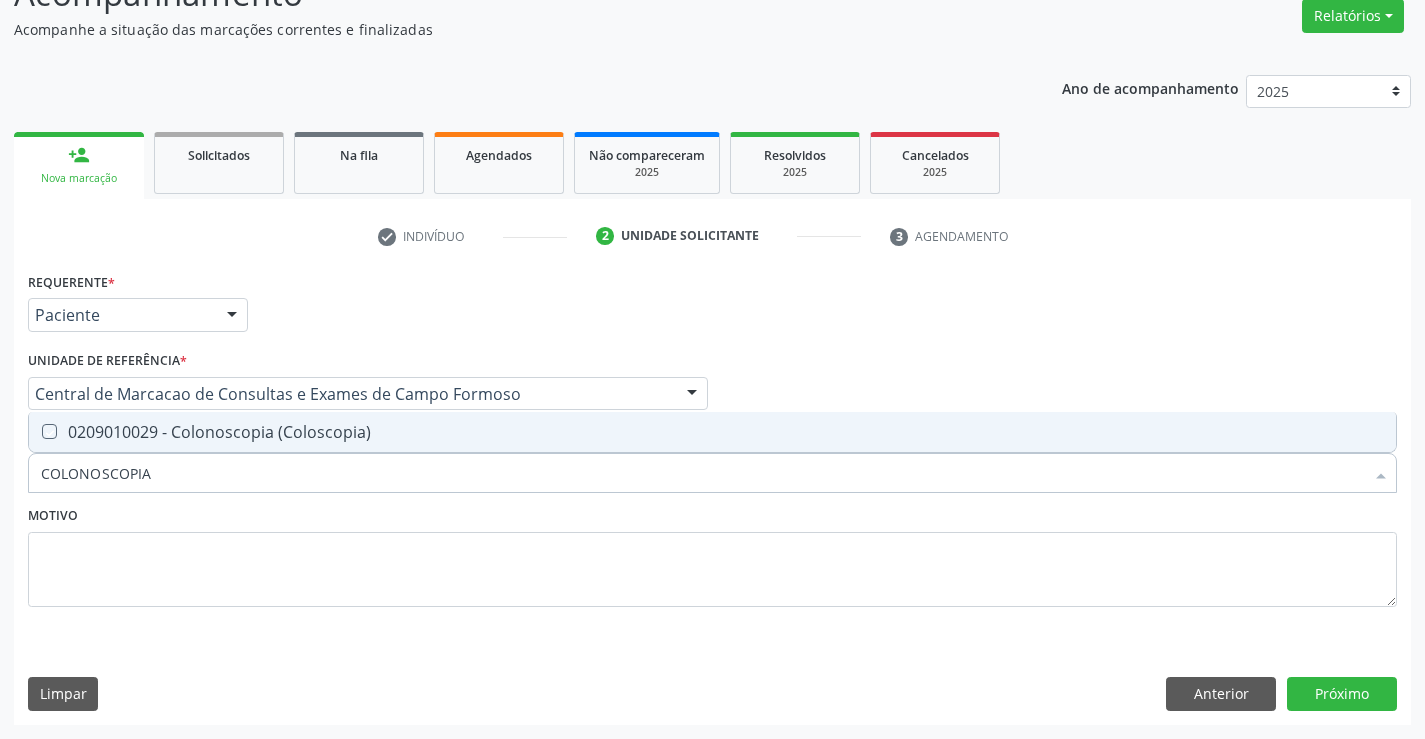 checkbox on "true" 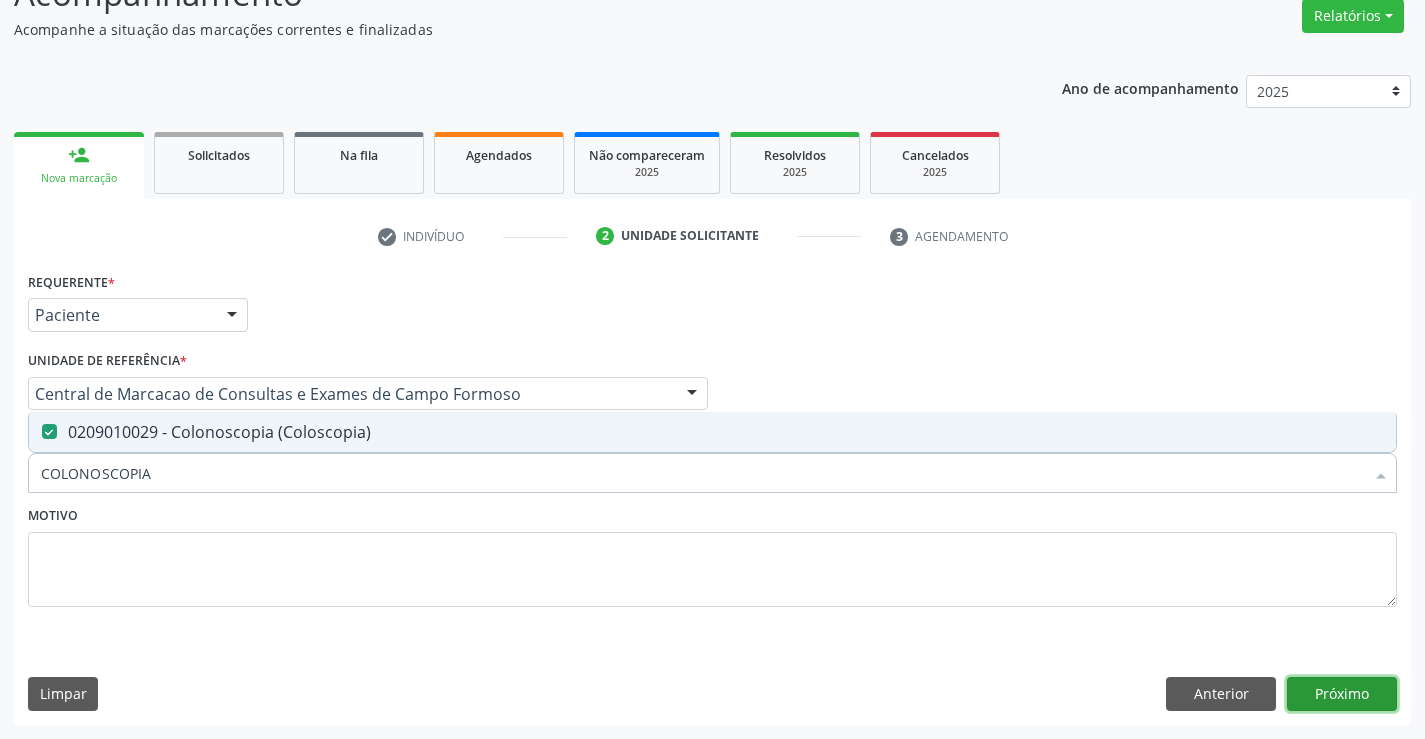 click on "Próximo" at bounding box center (1342, 694) 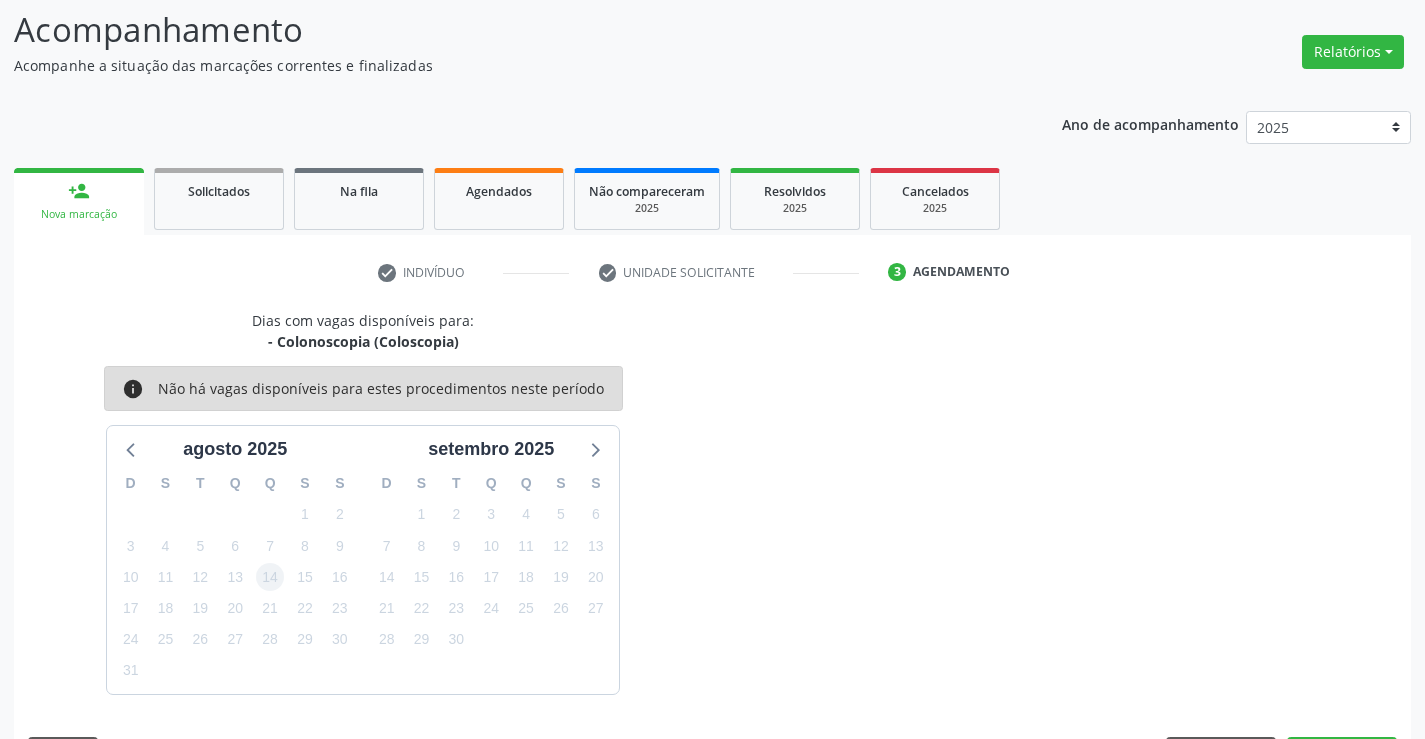 scroll, scrollTop: 167, scrollLeft: 0, axis: vertical 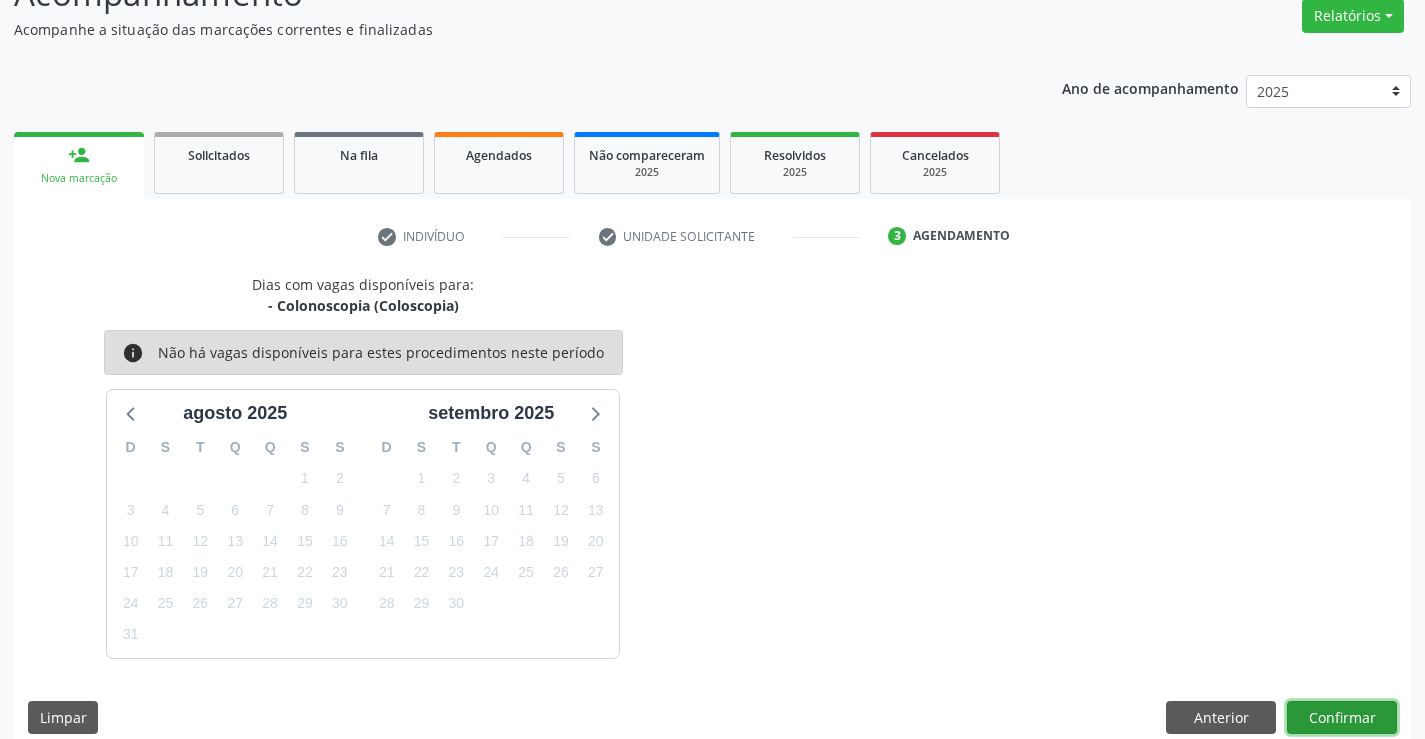 click on "Confirmar" at bounding box center [1342, 718] 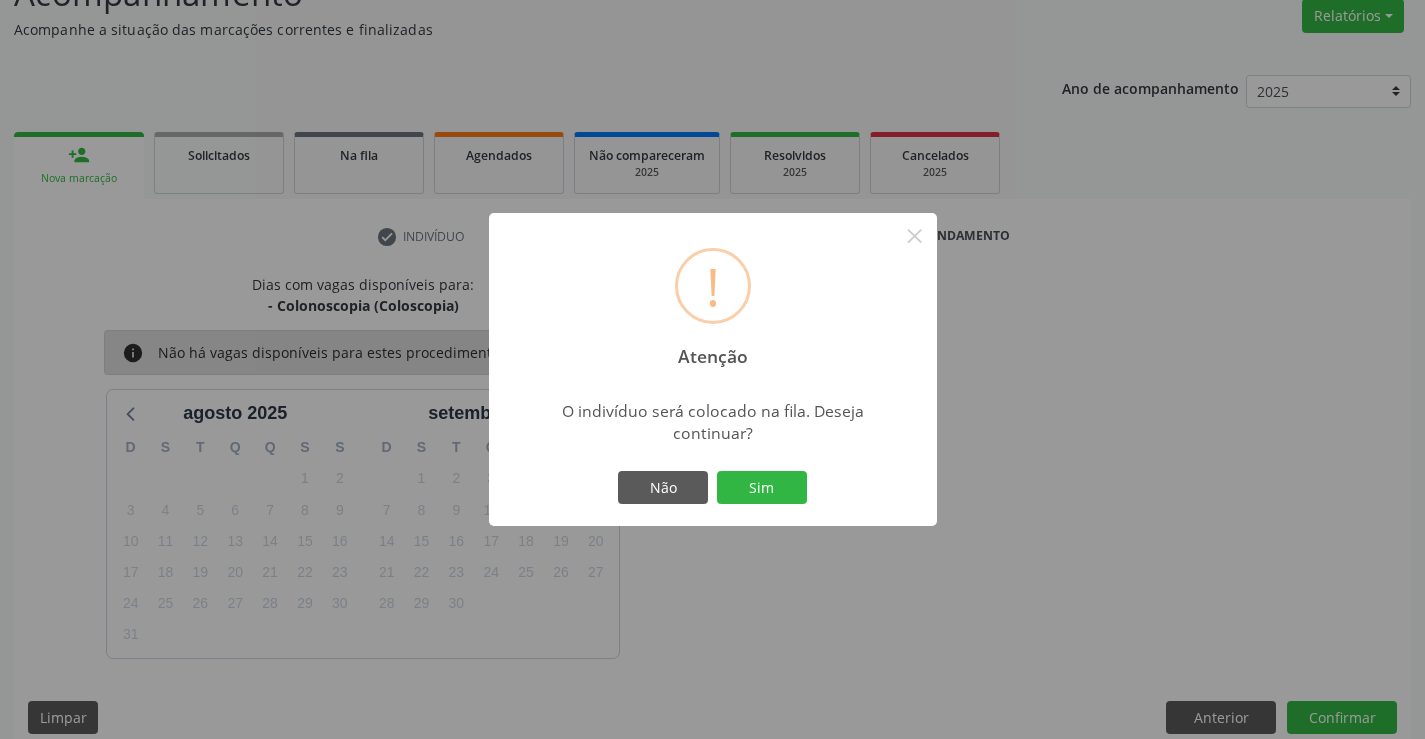 type 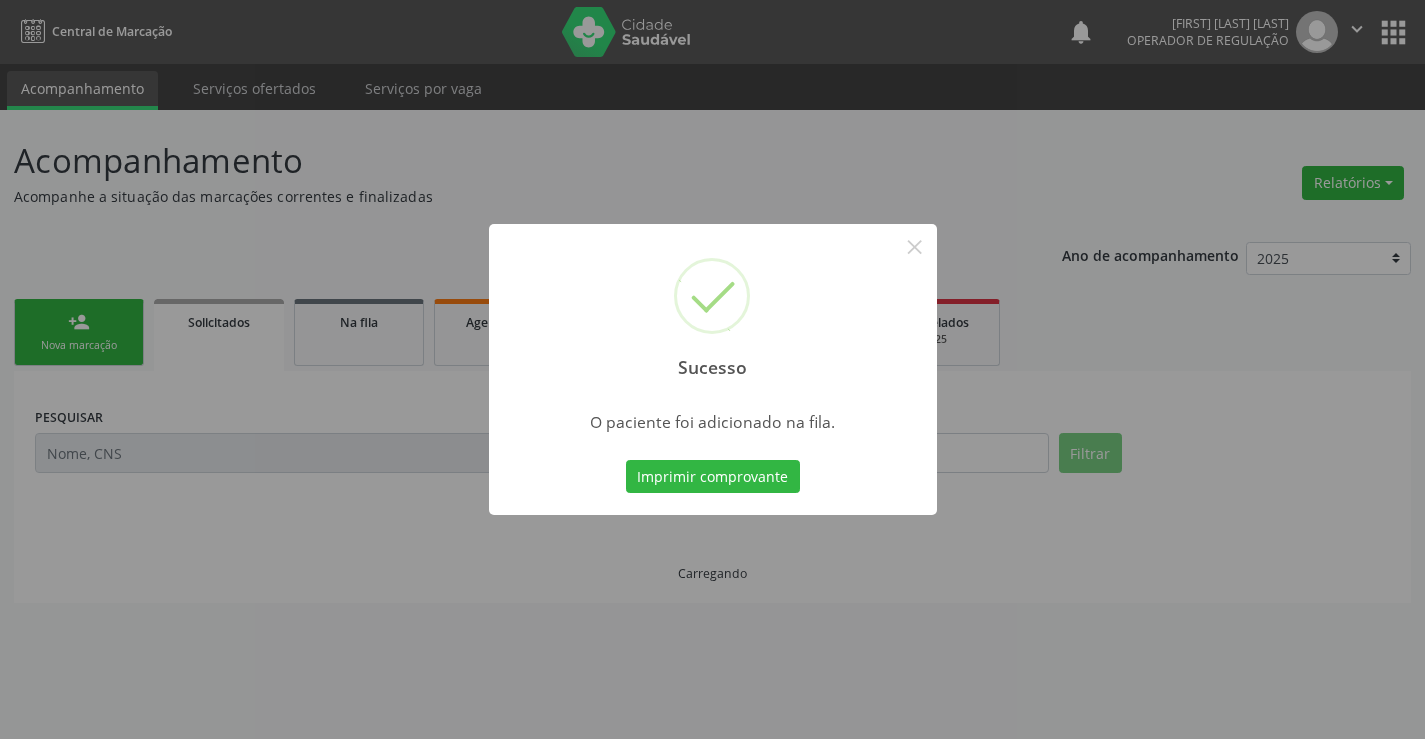 scroll, scrollTop: 0, scrollLeft: 0, axis: both 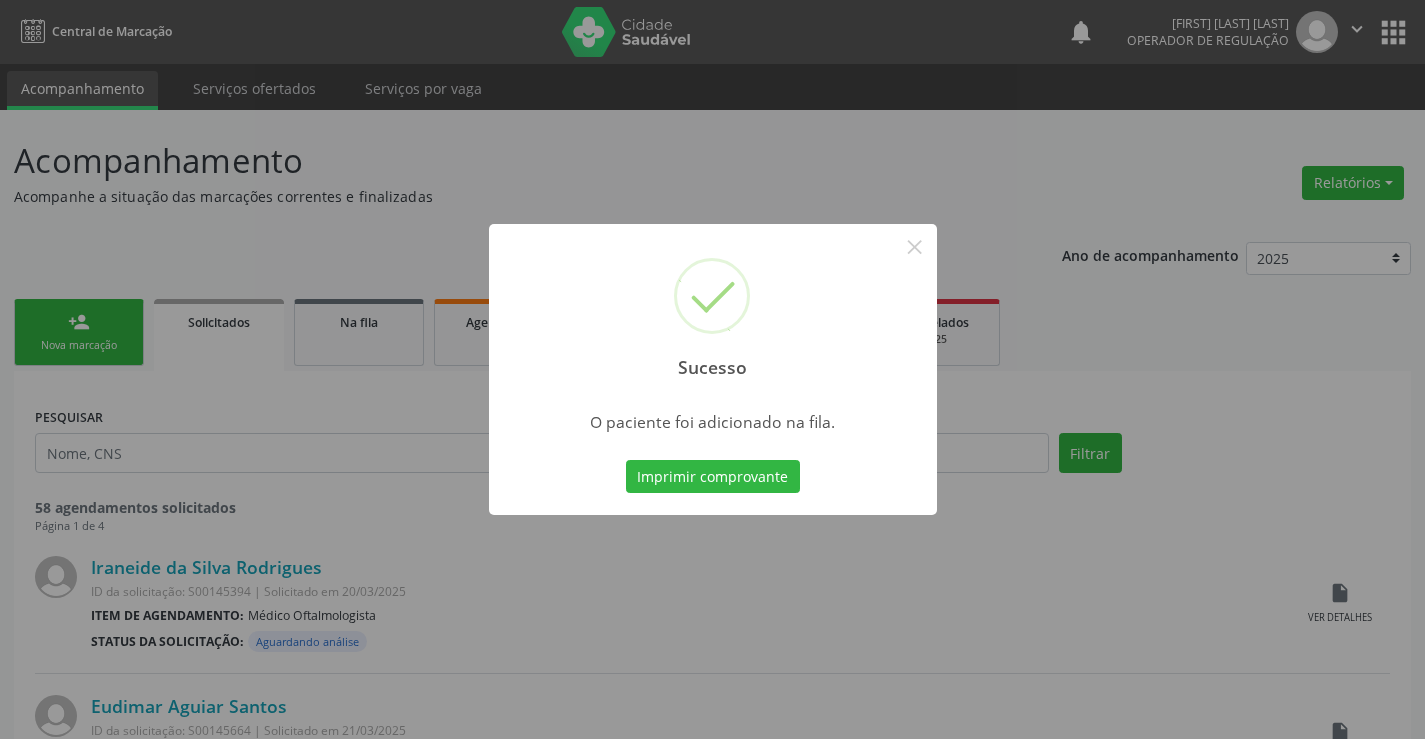 type 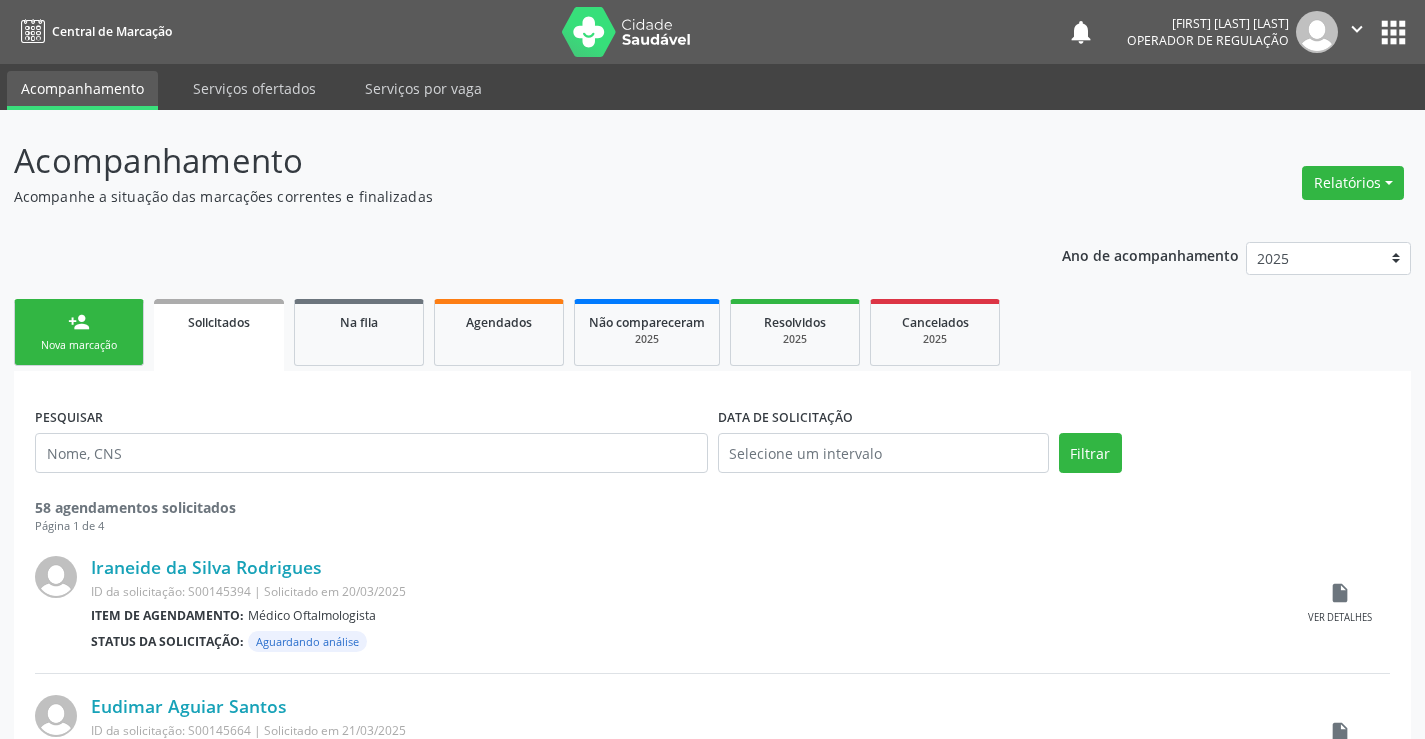 click on "person_add
Nova marcação" at bounding box center (79, 332) 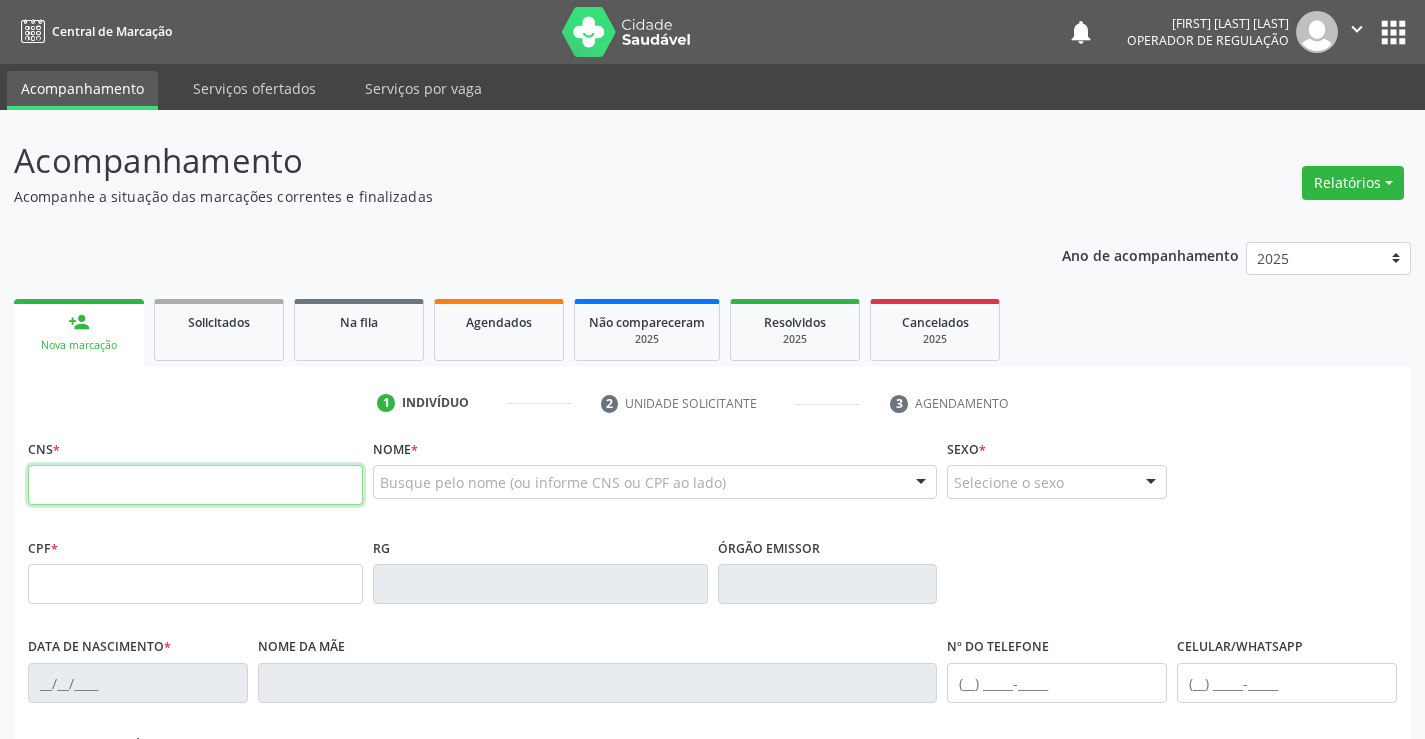 click at bounding box center [195, 485] 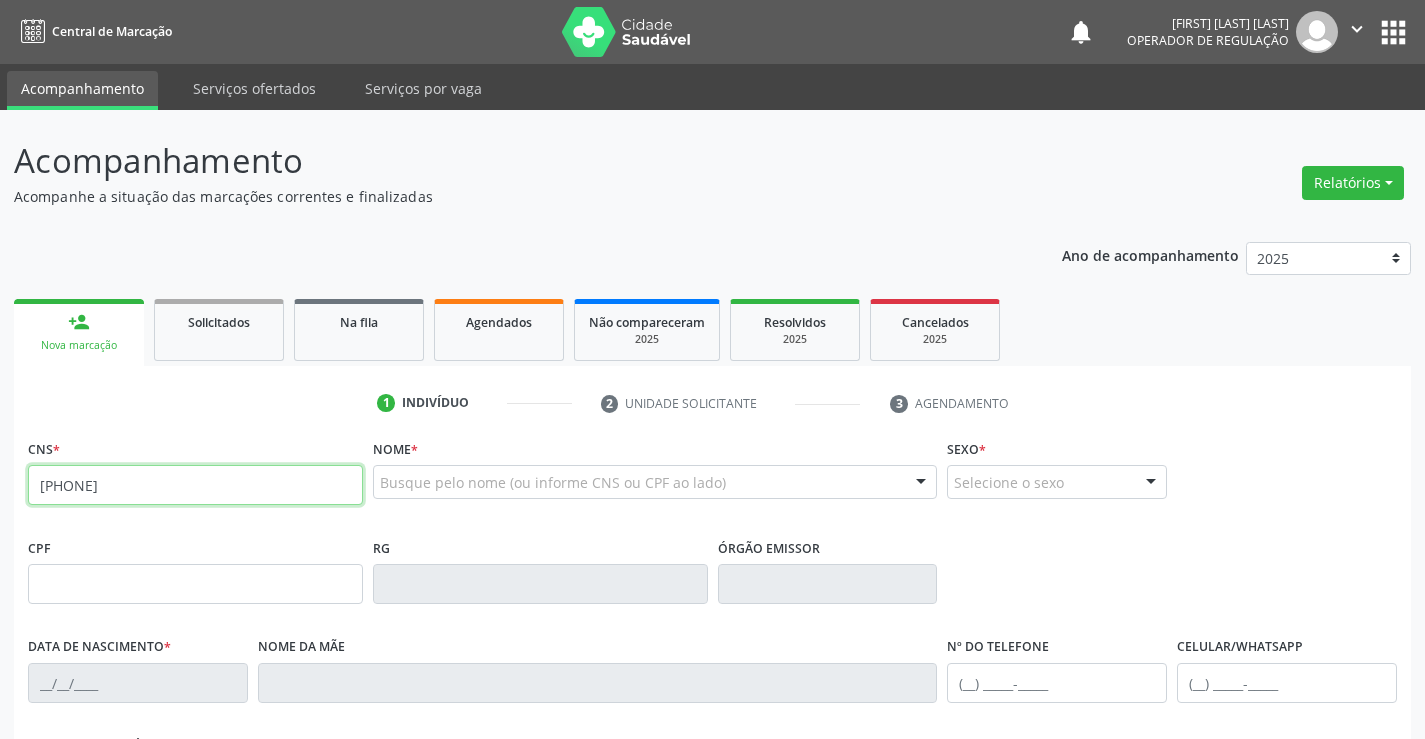 type on "700 0092 6556 3901" 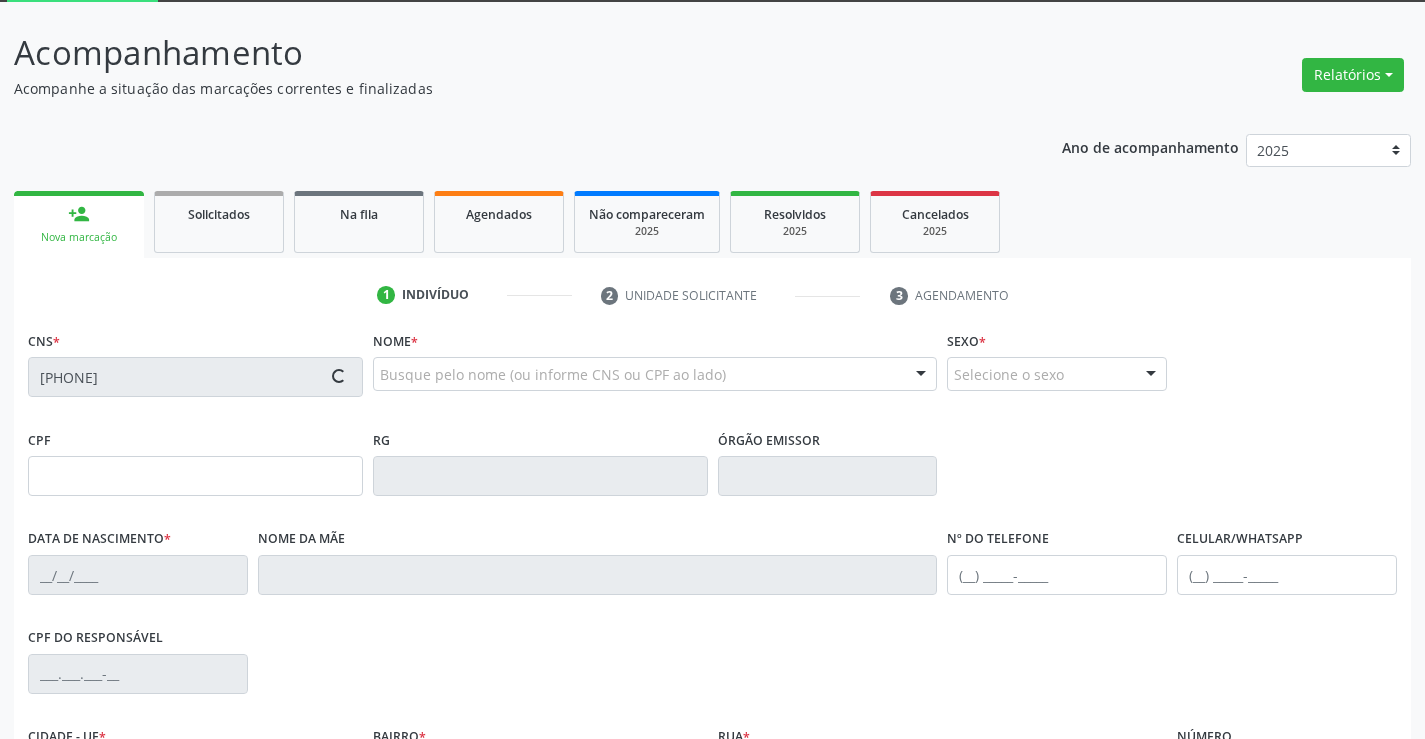 scroll, scrollTop: 345, scrollLeft: 0, axis: vertical 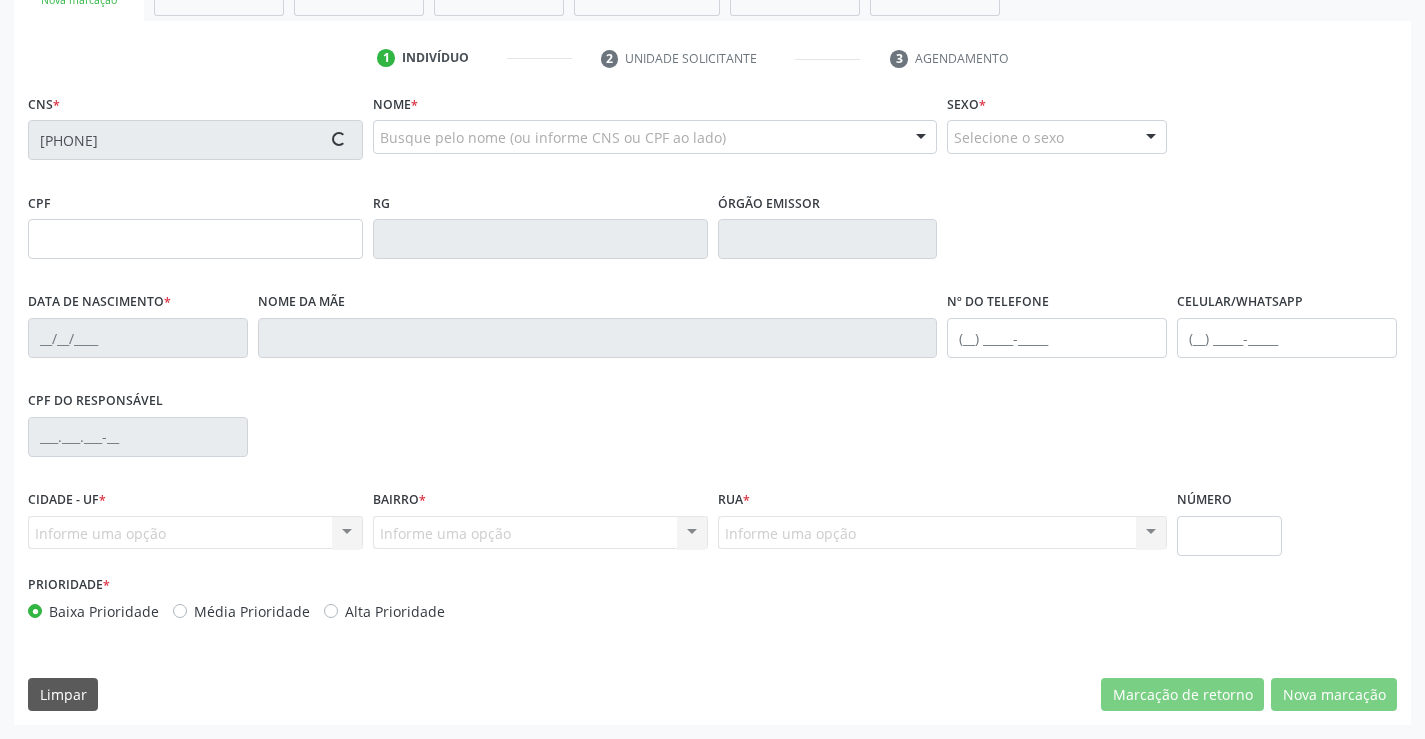 type on "0551163453" 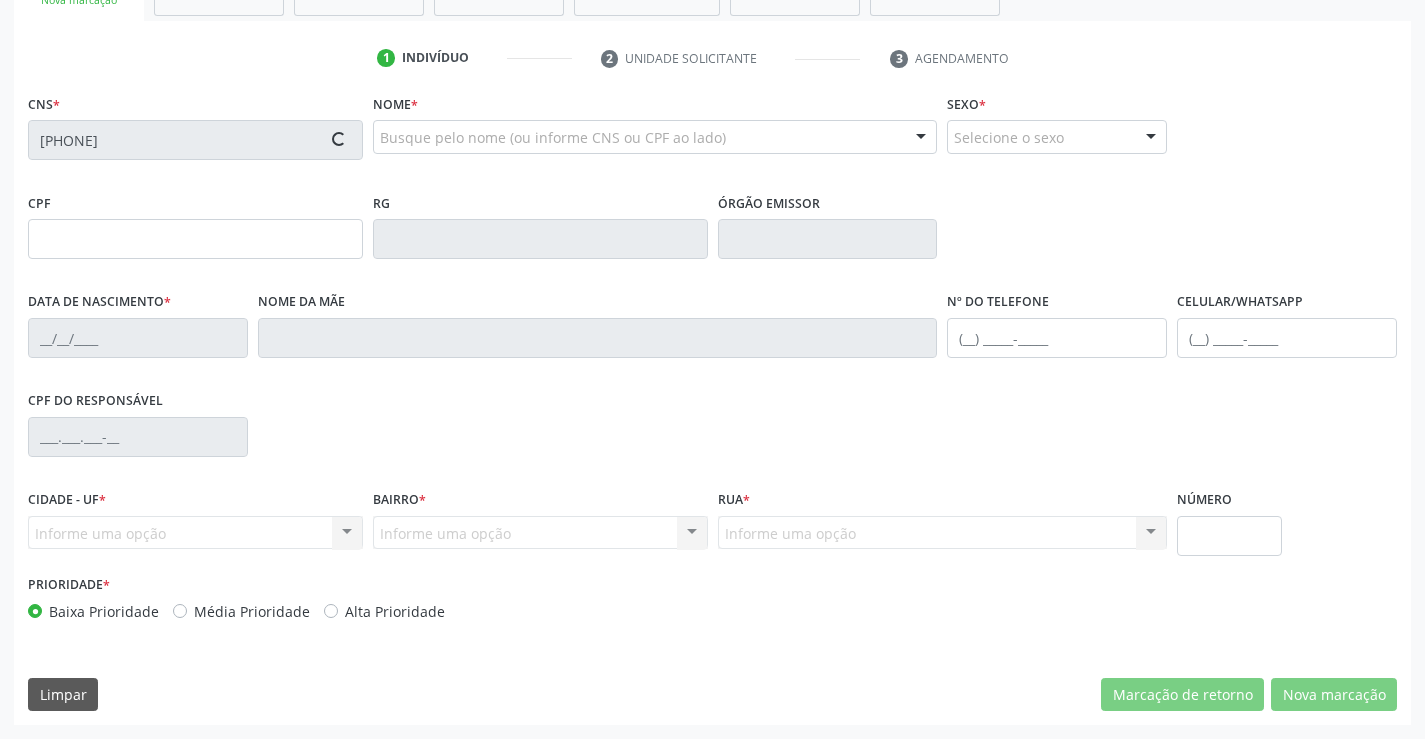 type on "27/10/1971" 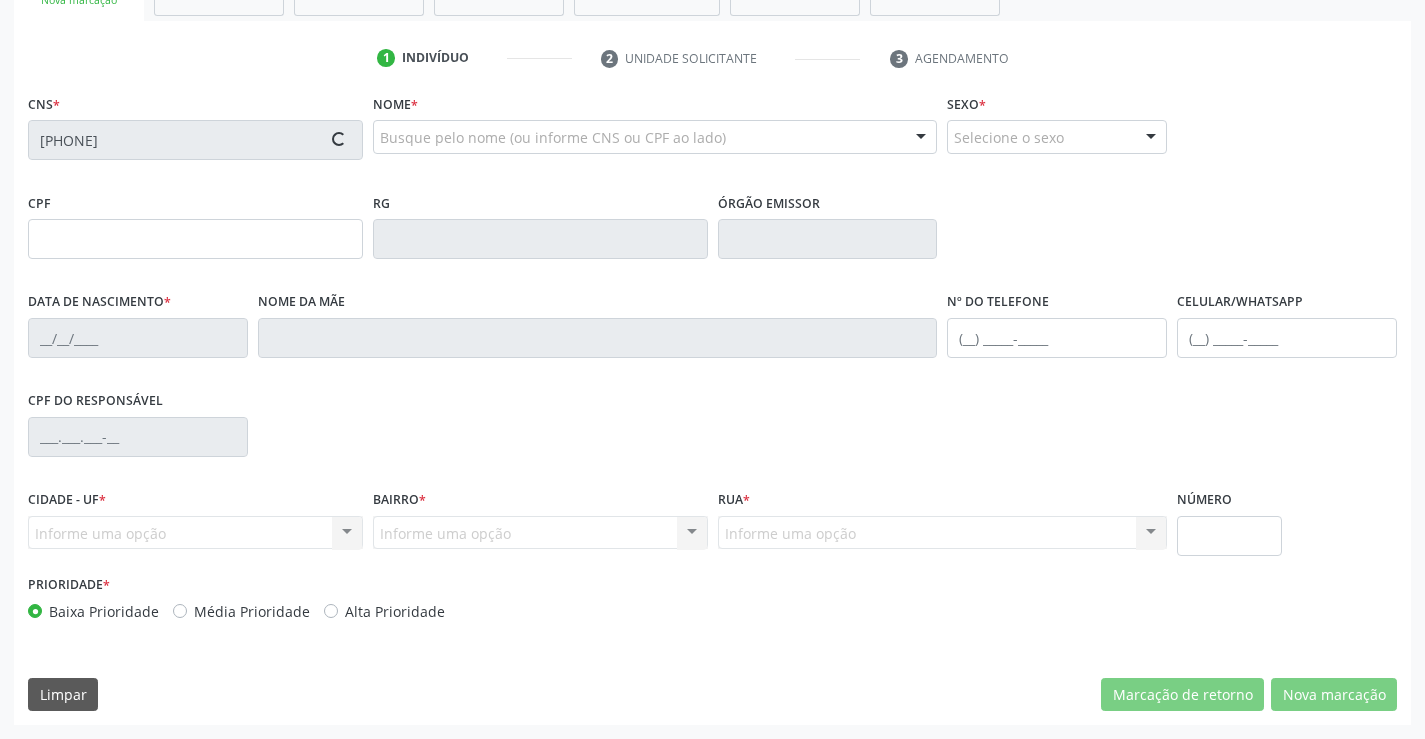 type on "(74) 99110-7876" 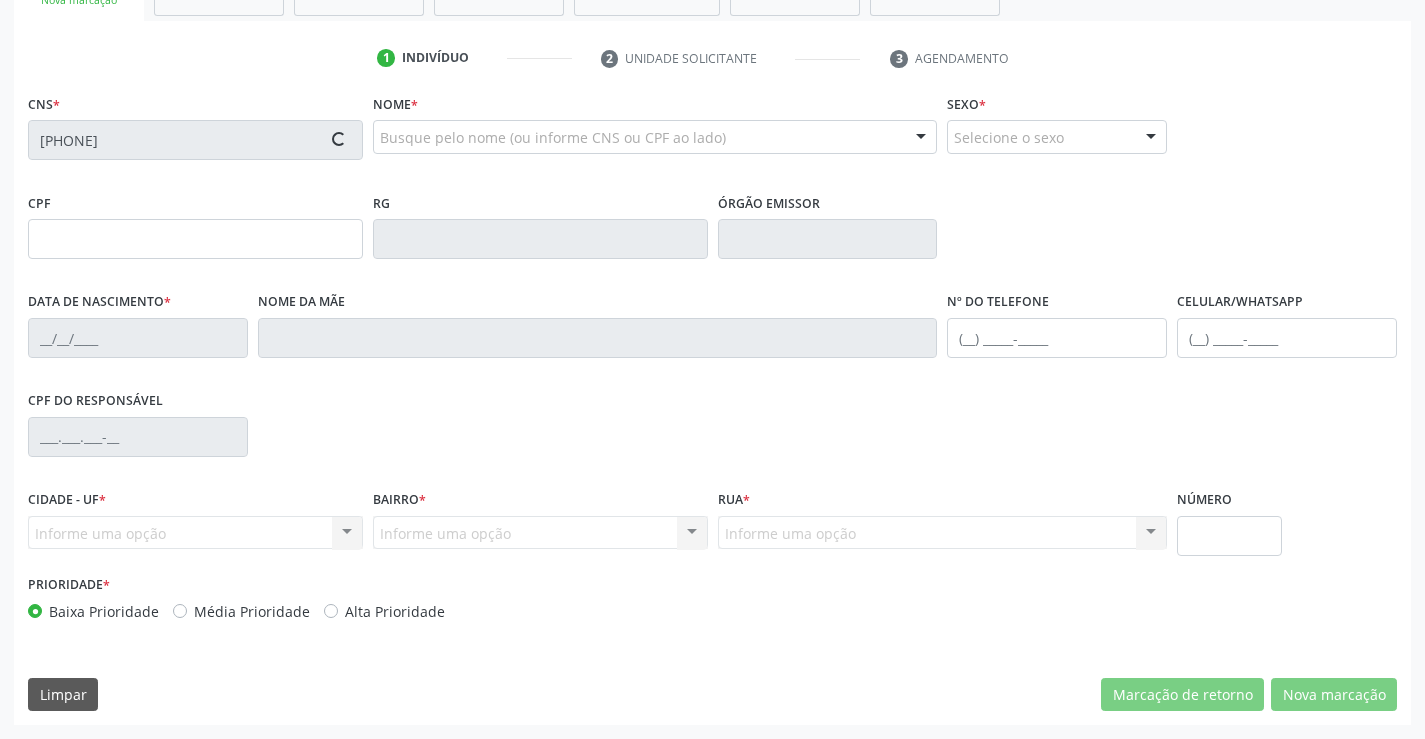 type on "(74) 99110-7876" 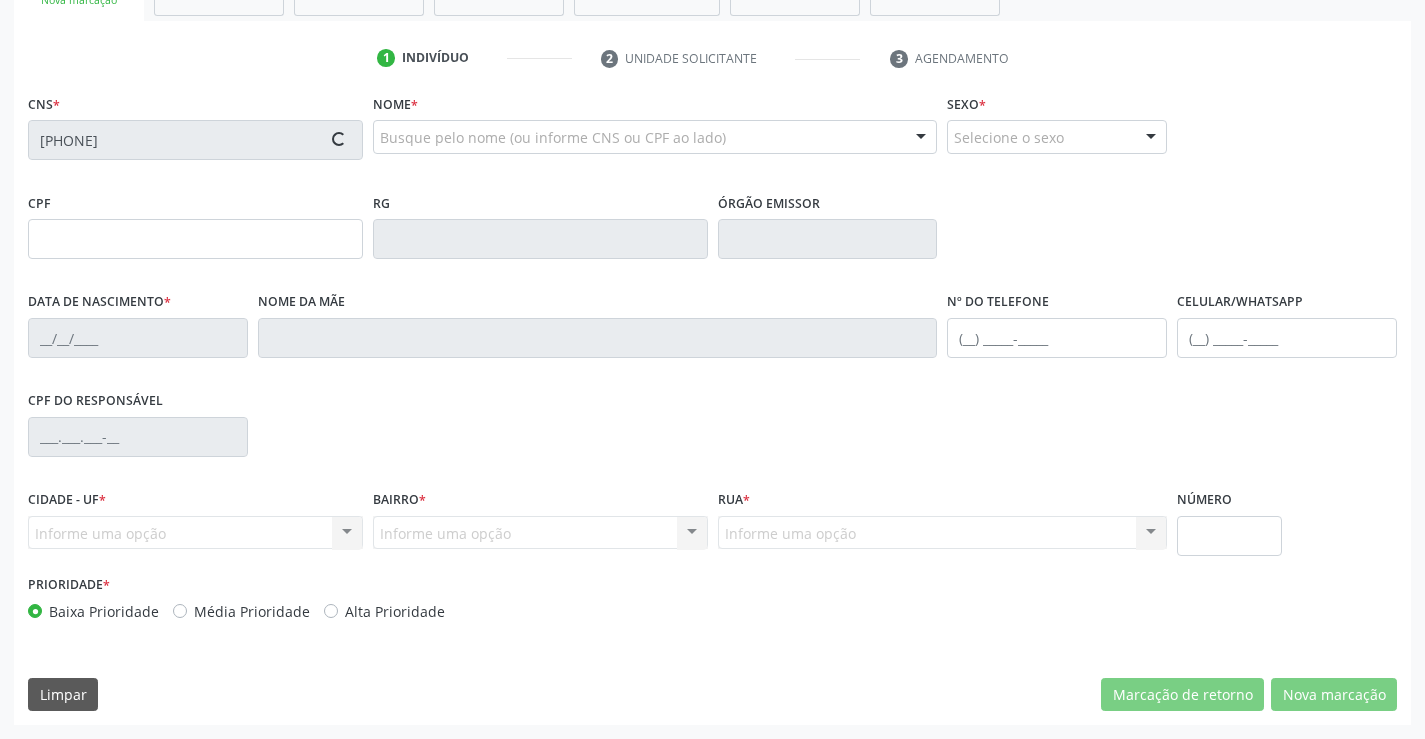type on "636.711.905-15" 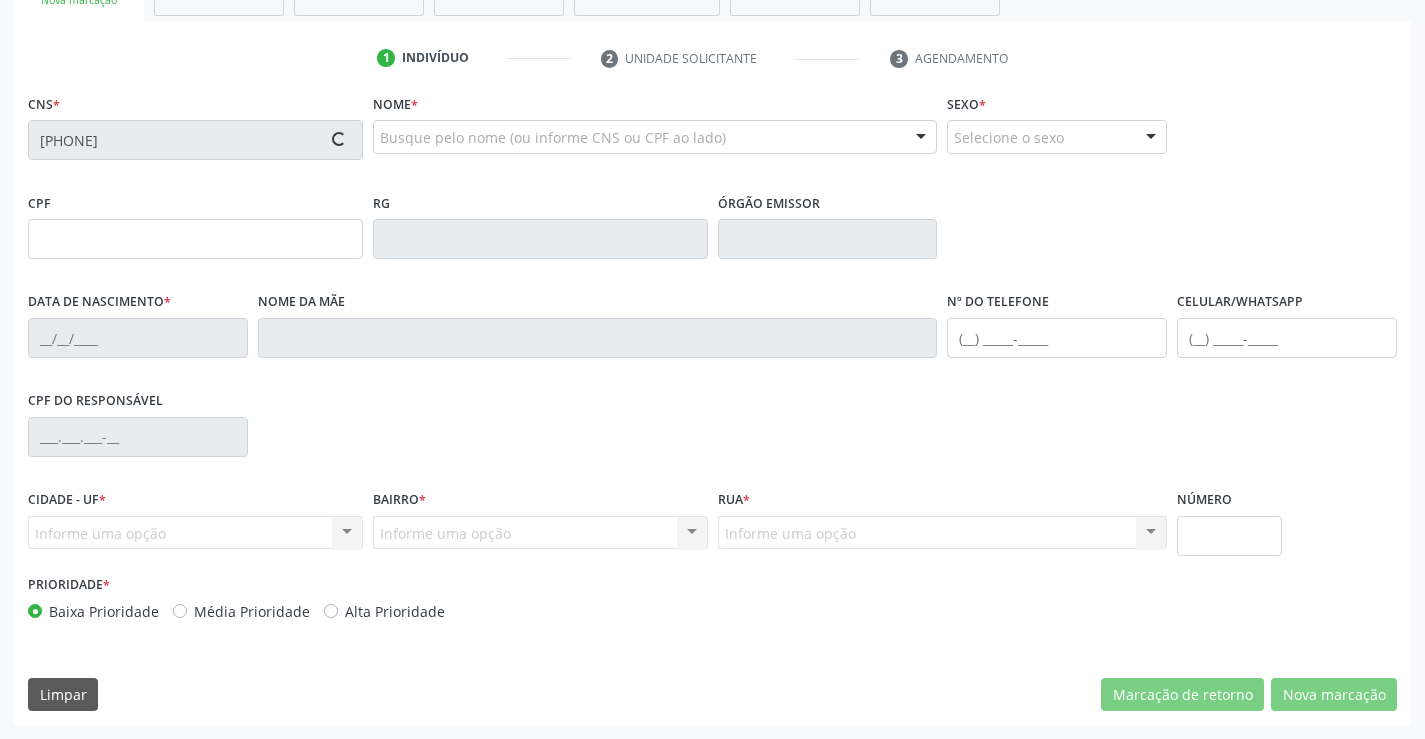 type on "S/N" 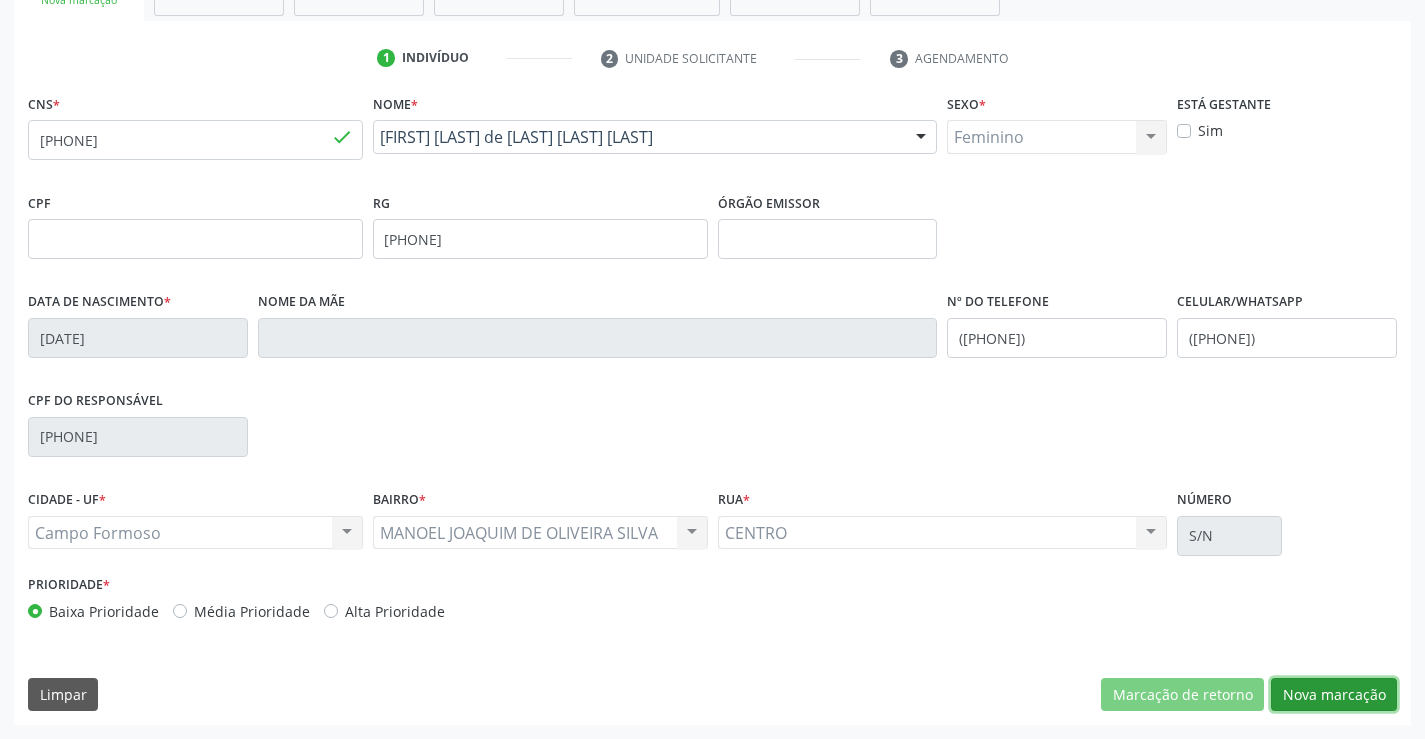 click on "Nova marcação" at bounding box center (1334, 695) 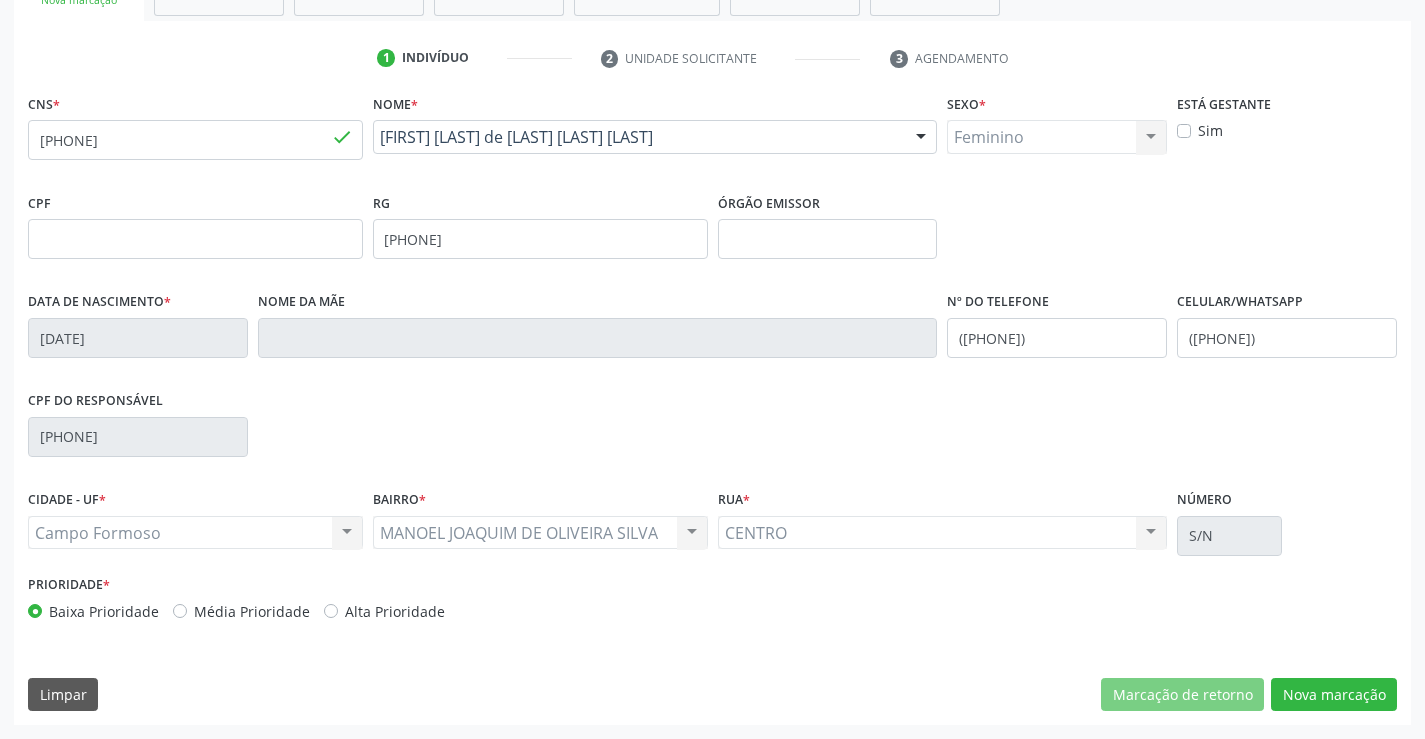 scroll, scrollTop: 167, scrollLeft: 0, axis: vertical 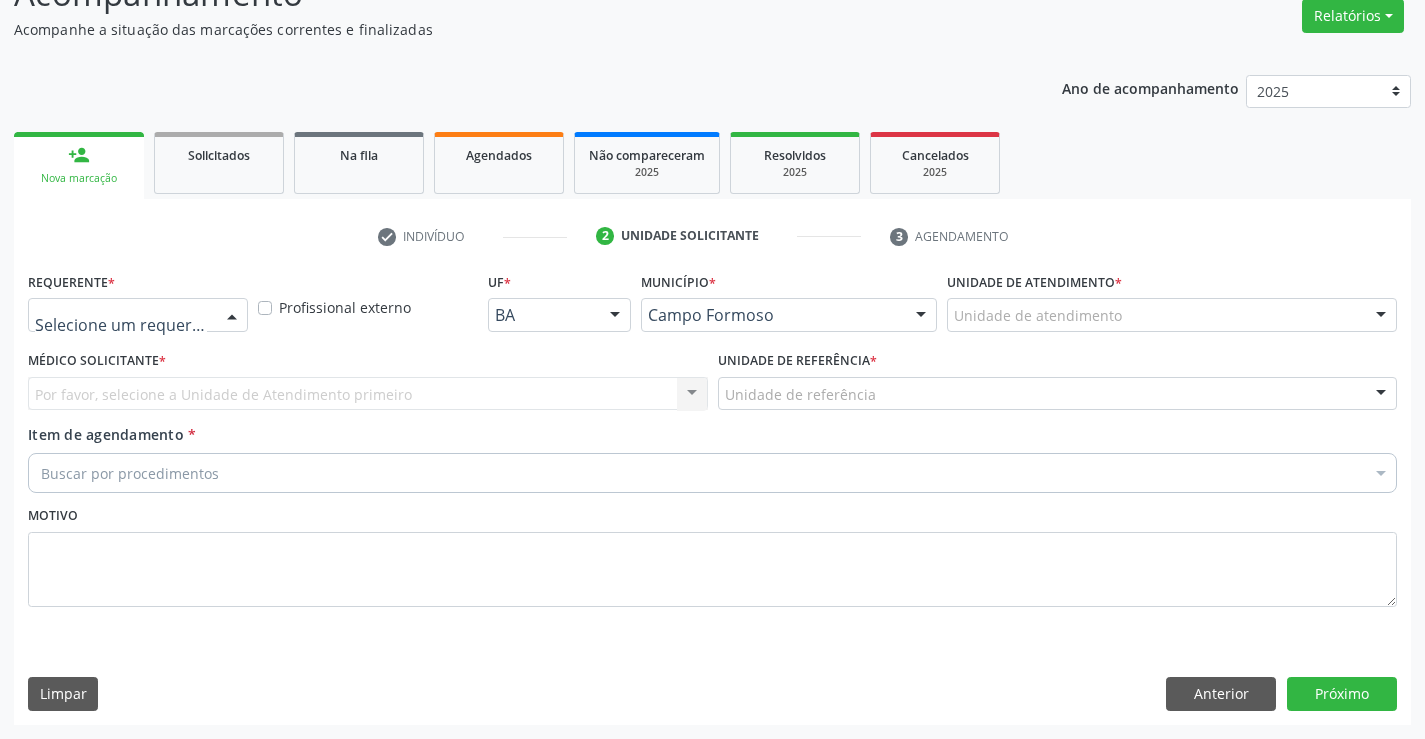 click at bounding box center (232, 316) 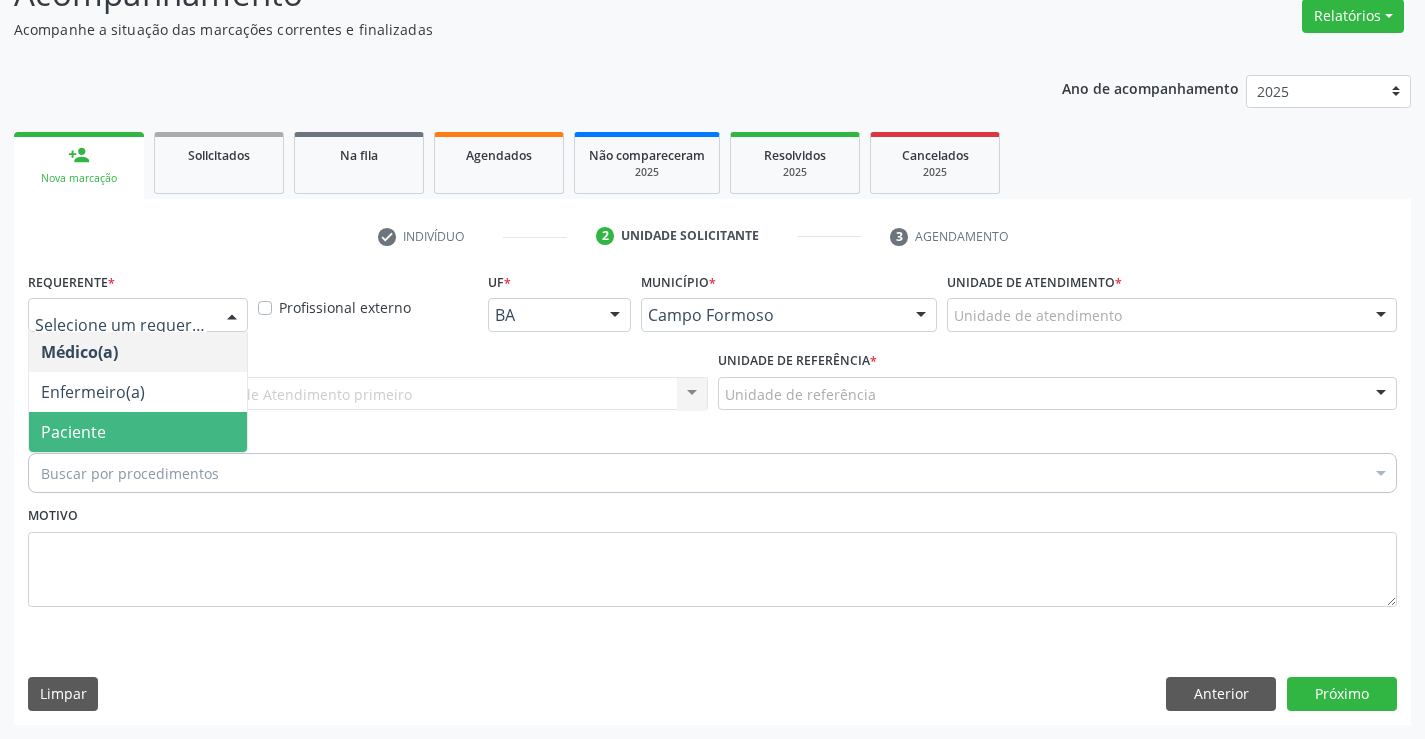 click on "Paciente" at bounding box center [138, 432] 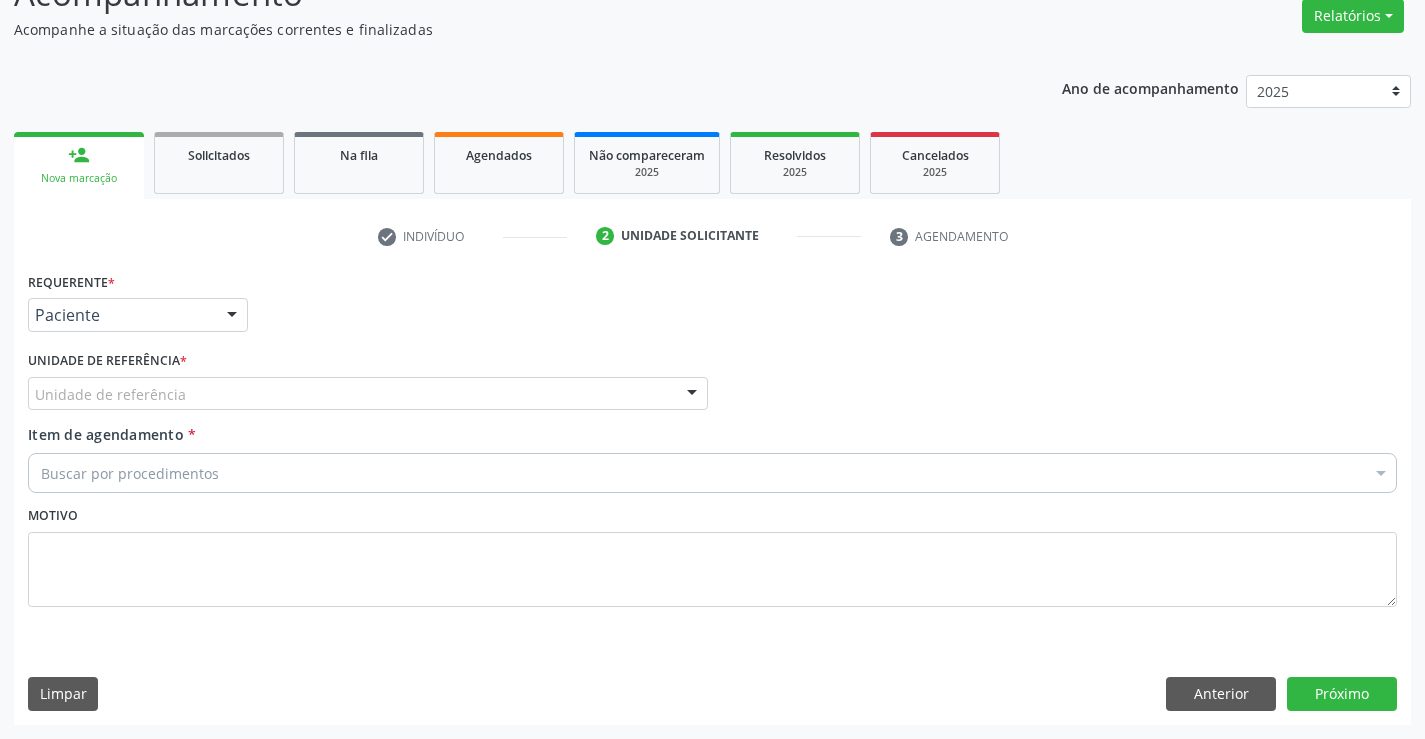 click on "Unidade de referência" at bounding box center (368, 394) 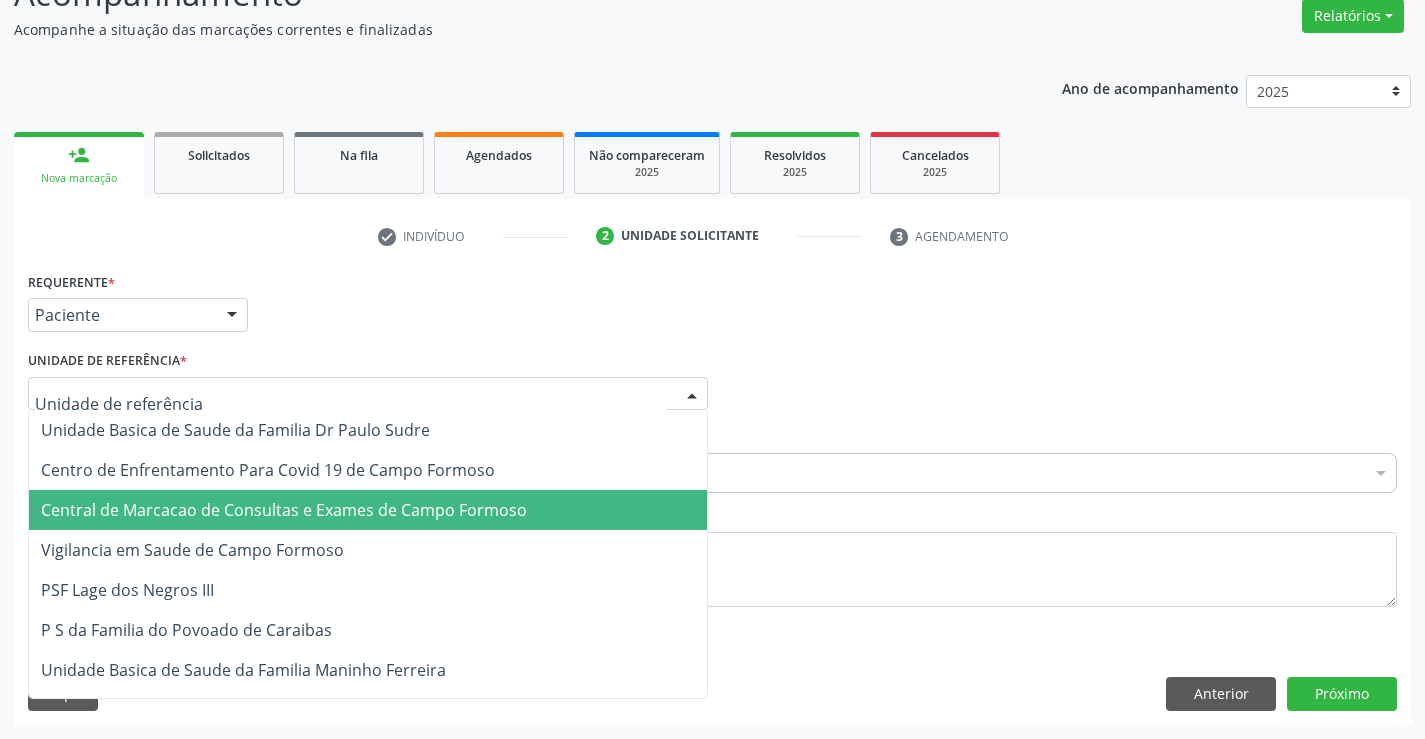 click on "Central de Marcacao de Consultas e Exames de Campo Formoso" at bounding box center (284, 510) 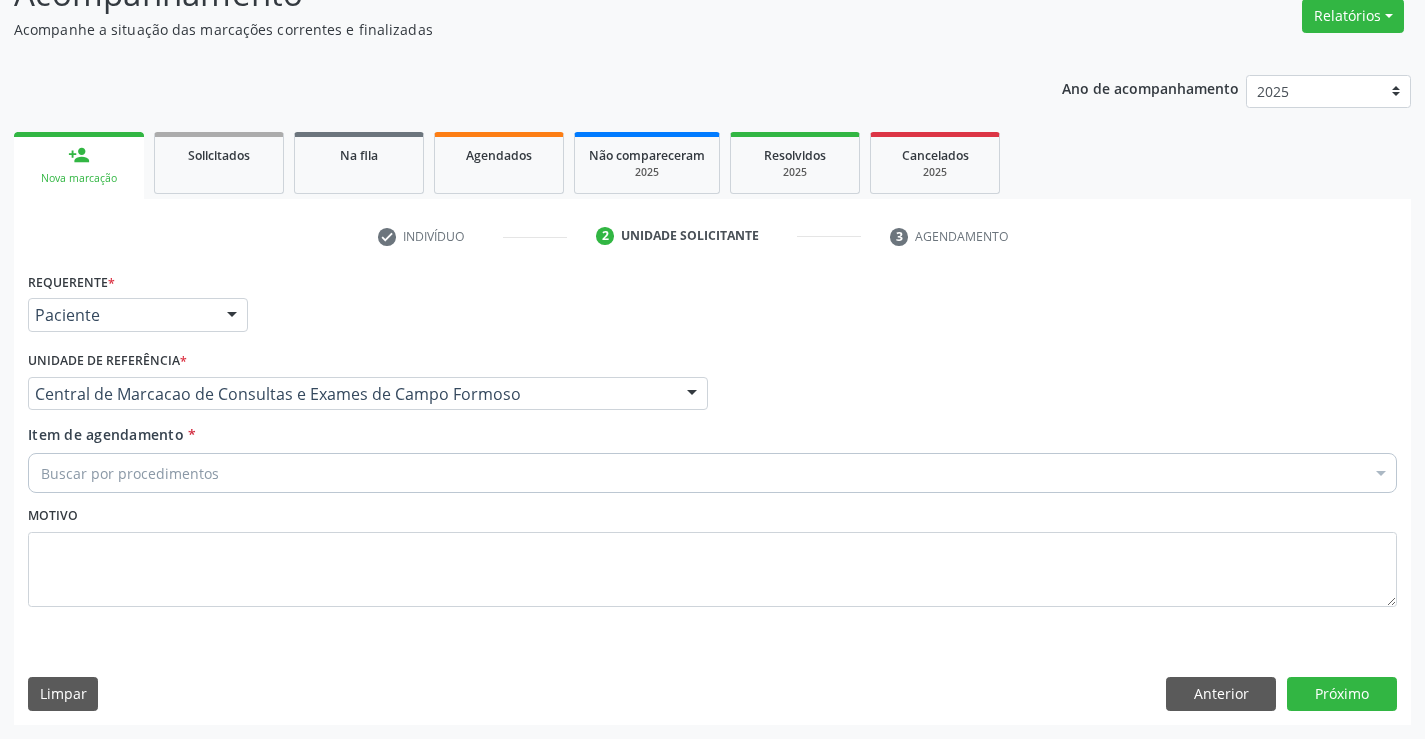 click on "Buscar por procedimentos" at bounding box center [712, 473] 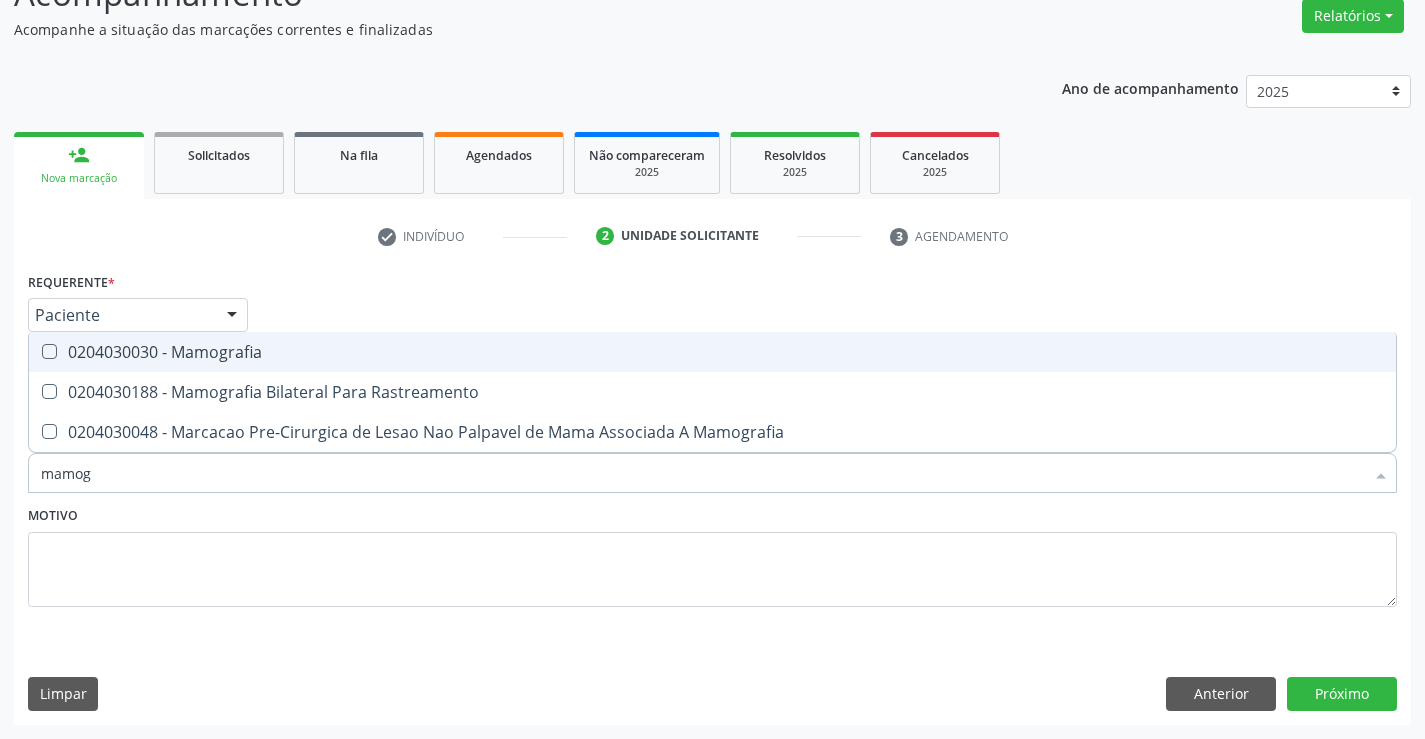 type on "mamogr" 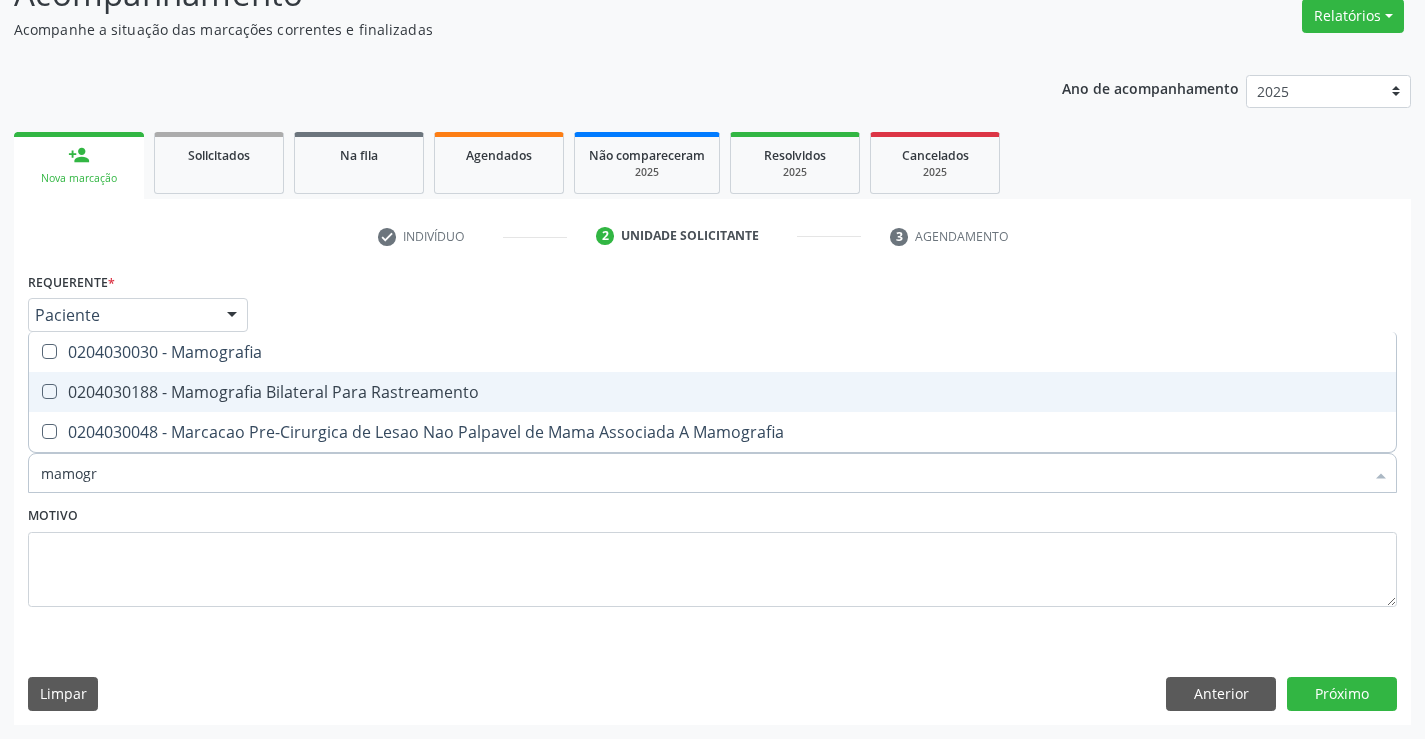 click on "0204030188 - Mamografia Bilateral Para Rastreamento" at bounding box center [712, 392] 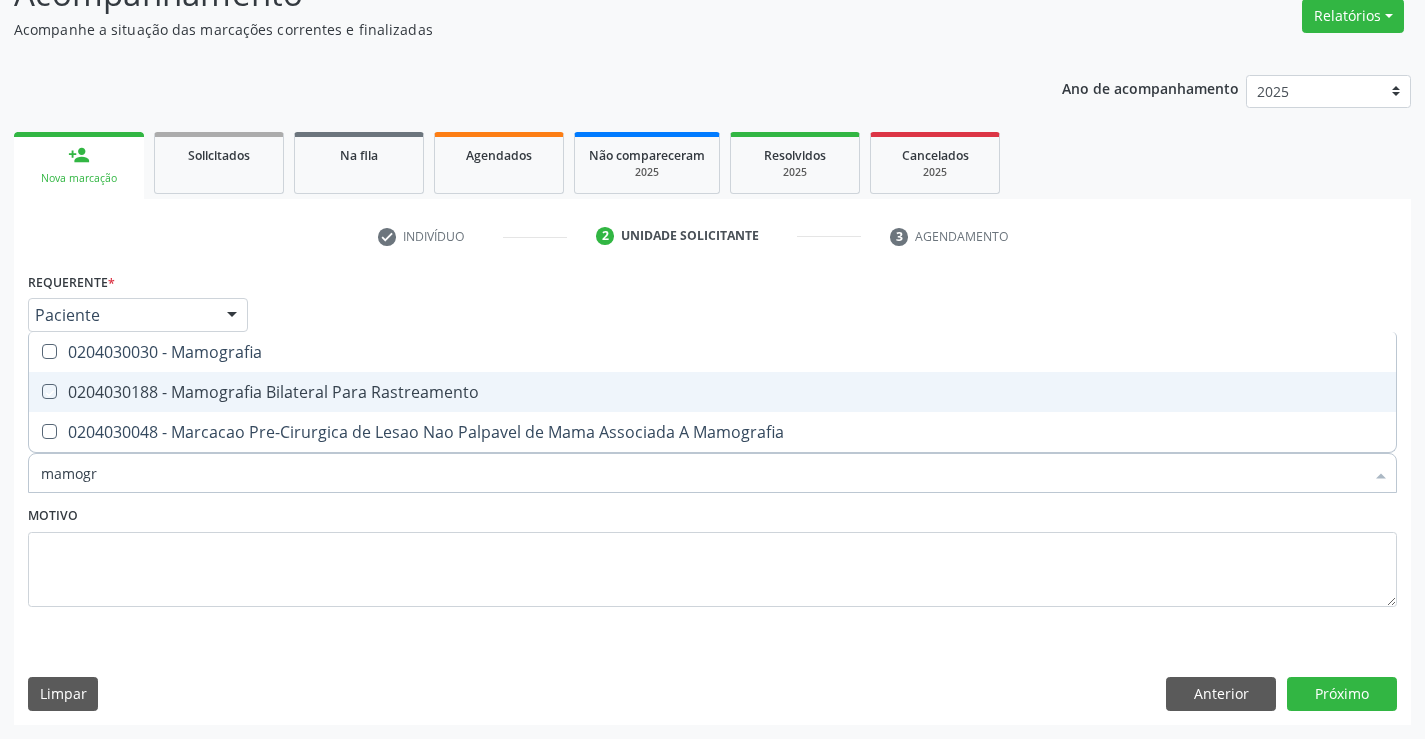 checkbox on "true" 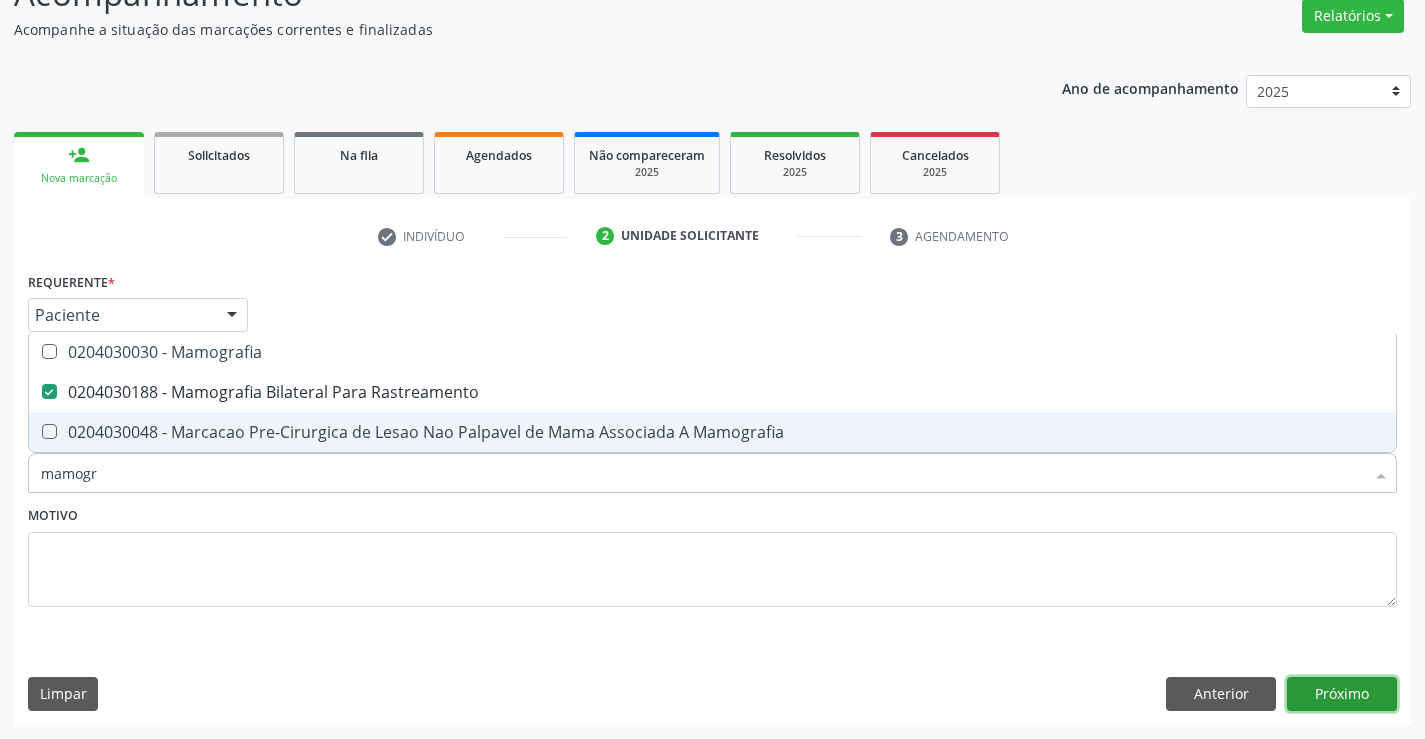 click on "Próximo" at bounding box center [1342, 694] 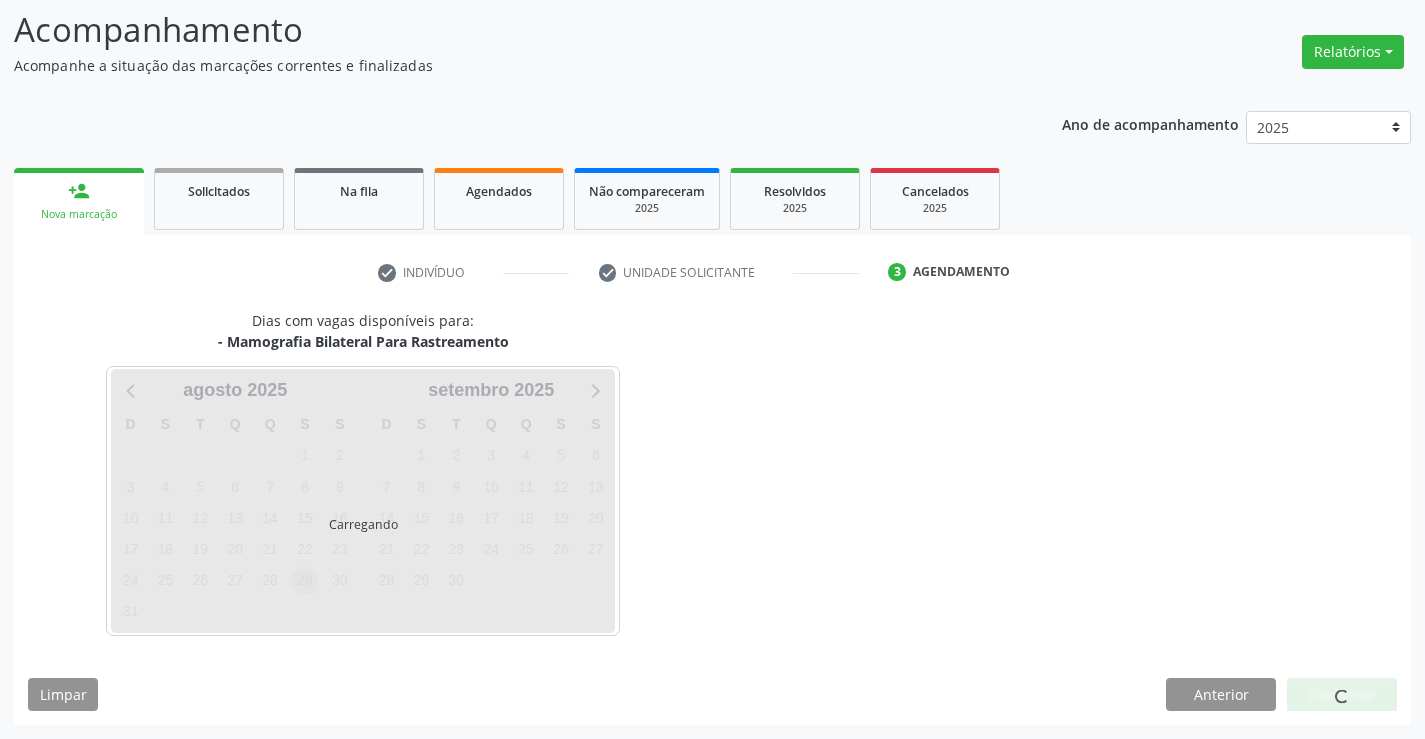 scroll, scrollTop: 131, scrollLeft: 0, axis: vertical 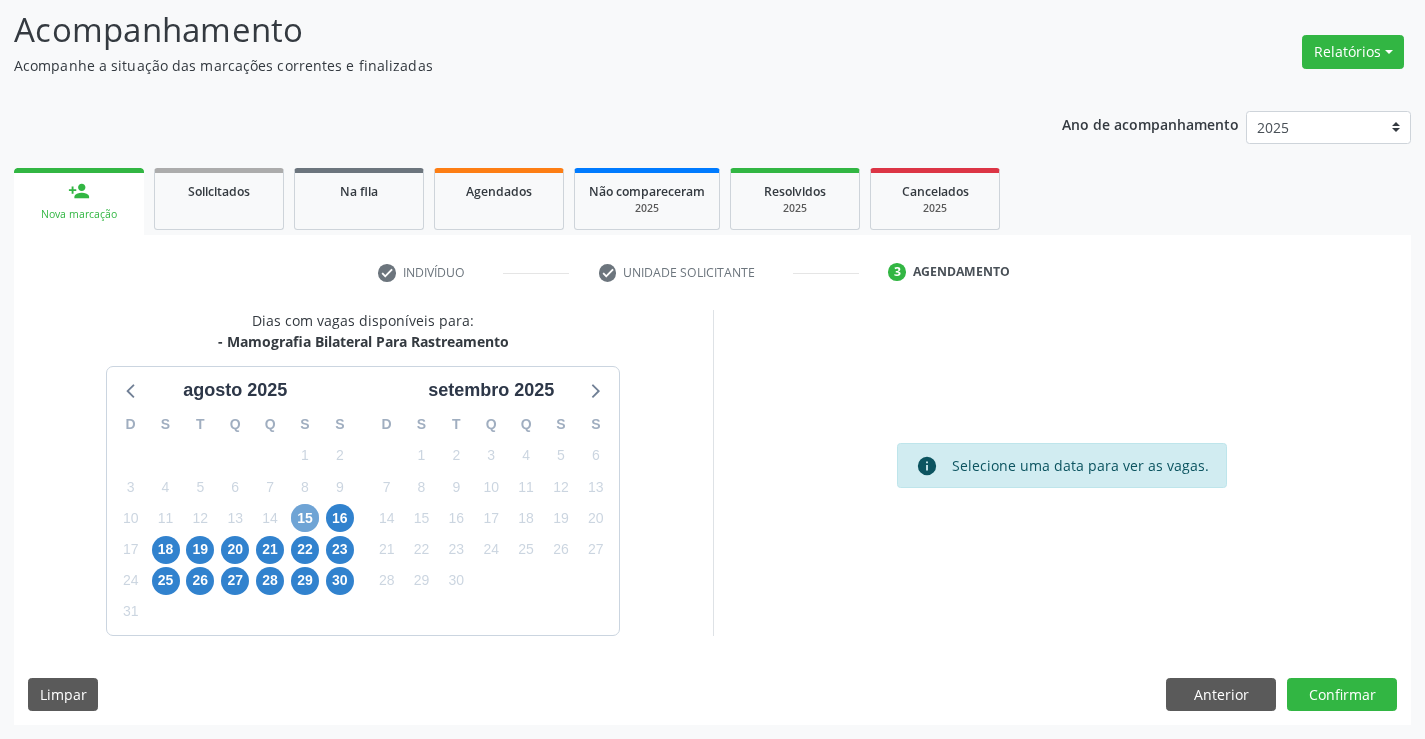 click on "15" at bounding box center (305, 518) 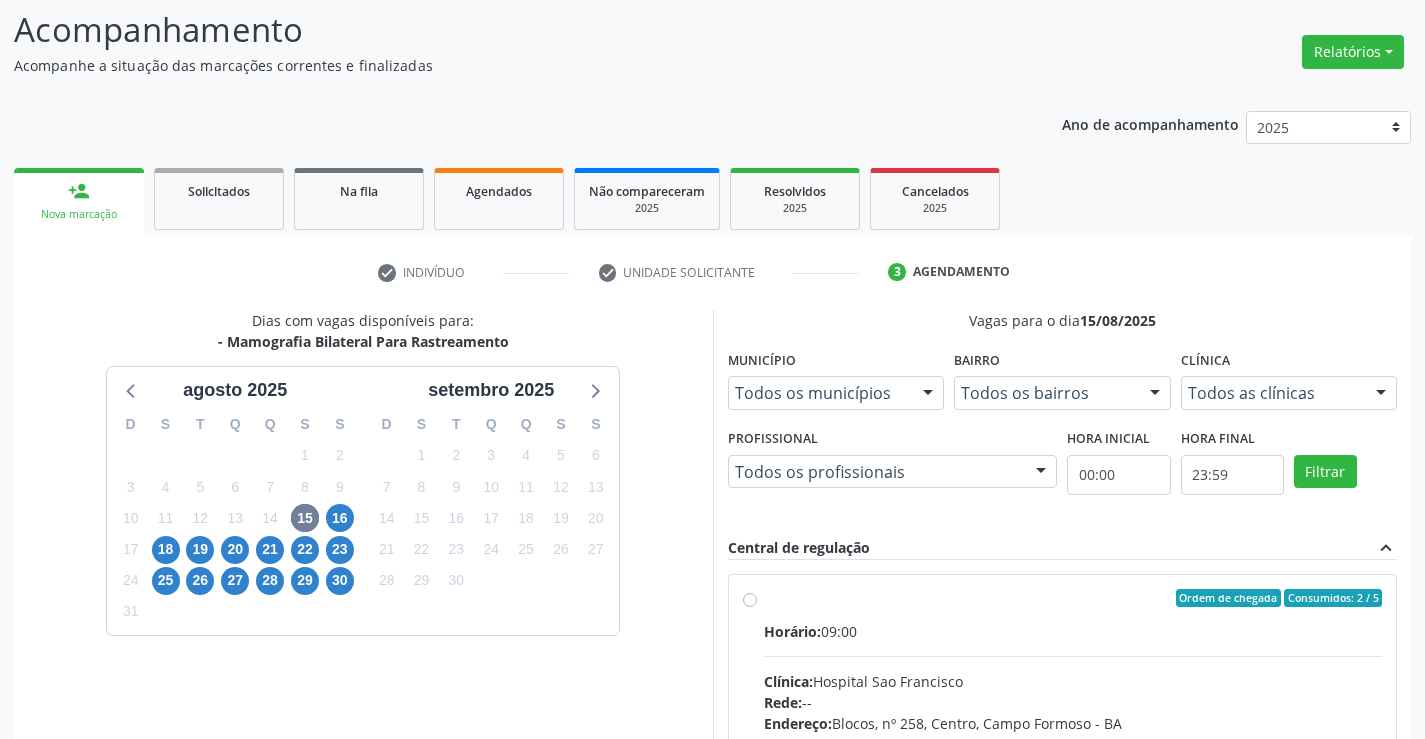 drag, startPoint x: 872, startPoint y: 620, endPoint x: 1105, endPoint y: 533, distance: 248.71269 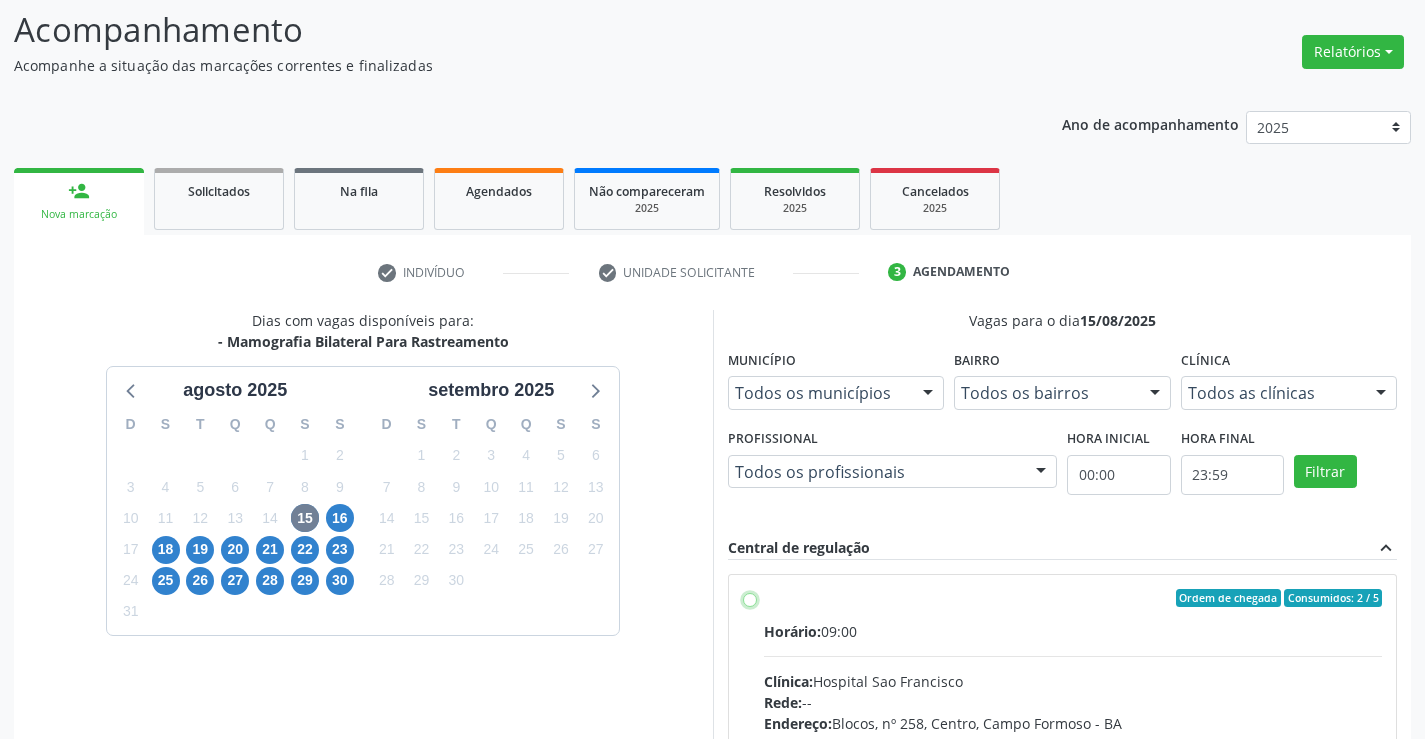 radio on "true" 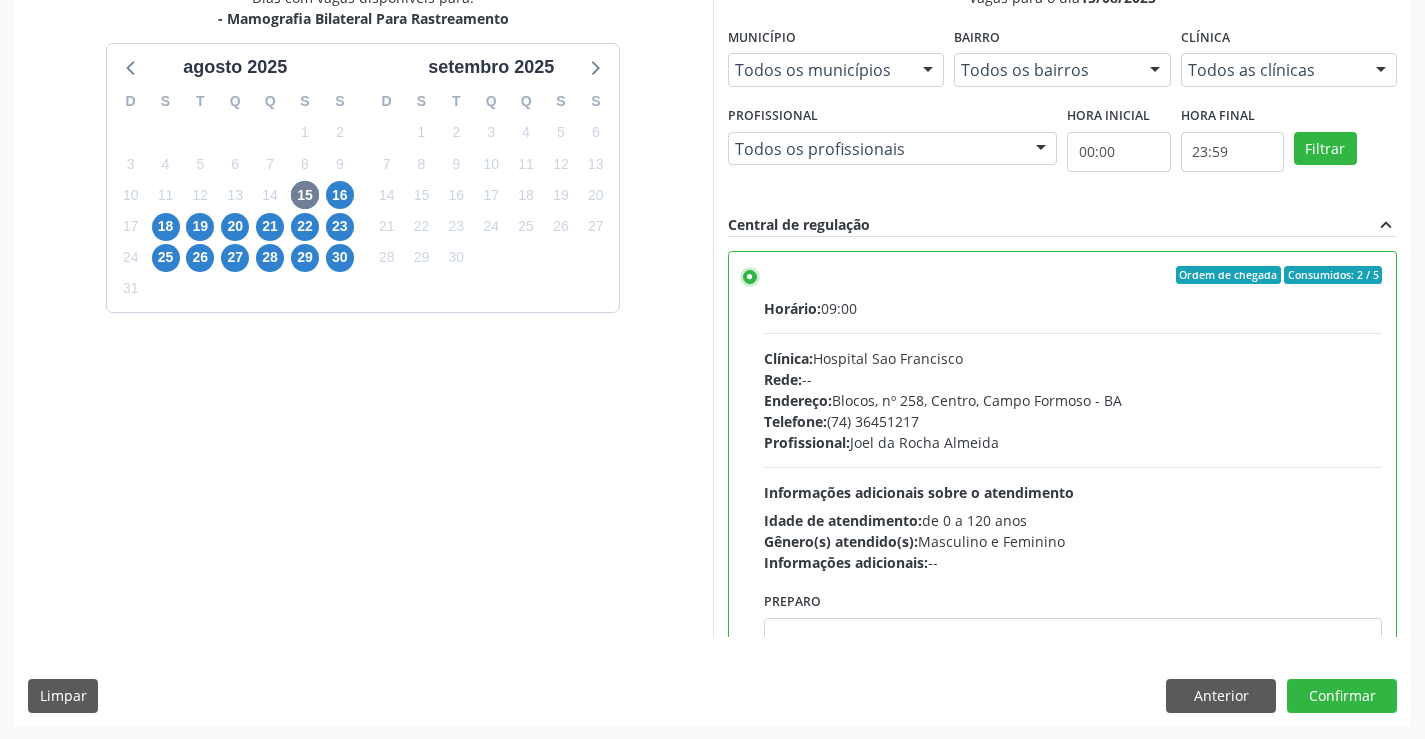 scroll, scrollTop: 456, scrollLeft: 0, axis: vertical 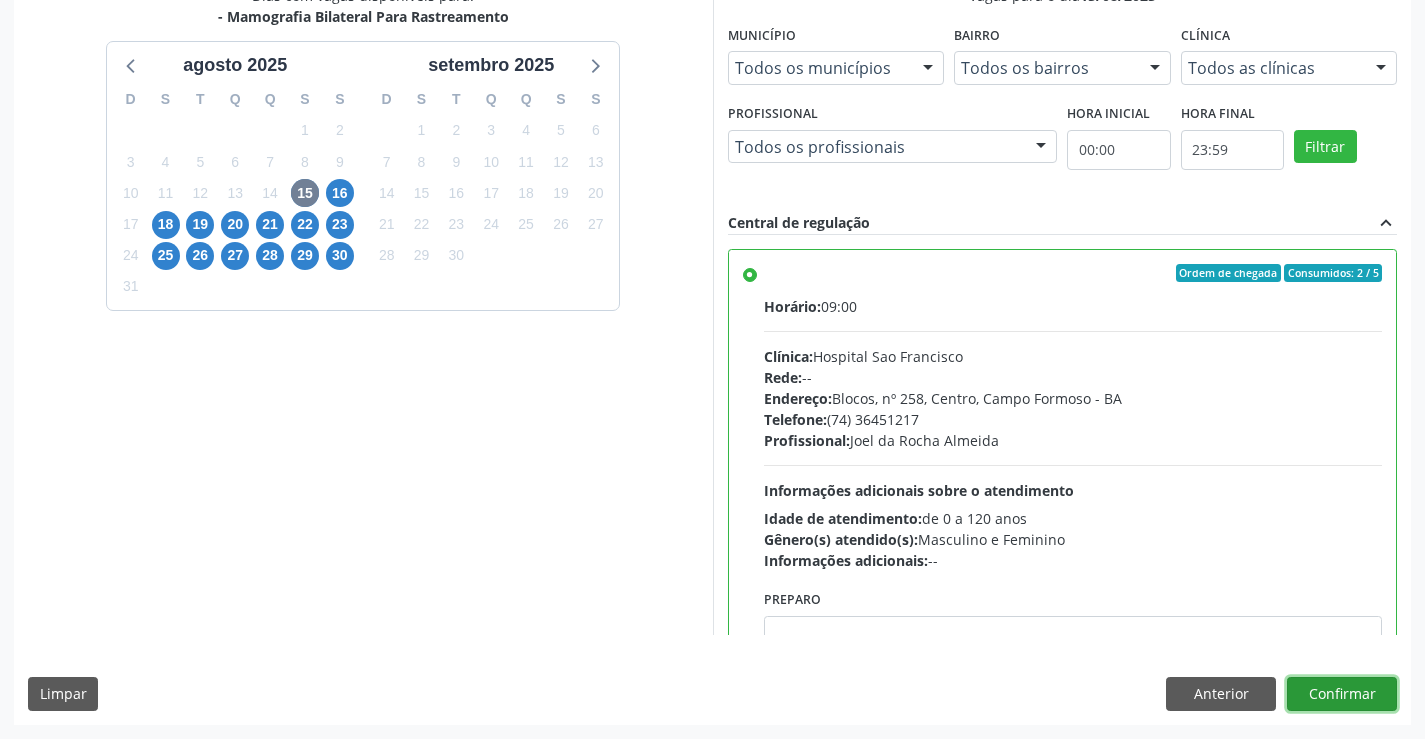click on "Confirmar" at bounding box center (1342, 694) 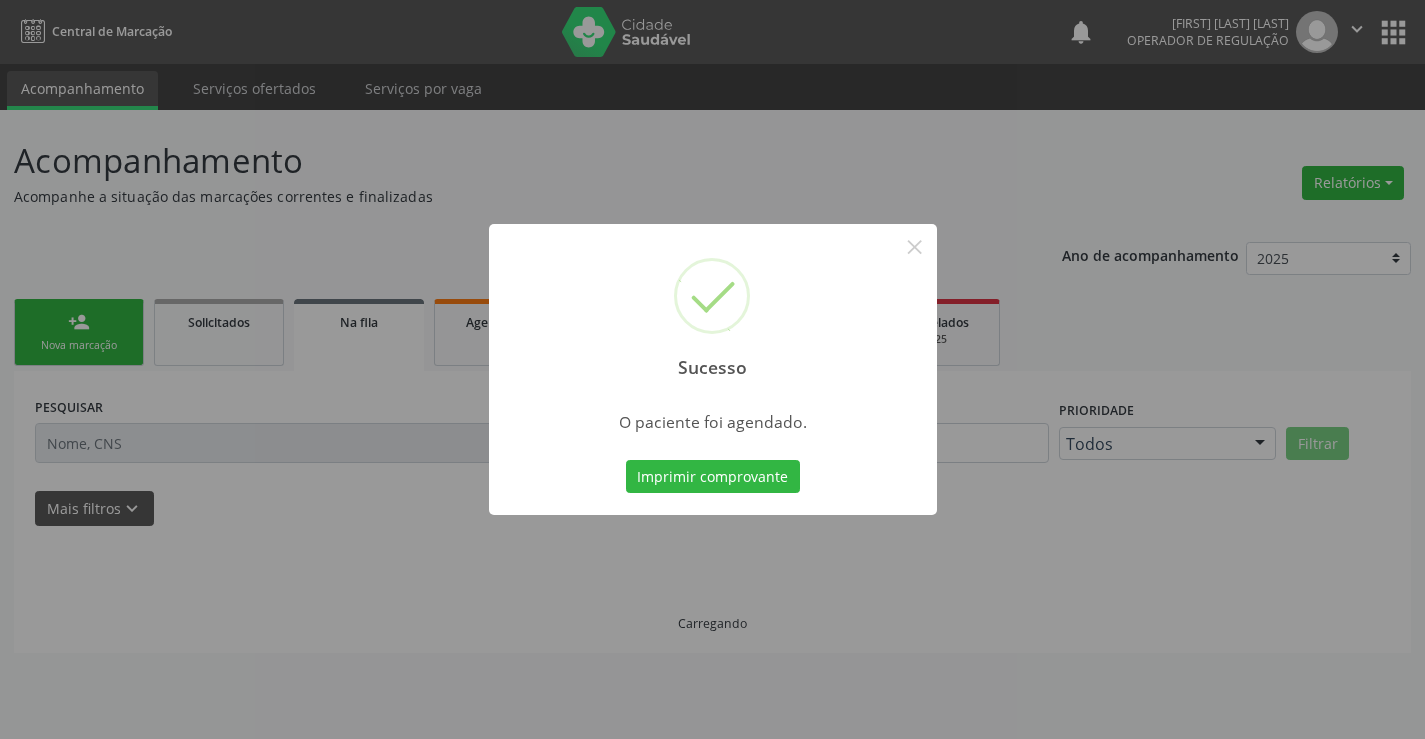 scroll, scrollTop: 0, scrollLeft: 0, axis: both 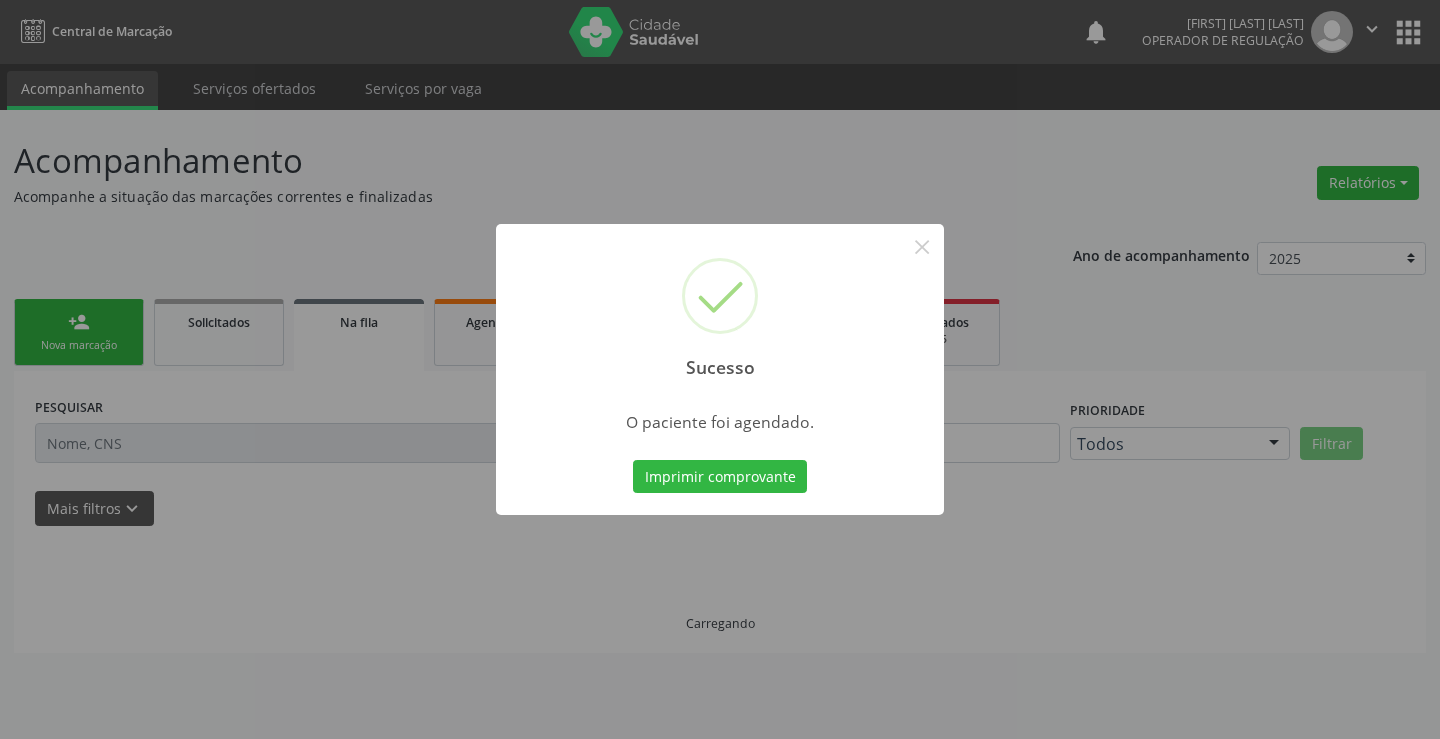 type 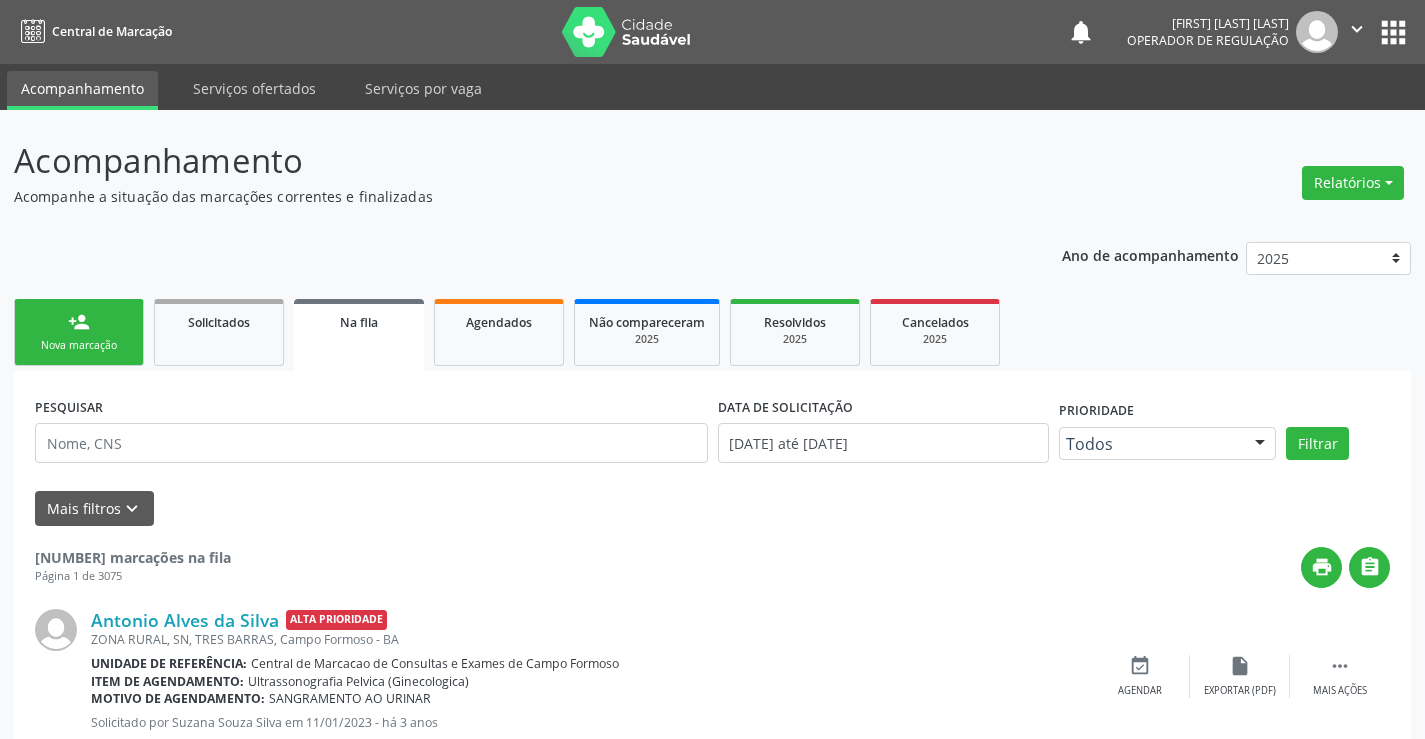 click on "person_add
Nova marcação" at bounding box center (79, 332) 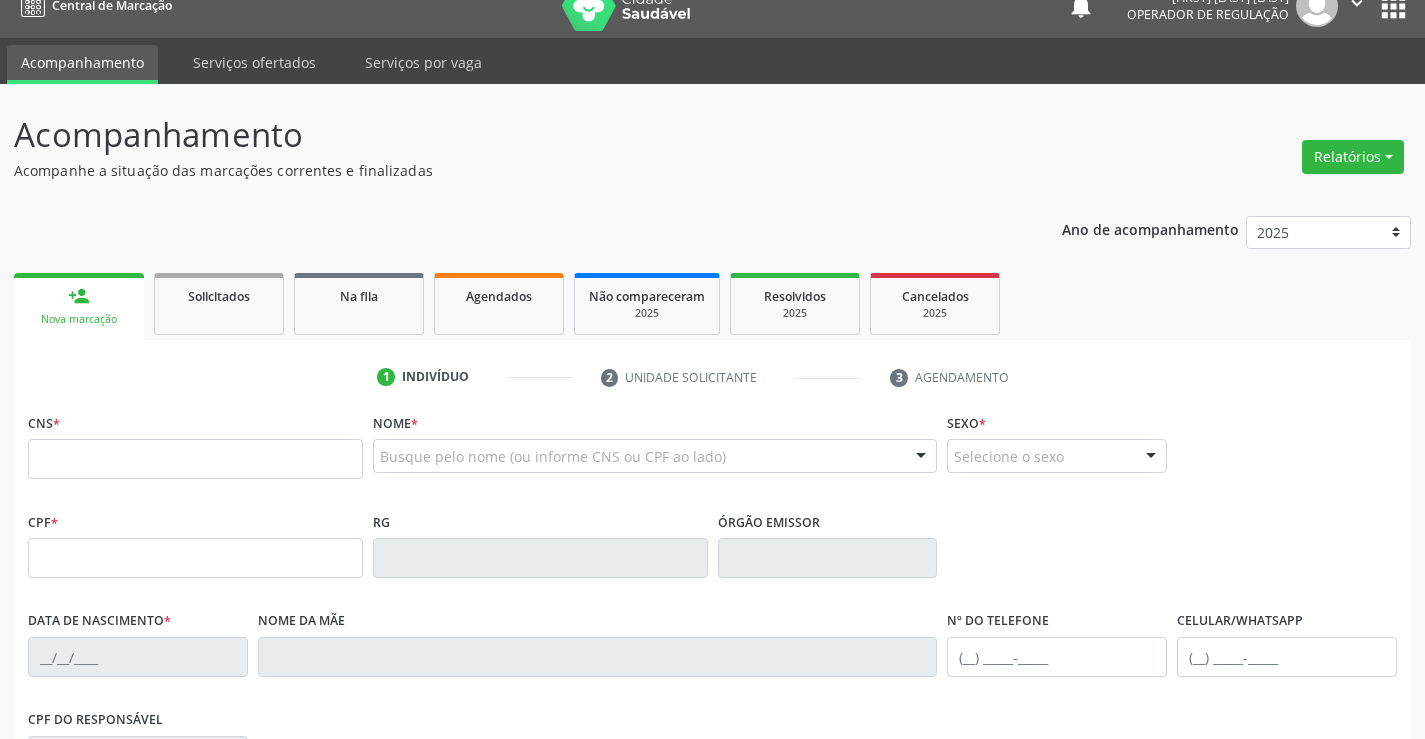 scroll, scrollTop: 100, scrollLeft: 0, axis: vertical 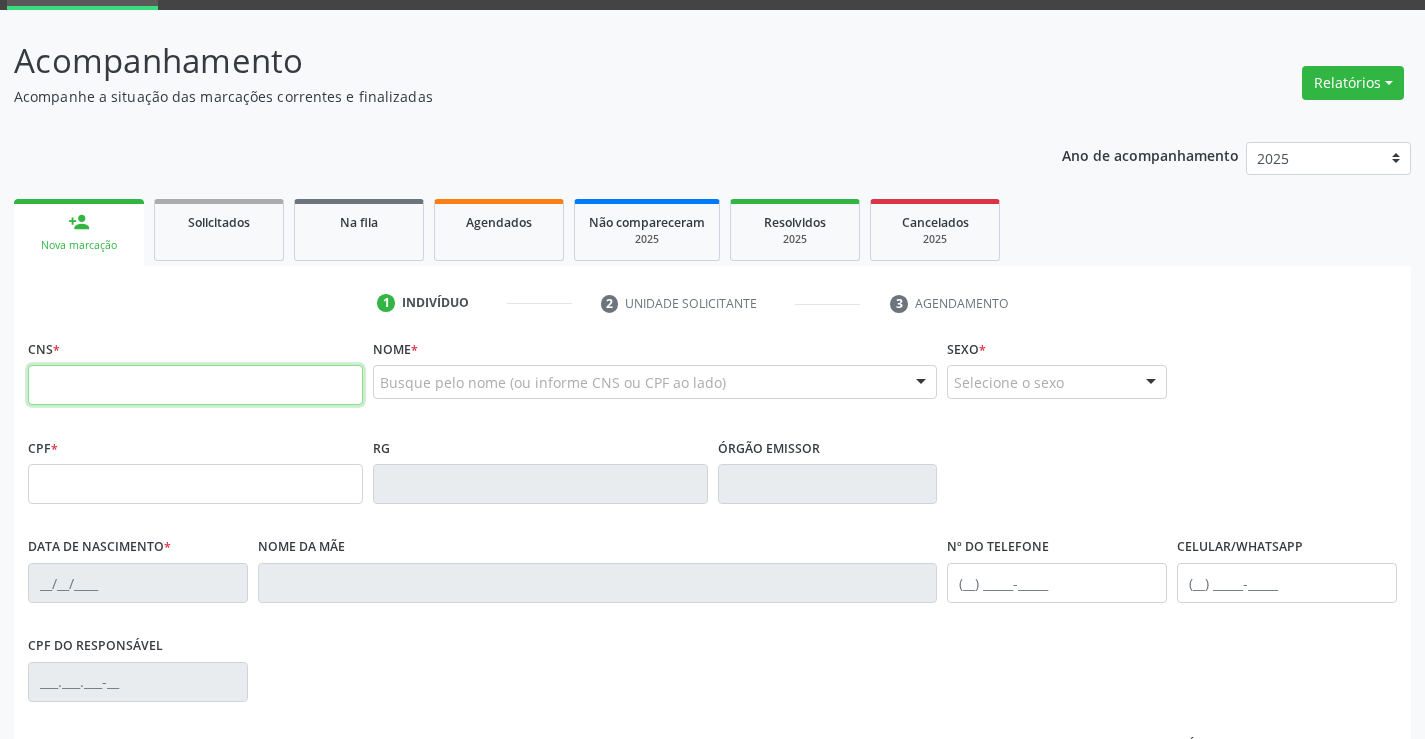 click at bounding box center [195, 385] 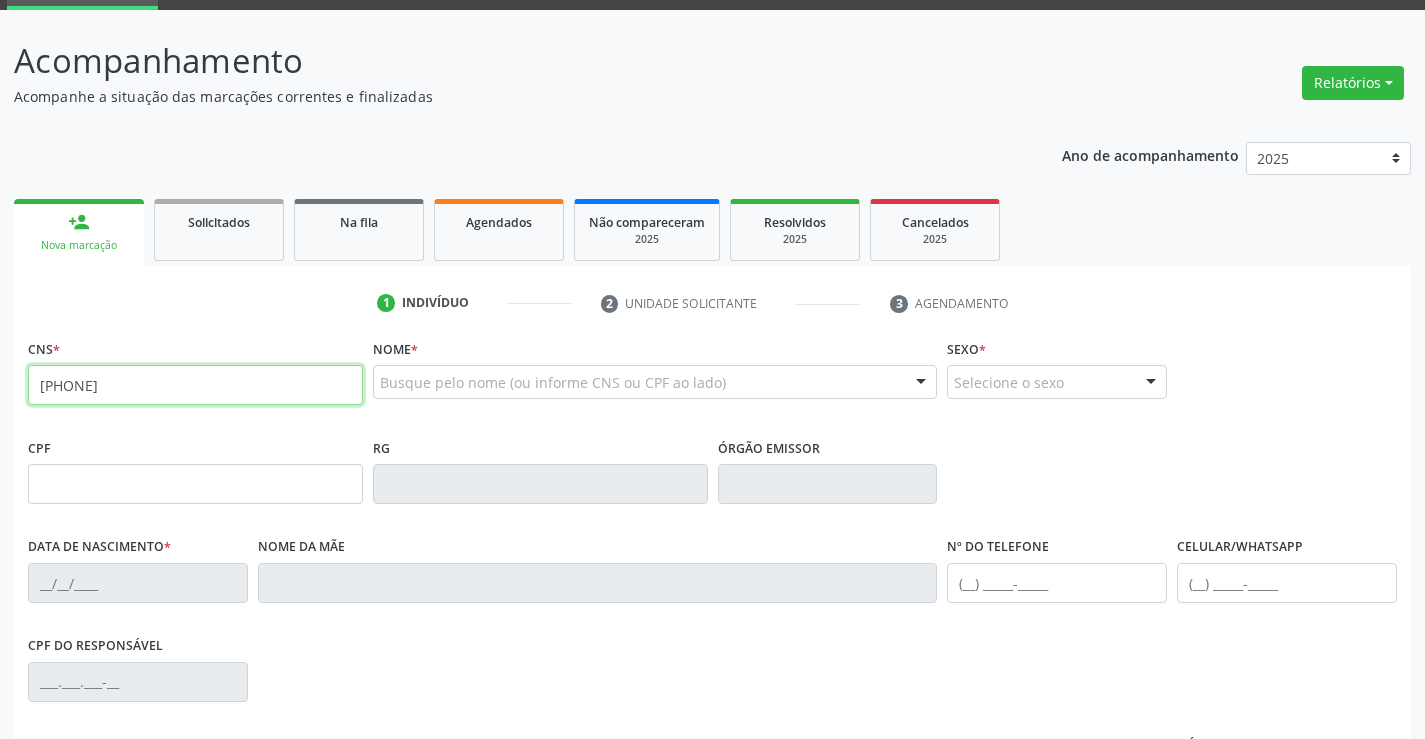 type on "702 4070 6557 8620" 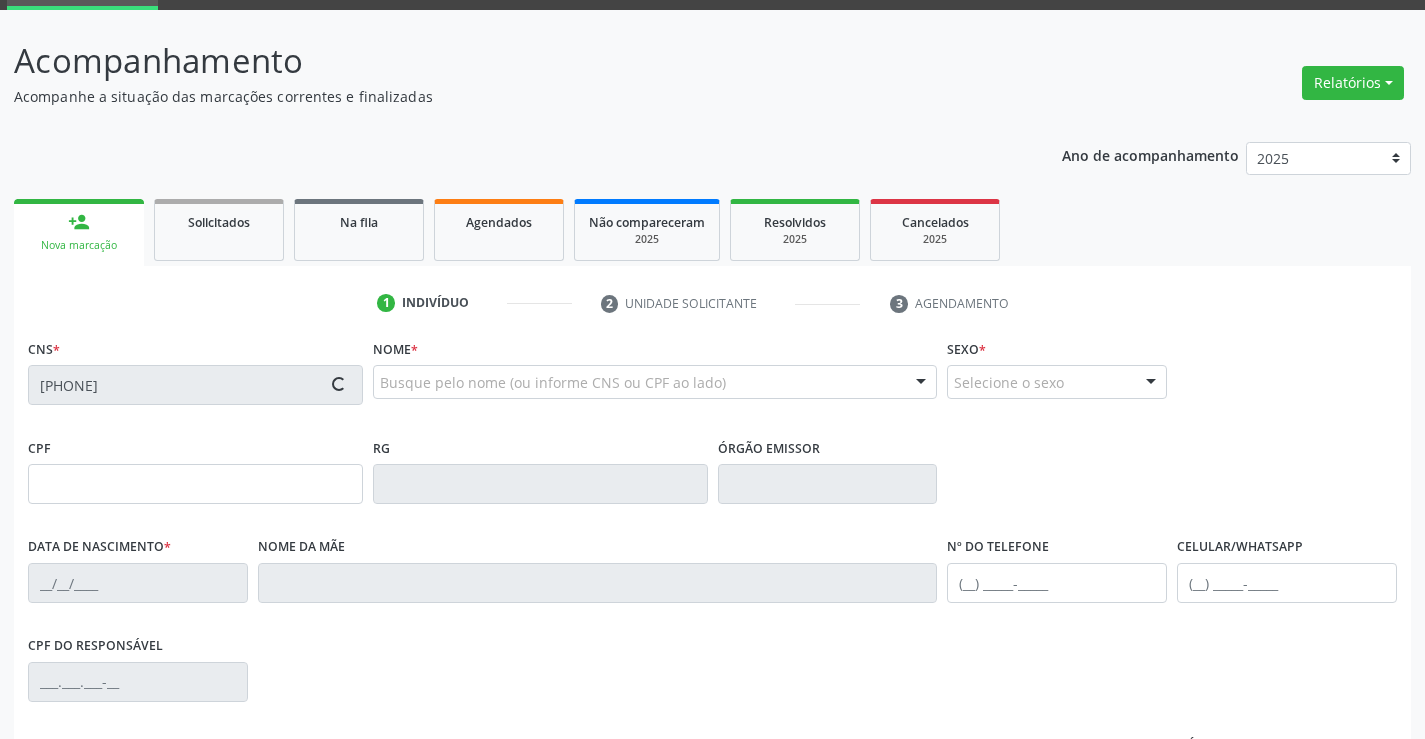 type on "2216466719" 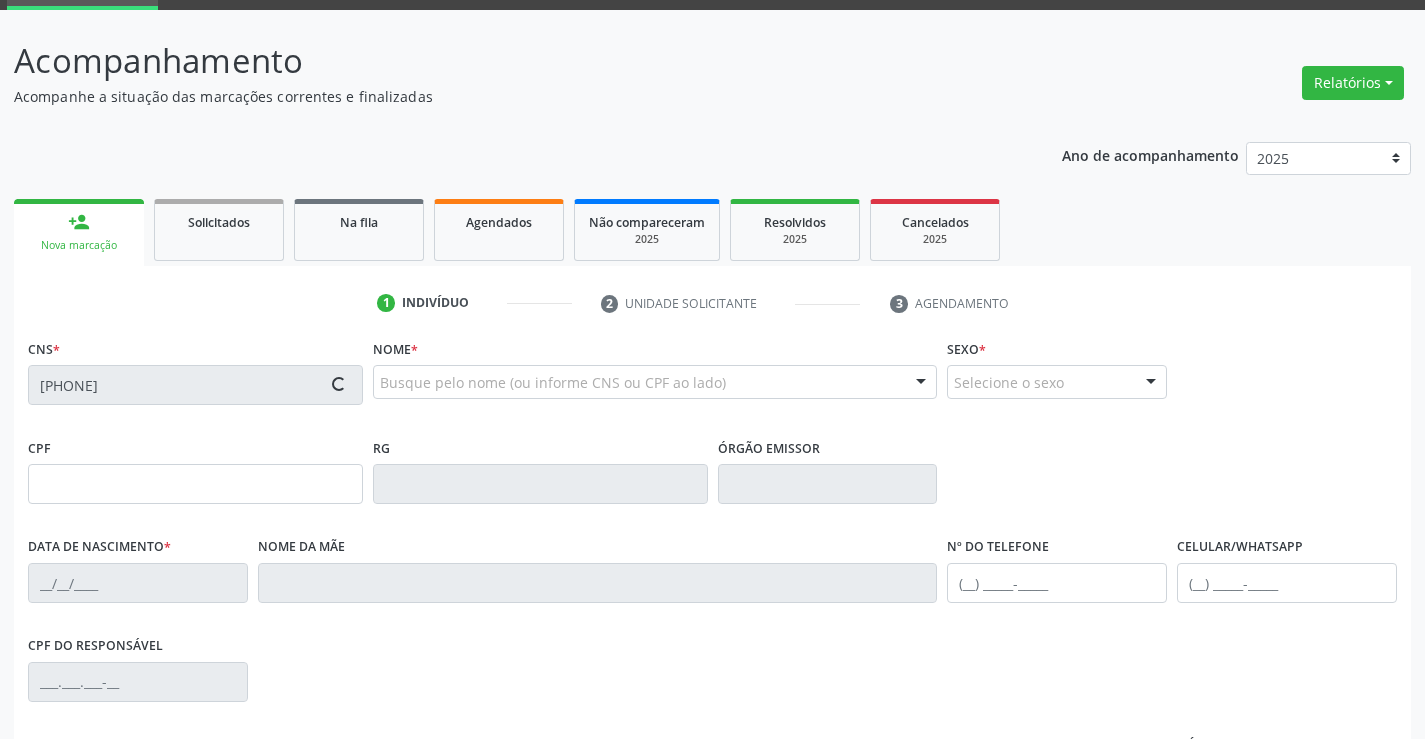 type on "26/01/2000" 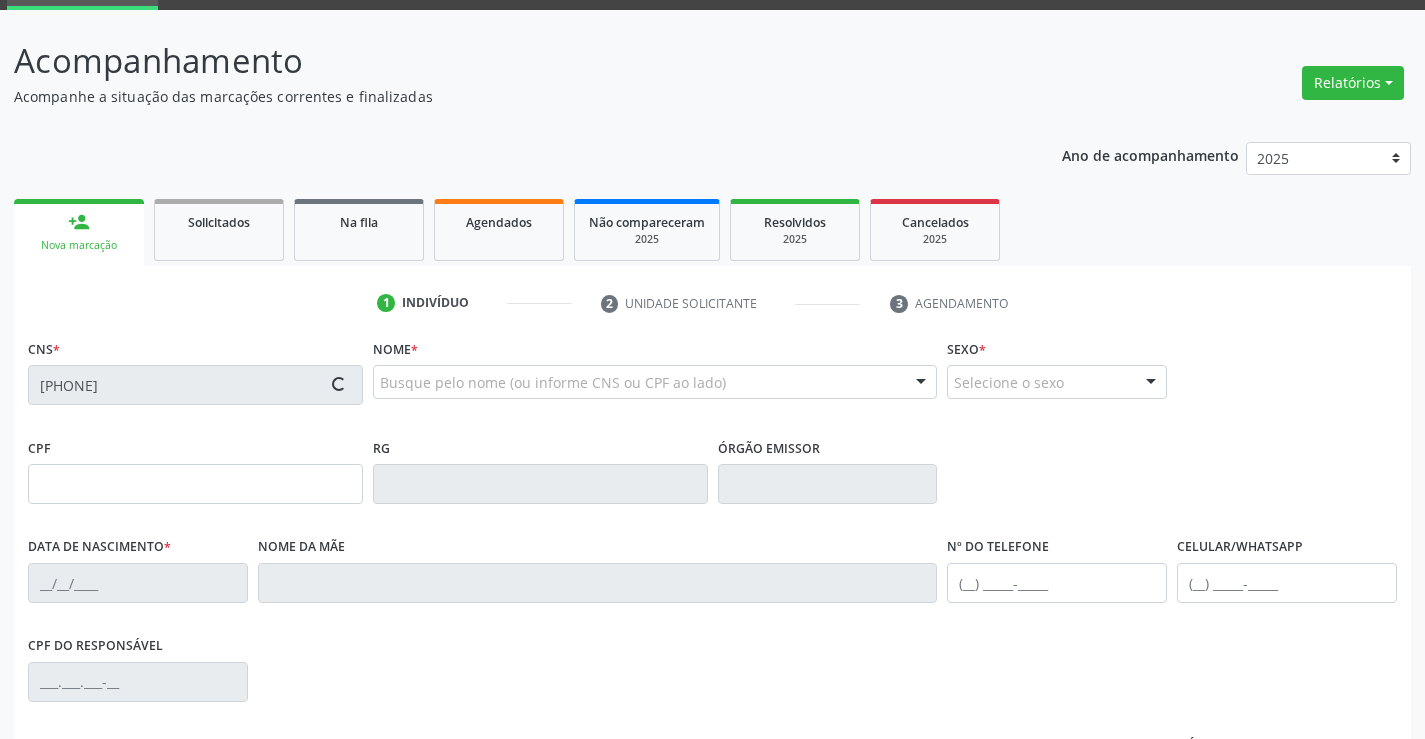 type on "S/N" 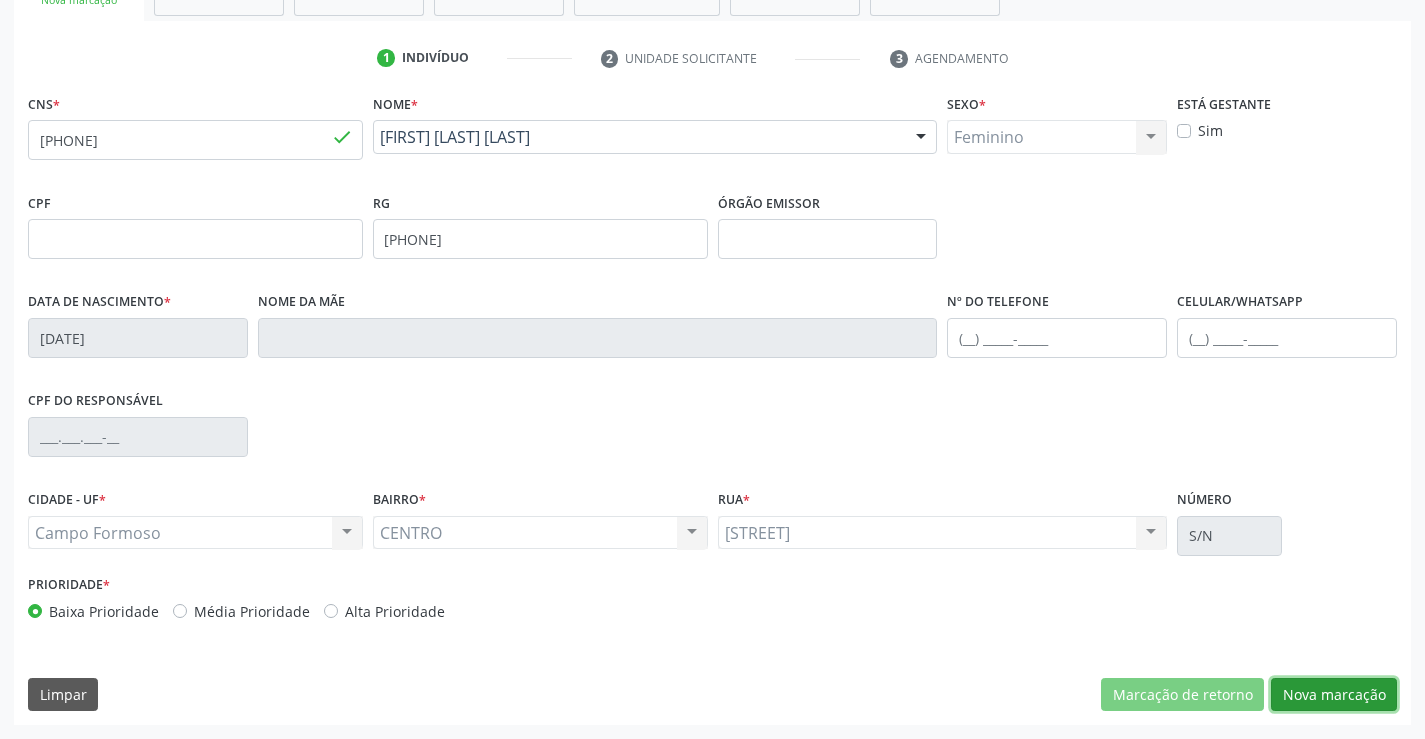 click on "Nova marcação" at bounding box center [1334, 695] 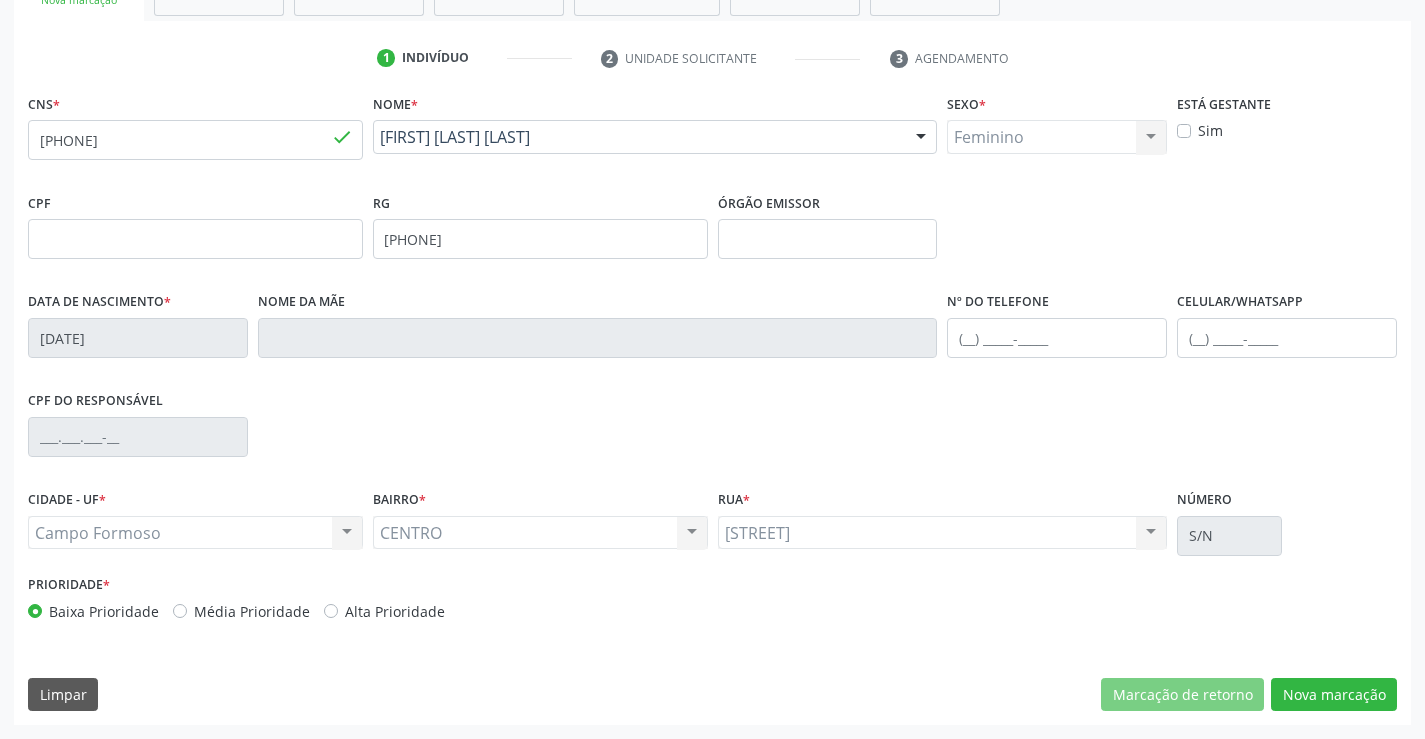 scroll, scrollTop: 167, scrollLeft: 0, axis: vertical 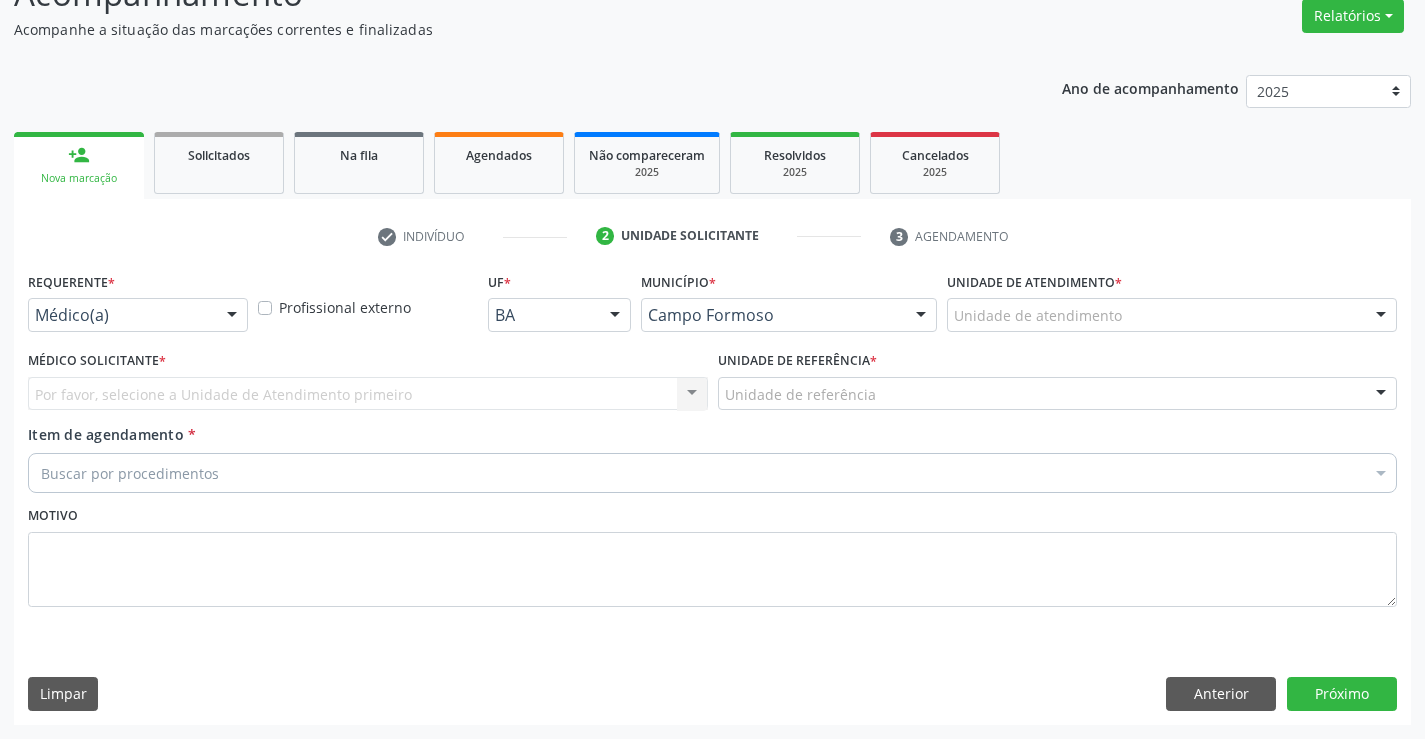 click at bounding box center (232, 316) 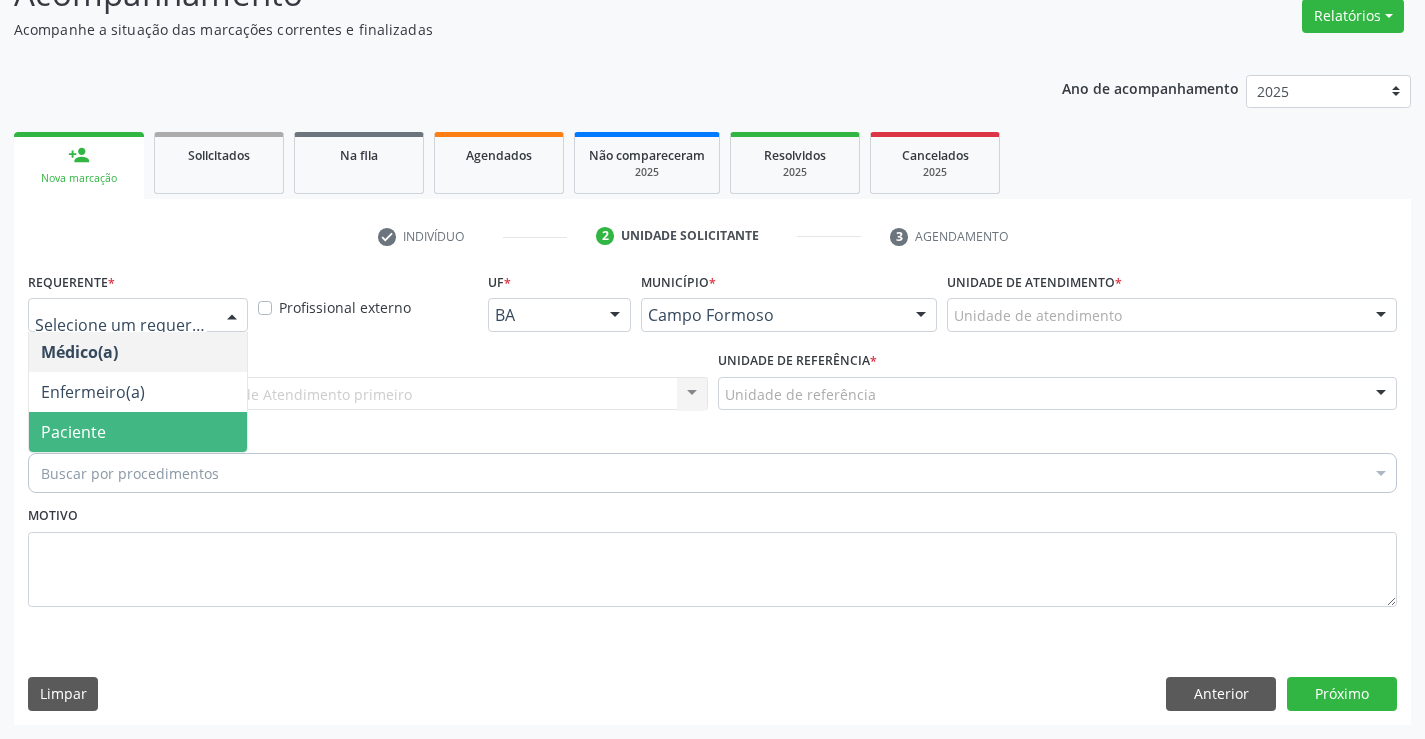 click on "Paciente" at bounding box center (138, 432) 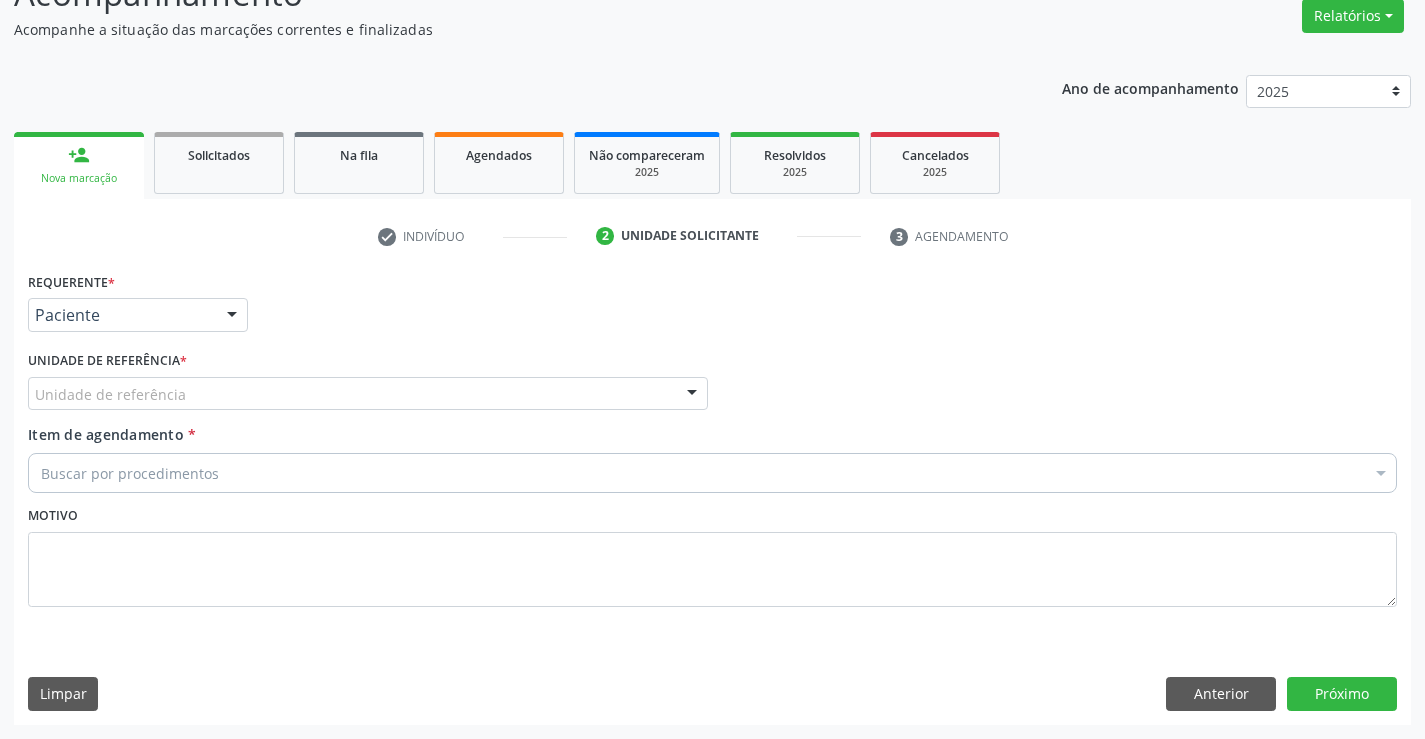 drag, startPoint x: 425, startPoint y: 384, endPoint x: 414, endPoint y: 391, distance: 13.038404 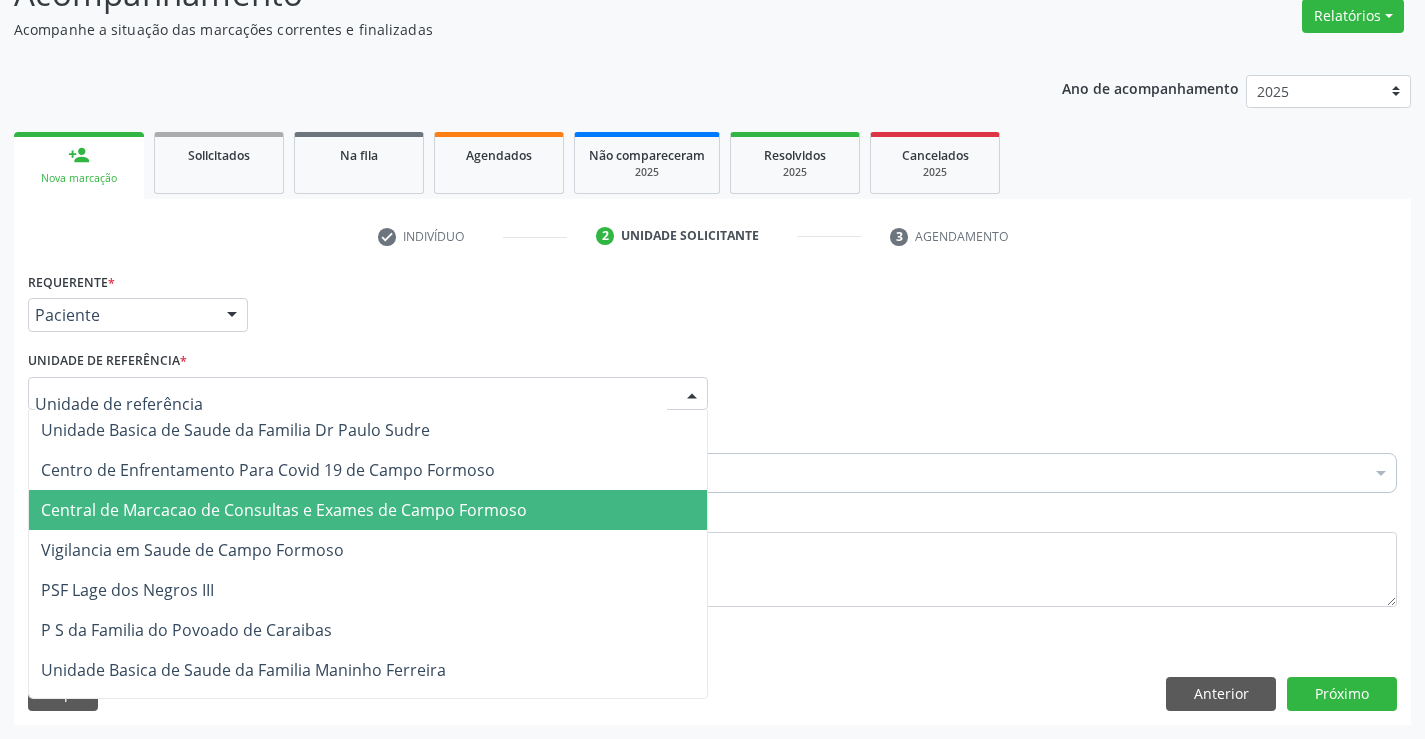 click on "Central de Marcacao de Consultas e Exames de Campo Formoso" at bounding box center (284, 510) 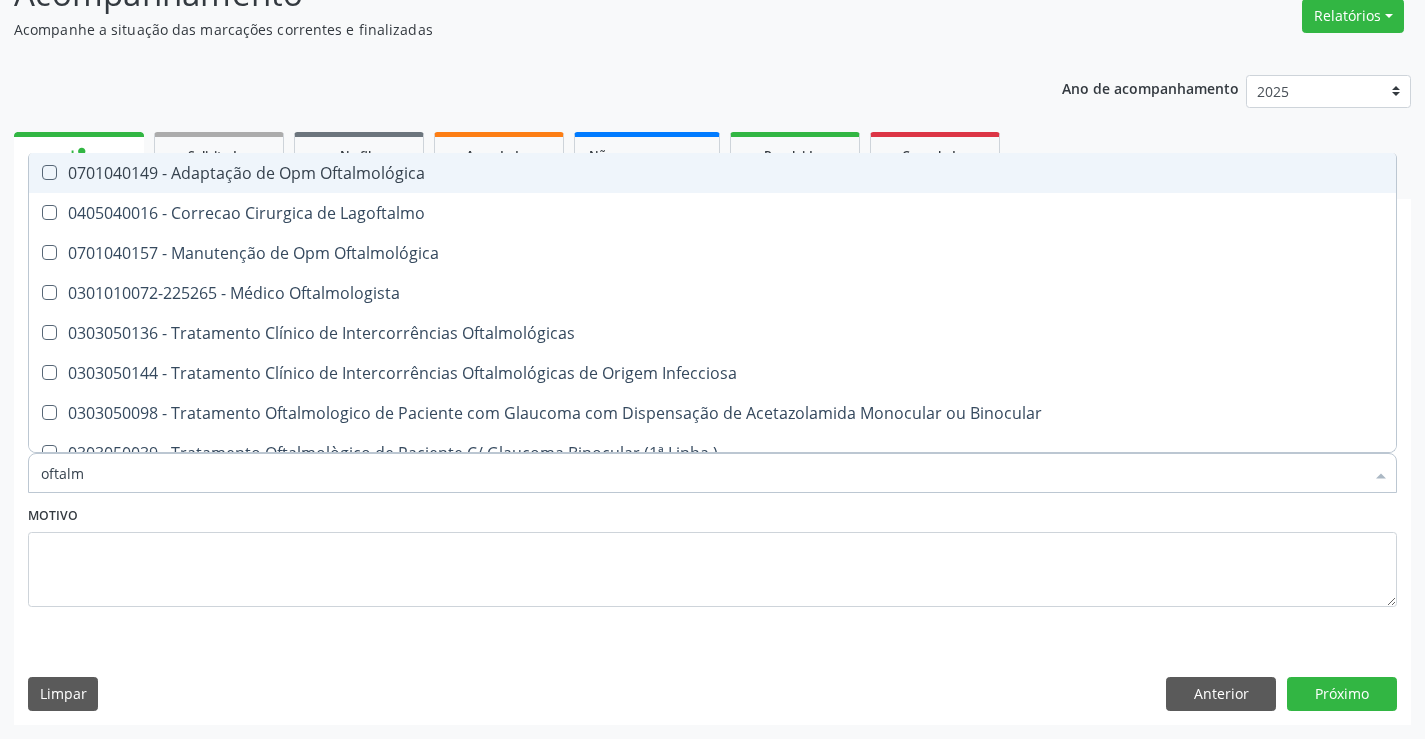 type on "oftalmo" 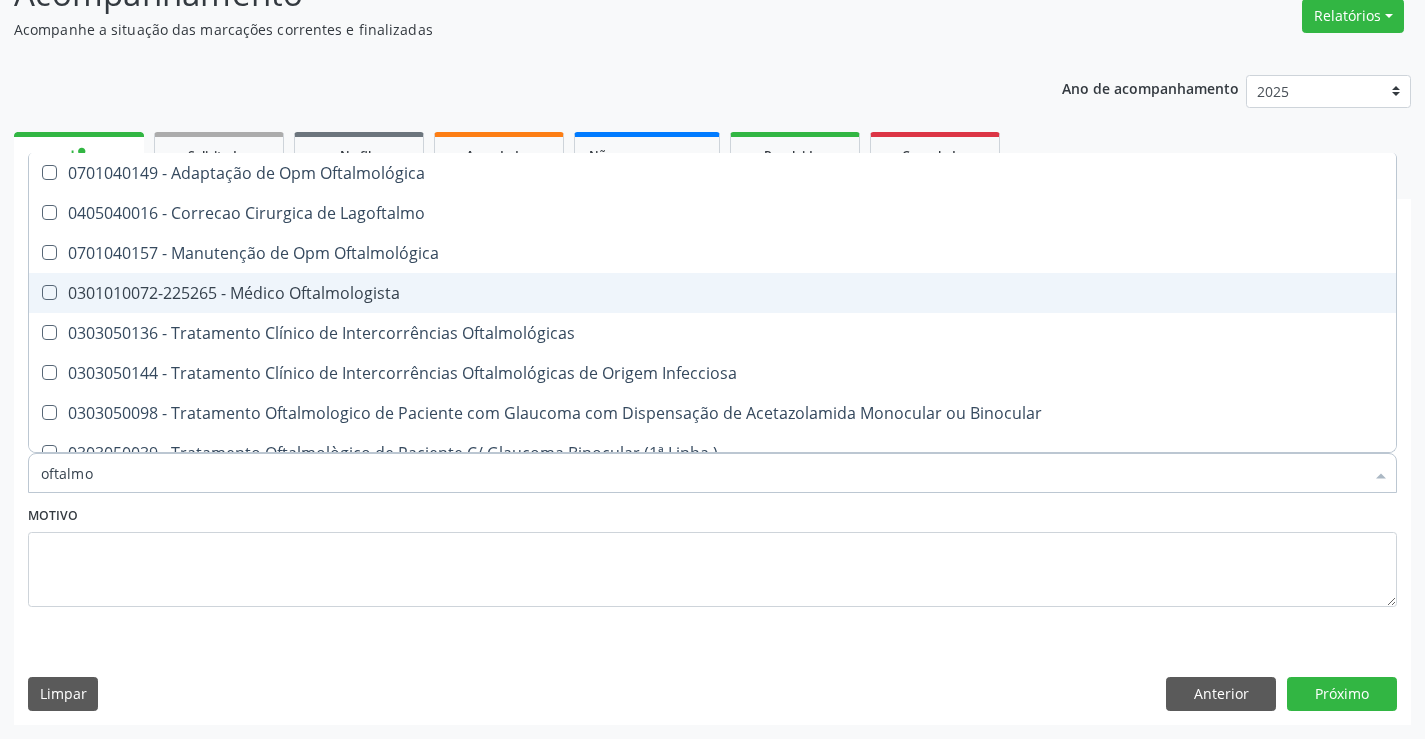 click on "0301010072-225265 - Médico Oftalmologista" at bounding box center (712, 293) 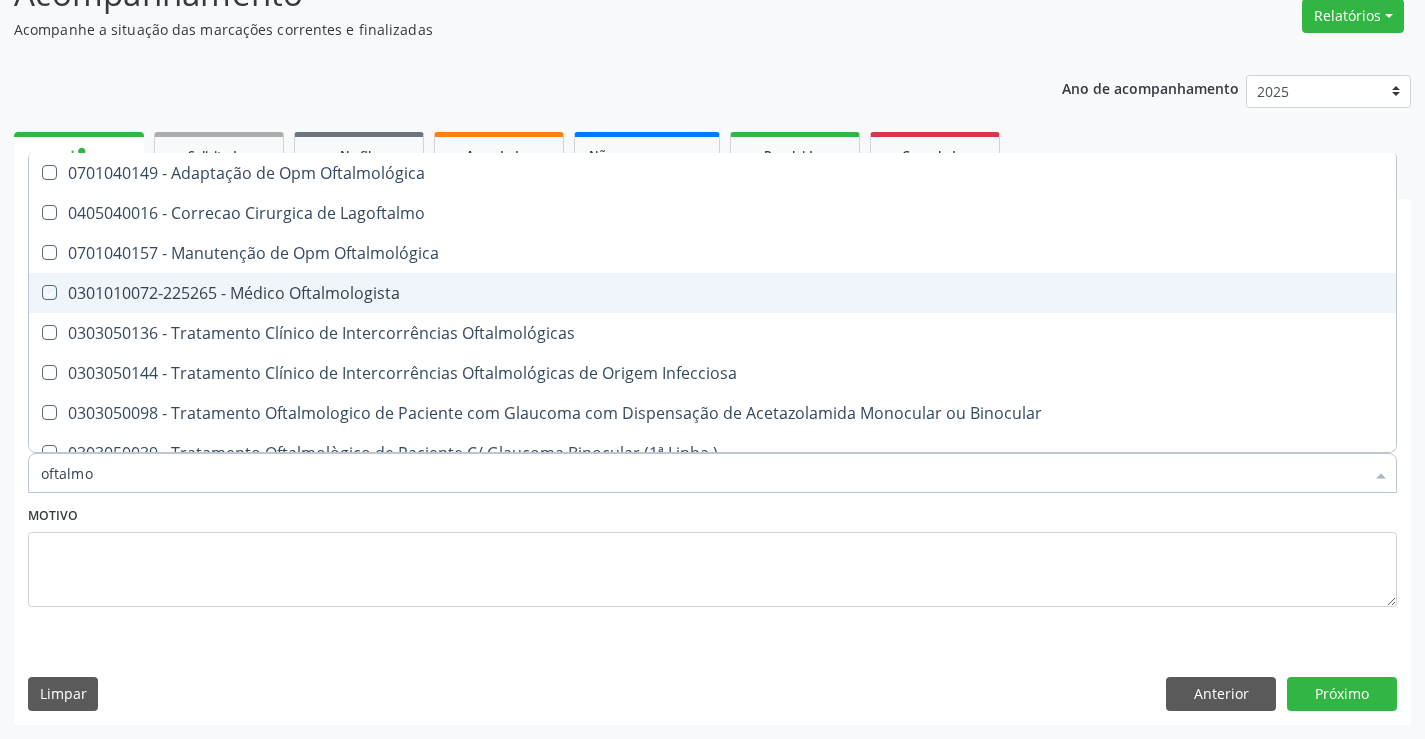 checkbox on "true" 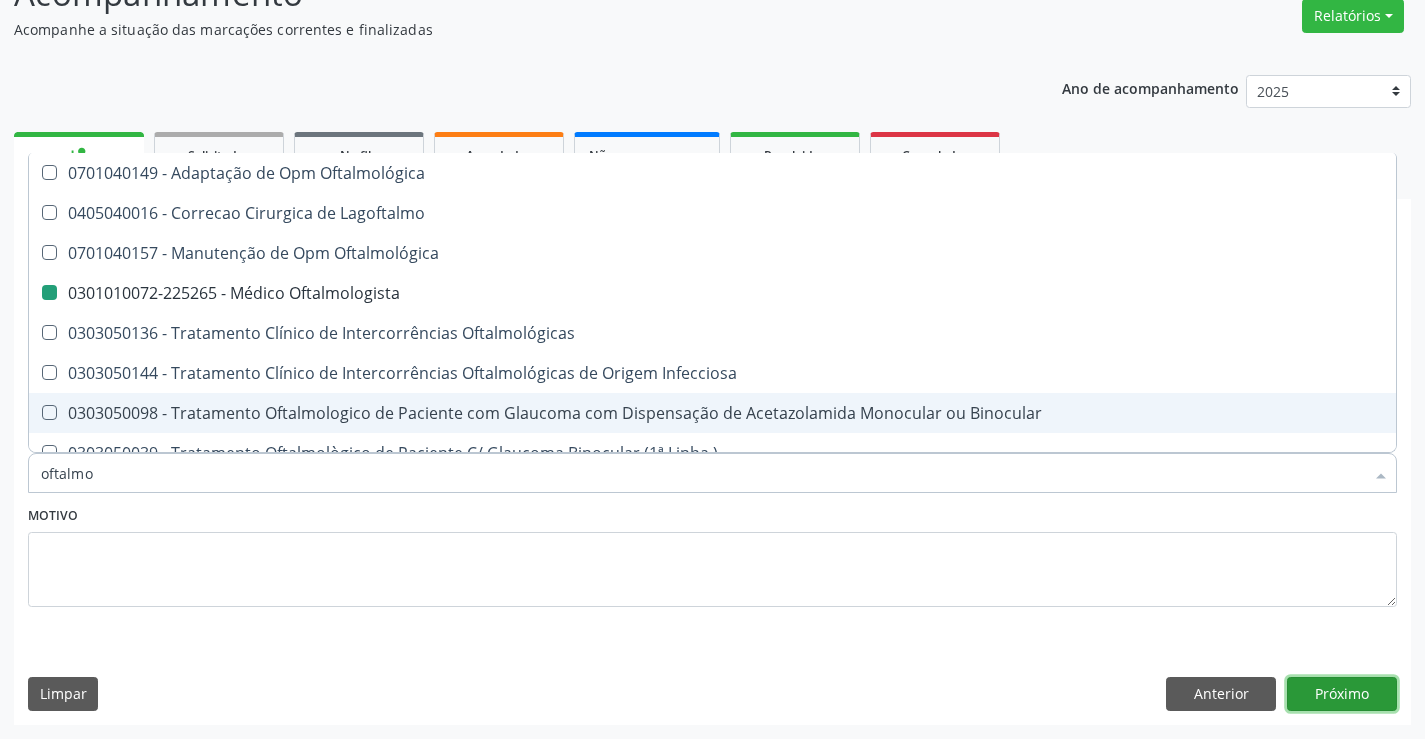 click on "Próximo" at bounding box center (1342, 694) 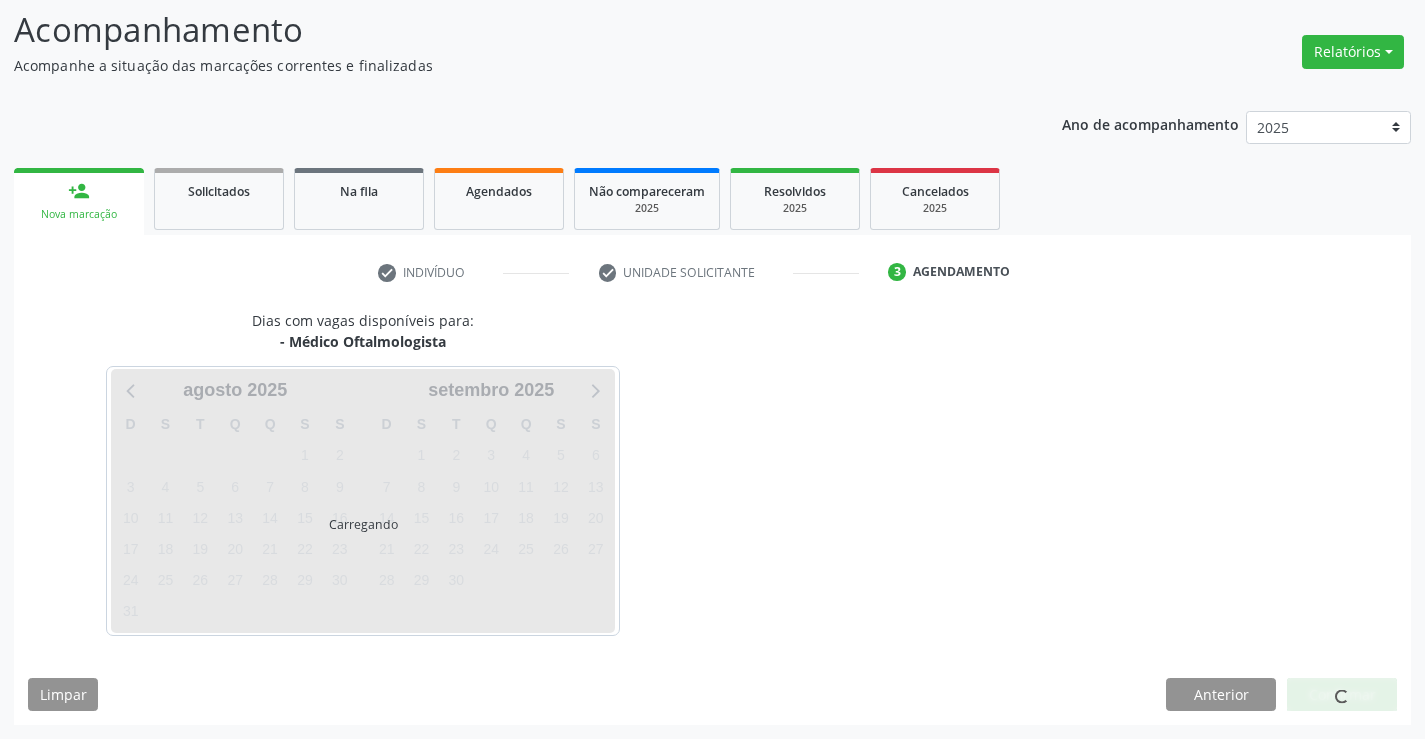 scroll, scrollTop: 167, scrollLeft: 0, axis: vertical 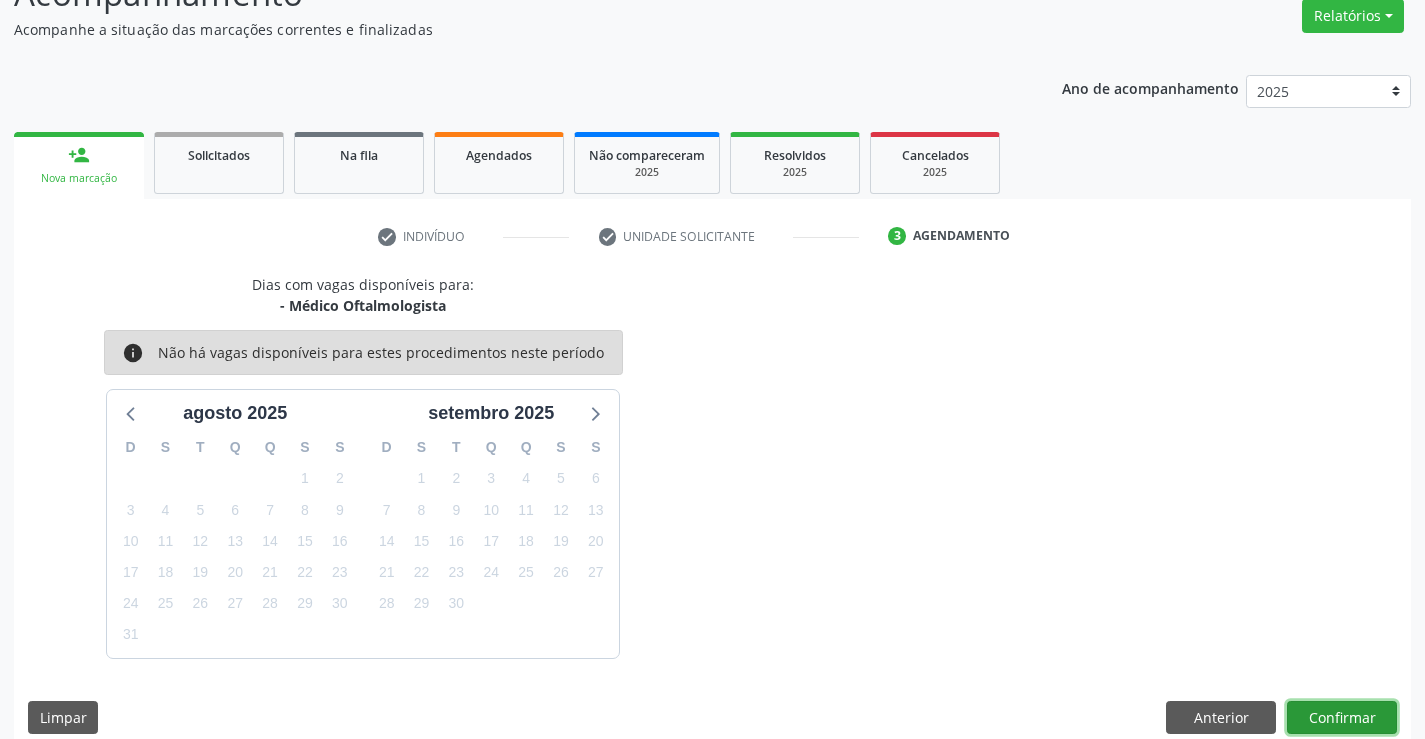 click on "Confirmar" at bounding box center (1342, 718) 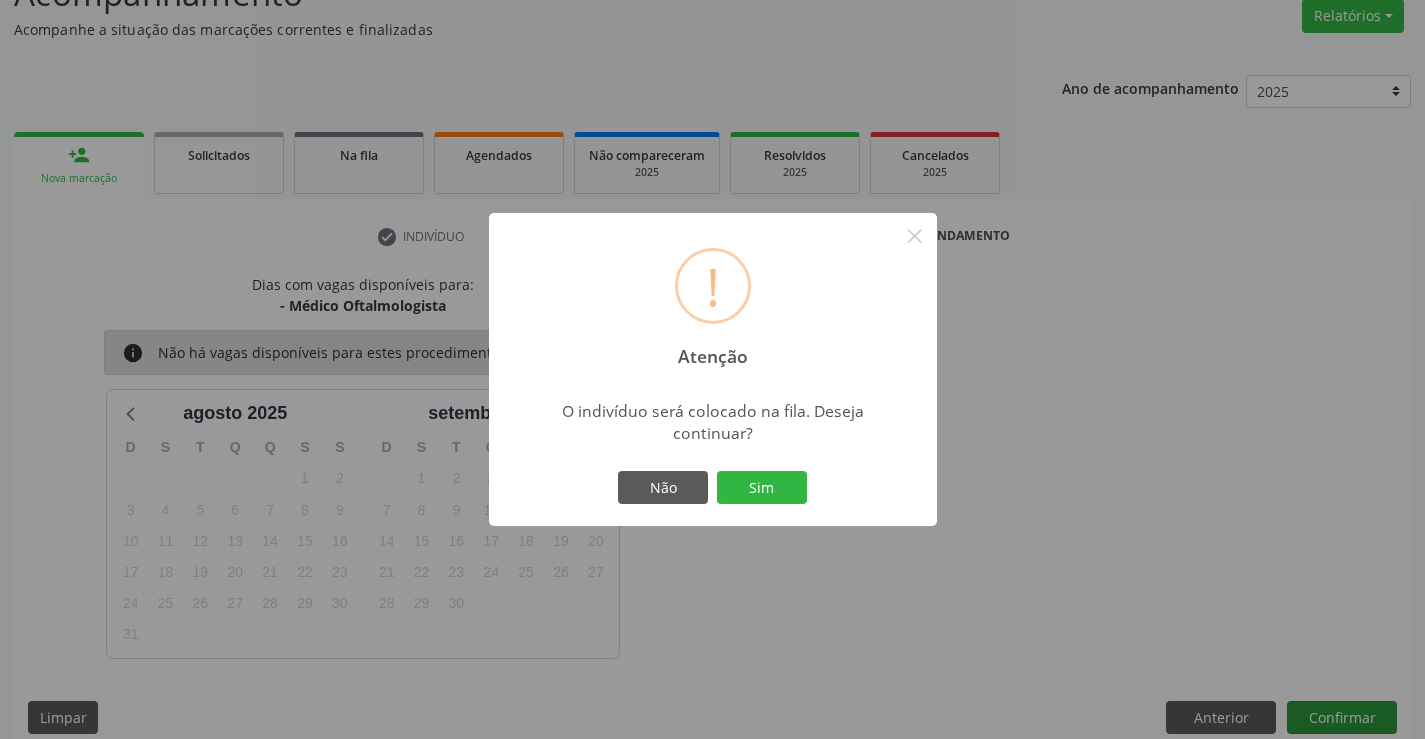 type 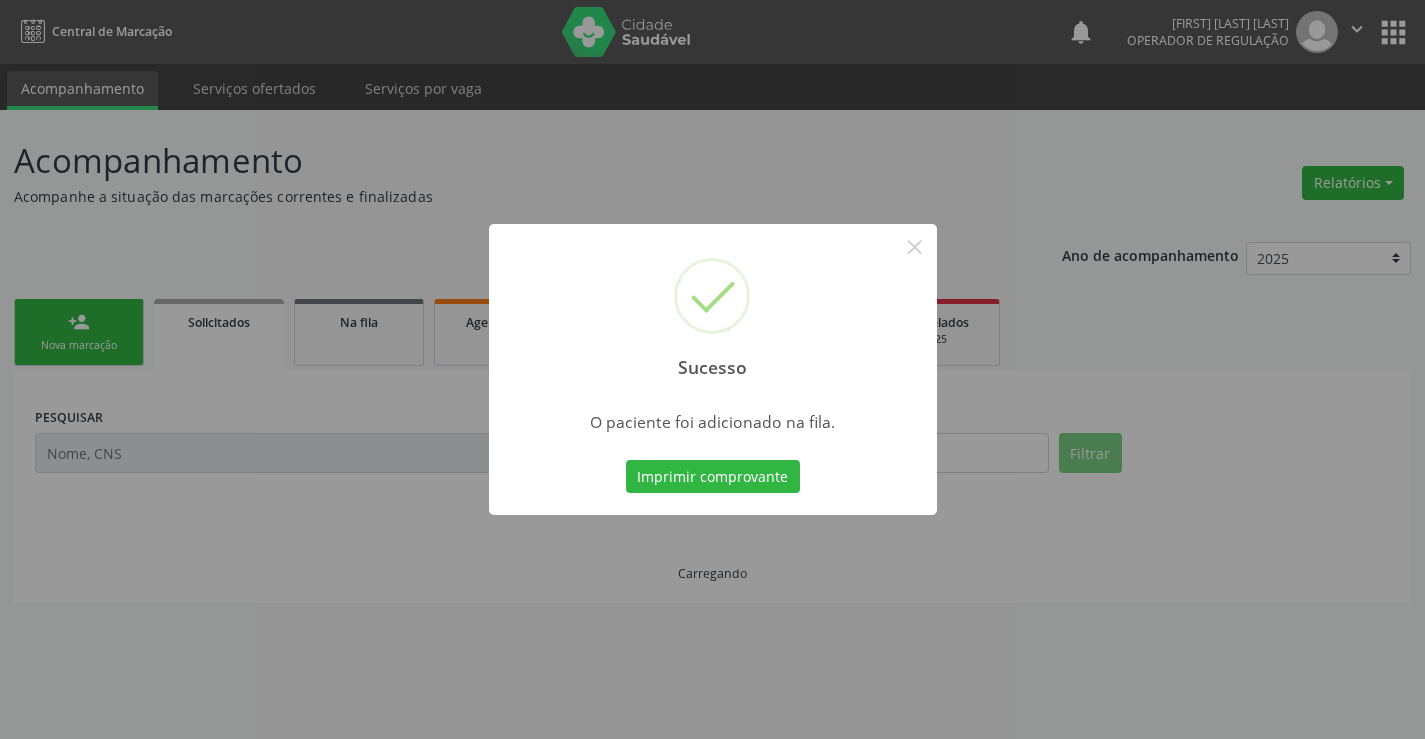 scroll, scrollTop: 0, scrollLeft: 0, axis: both 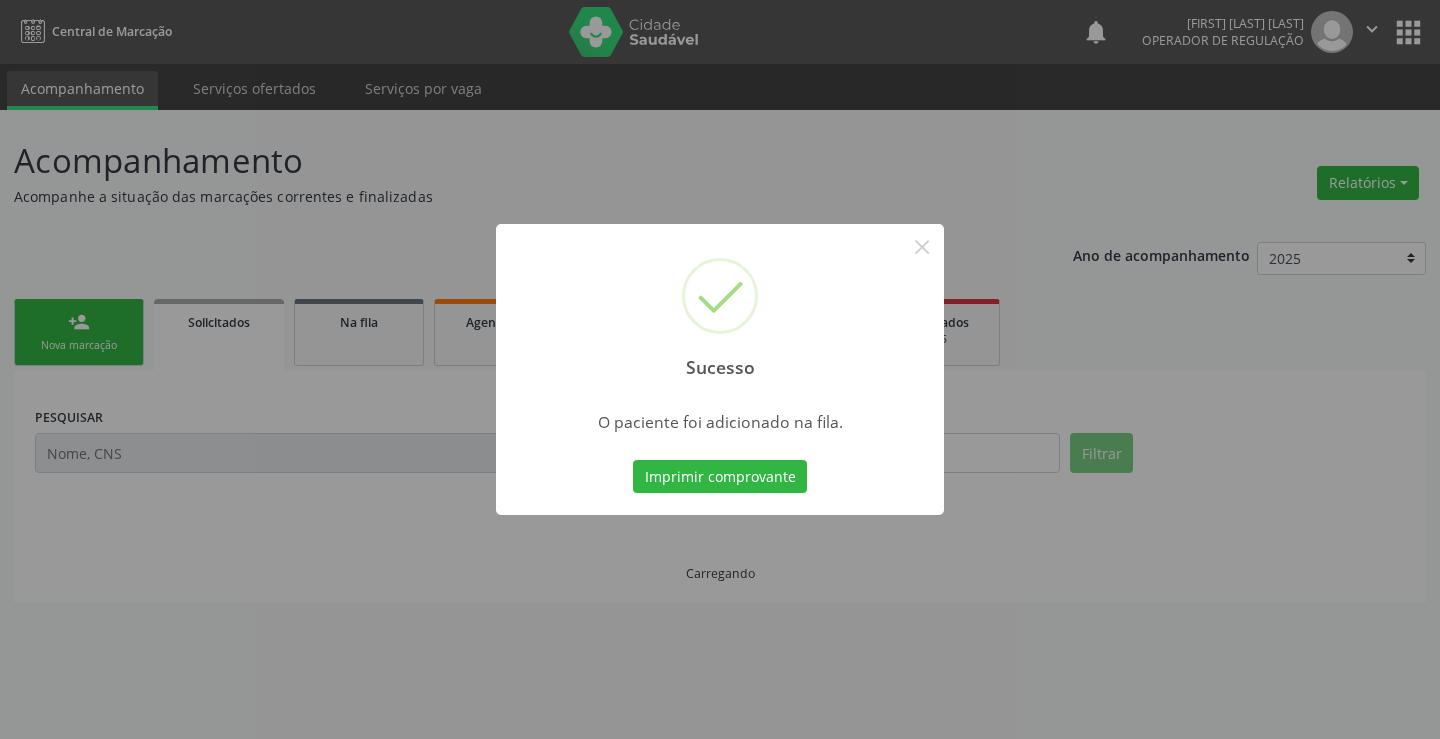 type 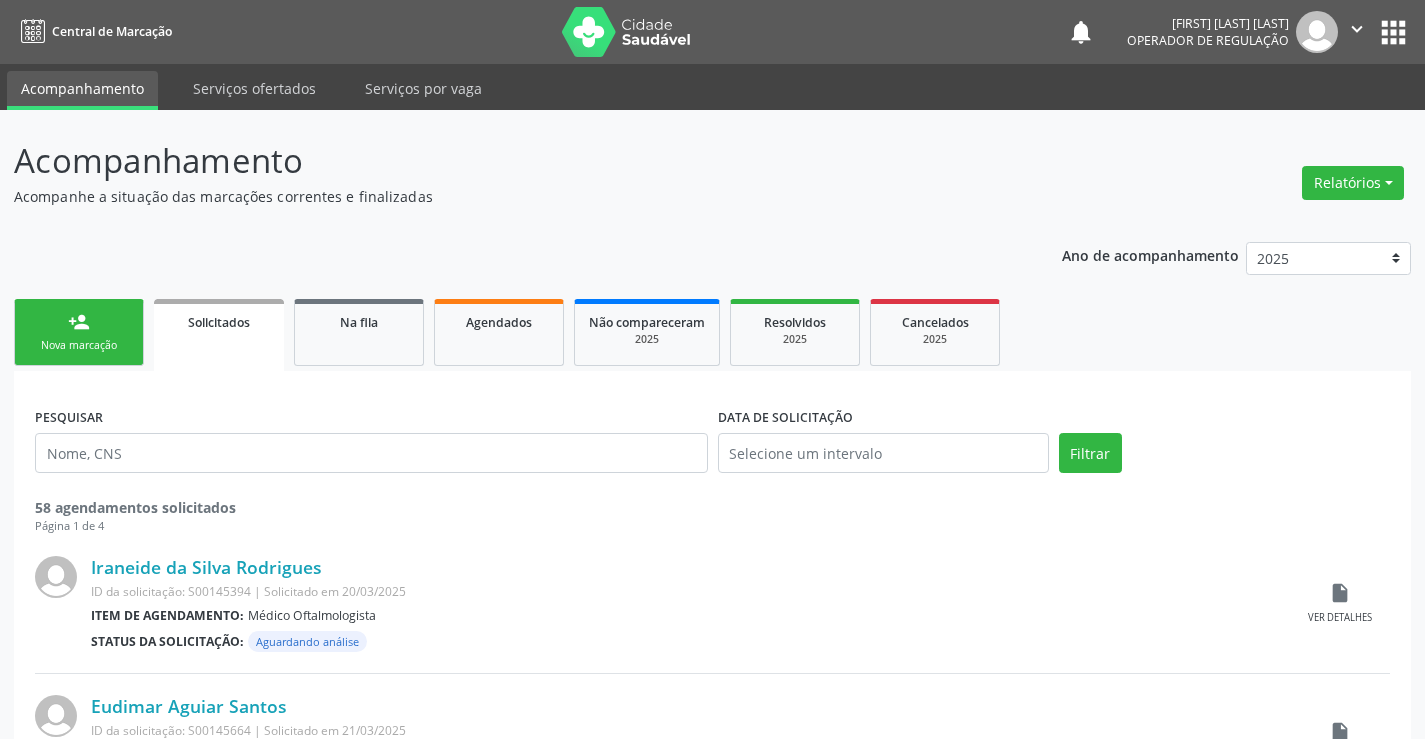 click on "Nova marcação" at bounding box center (79, 345) 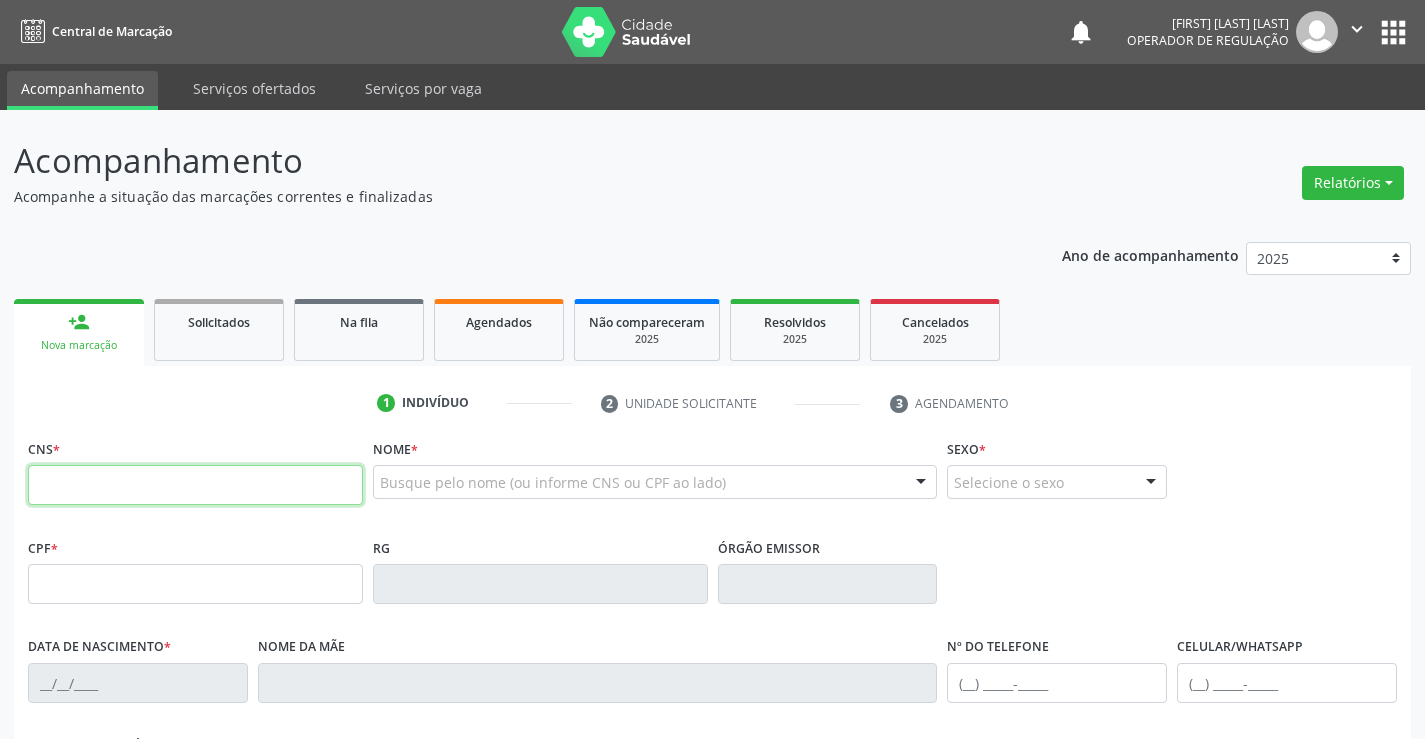 click at bounding box center [195, 485] 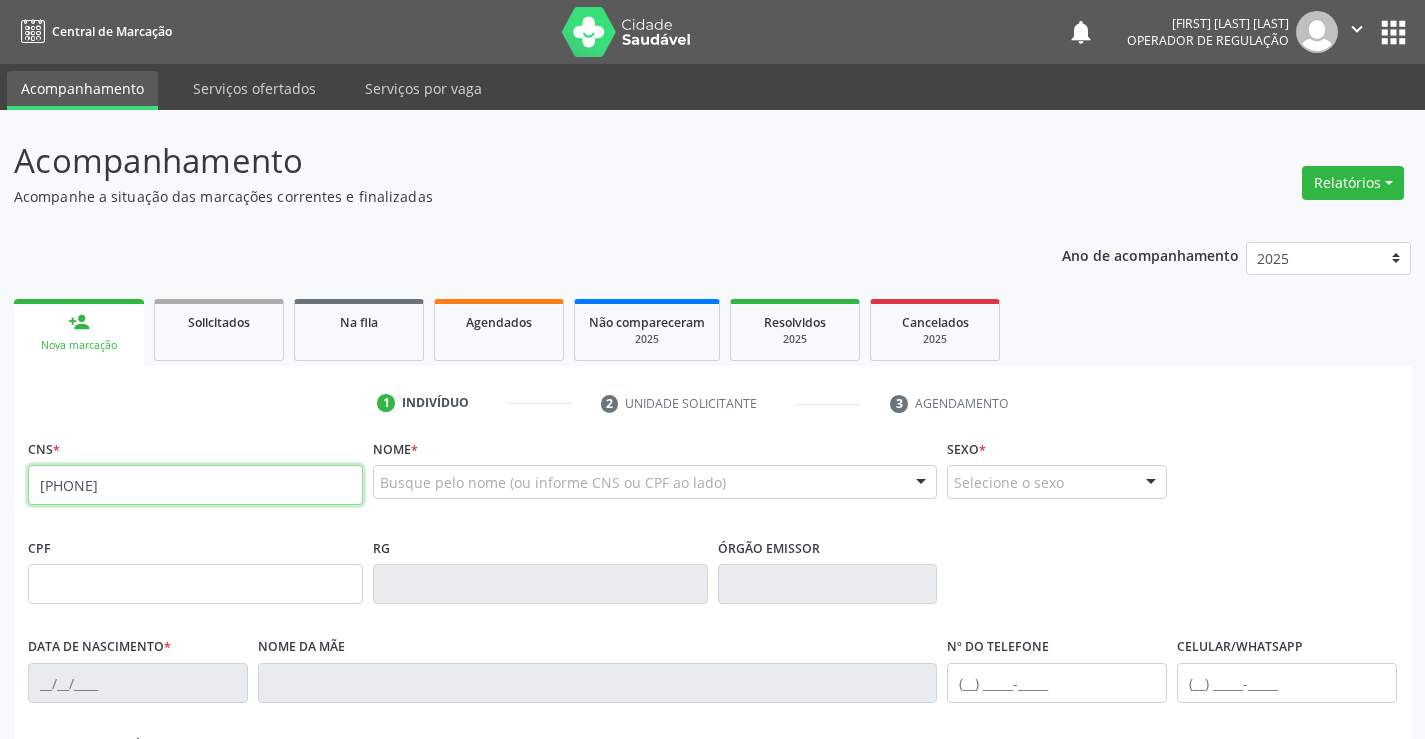 type on "706 9031 1765 1034" 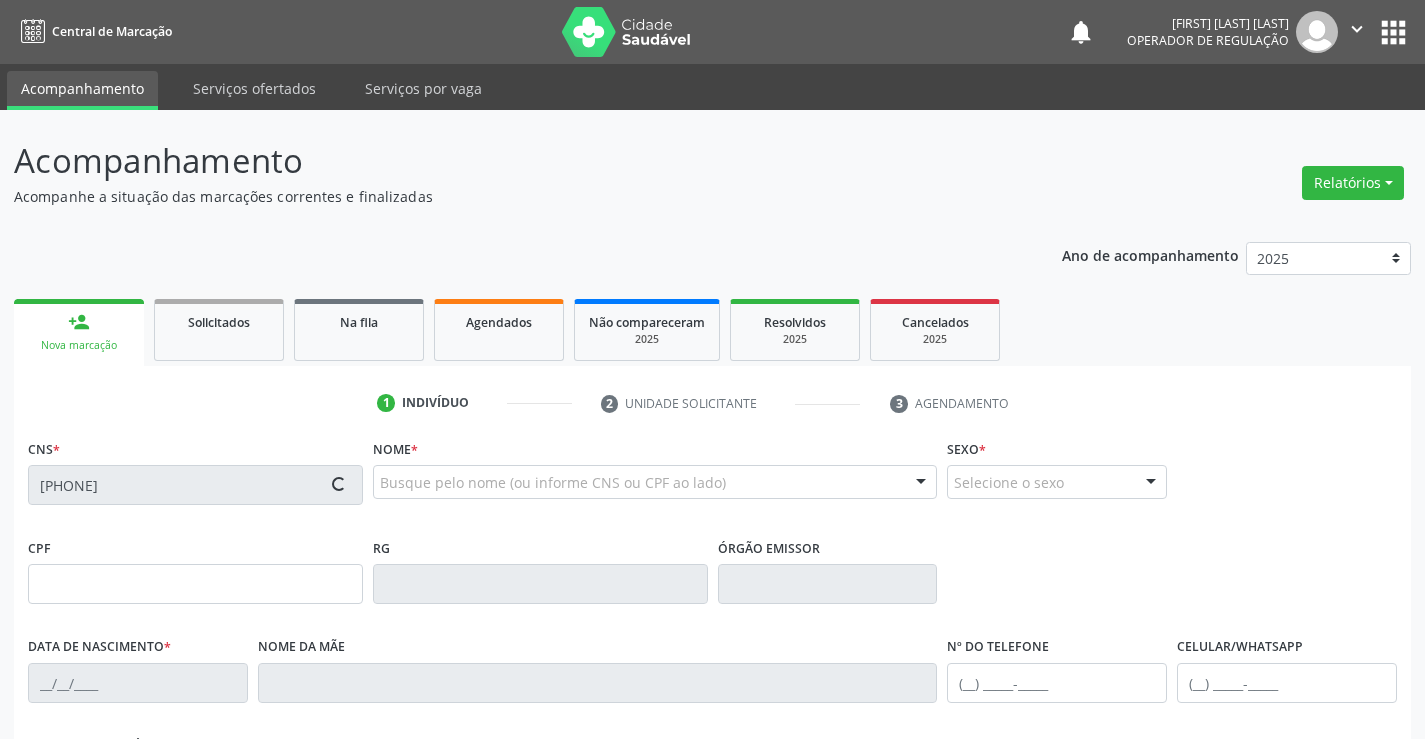 type on "30/03/1988" 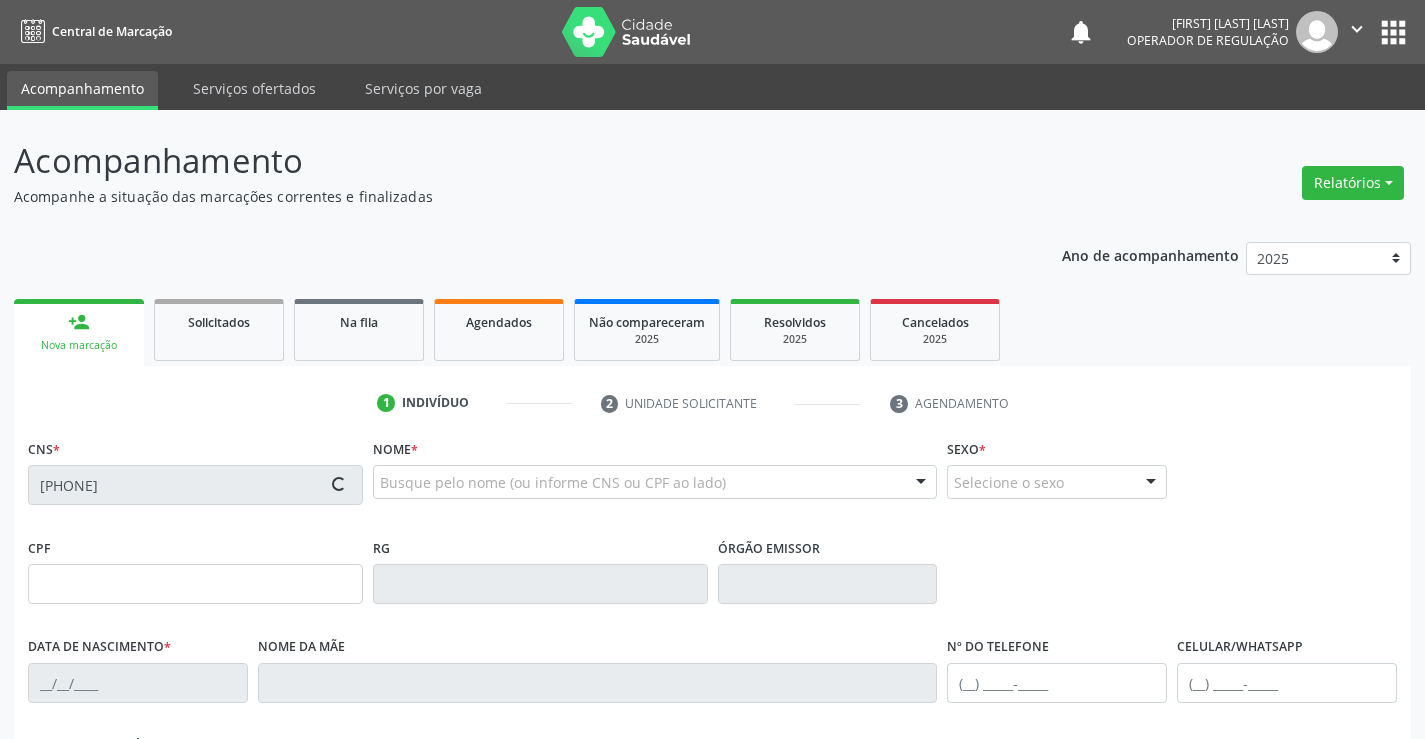 type on "(74) 99961-2153" 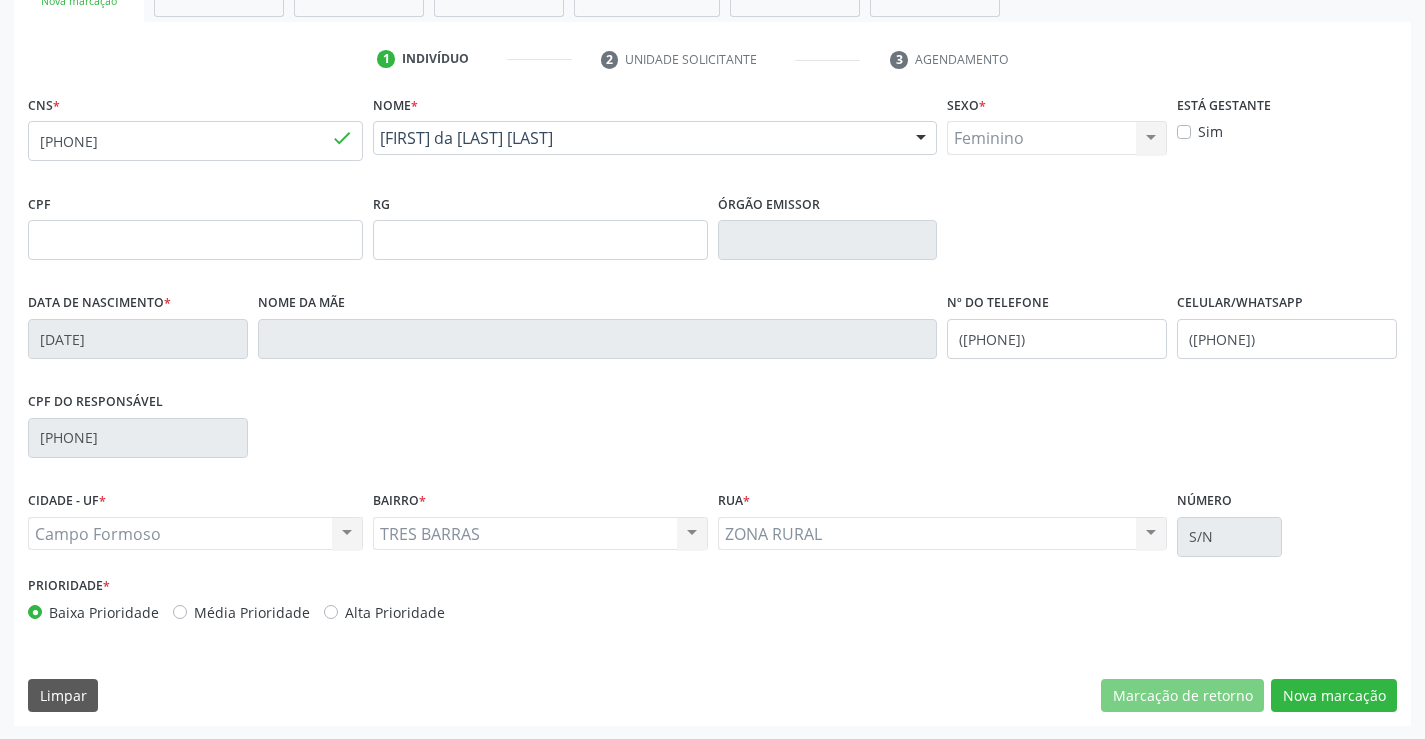 scroll, scrollTop: 345, scrollLeft: 0, axis: vertical 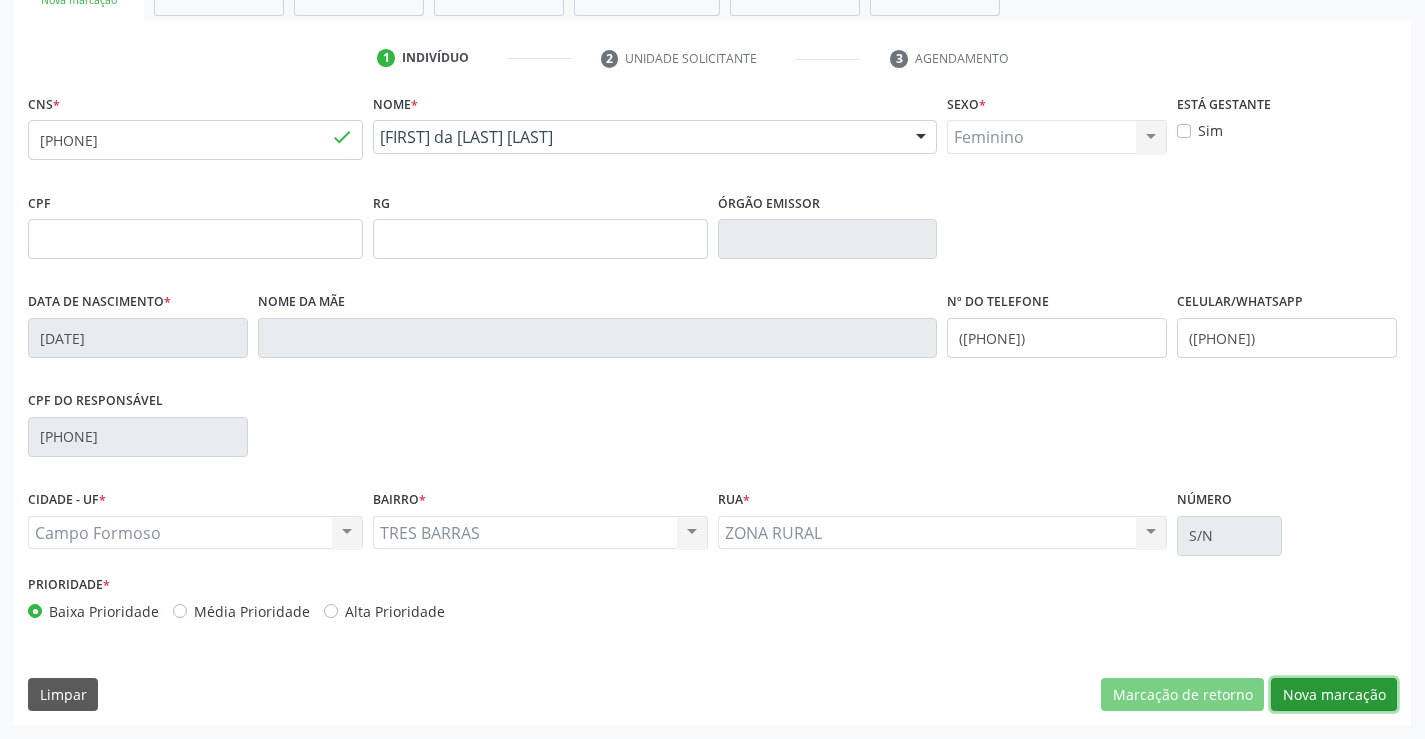 click on "Nova marcação" at bounding box center [1334, 695] 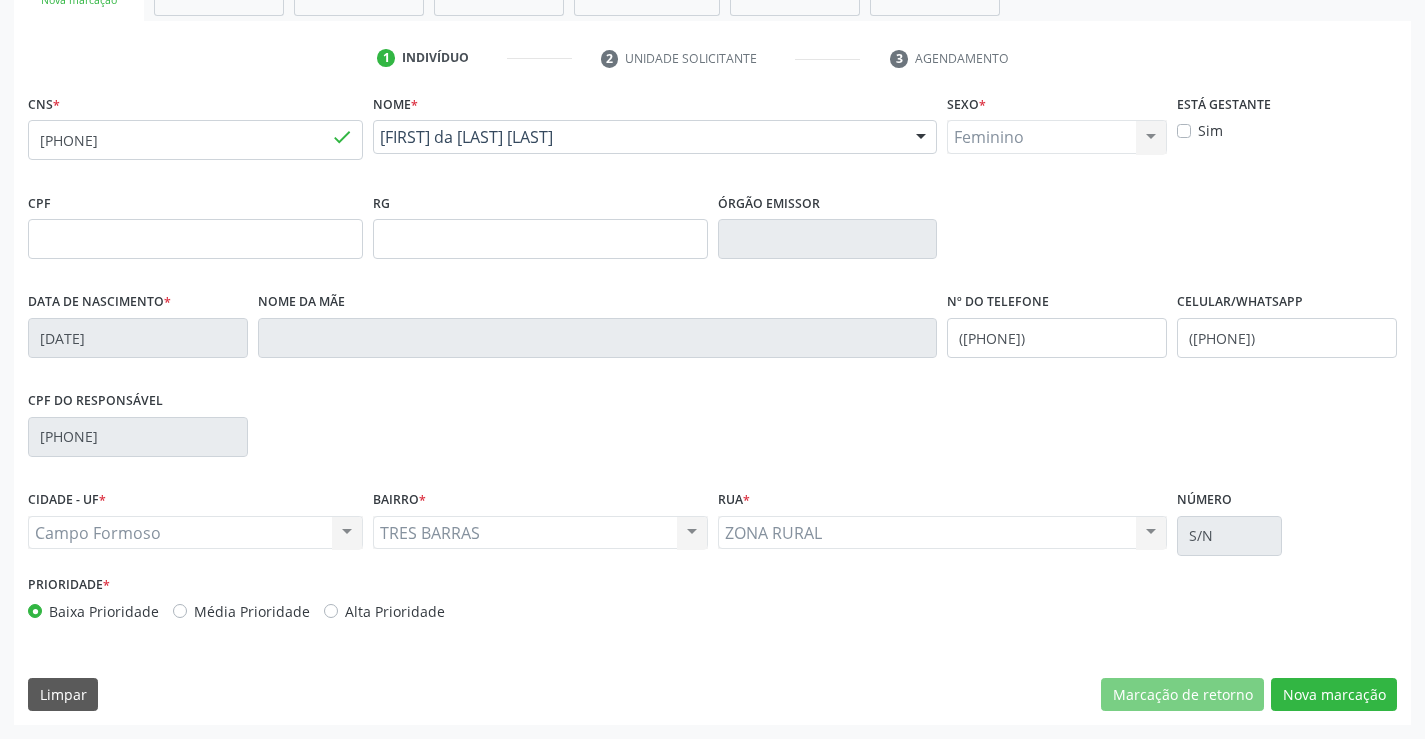 scroll, scrollTop: 167, scrollLeft: 0, axis: vertical 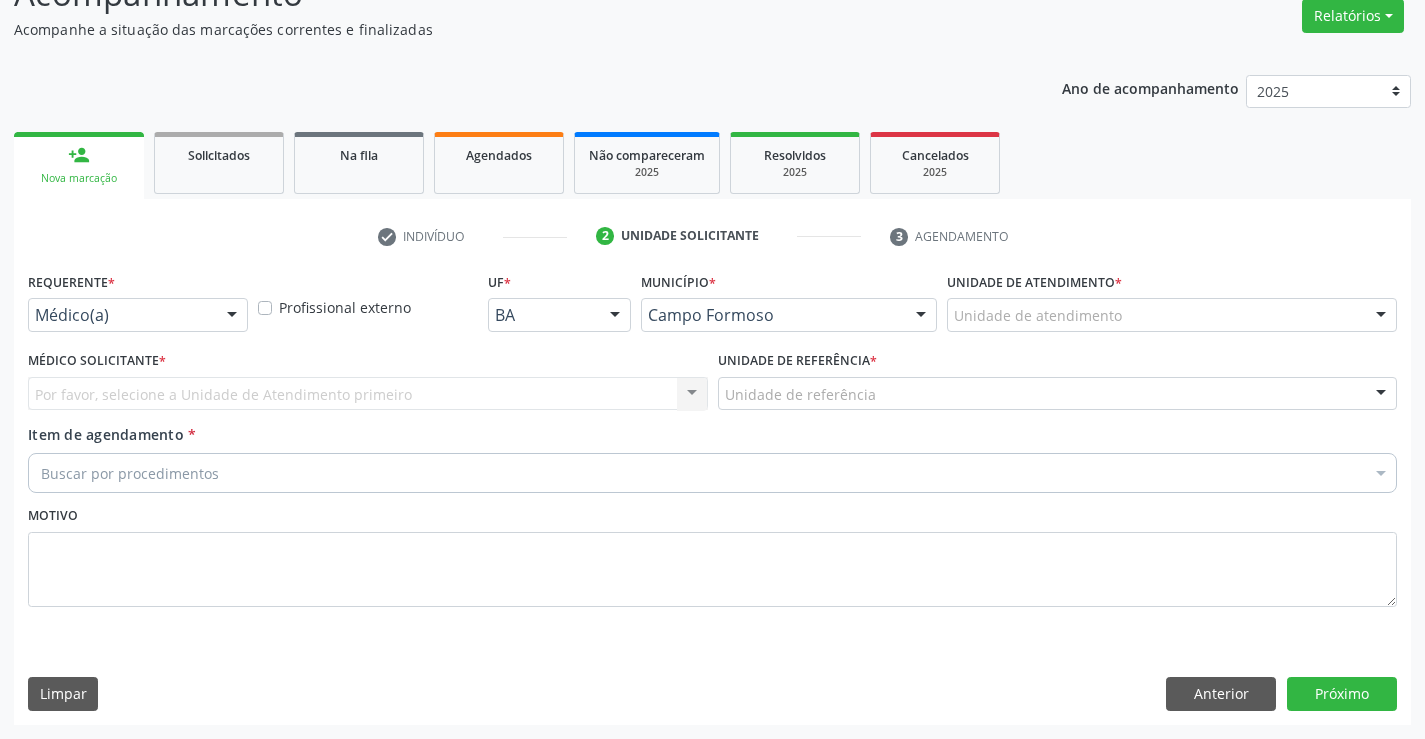 click at bounding box center [232, 316] 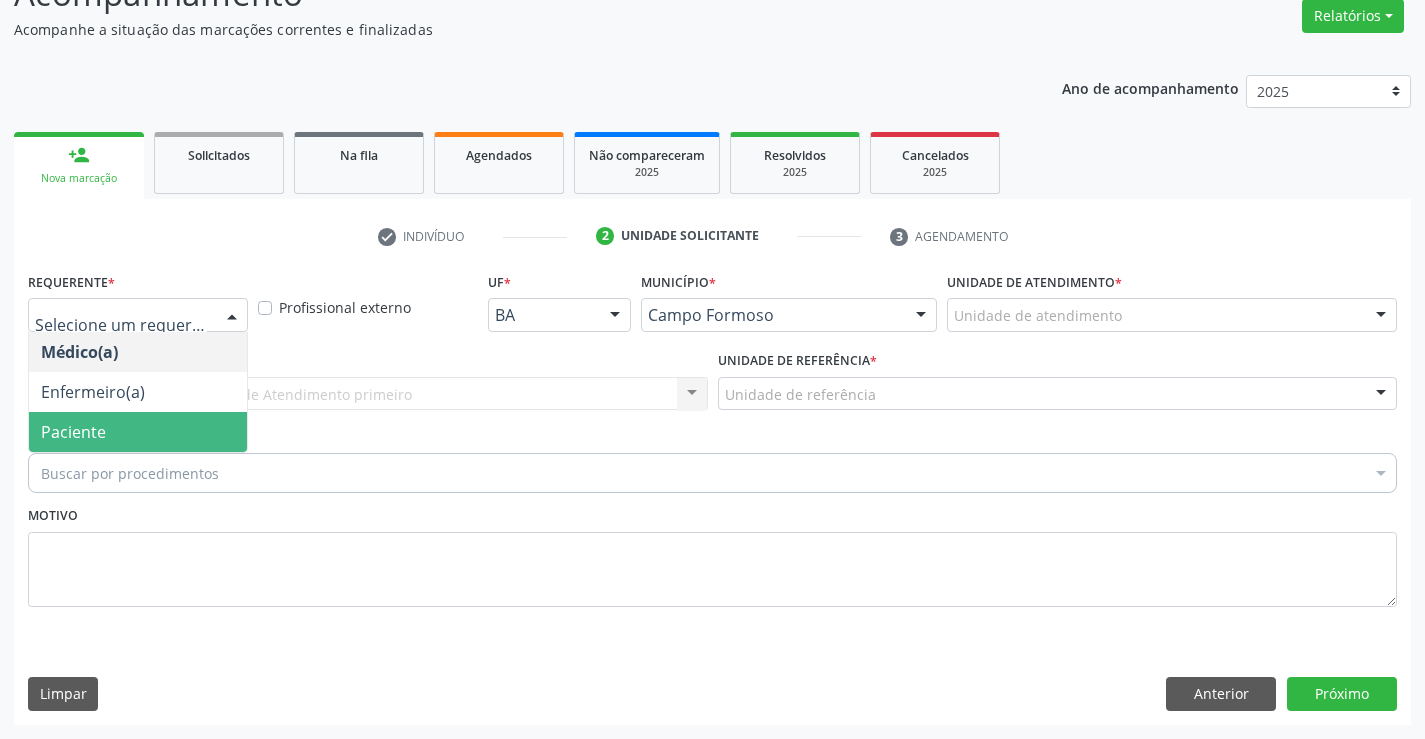 click on "Paciente" at bounding box center [138, 432] 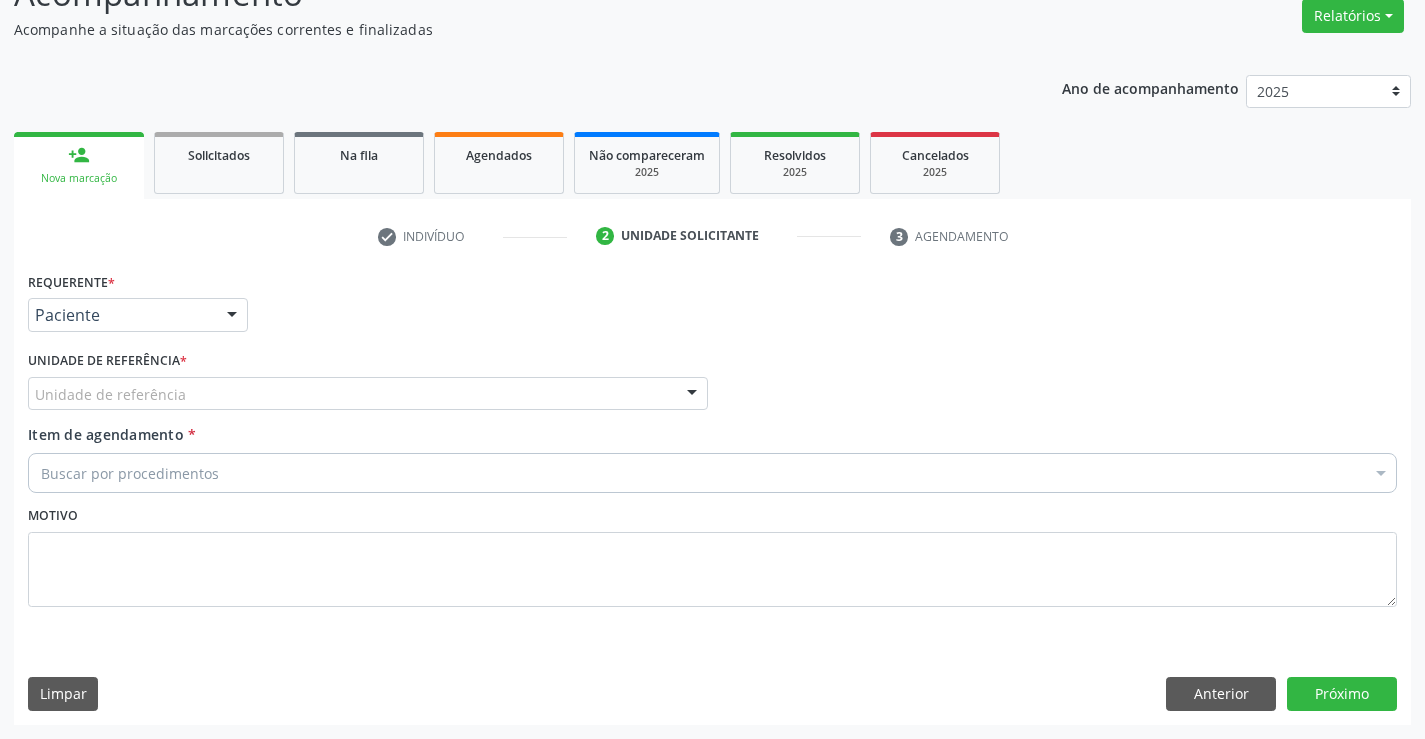 click on "Unidade de referência" at bounding box center (368, 394) 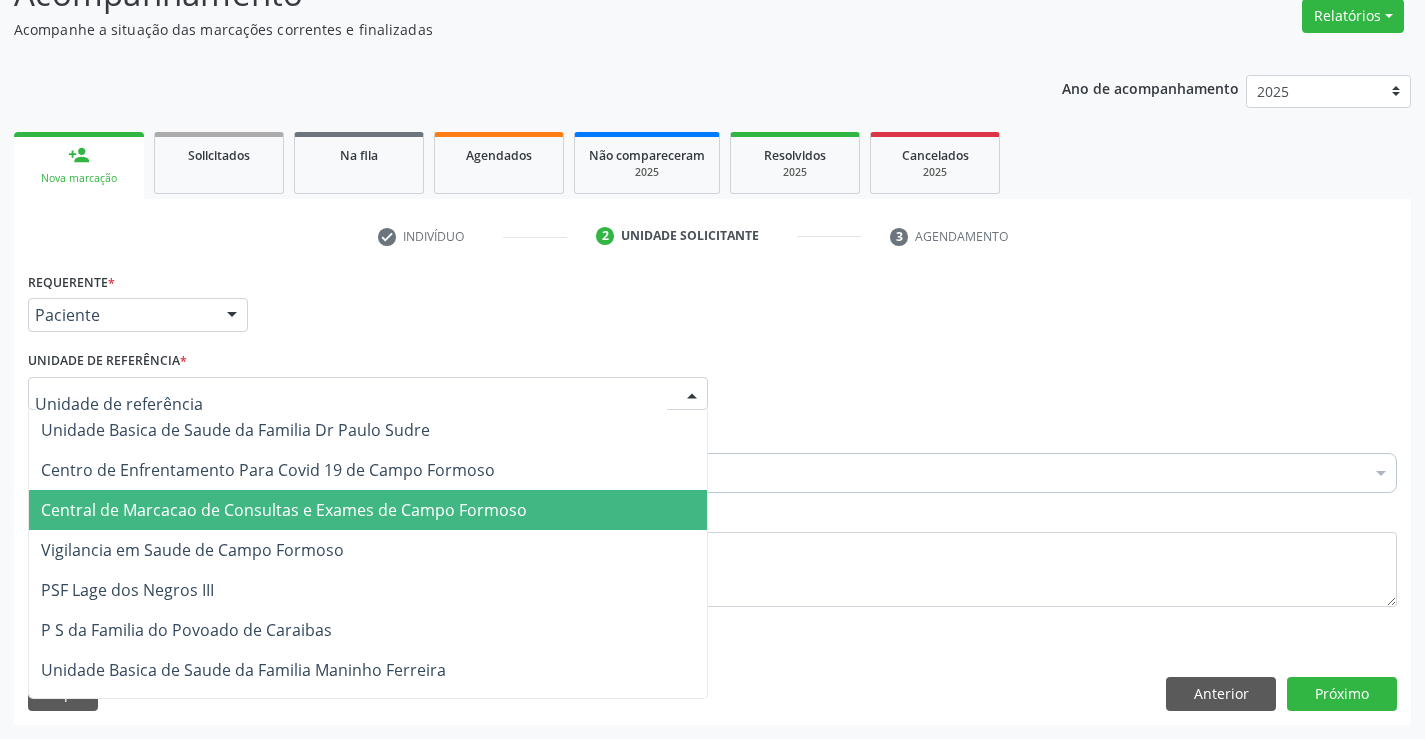 click on "Central de Marcacao de Consultas e Exames de Campo Formoso" at bounding box center [284, 510] 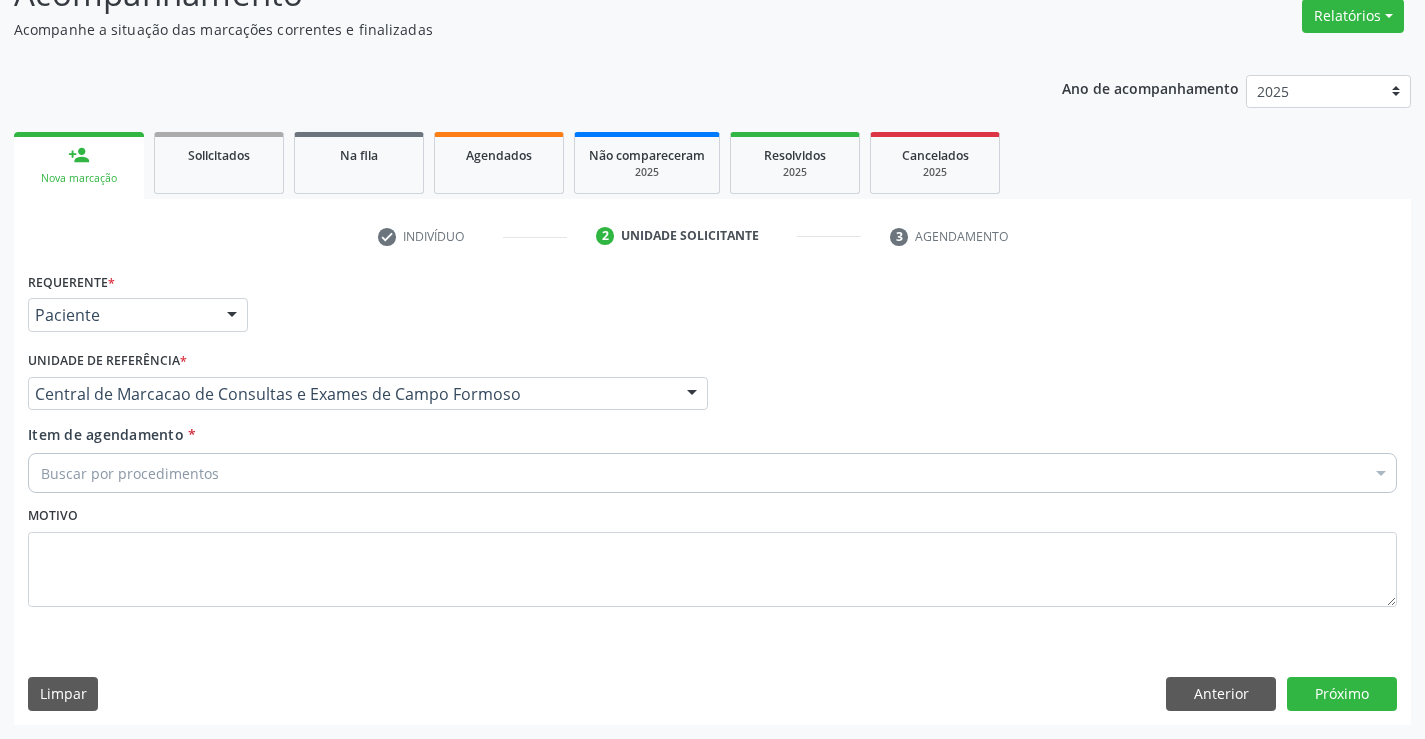 click on "Buscar por procedimentos" at bounding box center (712, 473) 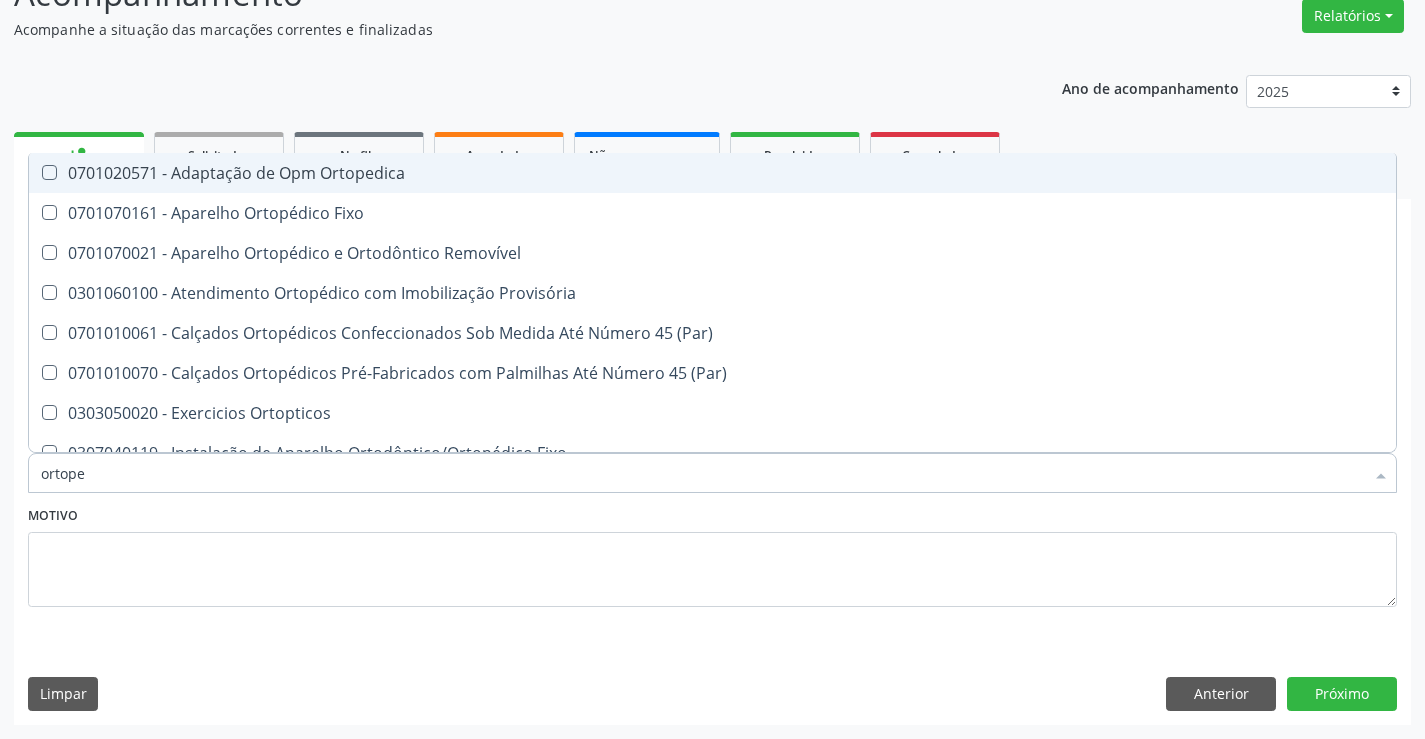 type on "ortoped" 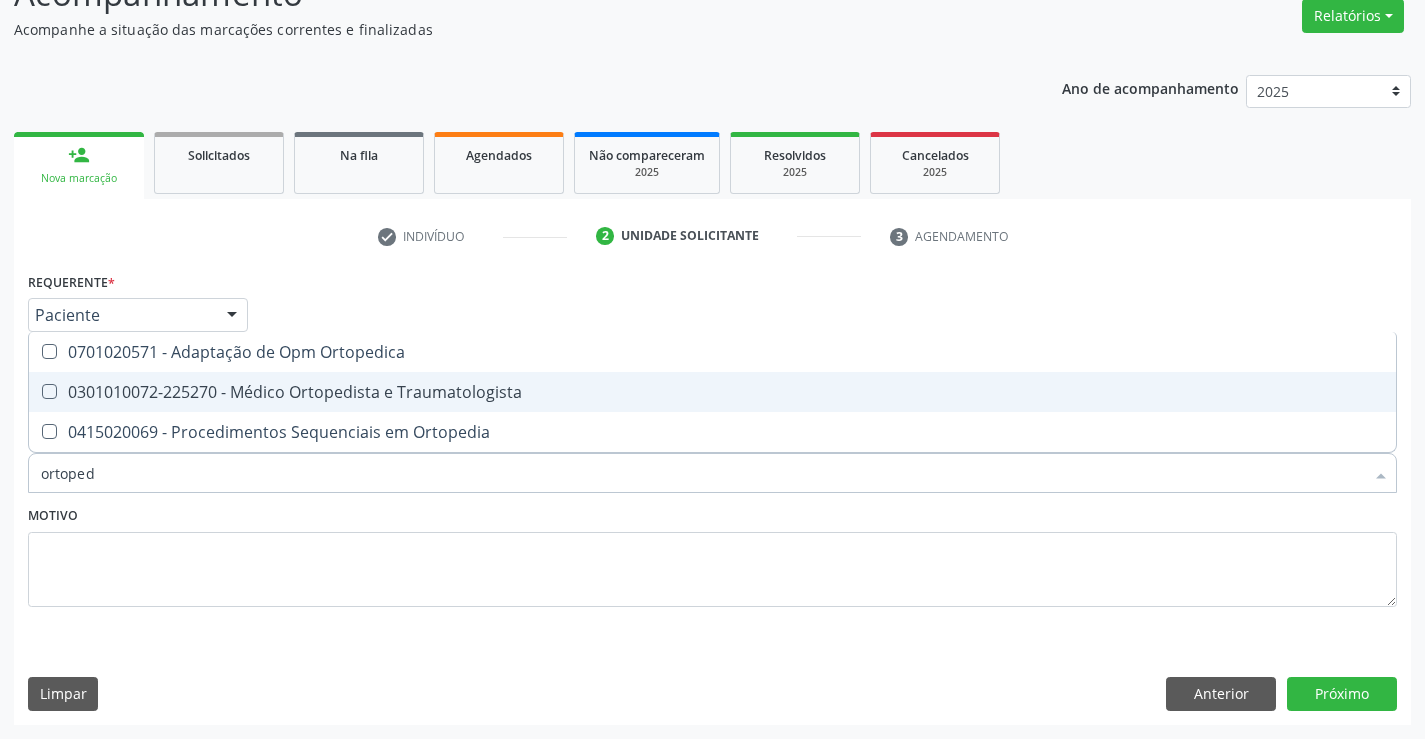 click on "0301010072-225270 - Médico Ortopedista e Traumatologista" at bounding box center (712, 392) 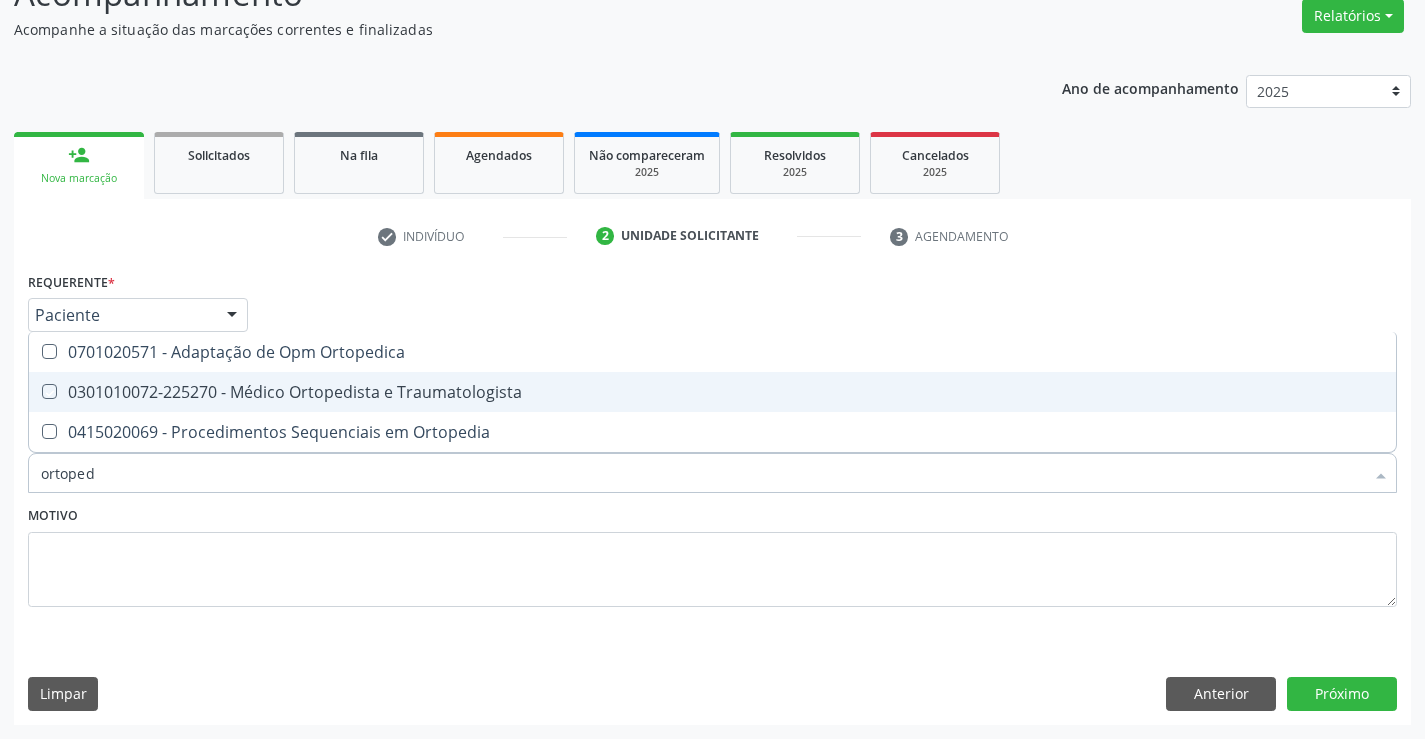 checkbox on "true" 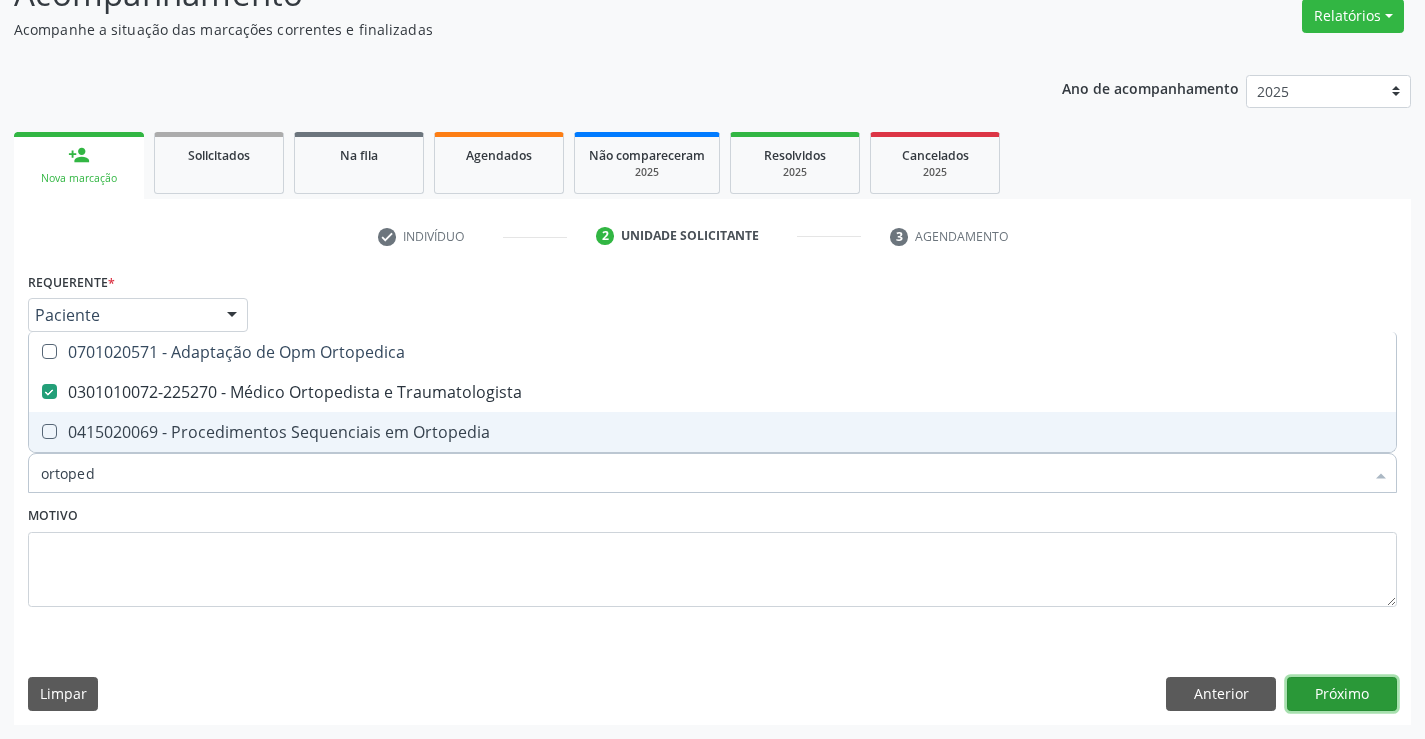 click on "Próximo" at bounding box center (1342, 694) 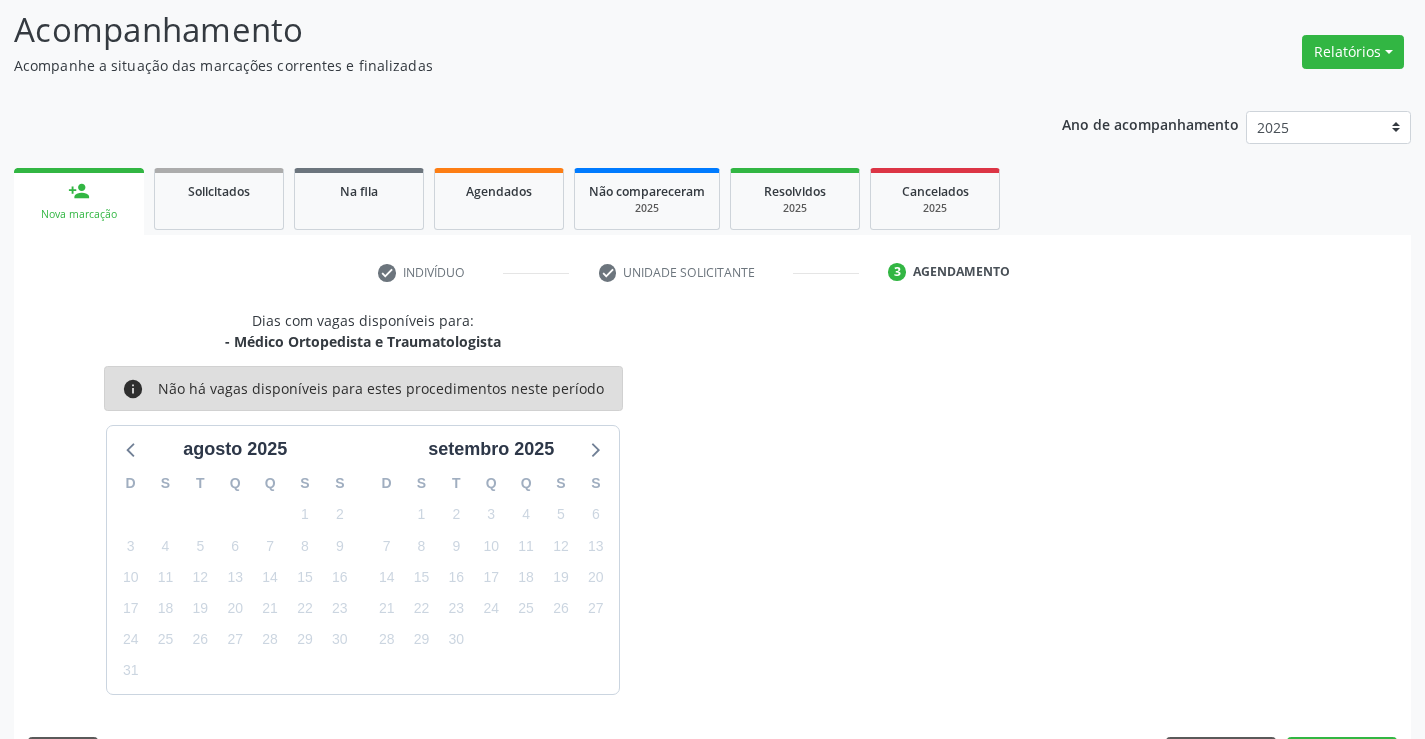 scroll, scrollTop: 167, scrollLeft: 0, axis: vertical 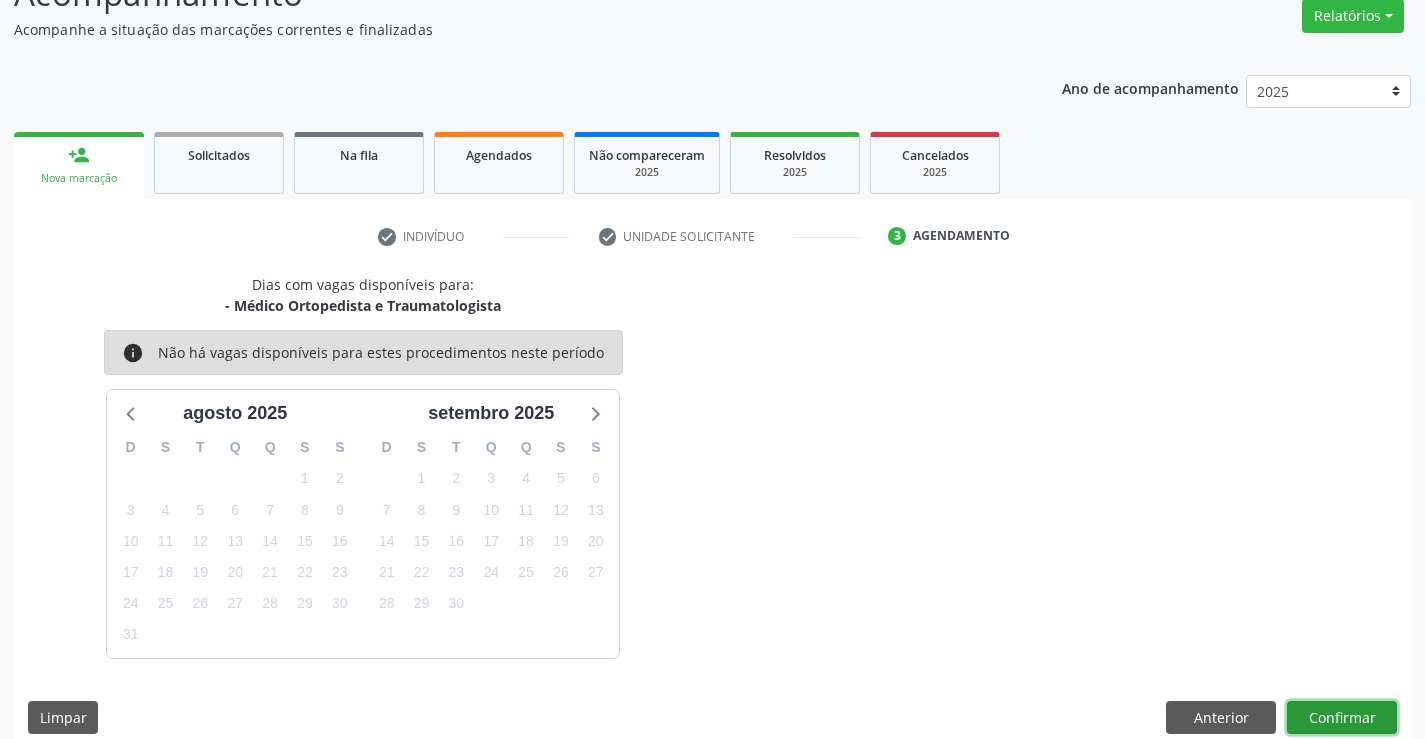 click on "Confirmar" at bounding box center [1342, 718] 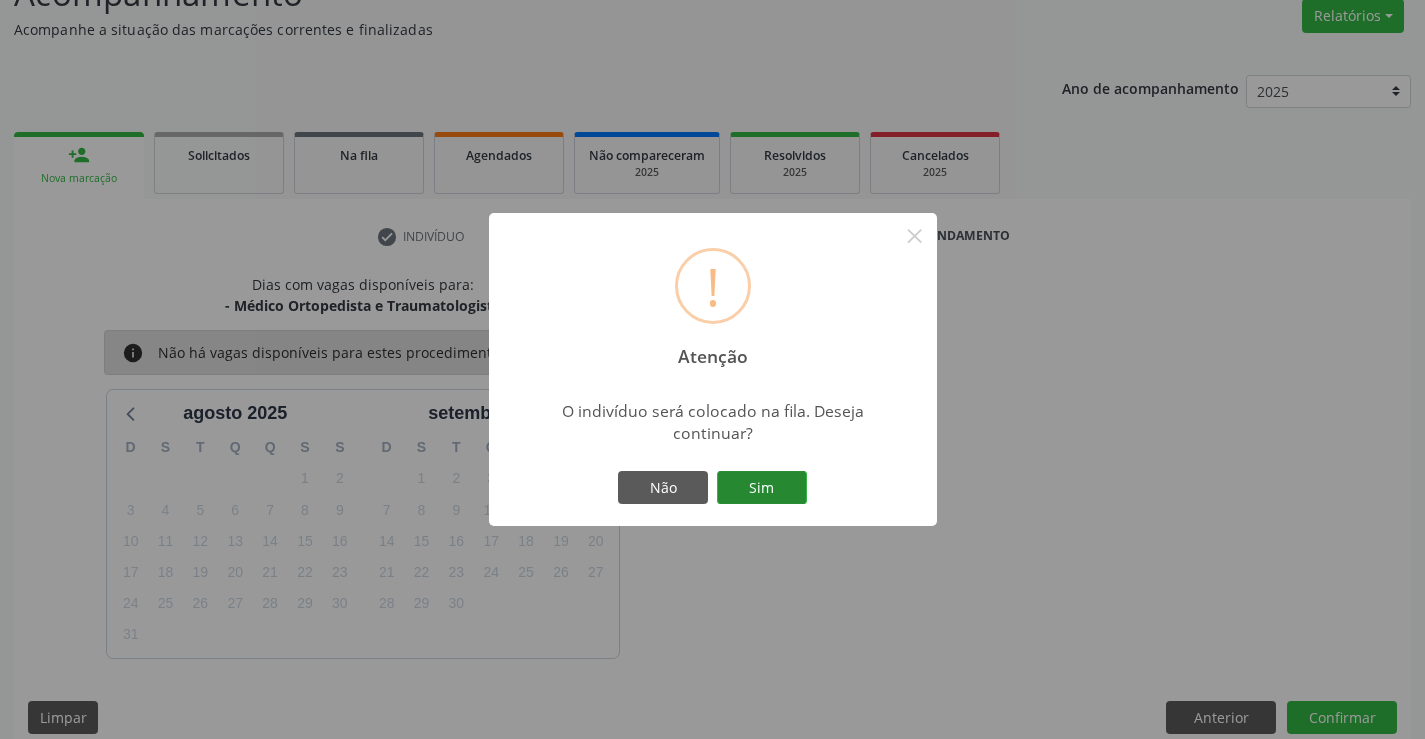 click on "Sim" at bounding box center (762, 488) 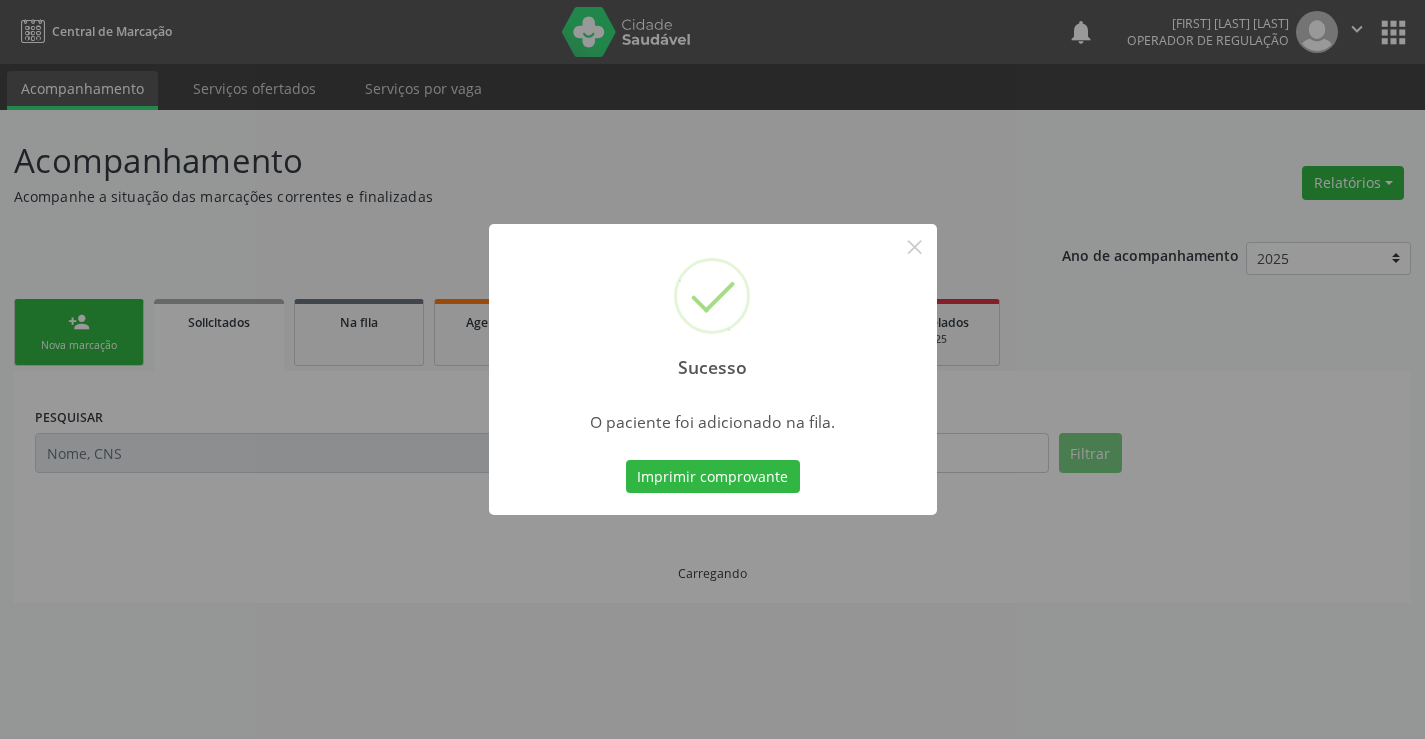 scroll, scrollTop: 0, scrollLeft: 0, axis: both 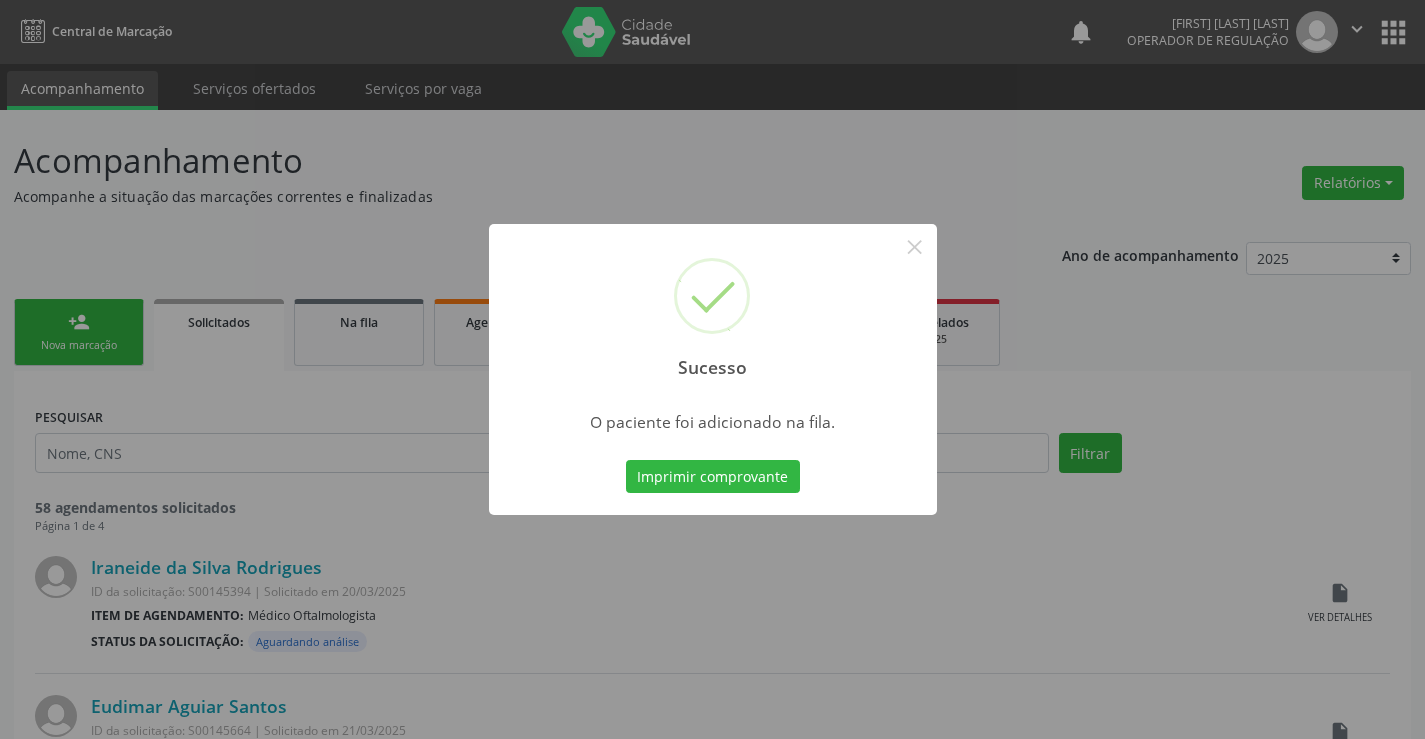 click on "Imprimir comprovante" at bounding box center [713, 477] 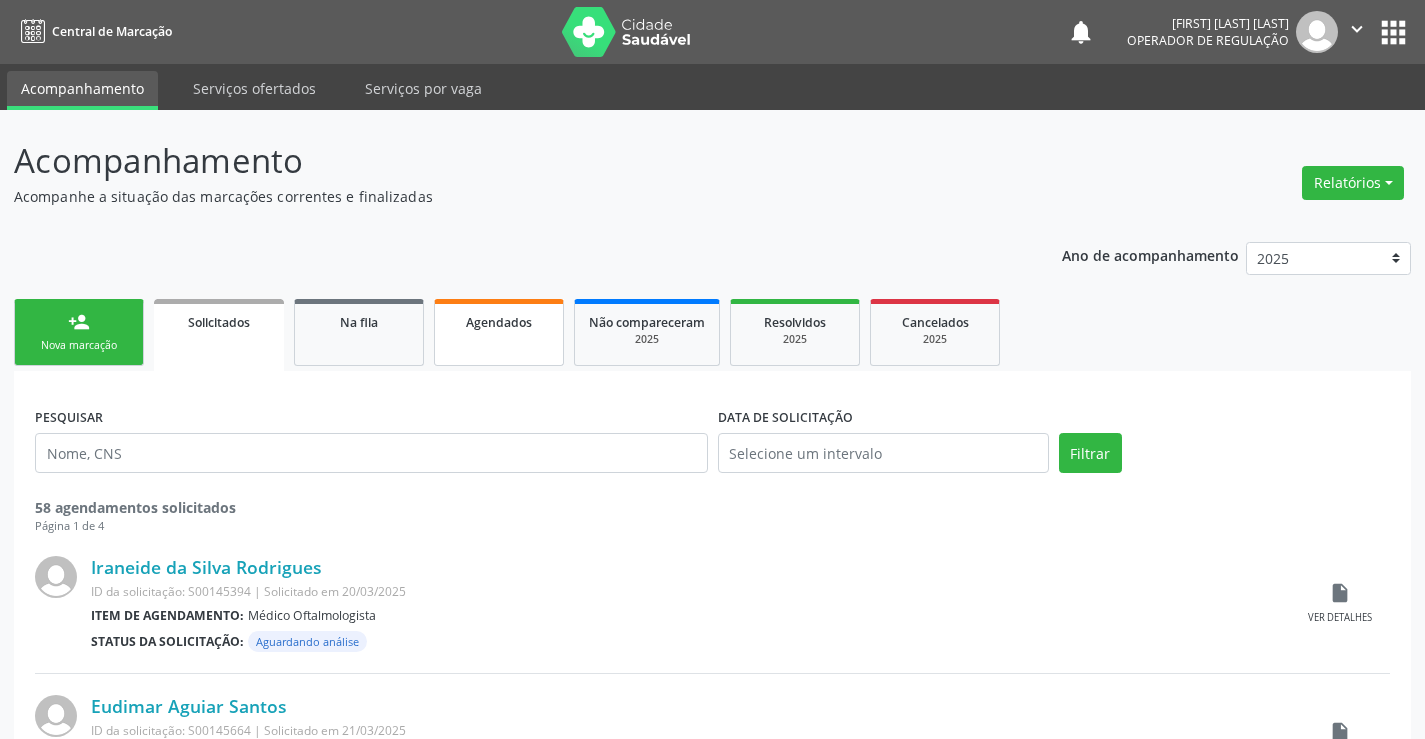 click on "Agendados" at bounding box center [499, 322] 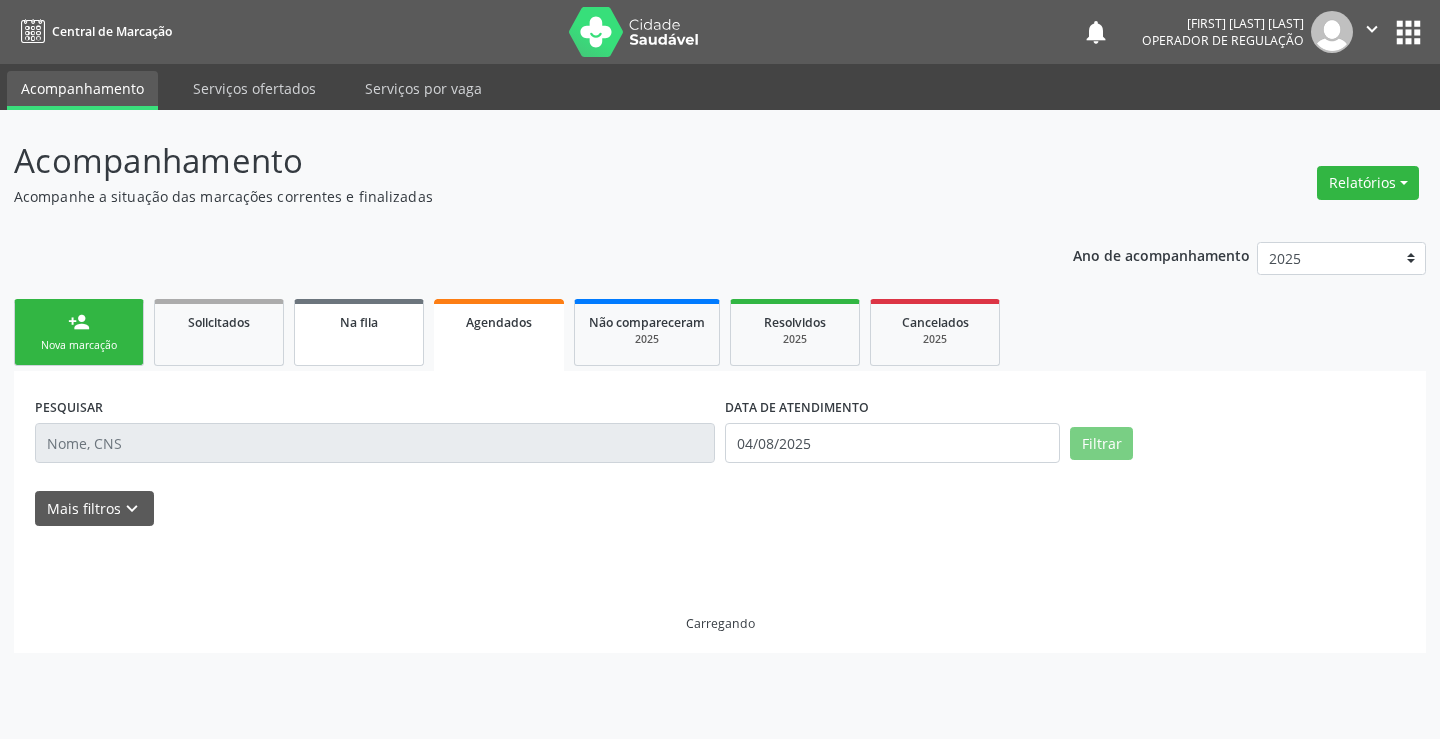 click on "Na fila" at bounding box center [359, 321] 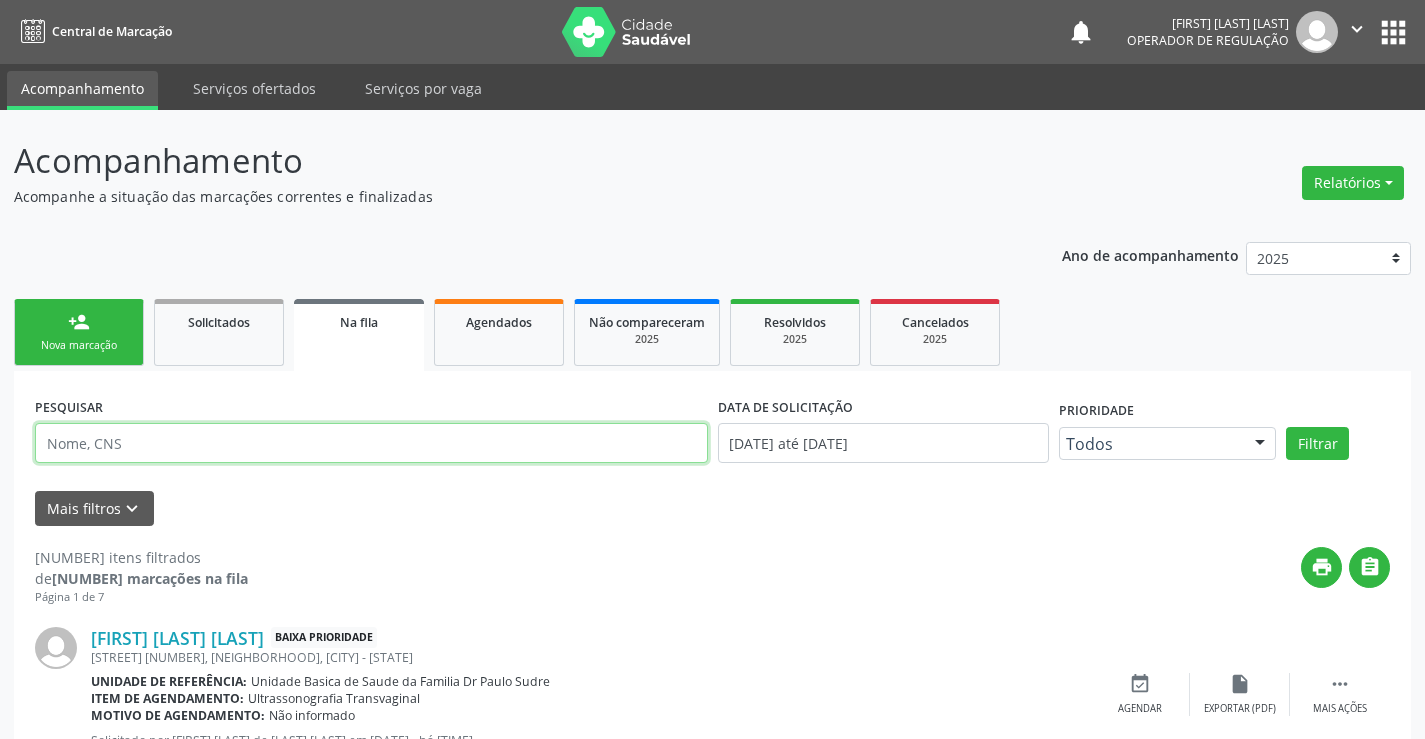 click at bounding box center [371, 443] 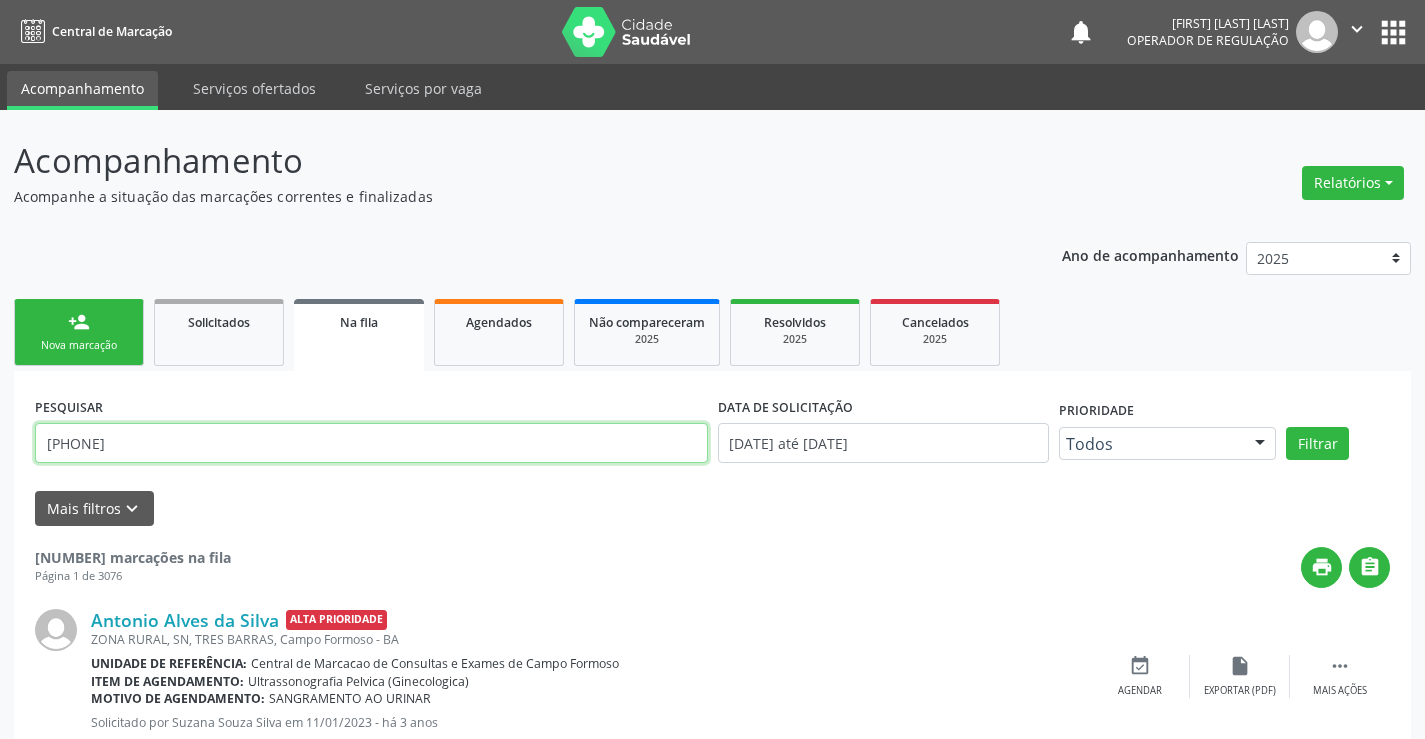 type on "[PHONE]" 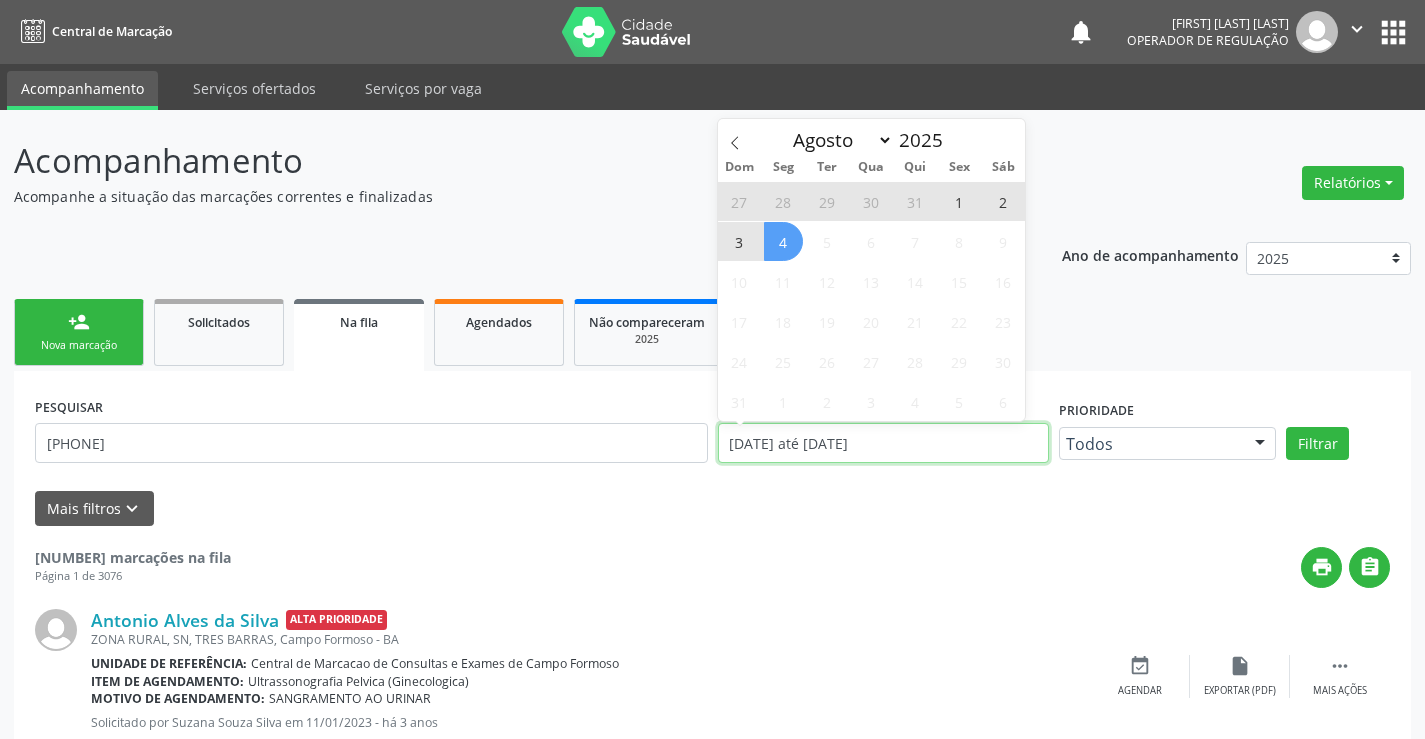 drag, startPoint x: 939, startPoint y: 430, endPoint x: 710, endPoint y: 462, distance: 231.225 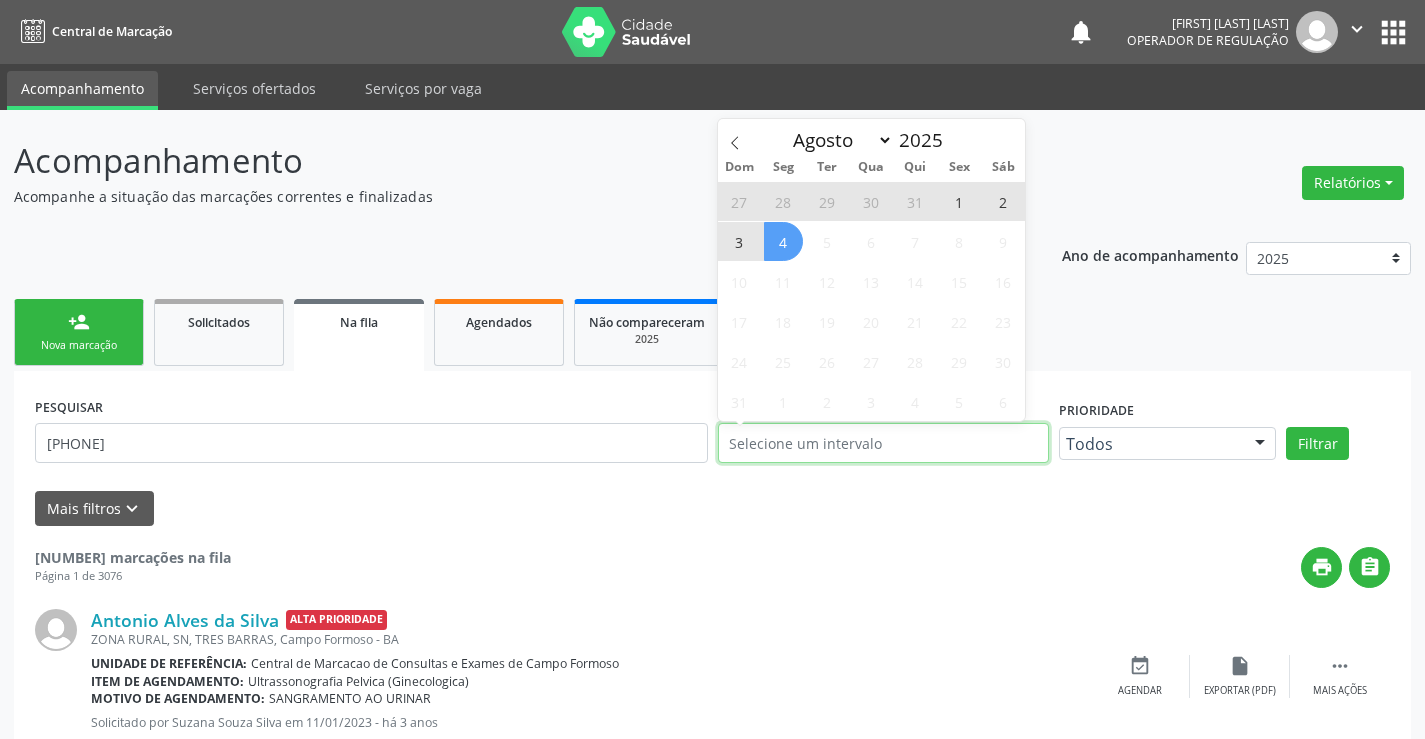 type on "2023" 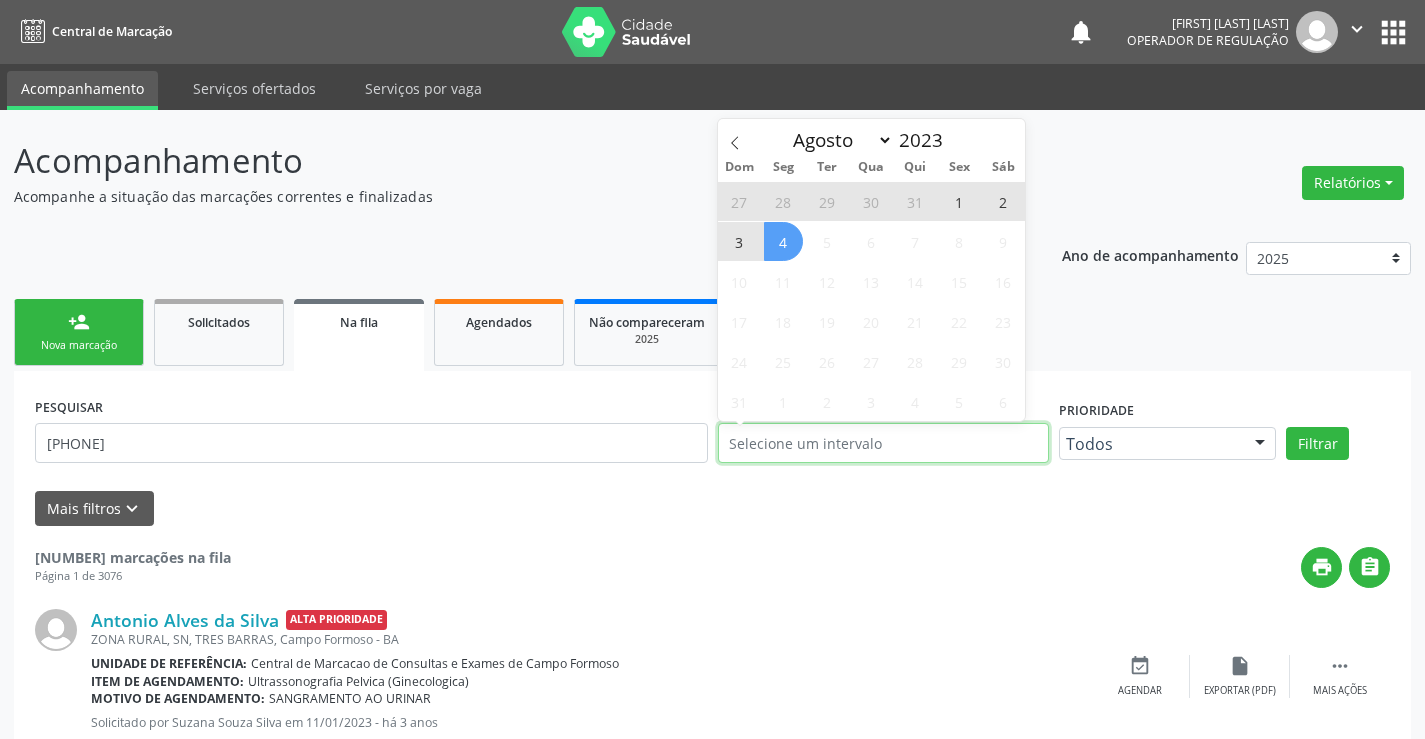 select on "0" 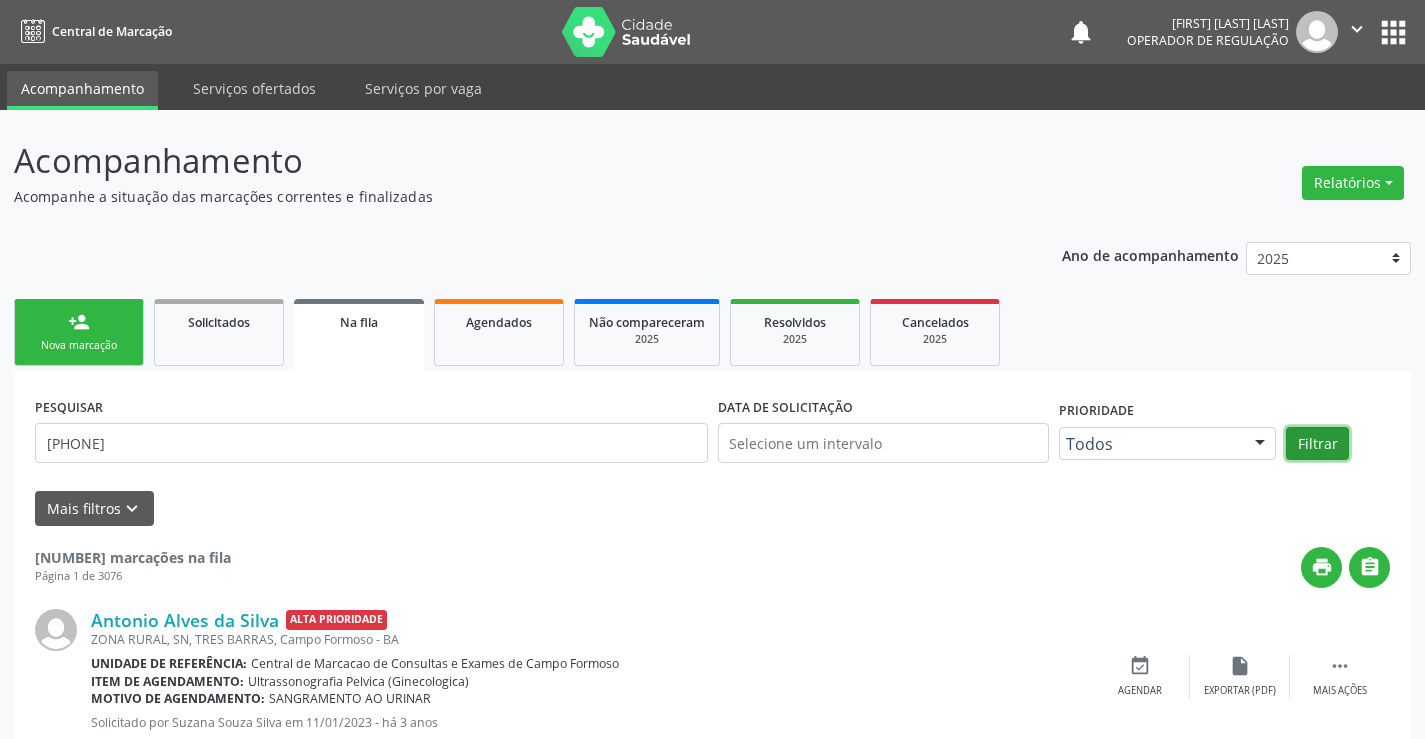 click on "Filtrar" at bounding box center [1317, 444] 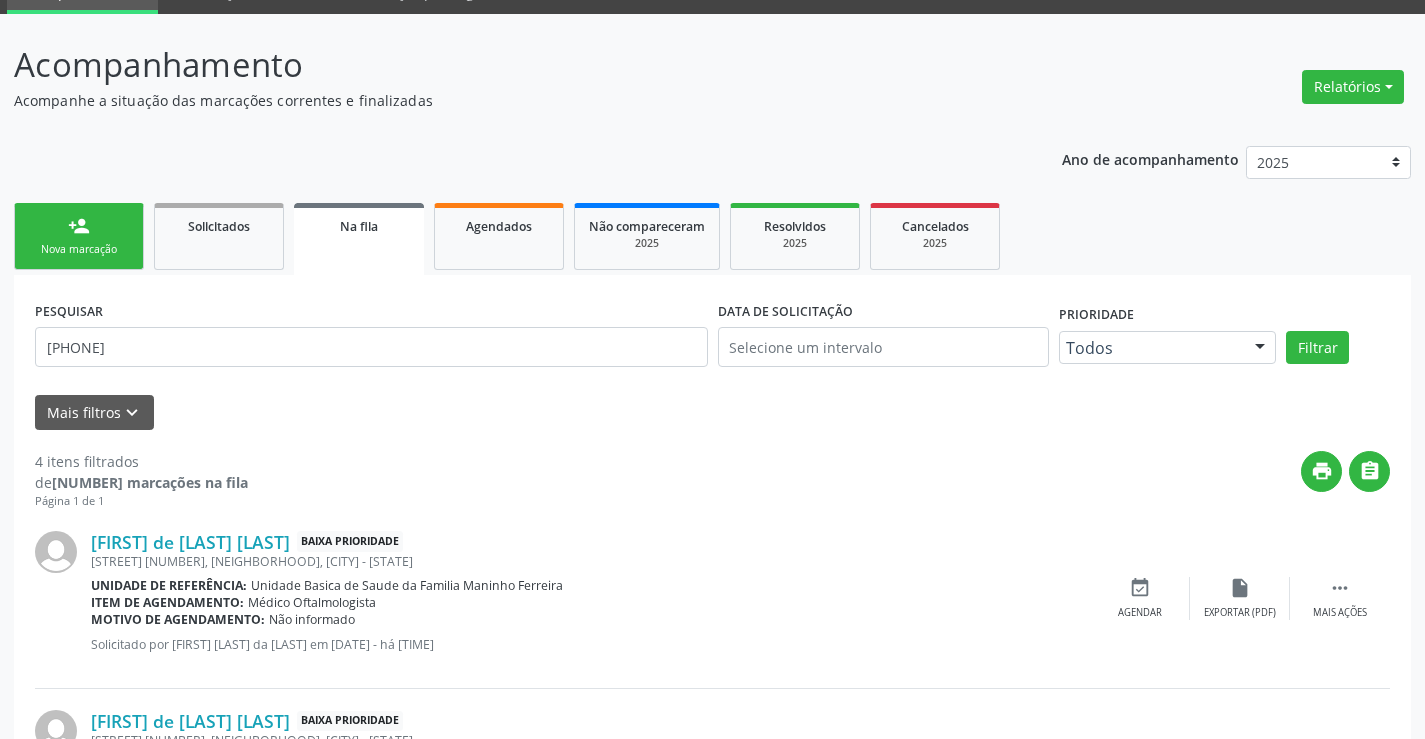 scroll, scrollTop: 0, scrollLeft: 0, axis: both 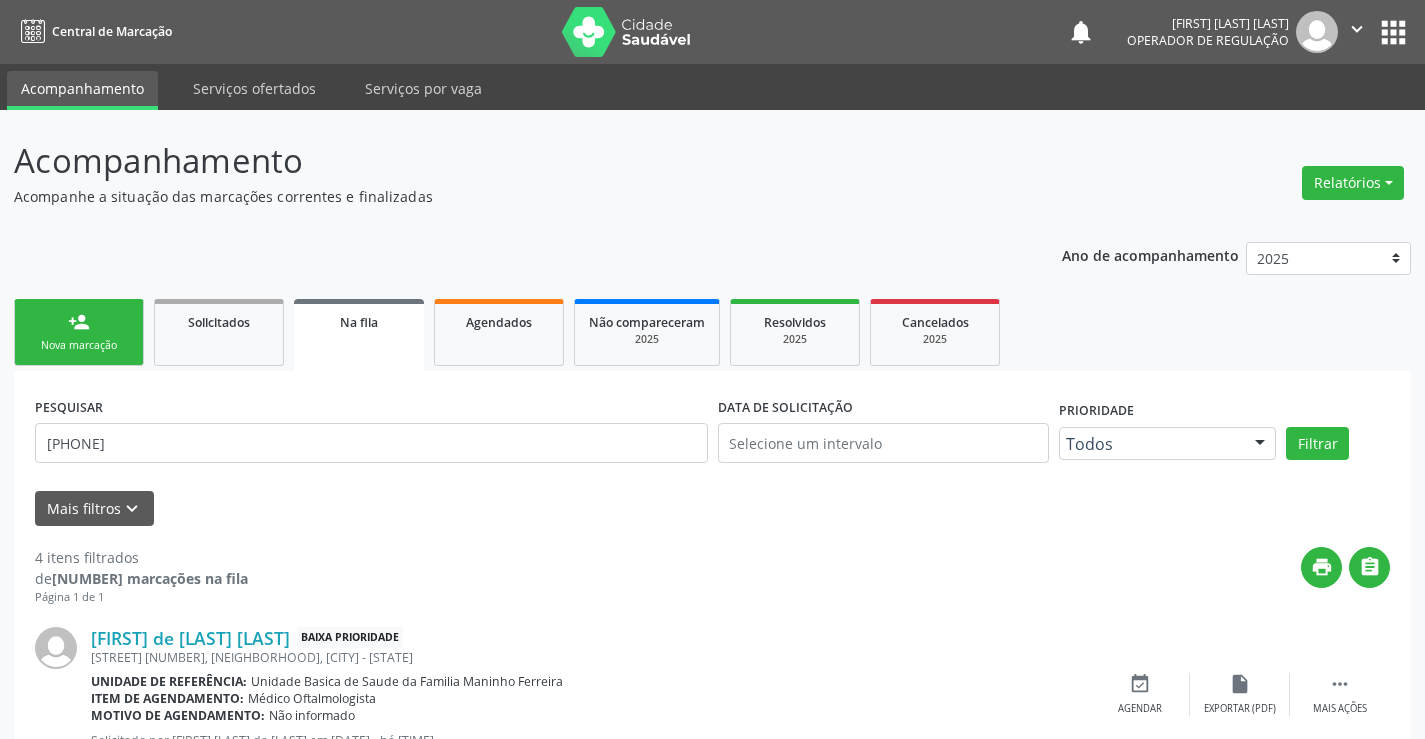 click on "person_add
Nova marcação" at bounding box center [79, 332] 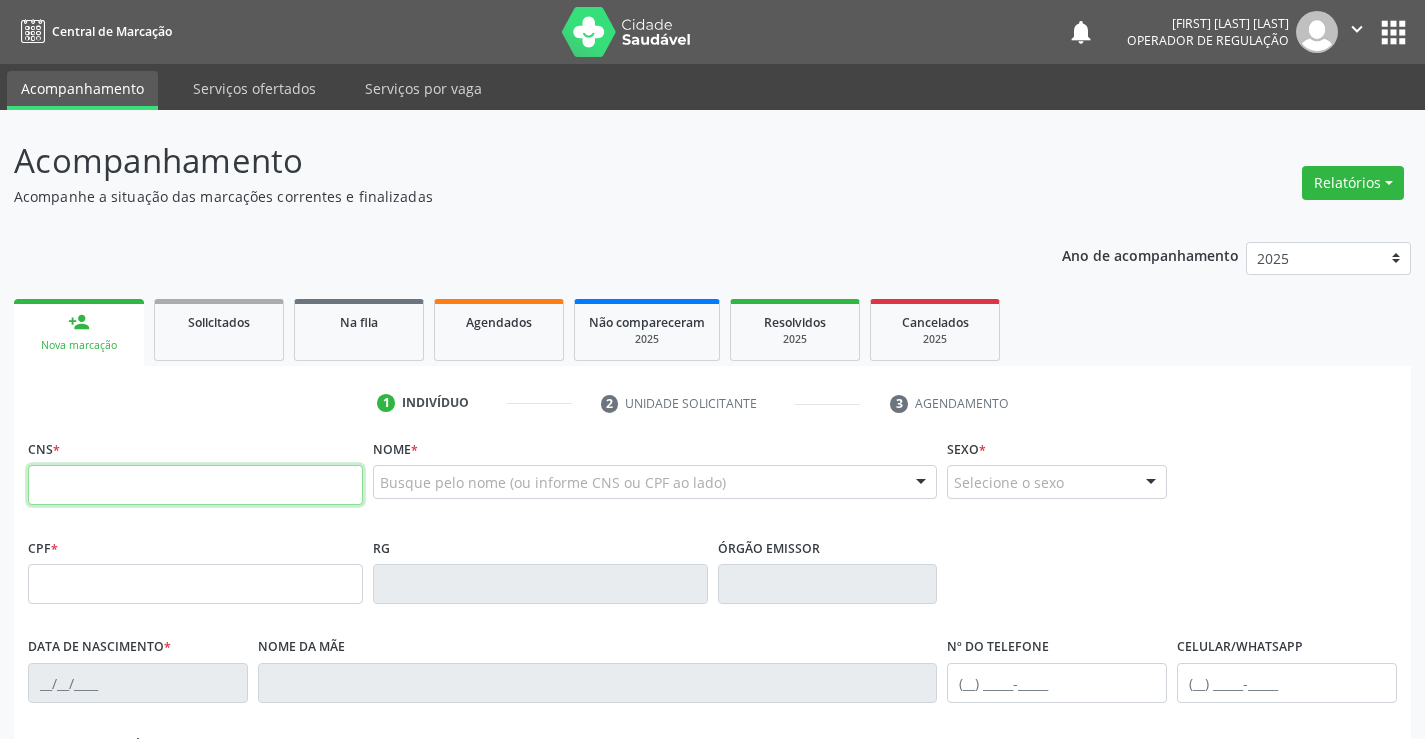 click at bounding box center [195, 485] 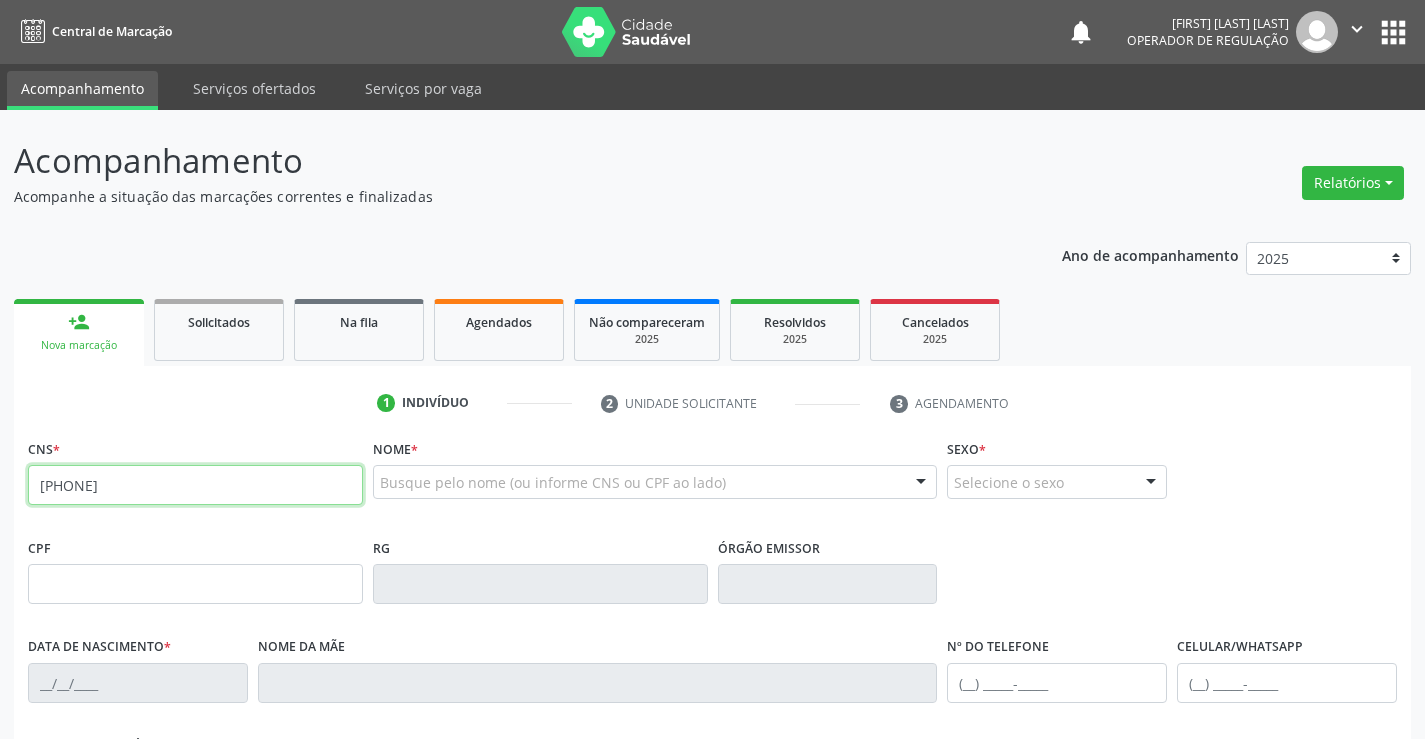 type on "704 3005 5401 9897" 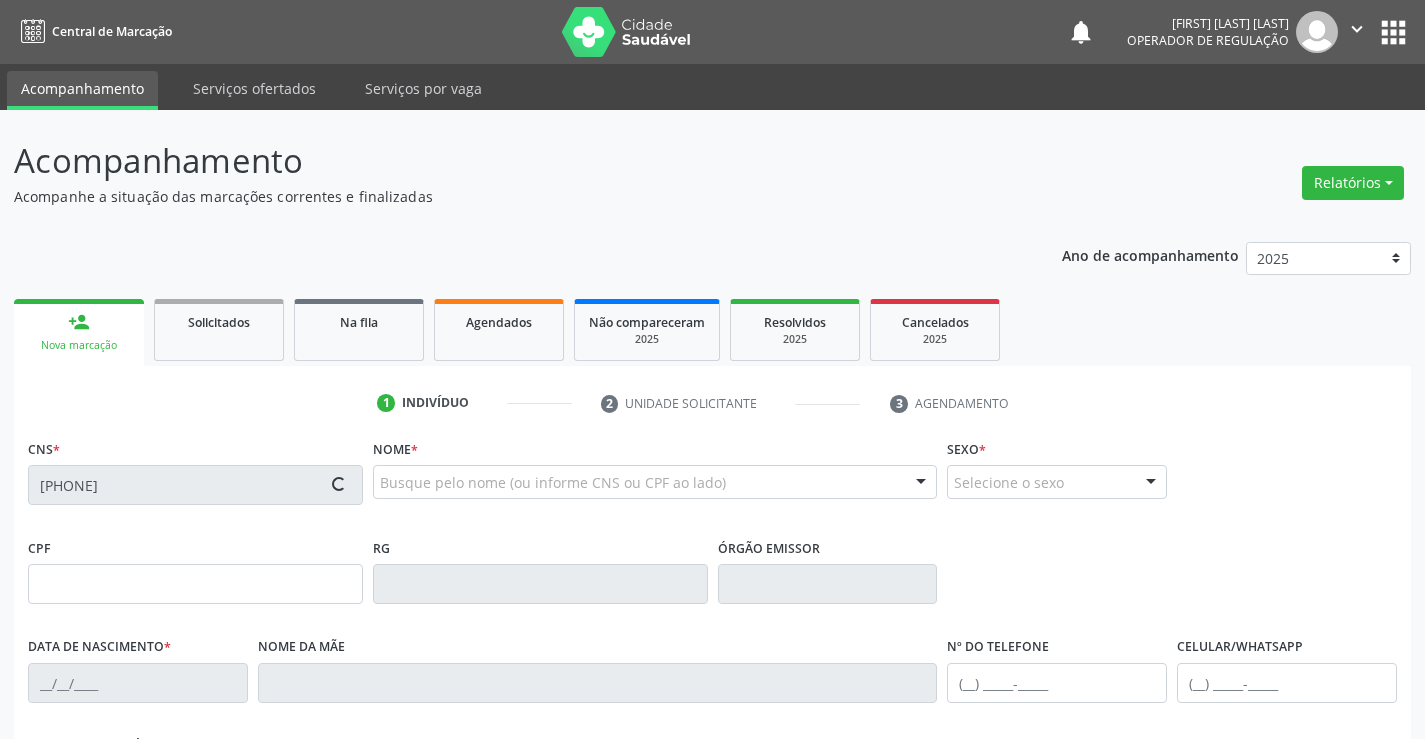 type on "2086458452" 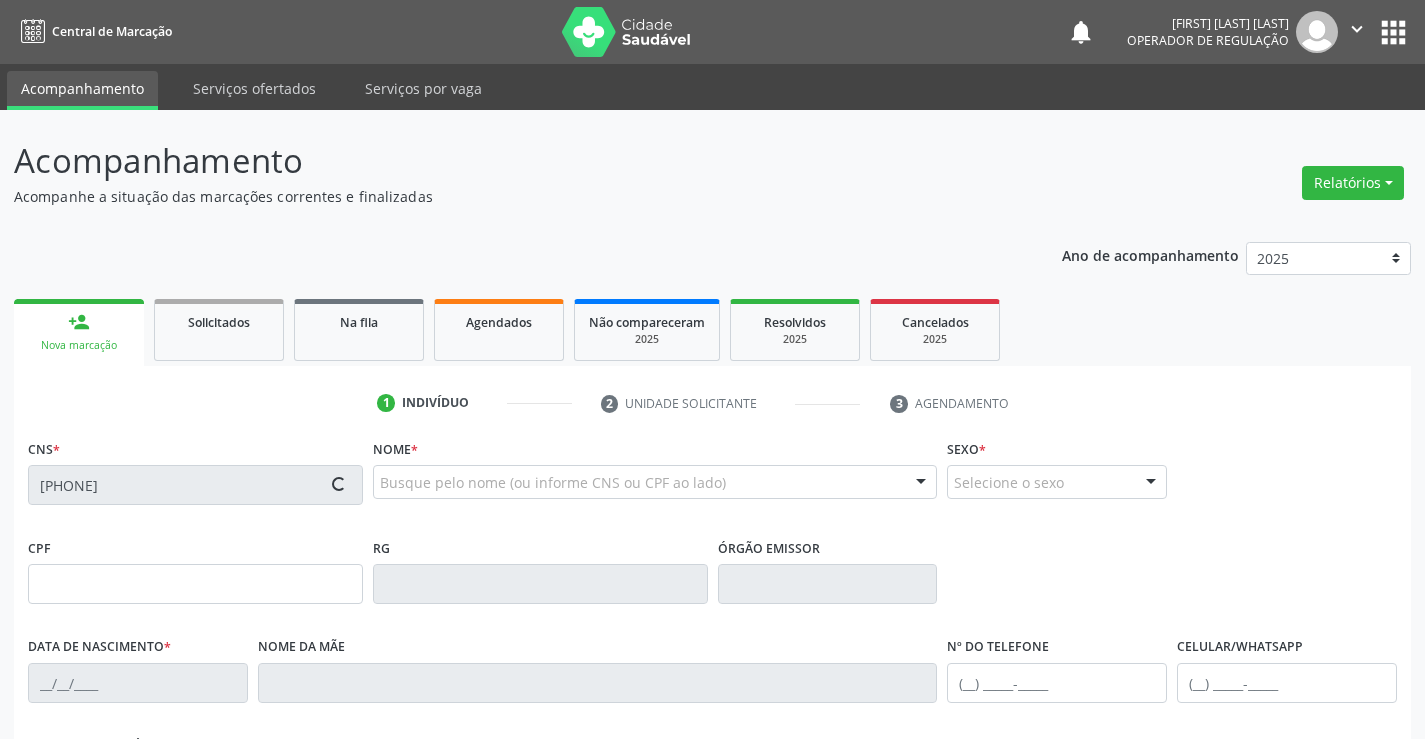type on "03/02/1999" 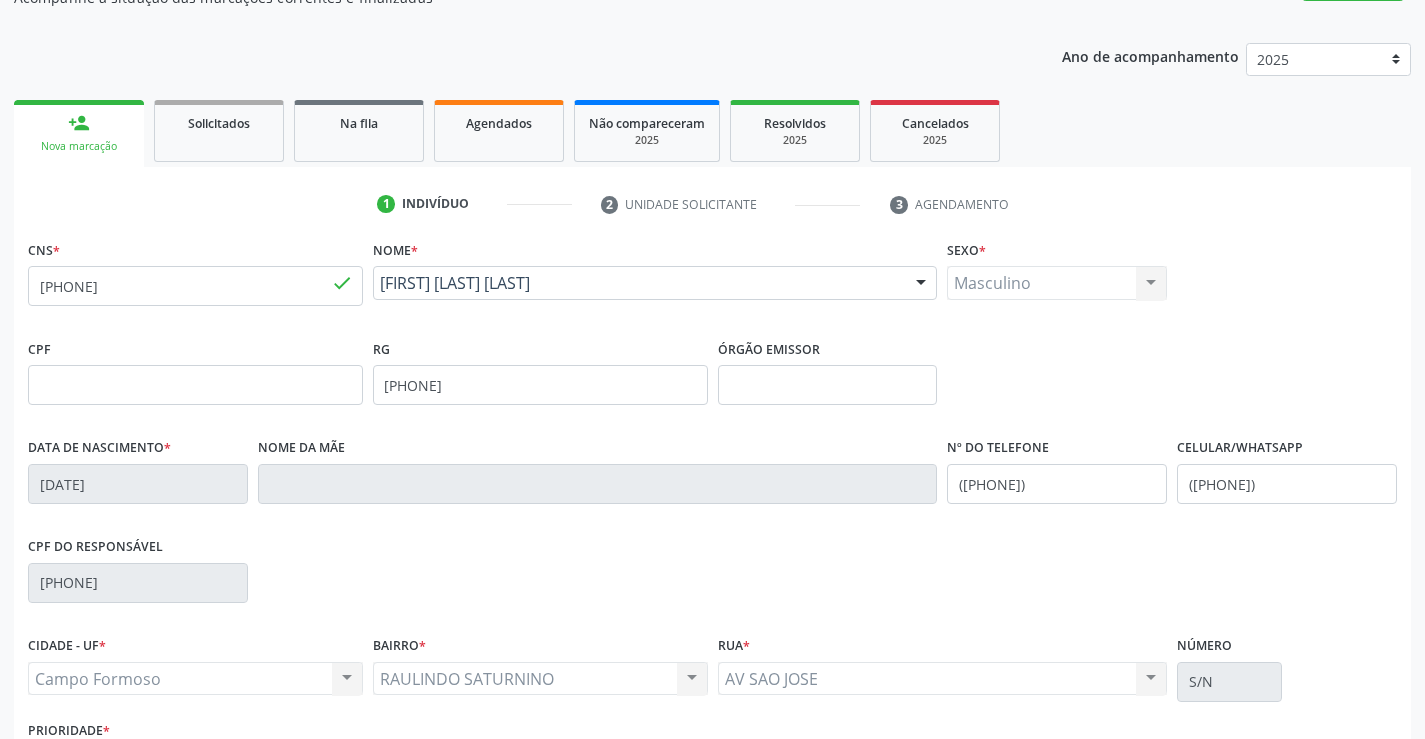 scroll, scrollTop: 345, scrollLeft: 0, axis: vertical 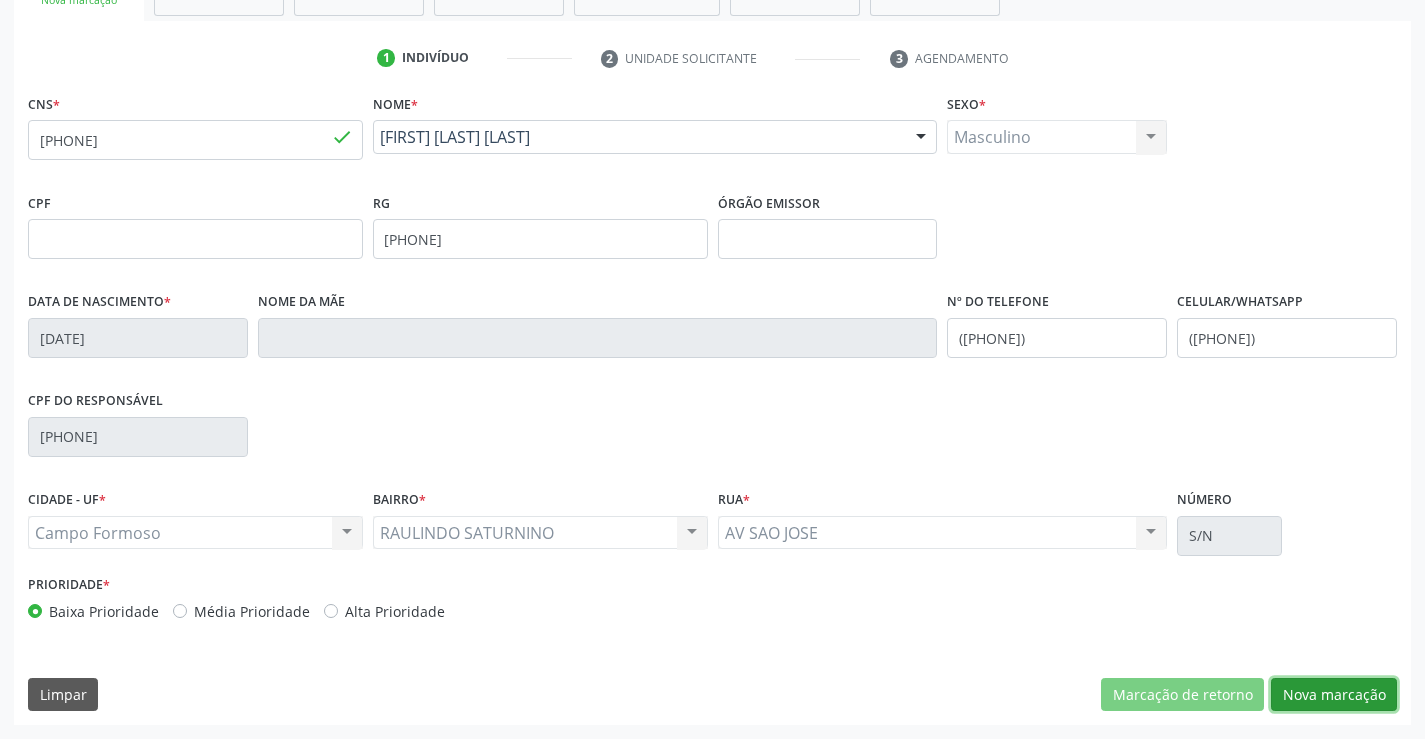 click on "Nova marcação" at bounding box center [1334, 695] 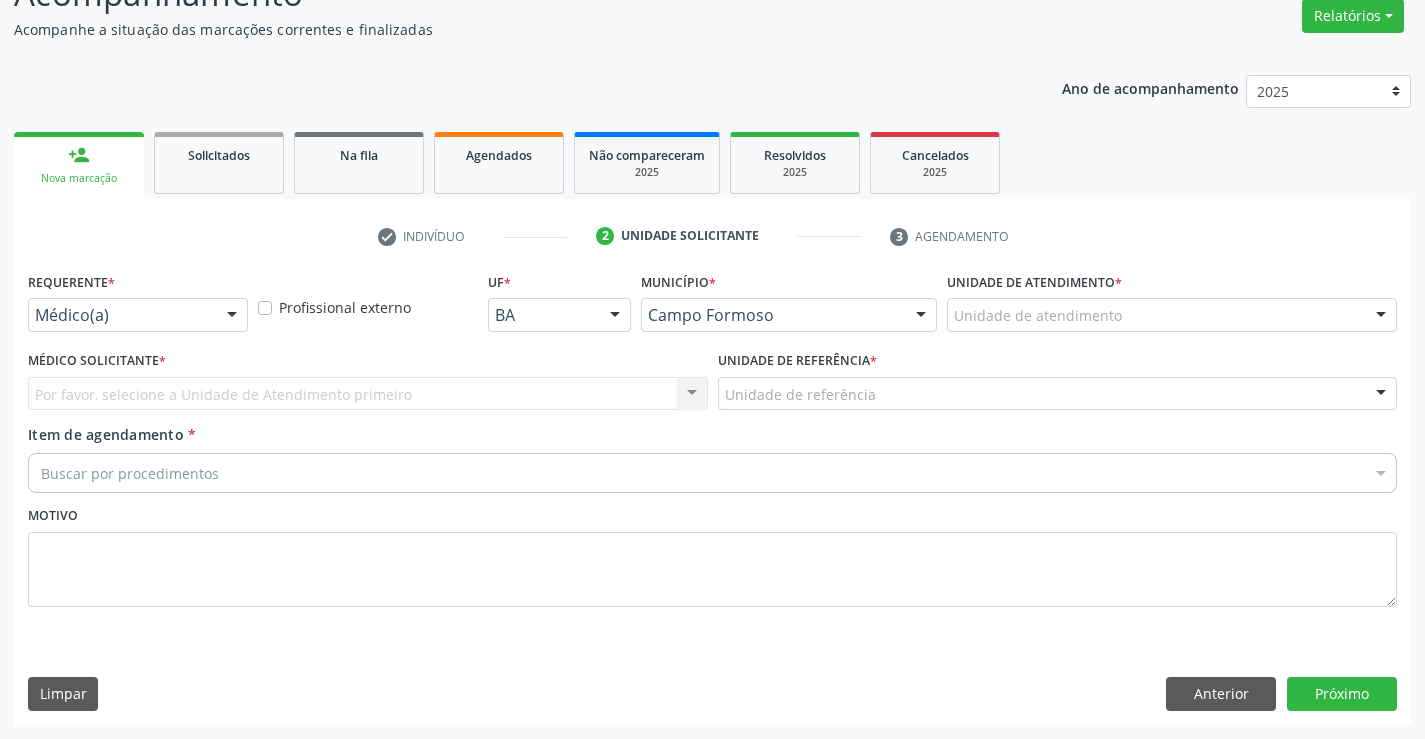 scroll, scrollTop: 167, scrollLeft: 0, axis: vertical 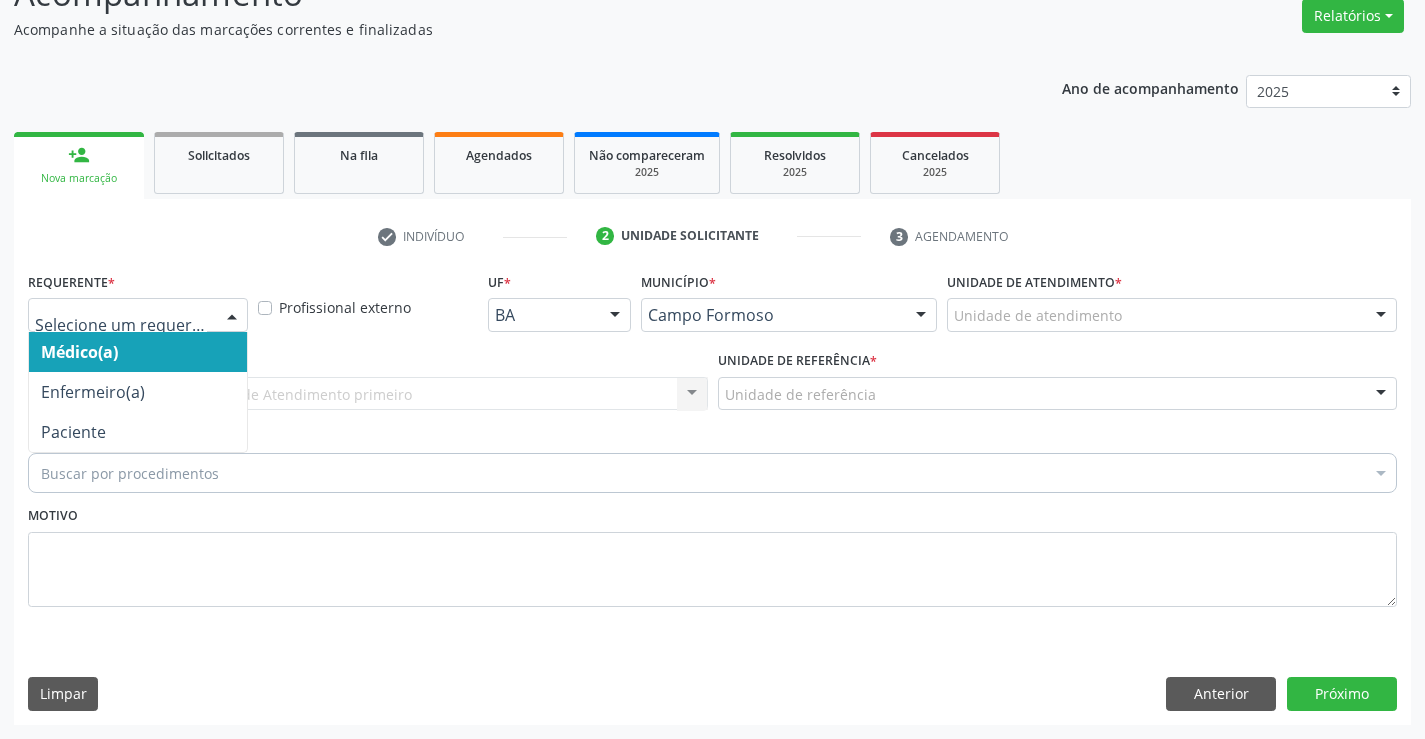 click at bounding box center [232, 316] 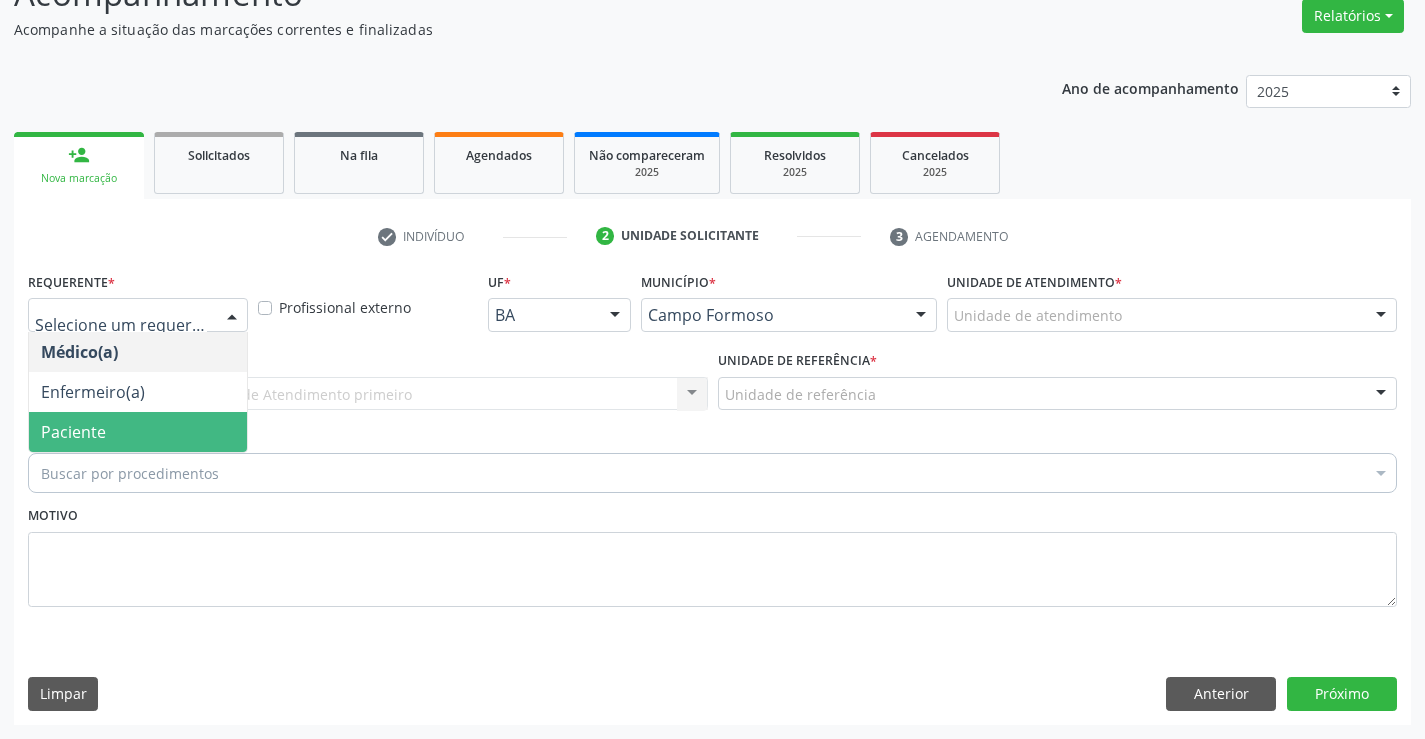 click on "Paciente" at bounding box center [138, 432] 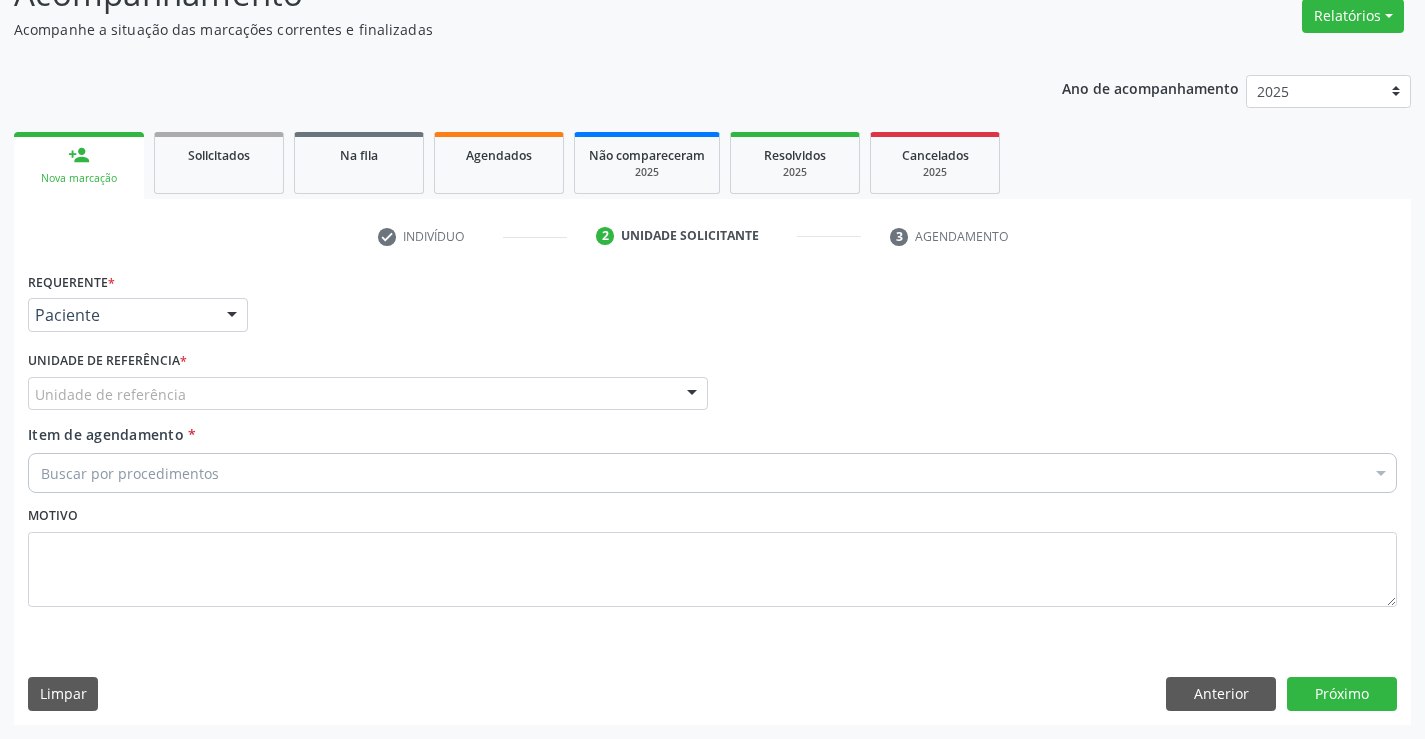 click on "Unidade de referência" at bounding box center (368, 394) 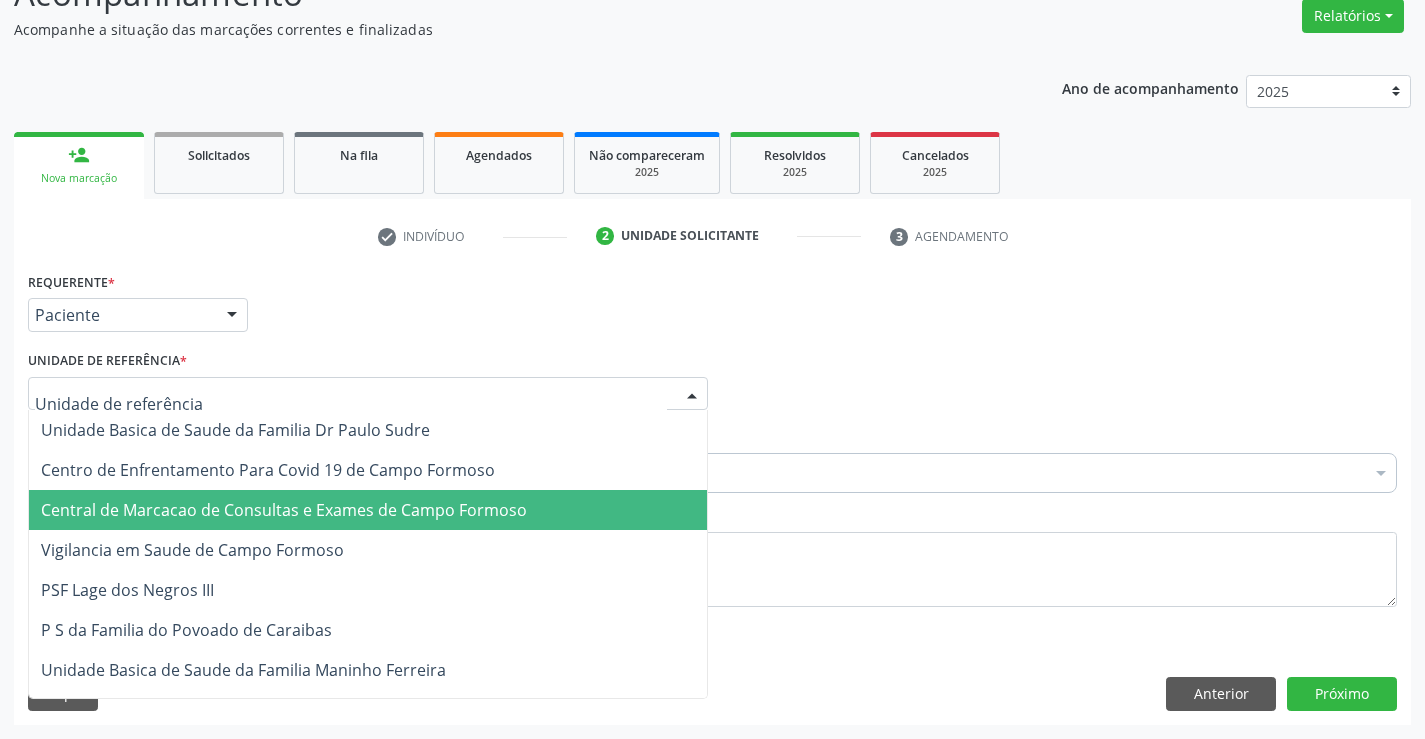 click on "Central de Marcacao de Consultas e Exames de Campo Formoso" at bounding box center [368, 510] 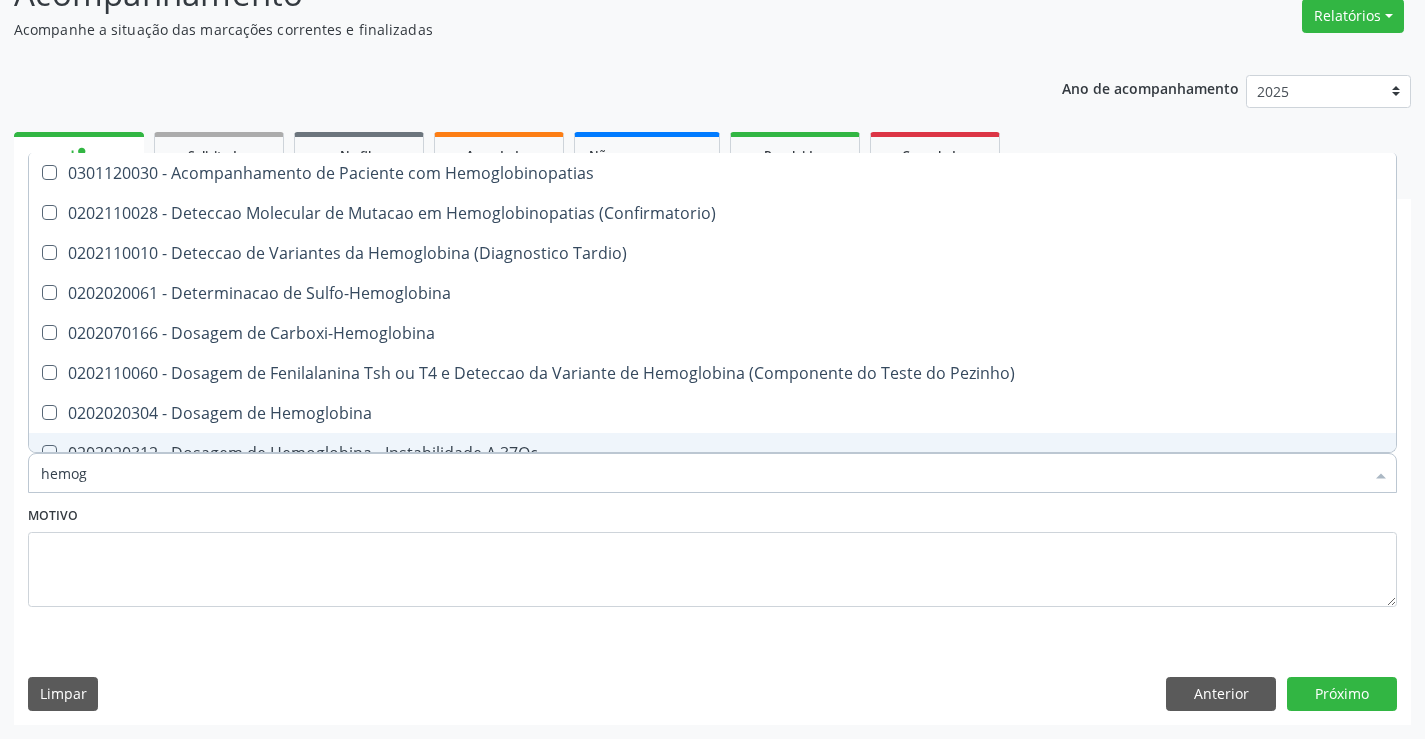 type on "hemogr" 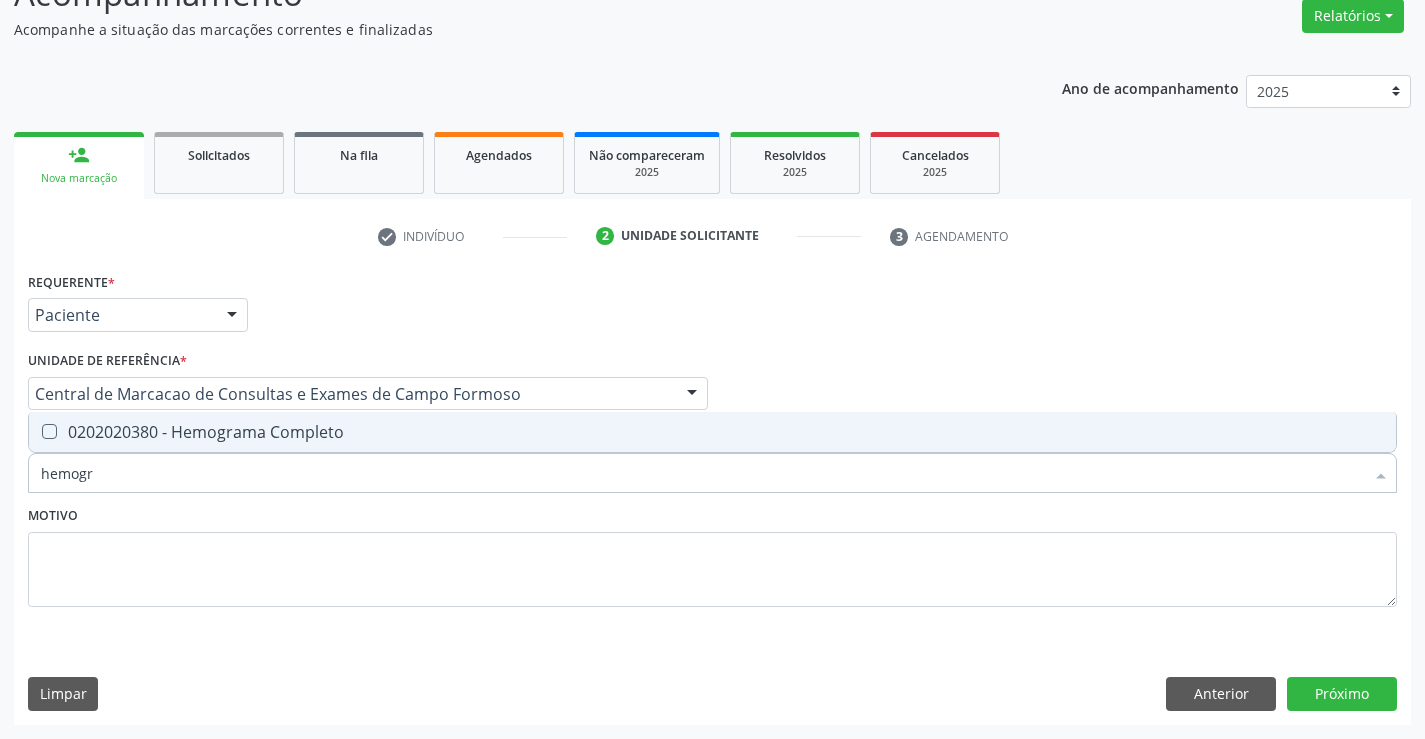click on "0202020380 - Hemograma Completo" at bounding box center (712, 432) 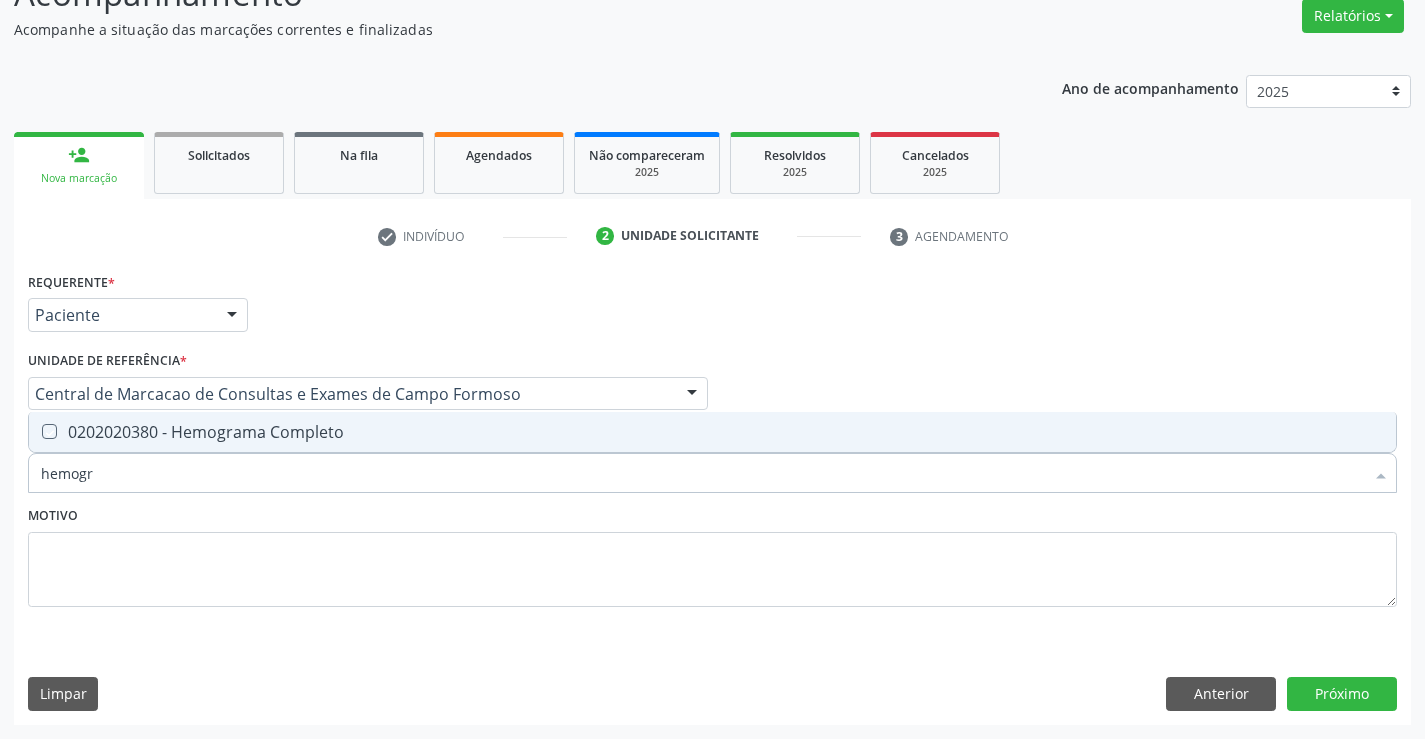 checkbox on "true" 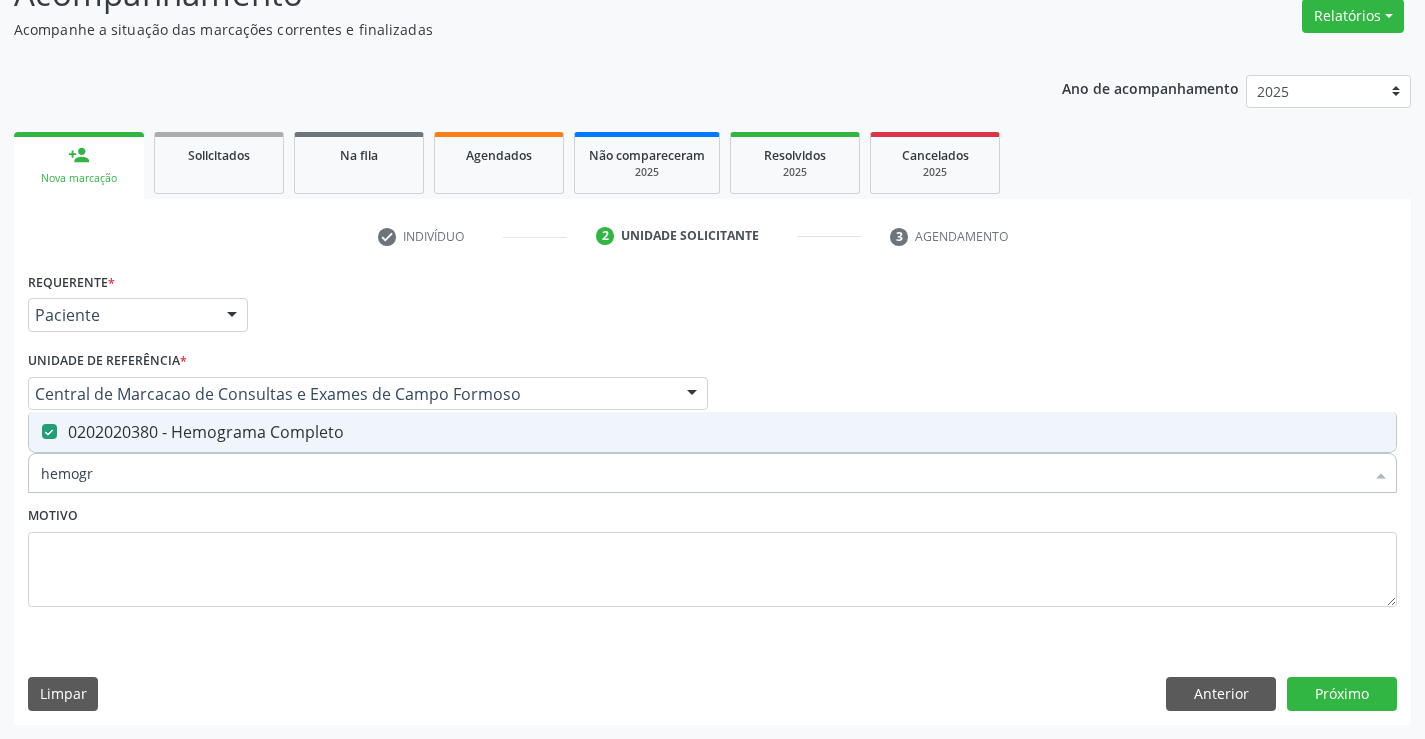 drag, startPoint x: 140, startPoint y: 468, endPoint x: 0, endPoint y: 478, distance: 140.35669 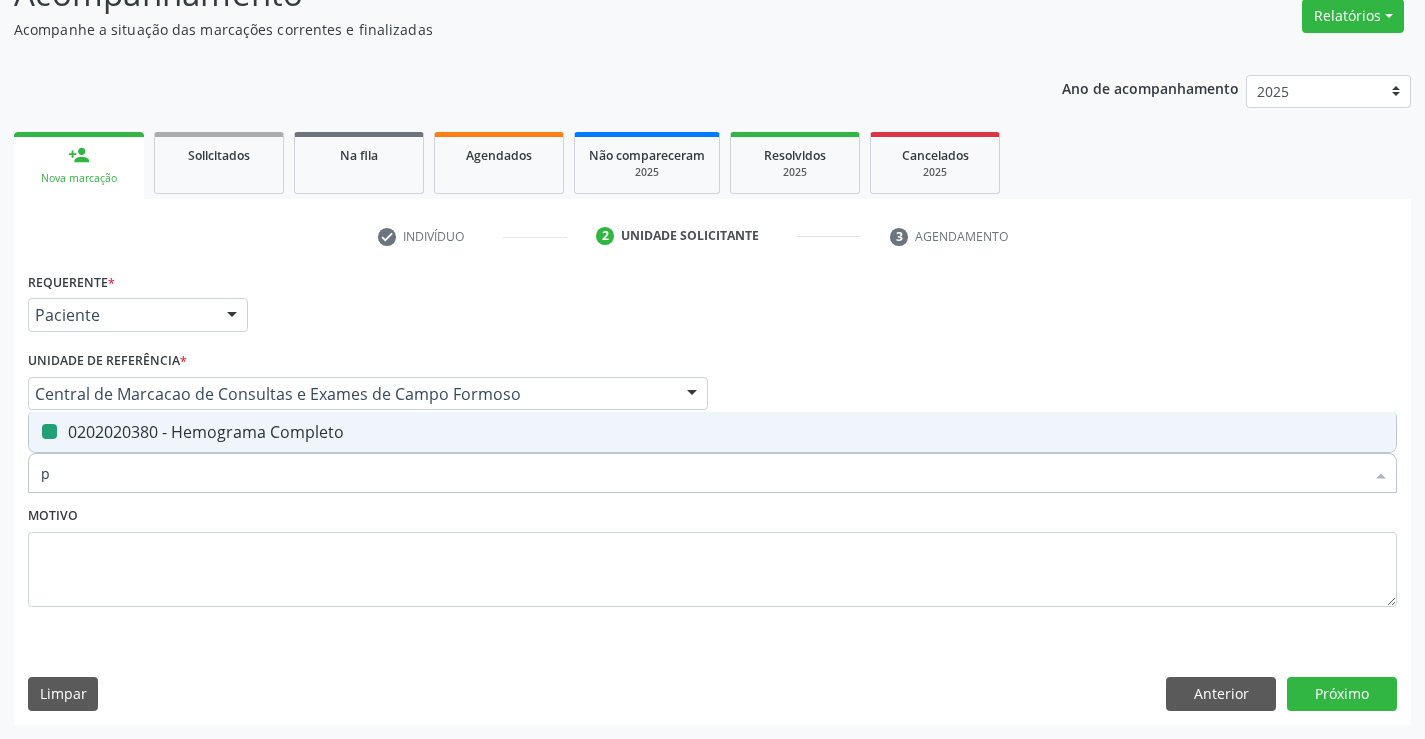 type on "pl" 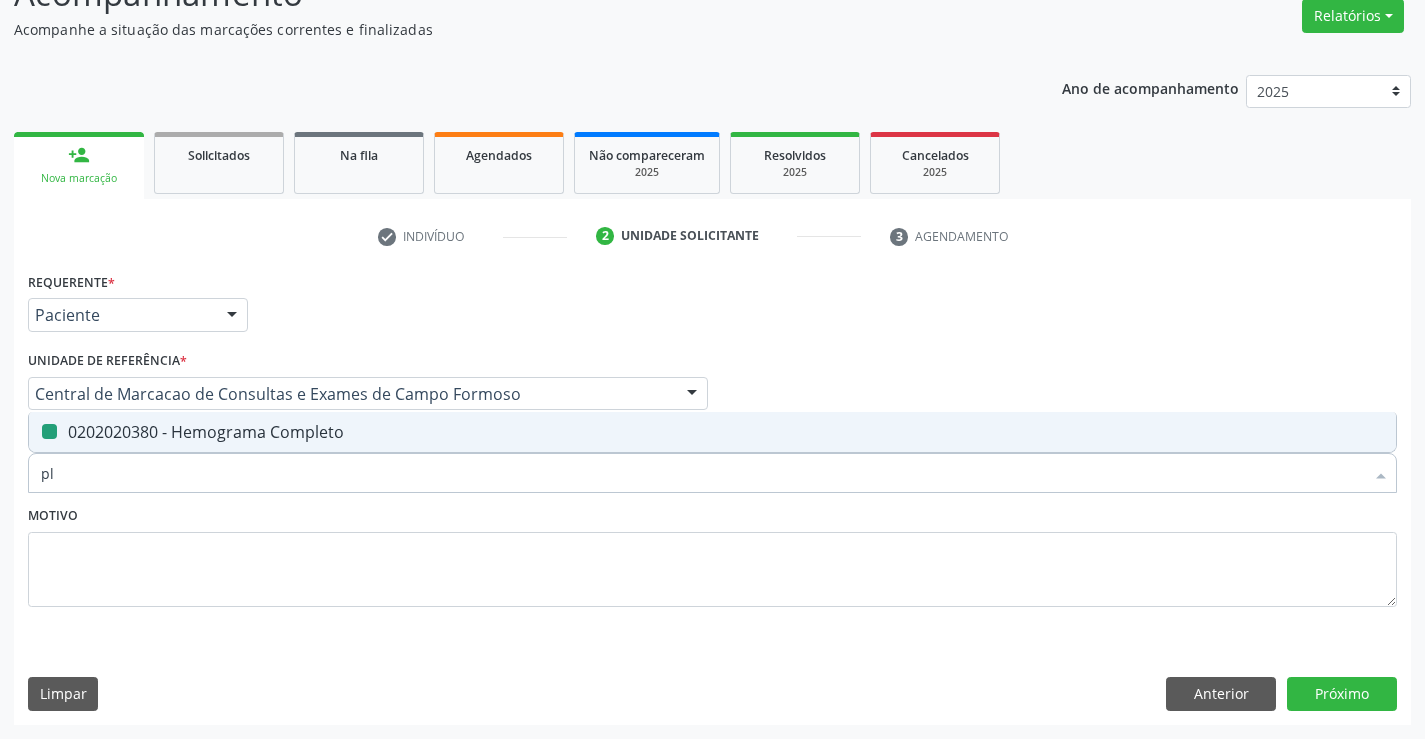 checkbox on "false" 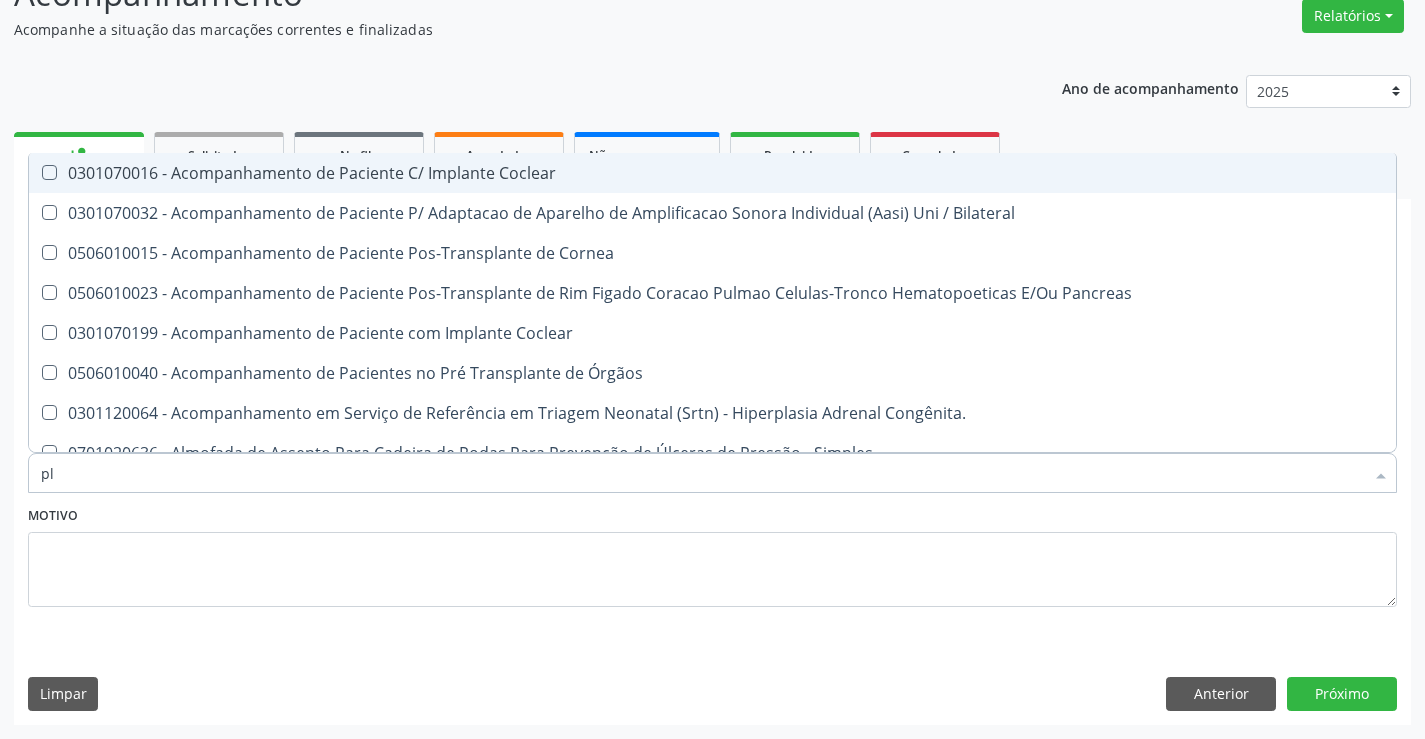 type on "pla" 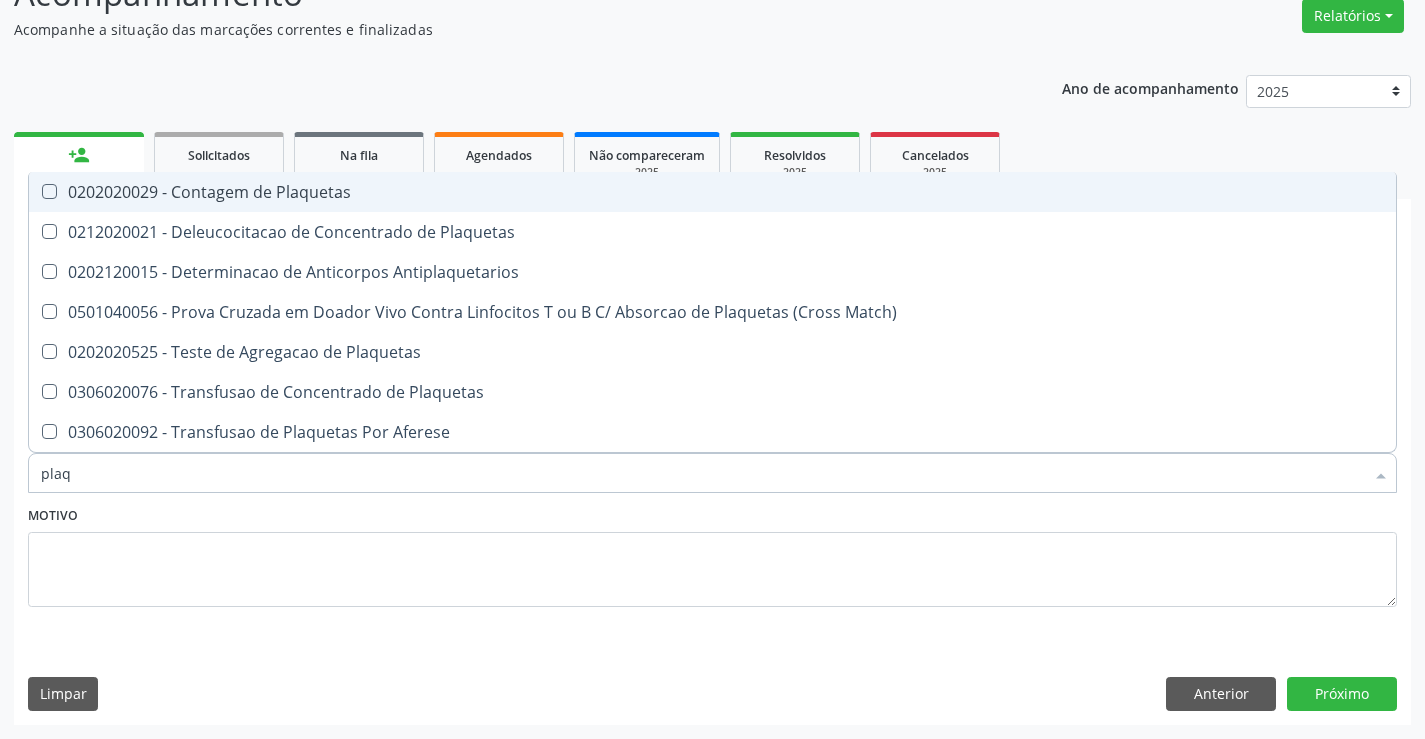 type on "plaqu" 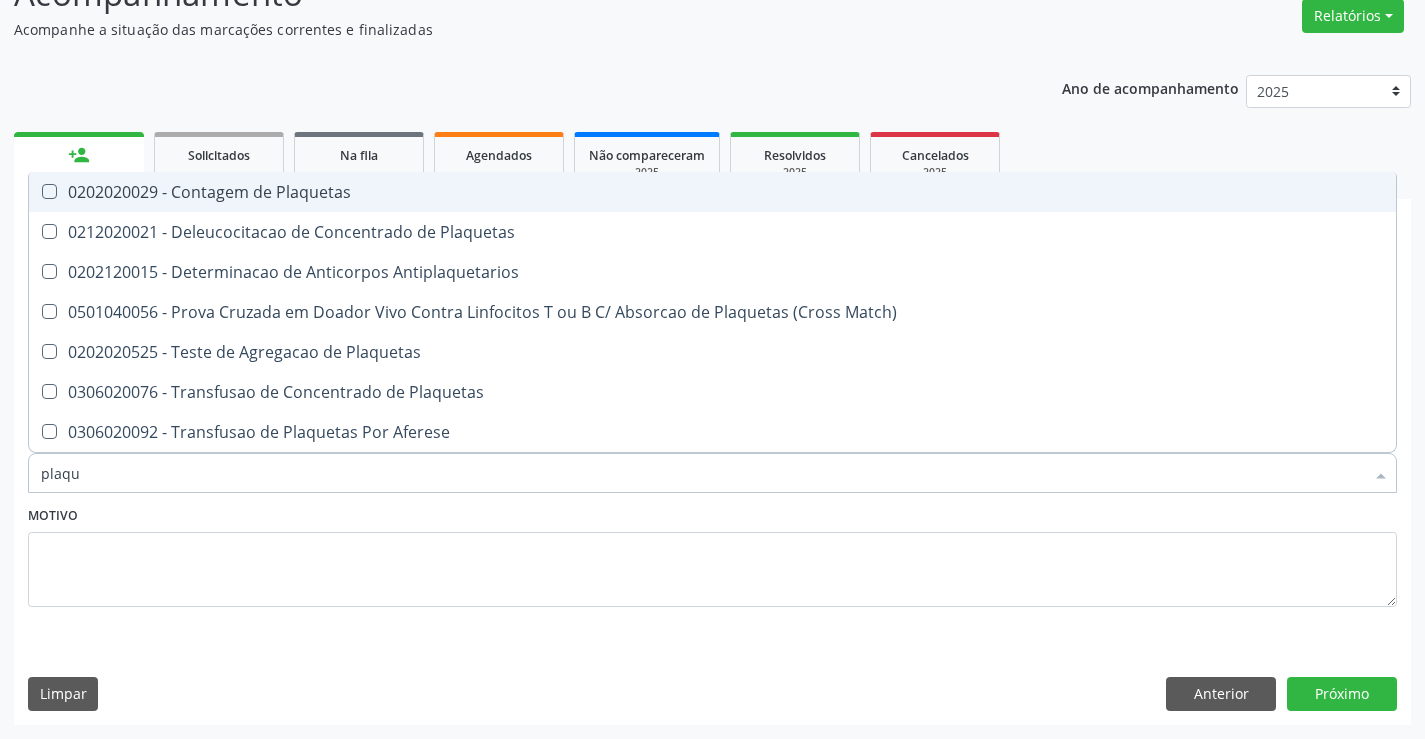 click on "0202020029 - Contagem de Plaquetas" at bounding box center (712, 192) 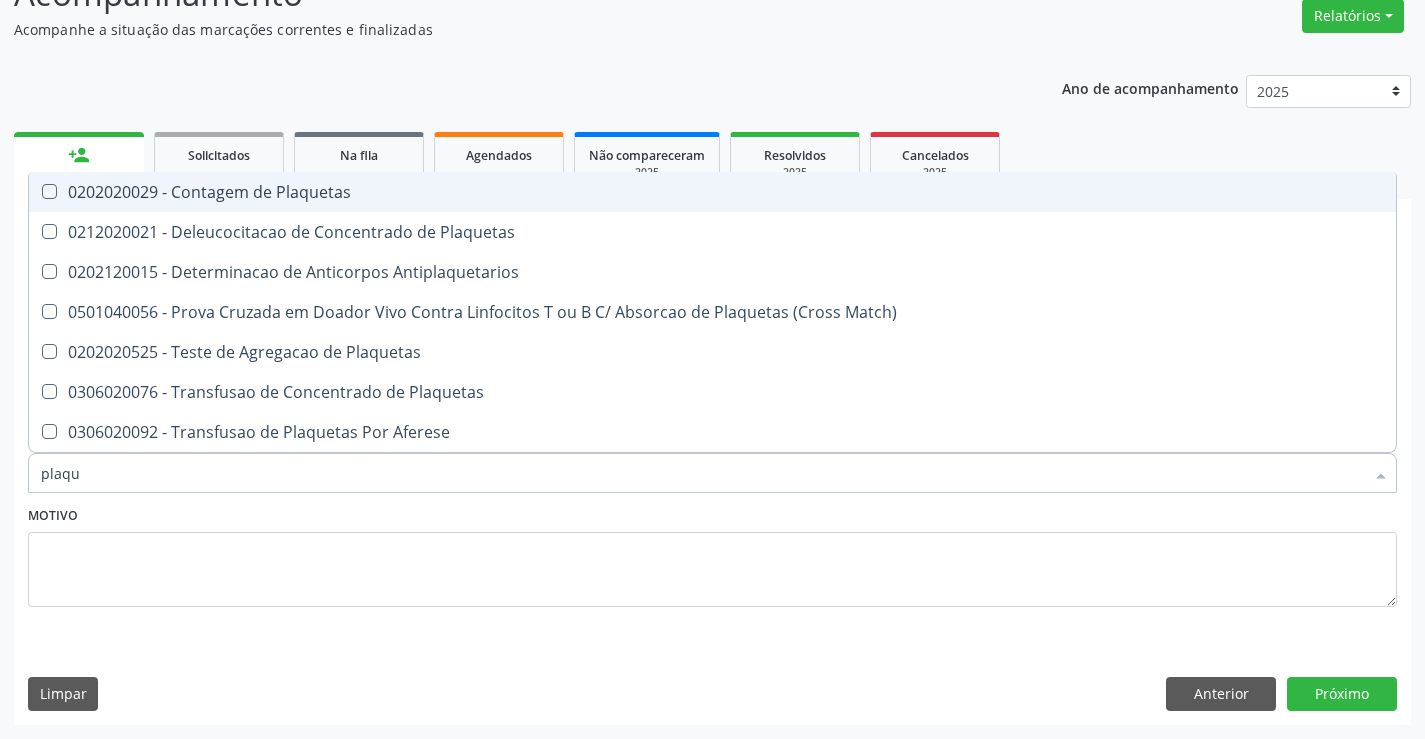 checkbox on "true" 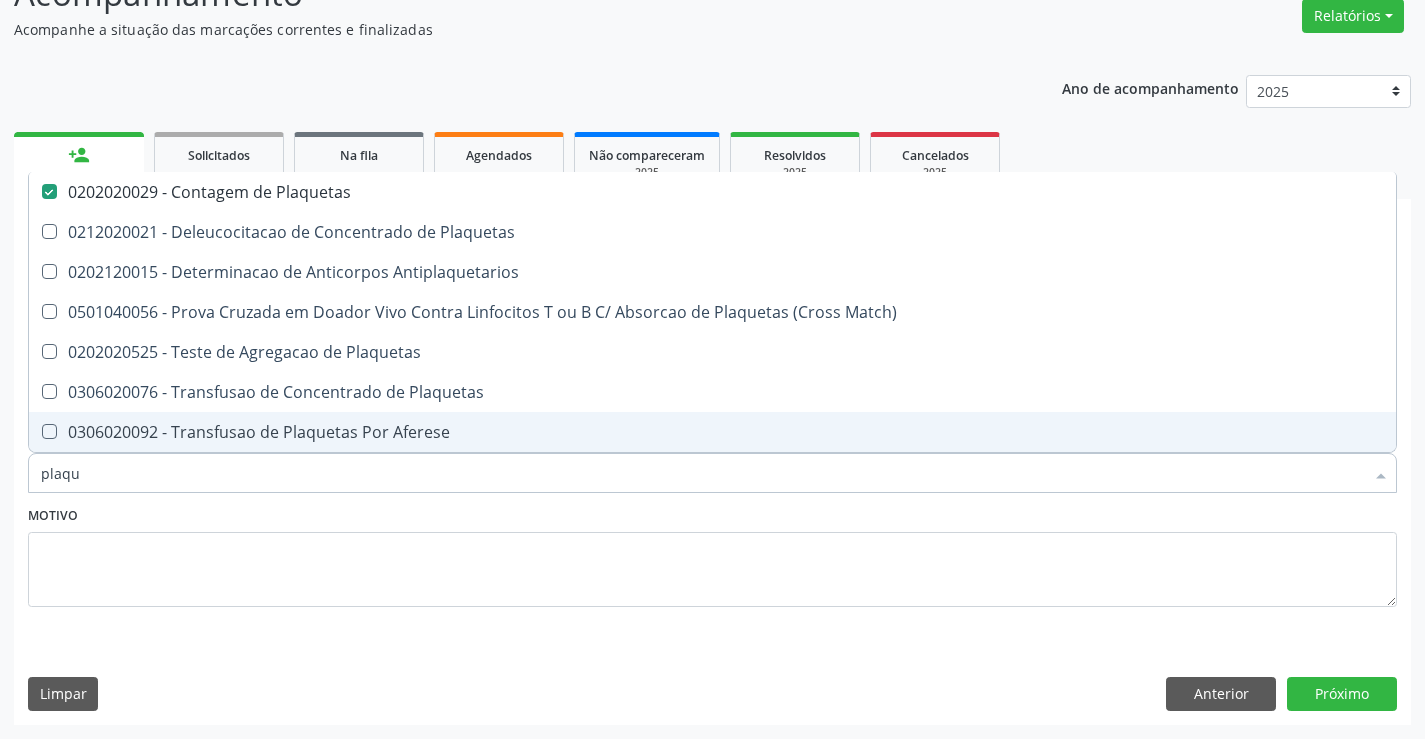 drag, startPoint x: 138, startPoint y: 491, endPoint x: 0, endPoint y: 478, distance: 138.61096 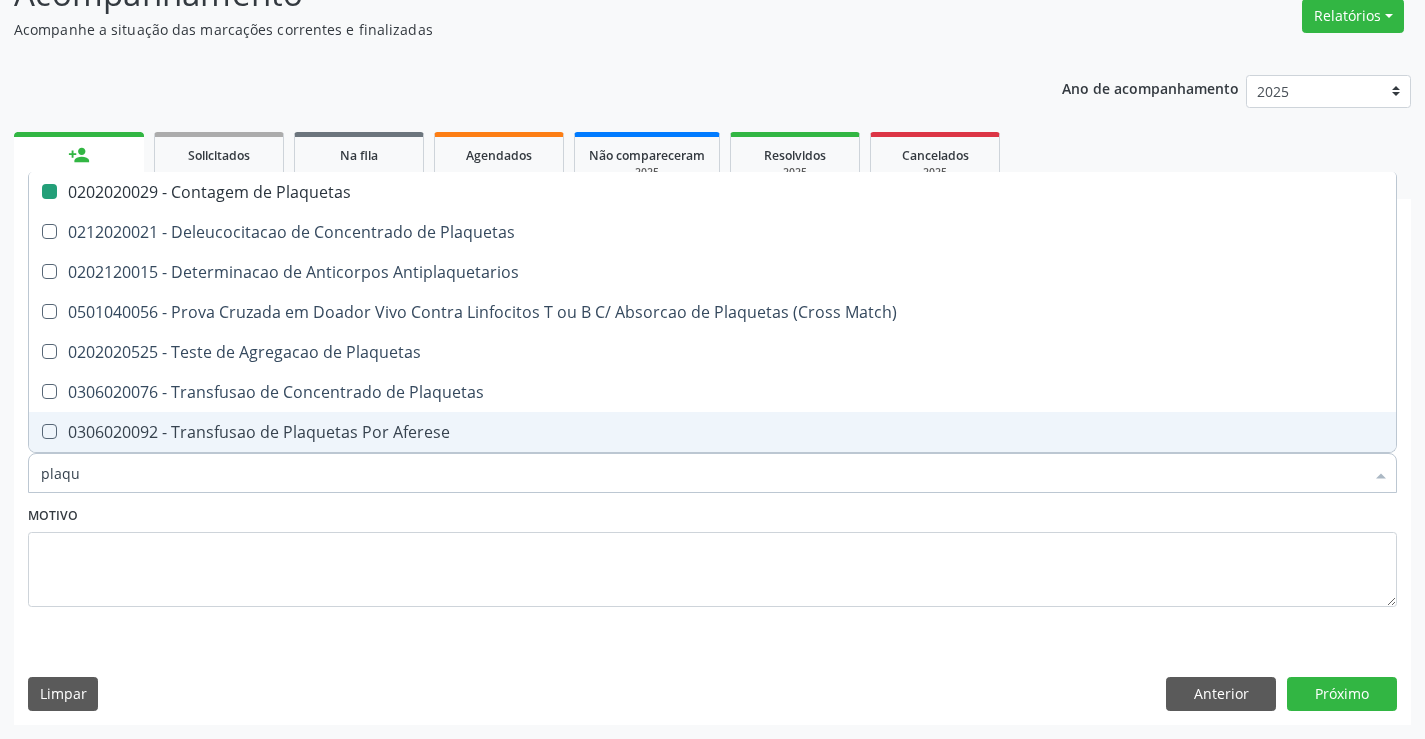 type on "u" 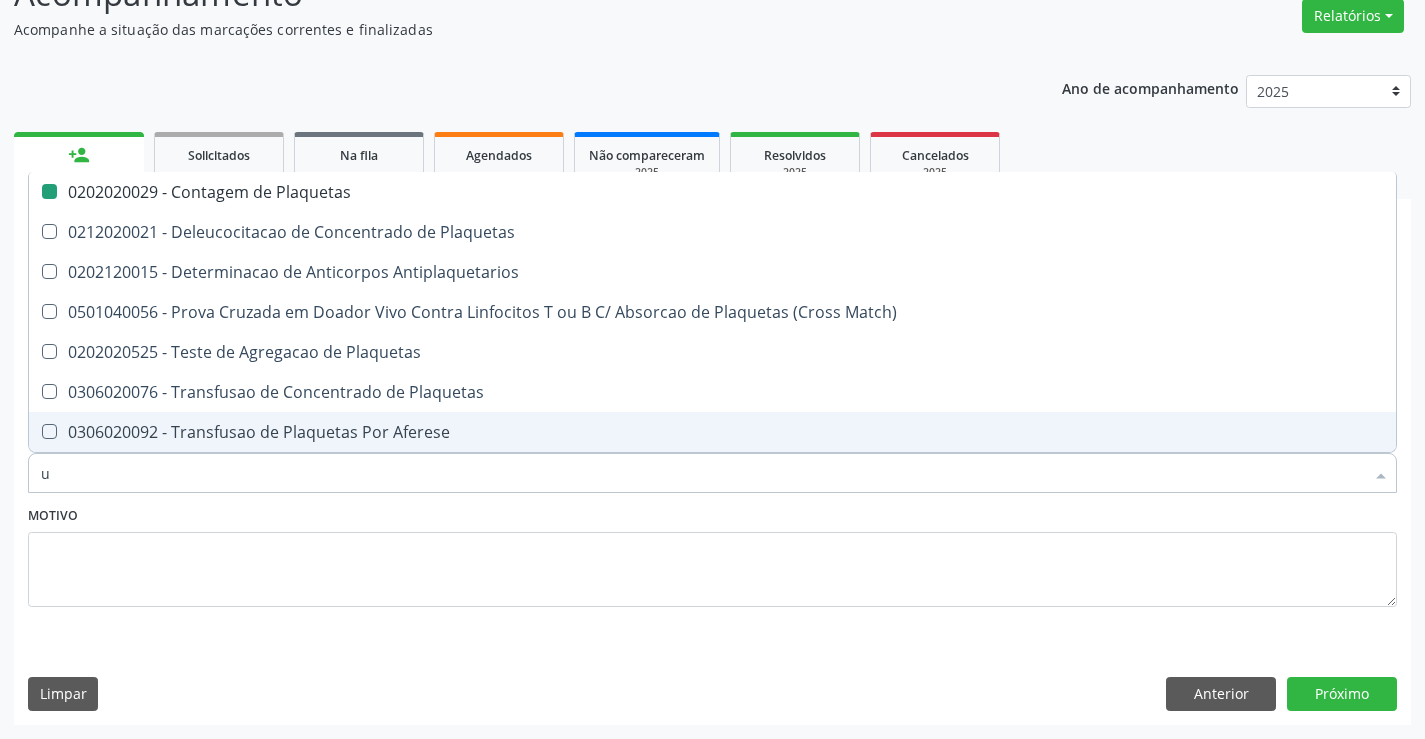 checkbox on "false" 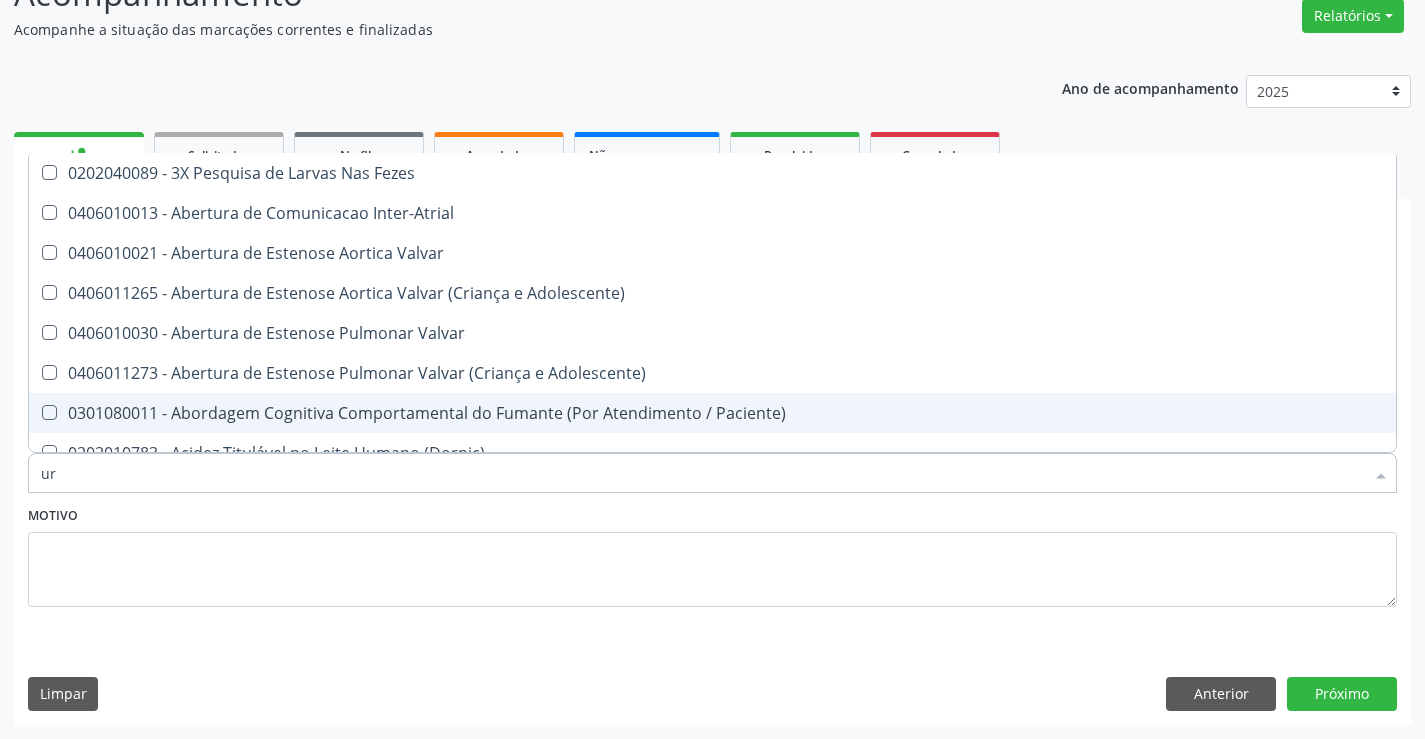 type on "ure" 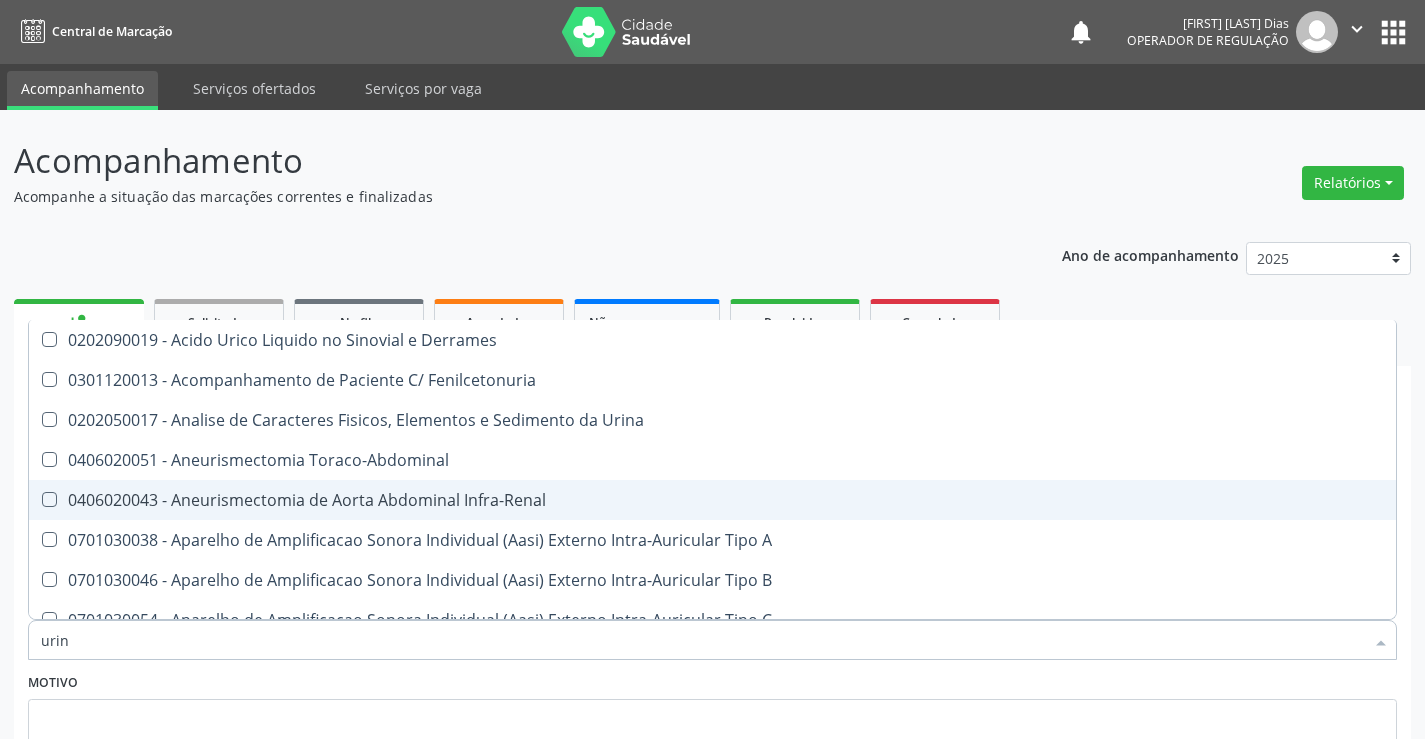 scroll, scrollTop: 167, scrollLeft: 0, axis: vertical 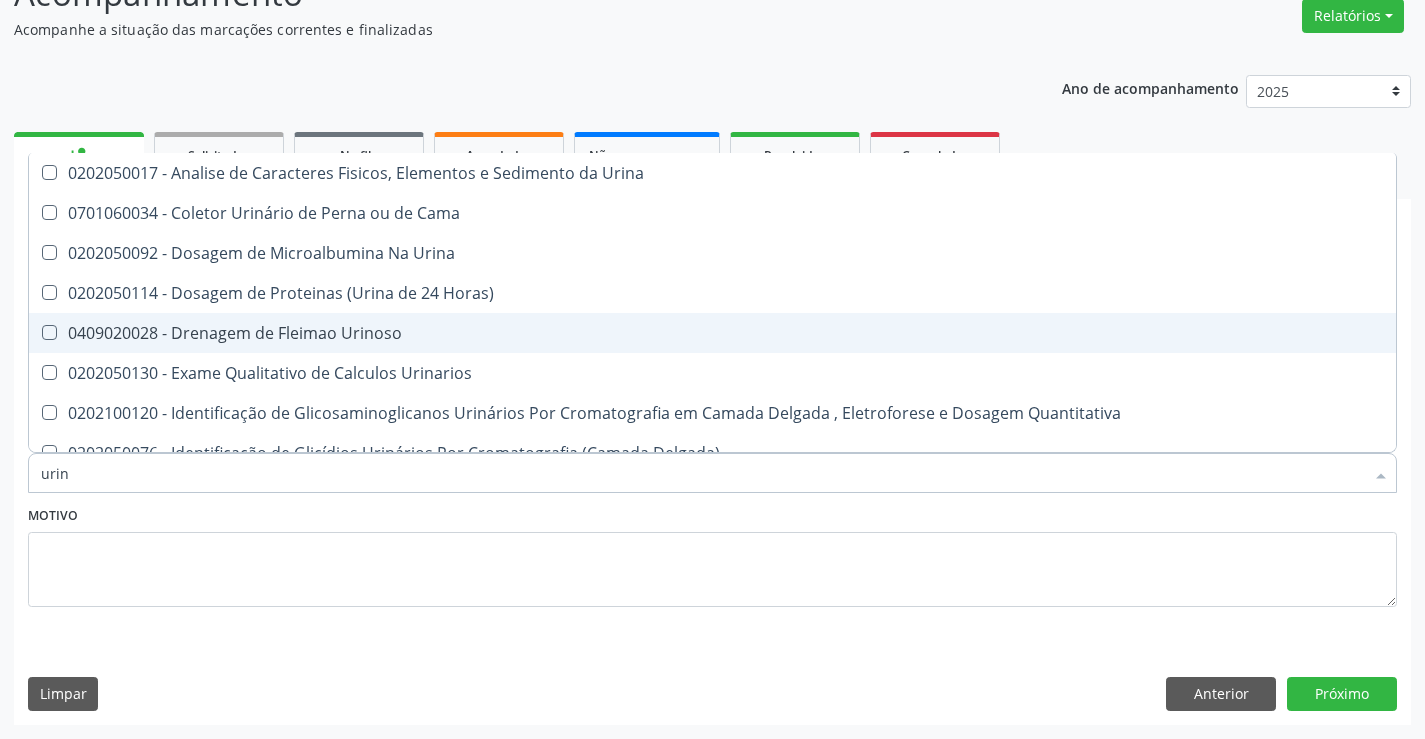 type on "urina" 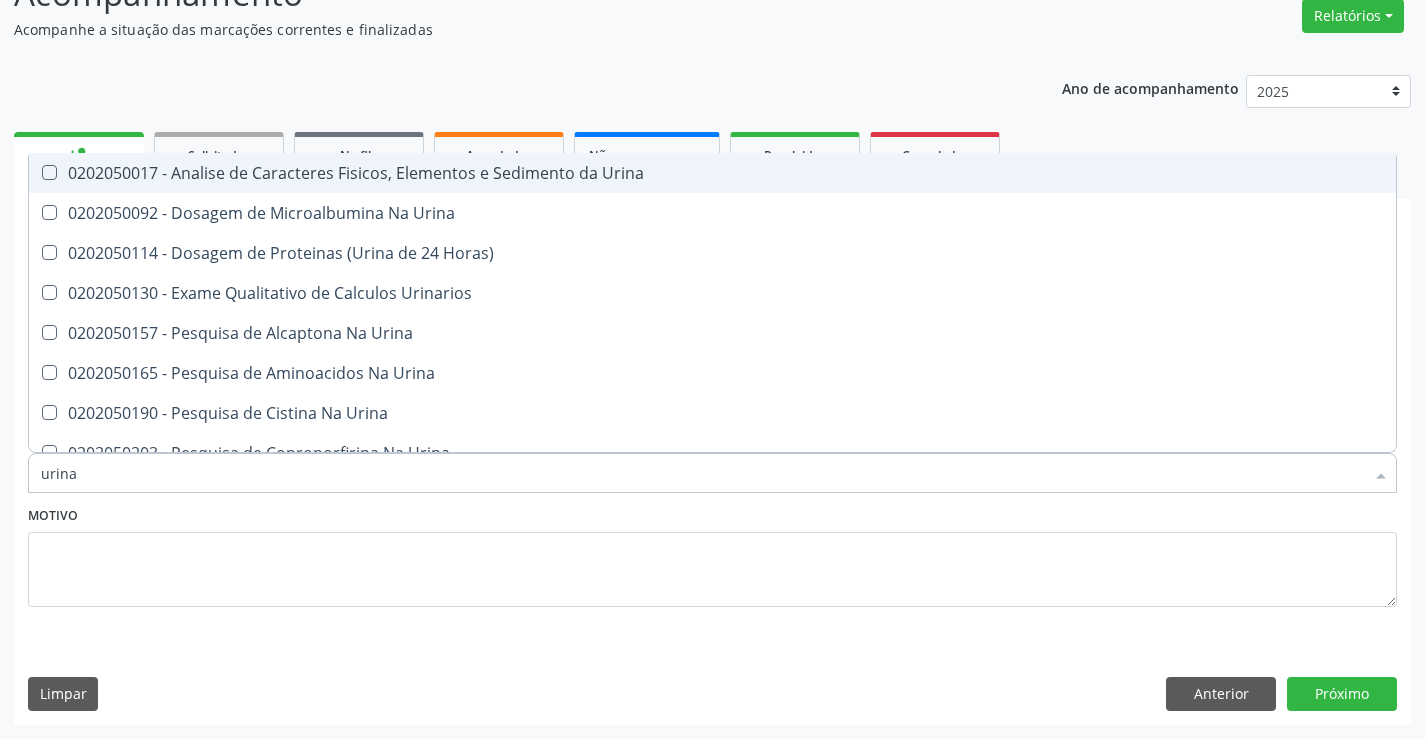 click on "0202050017 - Analise de Caracteres Fisicos, Elementos e Sedimento da Urina" at bounding box center (712, 173) 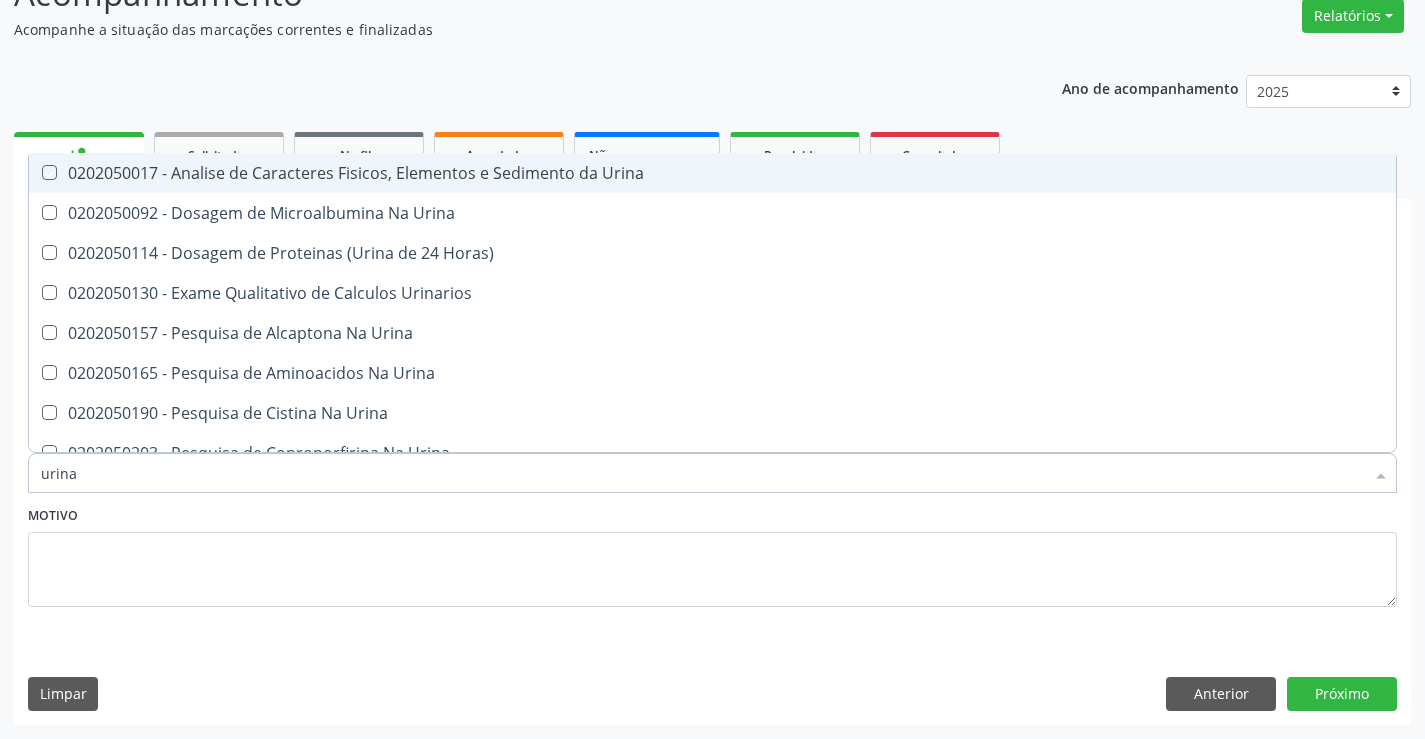 checkbox on "true" 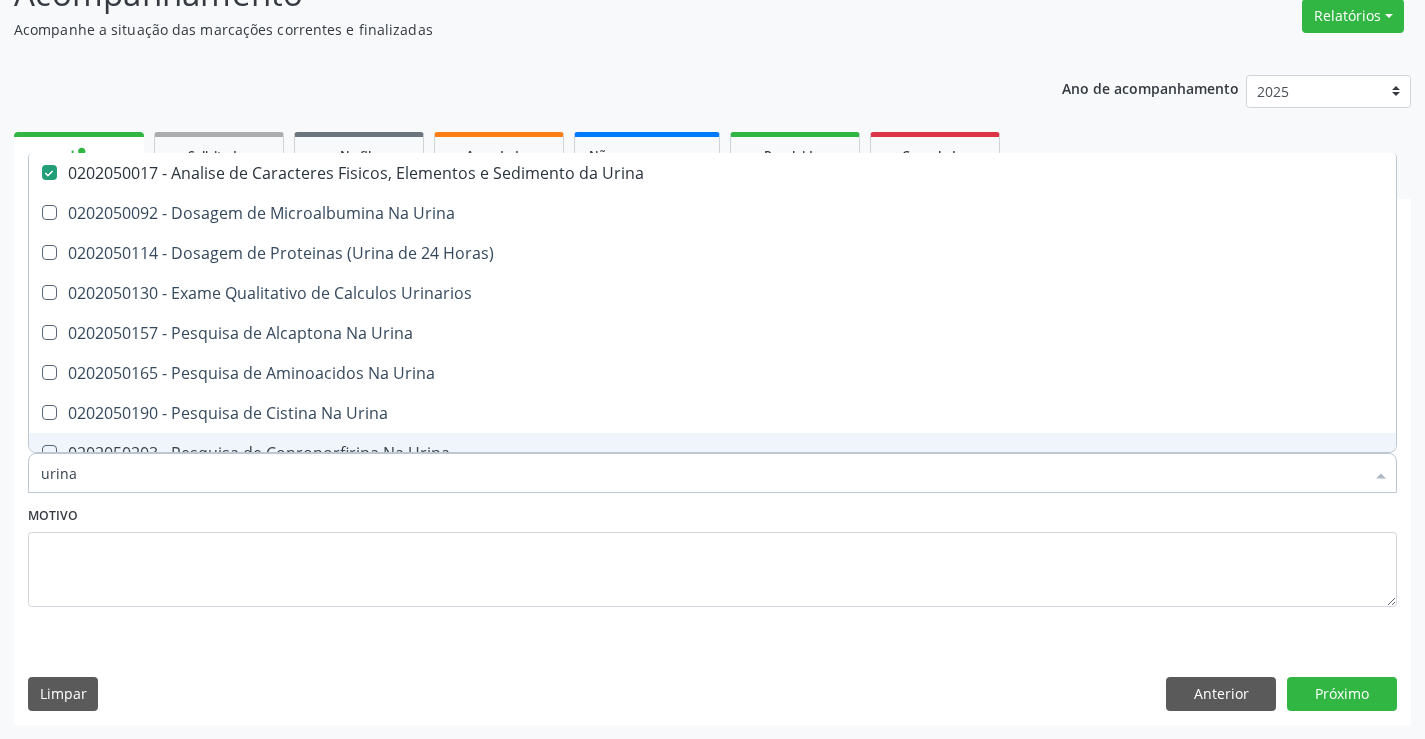 drag, startPoint x: 54, startPoint y: 478, endPoint x: 0, endPoint y: 478, distance: 54 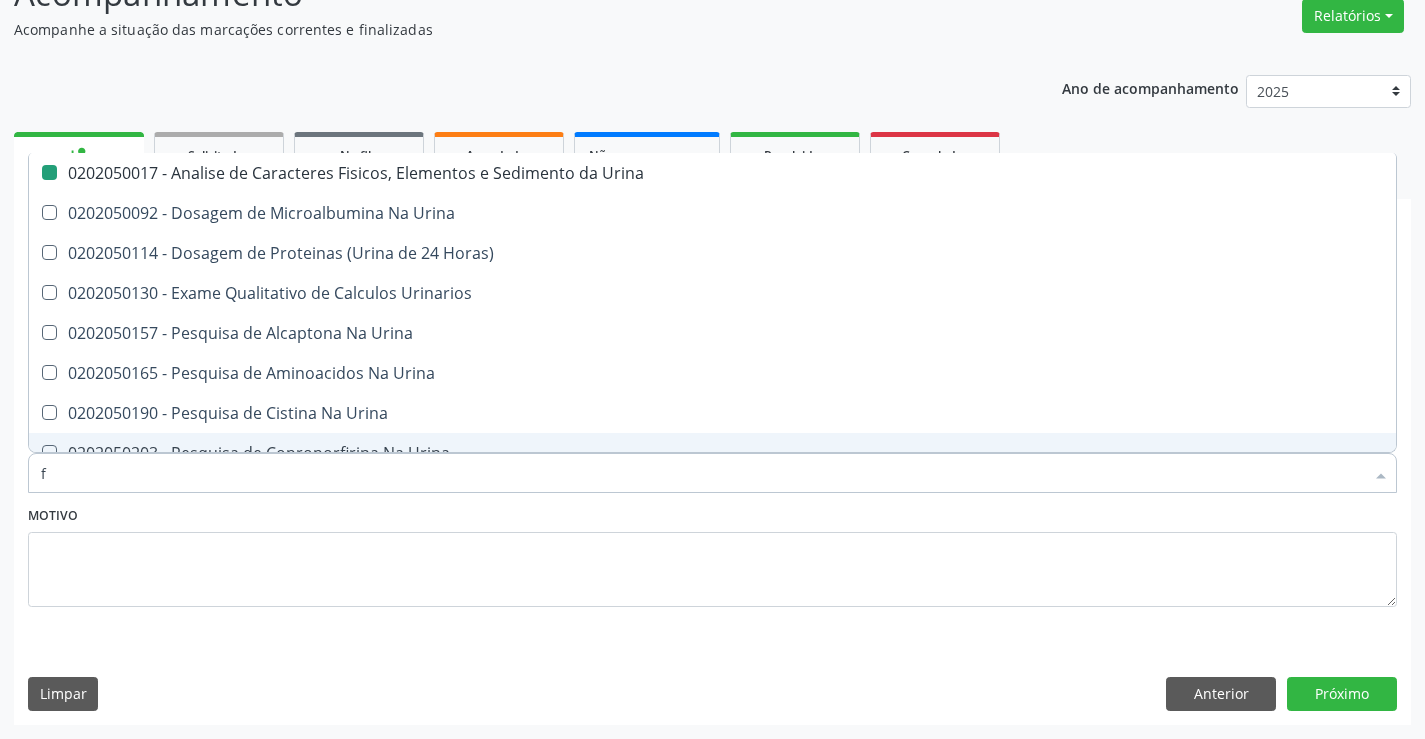 type on "fe" 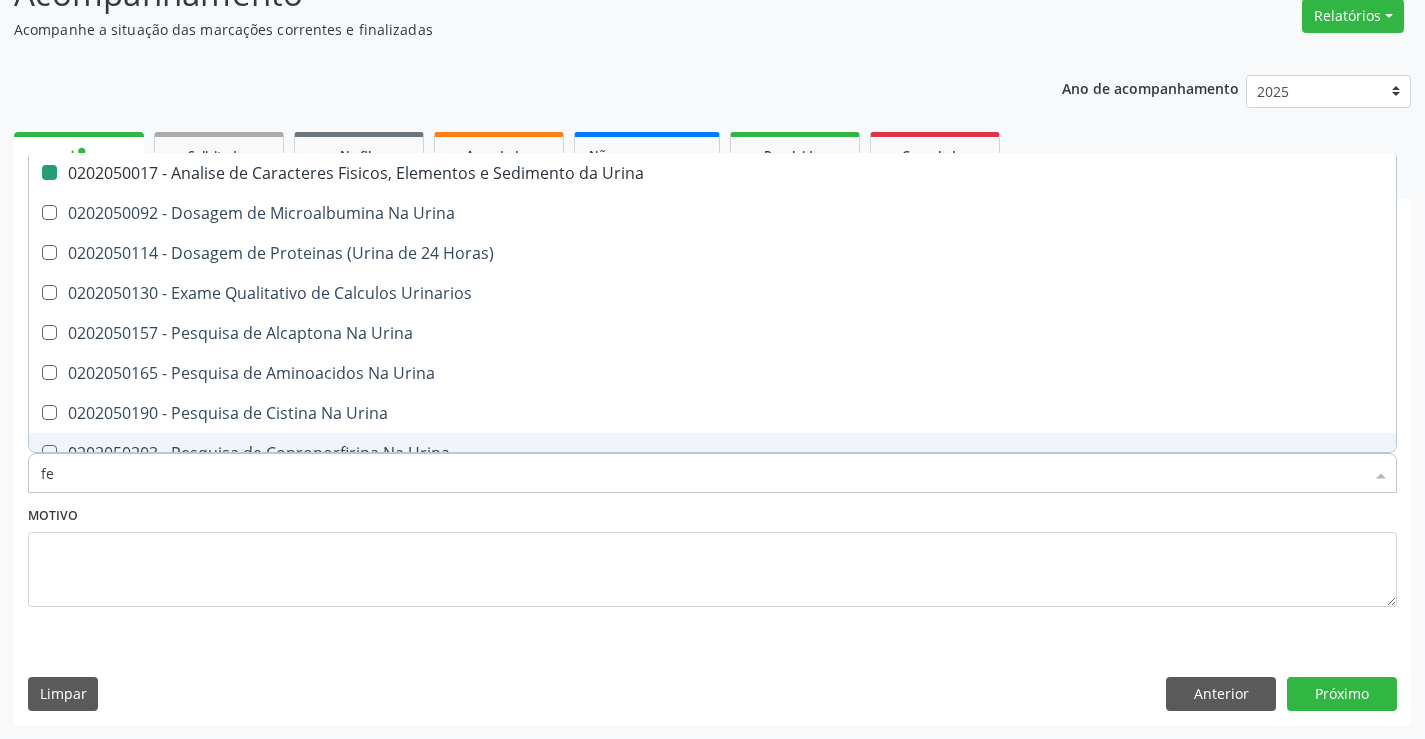 checkbox on "false" 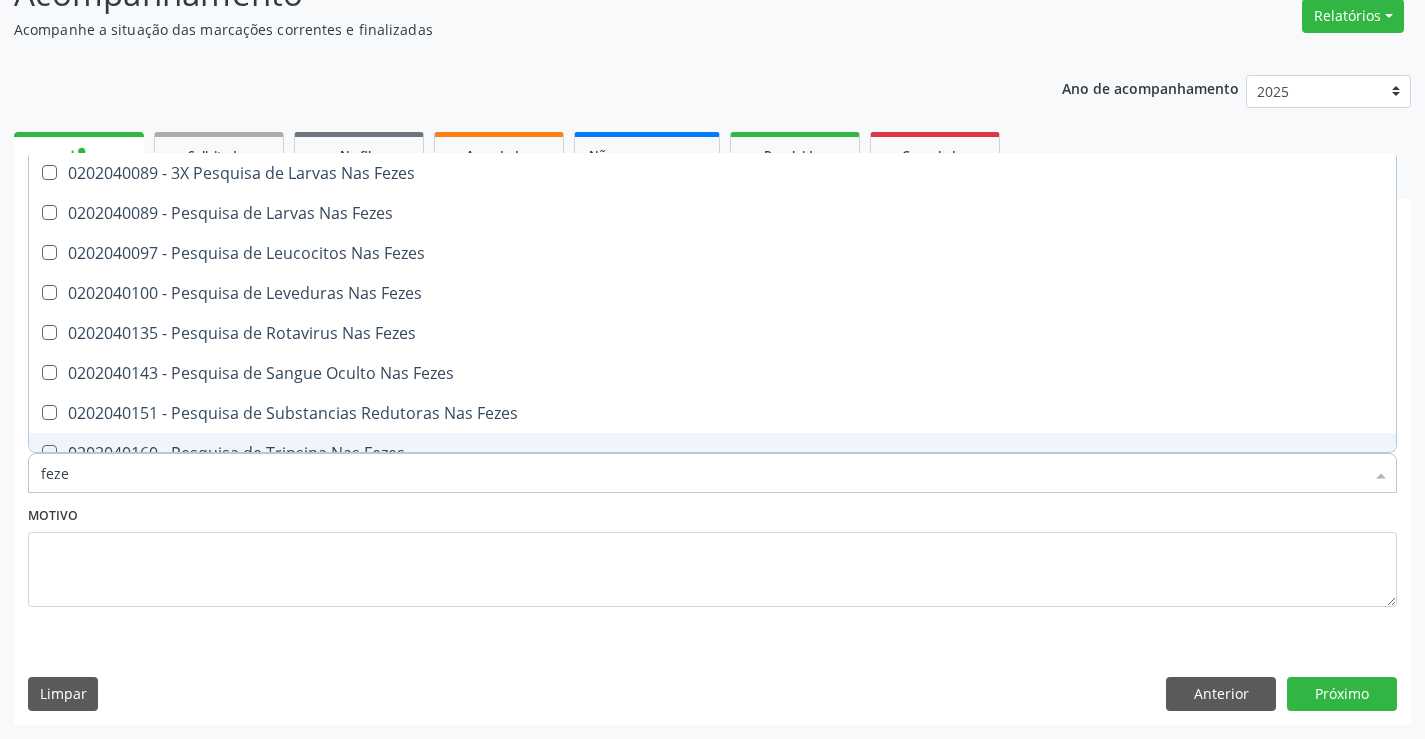 type on "fezes" 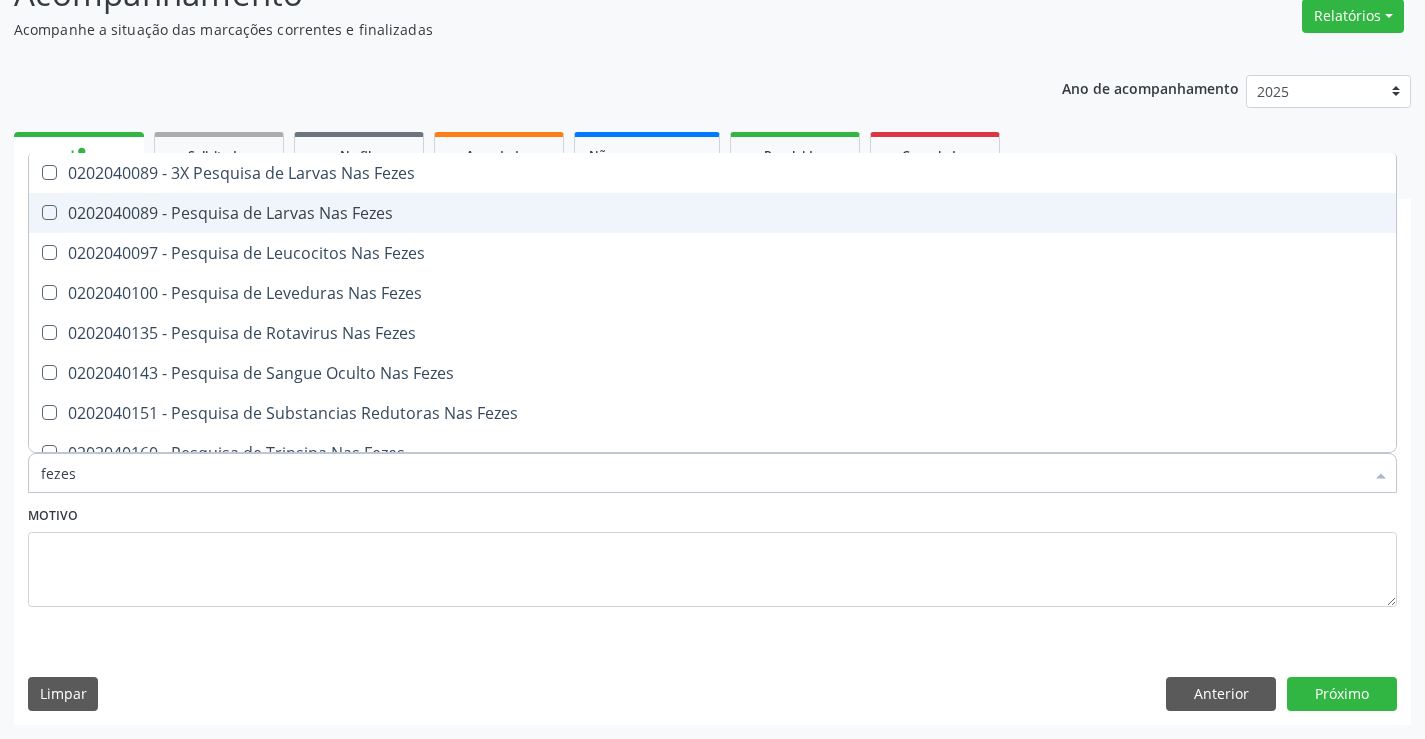 click on "0202040089 - Pesquisa de Larvas Nas Fezes" at bounding box center (712, 213) 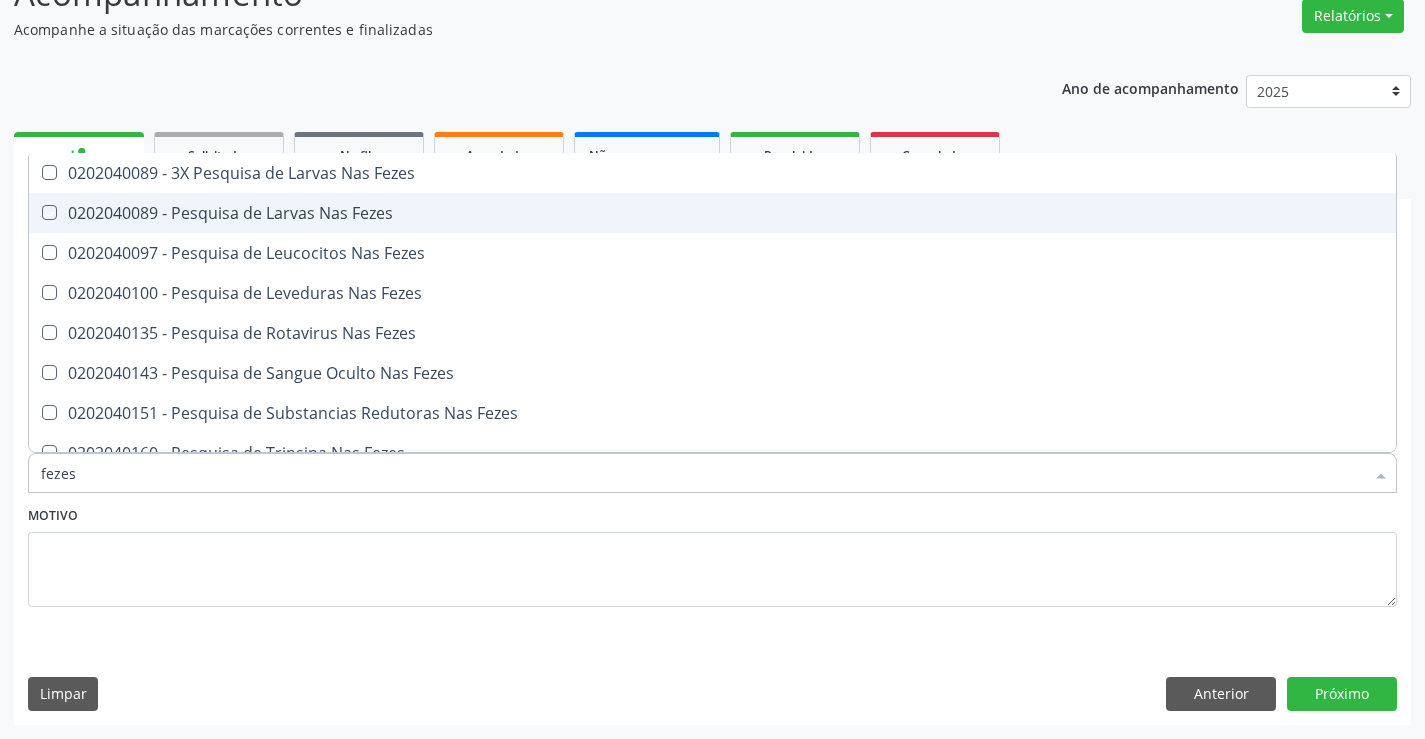 checkbox on "true" 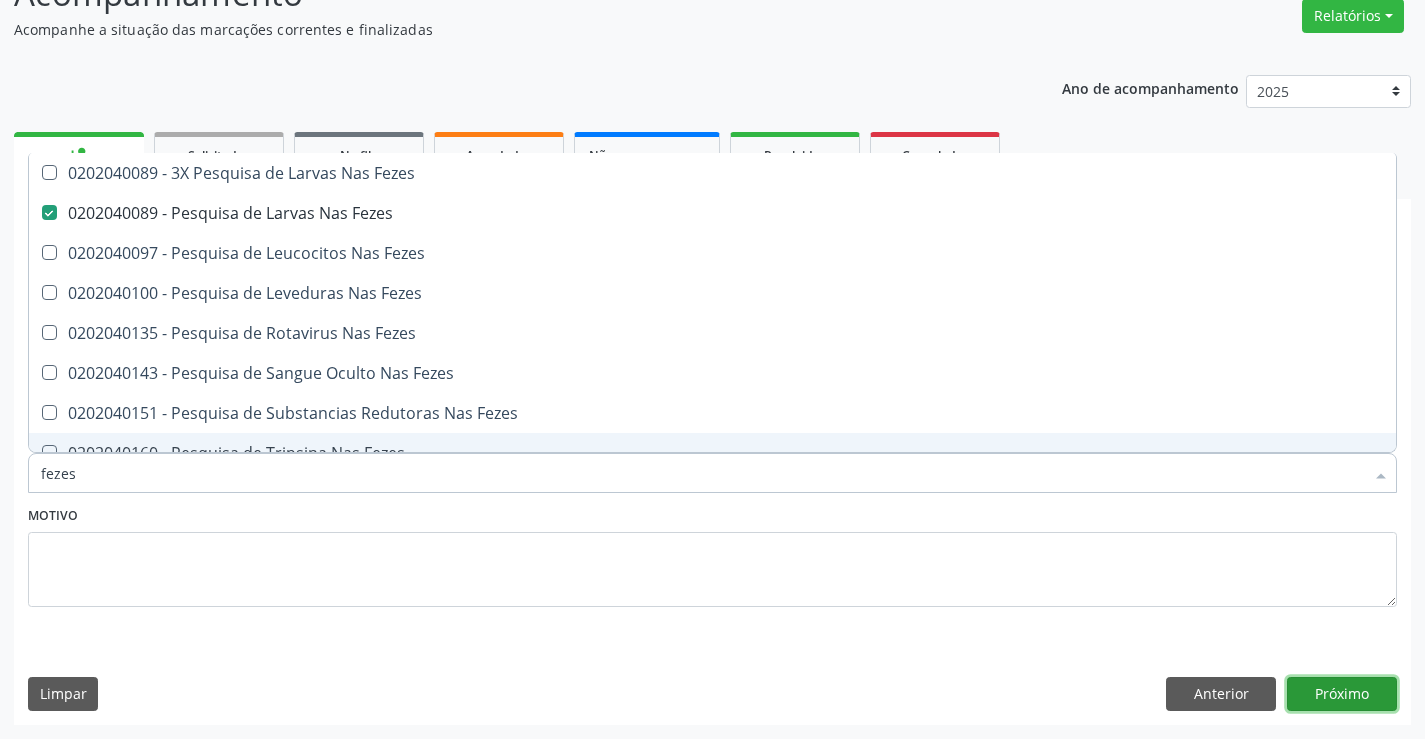 click on "Próximo" at bounding box center [1342, 694] 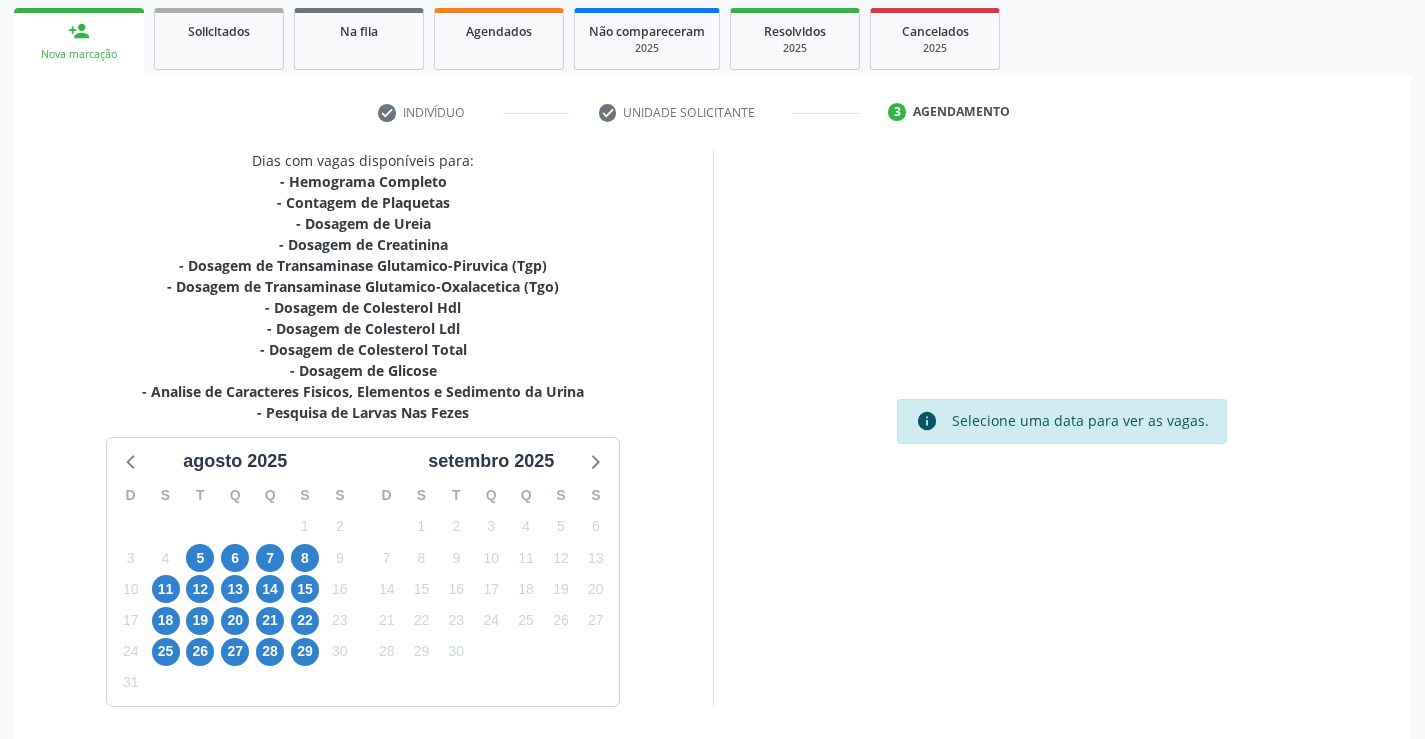 scroll, scrollTop: 362, scrollLeft: 0, axis: vertical 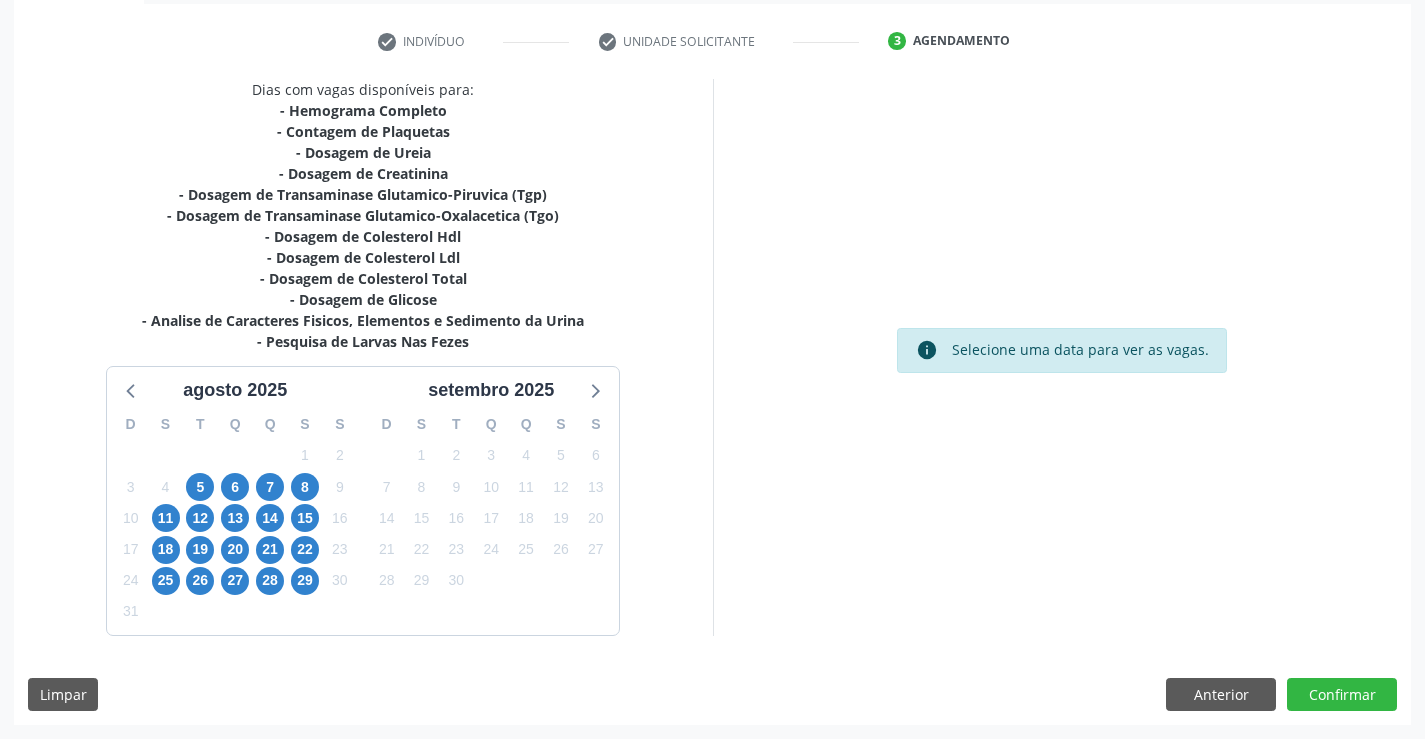 click on "5" at bounding box center (200, 487) 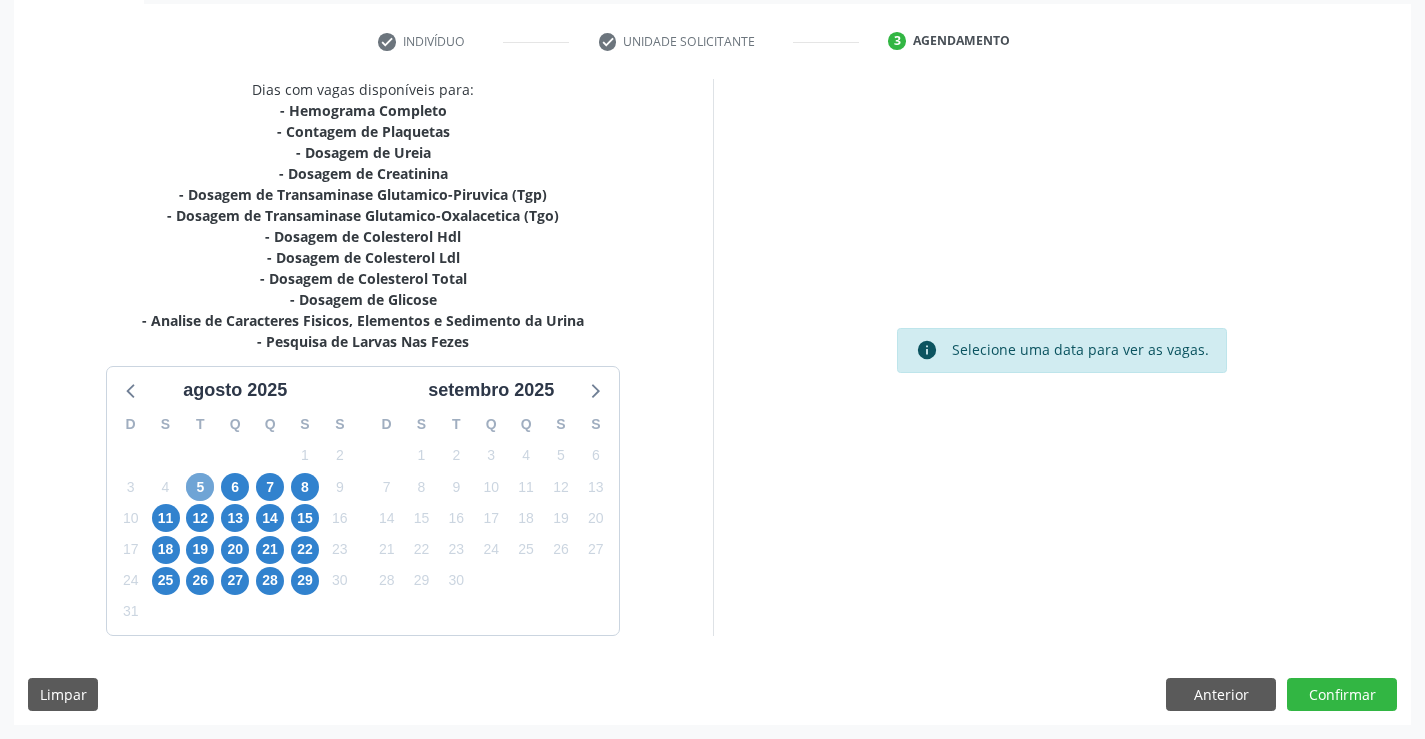 click on "5" at bounding box center (200, 487) 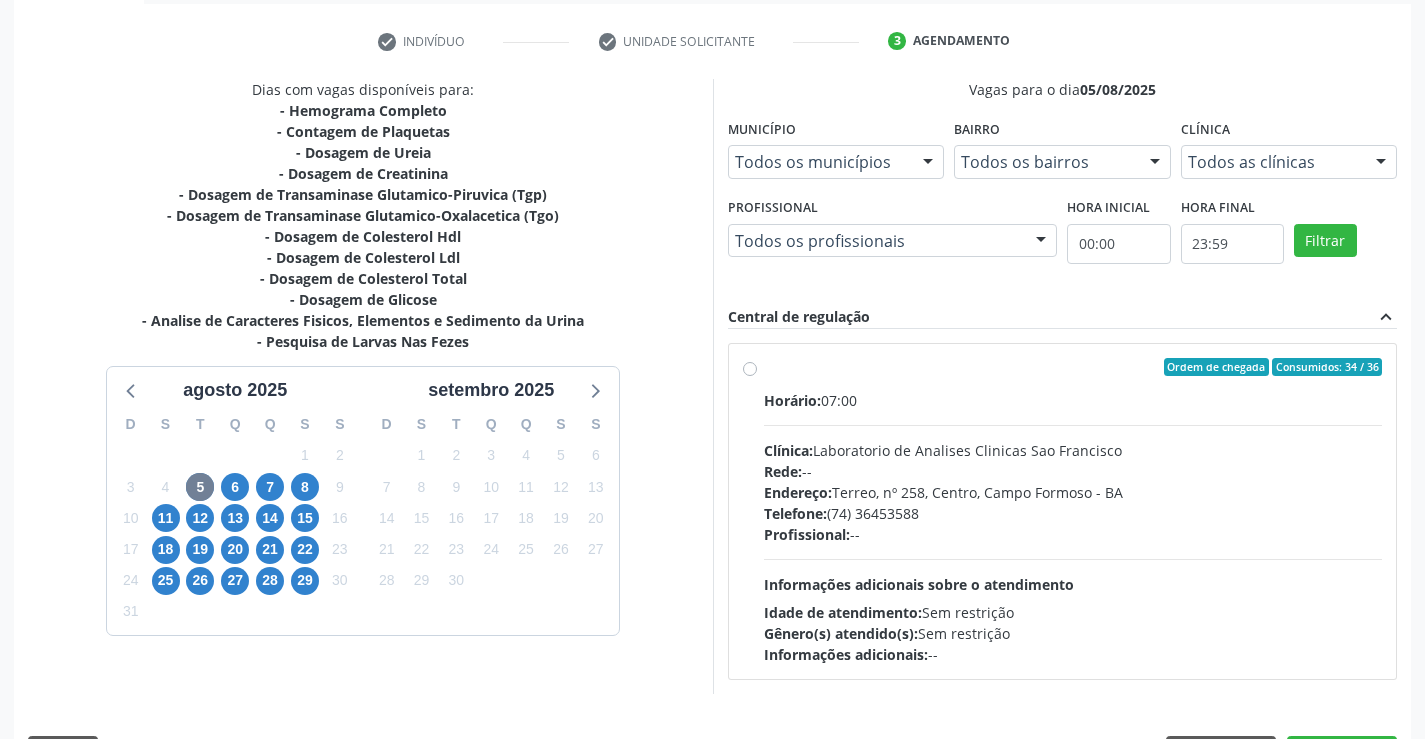 click on "Rede:
--" at bounding box center [1073, 471] 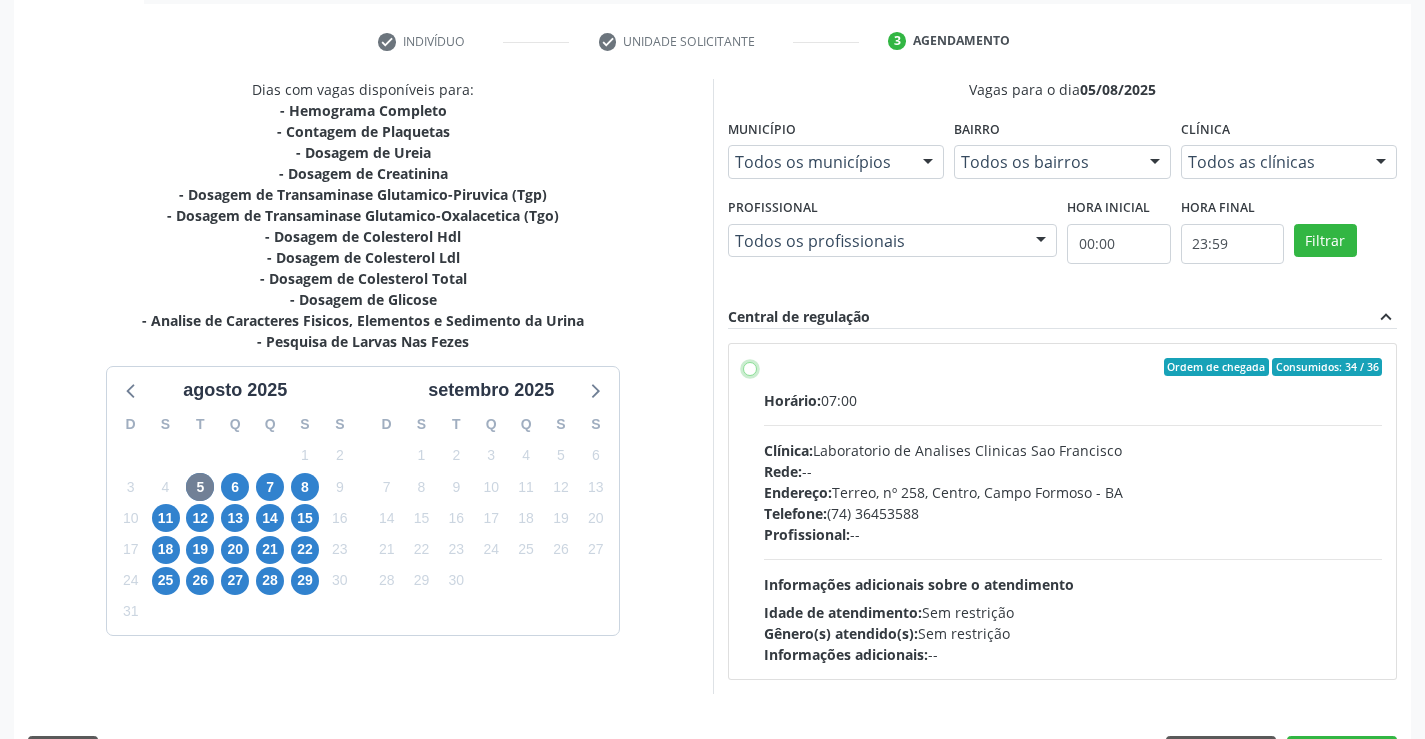 radio on "true" 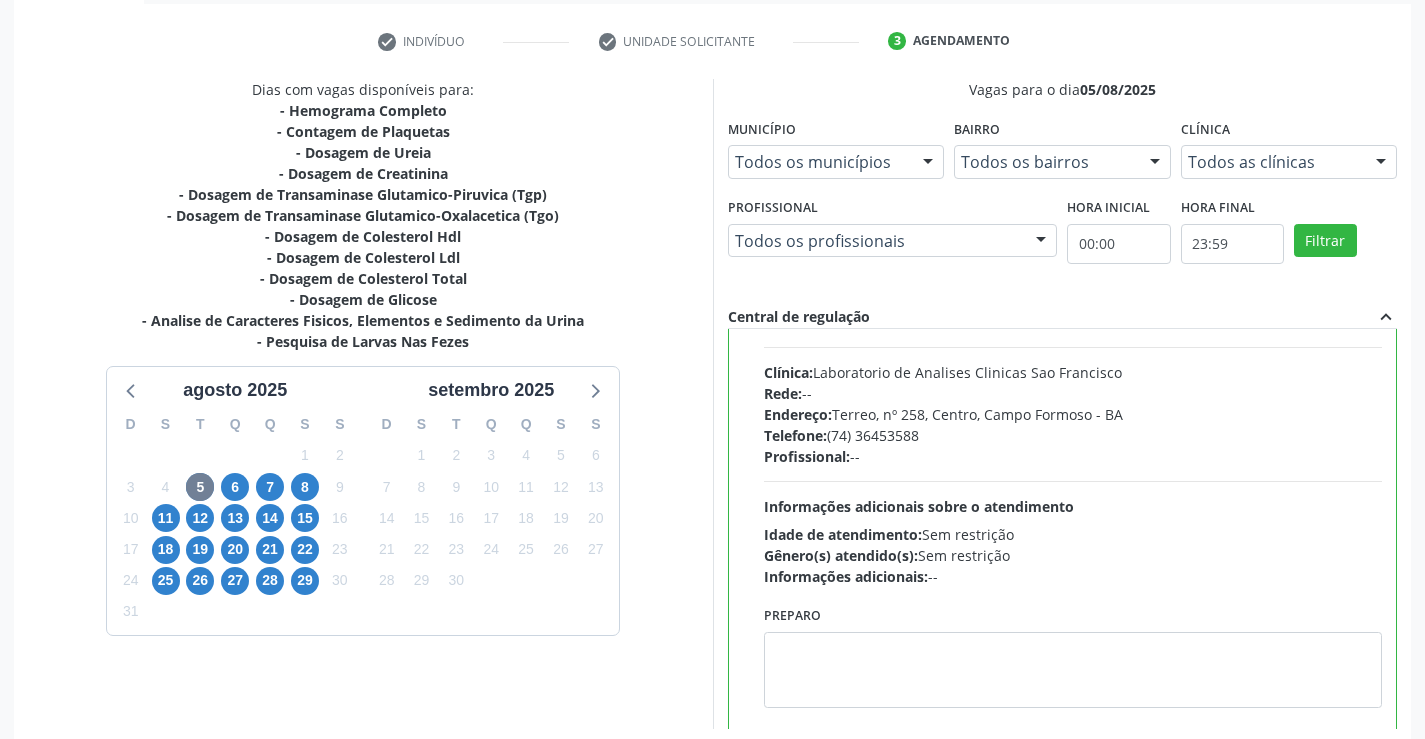 scroll, scrollTop: 99, scrollLeft: 0, axis: vertical 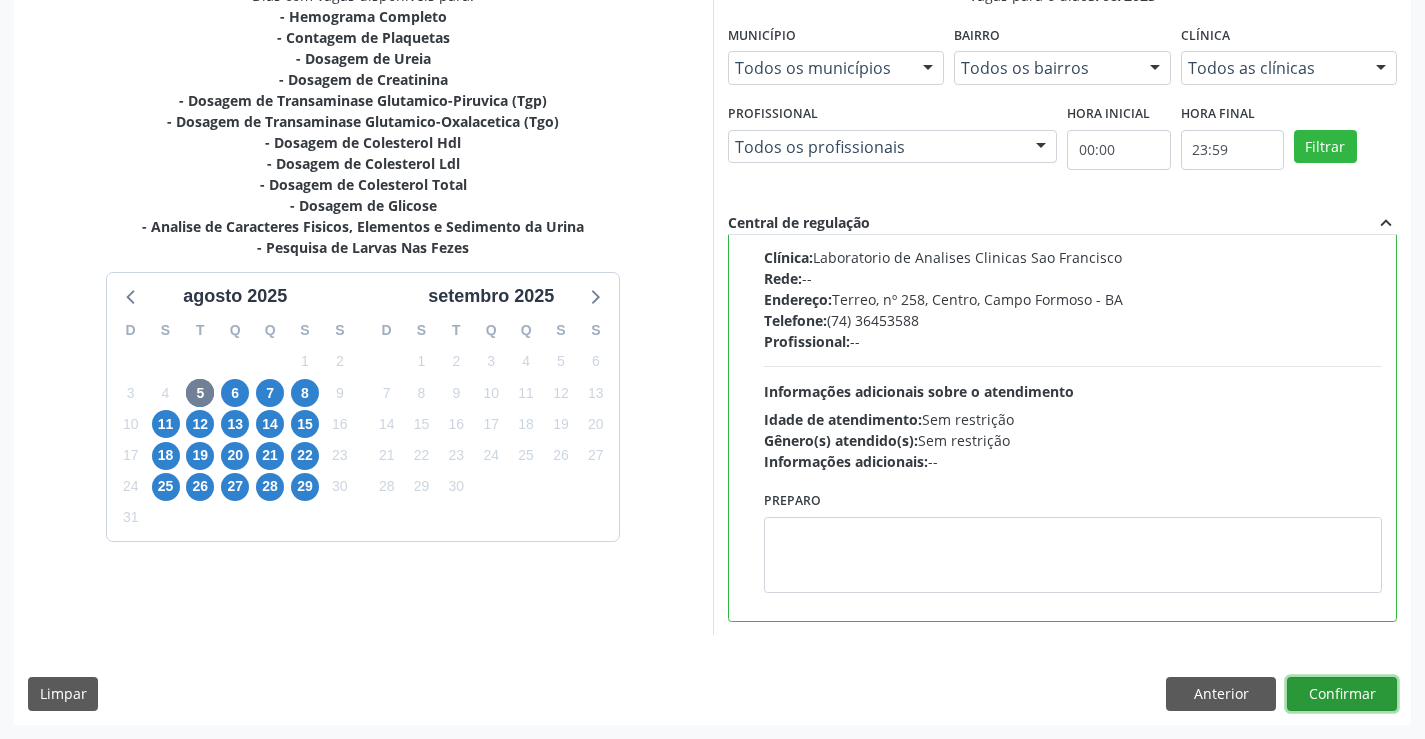 click on "Confirmar" at bounding box center [1342, 694] 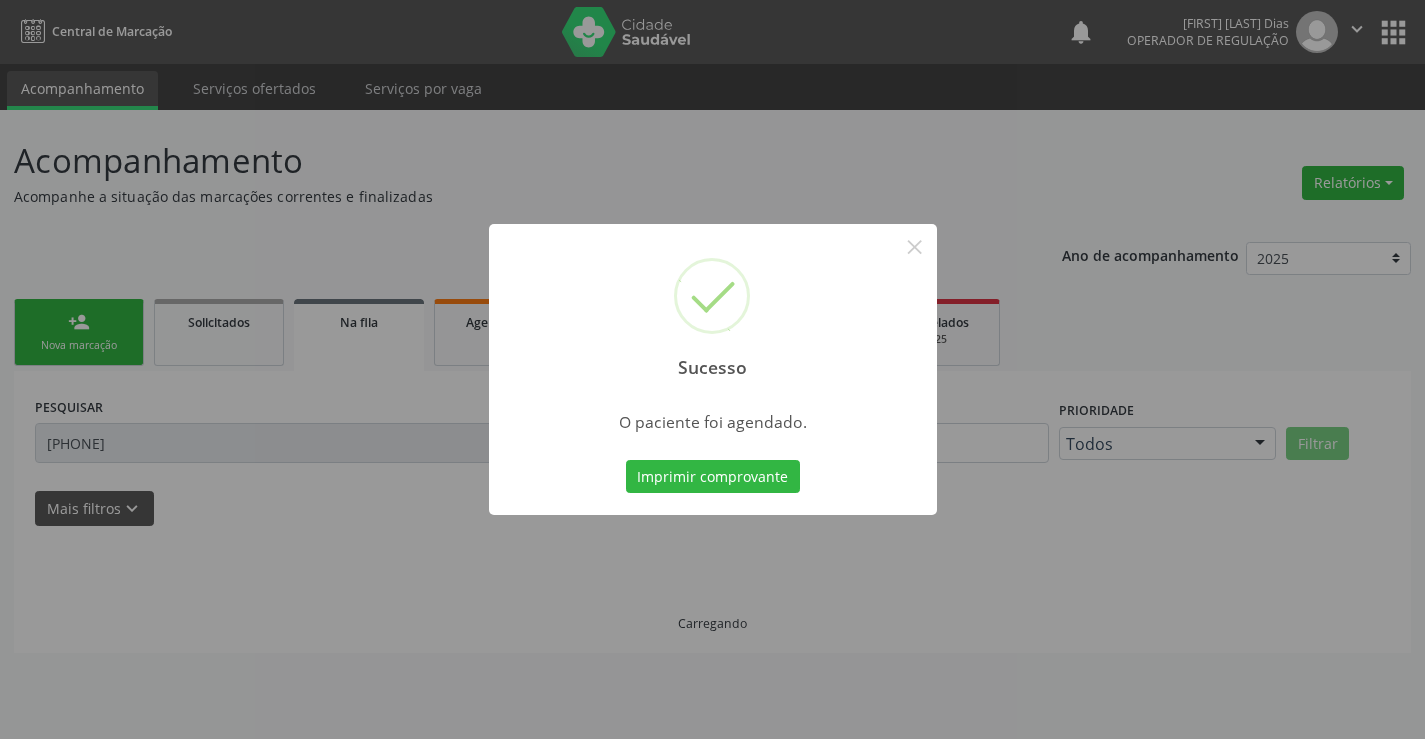 scroll, scrollTop: 0, scrollLeft: 0, axis: both 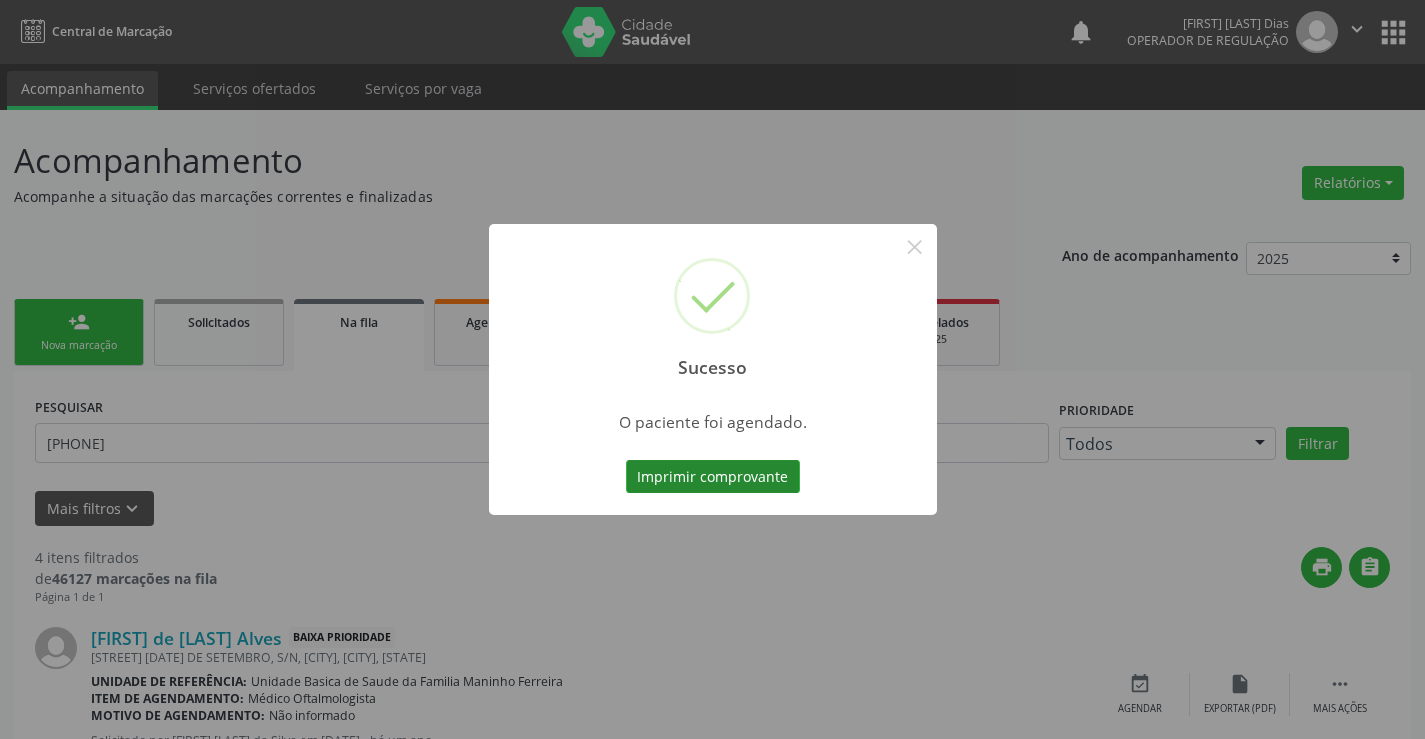 click on "Imprimir comprovante" at bounding box center (713, 477) 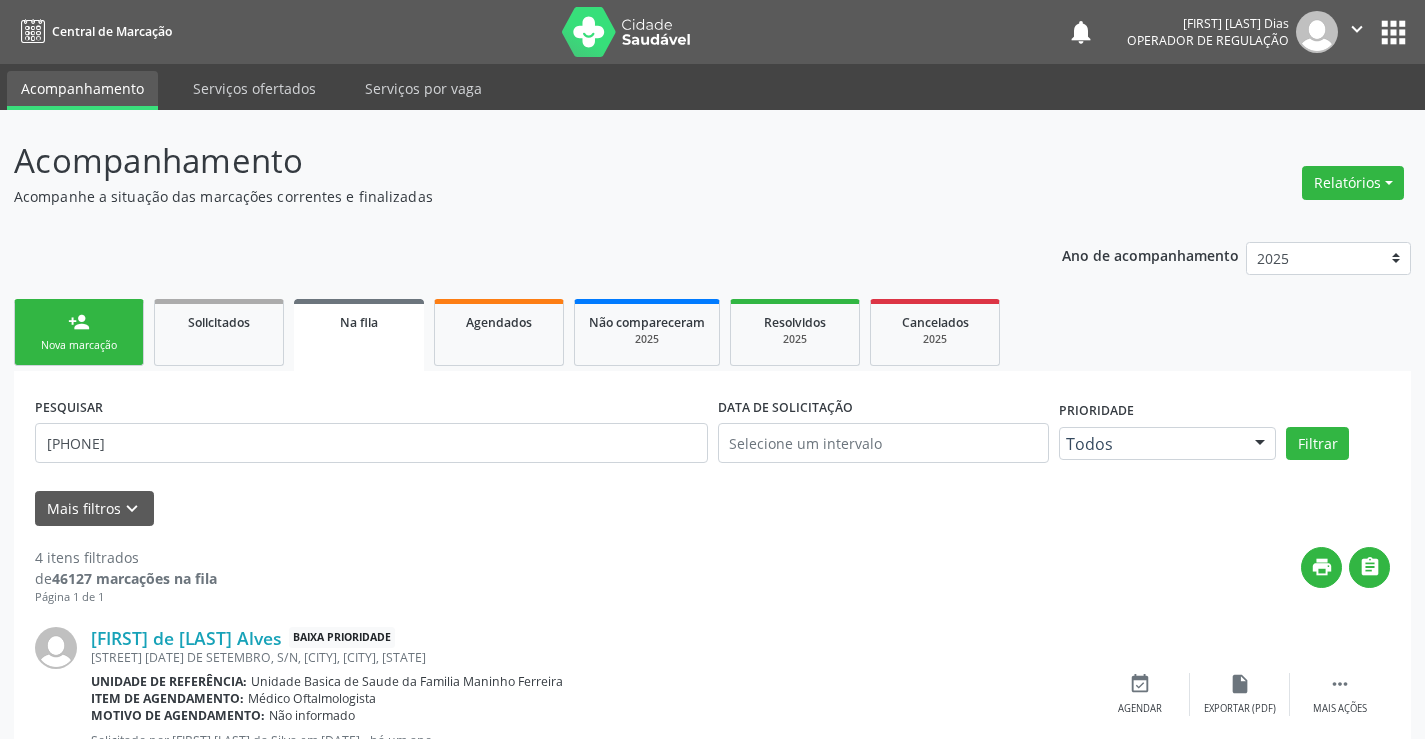click on "Nova marcação" at bounding box center [79, 345] 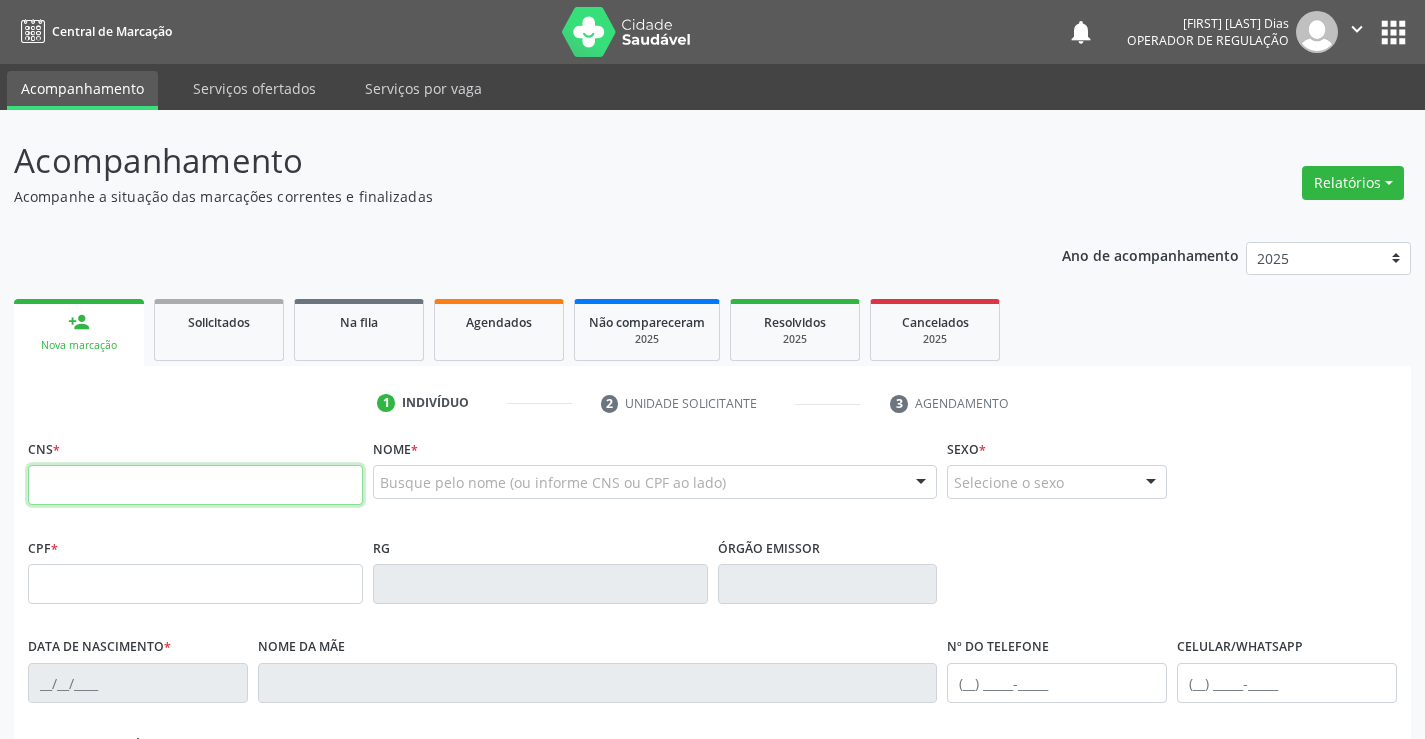 click at bounding box center (195, 485) 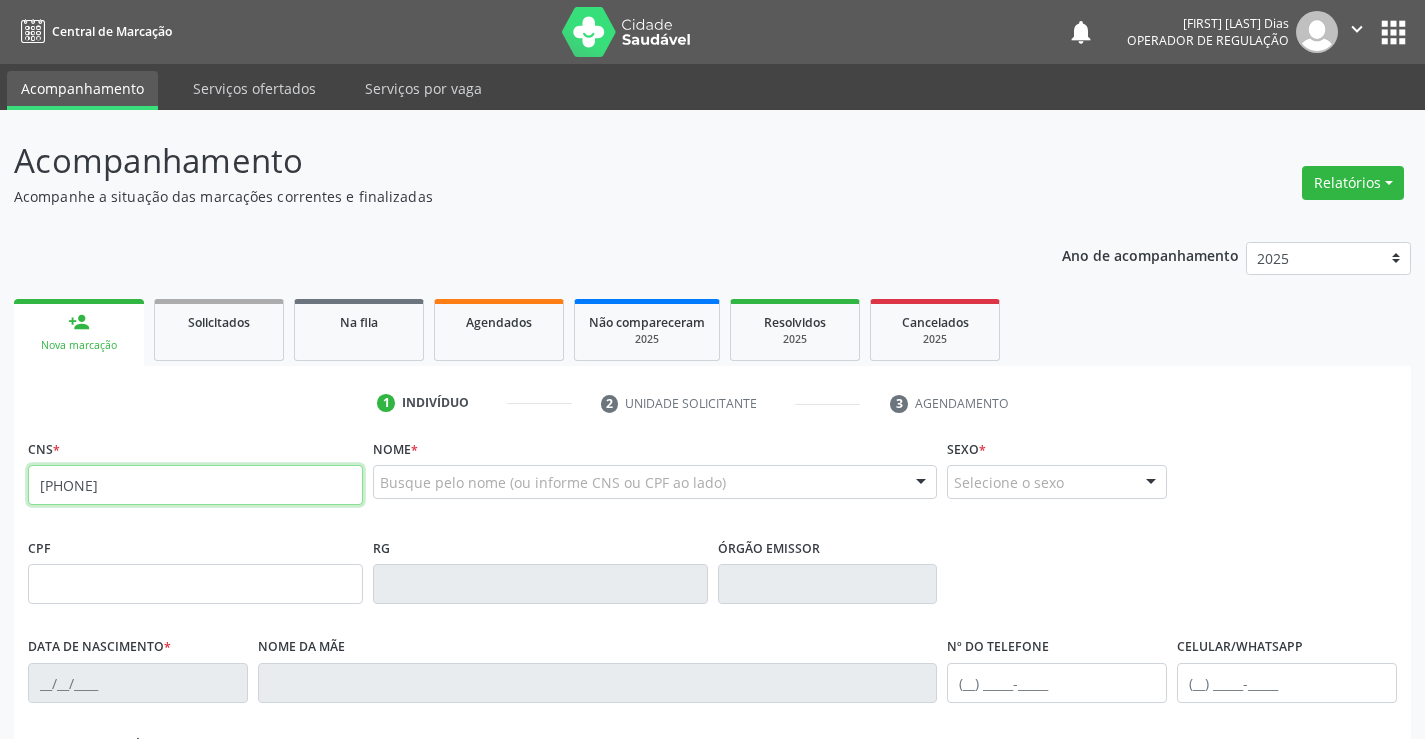 type on "706 8057 3378 9626" 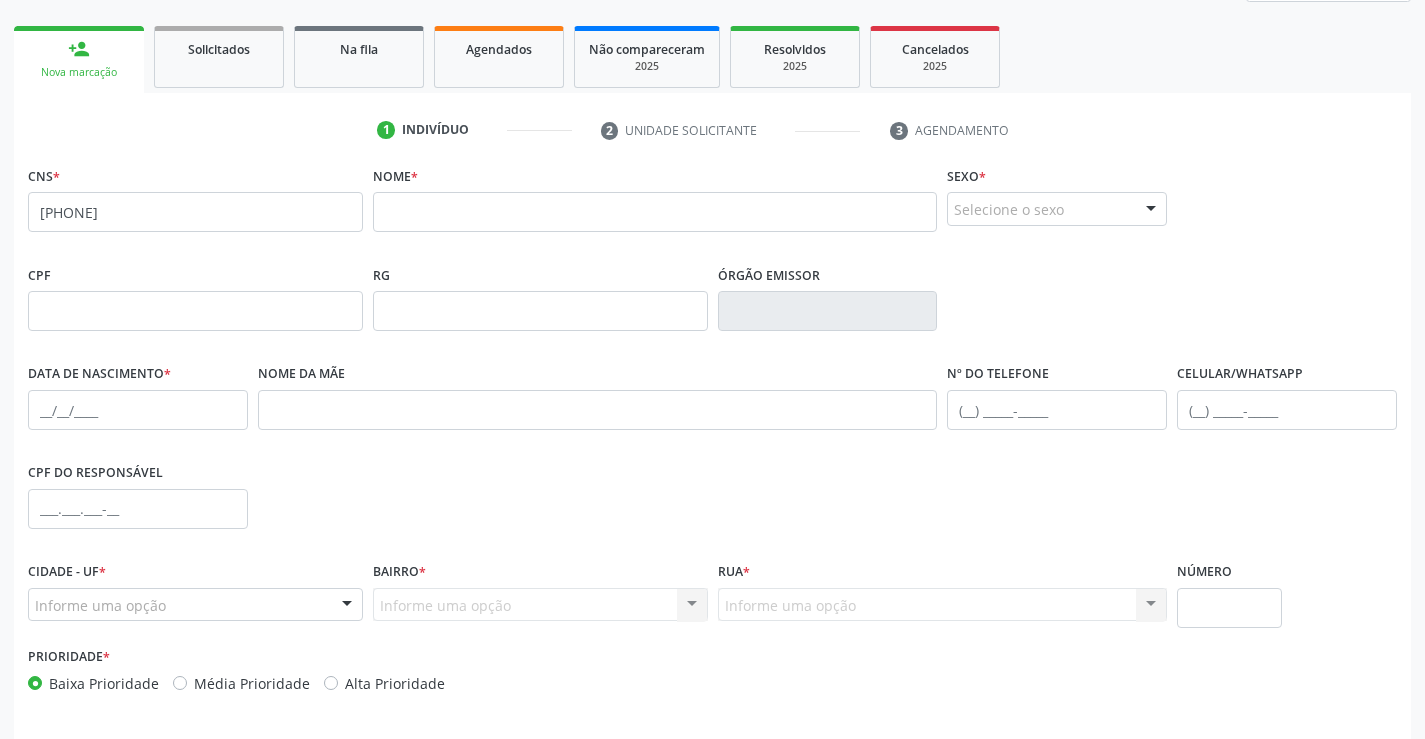 scroll, scrollTop: 300, scrollLeft: 0, axis: vertical 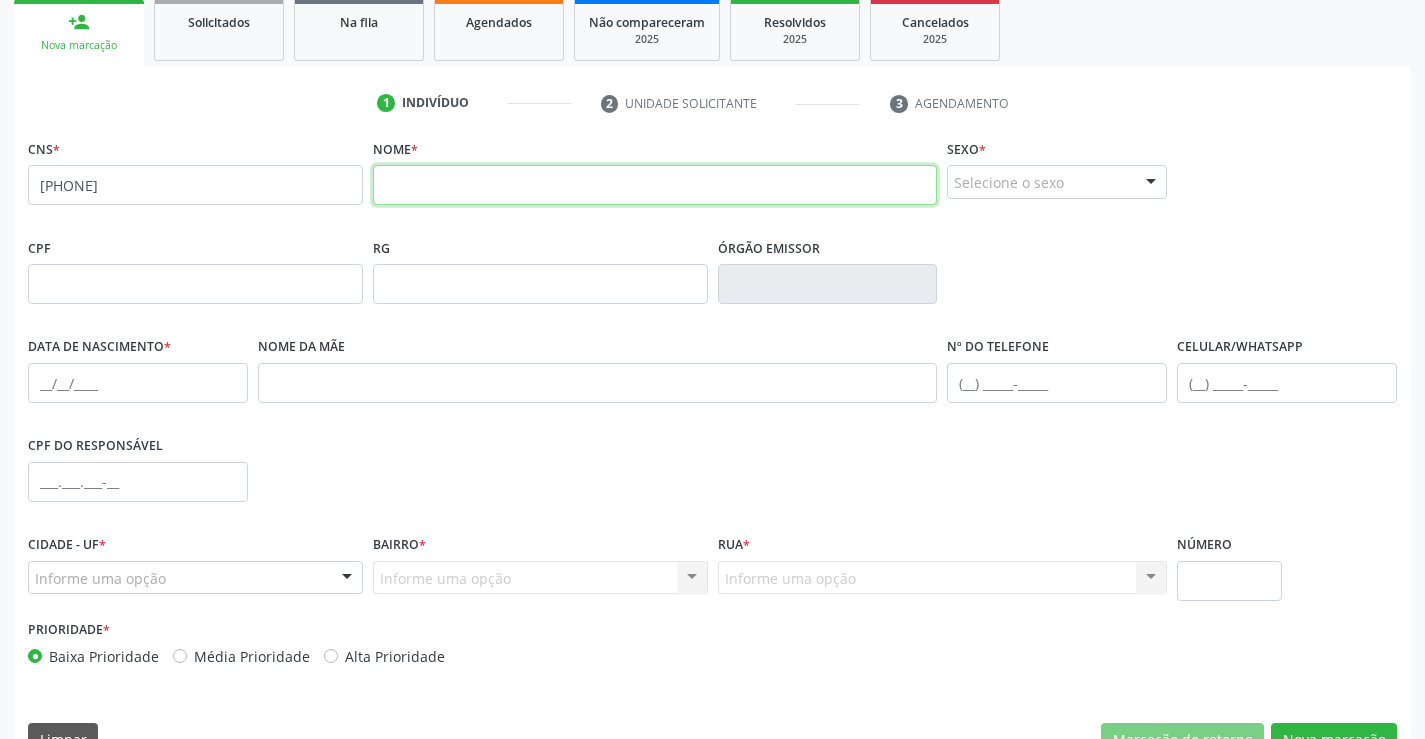 click at bounding box center (655, 185) 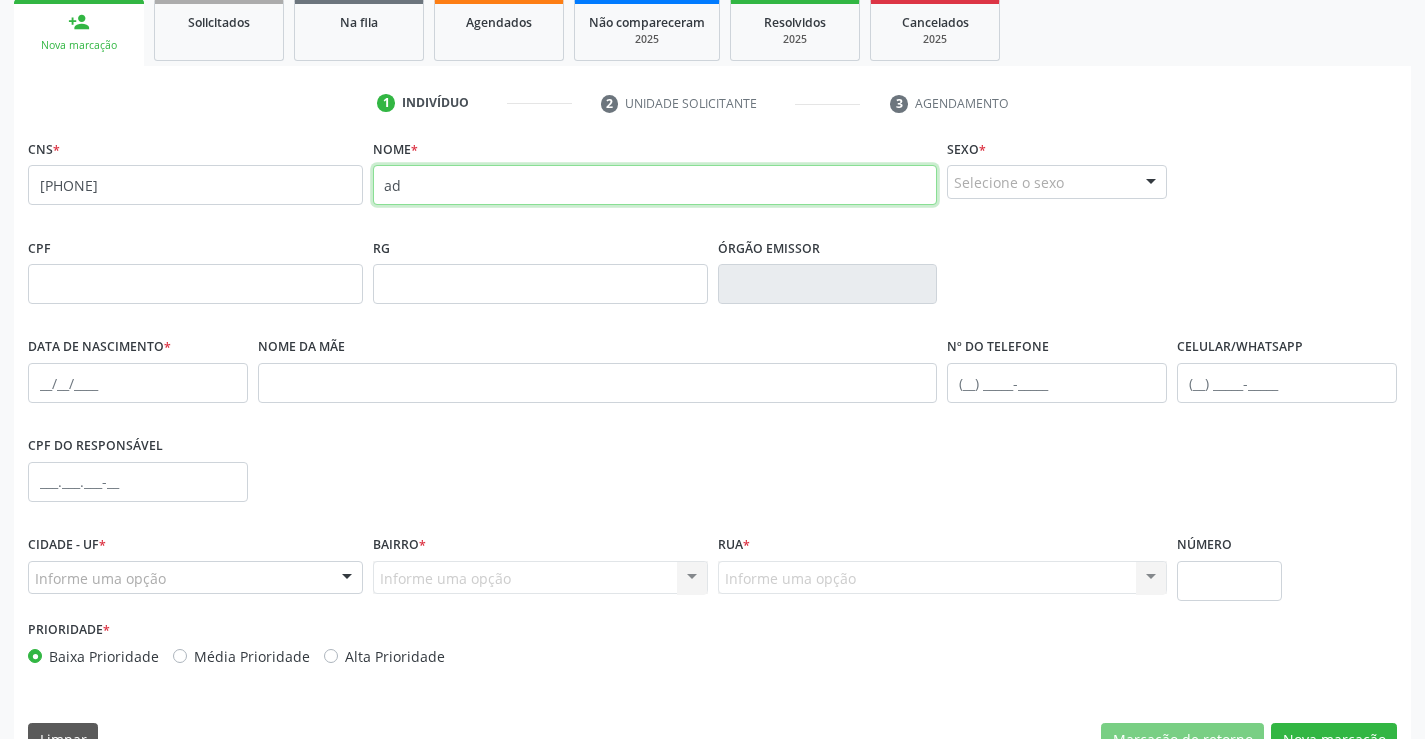 type on "a" 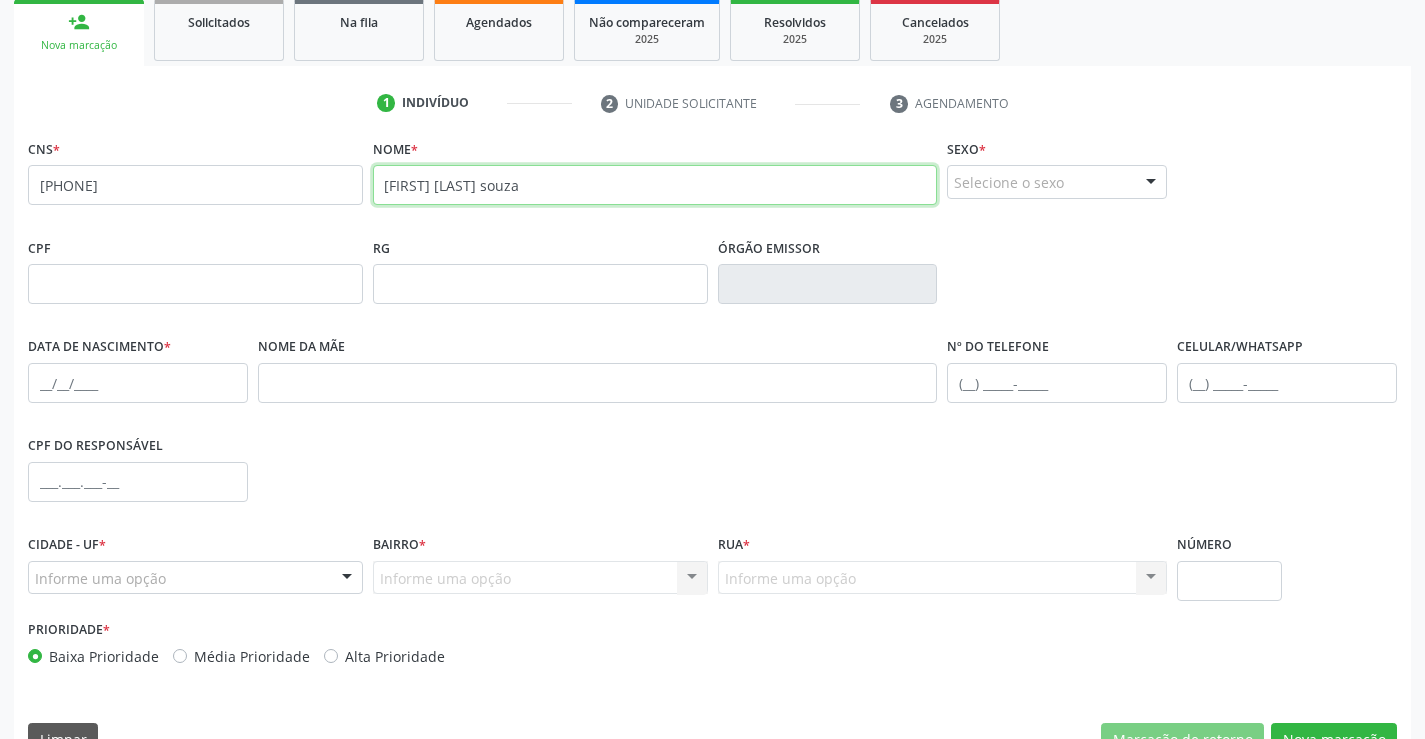 type on "Adriano silva souza" 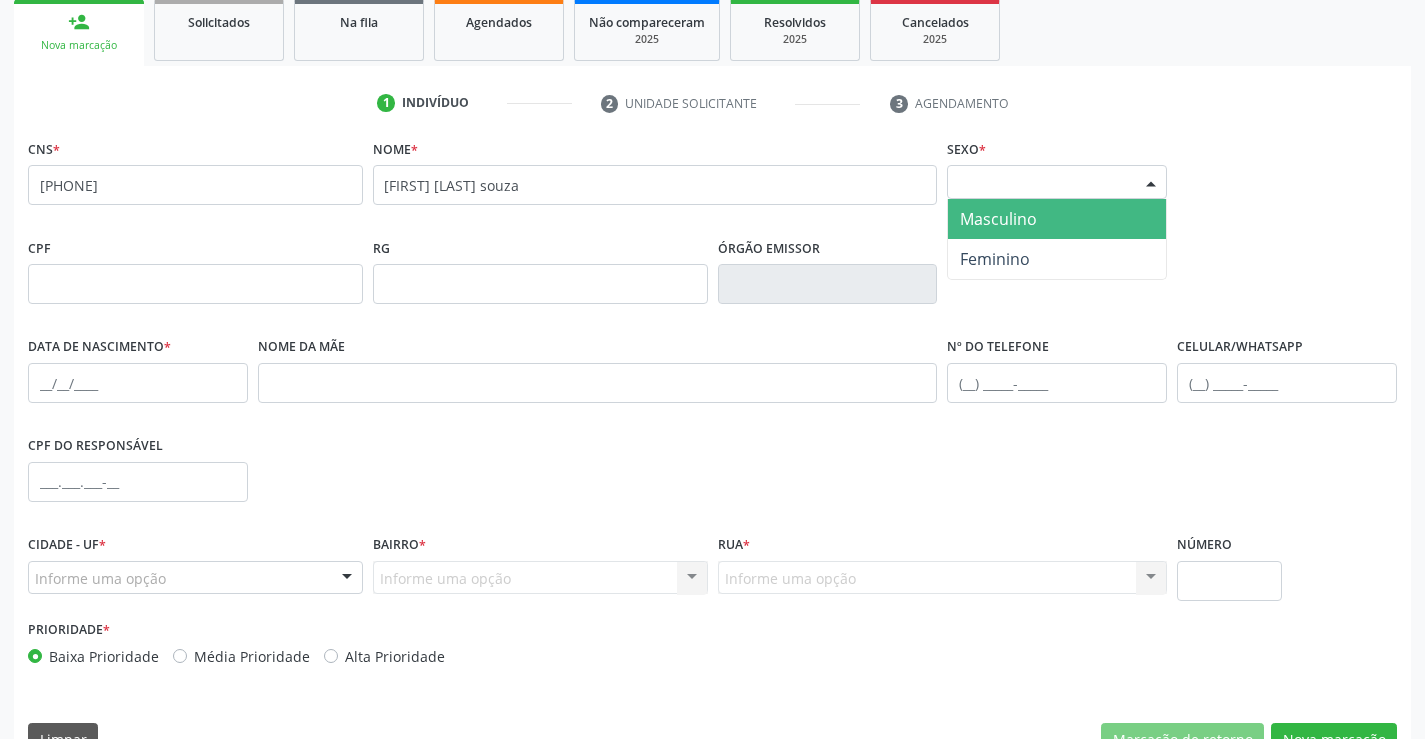 click at bounding box center [1151, 183] 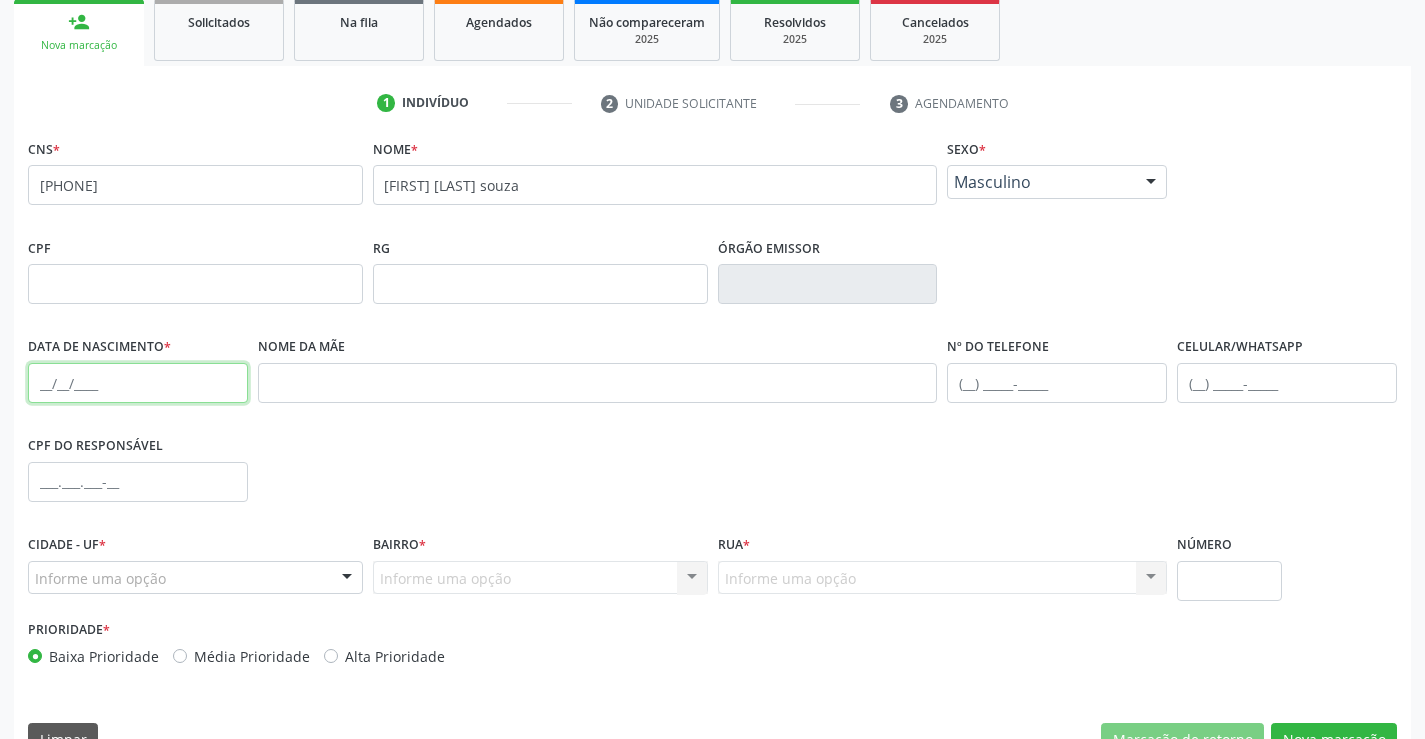 click at bounding box center [138, 383] 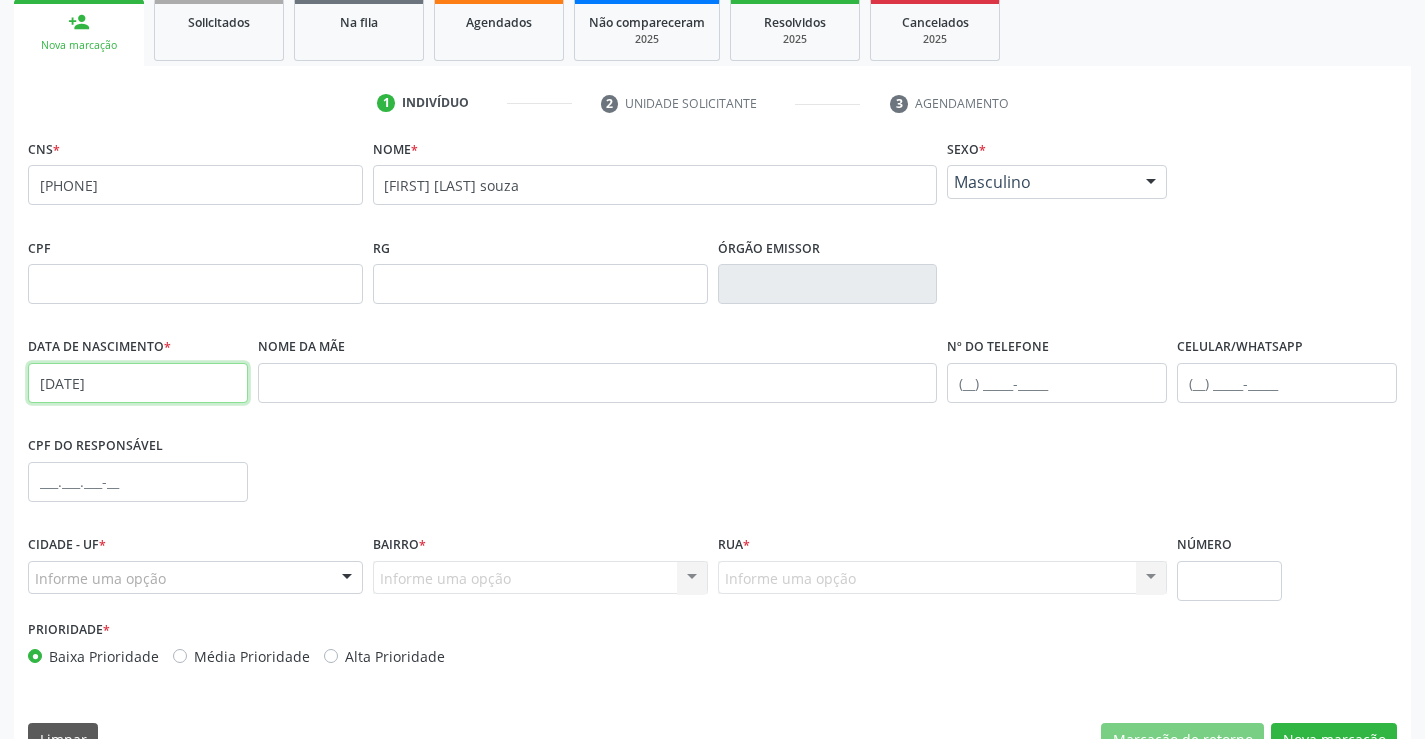 type on "23/08/2001" 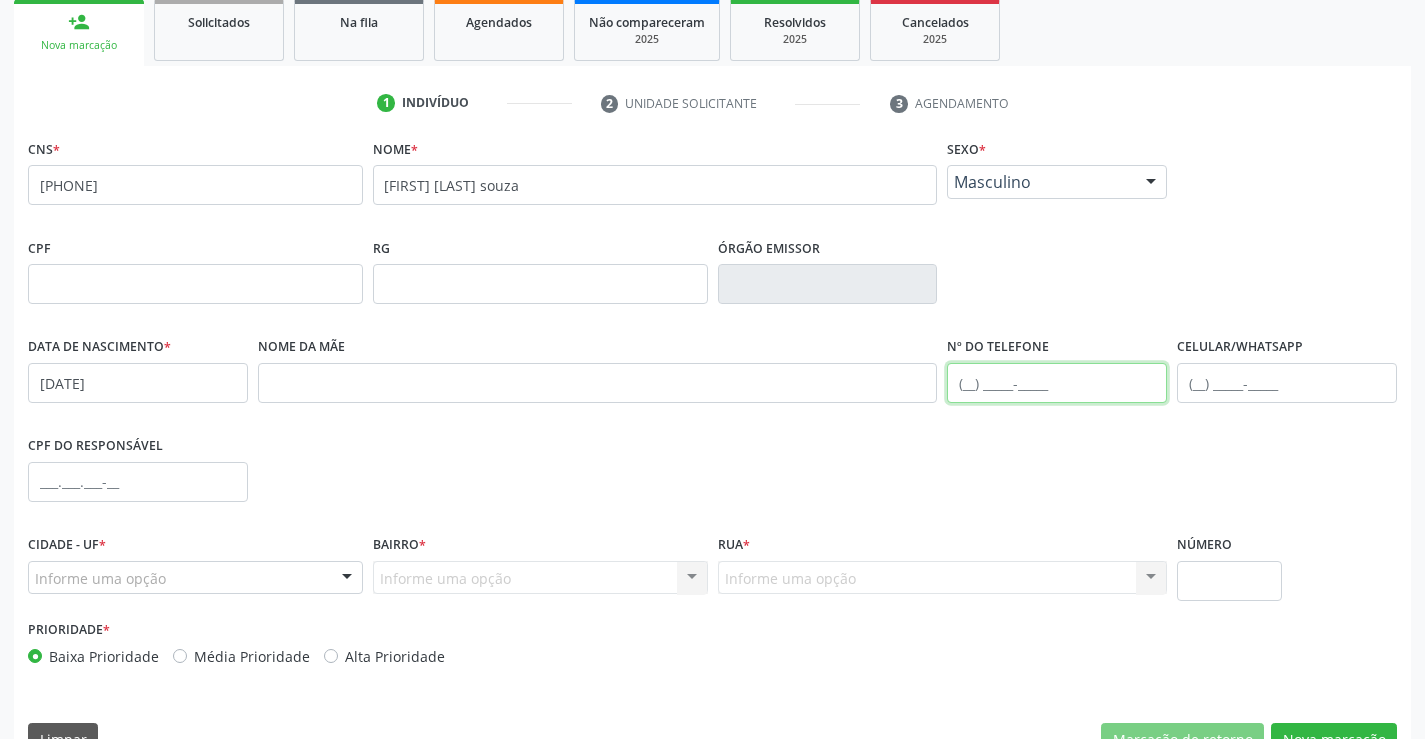 click at bounding box center (1057, 383) 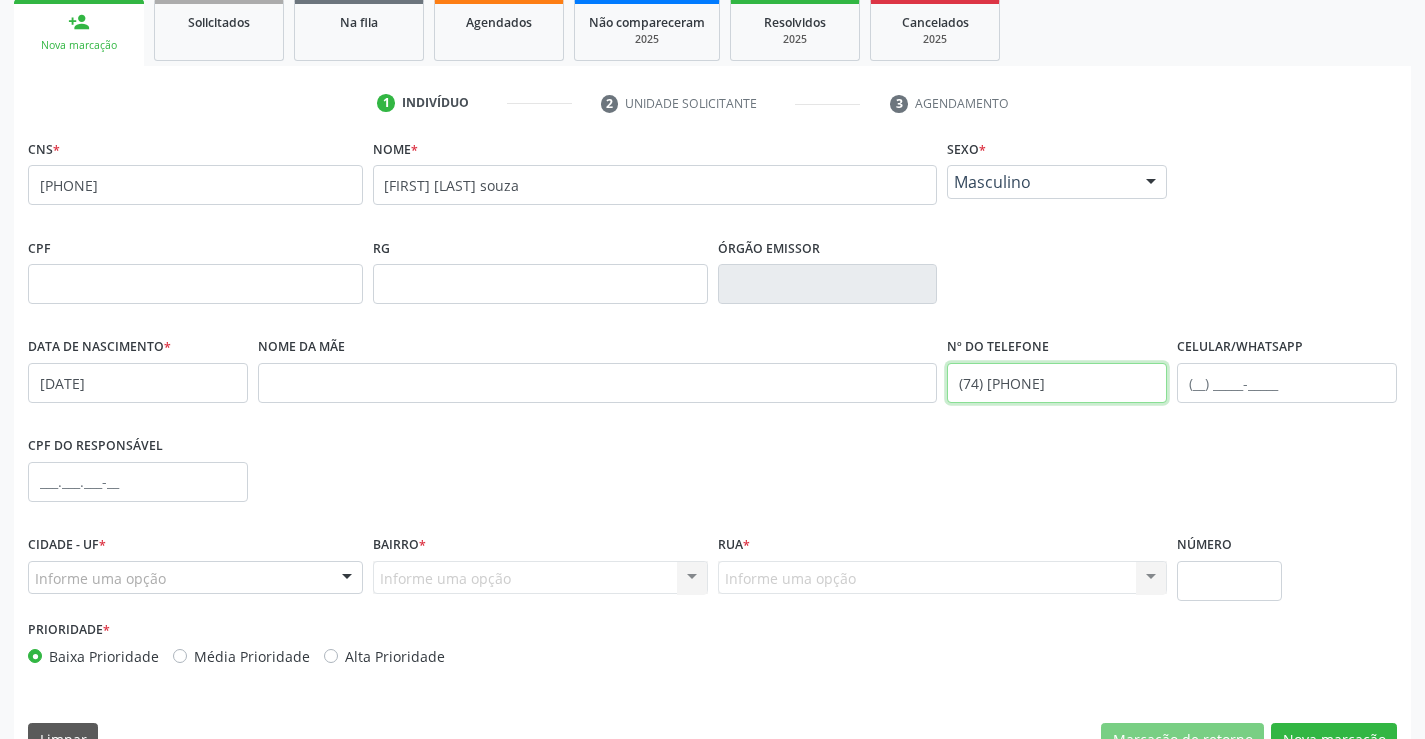 type on "(74) 98852-8044" 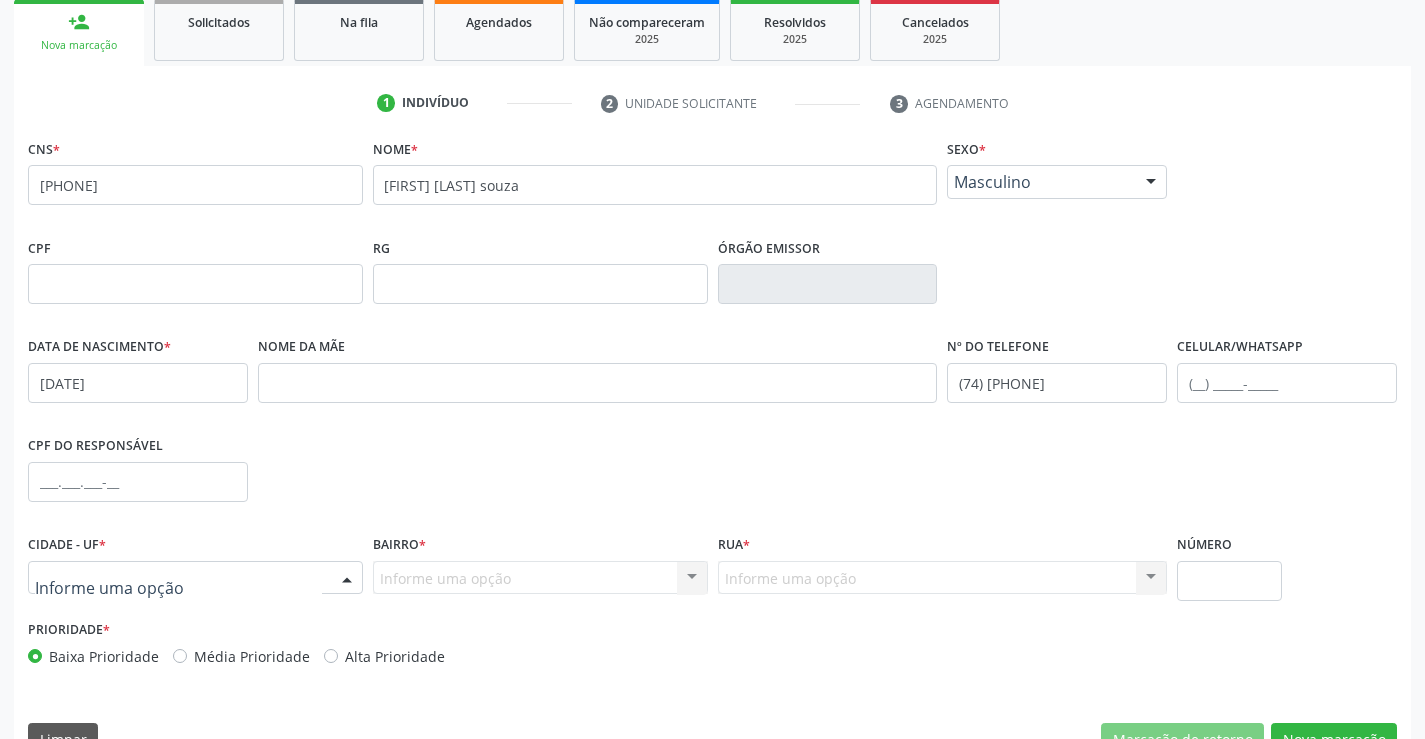 click at bounding box center [347, 579] 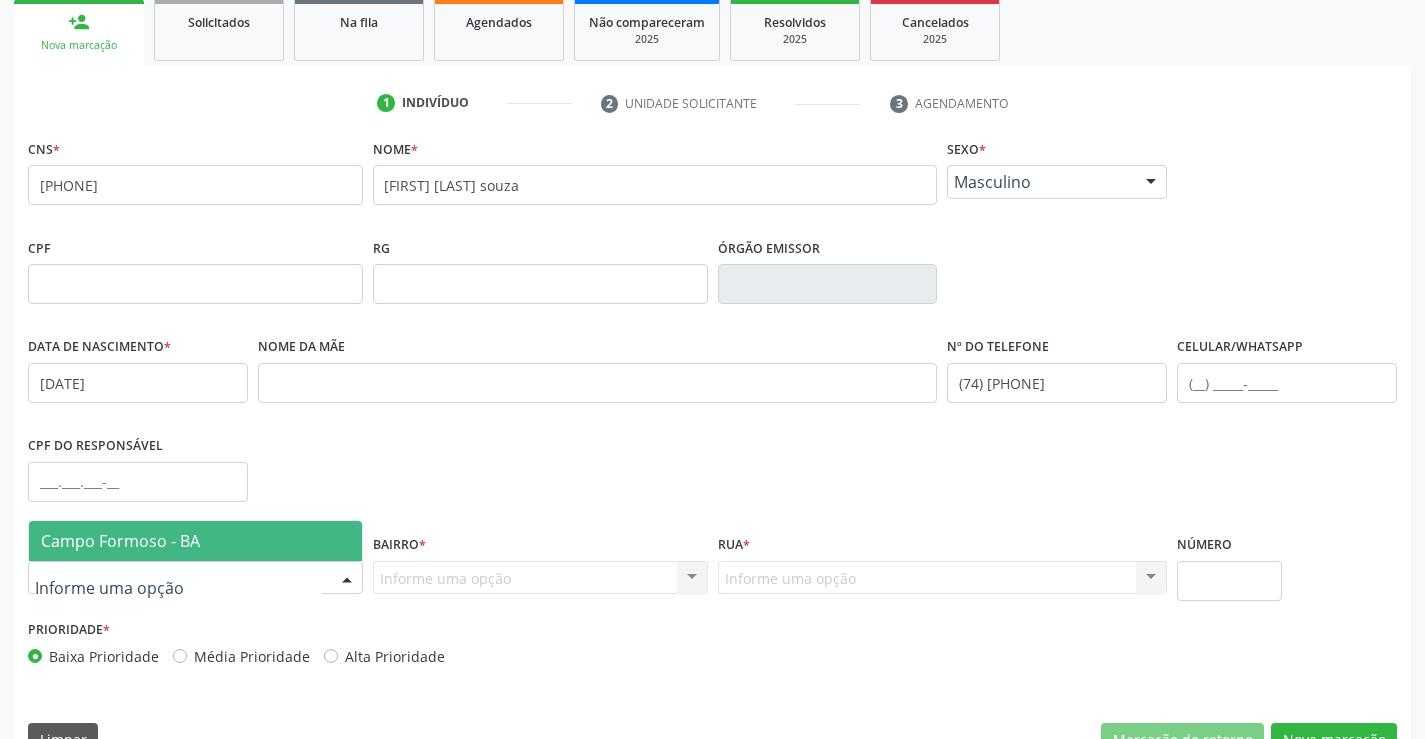click on "Campo Formoso - BA" at bounding box center [195, 541] 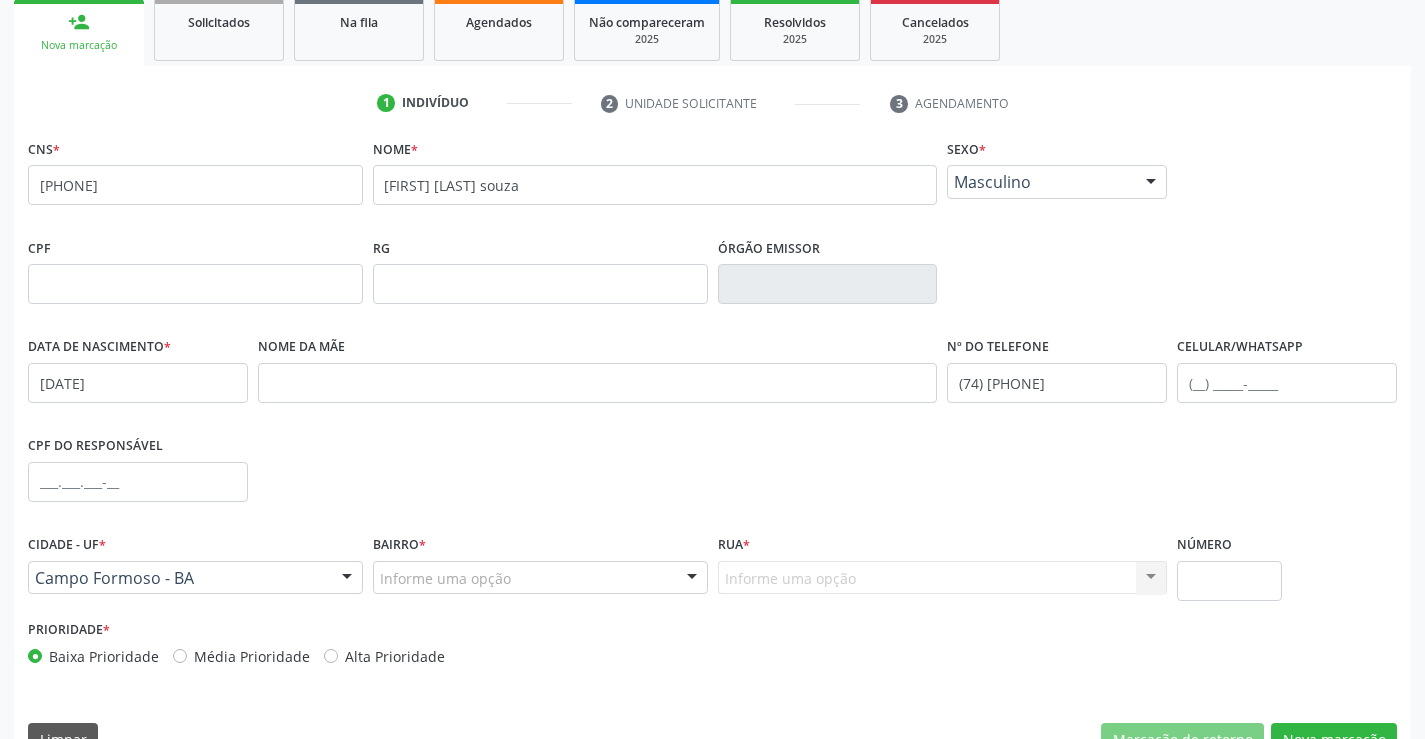 drag, startPoint x: 691, startPoint y: 577, endPoint x: 582, endPoint y: 563, distance: 109.89541 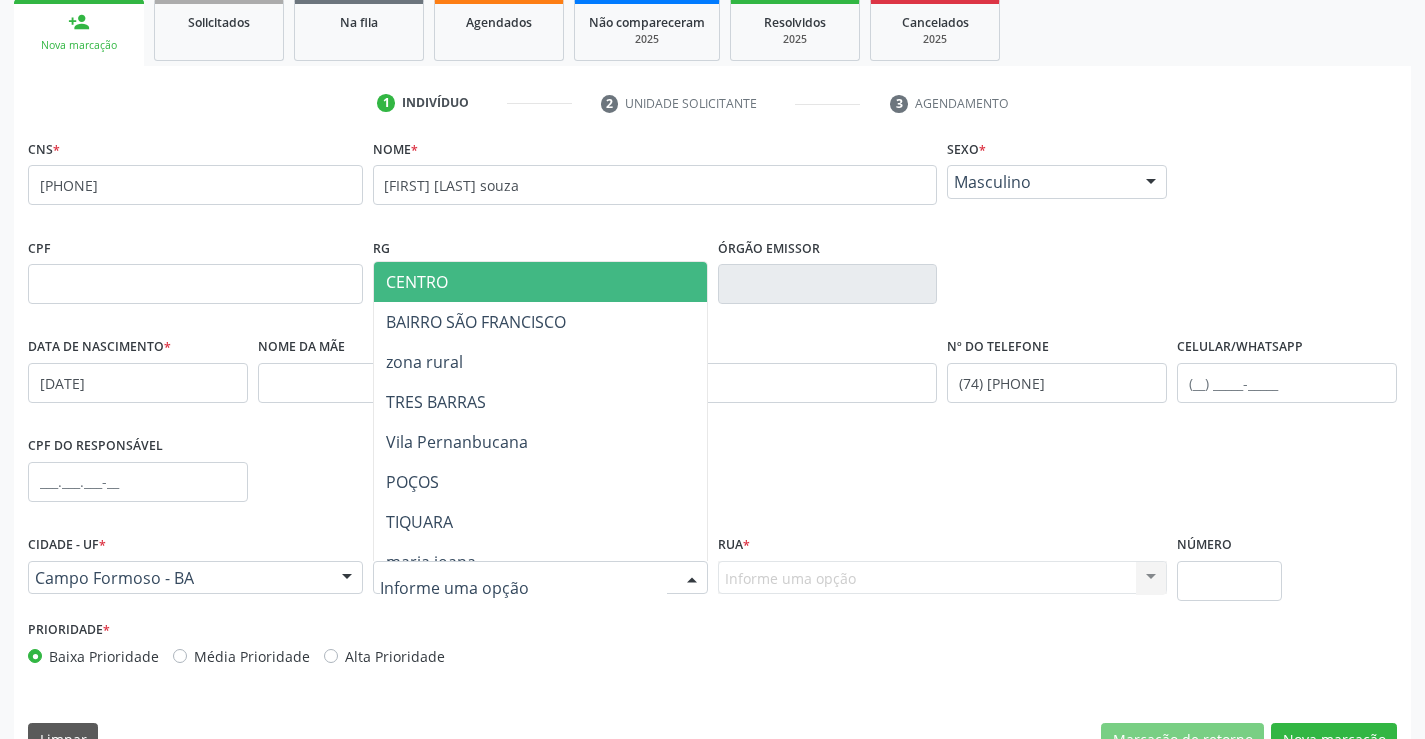 click on "CENTRO" at bounding box center (417, 282) 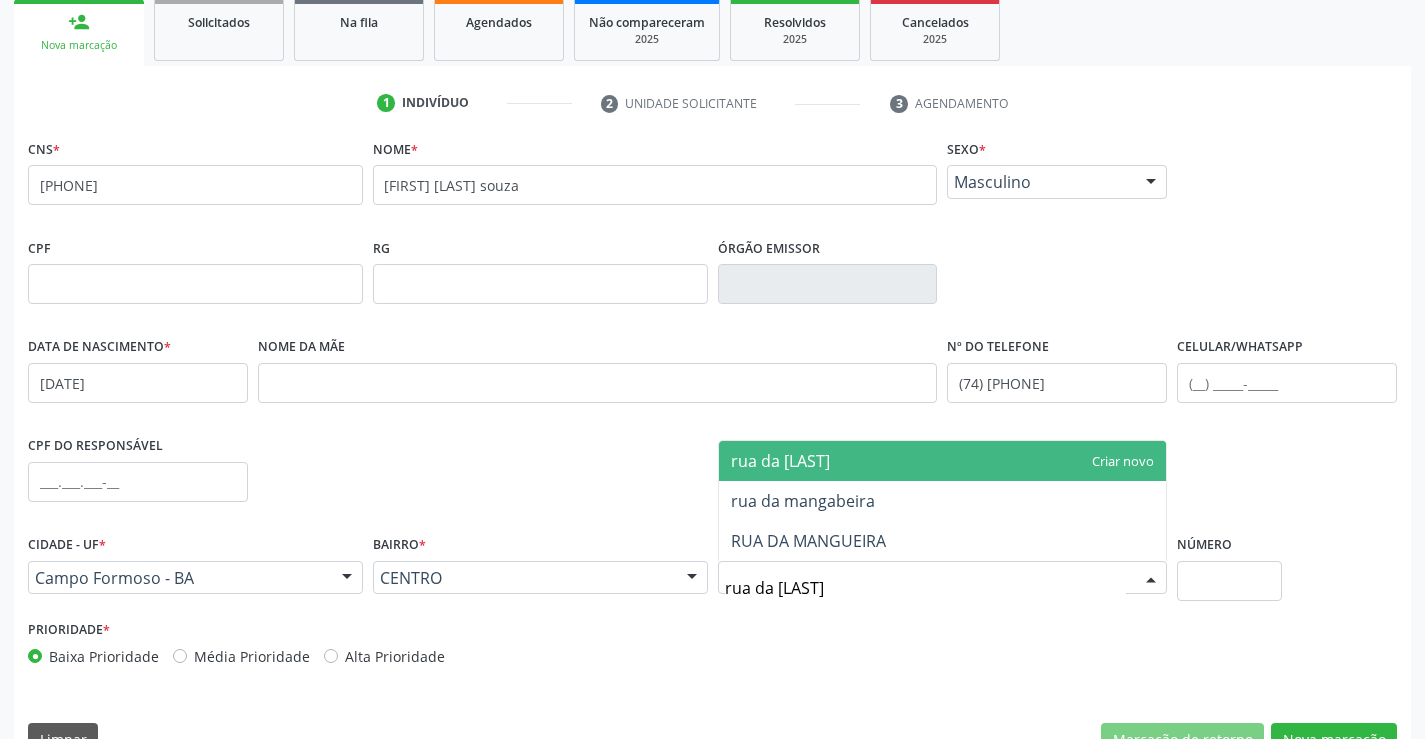 type on "rua da man" 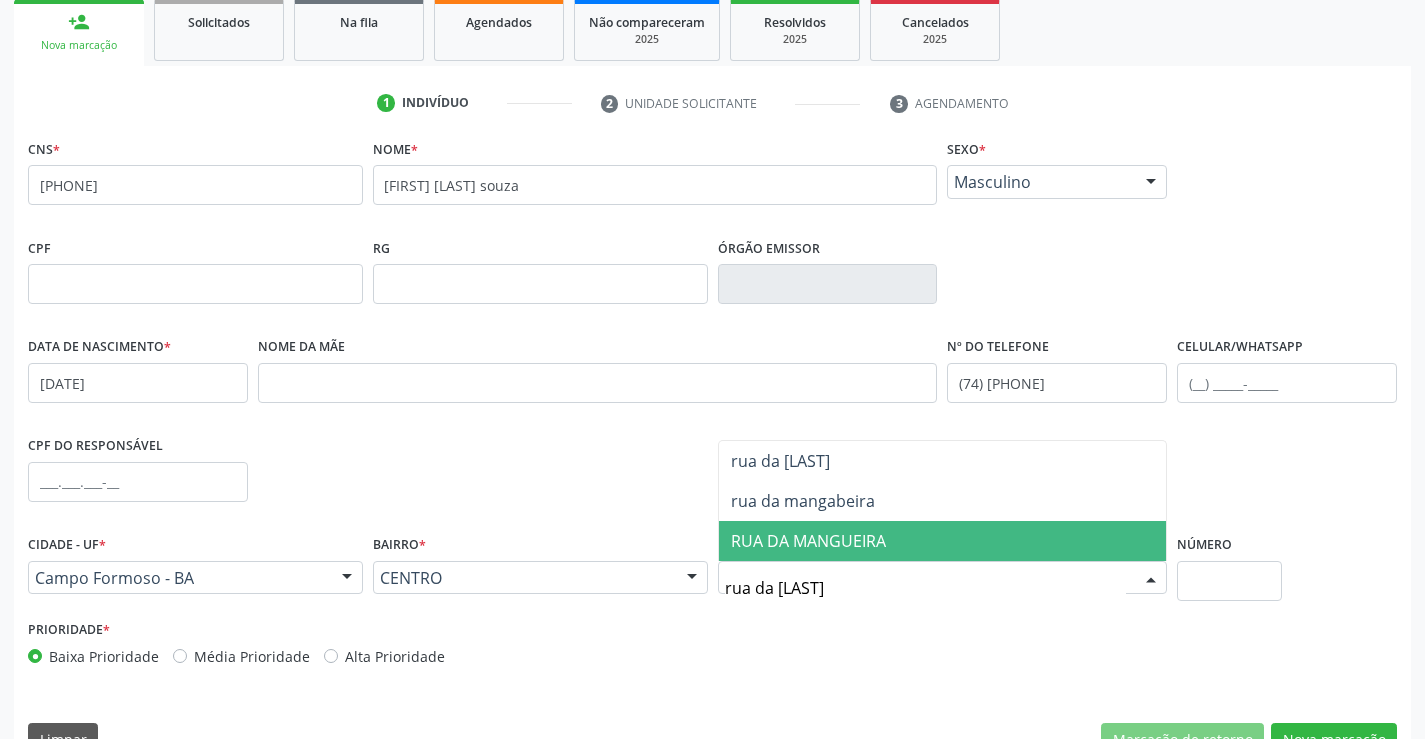click on "RUA DA MANGUEIRA" at bounding box center [808, 541] 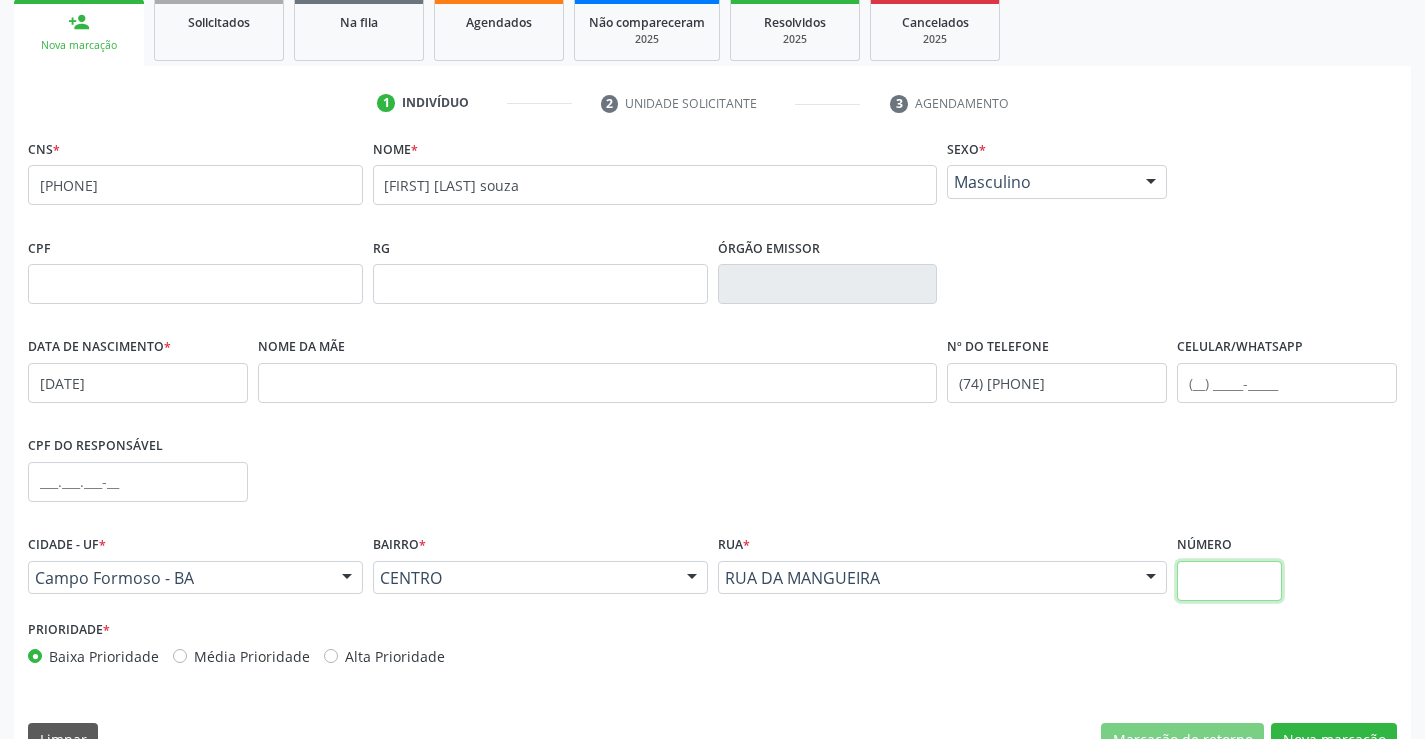 click at bounding box center (1229, 581) 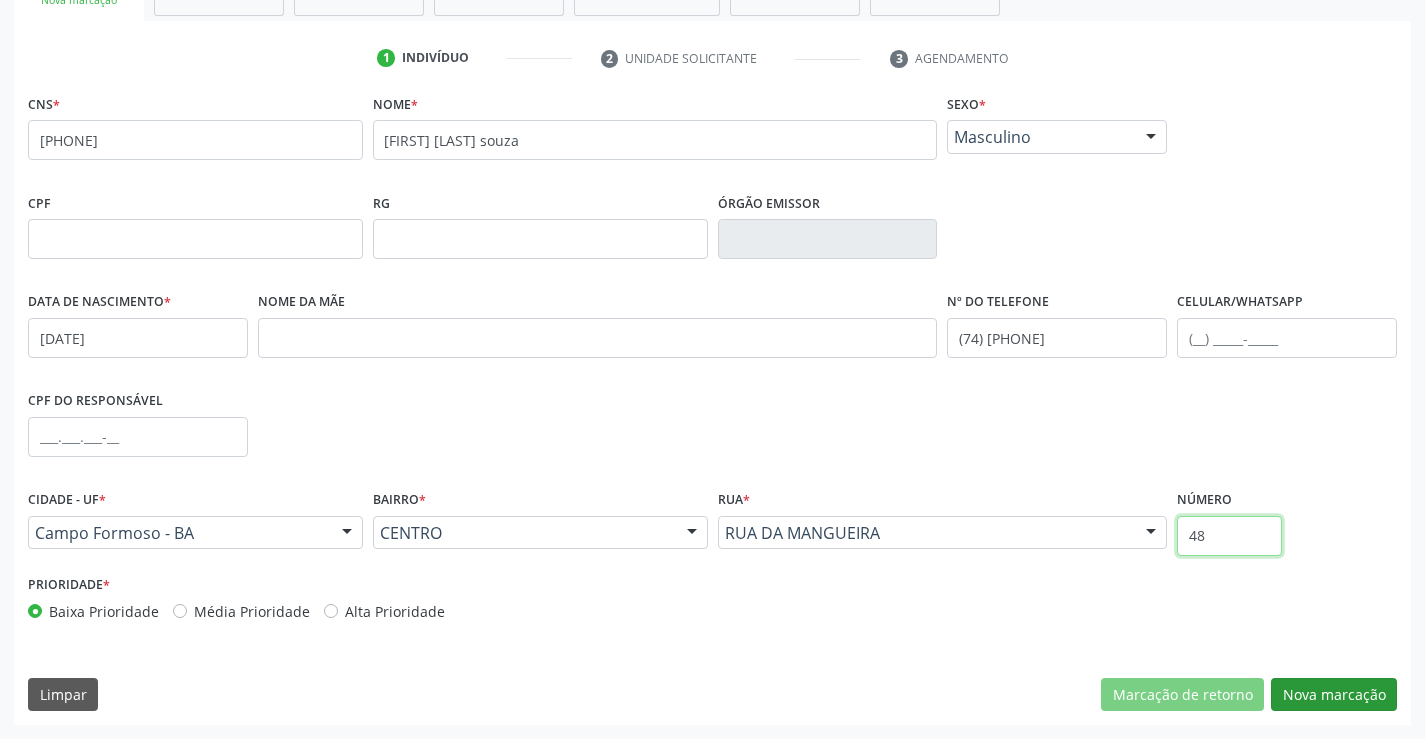 type on "48" 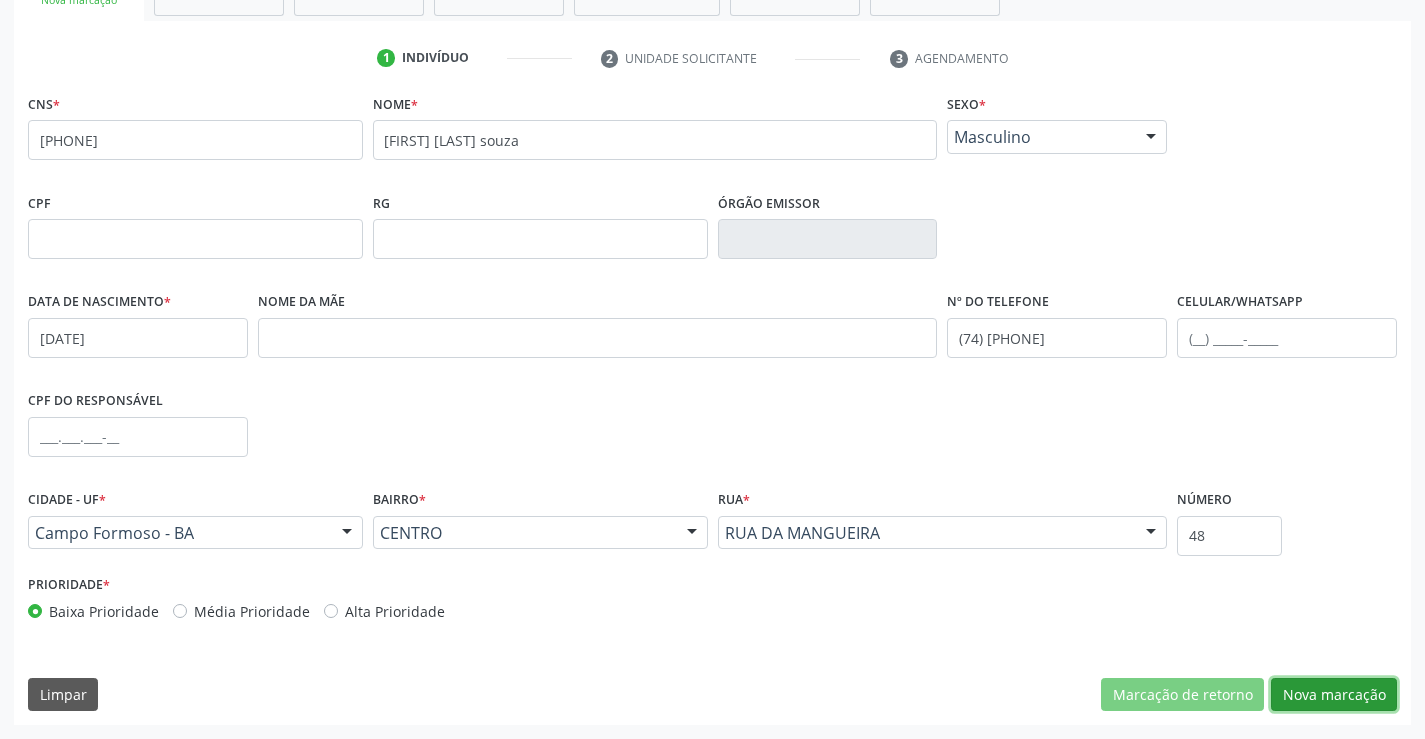 drag, startPoint x: 1341, startPoint y: 703, endPoint x: 1278, endPoint y: 688, distance: 64.7611 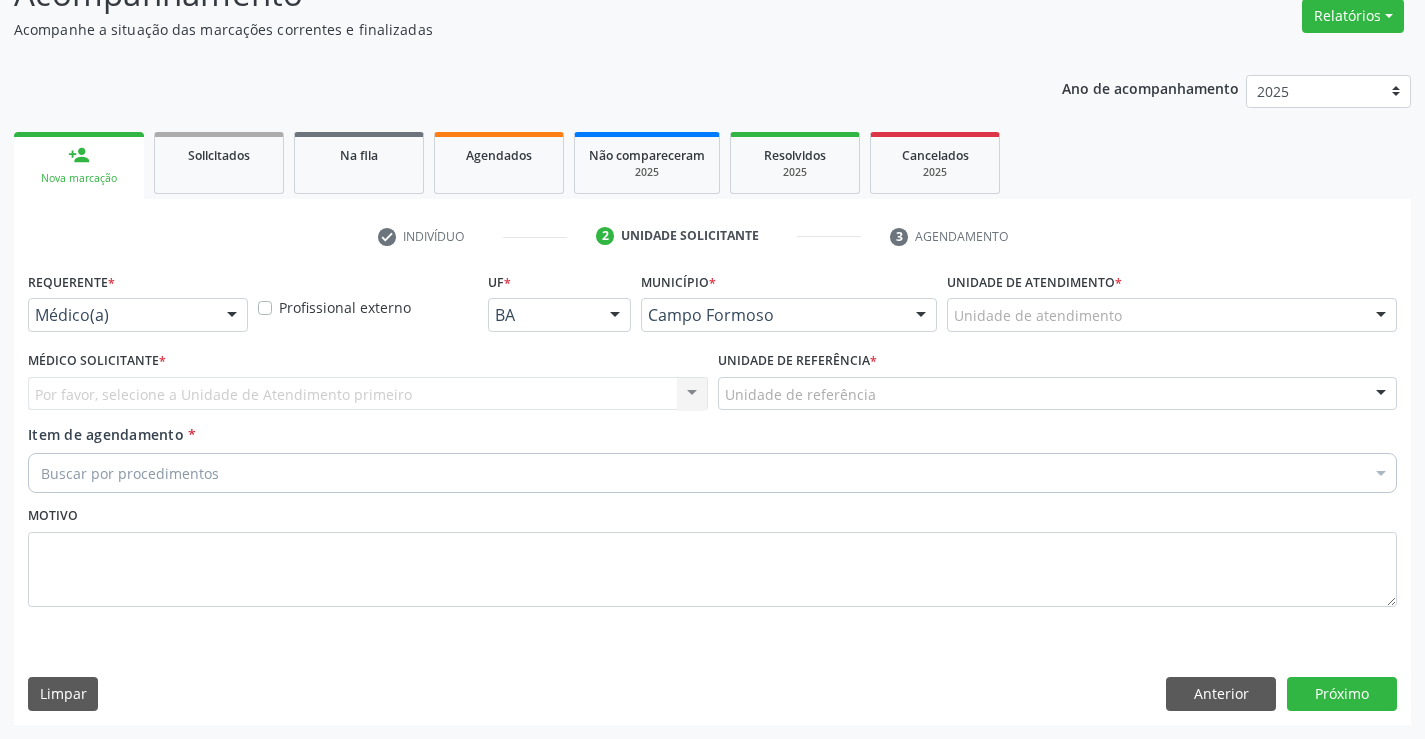 scroll, scrollTop: 167, scrollLeft: 0, axis: vertical 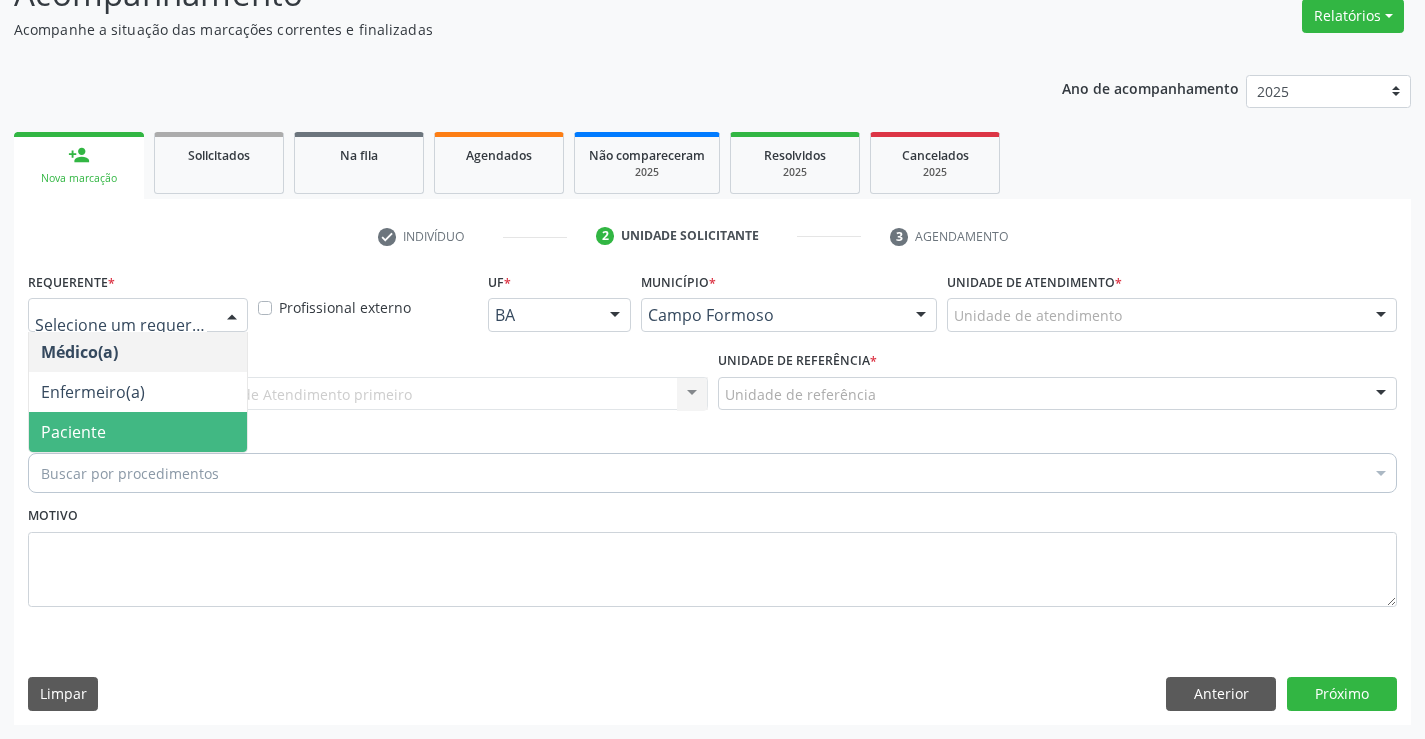drag, startPoint x: 133, startPoint y: 425, endPoint x: 300, endPoint y: 390, distance: 170.62825 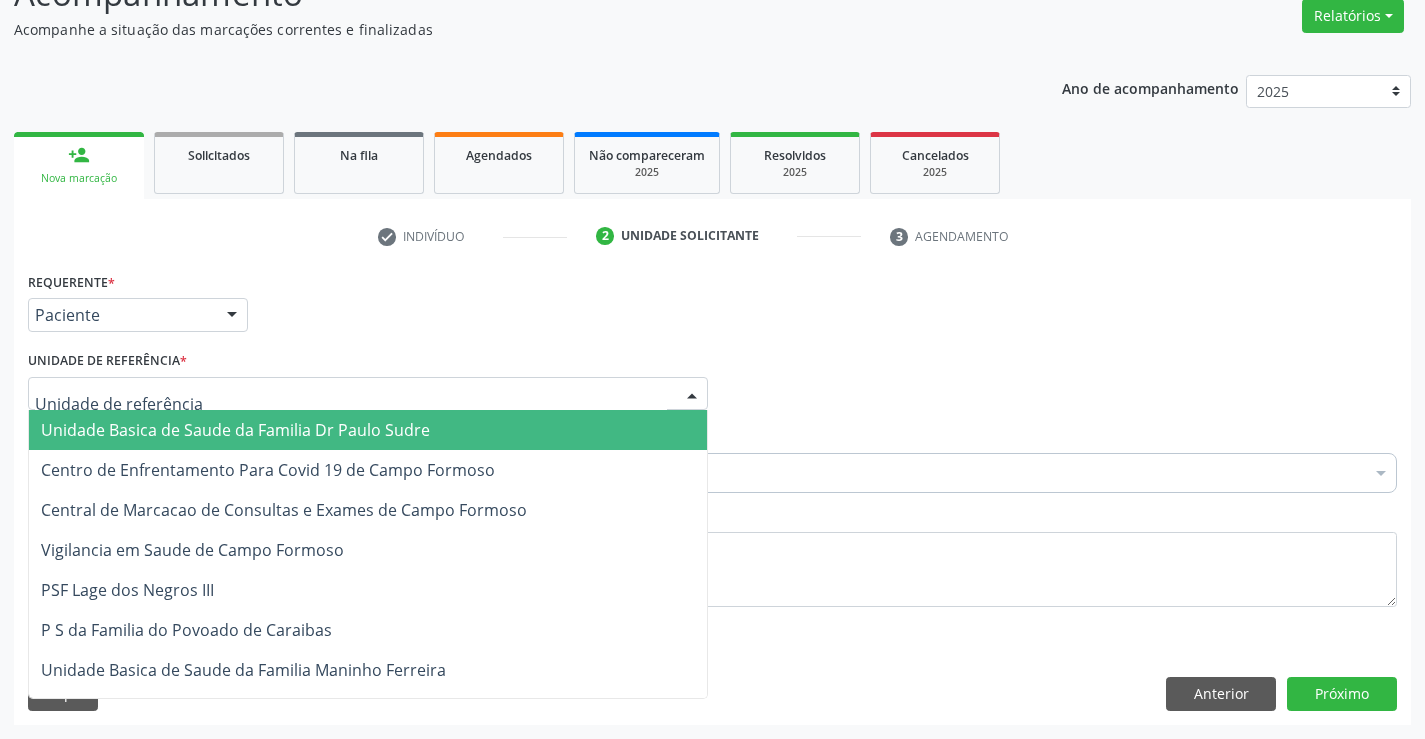 click at bounding box center [368, 394] 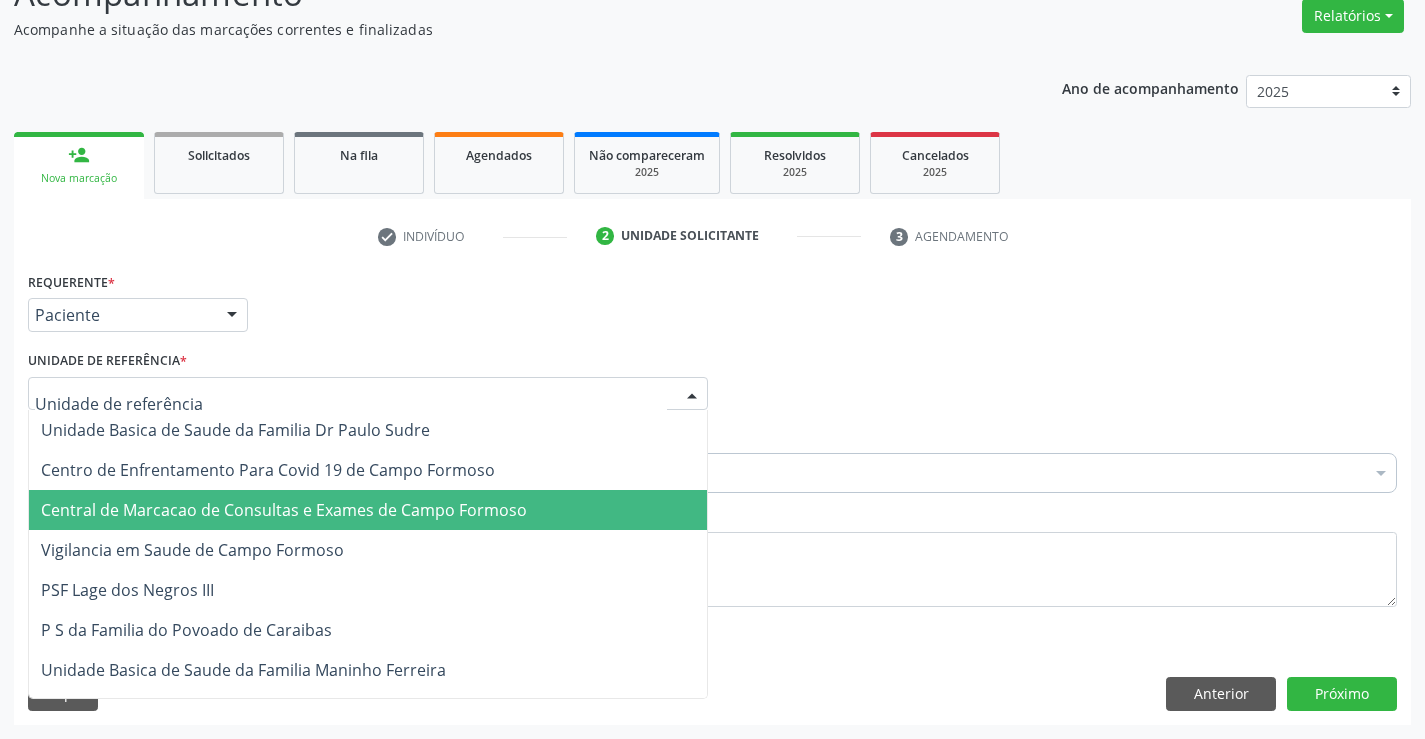 click on "Central de Marcacao de Consultas e Exames de Campo Formoso" at bounding box center (284, 510) 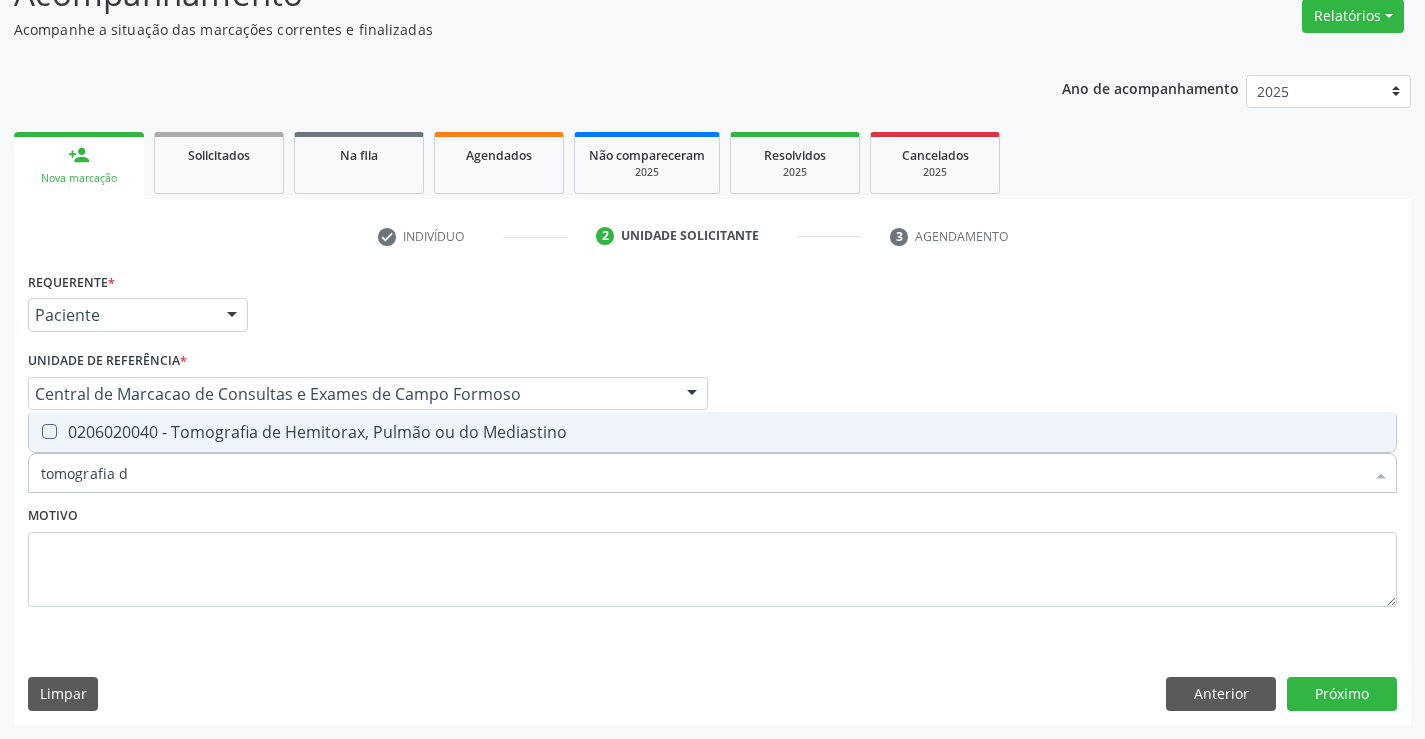 type on "tomografia" 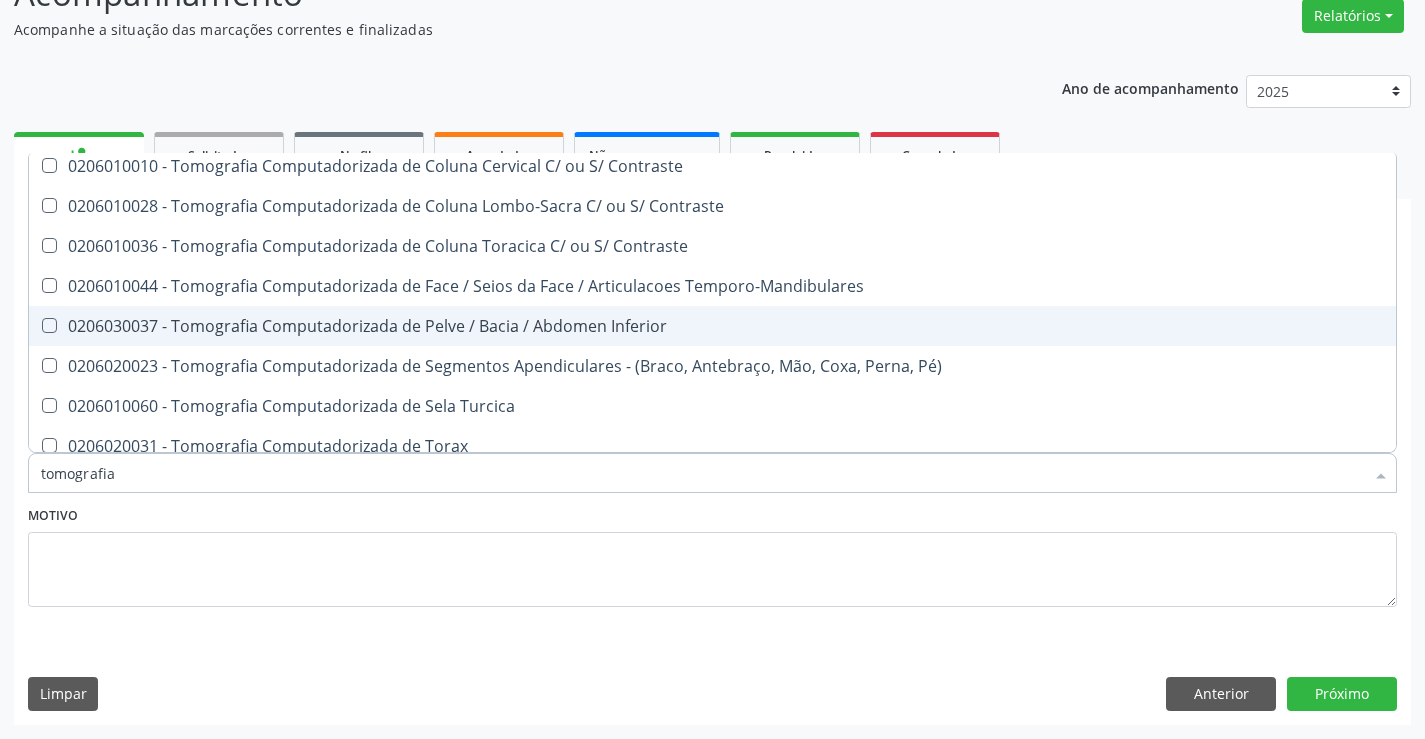 scroll, scrollTop: 200, scrollLeft: 0, axis: vertical 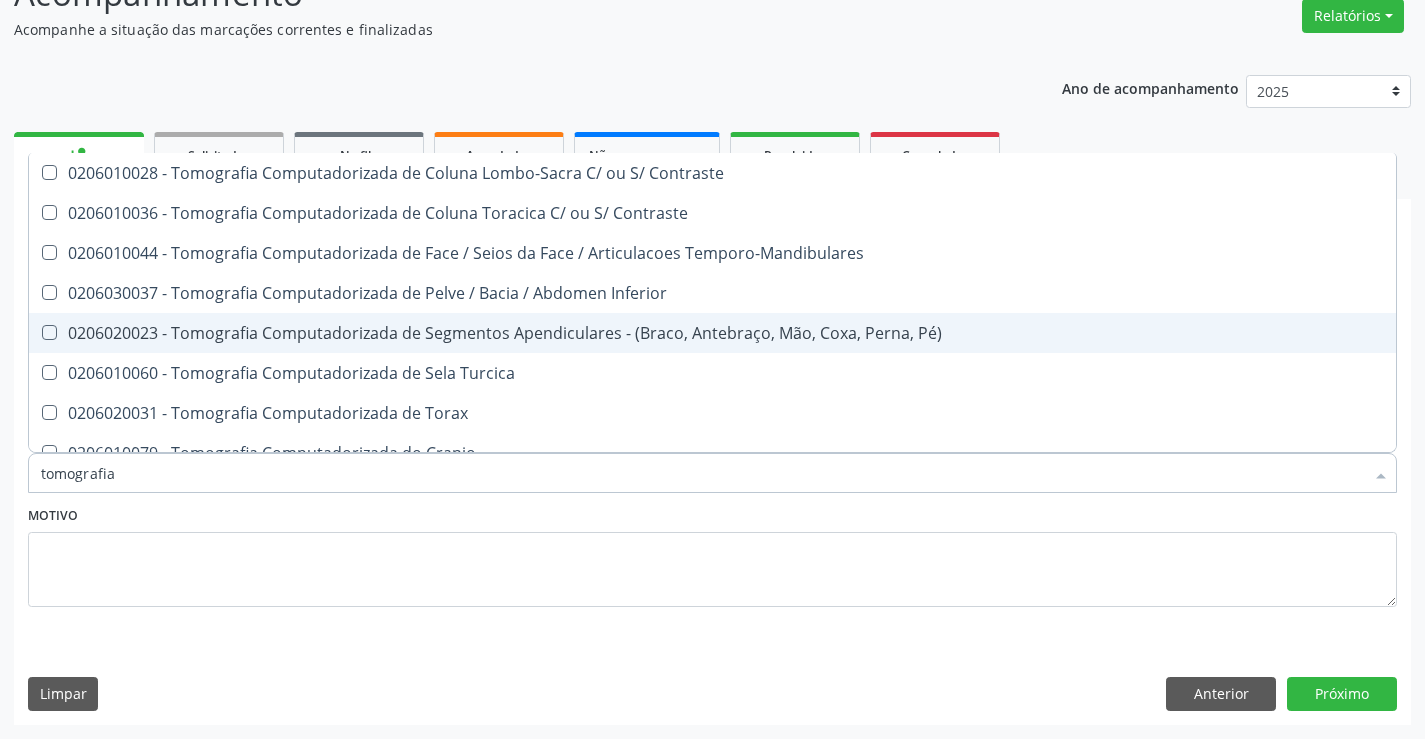 click on "0206020023 - Tomografia Computadorizada de Segmentos Apendiculares - (Braco, Antebraço, Mão, Coxa, Perna, Pé)" at bounding box center [712, 333] 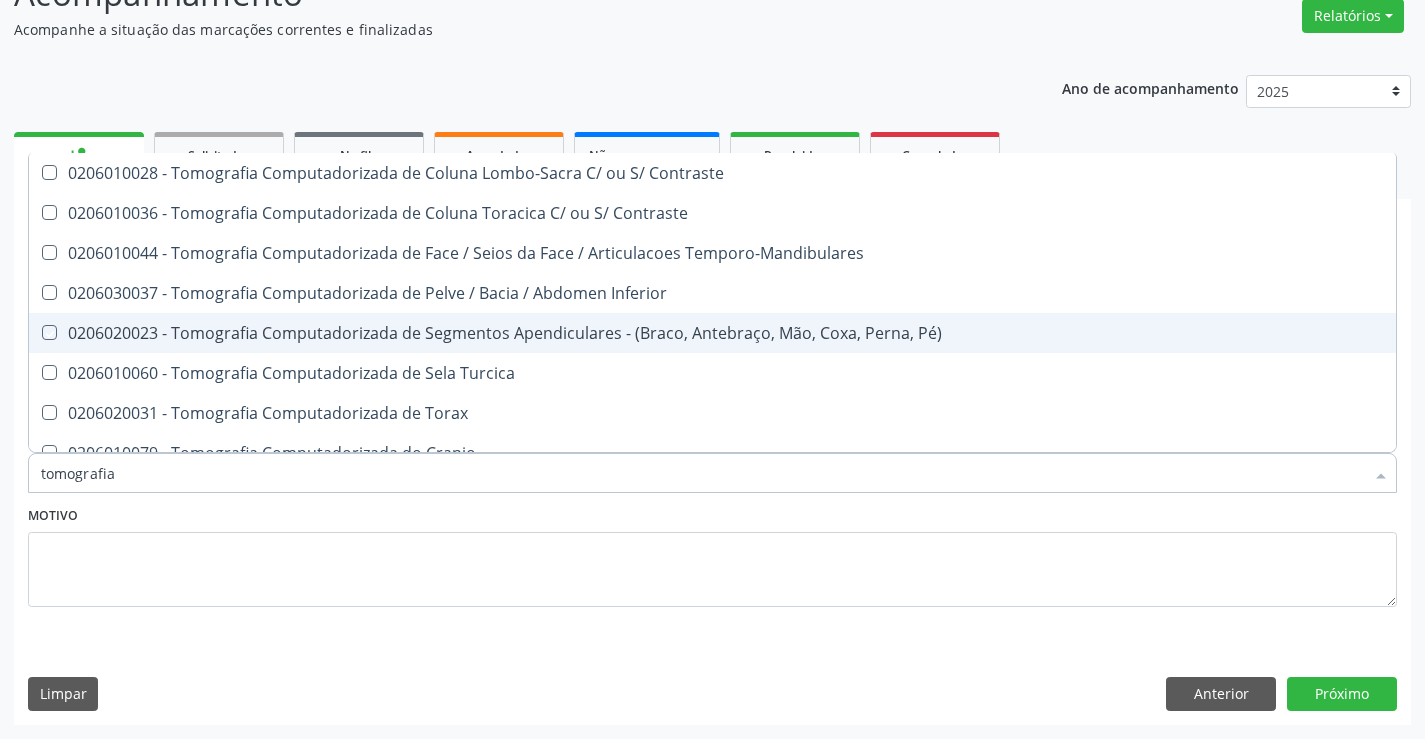 checkbox on "true" 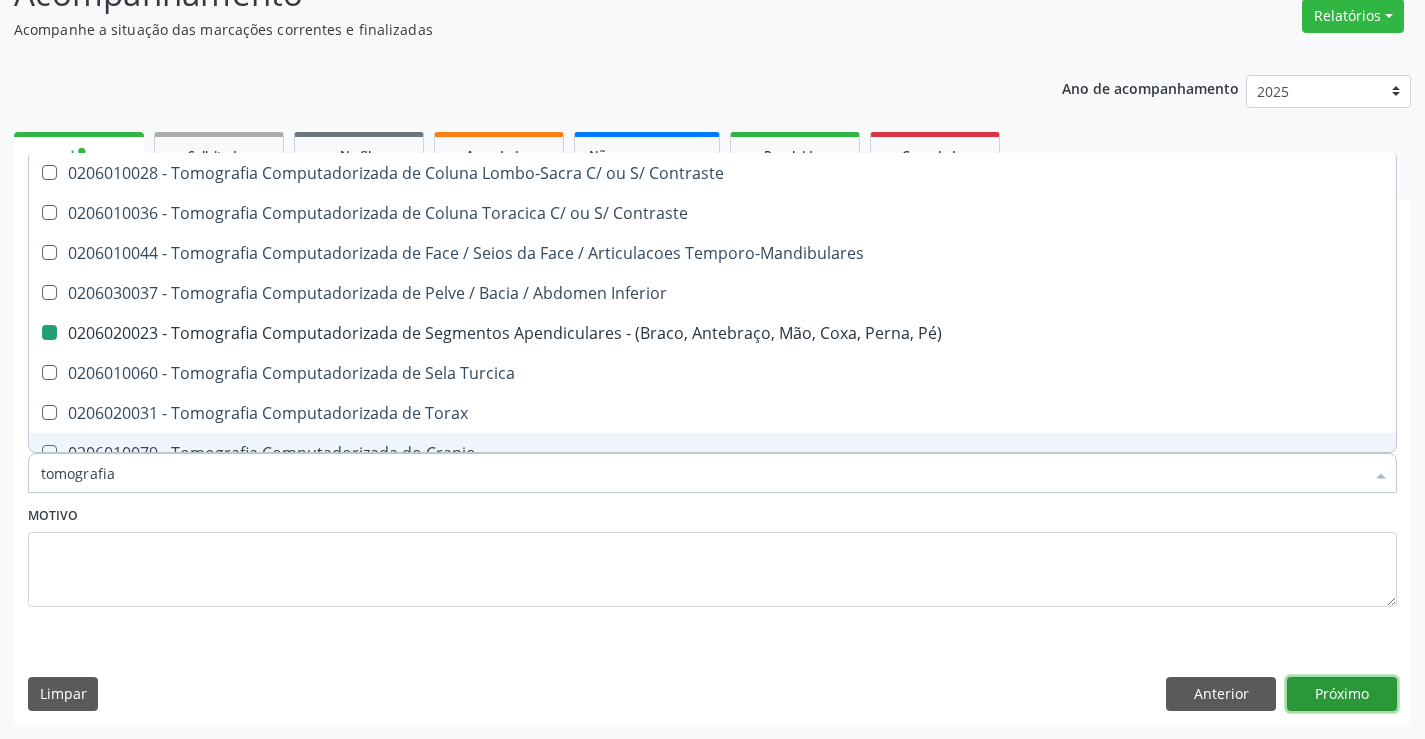 click on "Próximo" at bounding box center (1342, 694) 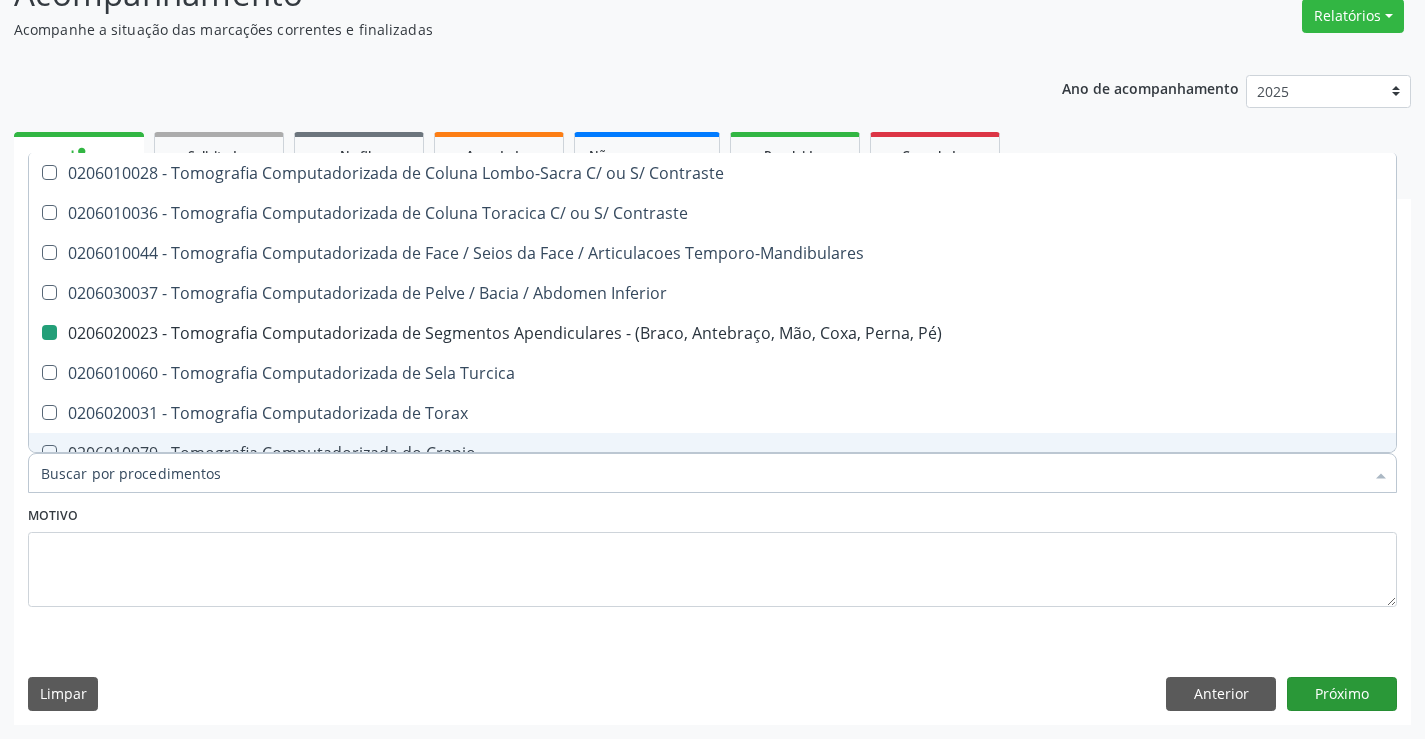 scroll, scrollTop: 152, scrollLeft: 0, axis: vertical 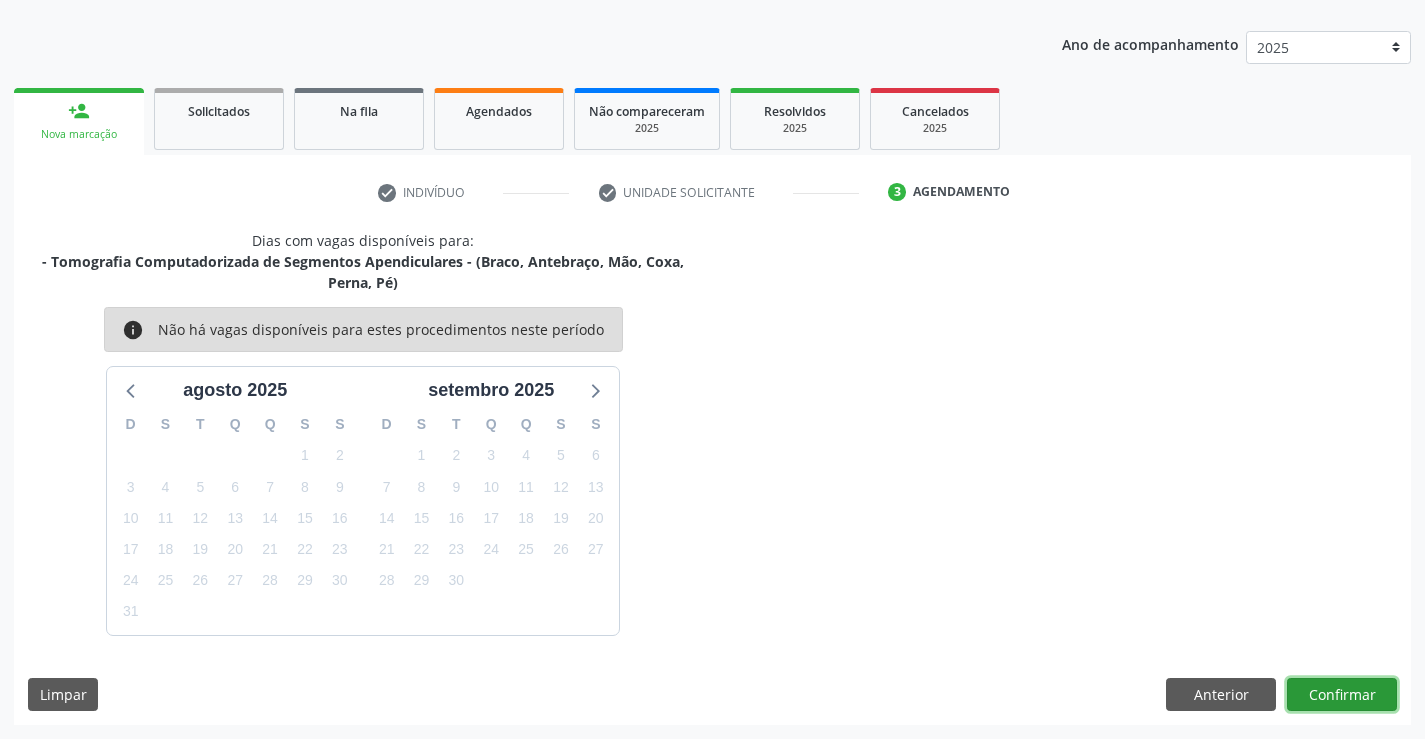 click on "Confirmar" at bounding box center [1342, 695] 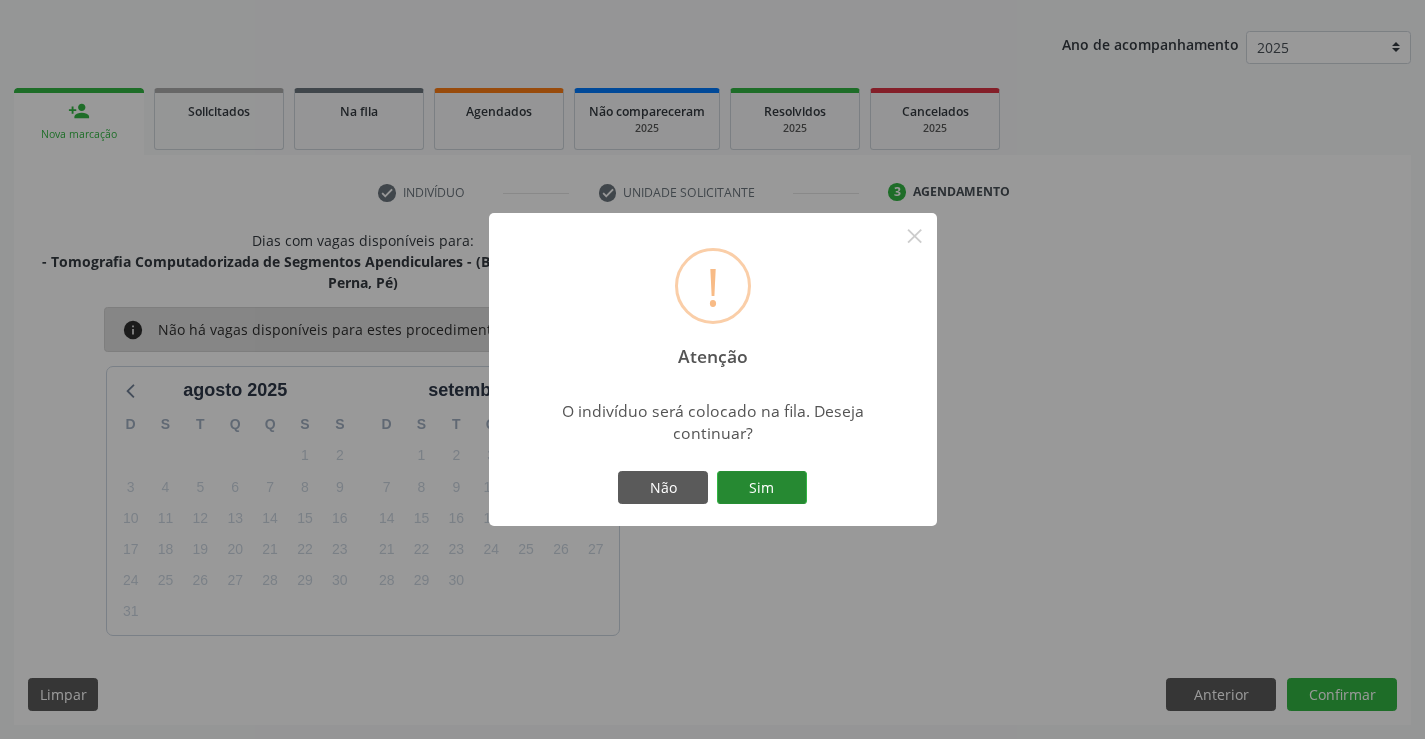 click on "Sim" at bounding box center (762, 488) 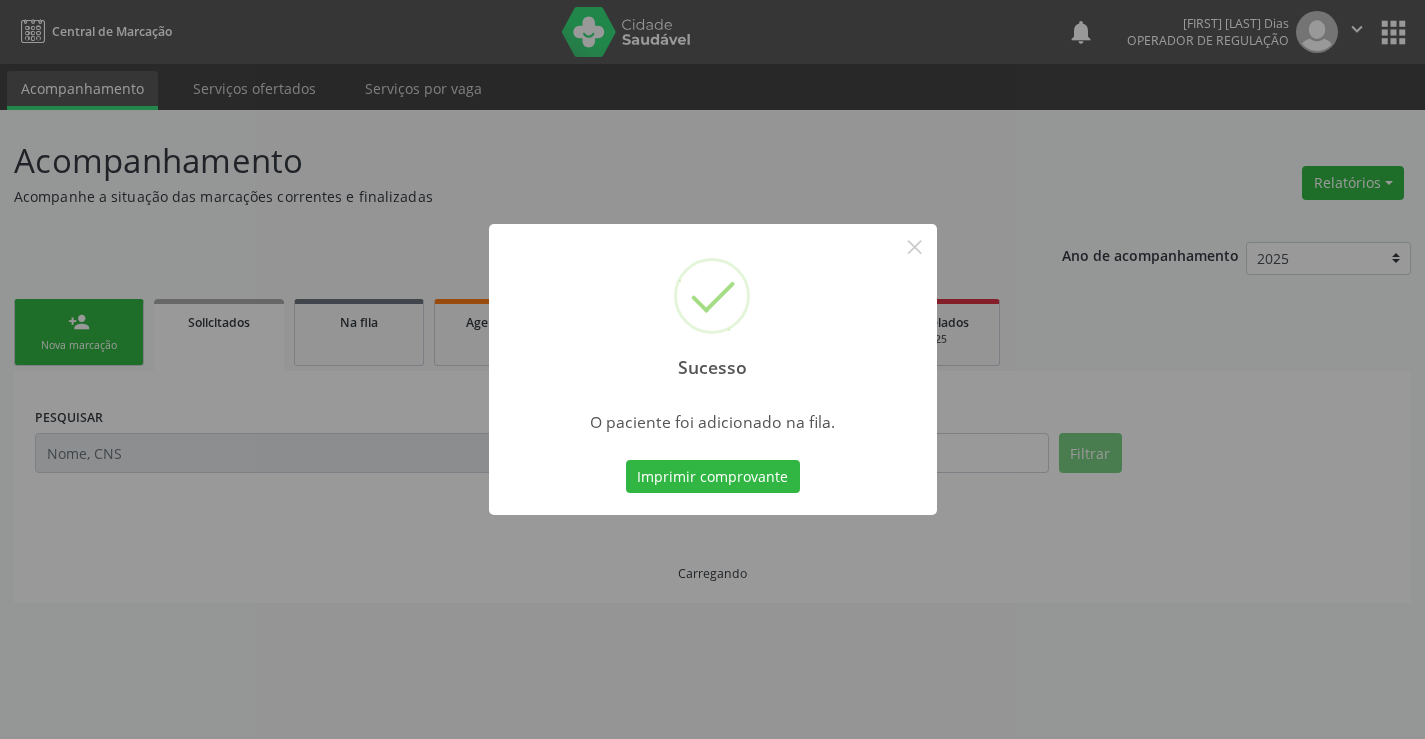 scroll, scrollTop: 0, scrollLeft: 0, axis: both 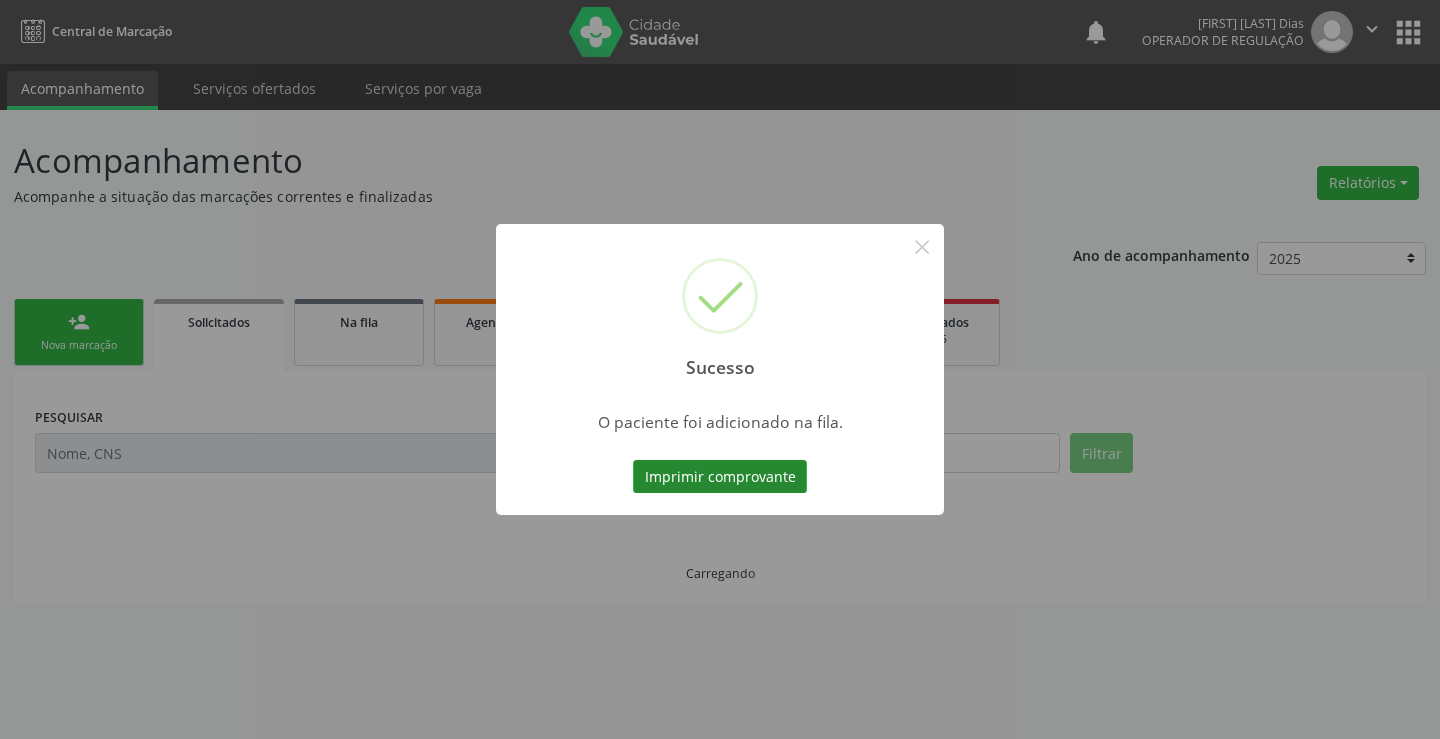 click on "Imprimir comprovante" at bounding box center [720, 477] 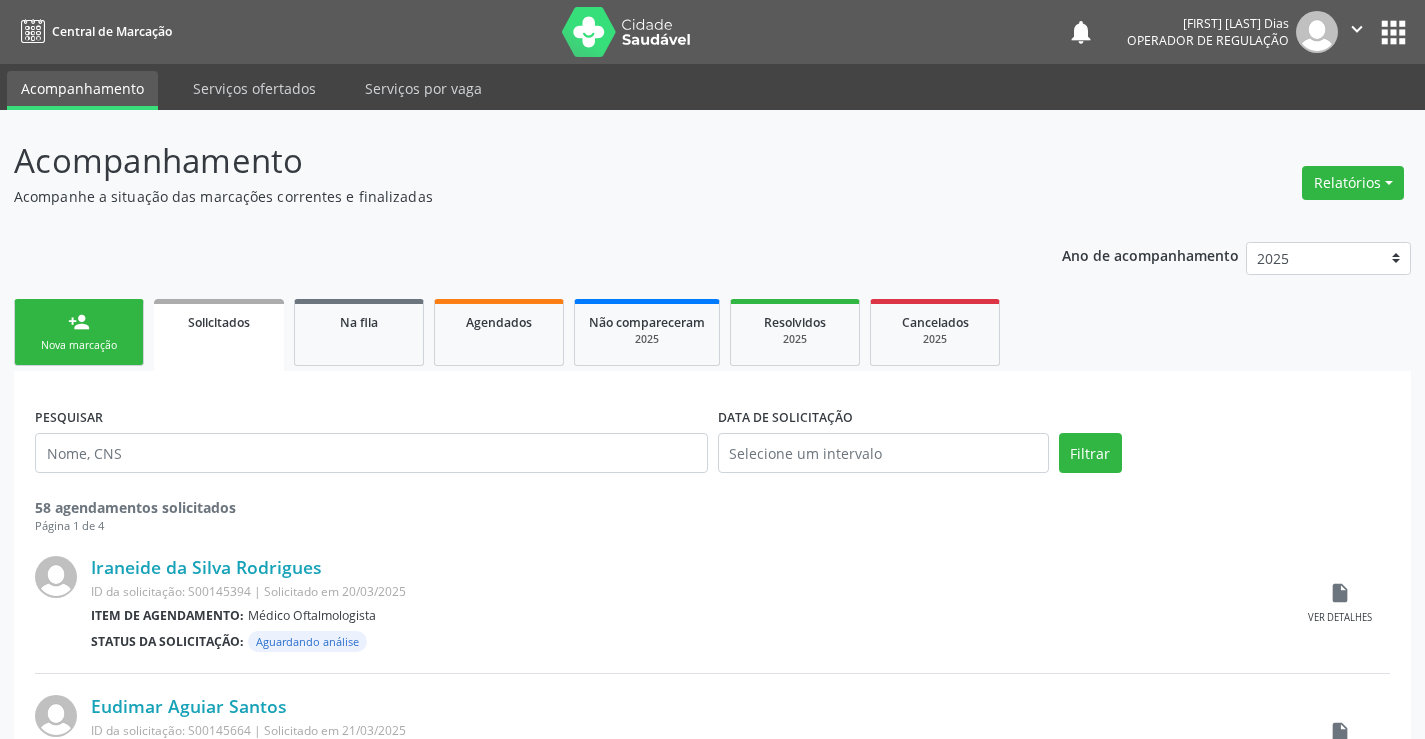 drag, startPoint x: 96, startPoint y: 344, endPoint x: 59, endPoint y: 200, distance: 148.6775 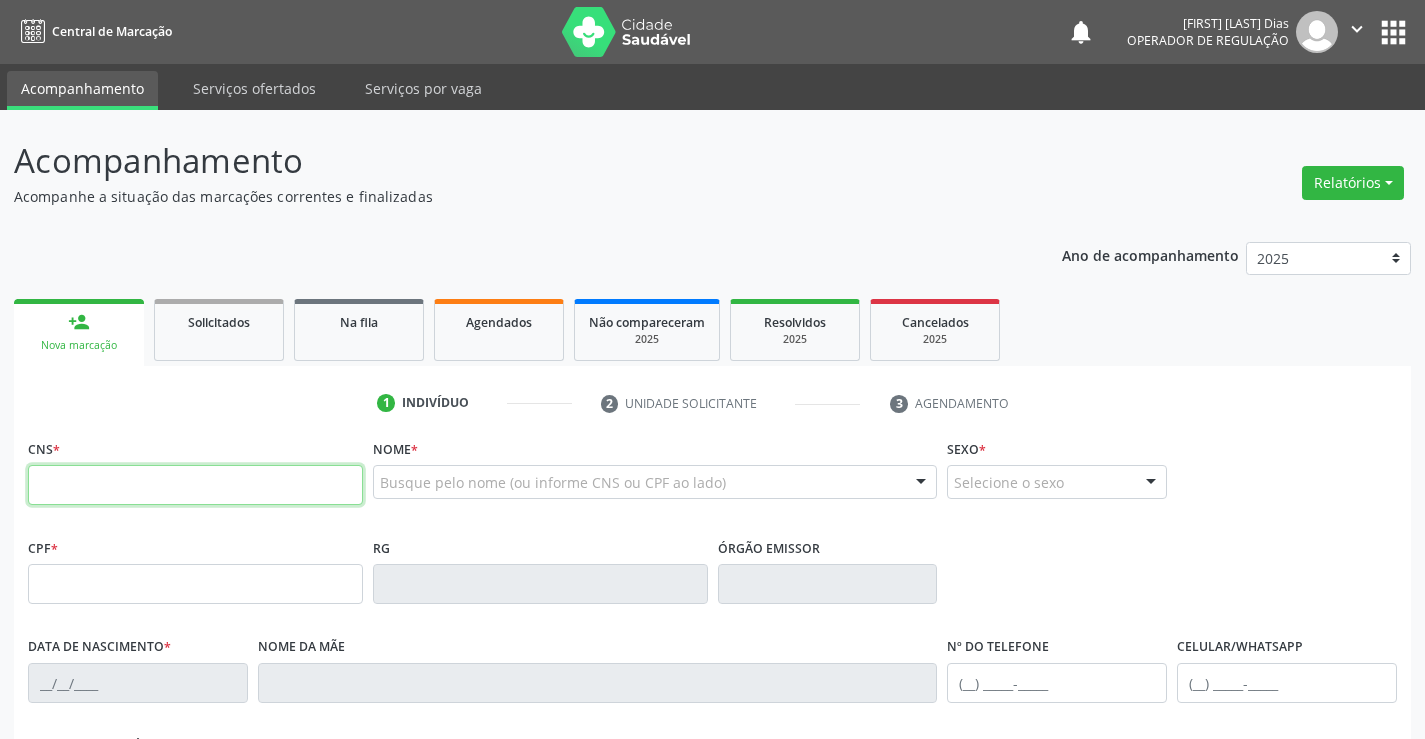 click at bounding box center (195, 485) 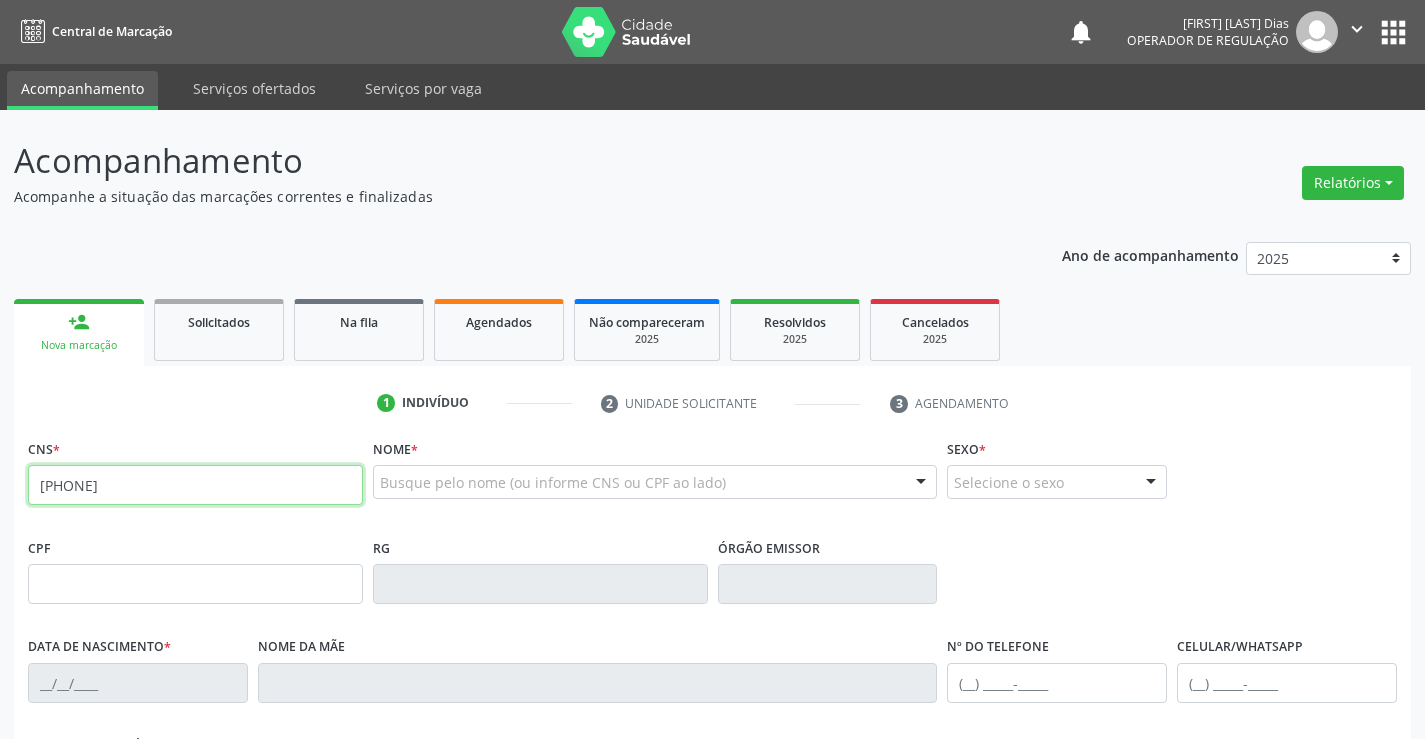 type on "706 2015 7338 0468" 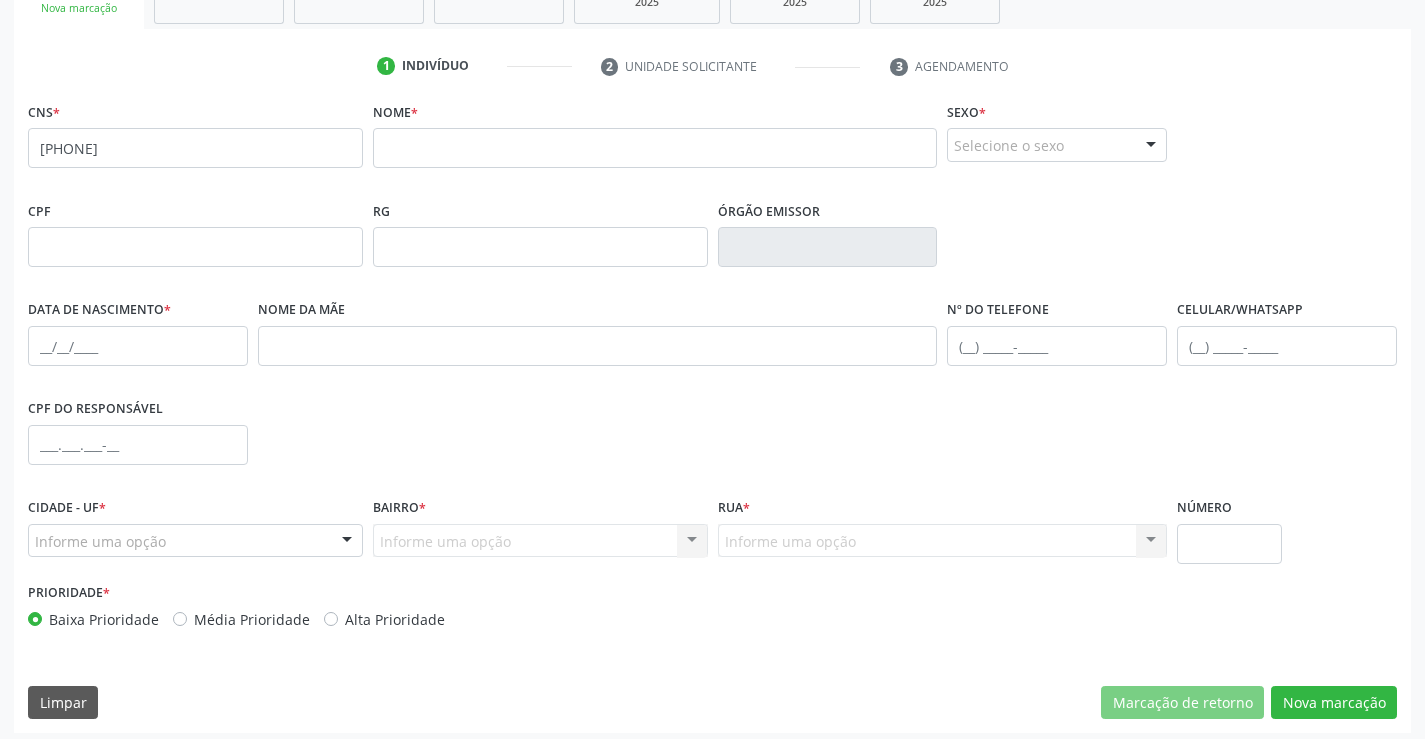 scroll, scrollTop: 345, scrollLeft: 0, axis: vertical 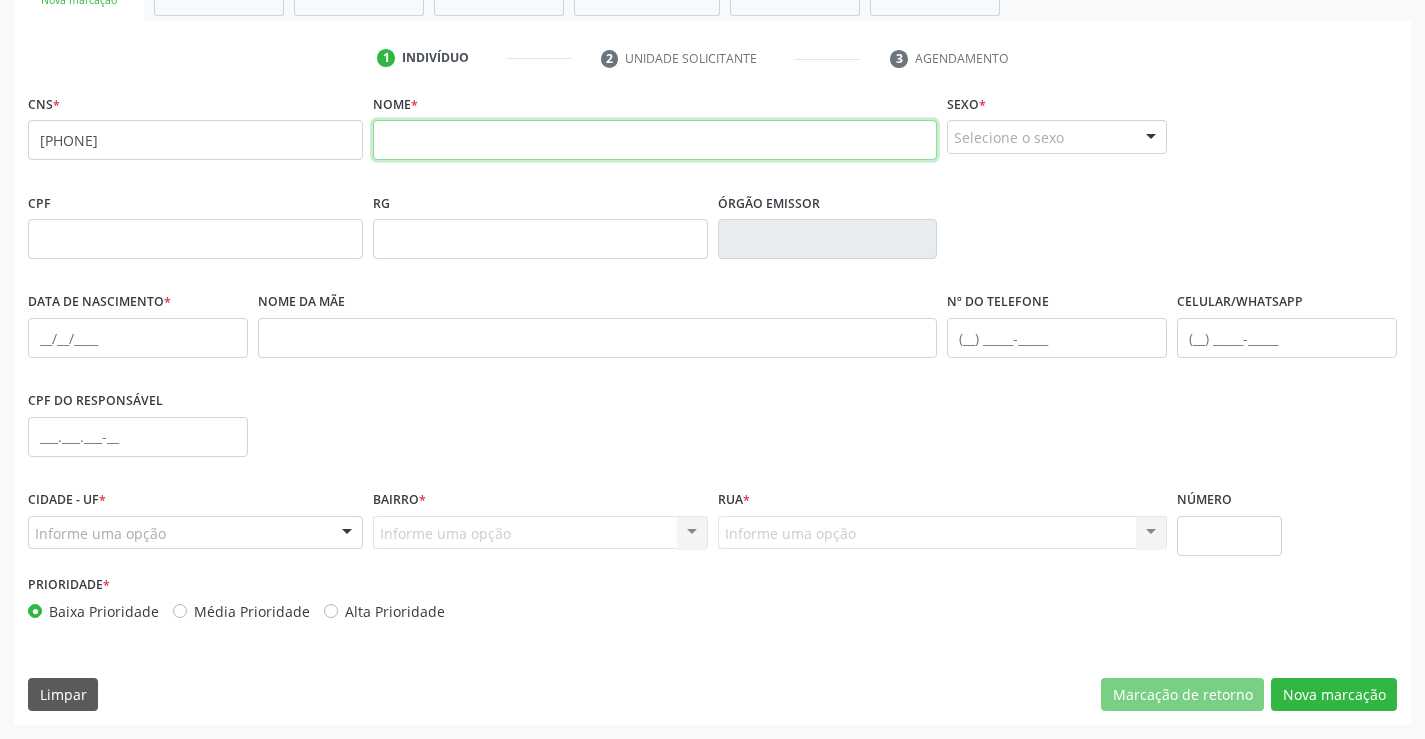 click at bounding box center [655, 140] 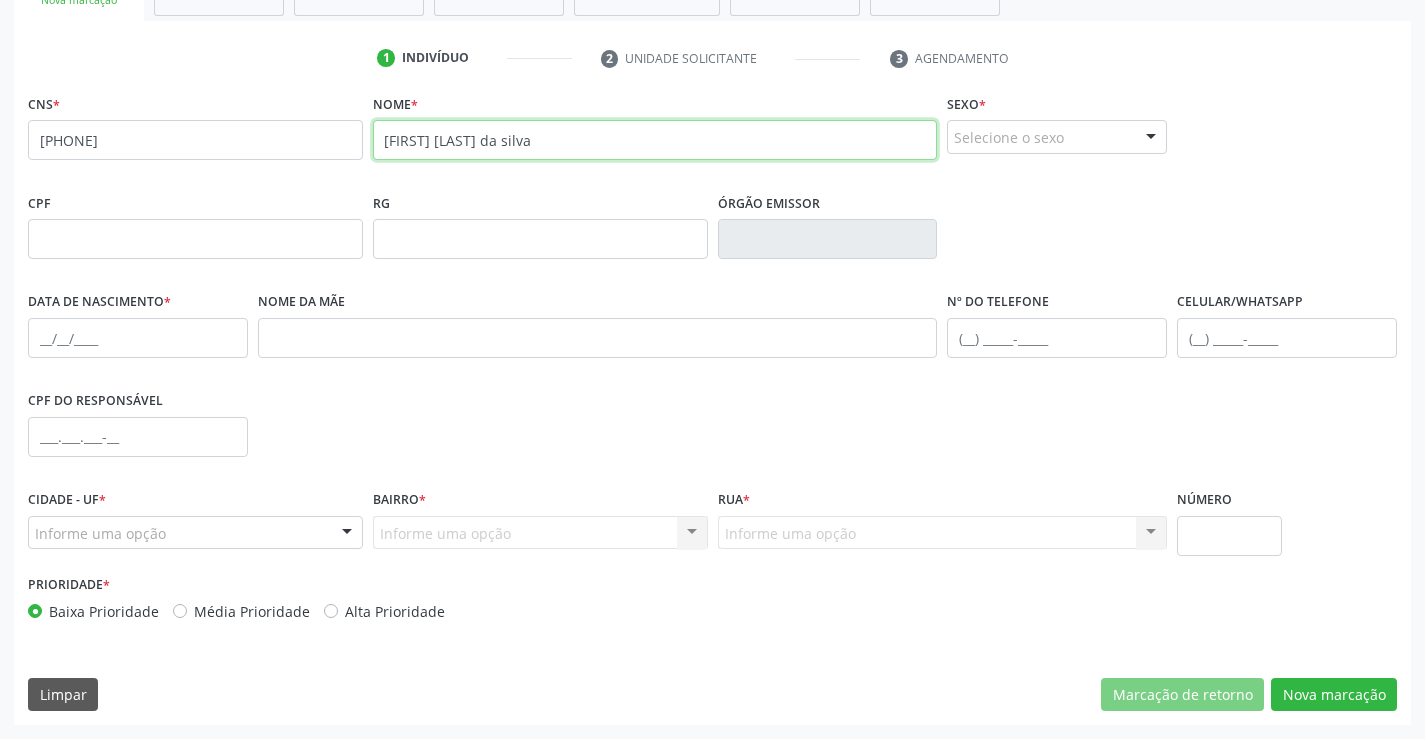 type on "ariana batista da silva" 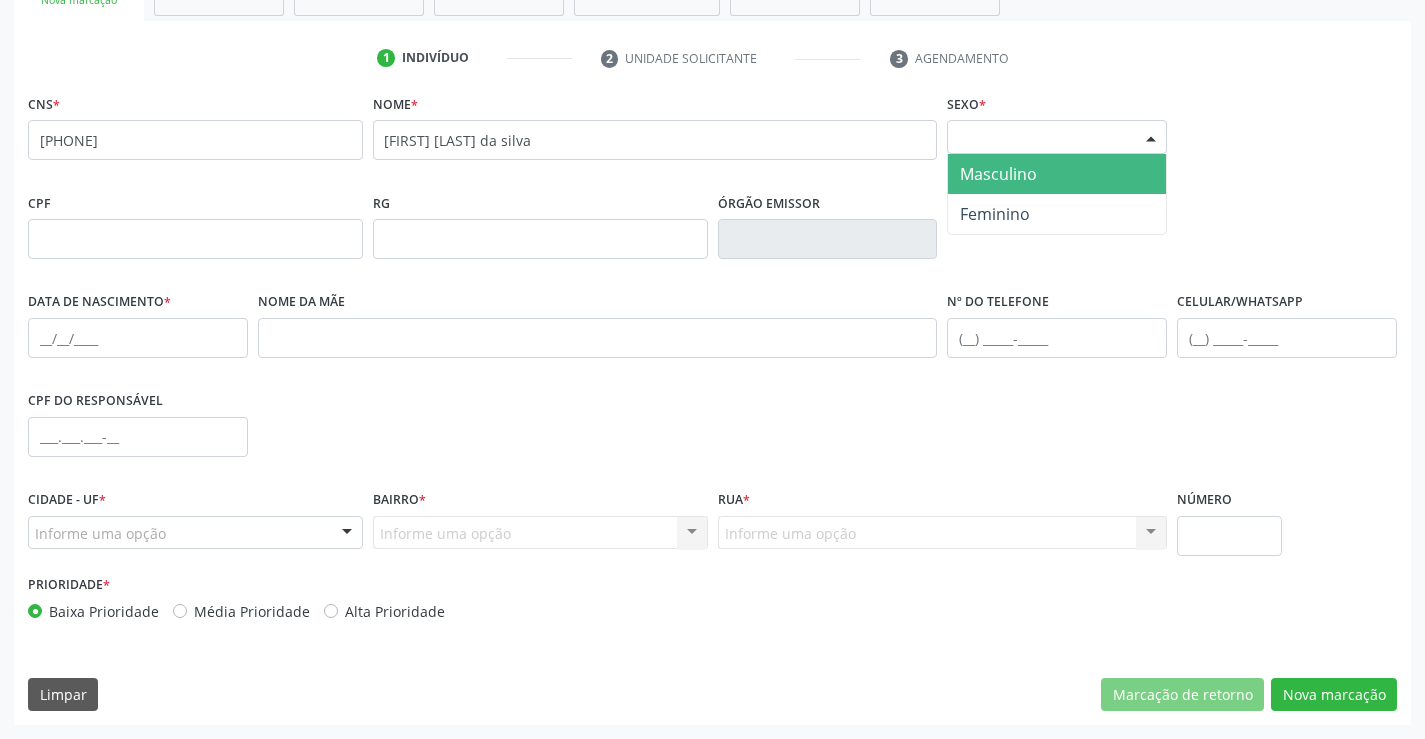 click on "Selecione o sexo
Masculino   Feminino
Nenhum resultado encontrado para: "   "
Não há nenhuma opção para ser exibida." at bounding box center [1057, 137] 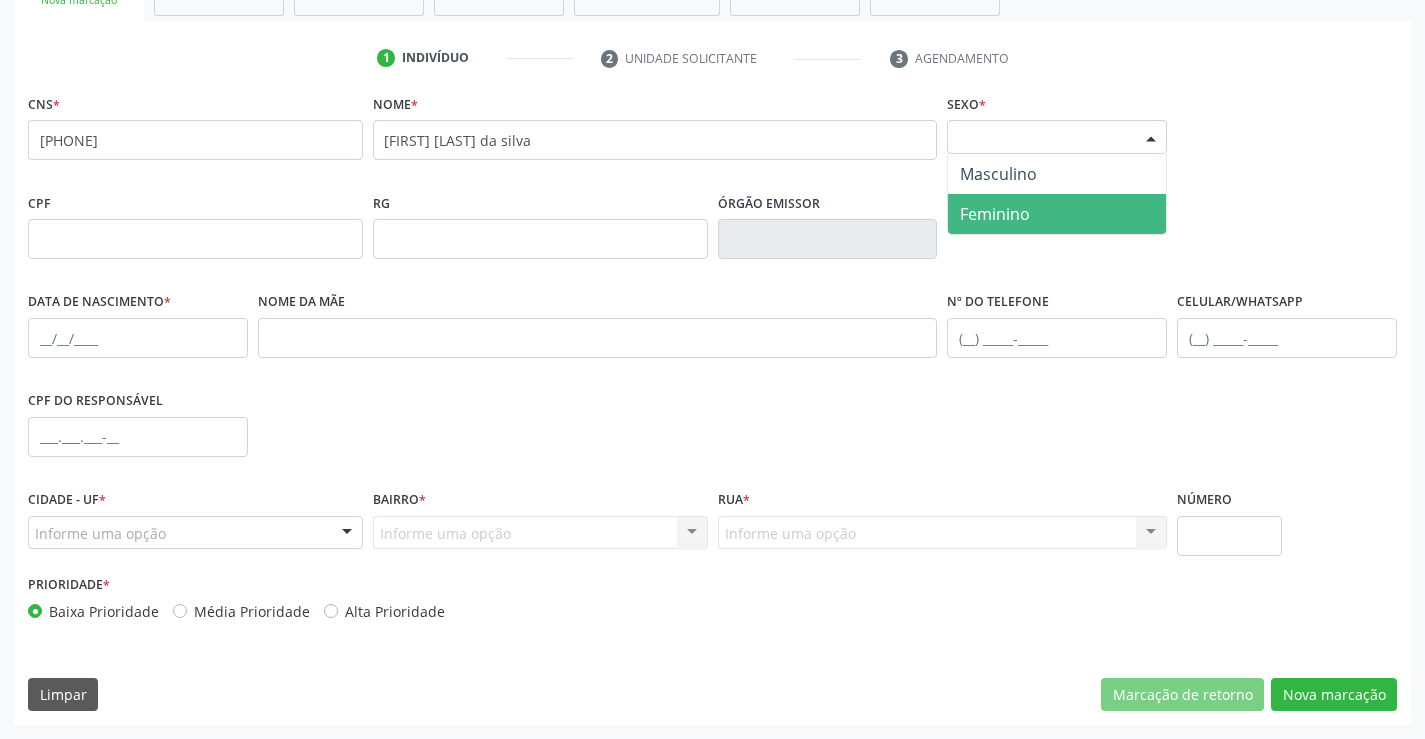 click on "Feminino" at bounding box center [1057, 214] 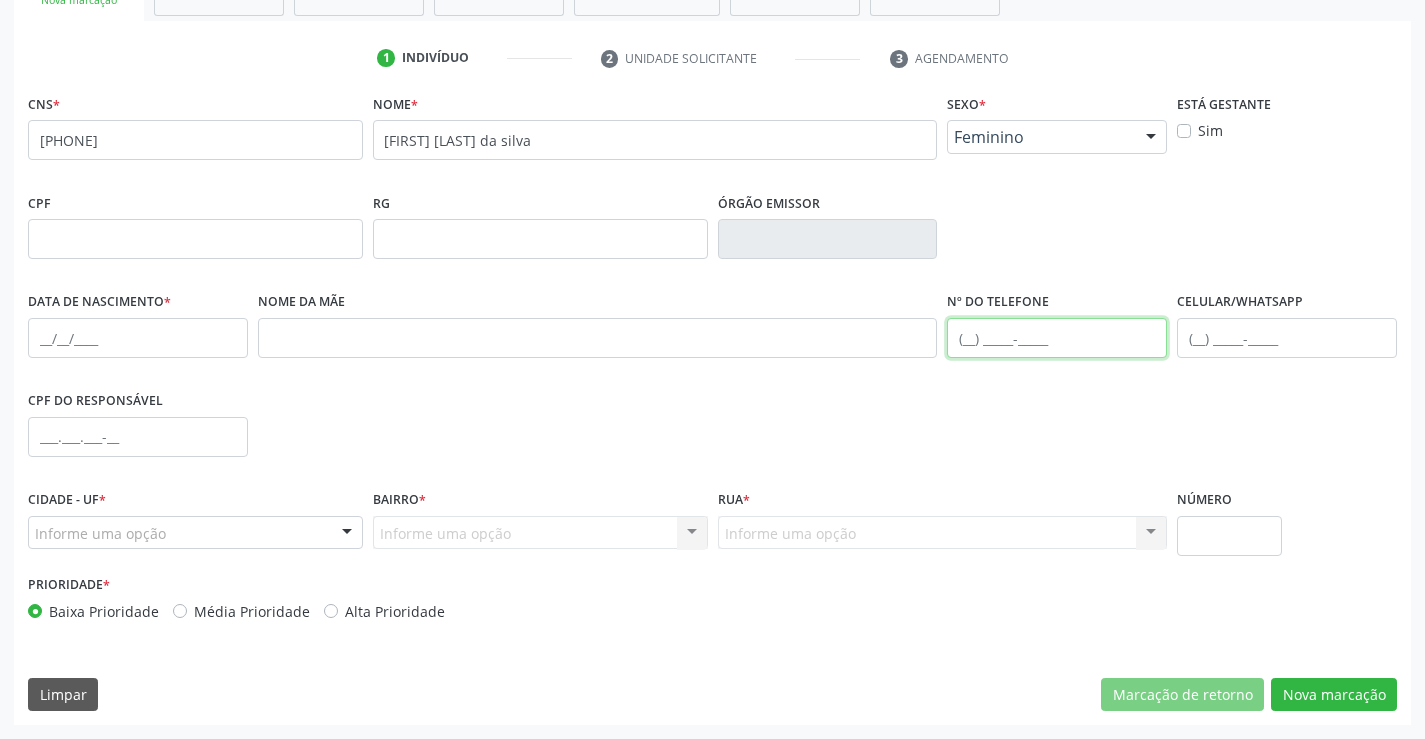 click at bounding box center [1057, 338] 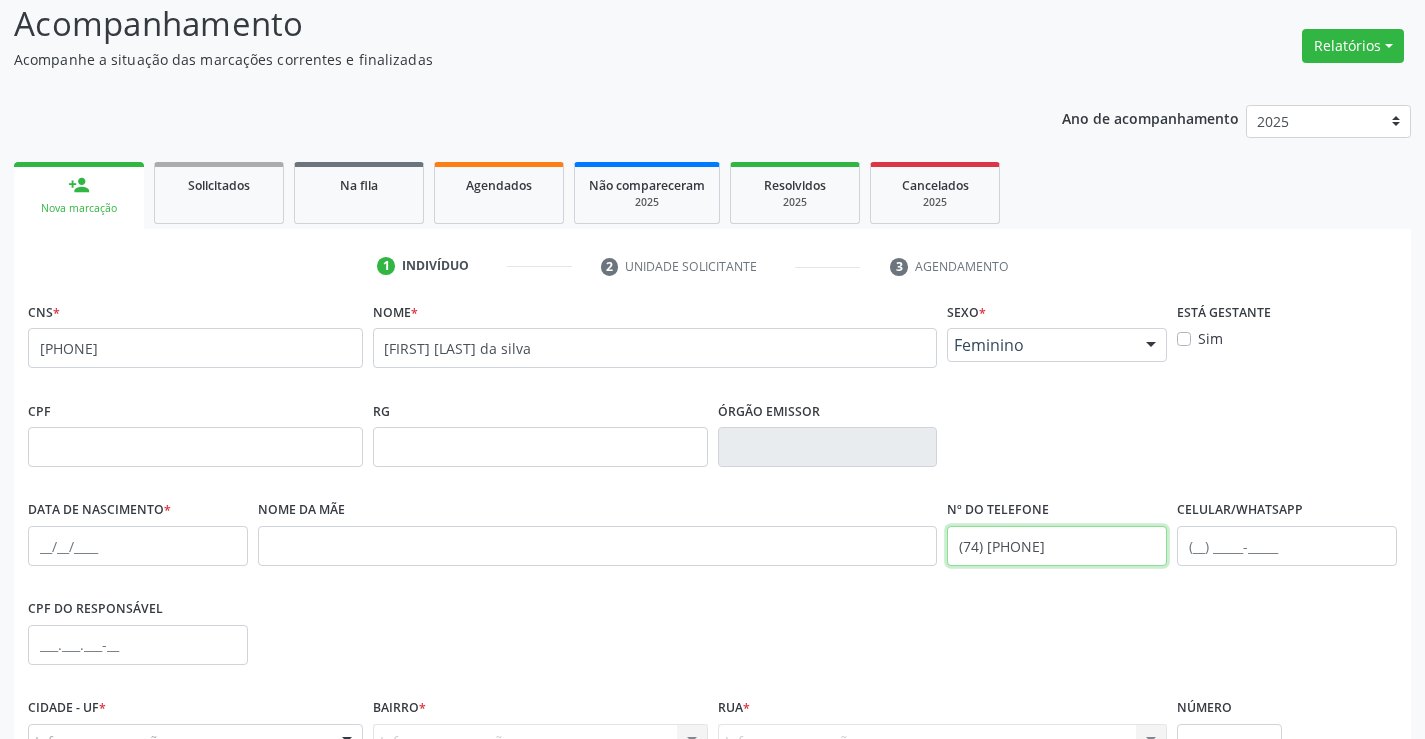 scroll, scrollTop: 245, scrollLeft: 0, axis: vertical 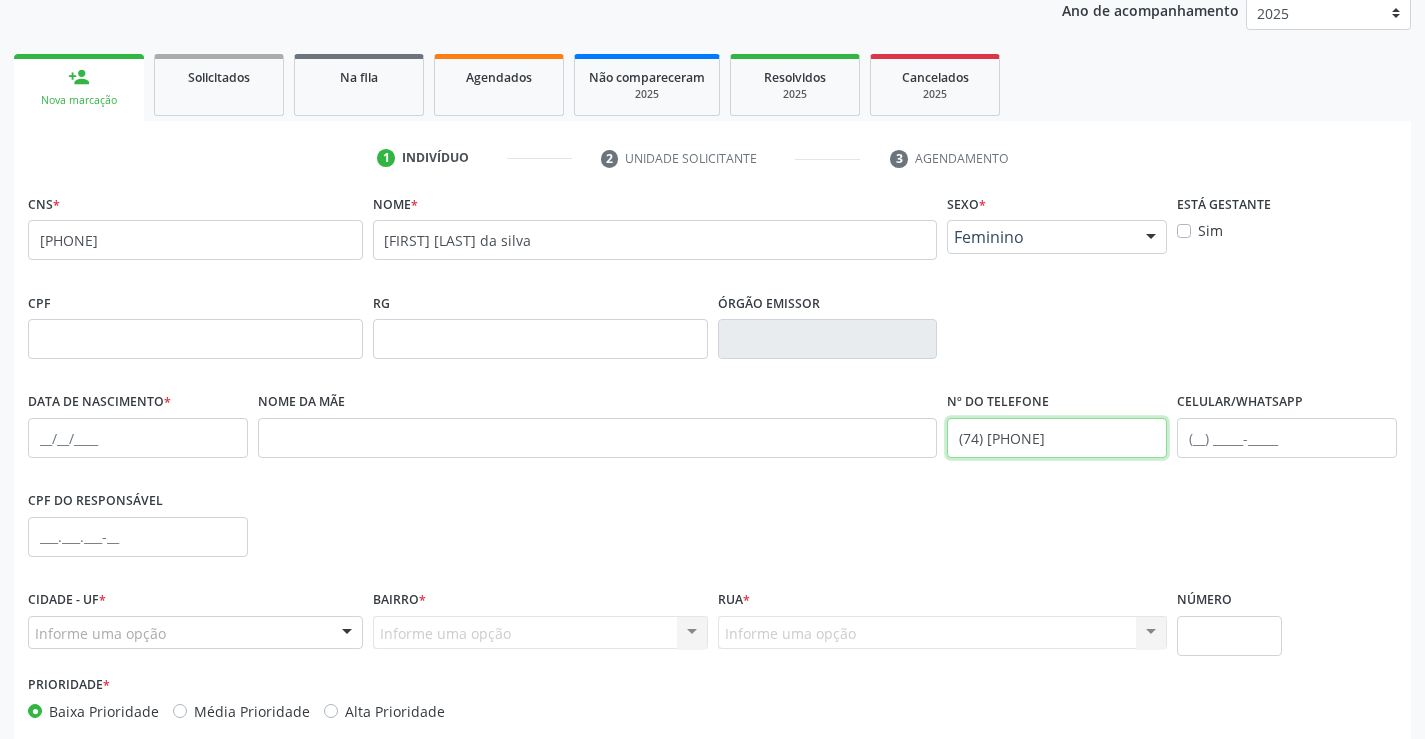 type on "(74) 99995-7905" 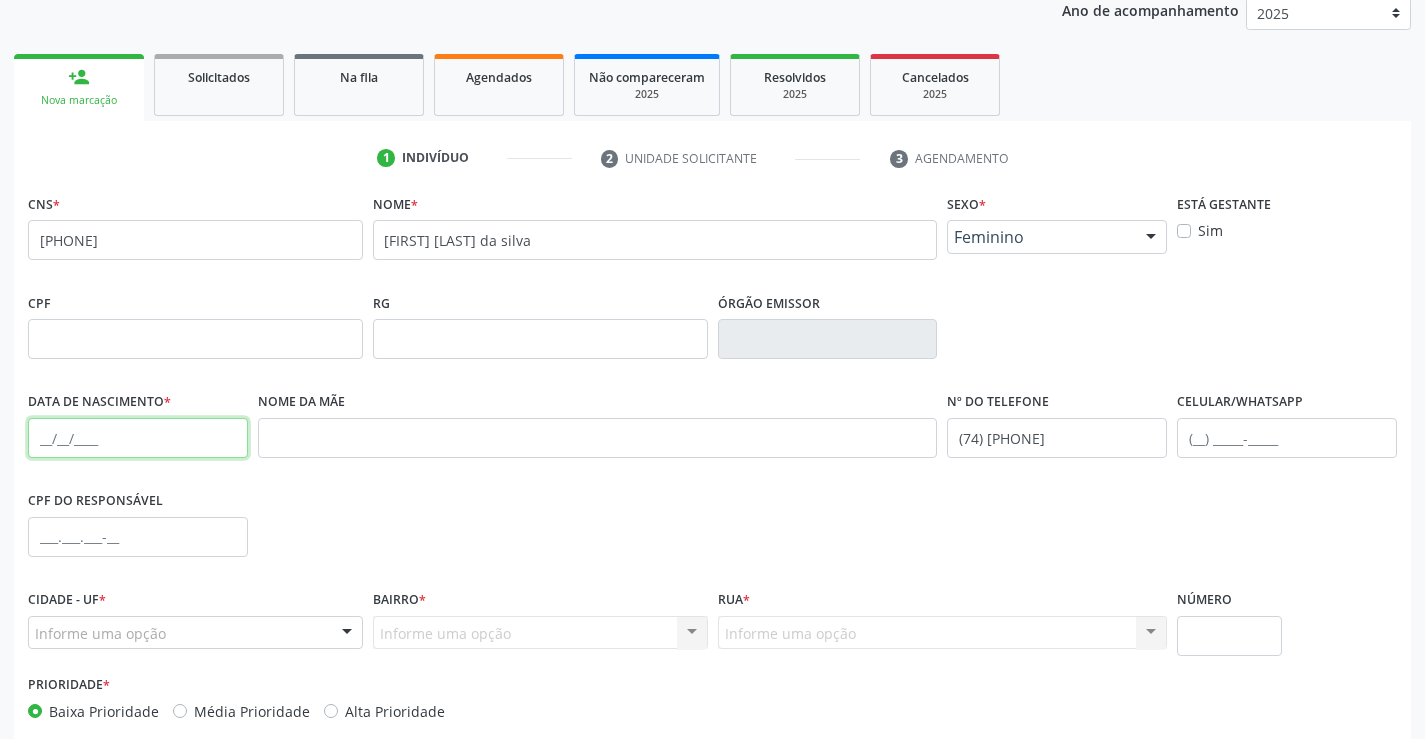 click at bounding box center (138, 438) 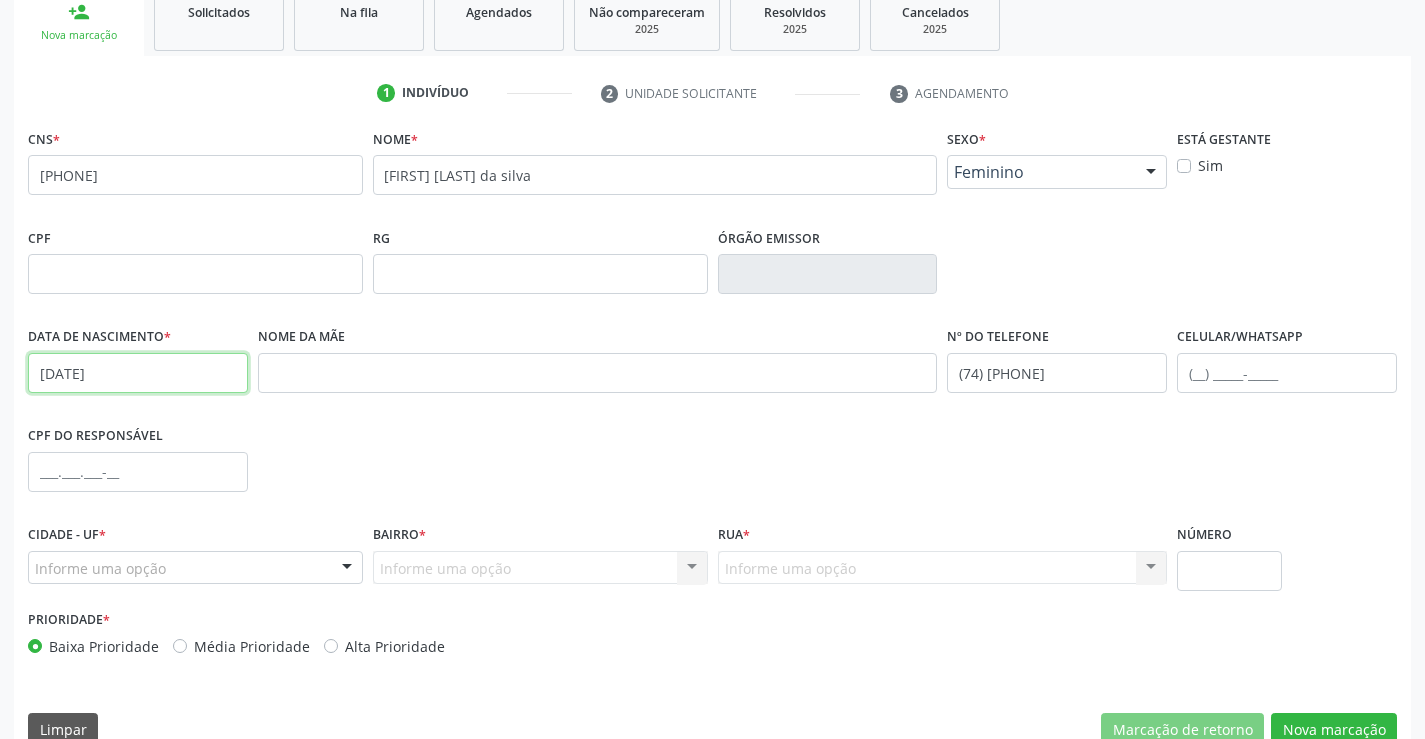 scroll, scrollTop: 345, scrollLeft: 0, axis: vertical 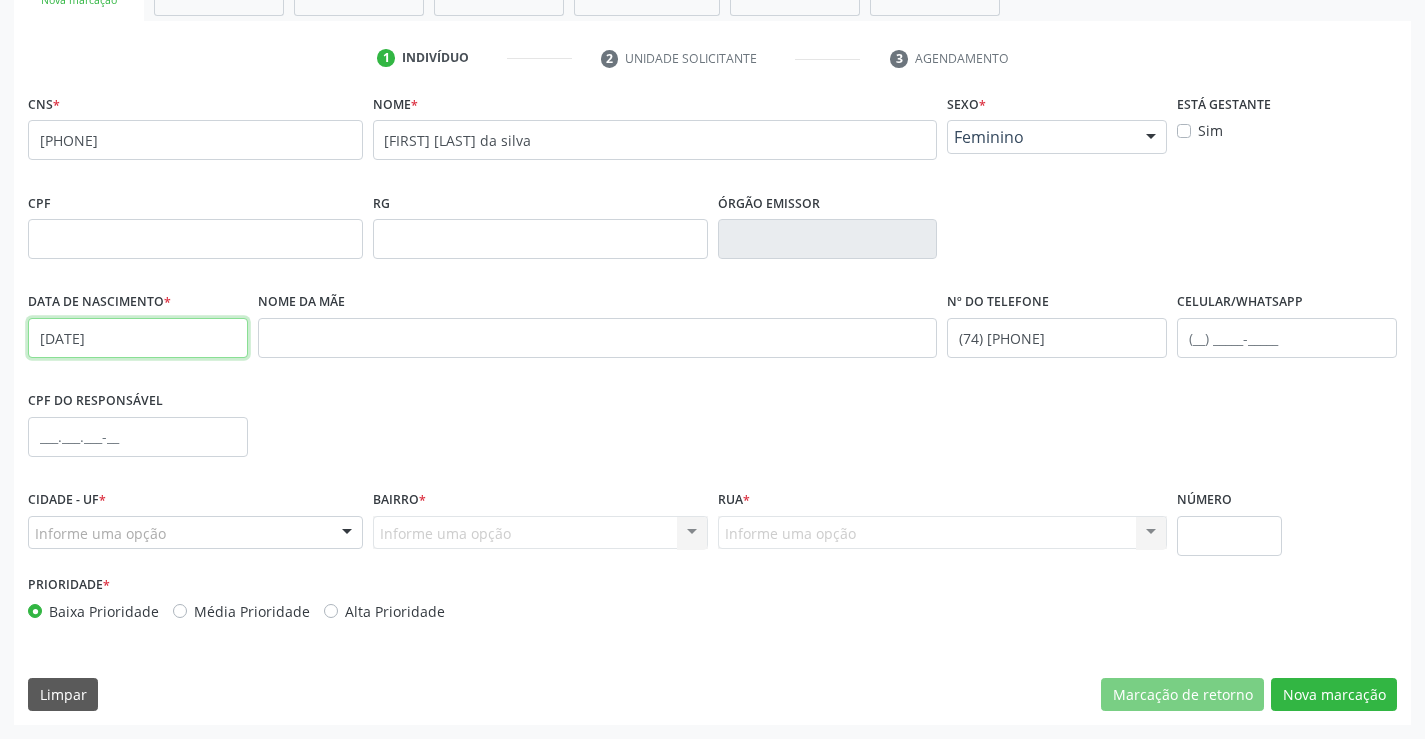 type on "09/06/1992" 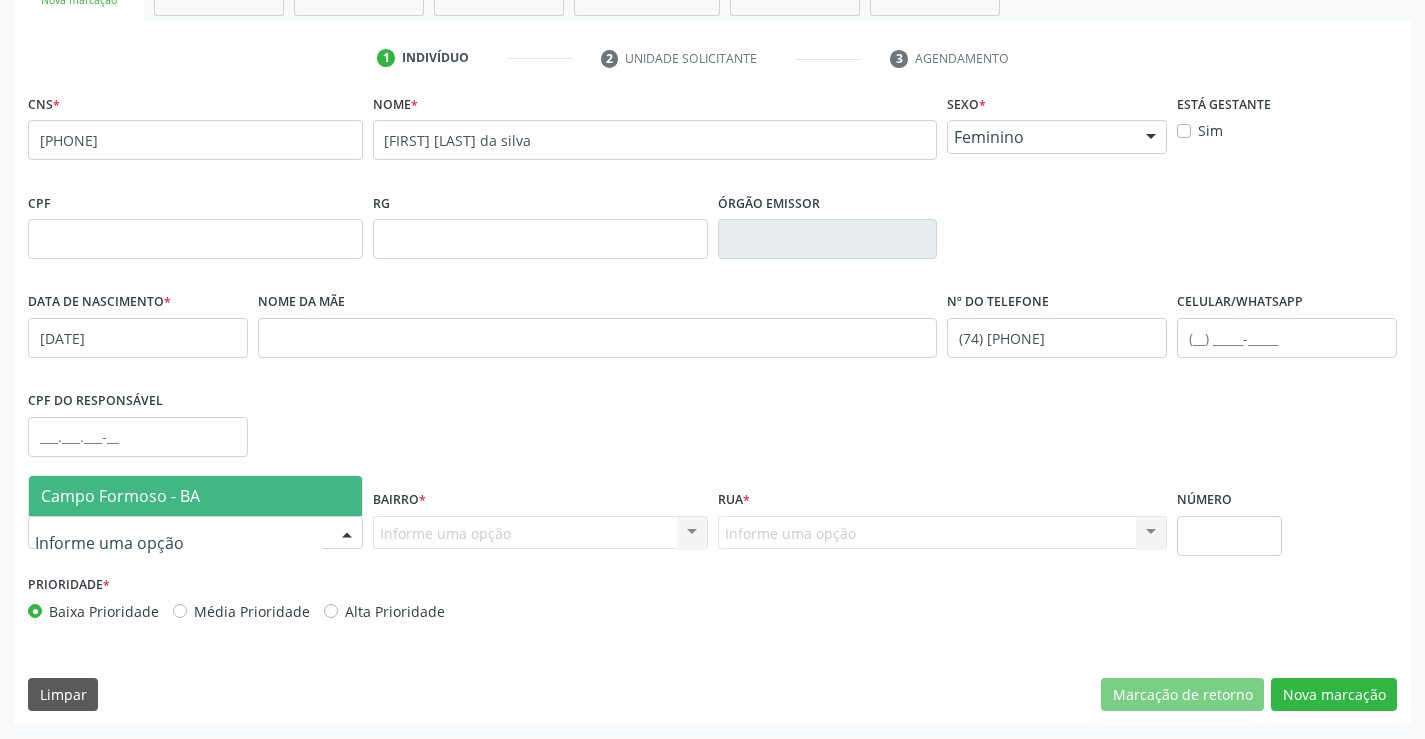 click at bounding box center [347, 534] 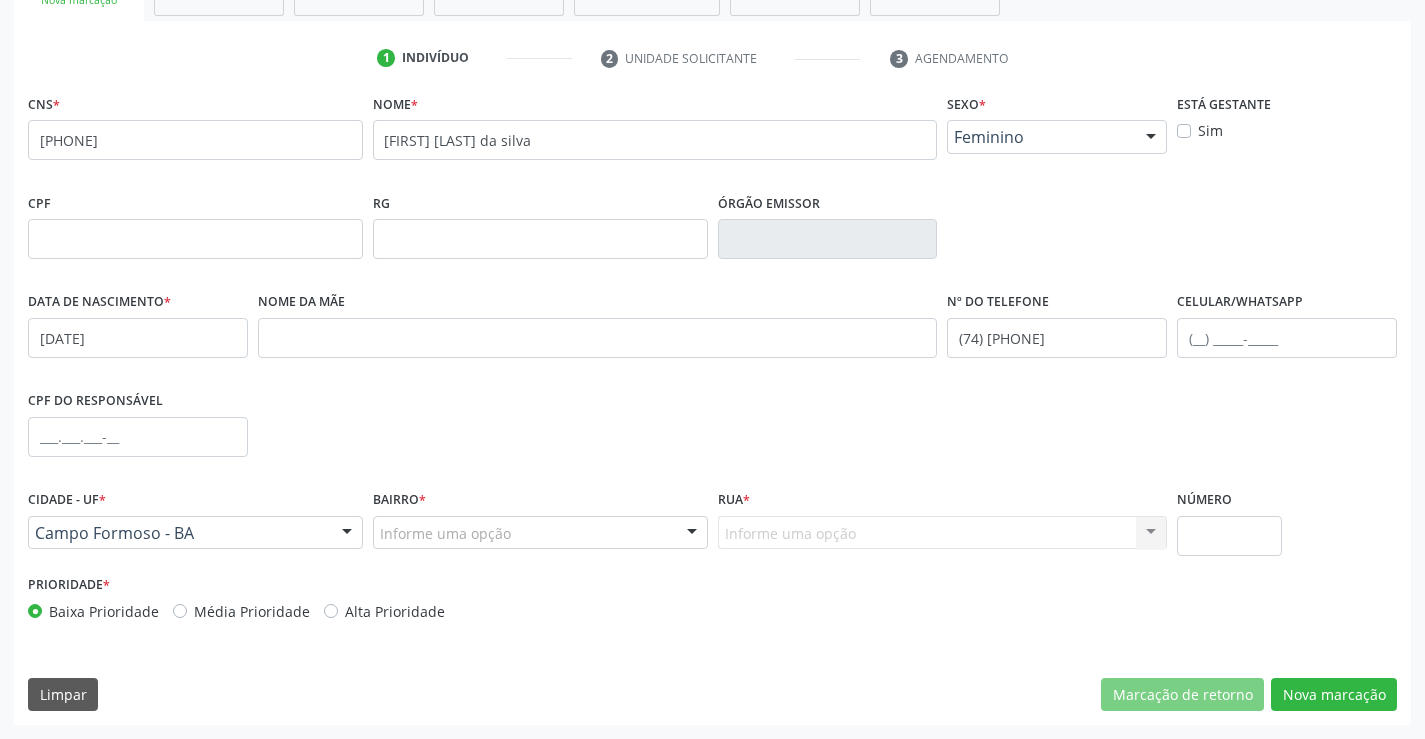 click at bounding box center (692, 534) 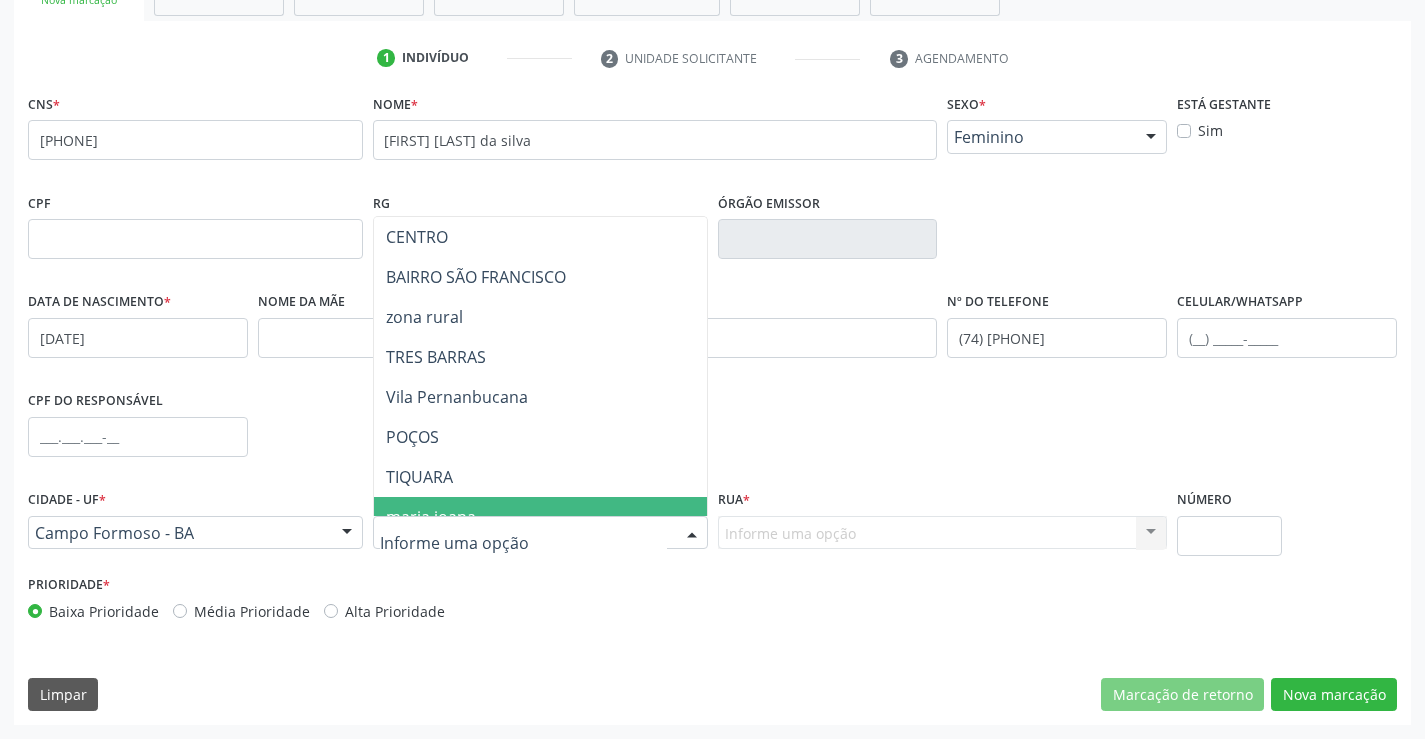 click at bounding box center (523, 543) 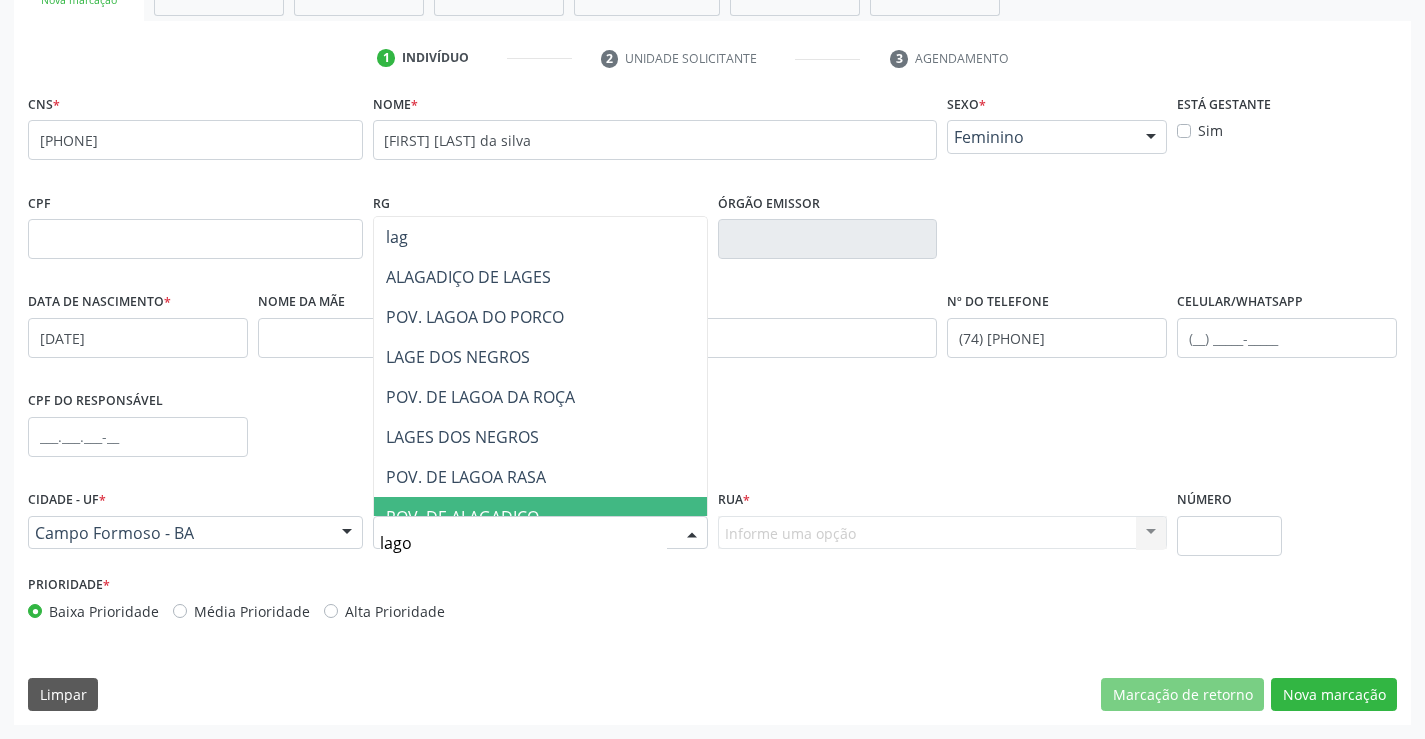 type on "lagoa" 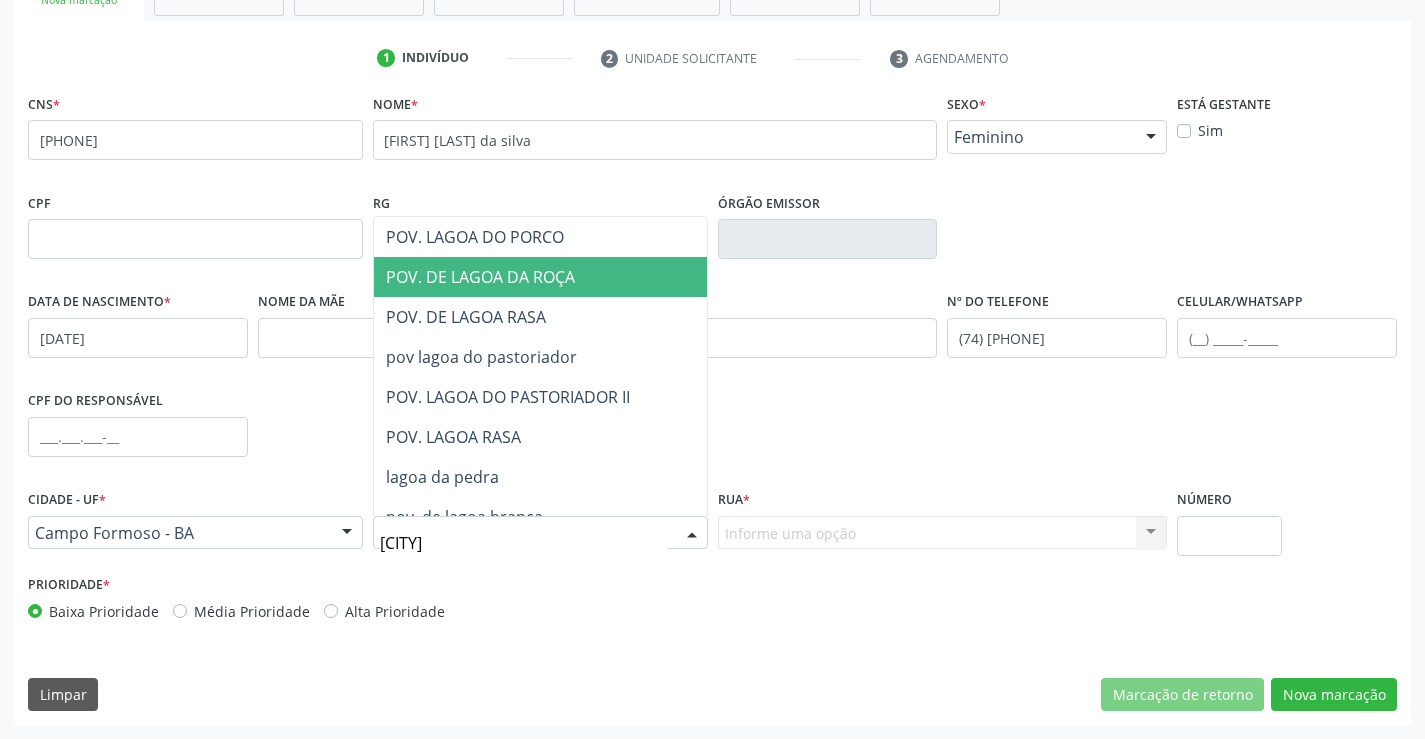 drag, startPoint x: 527, startPoint y: 283, endPoint x: 736, endPoint y: 440, distance: 261.4001 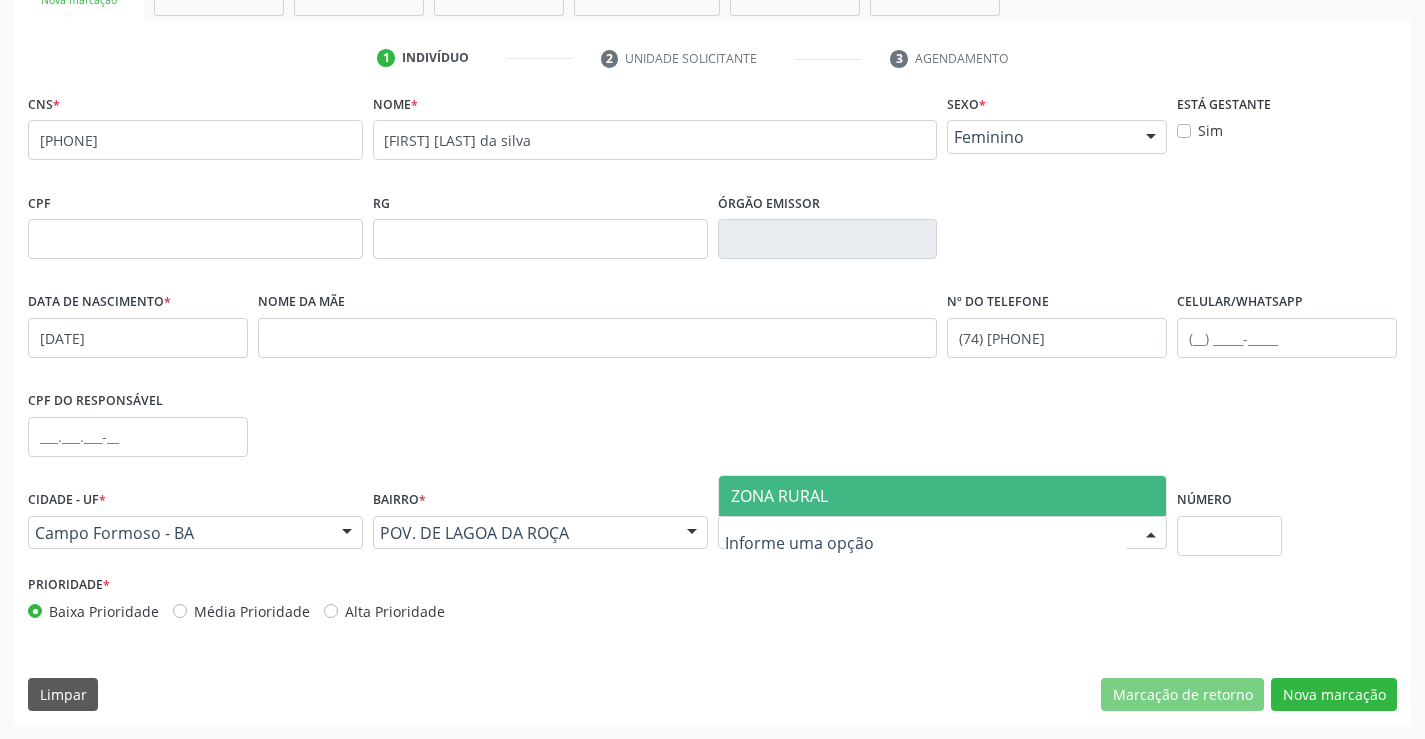 click on "ZONA RURAL" at bounding box center (779, 496) 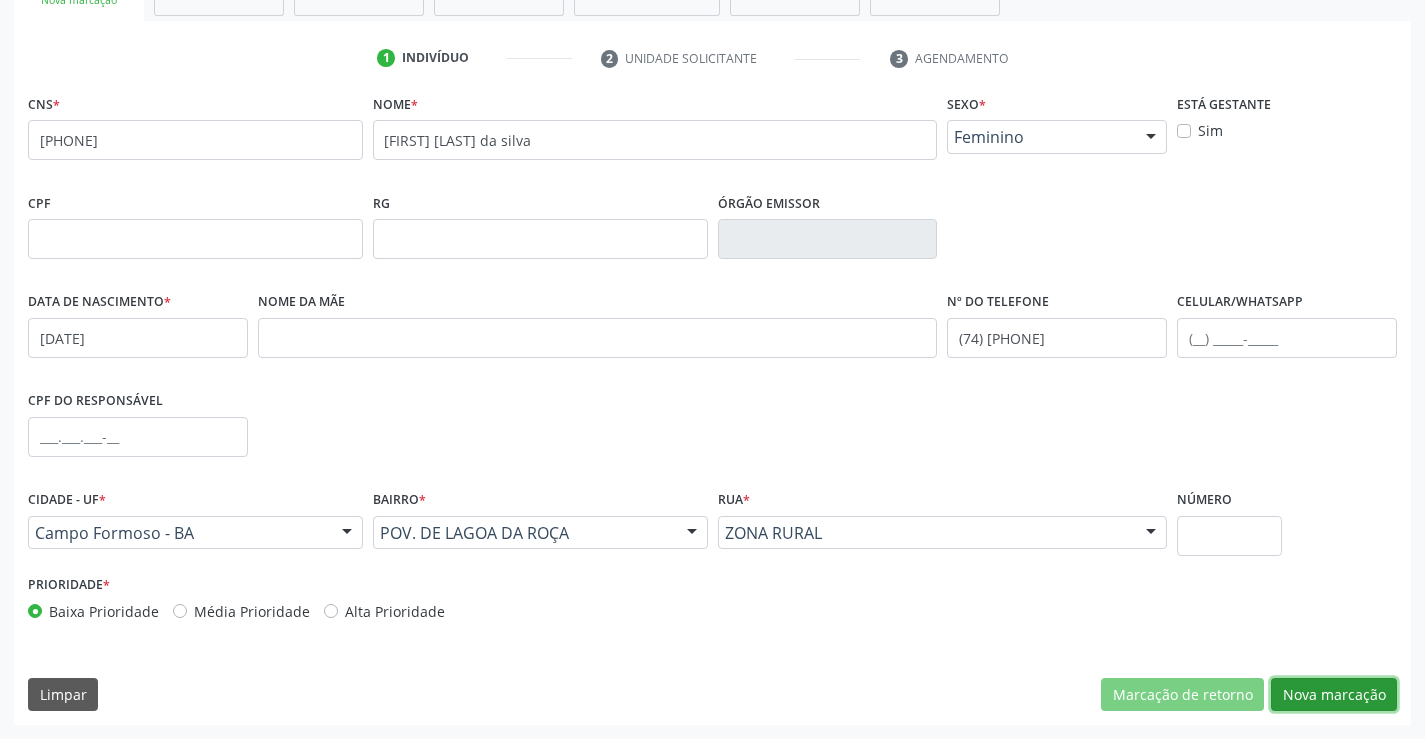 click on "Nova marcação" at bounding box center [1334, 695] 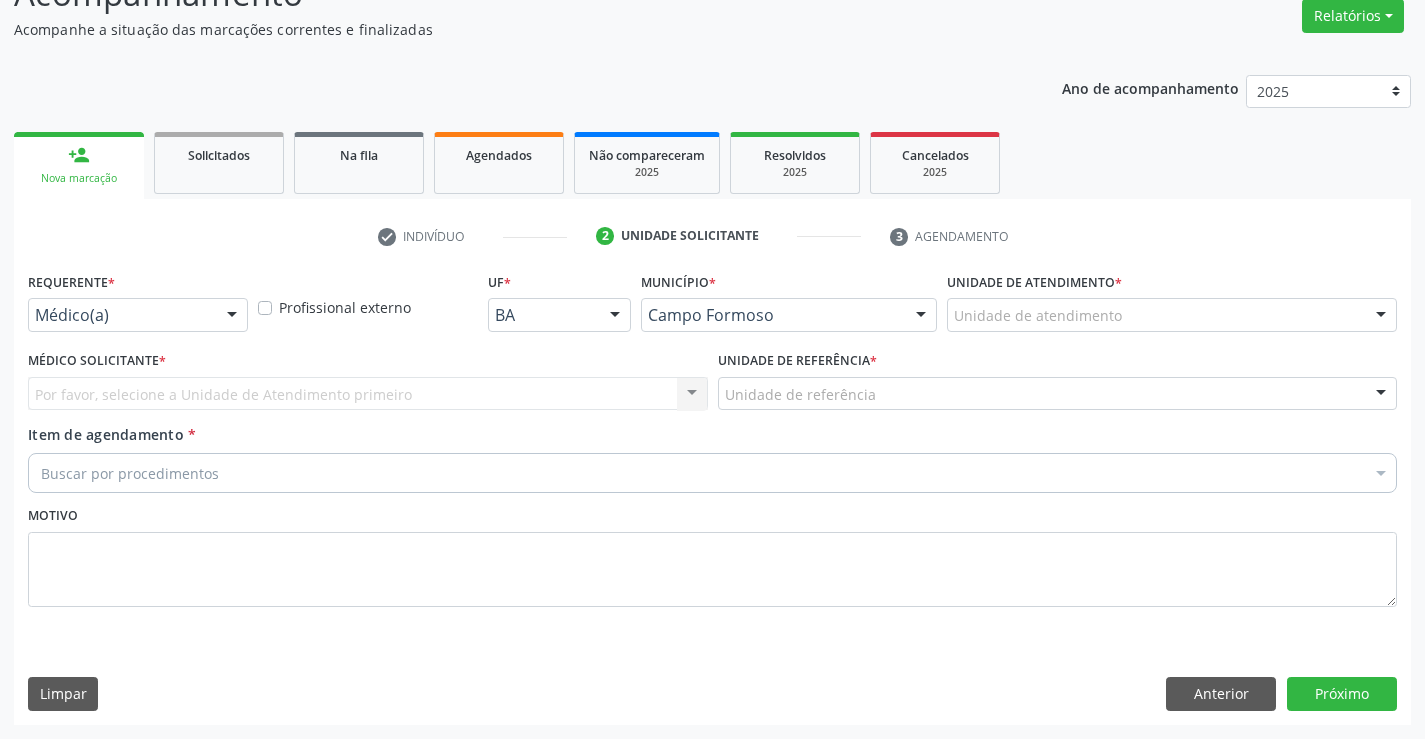 scroll, scrollTop: 167, scrollLeft: 0, axis: vertical 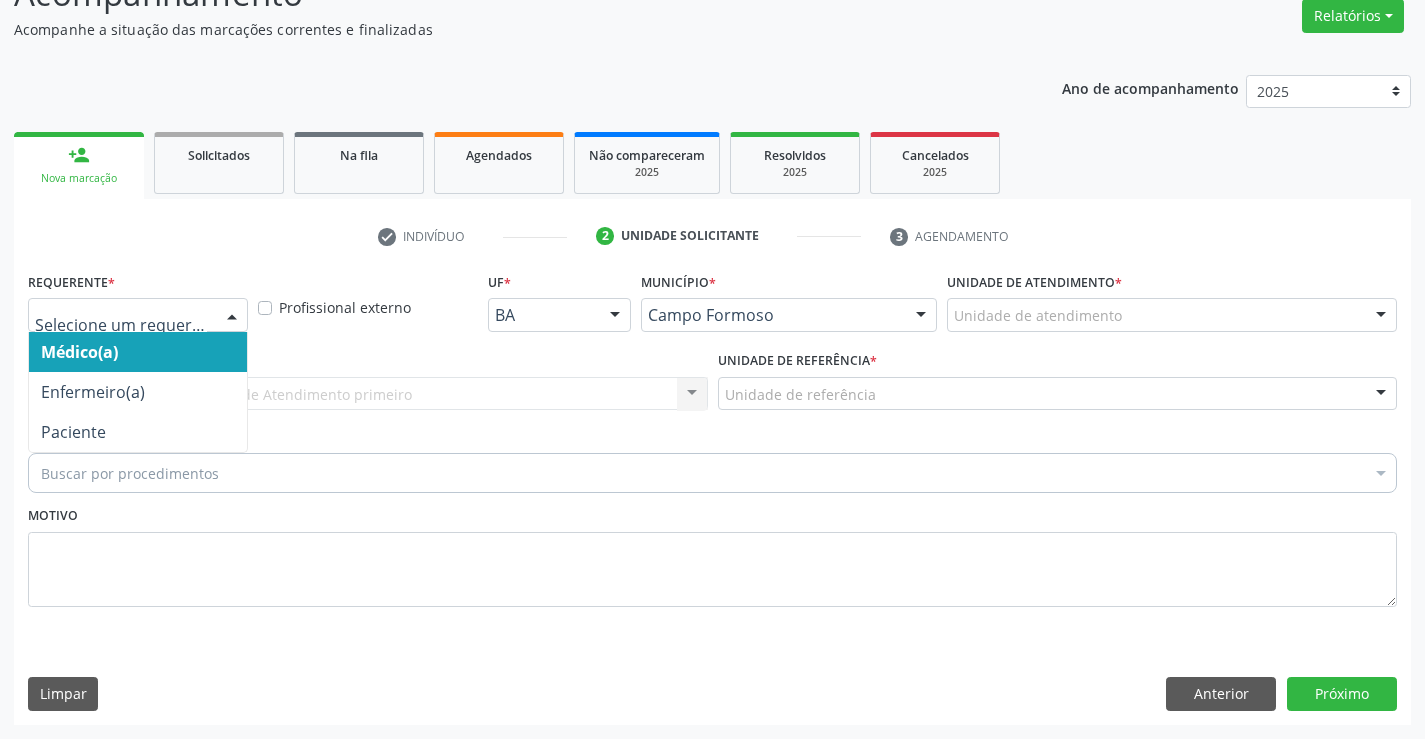click at bounding box center [232, 316] 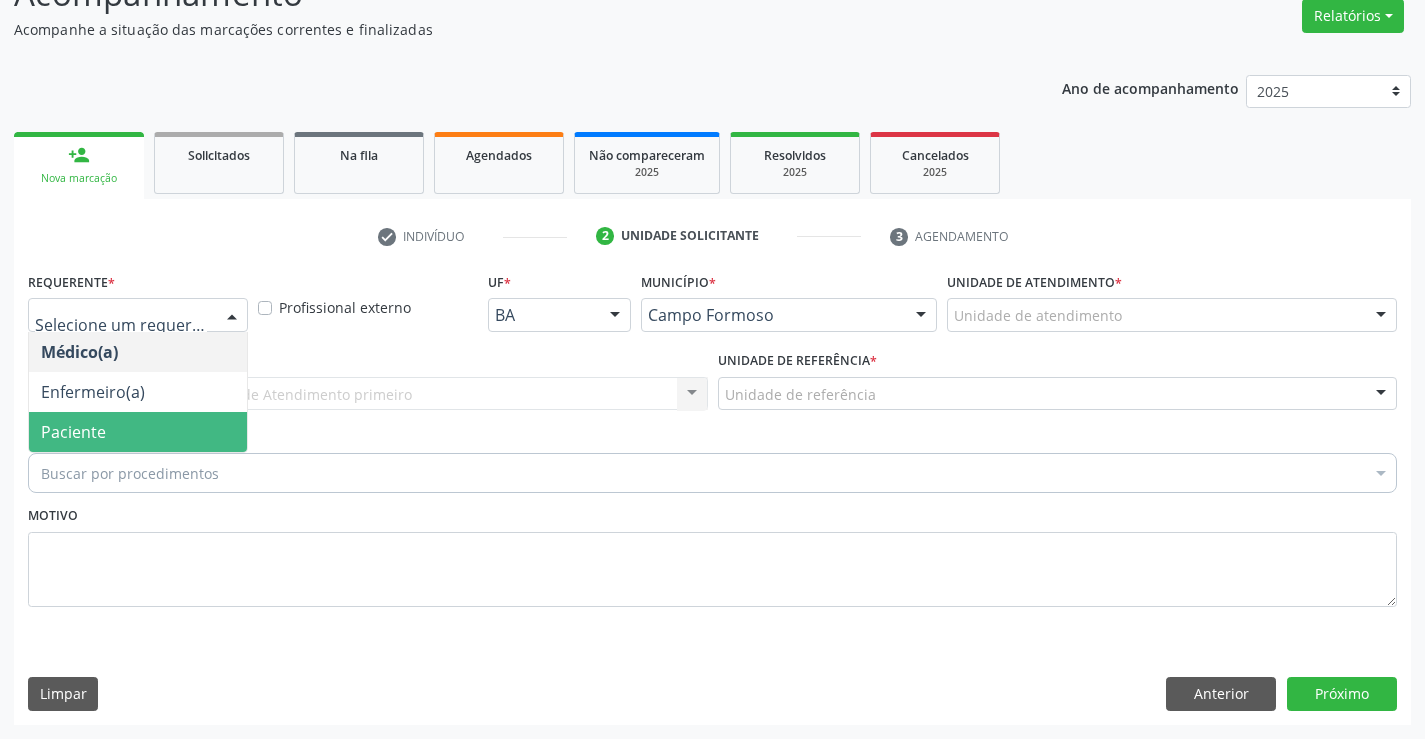 drag, startPoint x: 140, startPoint y: 429, endPoint x: 416, endPoint y: 396, distance: 277.96582 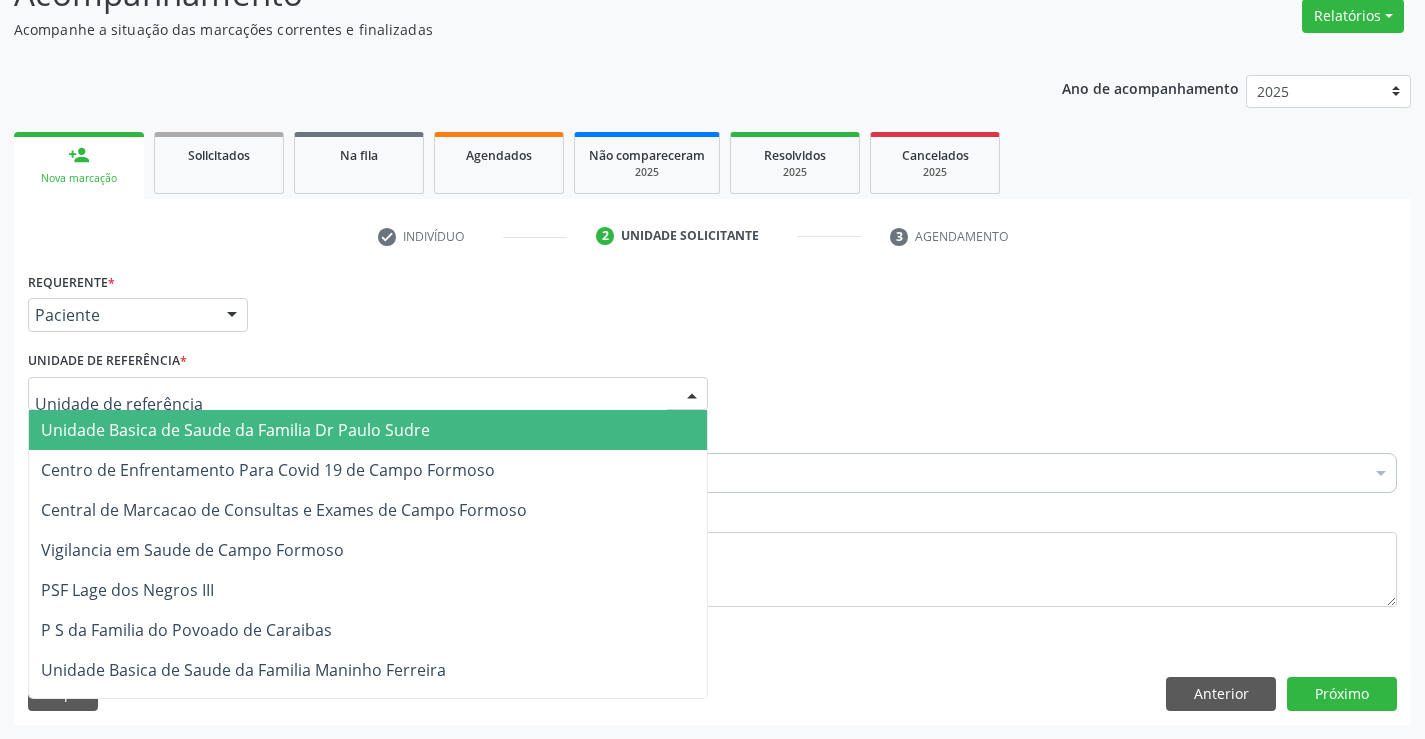 click at bounding box center (368, 394) 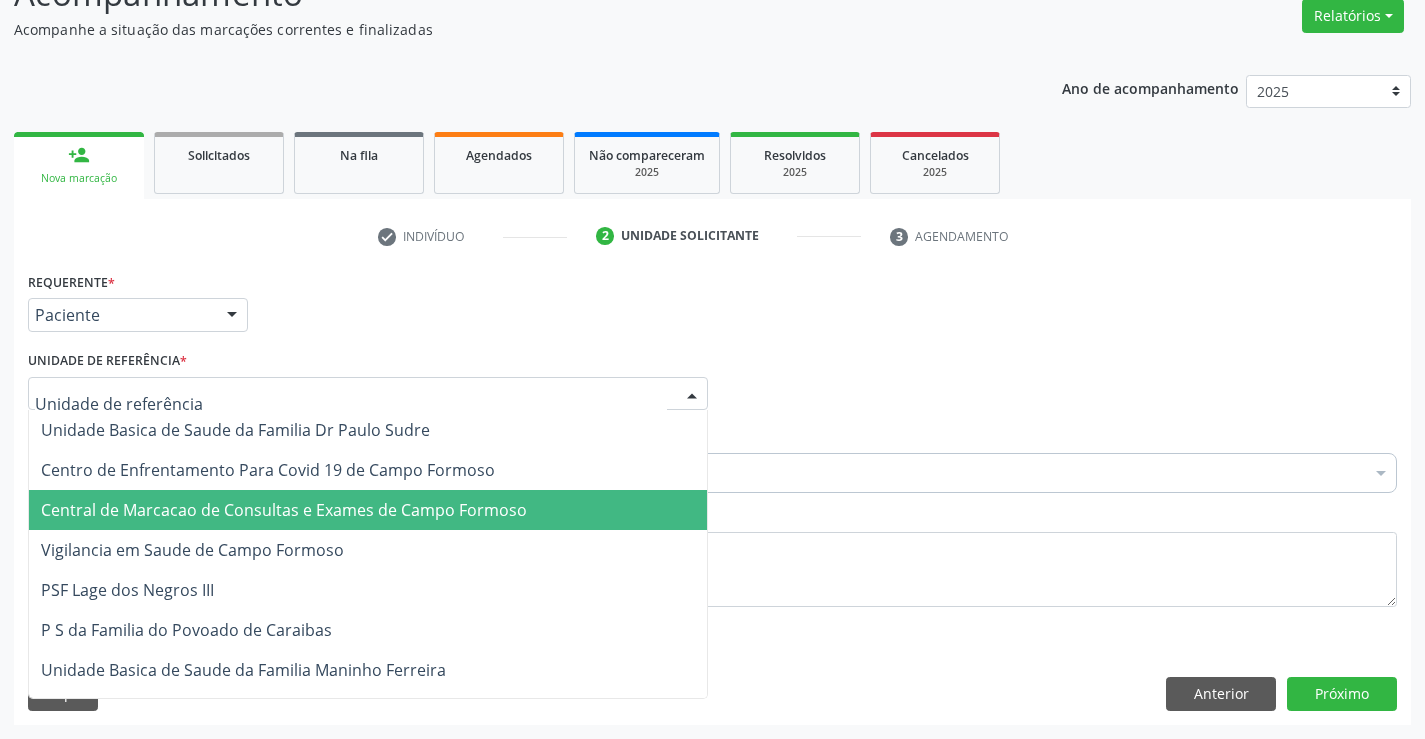 drag, startPoint x: 336, startPoint y: 509, endPoint x: 296, endPoint y: 487, distance: 45.65085 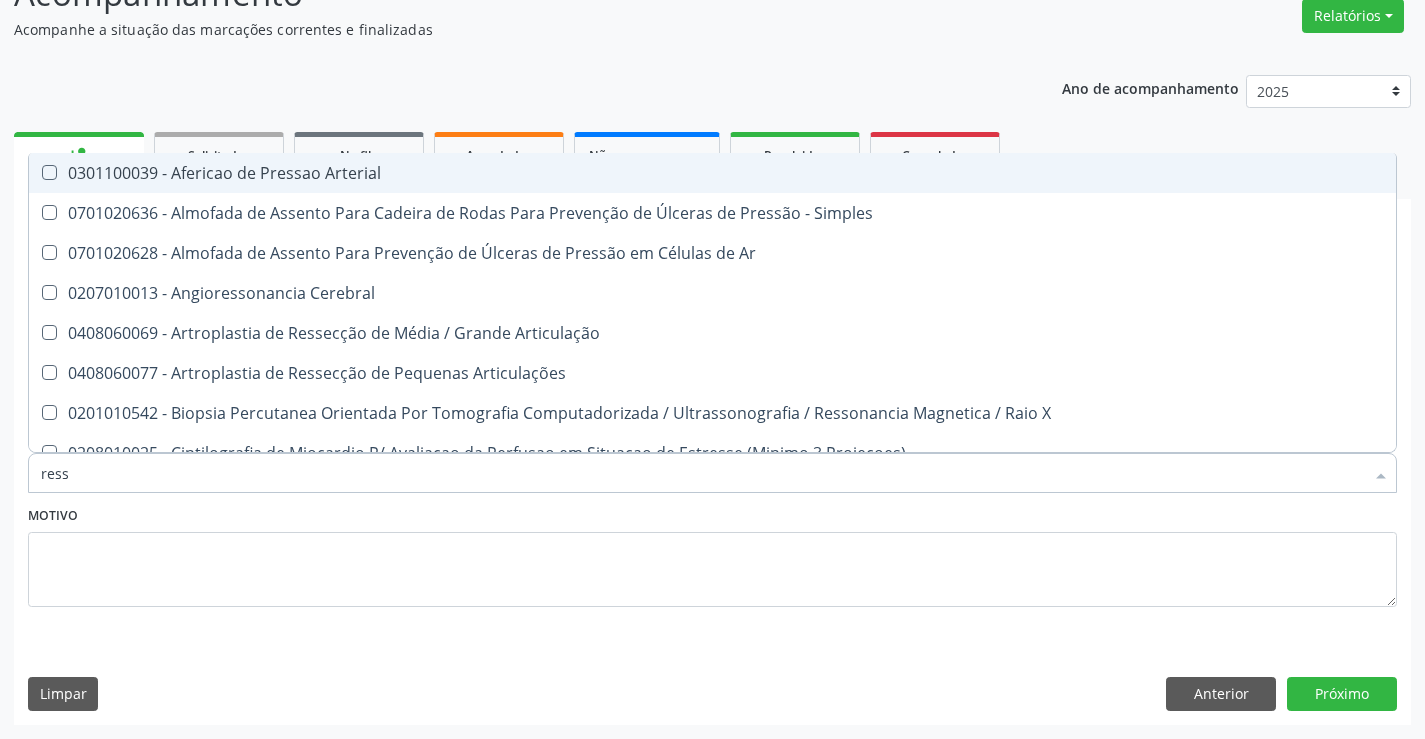 type on "resso" 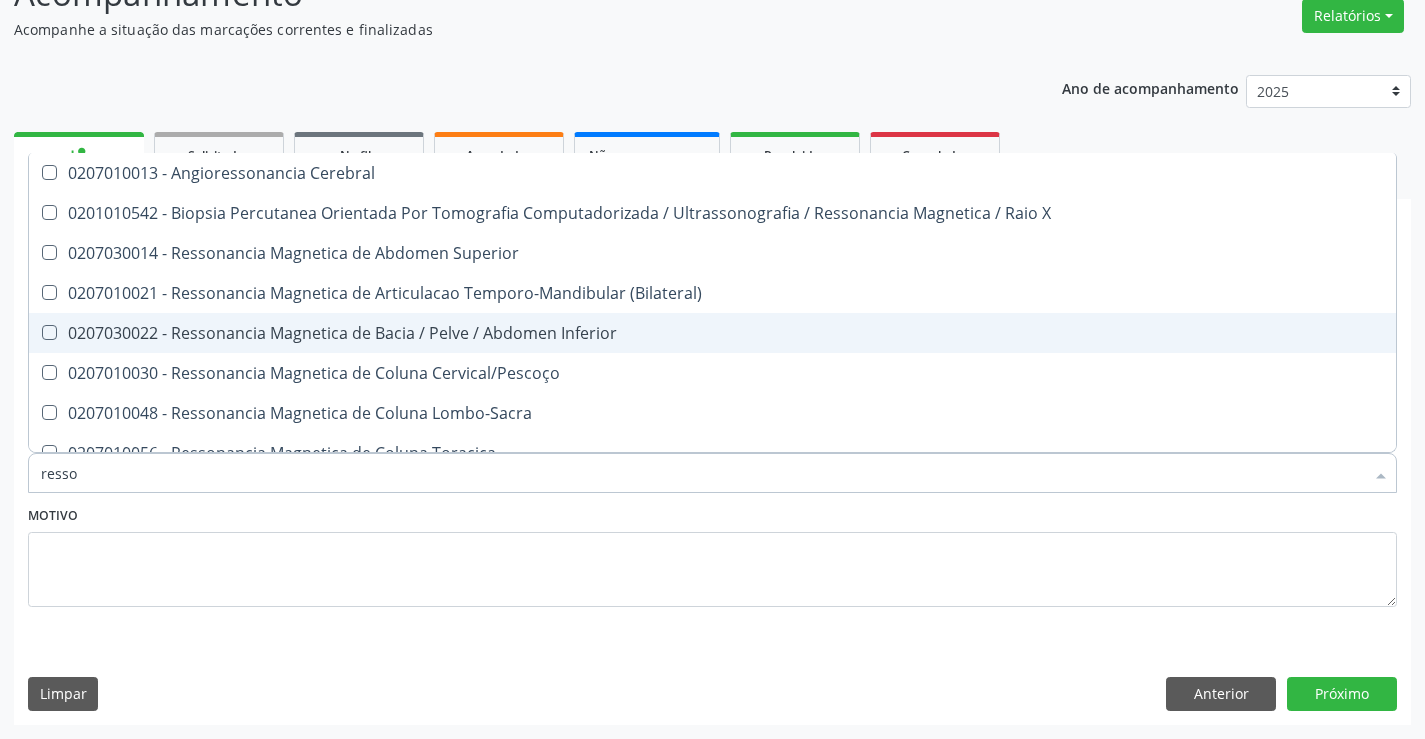 click on "0207030022 - Ressonancia Magnetica de Bacia / Pelve / Abdomen Inferior" at bounding box center [712, 333] 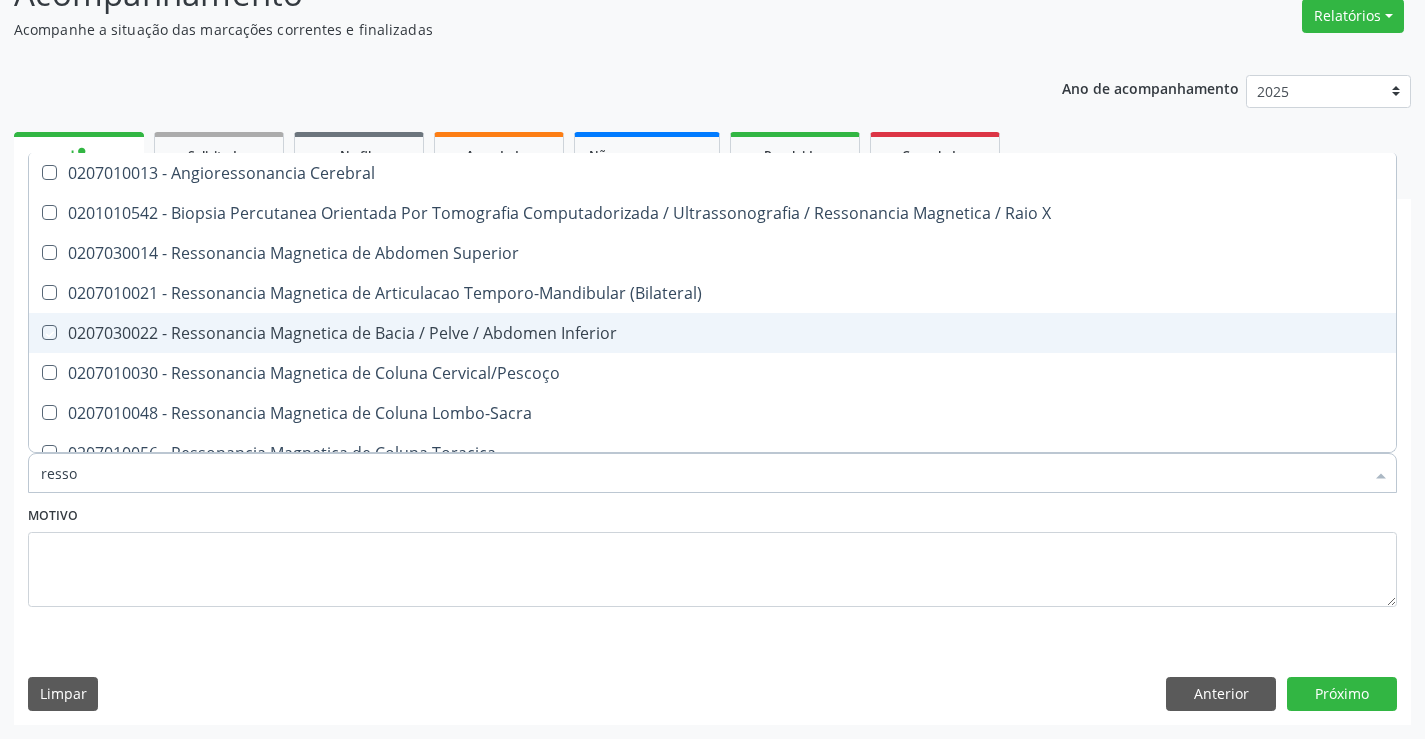 checkbox on "true" 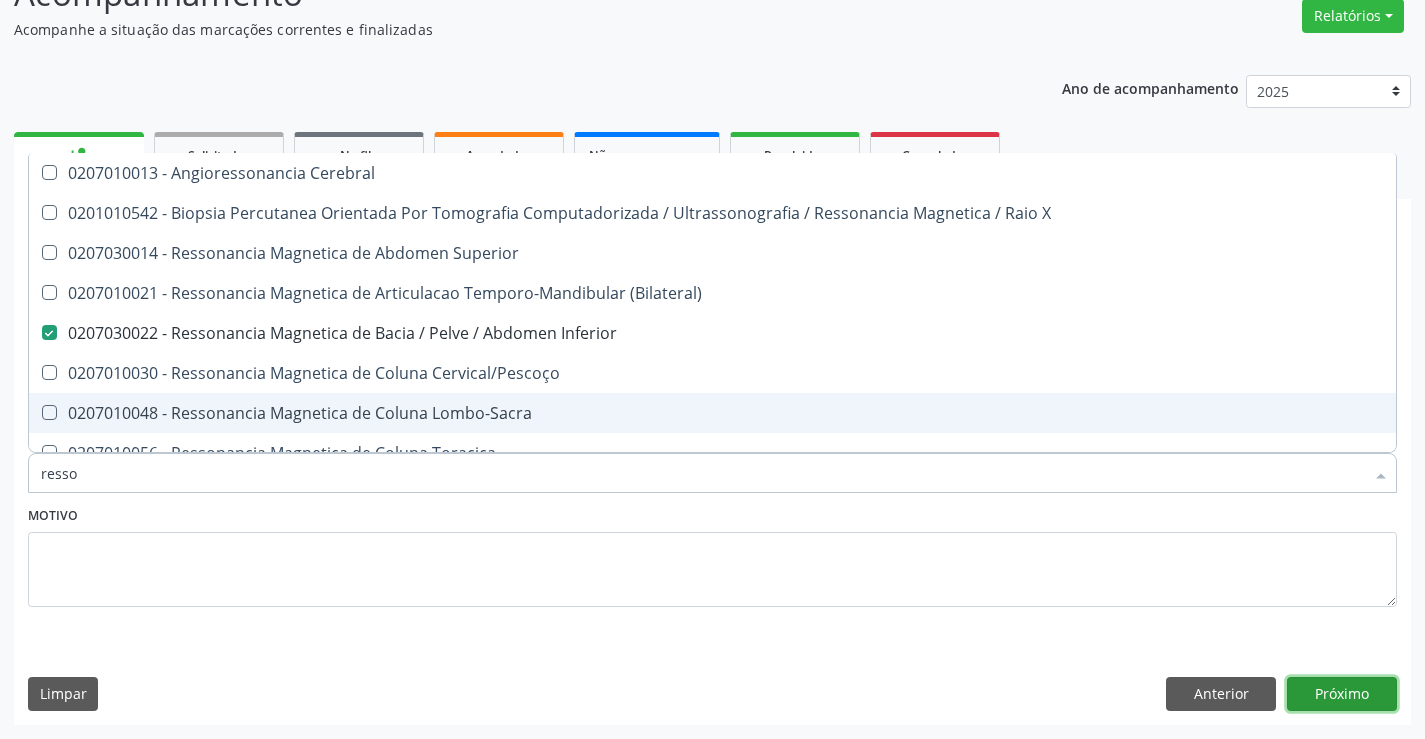 click on "Próximo" at bounding box center (1342, 694) 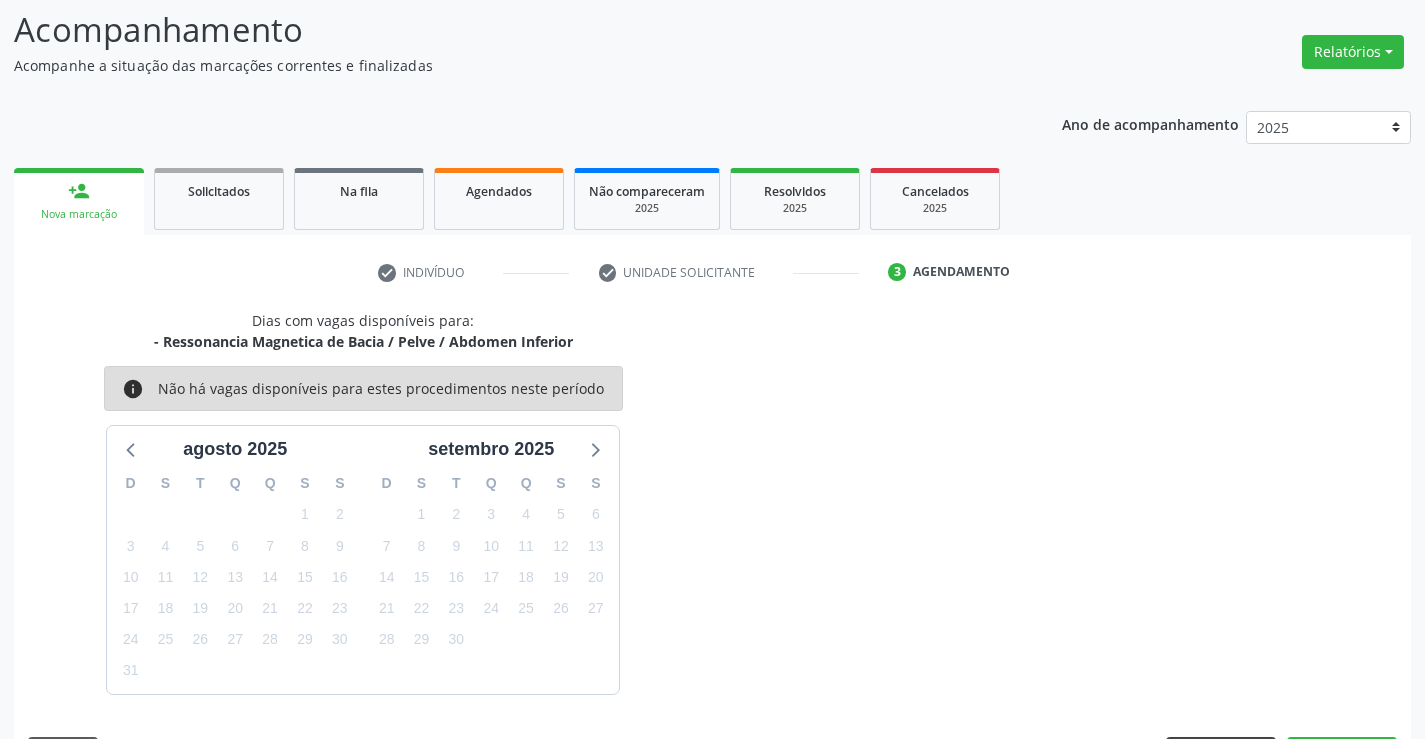 scroll, scrollTop: 167, scrollLeft: 0, axis: vertical 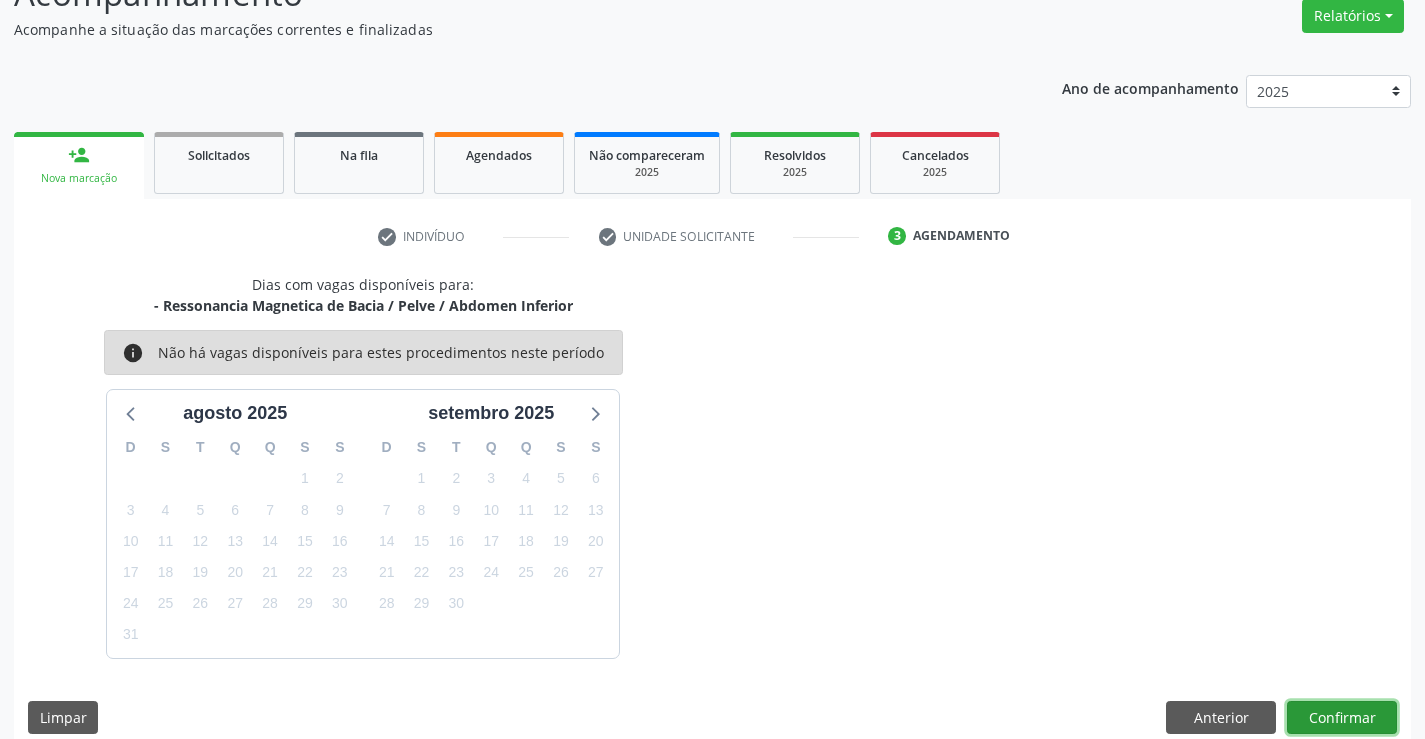 click on "Confirmar" at bounding box center [1342, 718] 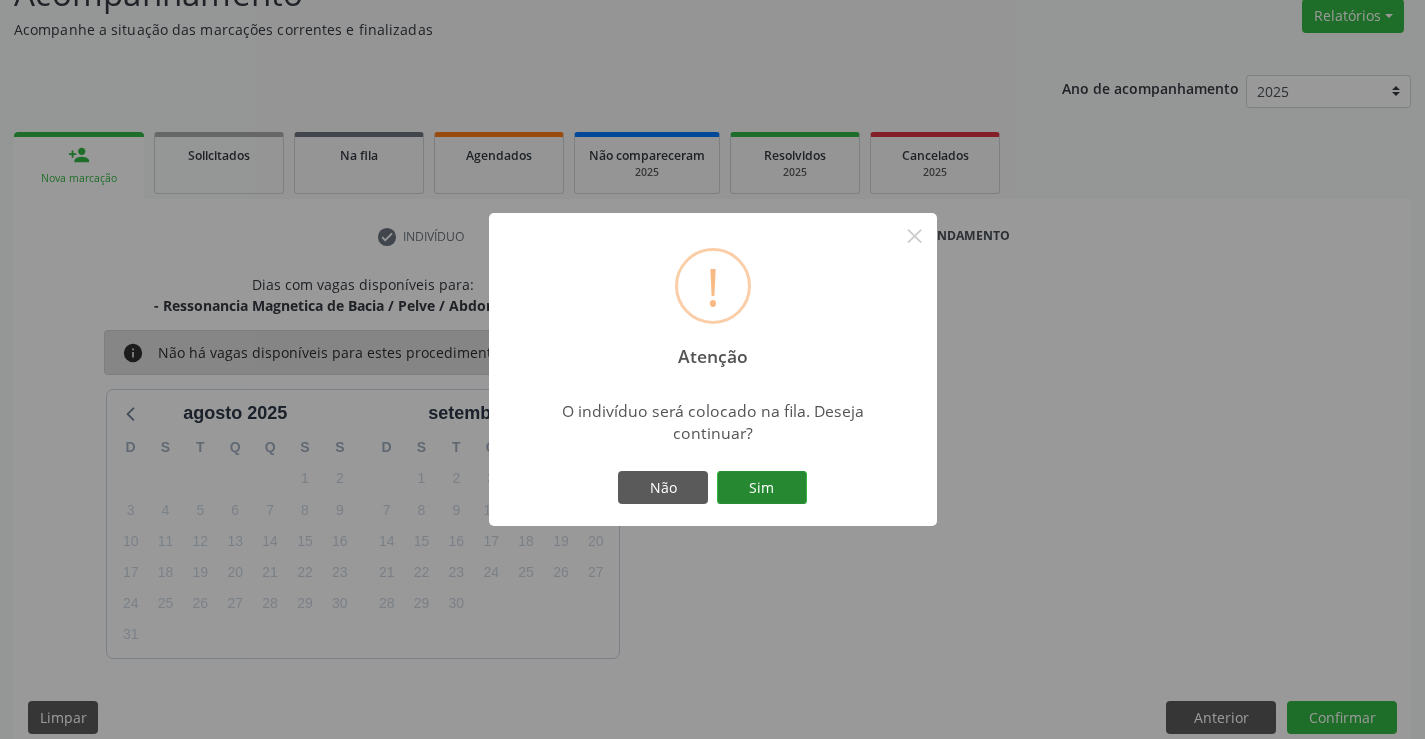 click on "Sim" at bounding box center (762, 488) 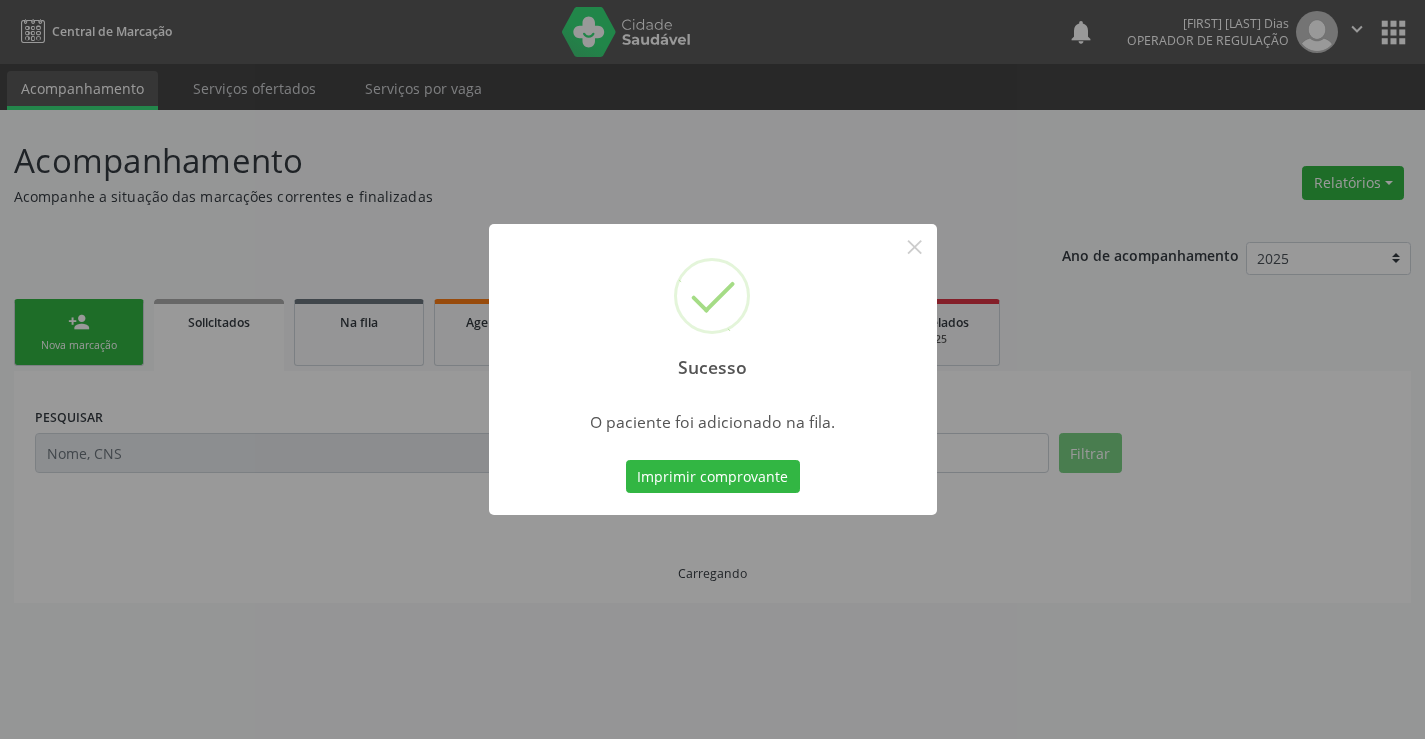scroll, scrollTop: 0, scrollLeft: 0, axis: both 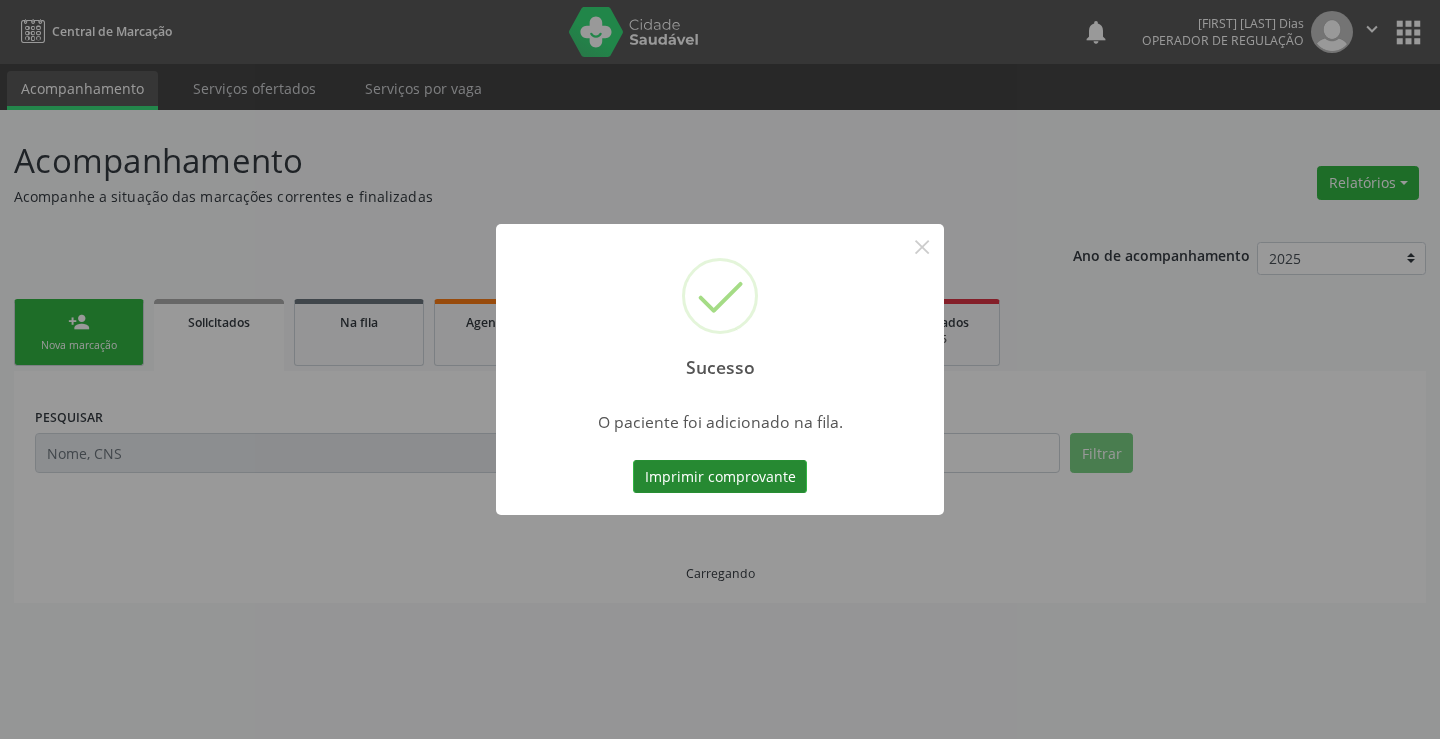 click on "Imprimir comprovante" at bounding box center [720, 477] 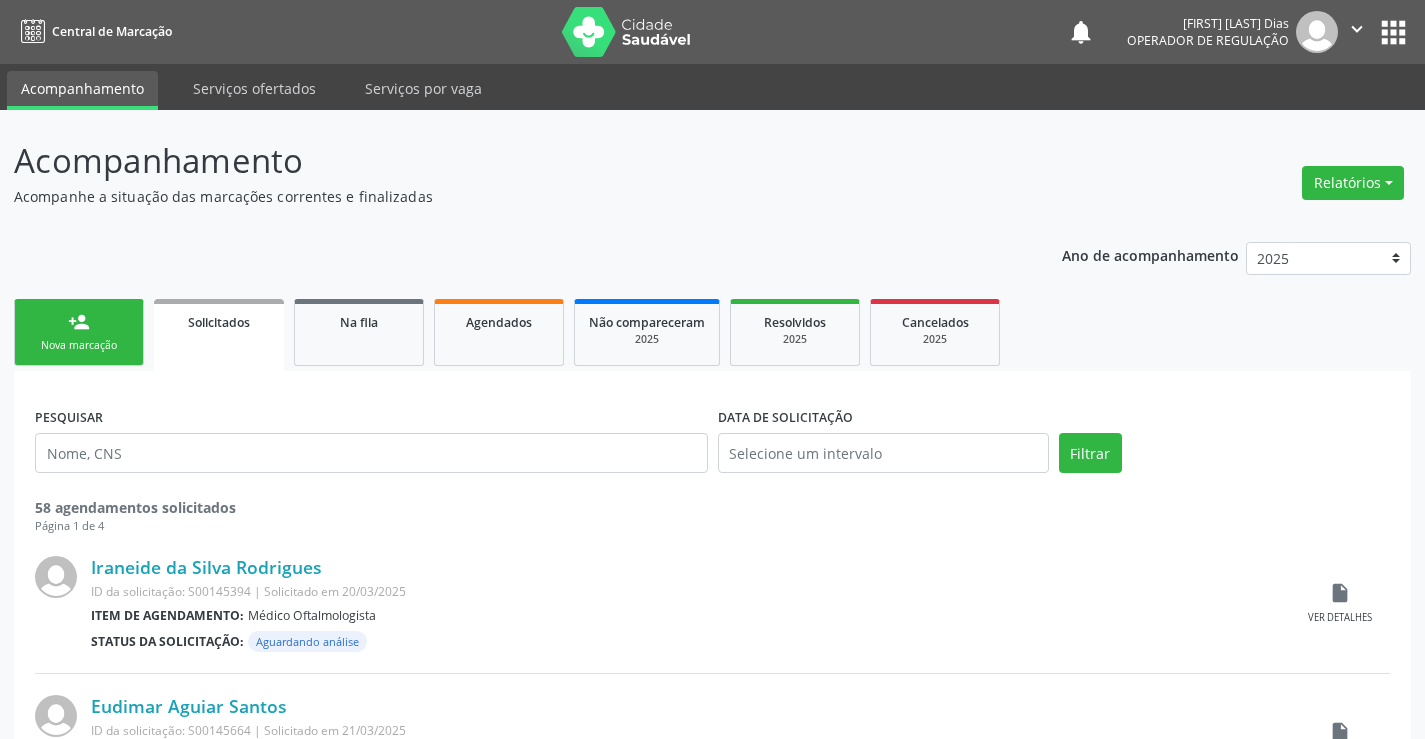 click on "person_add
Nova marcação" at bounding box center [79, 332] 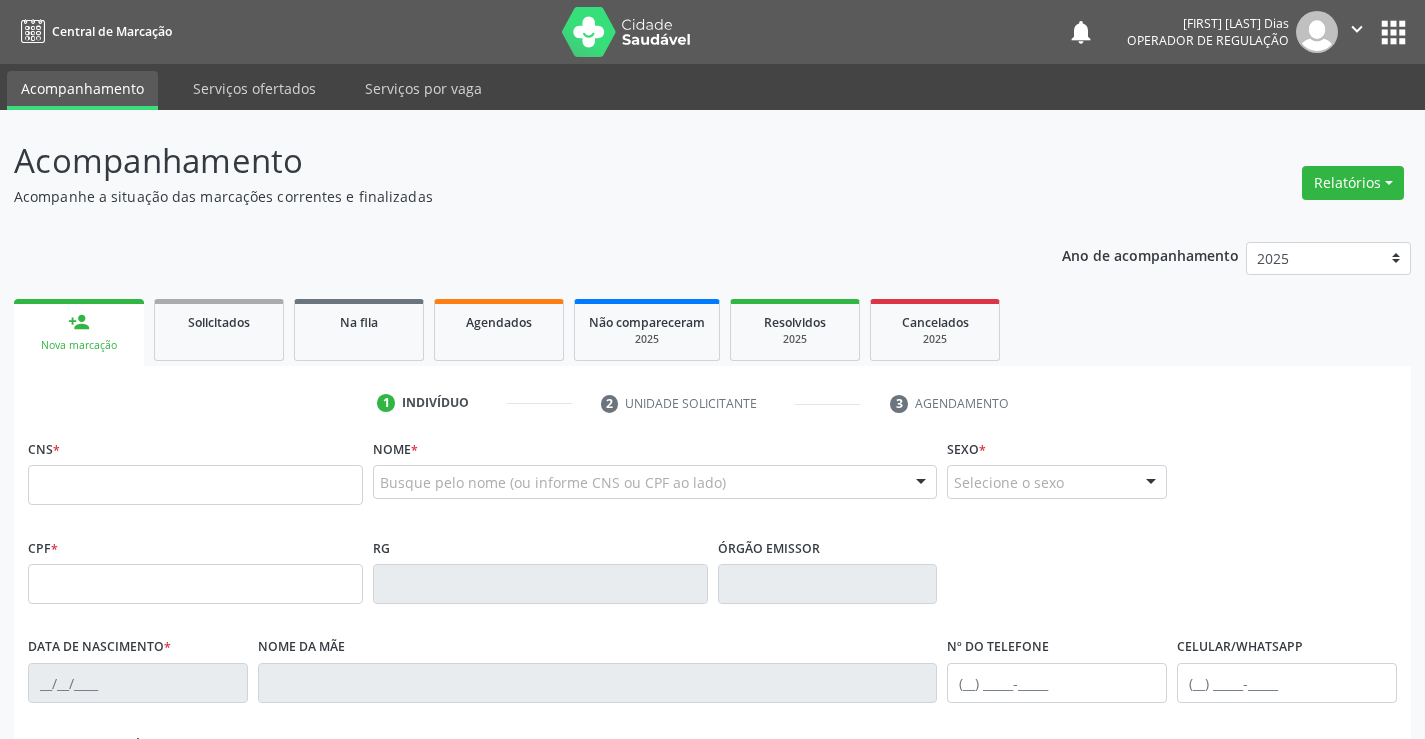 click on "CNS
*" at bounding box center (195, 476) 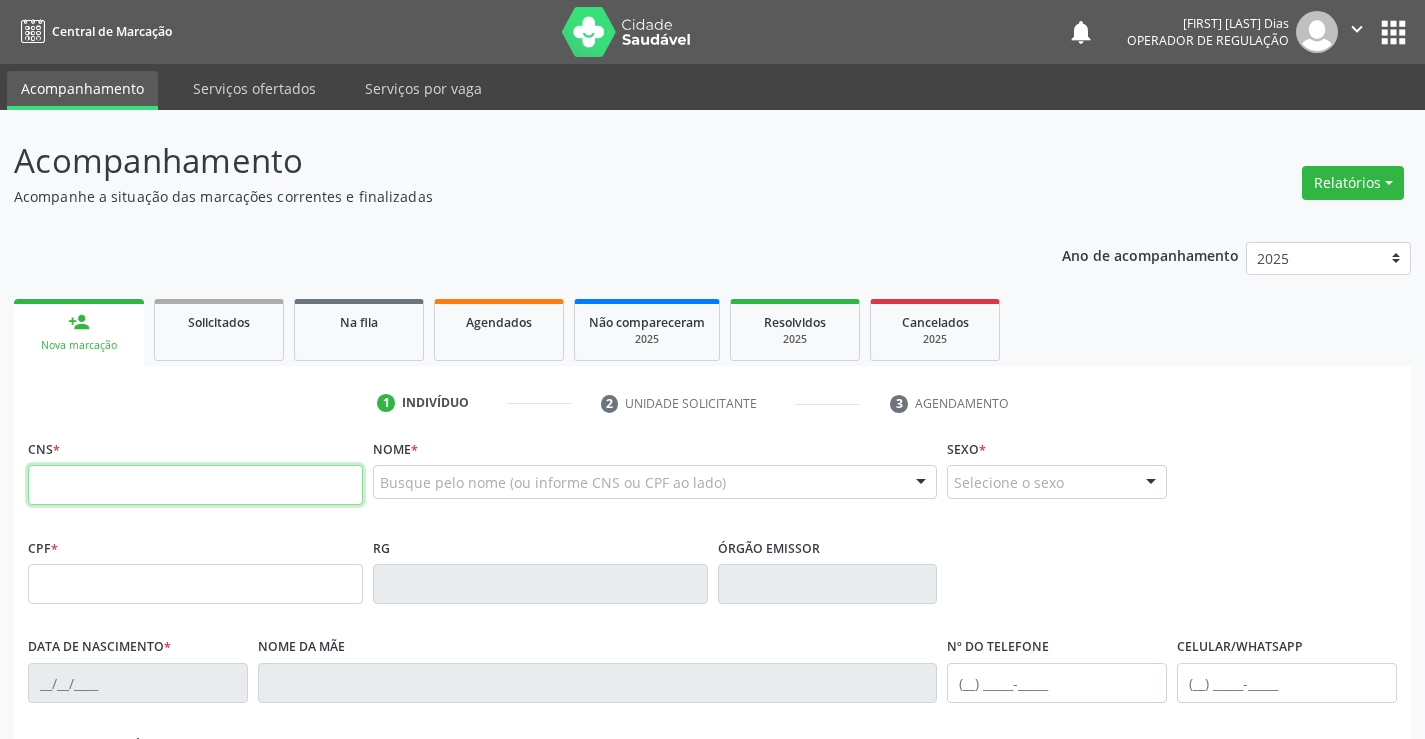 click at bounding box center (195, 485) 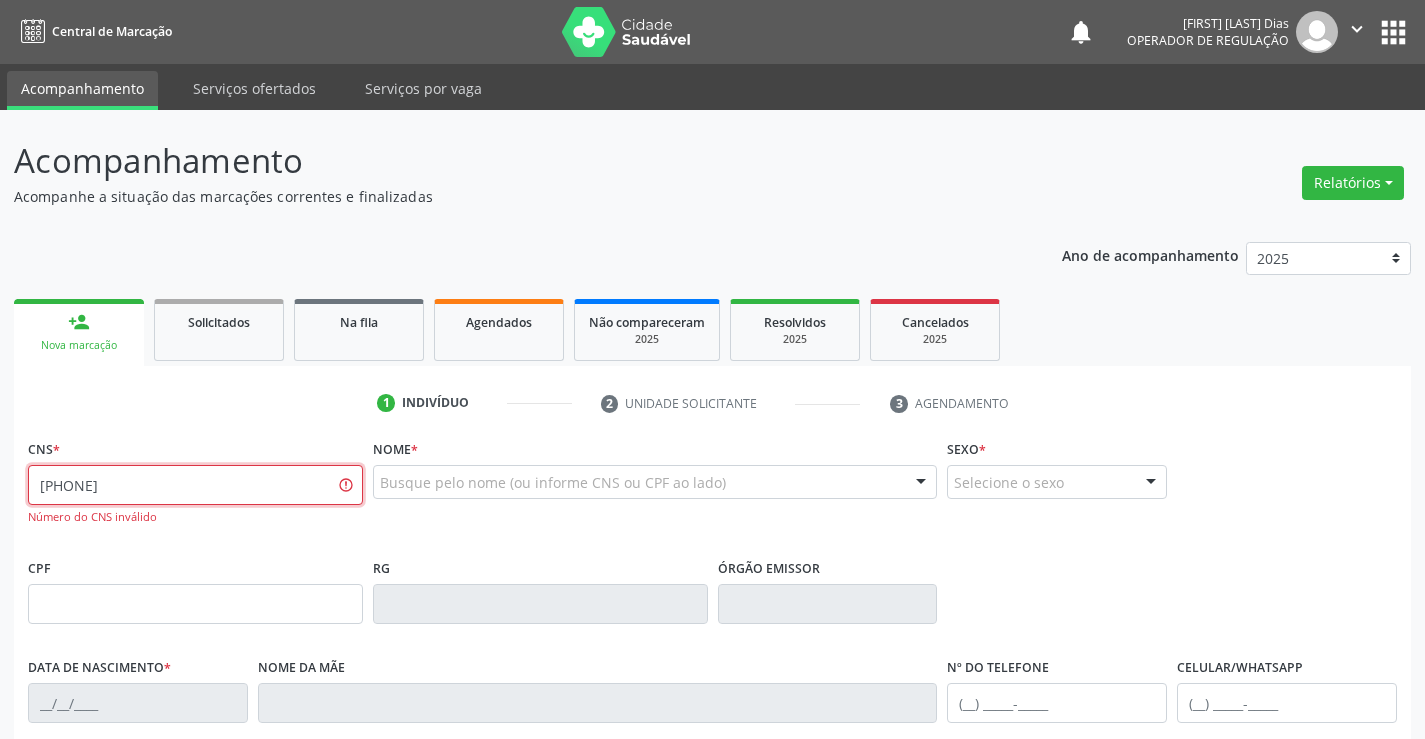 type on "701 8092 7259 1274" 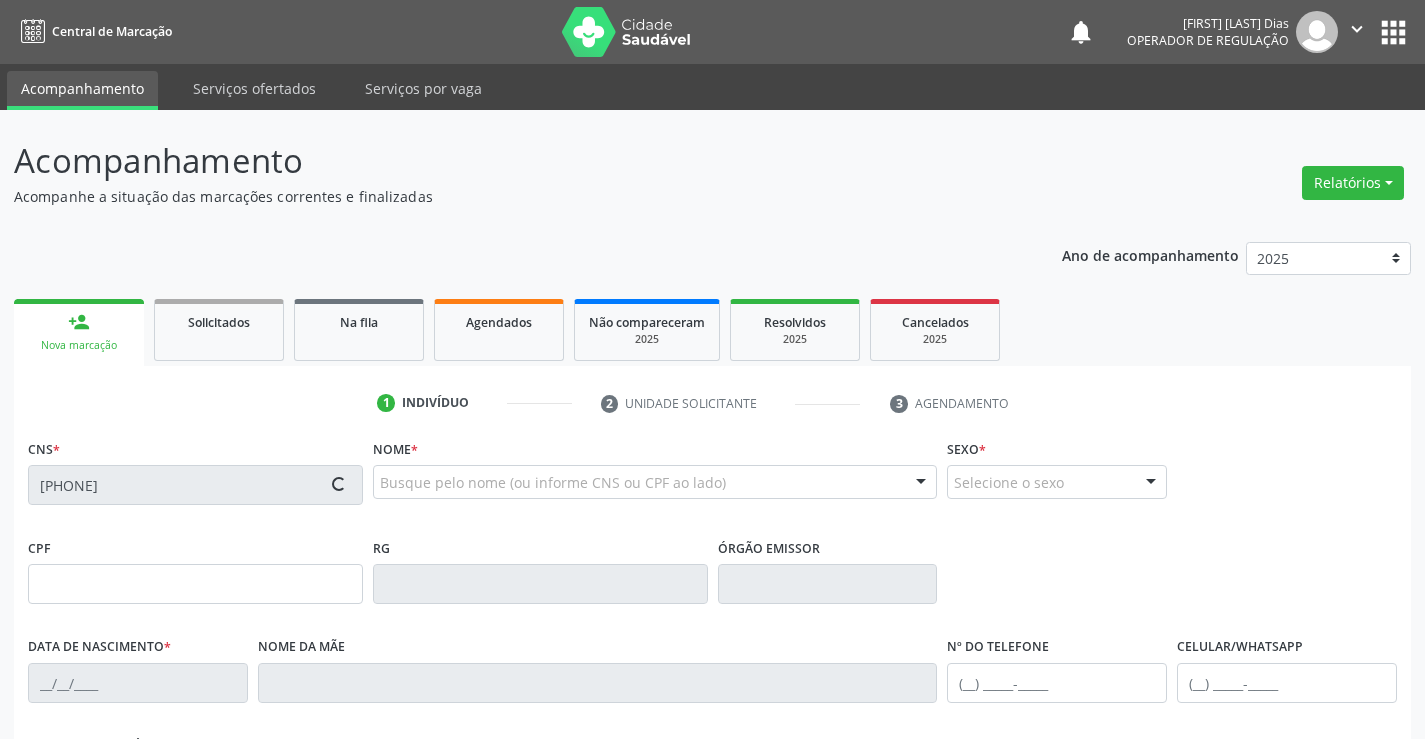 type on "2424042276" 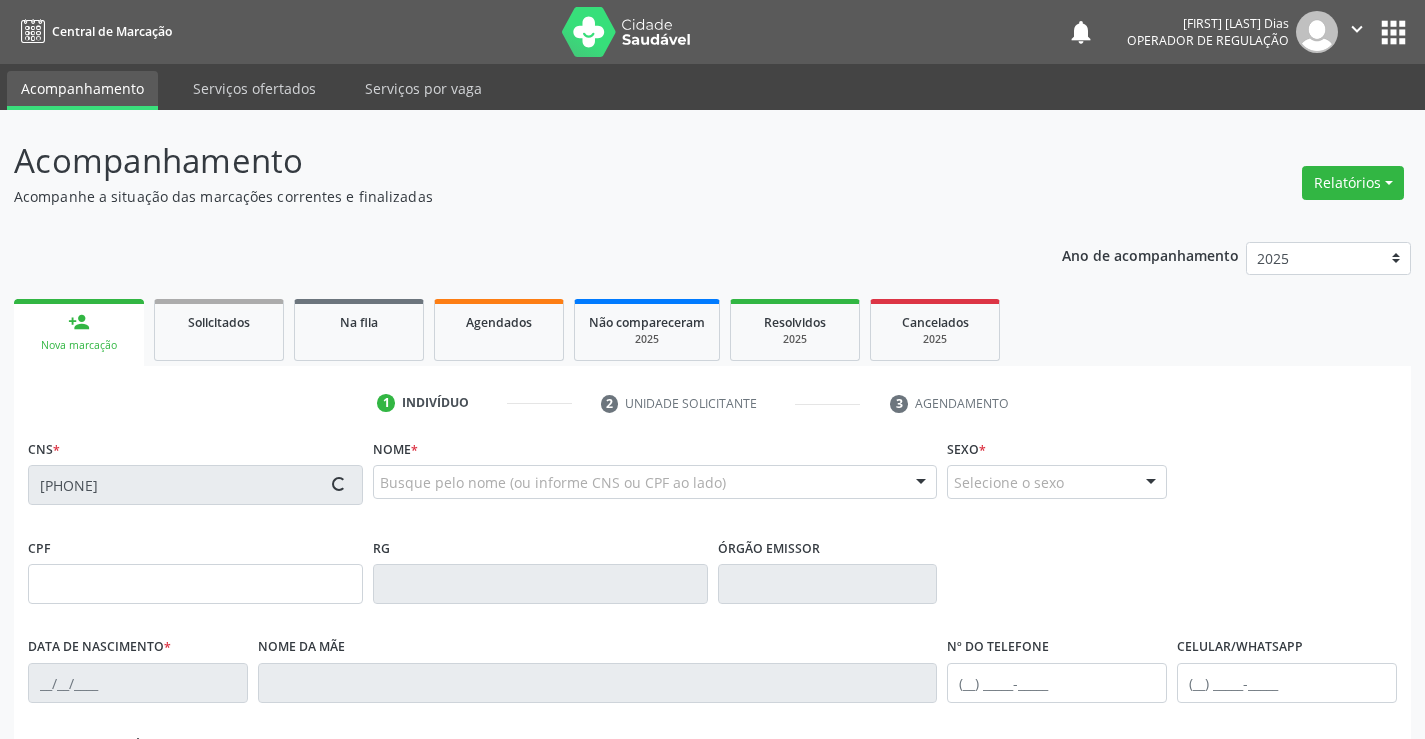 type on "01/05/2021" 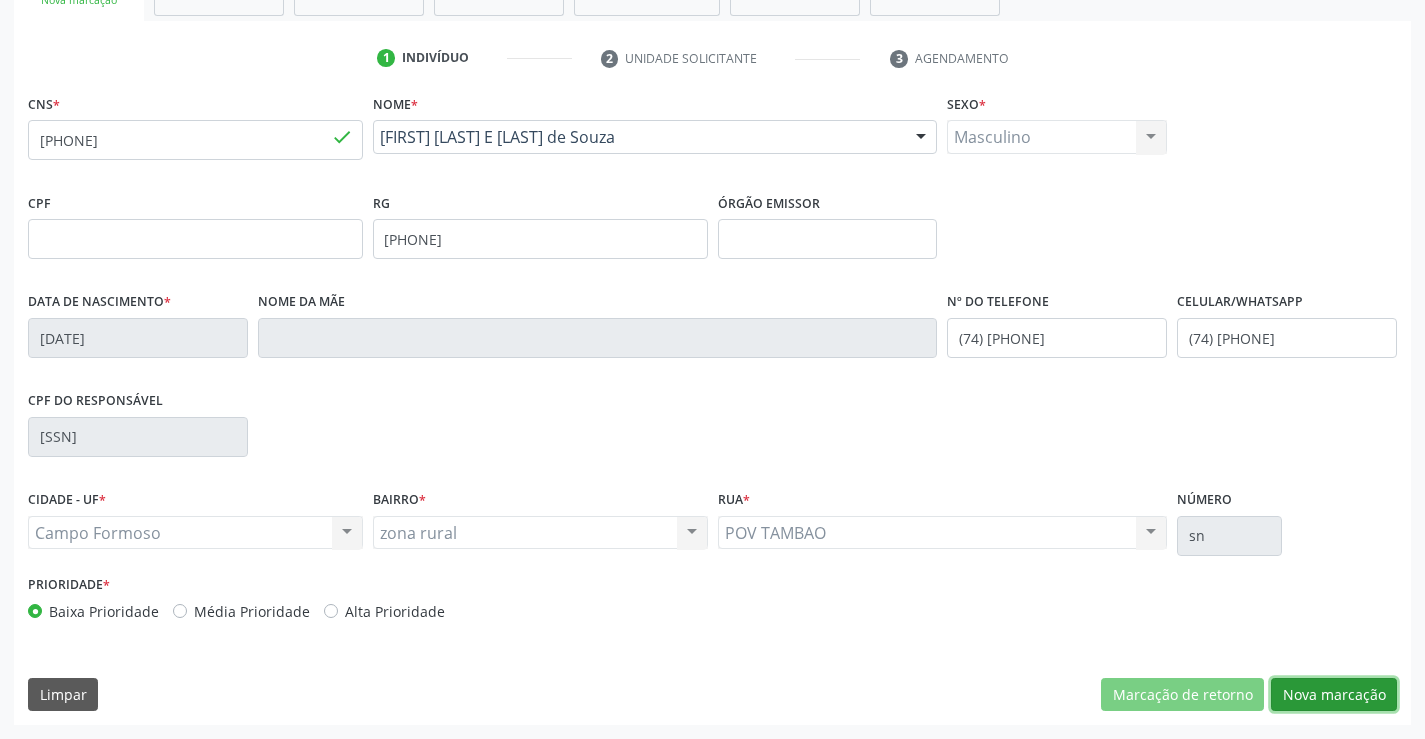 click on "Nova marcação" at bounding box center [1334, 695] 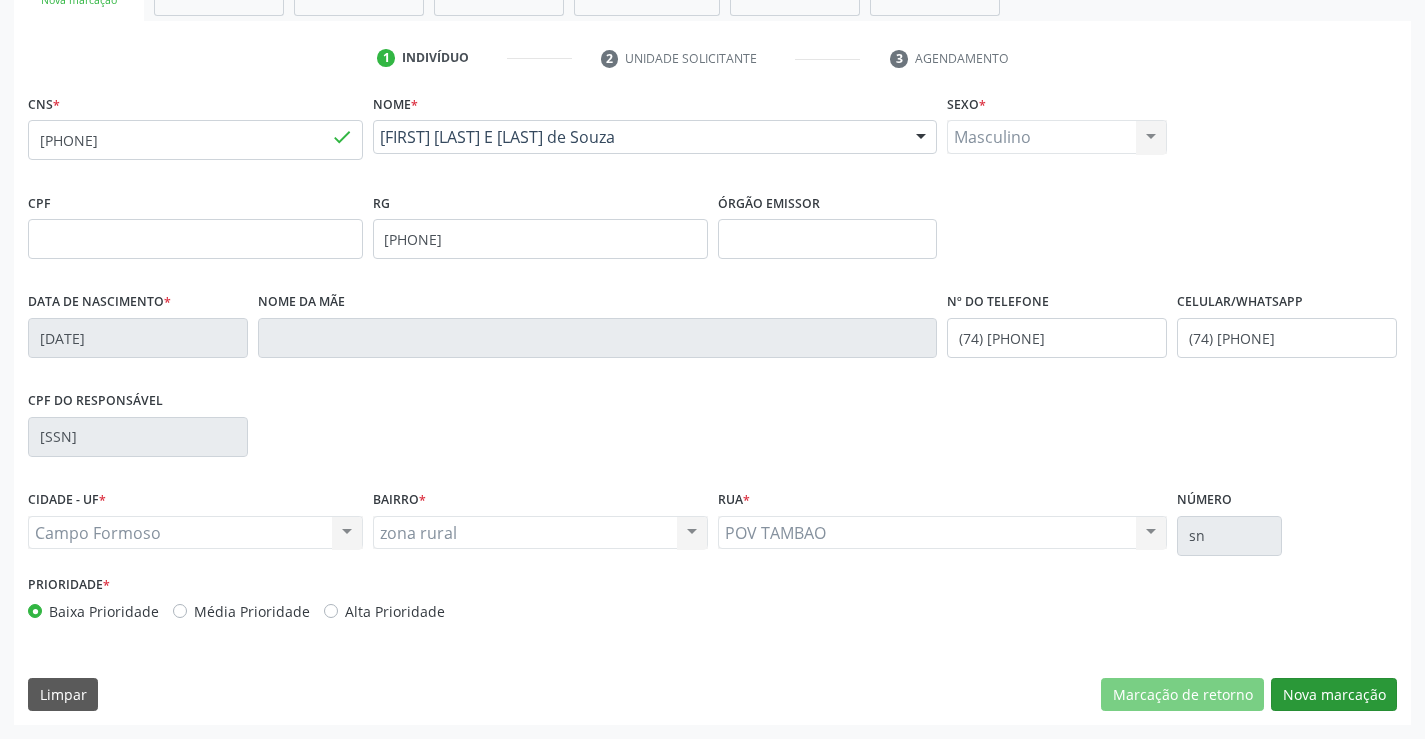 scroll, scrollTop: 167, scrollLeft: 0, axis: vertical 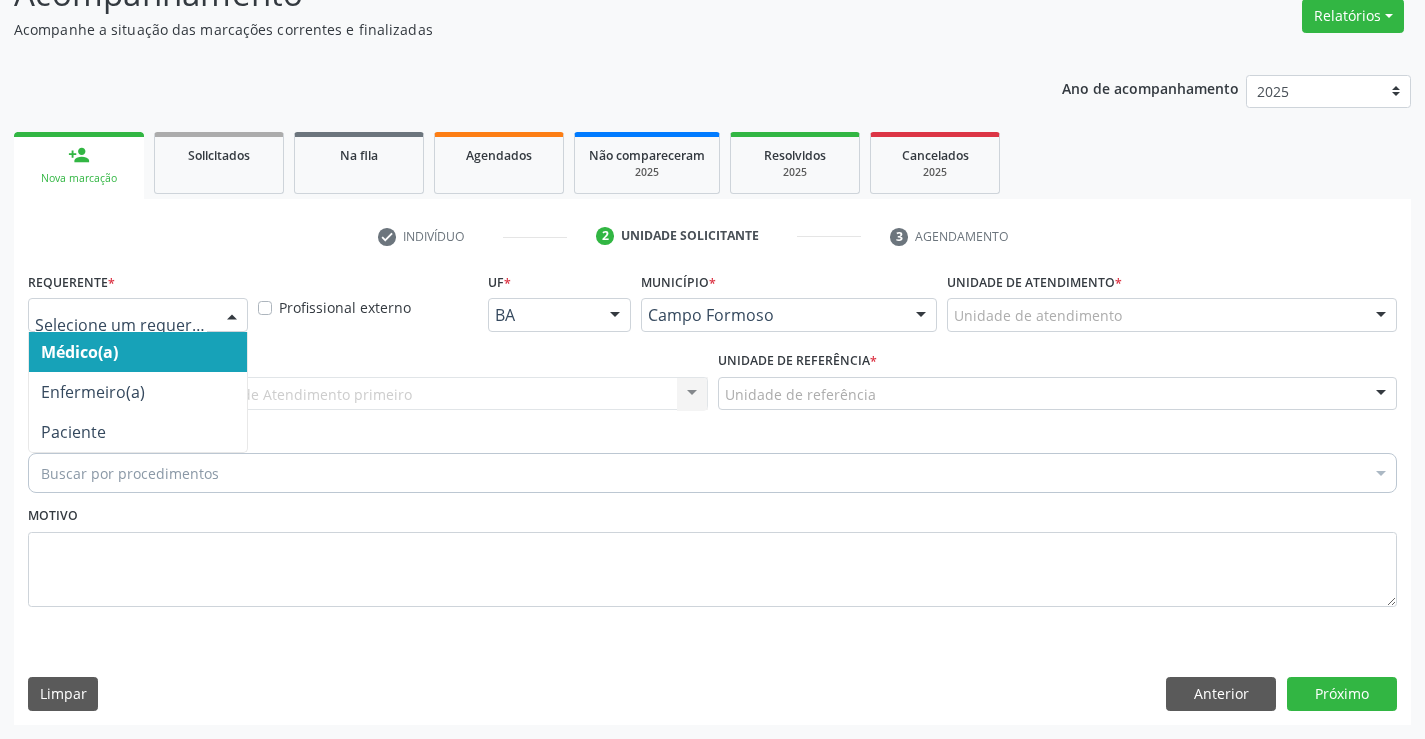 click at bounding box center (232, 316) 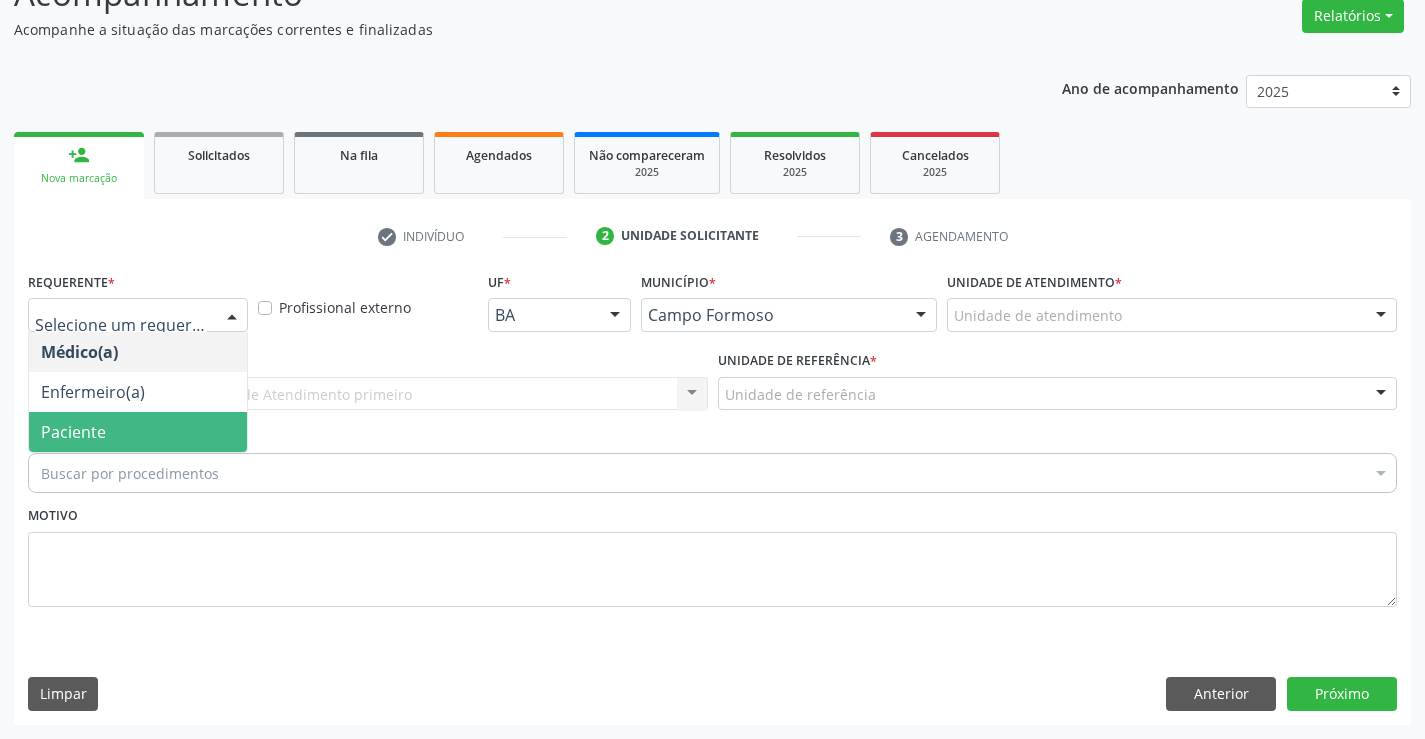 drag, startPoint x: 97, startPoint y: 428, endPoint x: 233, endPoint y: 406, distance: 137.76791 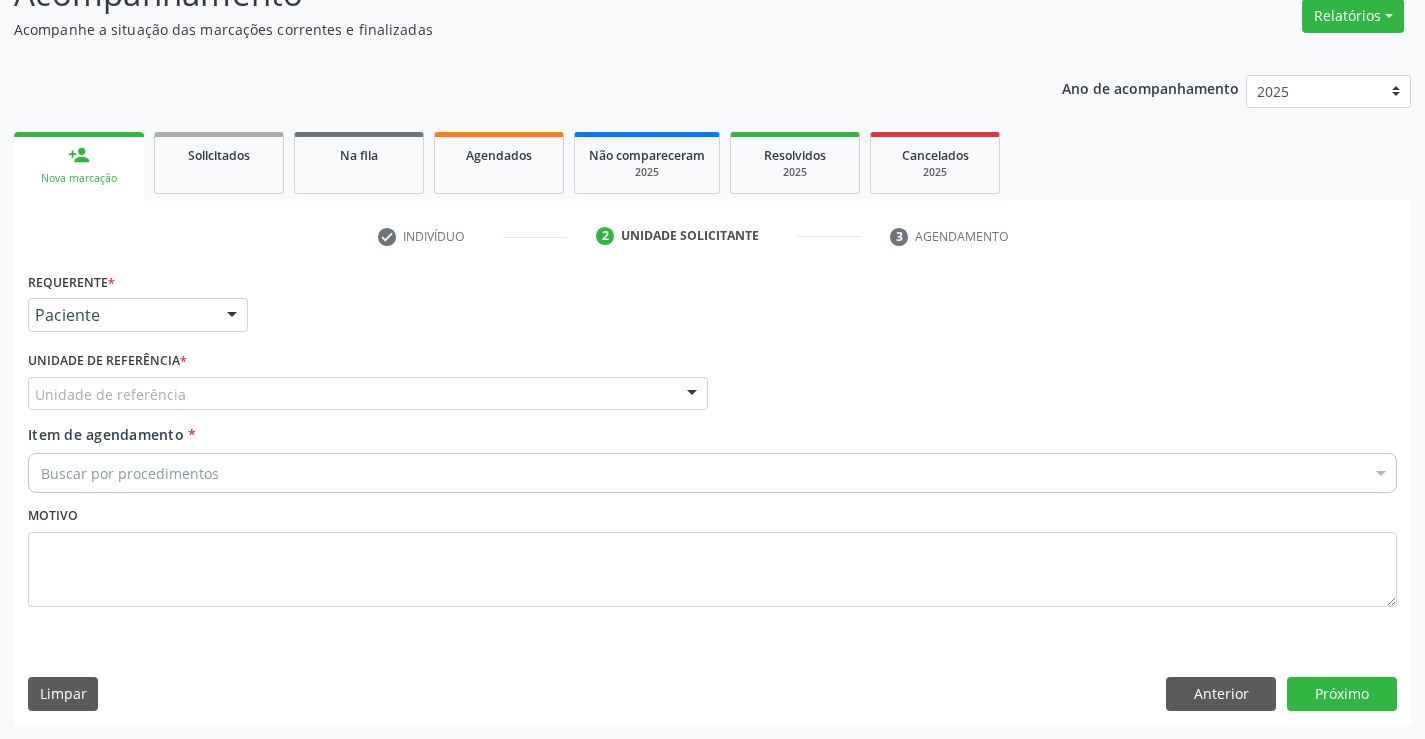 click on "Unidade de referência" at bounding box center (368, 394) 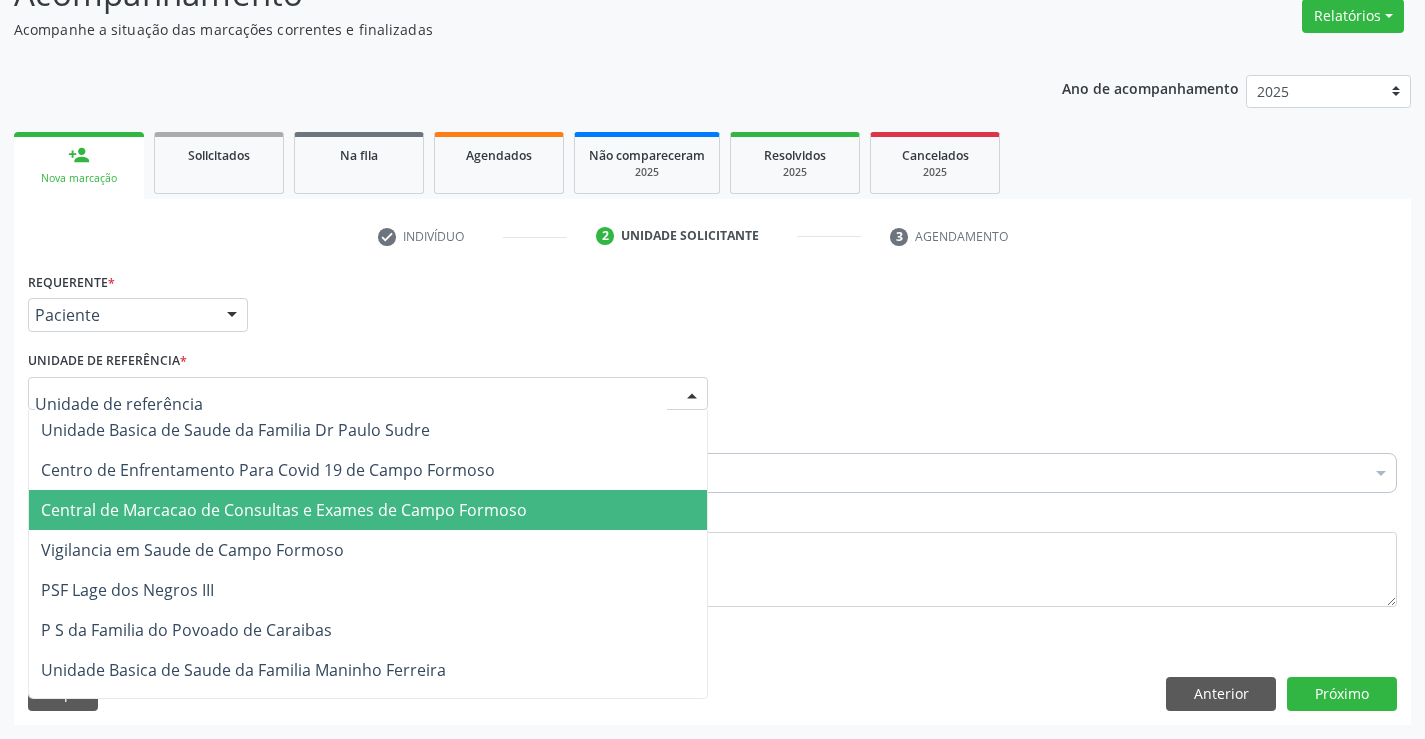 click on "Central de Marcacao de Consultas e Exames de Campo Formoso" at bounding box center [284, 510] 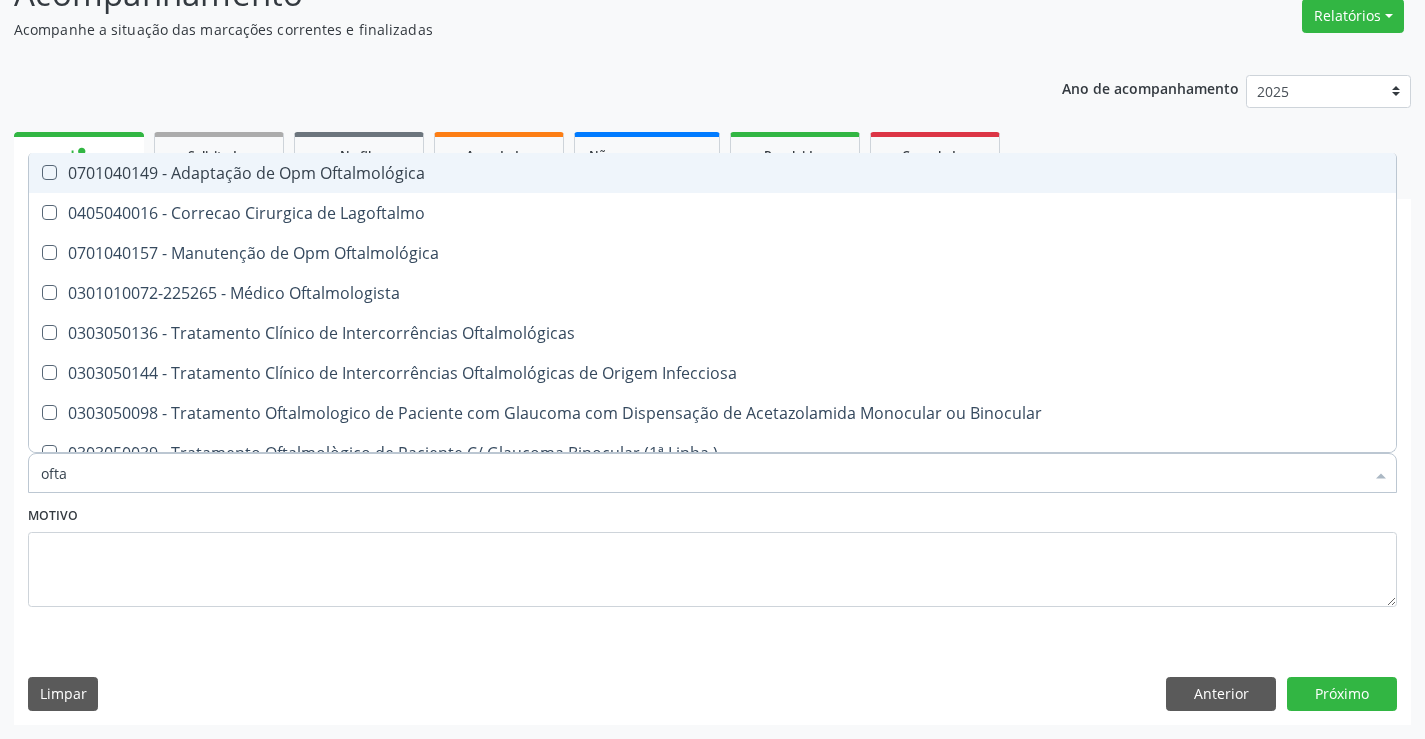 type on "oftal" 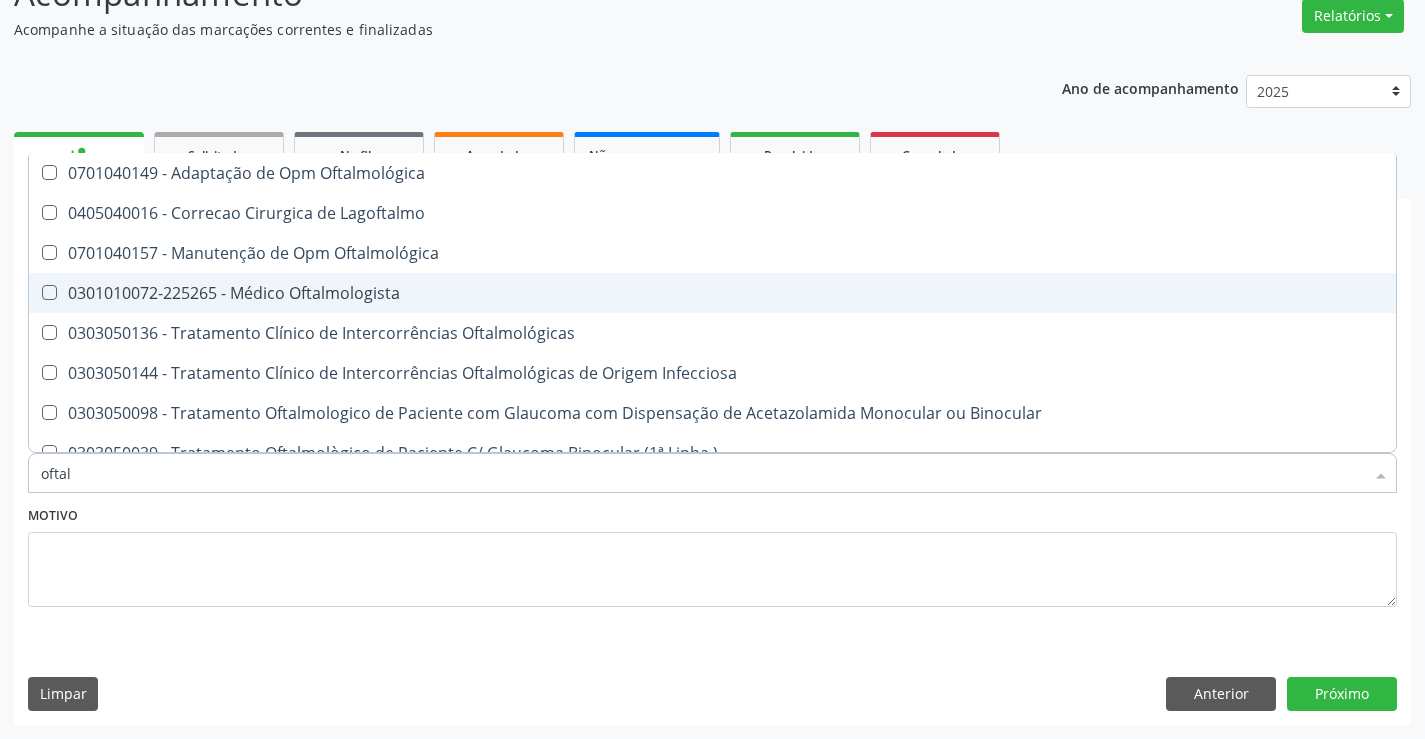 drag, startPoint x: 302, startPoint y: 304, endPoint x: 750, endPoint y: 473, distance: 478.81625 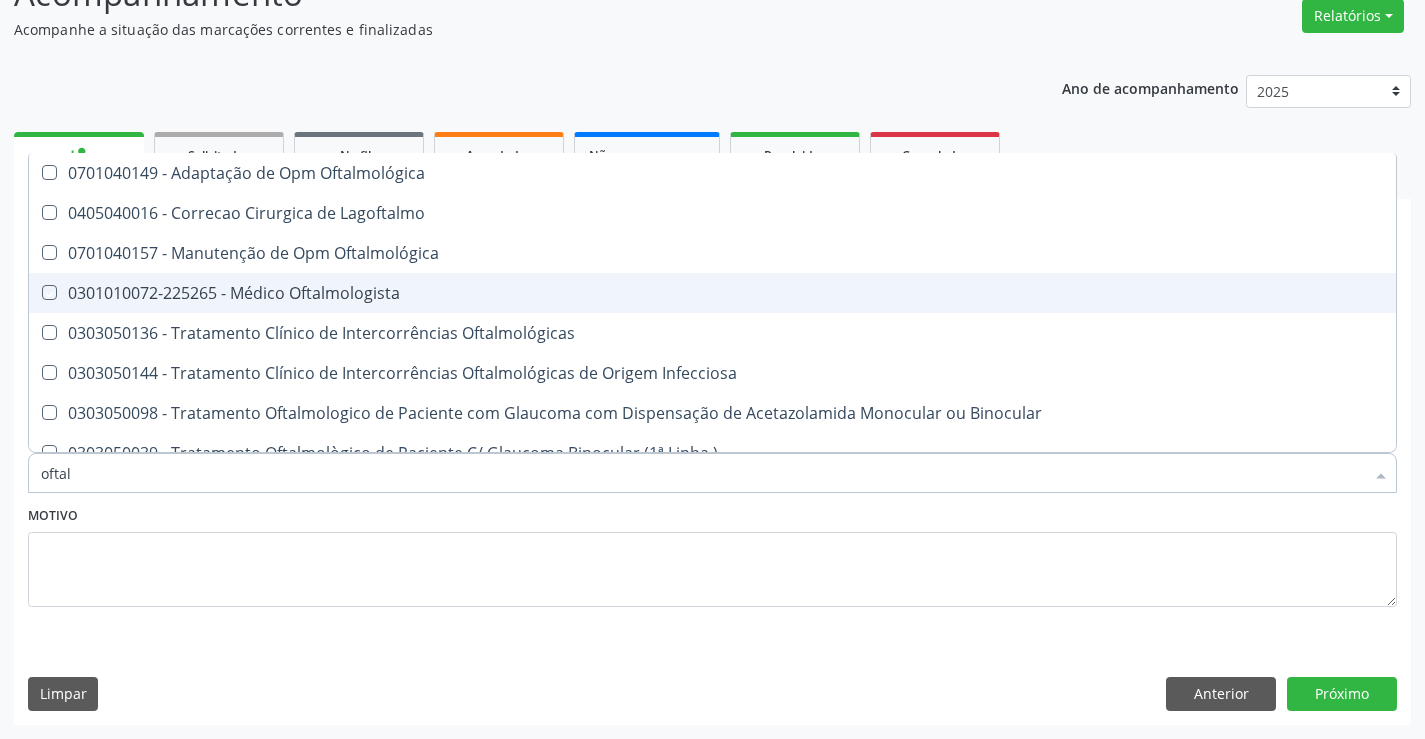 checkbox on "true" 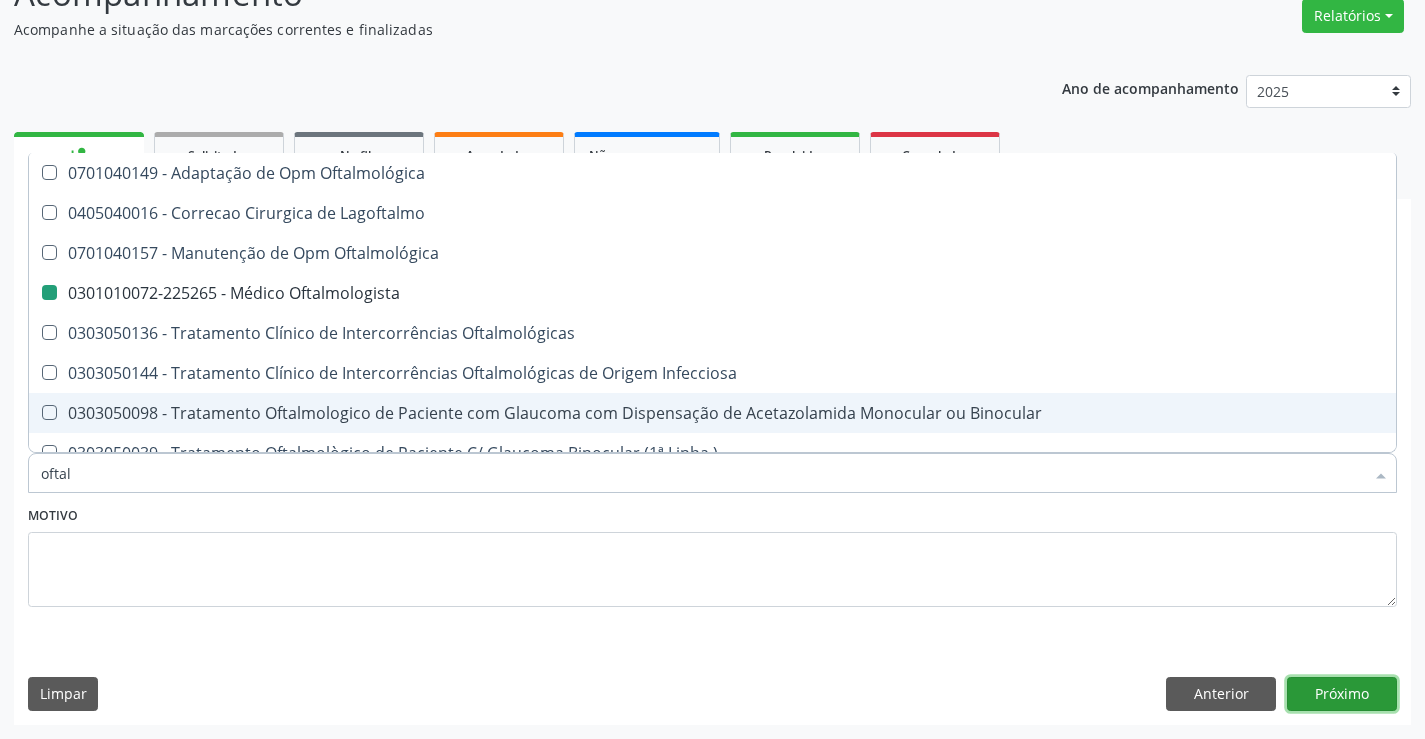 click on "Próximo" at bounding box center [1342, 694] 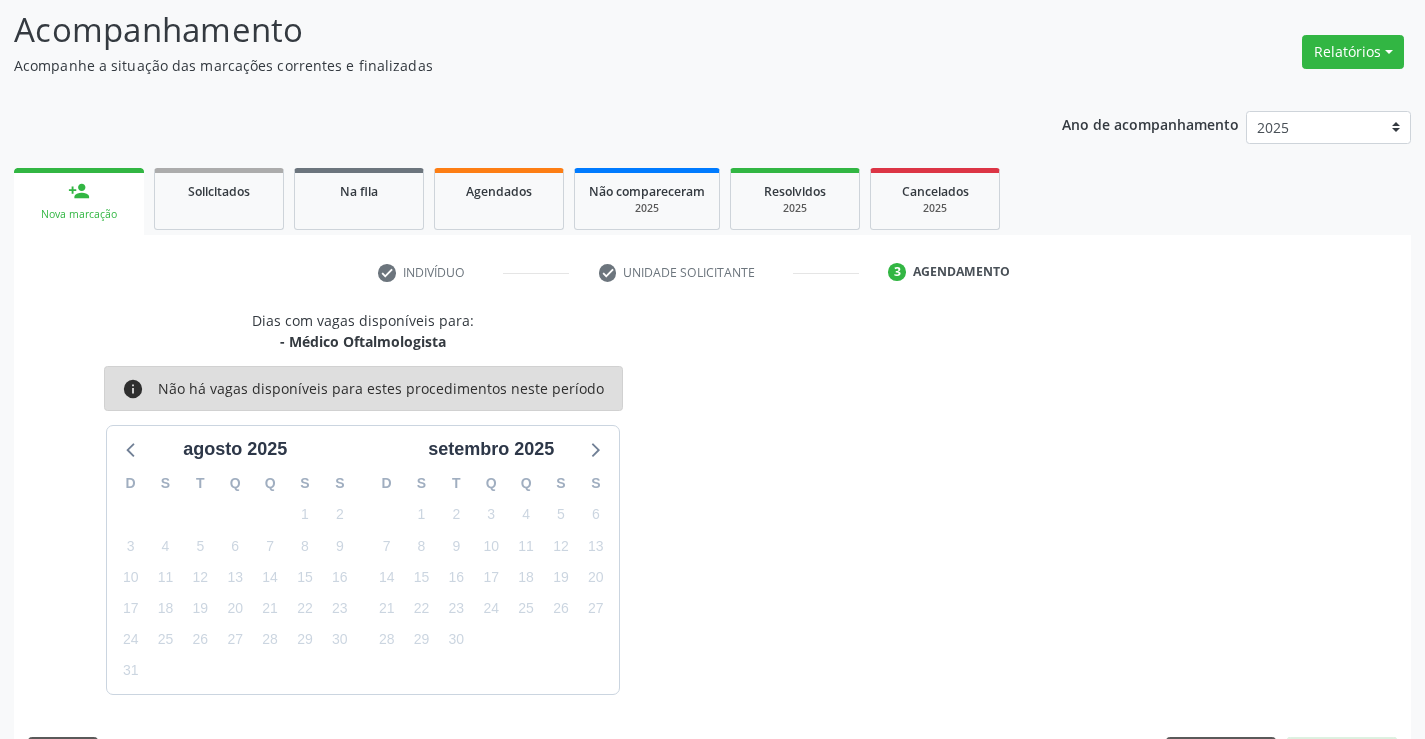 scroll, scrollTop: 167, scrollLeft: 0, axis: vertical 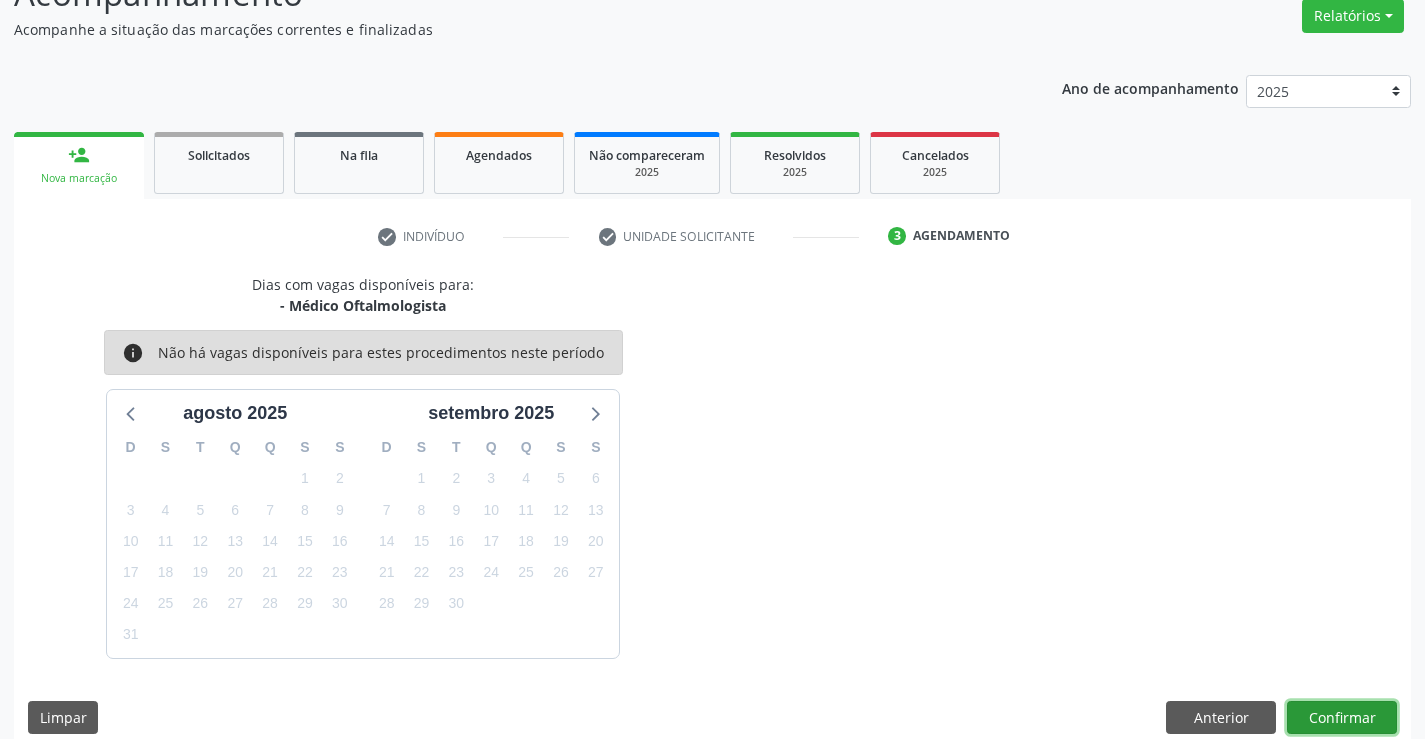 click on "Confirmar" at bounding box center [1342, 718] 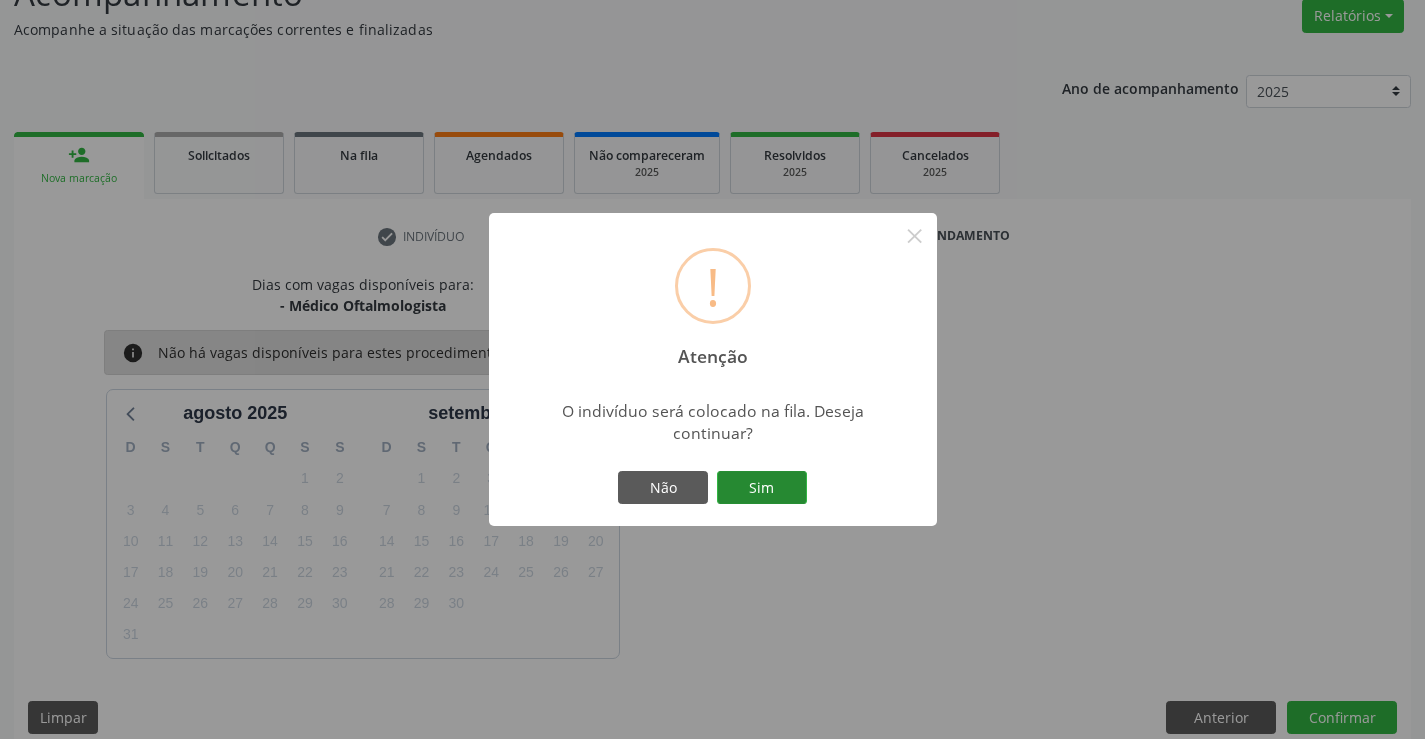 click on "Sim" at bounding box center [762, 488] 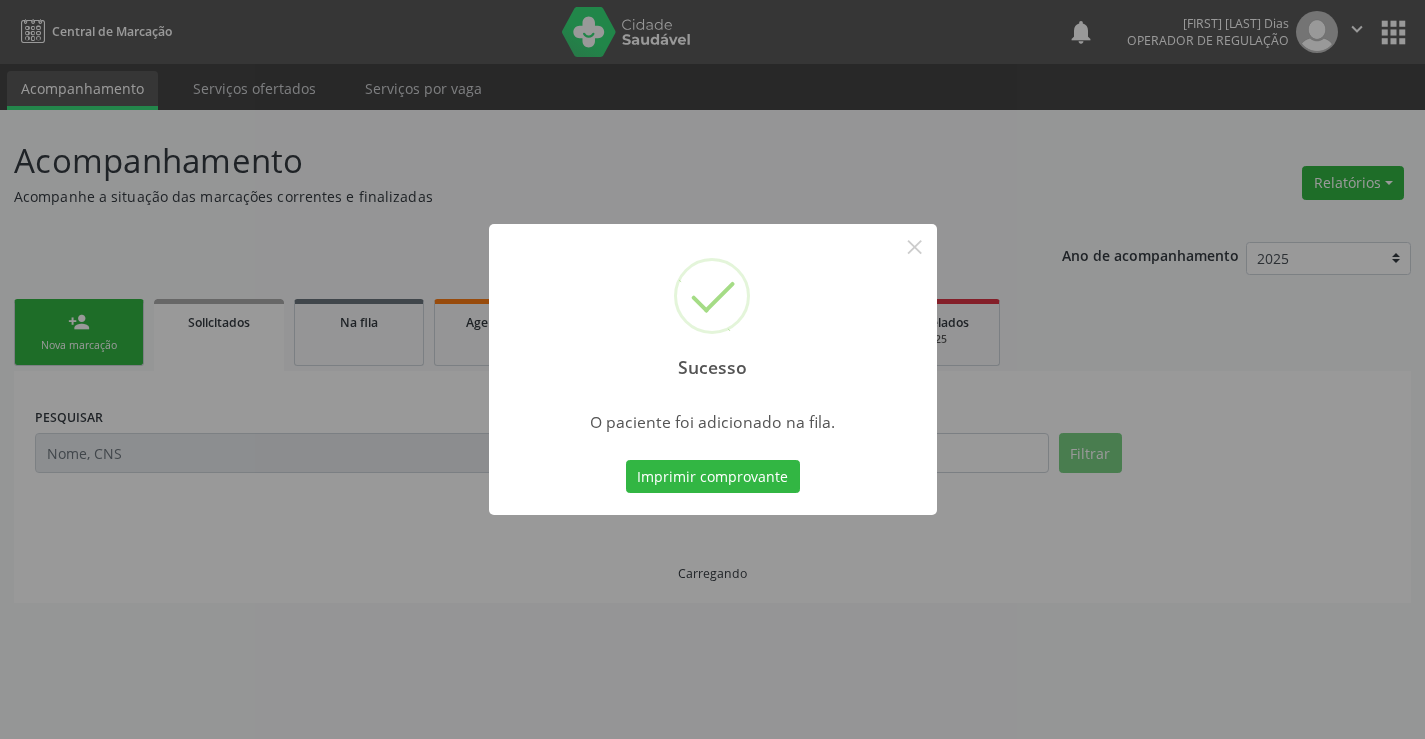 scroll, scrollTop: 0, scrollLeft: 0, axis: both 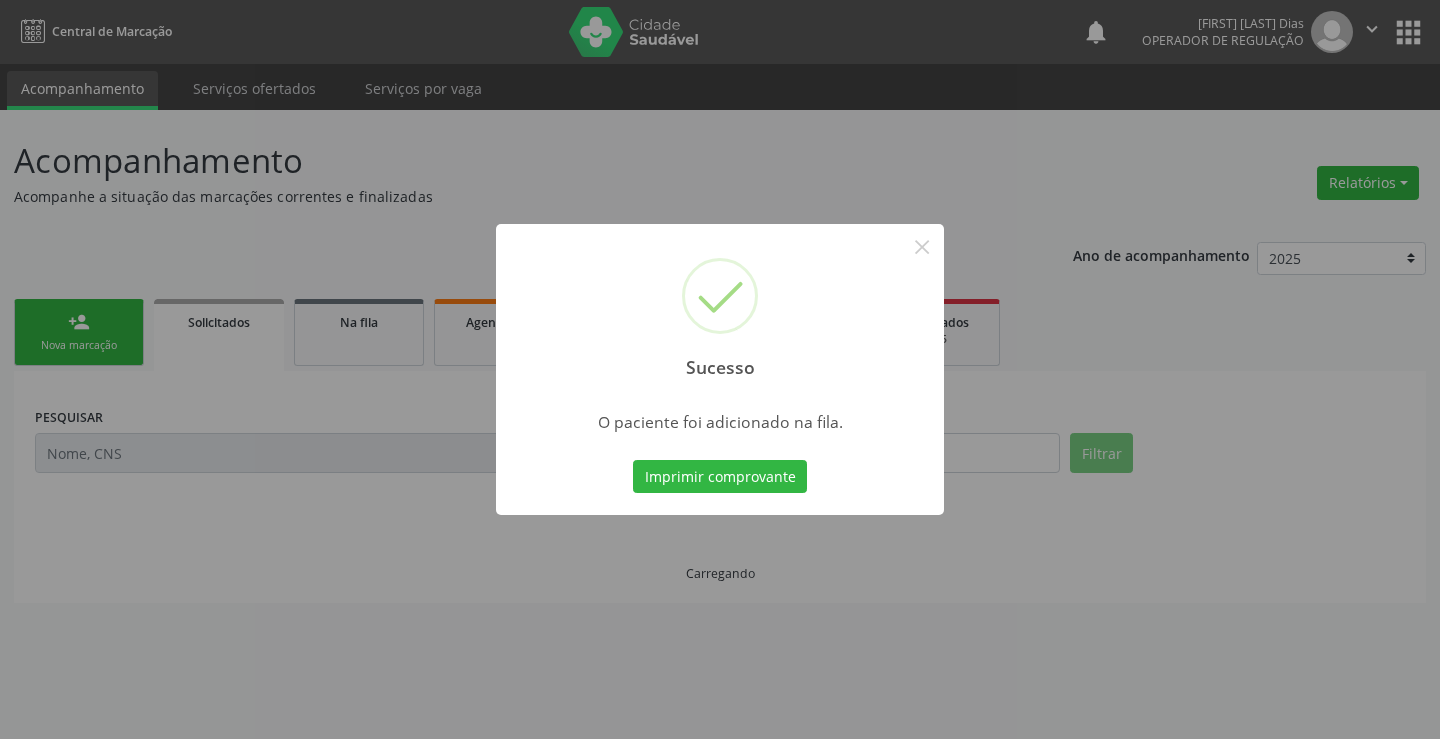 type 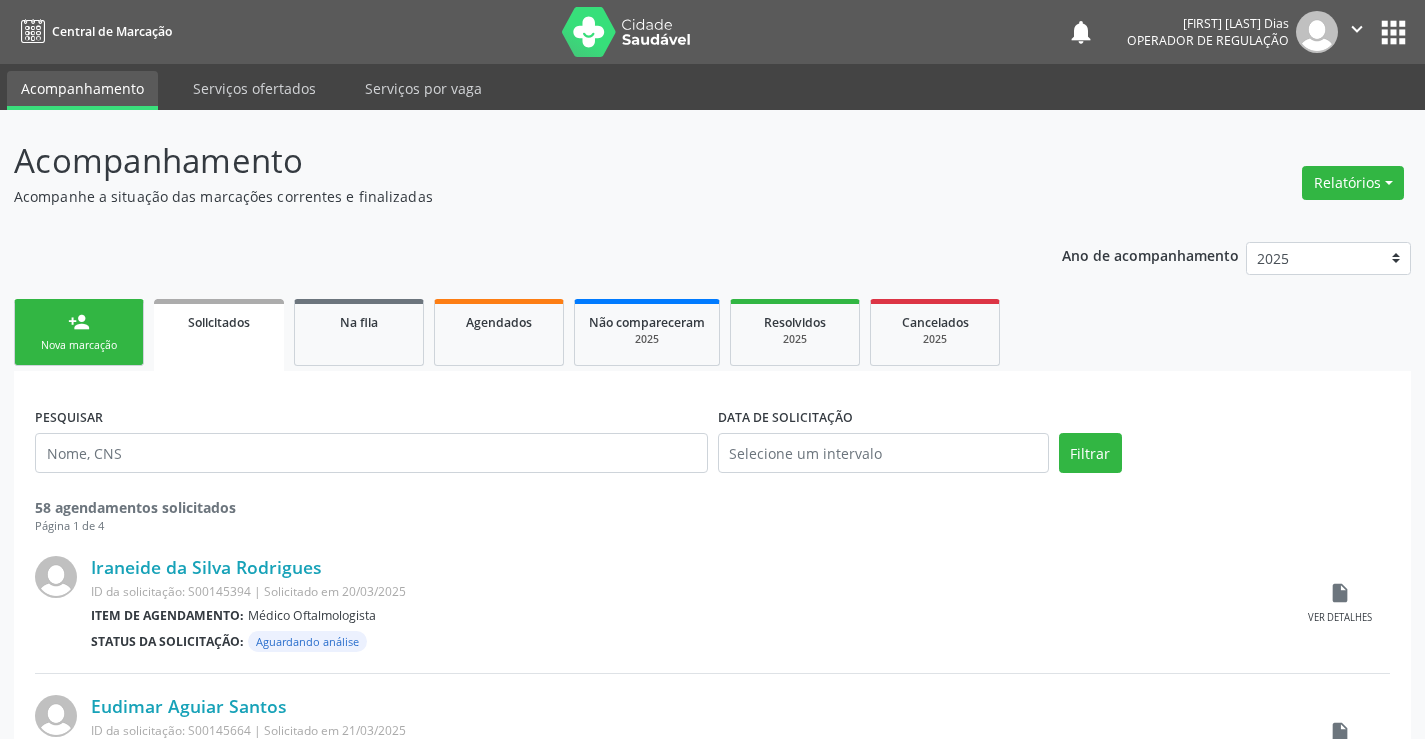 click on "person_add
Nova marcação" at bounding box center (79, 332) 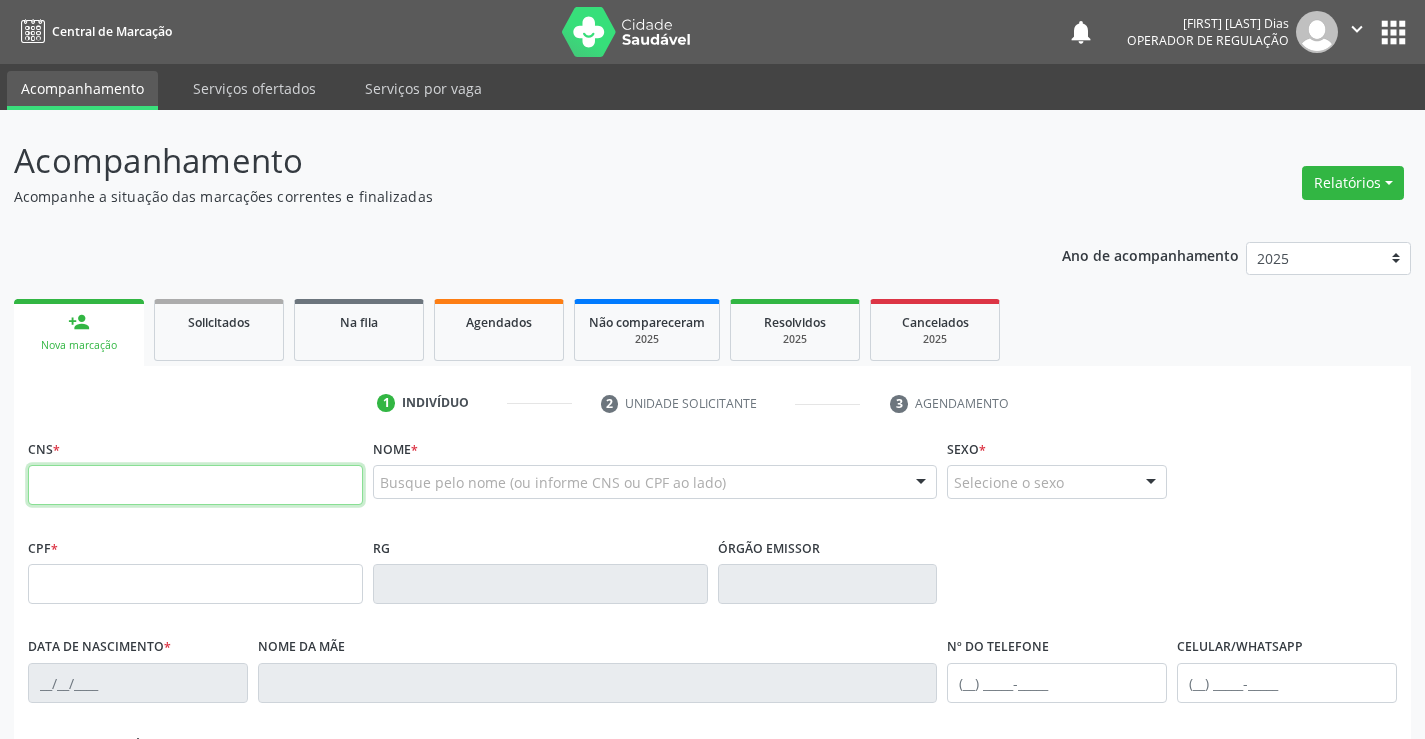 click at bounding box center (195, 485) 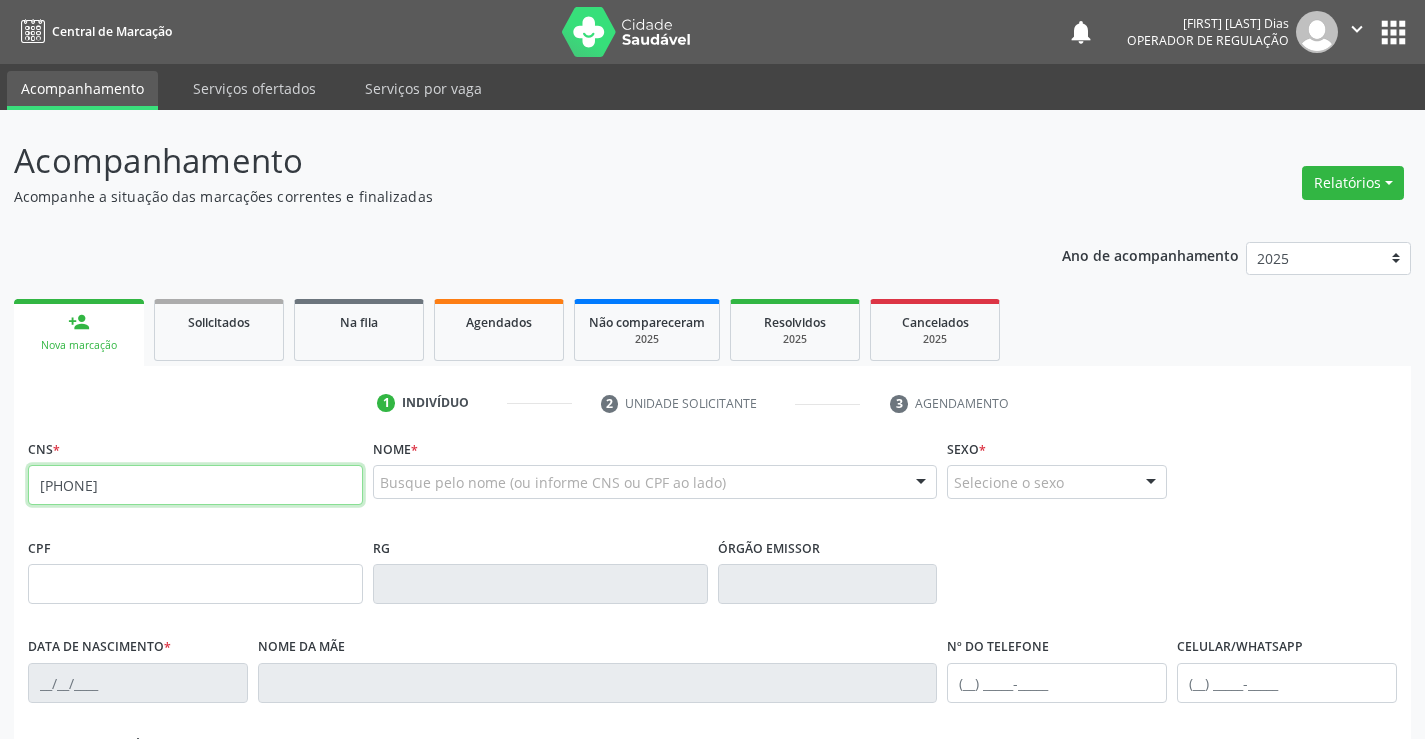 type on "703 2026 2388 4290" 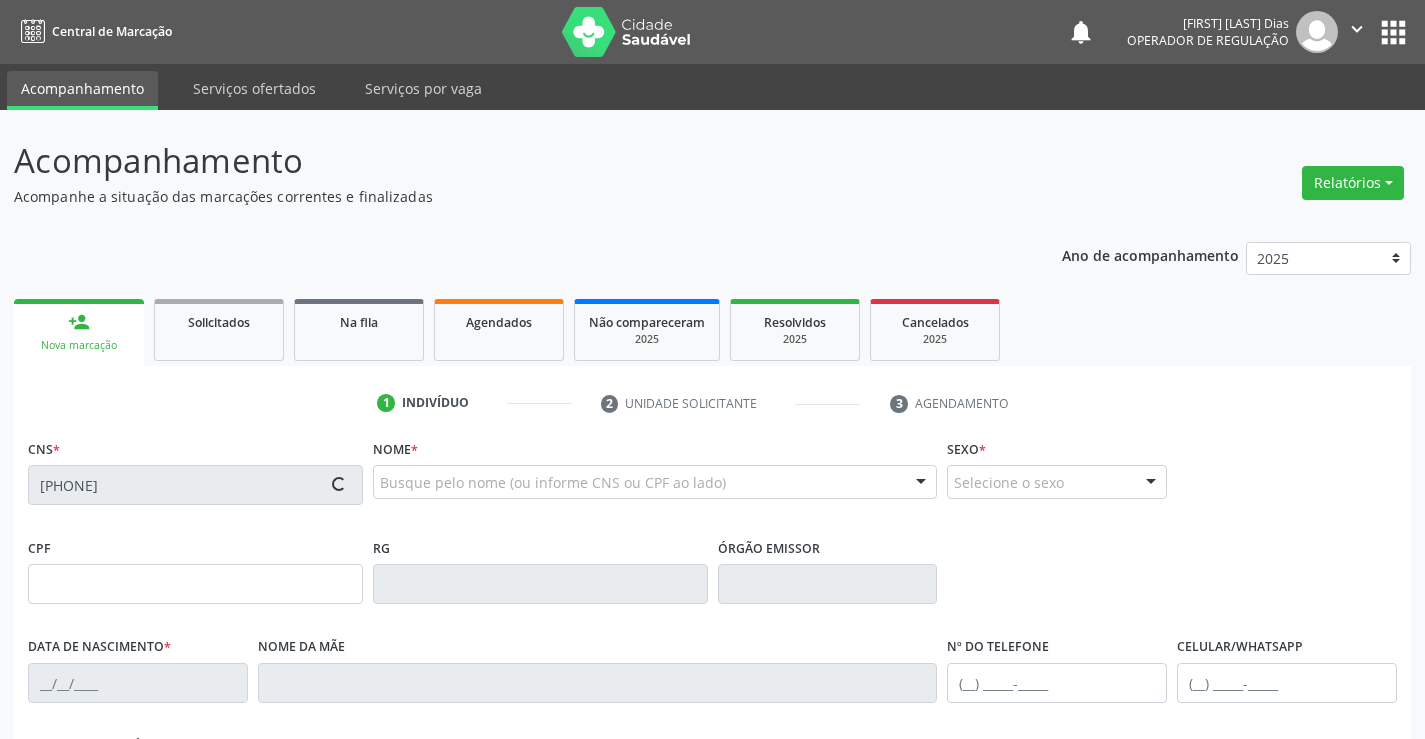 type on "526853074" 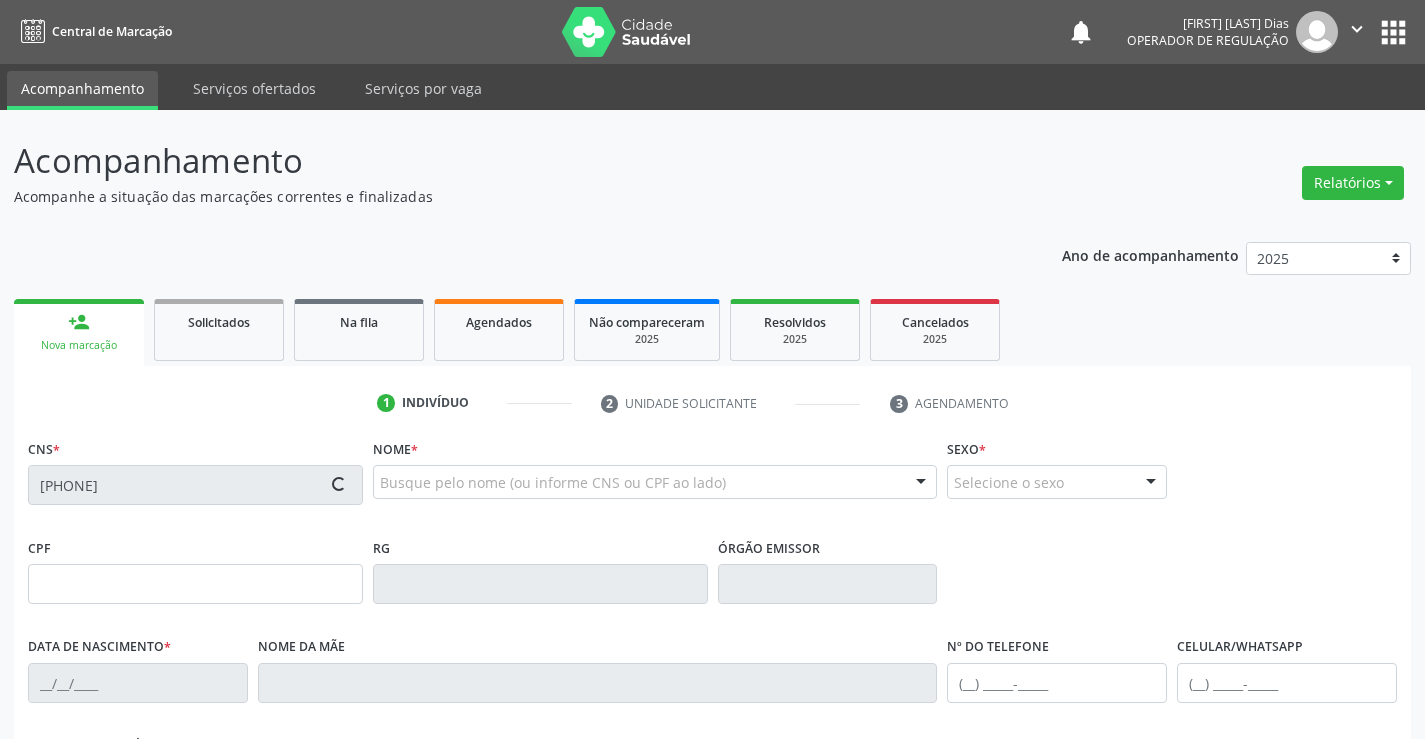 type on "05/12/1973" 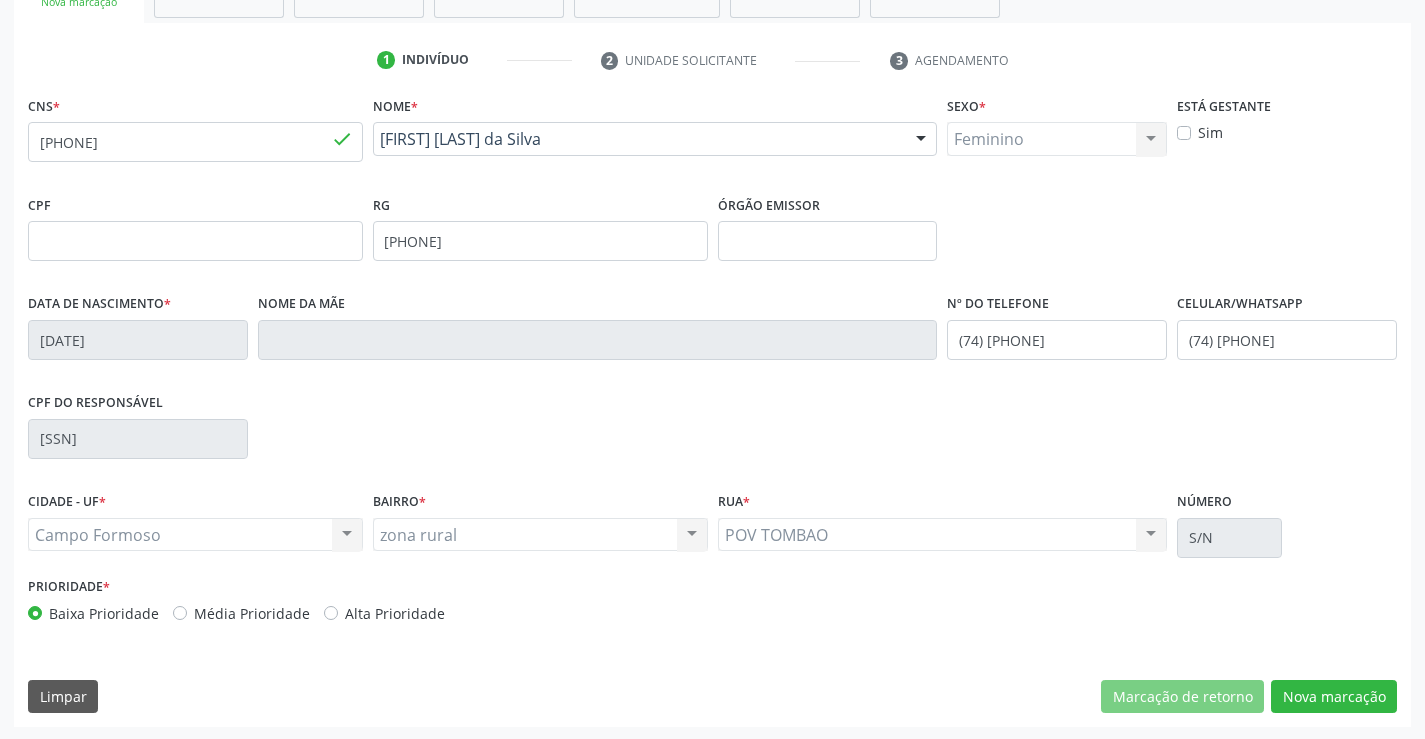 scroll, scrollTop: 345, scrollLeft: 0, axis: vertical 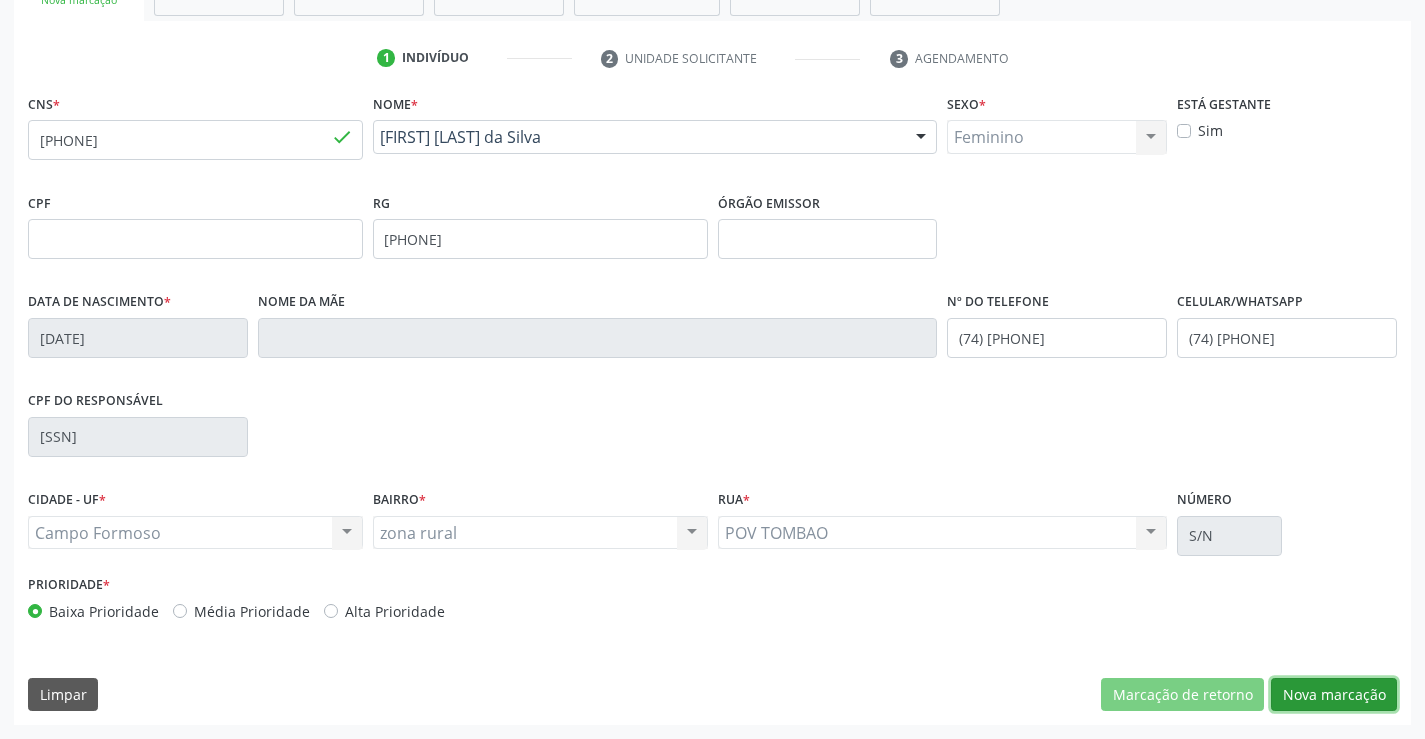 drag, startPoint x: 1365, startPoint y: 699, endPoint x: 813, endPoint y: 574, distance: 565.97614 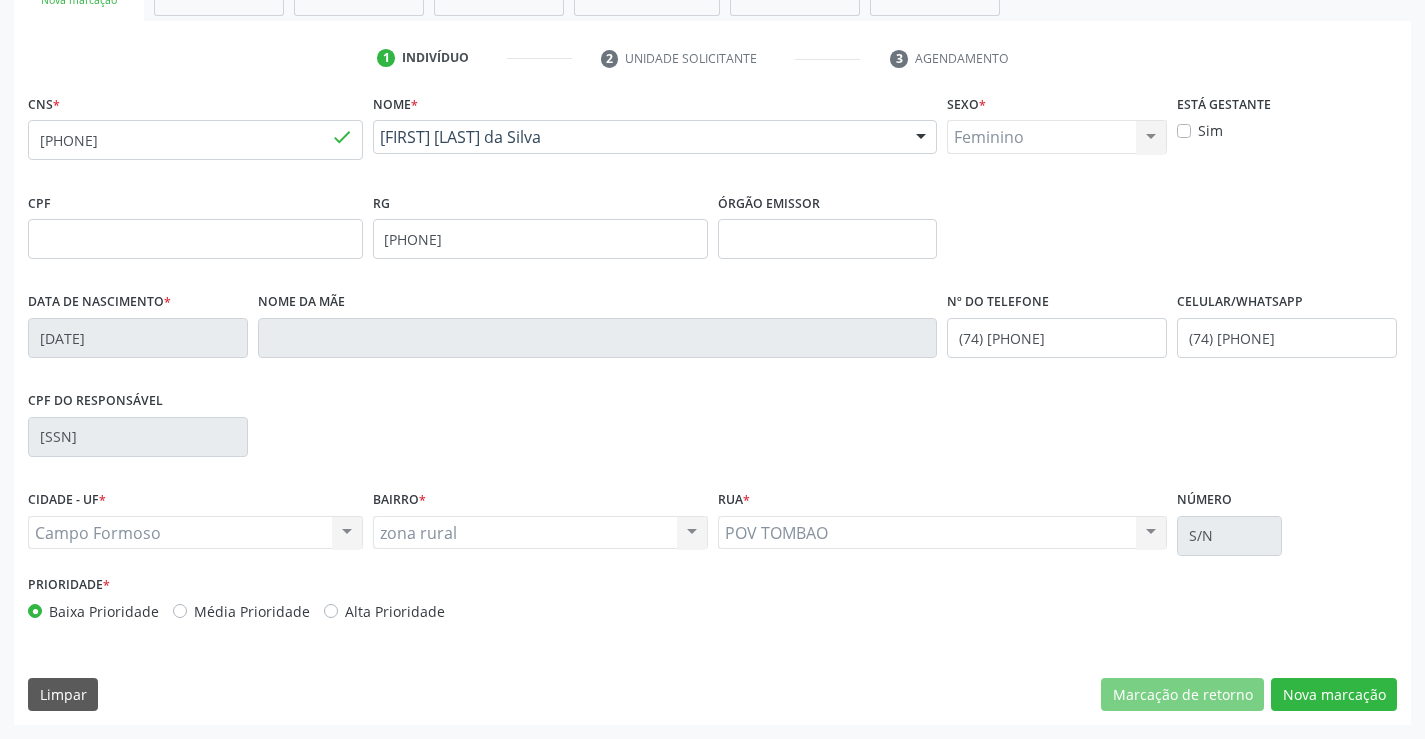 scroll, scrollTop: 167, scrollLeft: 0, axis: vertical 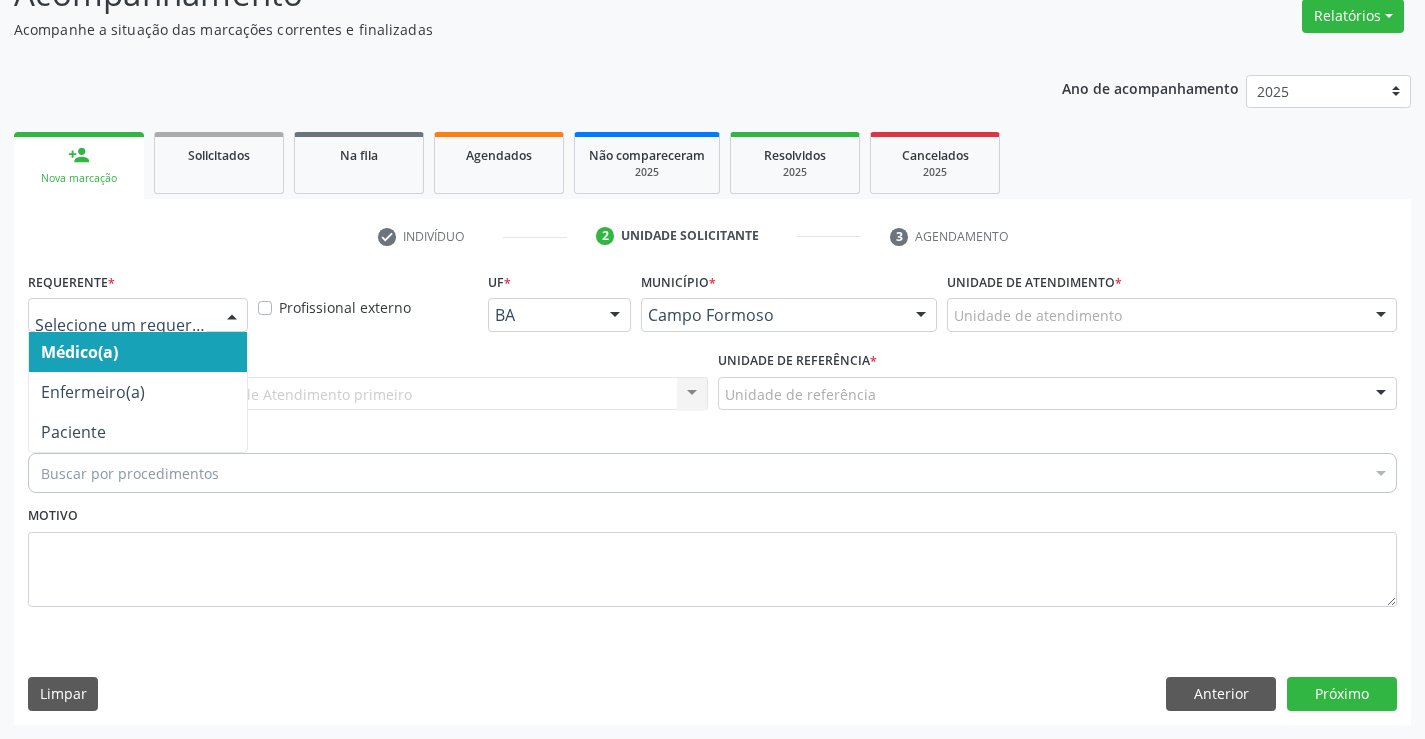 click at bounding box center (232, 316) 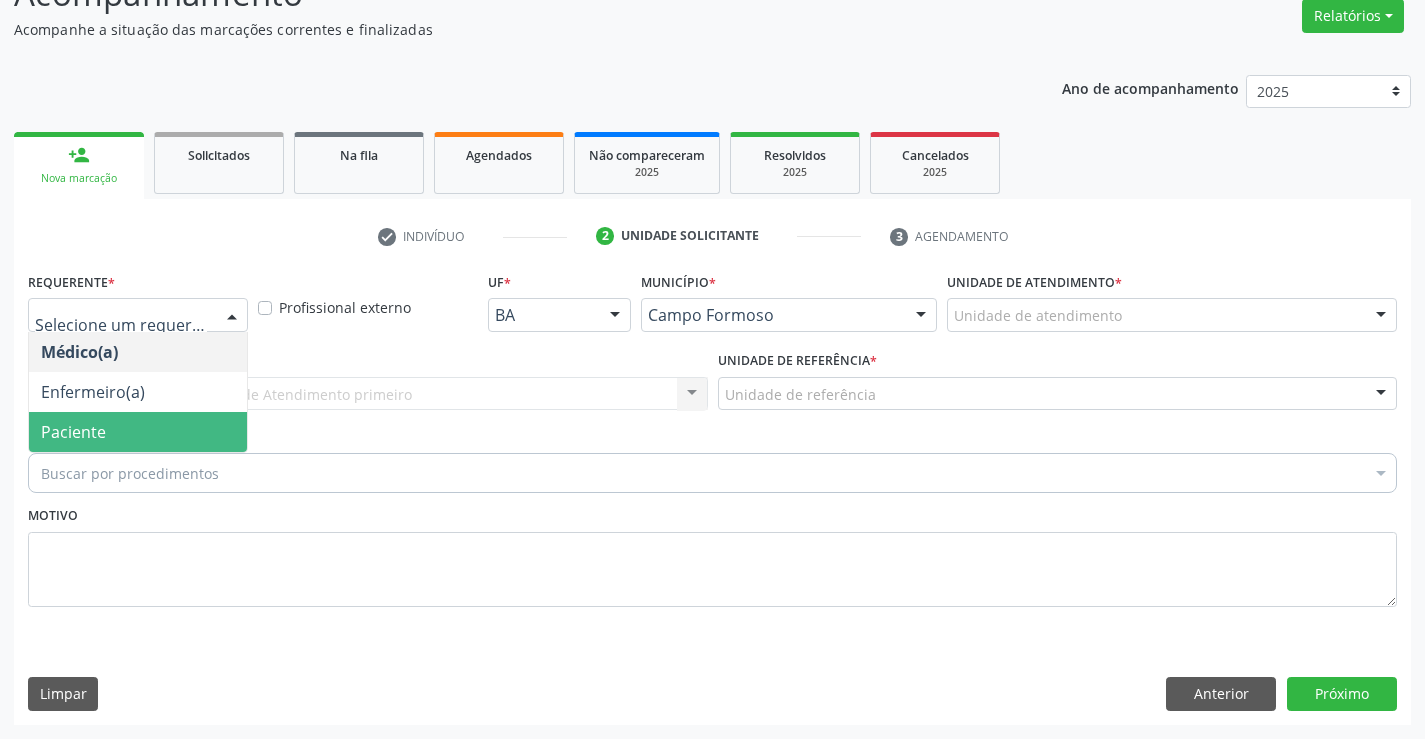 drag, startPoint x: 109, startPoint y: 426, endPoint x: 264, endPoint y: 424, distance: 155.01291 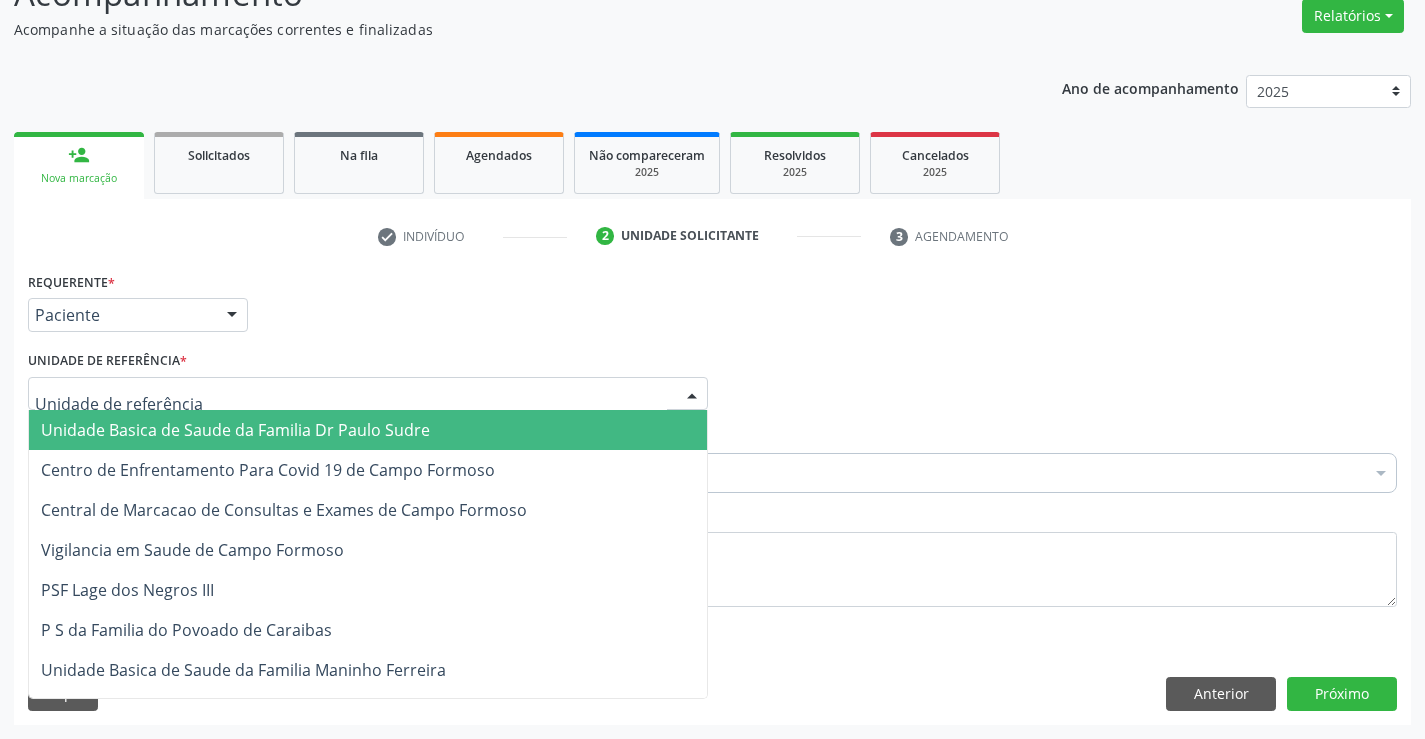 click at bounding box center [368, 394] 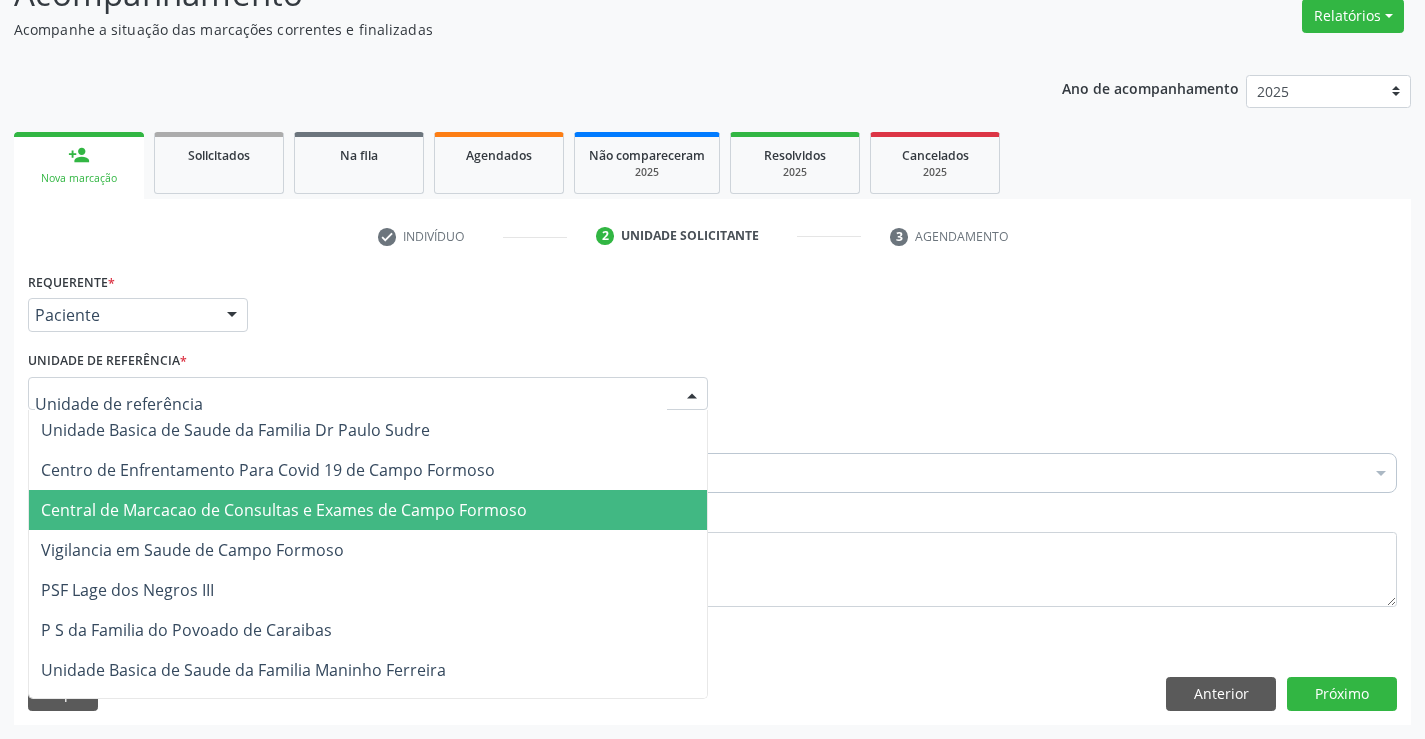 click on "Central de Marcacao de Consultas e Exames de Campo Formoso" at bounding box center [284, 510] 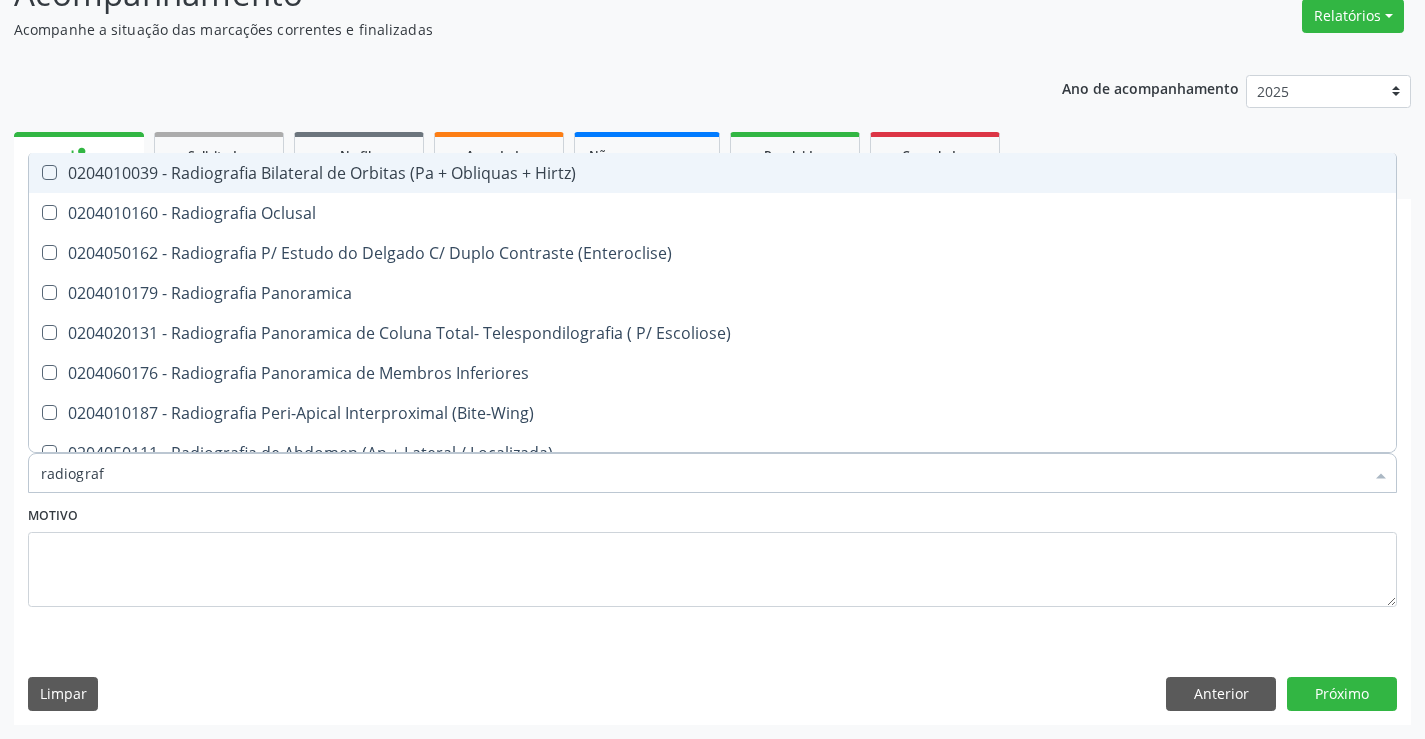 type on "radiografi" 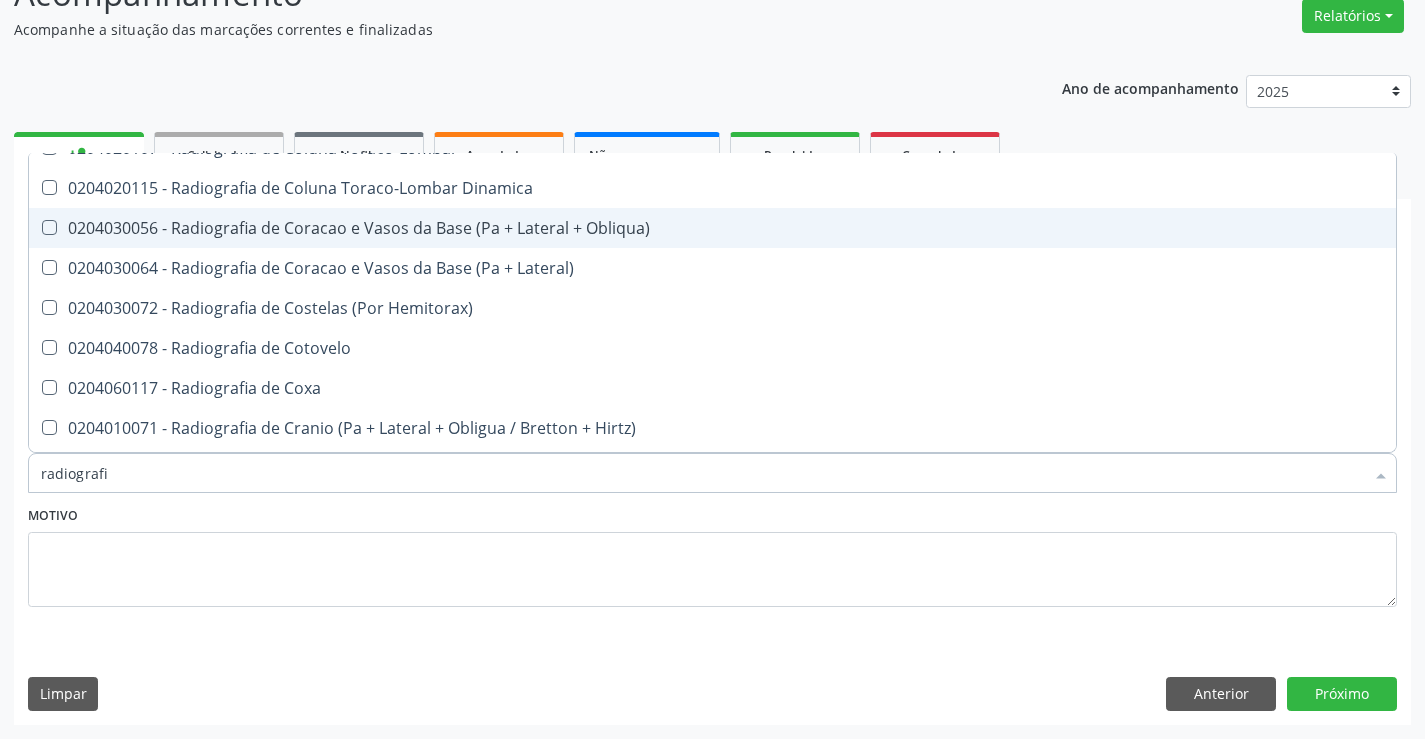 scroll, scrollTop: 1300, scrollLeft: 0, axis: vertical 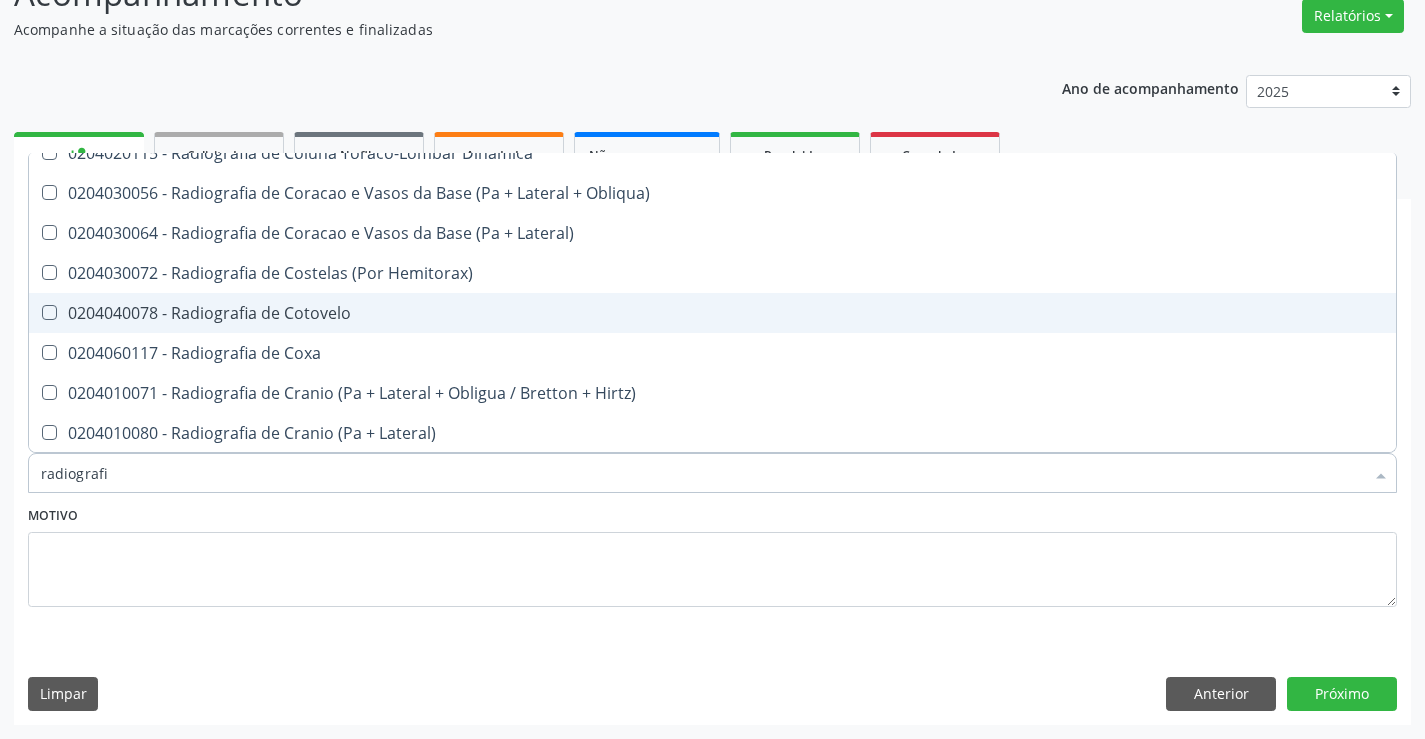 click on "0204040078 - Radiografia de Cotovelo" at bounding box center [712, 313] 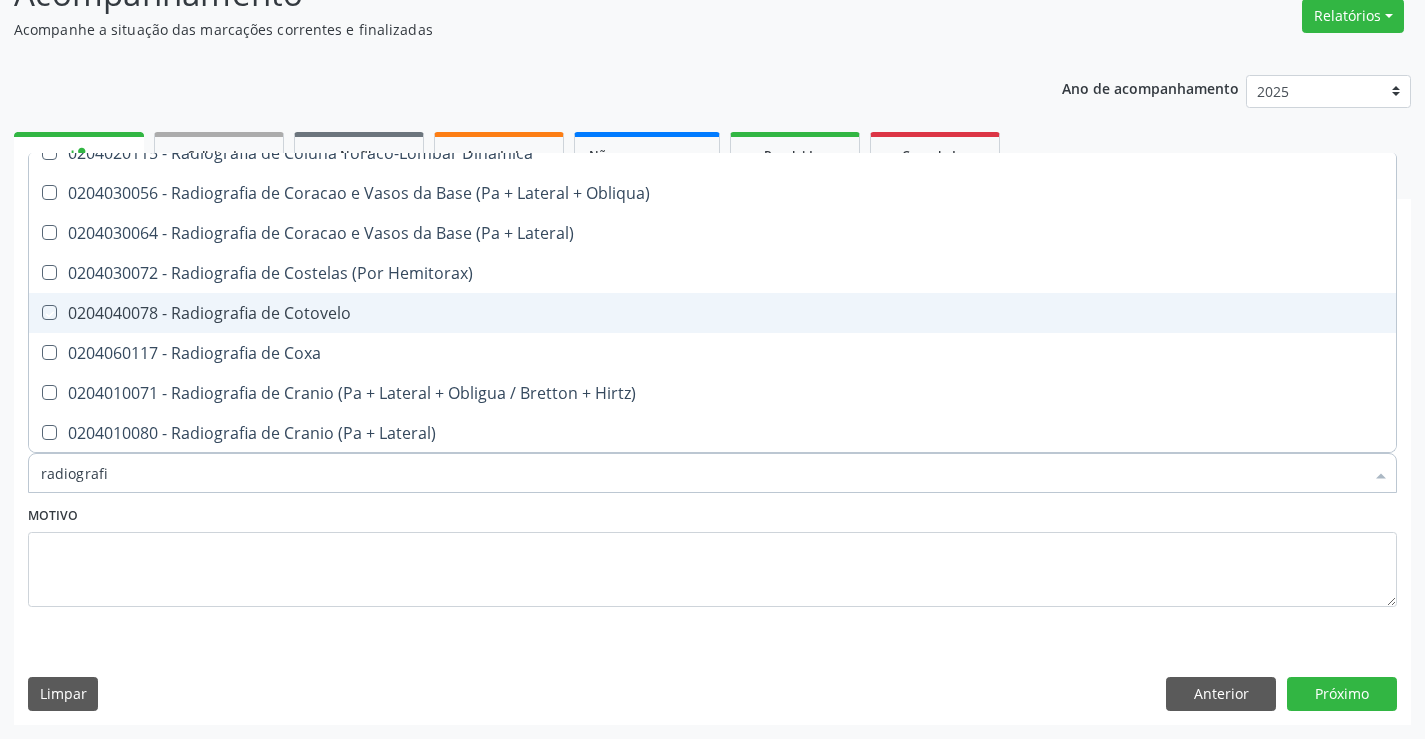 checkbox on "true" 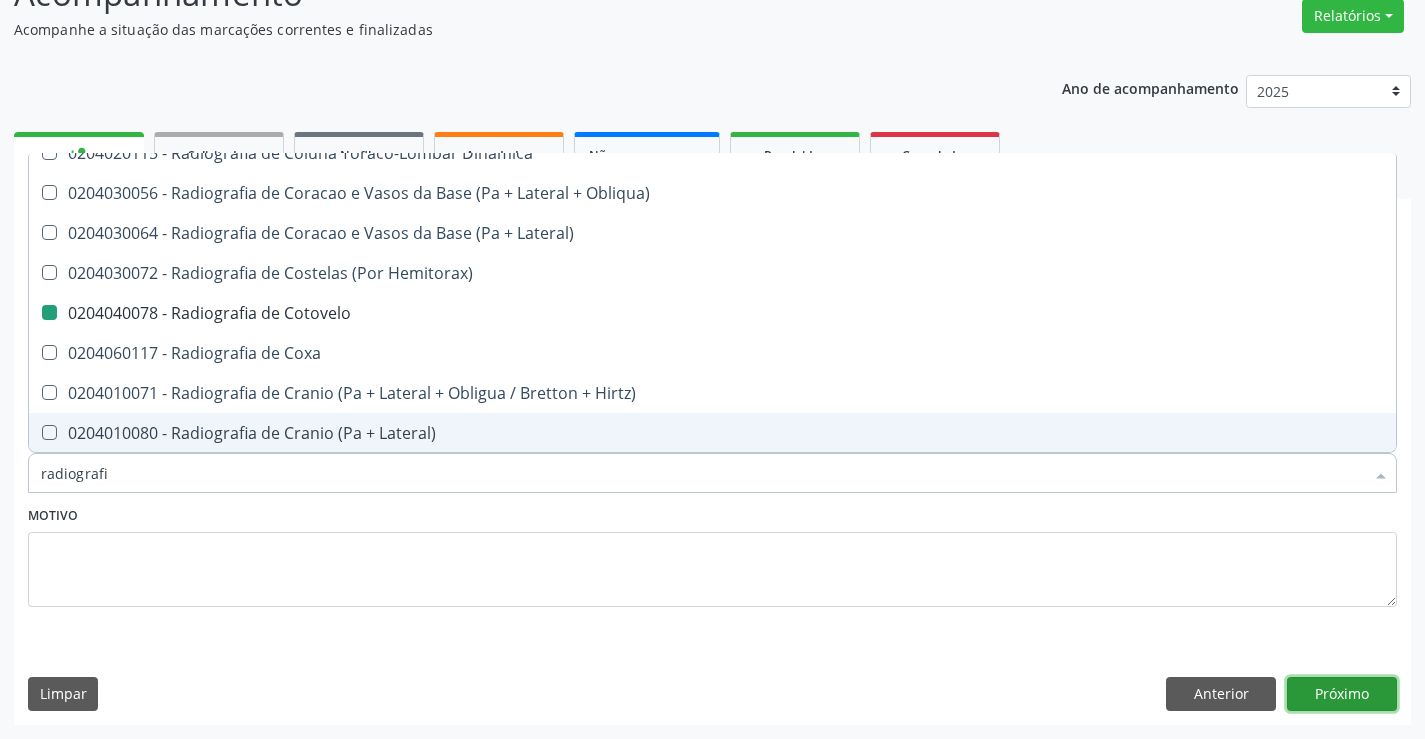 click on "Próximo" at bounding box center (1342, 694) 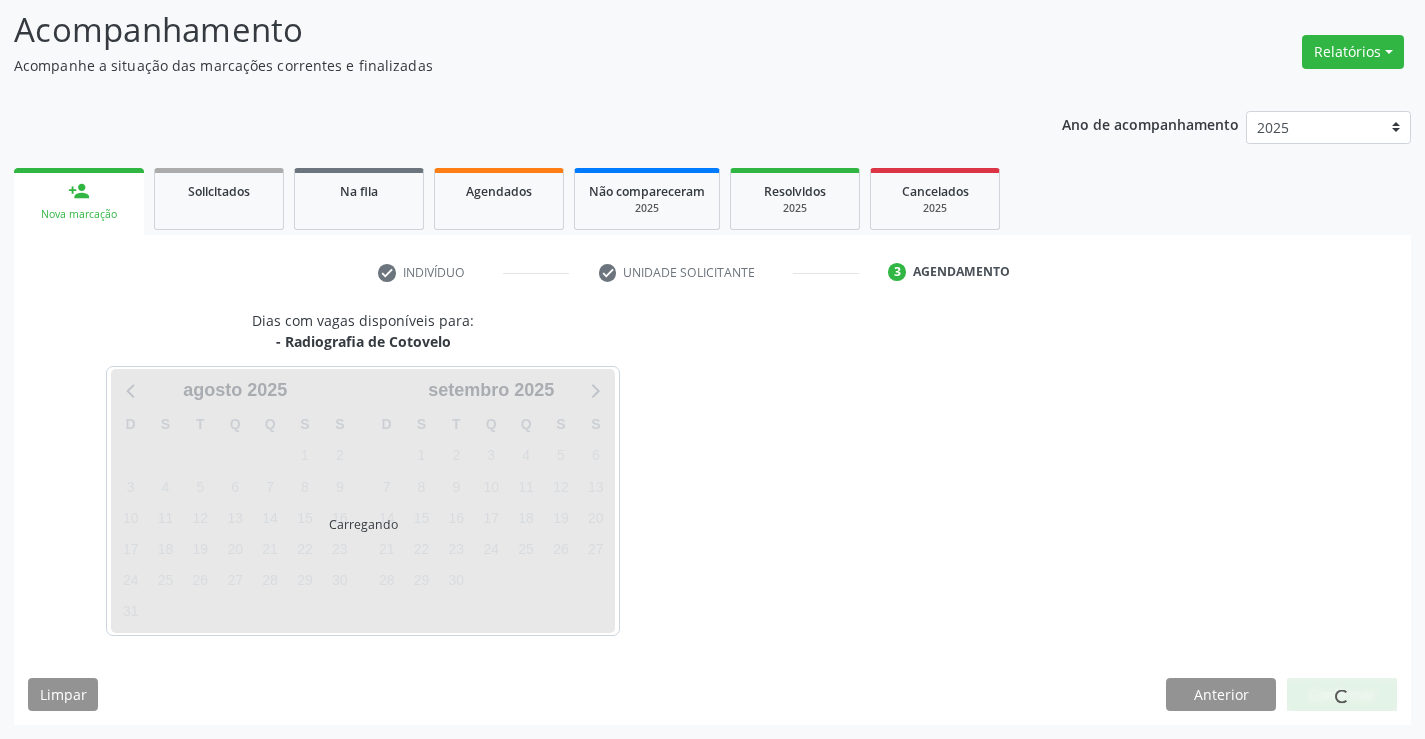 scroll, scrollTop: 131, scrollLeft: 0, axis: vertical 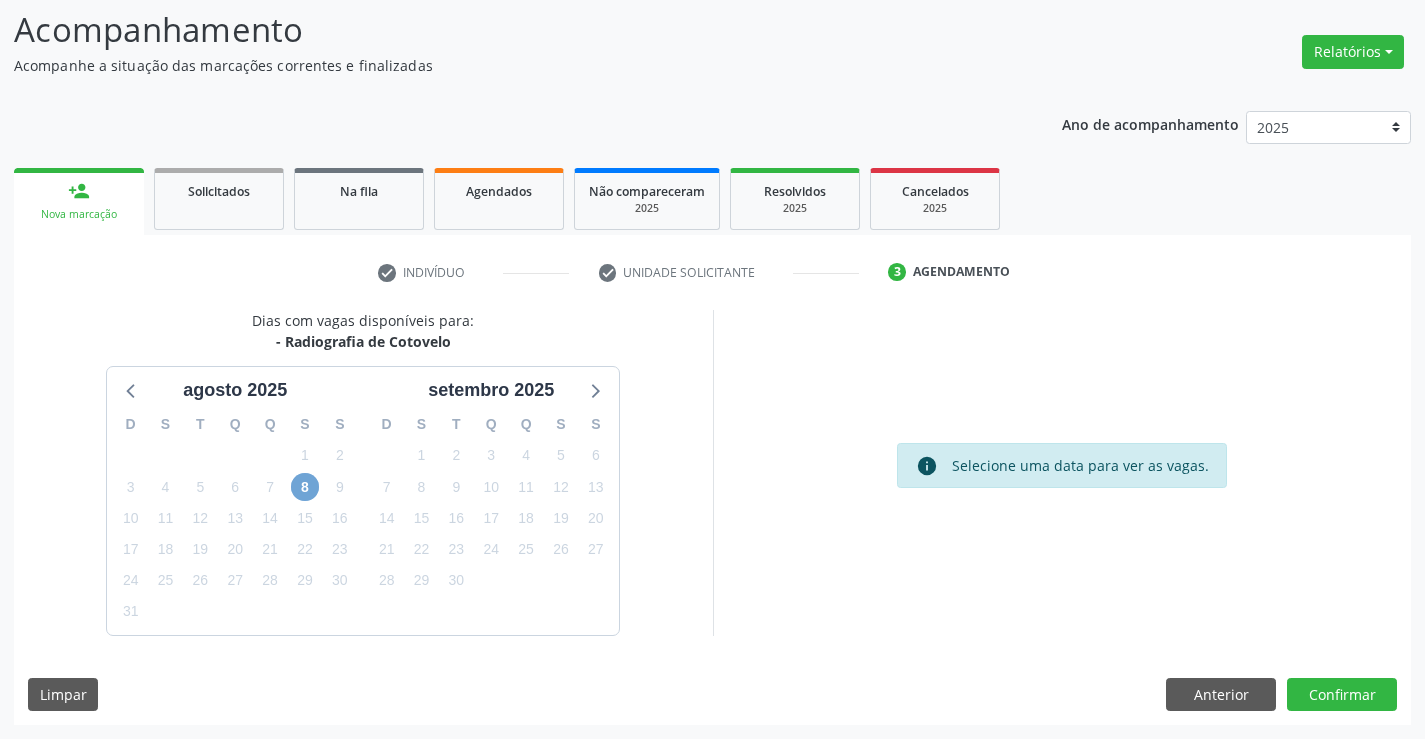 click on "8" at bounding box center (305, 487) 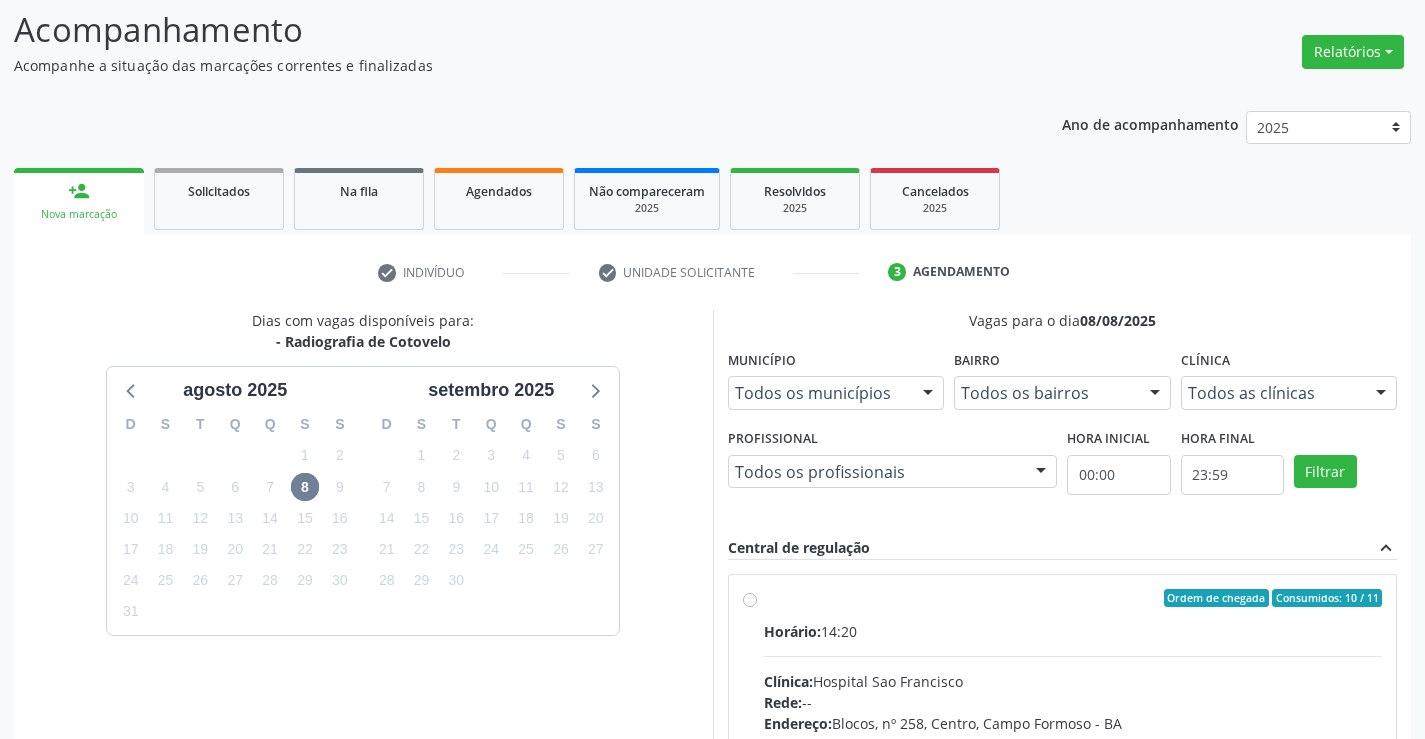 click on "Horário:   14:20" at bounding box center [1073, 631] 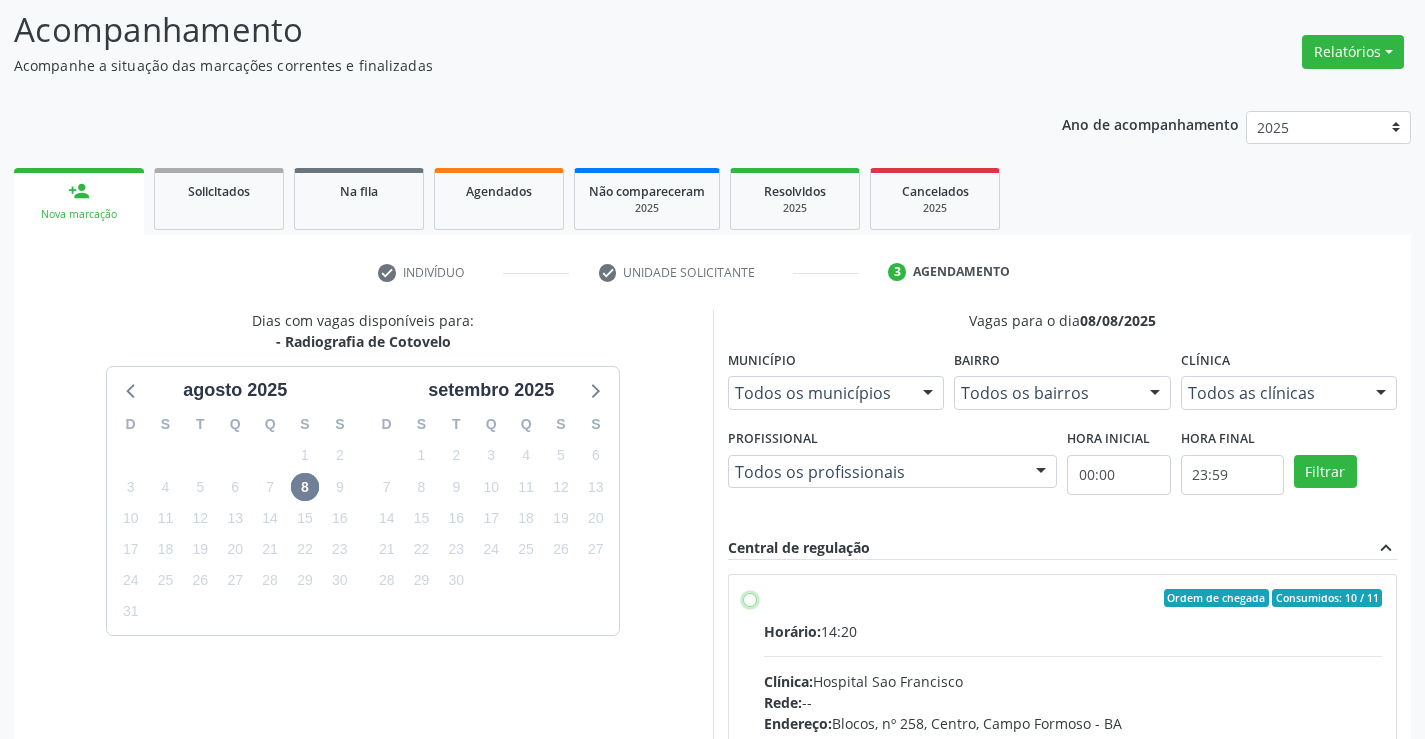 click on "Ordem de chegada
Consumidos: 10 / 11
Horário:   14:20
Clínica:  Hospital Sao Francisco
Rede:
--
Endereço:   Blocos, nº 258, Centro, Campo Formoso - BA
Telefone:   (74) 36451217
Profissional:
Joel da Rocha Almeida
Informações adicionais sobre o atendimento
Idade de atendimento:
de 0 a 120 anos
Gênero(s) atendido(s):
Masculino e Feminino
Informações adicionais:
--" at bounding box center (750, 598) 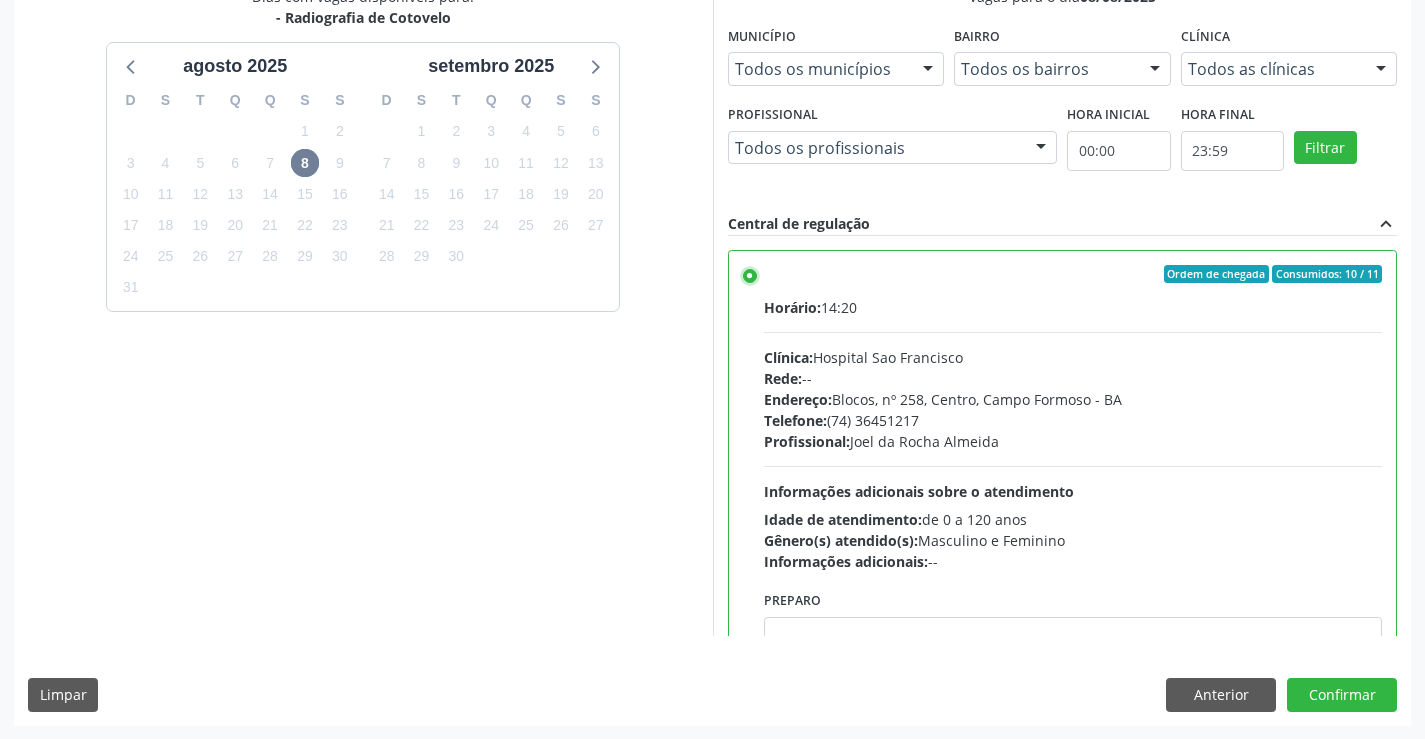 scroll, scrollTop: 456, scrollLeft: 0, axis: vertical 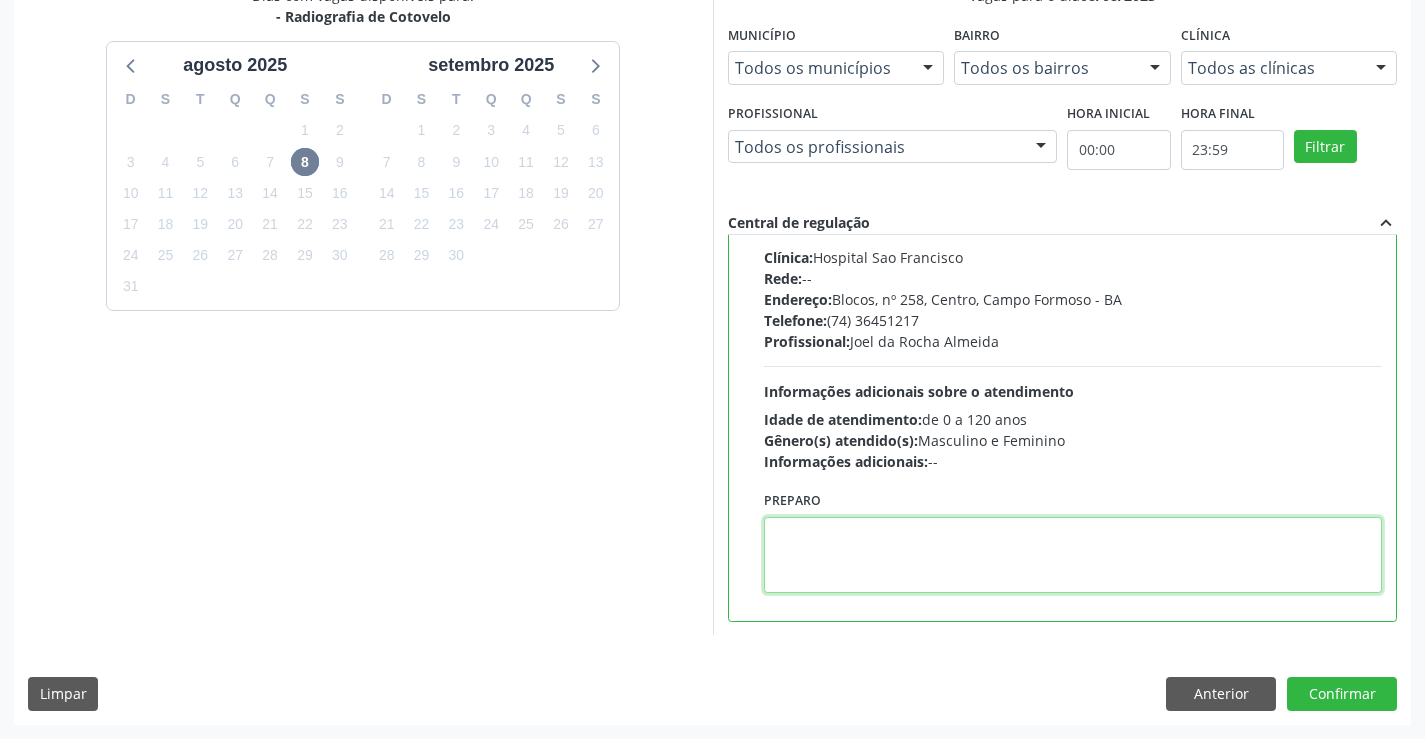 click at bounding box center (1073, 555) 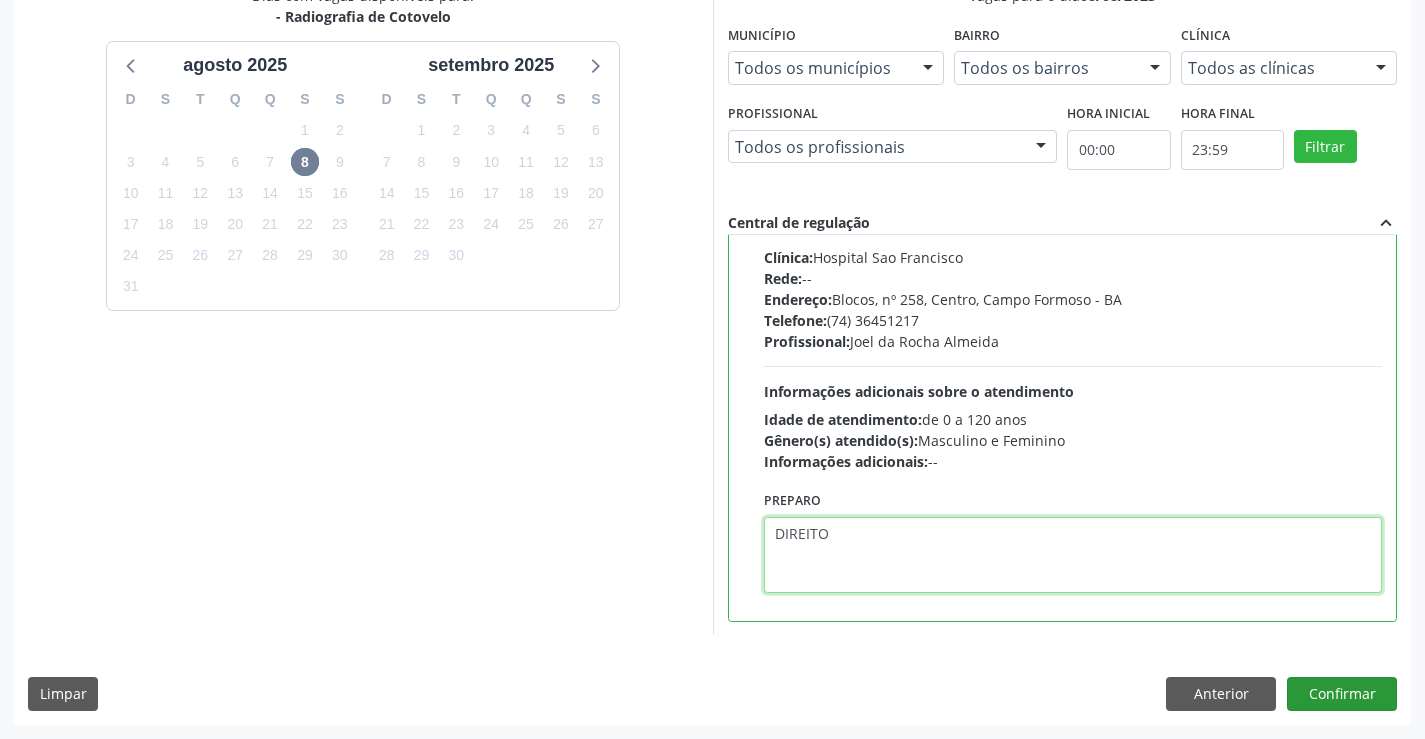type on "DIREITO" 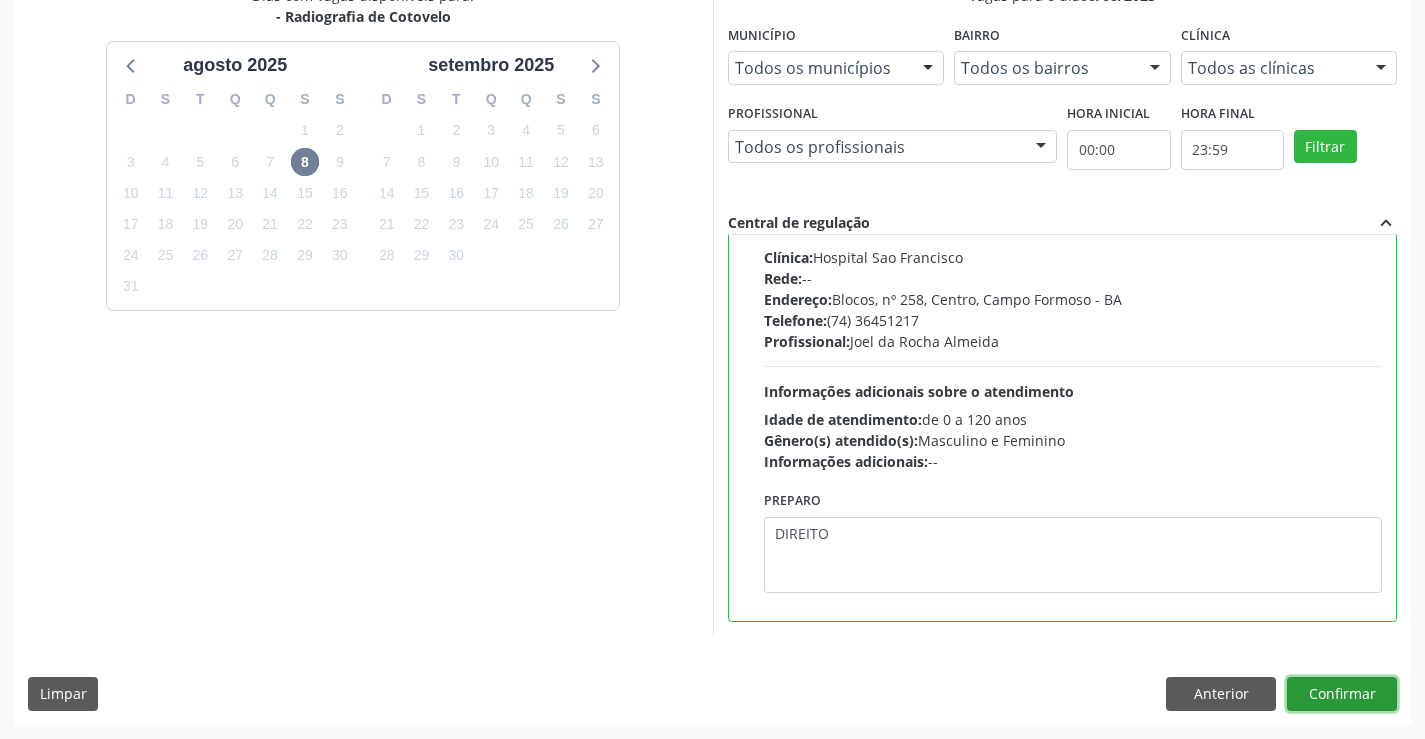 click on "Confirmar" at bounding box center (1342, 694) 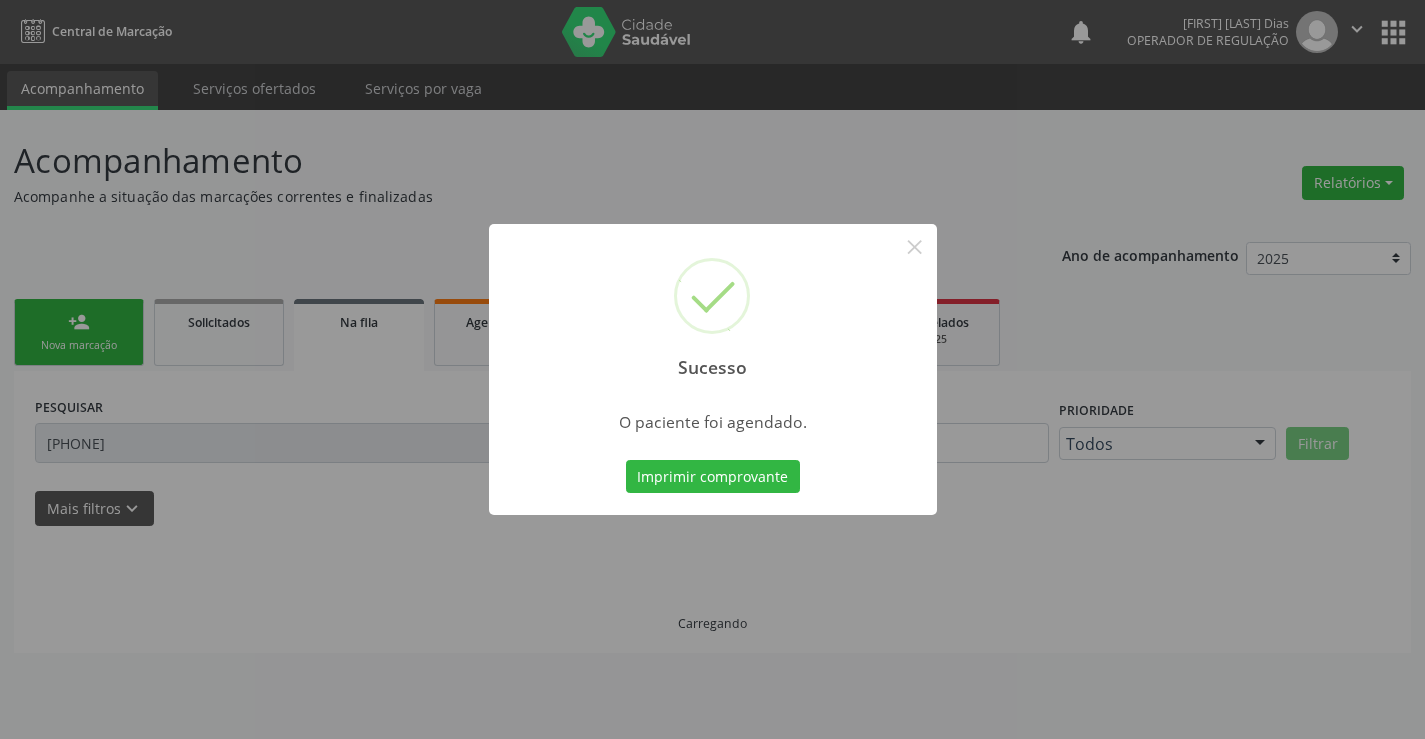 scroll, scrollTop: 0, scrollLeft: 0, axis: both 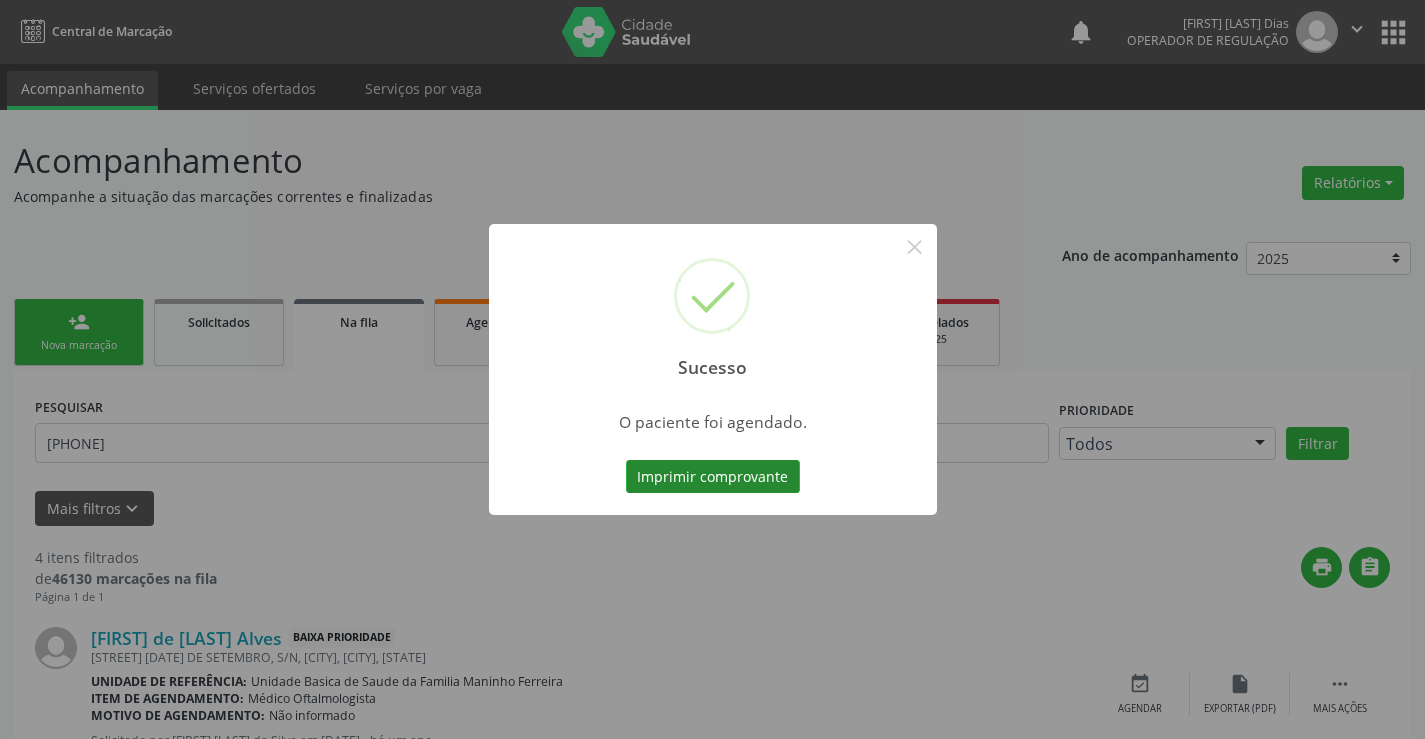 click on "Imprimir comprovante" at bounding box center [713, 477] 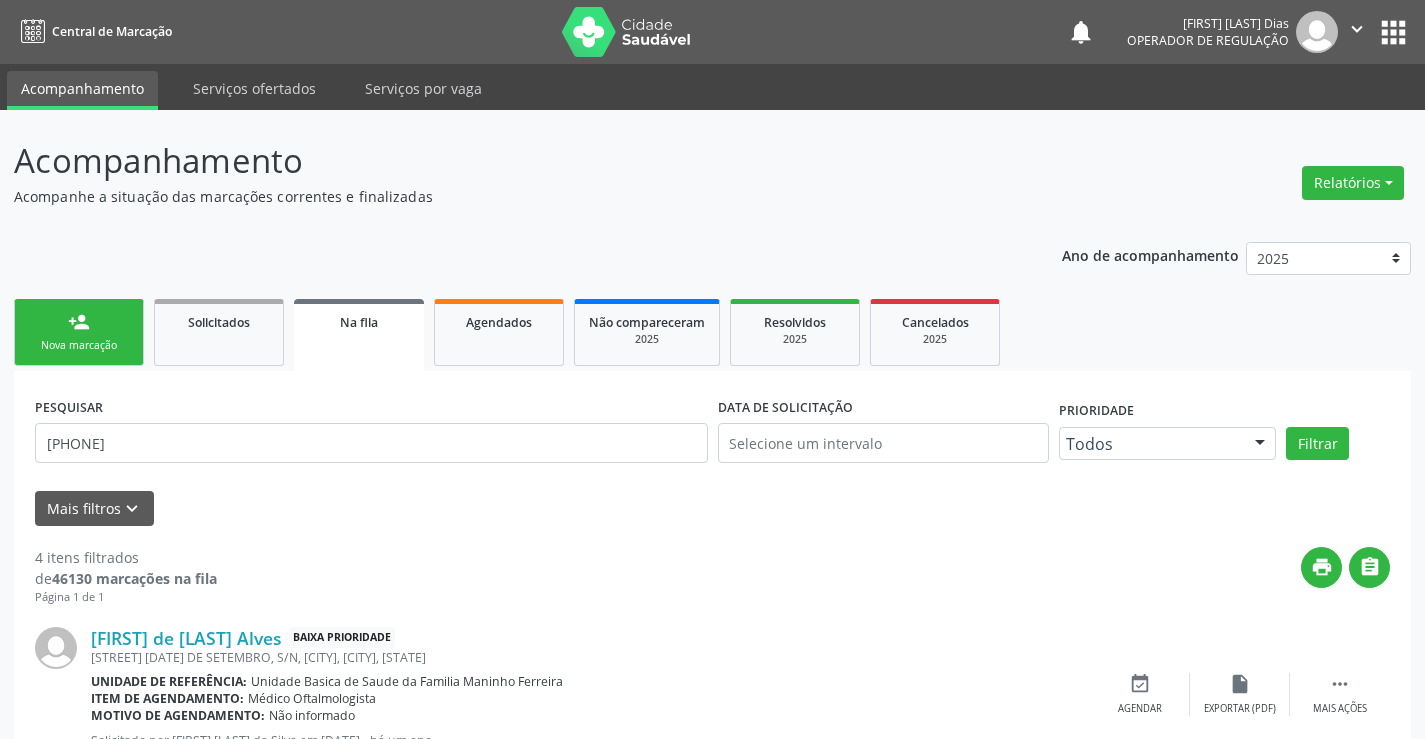 click on "person_add
Nova marcação" at bounding box center [79, 332] 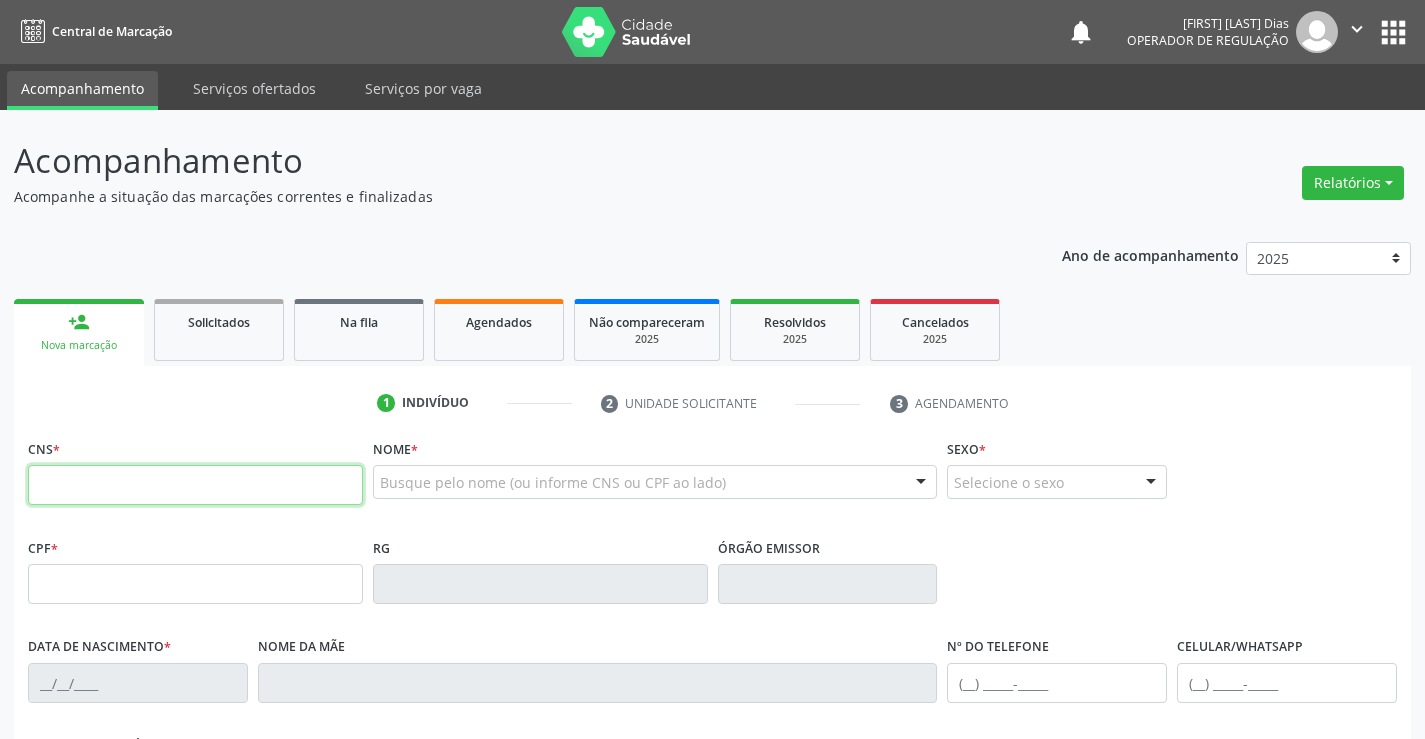 click at bounding box center (195, 485) 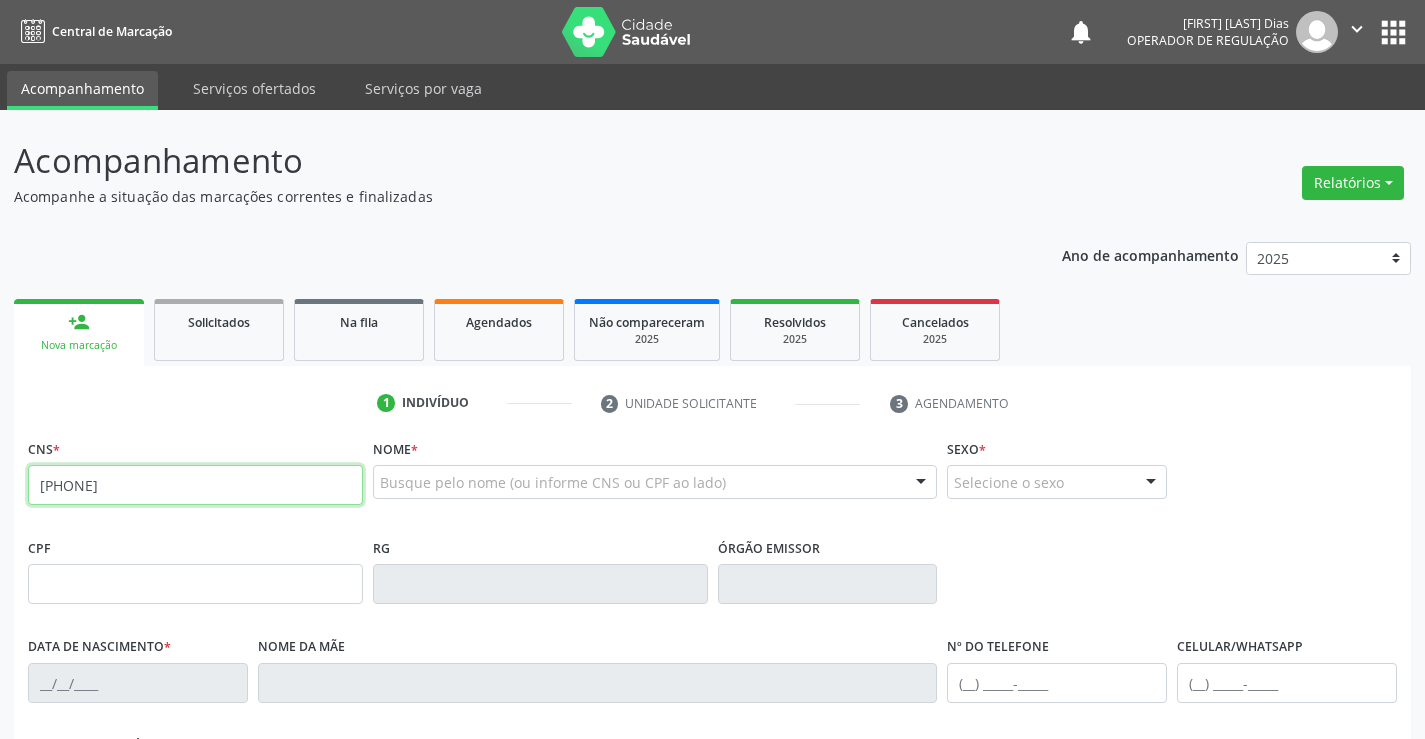 type on "703 2026 2388 4290" 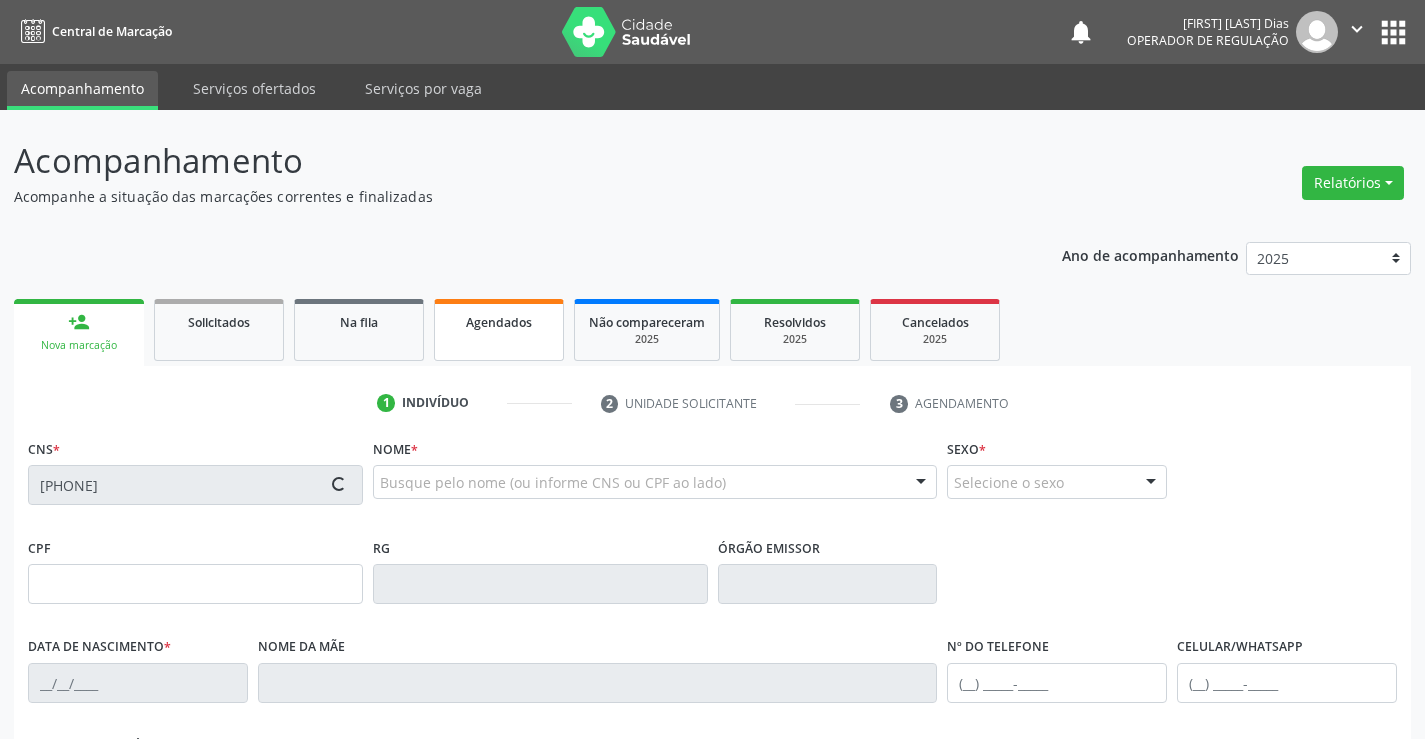 type on "526853074" 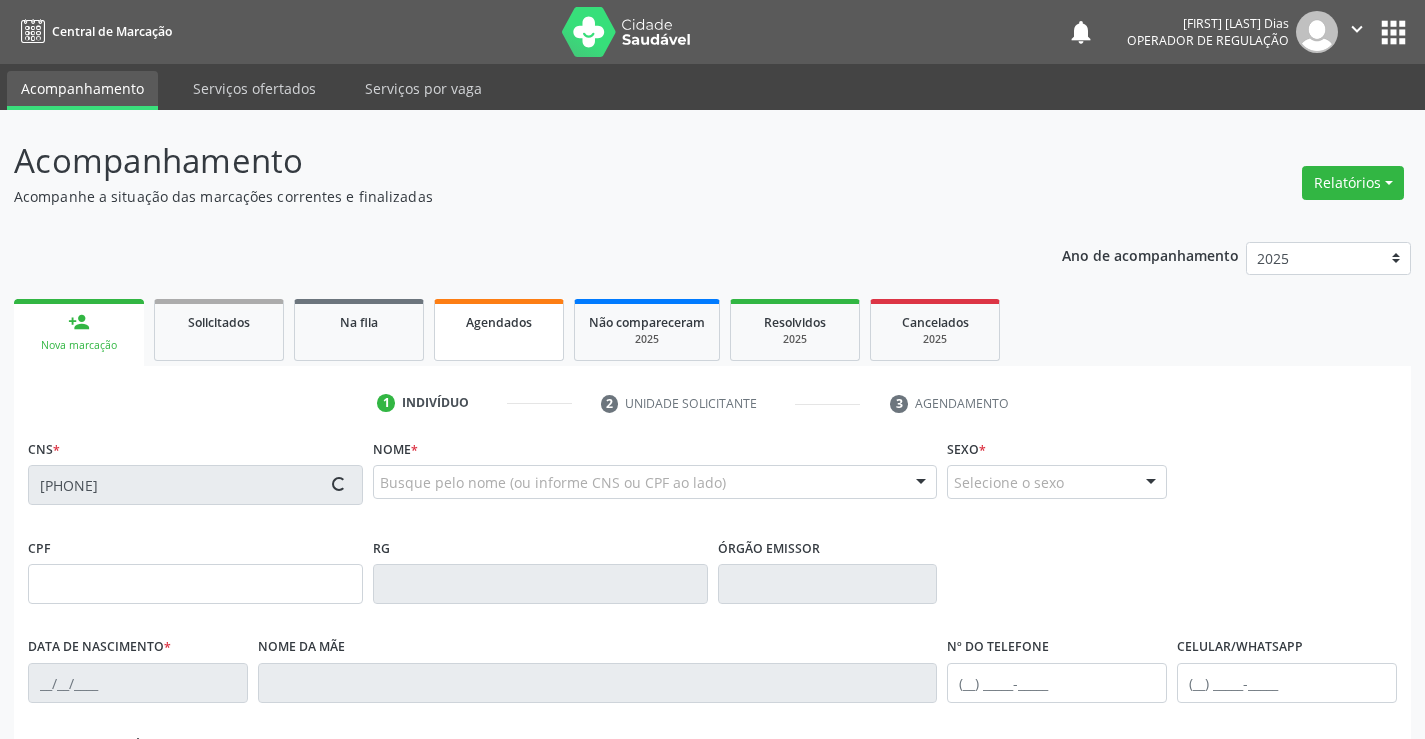 type on "05/12/1973" 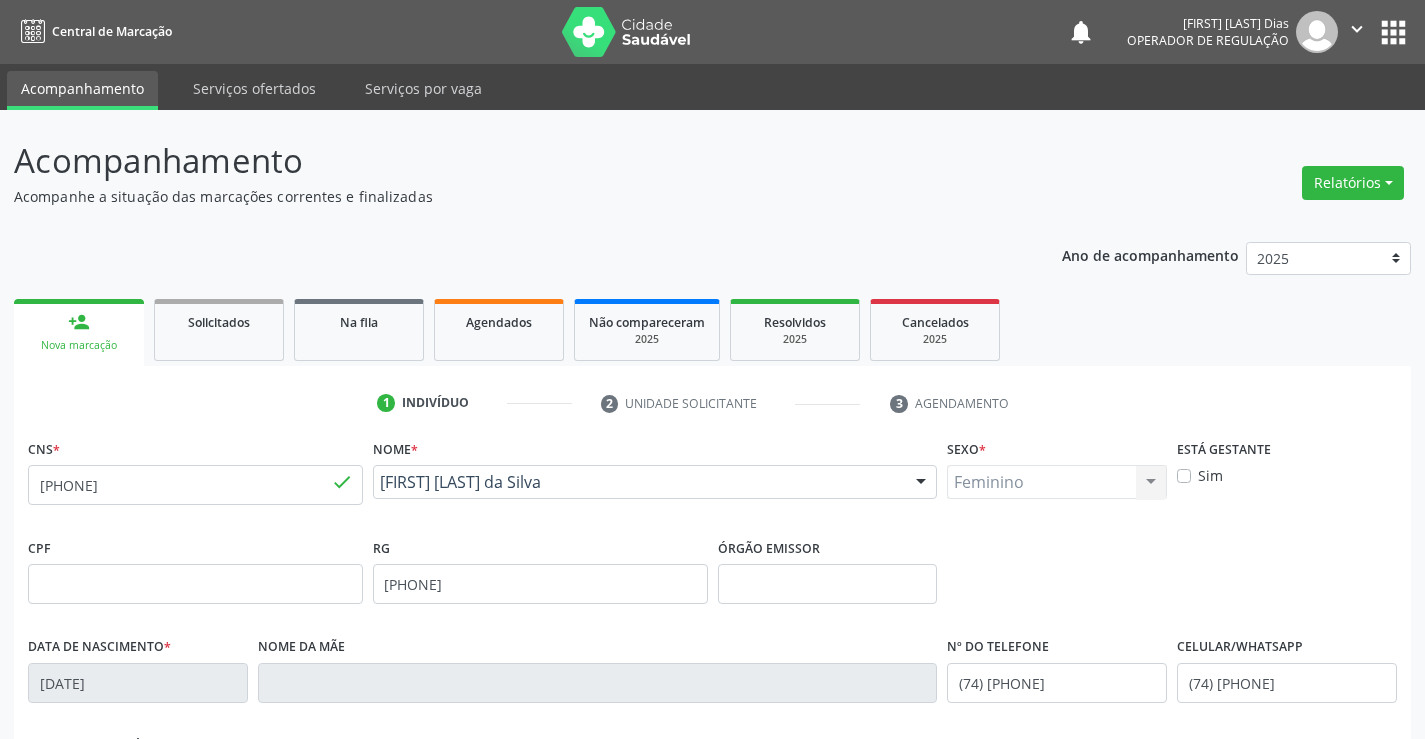 scroll, scrollTop: 345, scrollLeft: 0, axis: vertical 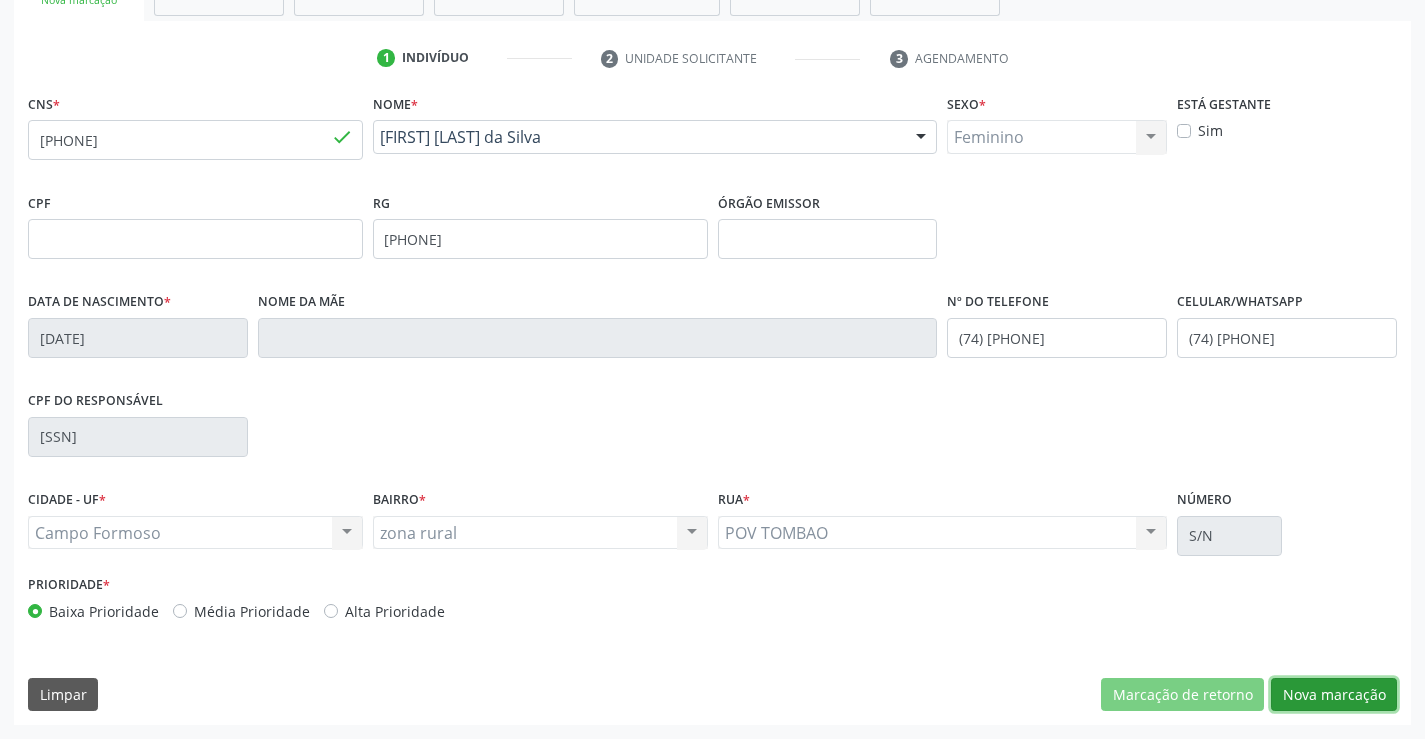 click on "Nova marcação" at bounding box center (1334, 695) 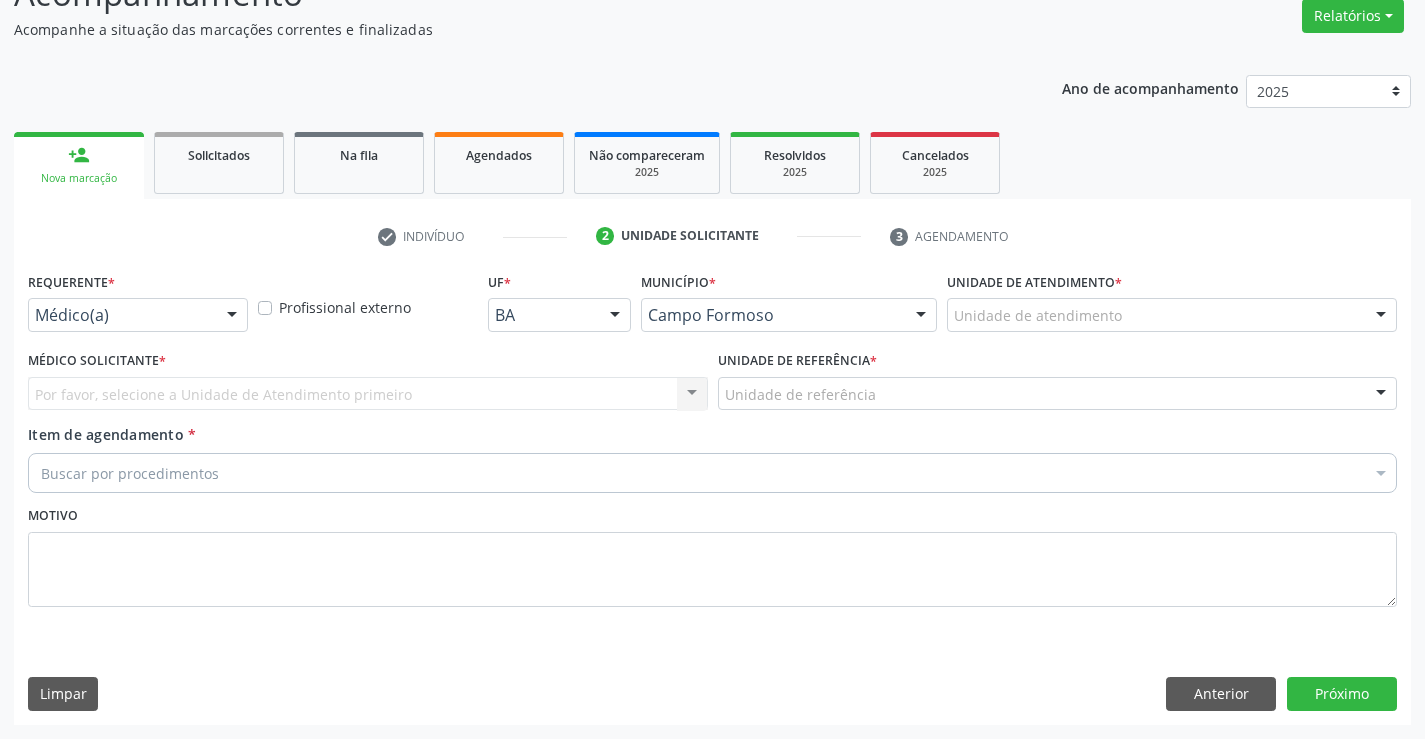 scroll, scrollTop: 167, scrollLeft: 0, axis: vertical 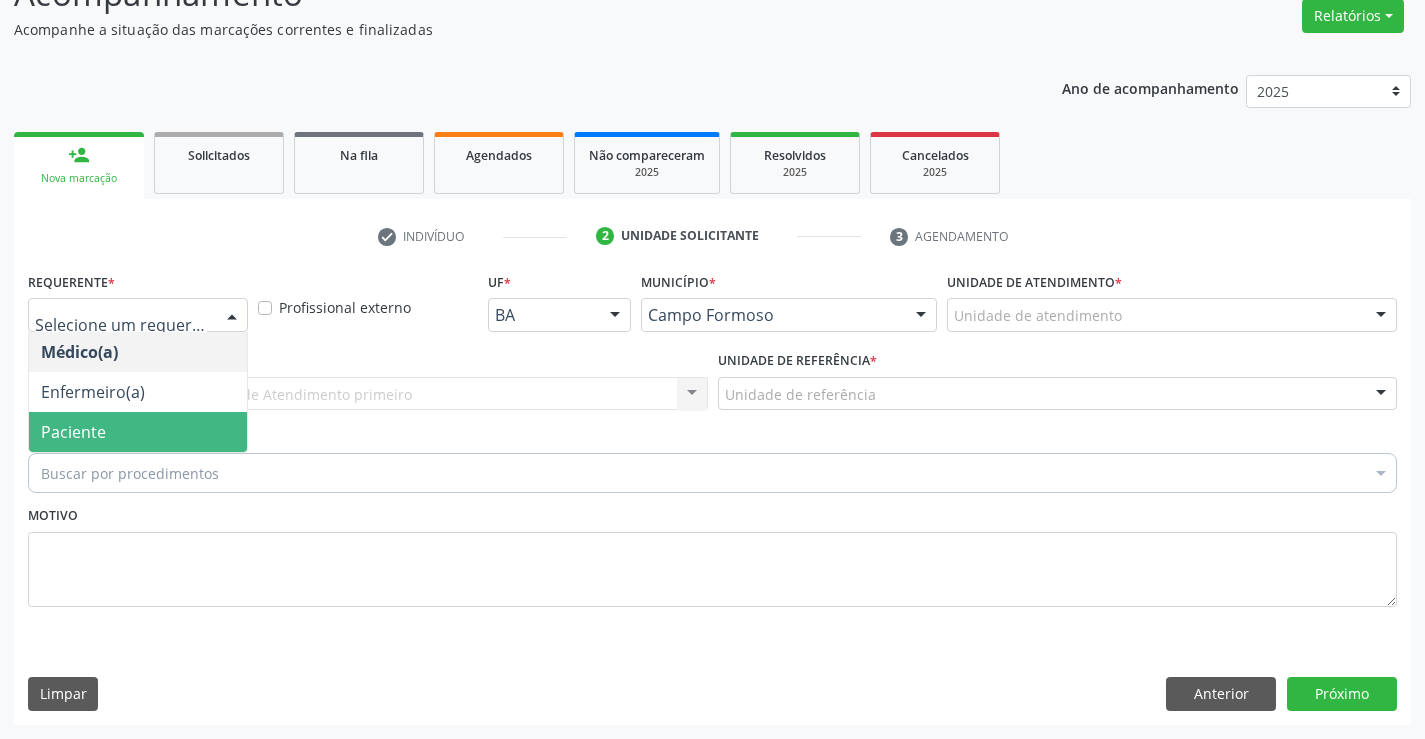 drag, startPoint x: 118, startPoint y: 428, endPoint x: 271, endPoint y: 395, distance: 156.51837 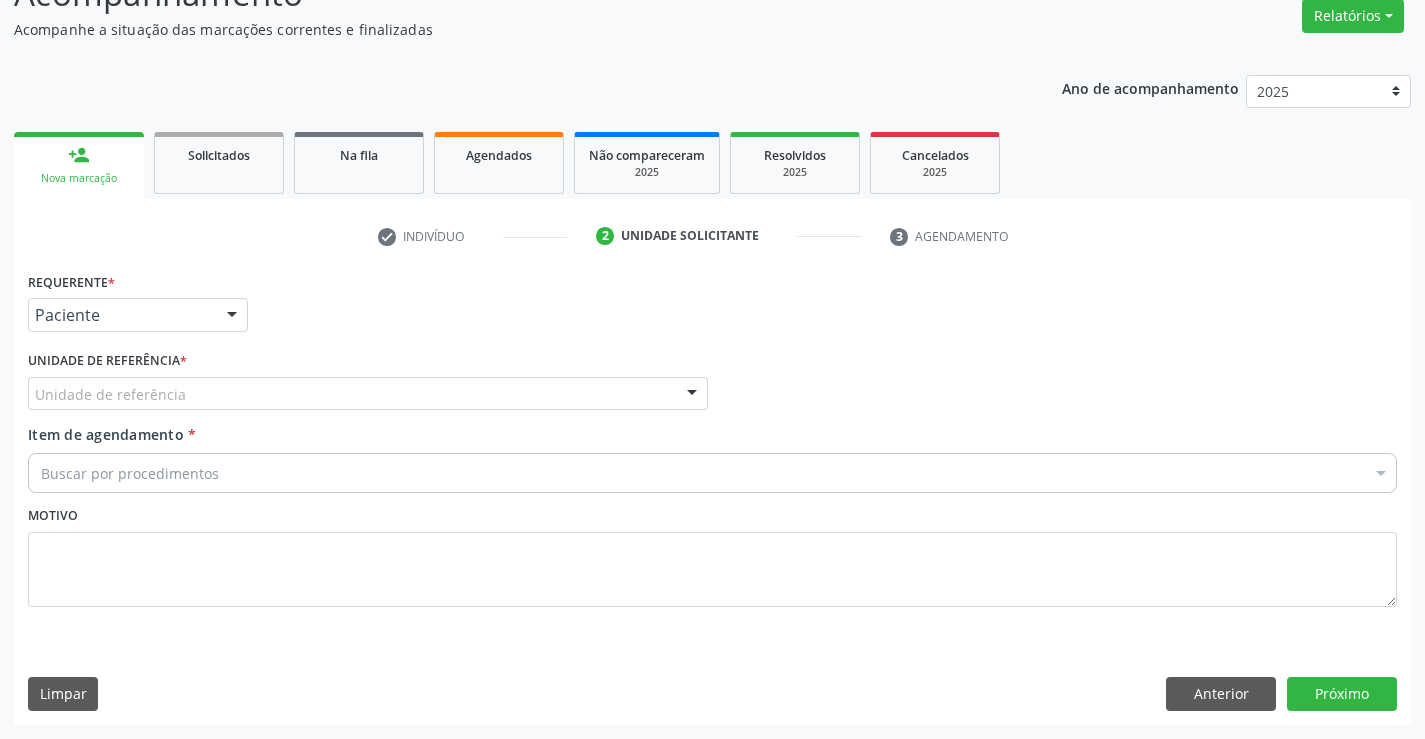click on "Unidade de referência" at bounding box center [368, 394] 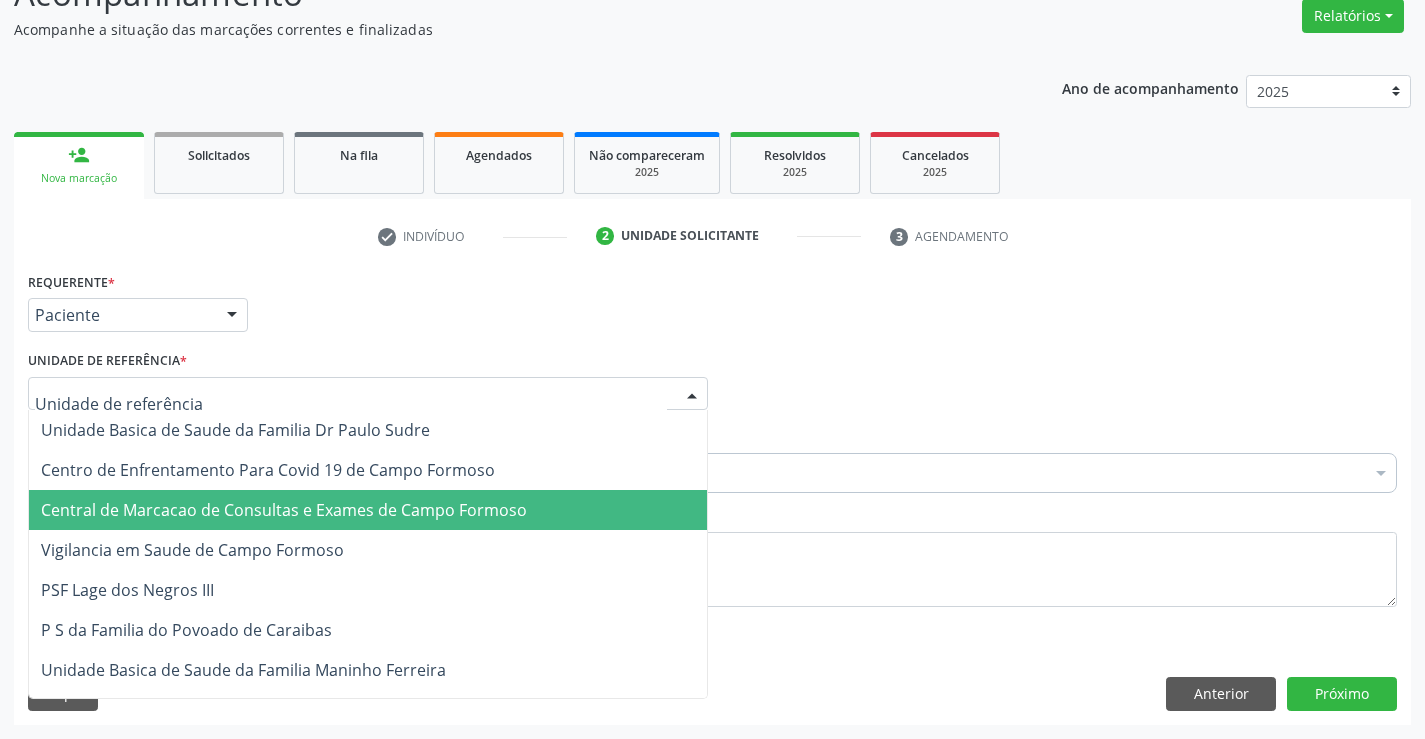 click on "Central de Marcacao de Consultas e Exames de Campo Formoso" at bounding box center [284, 510] 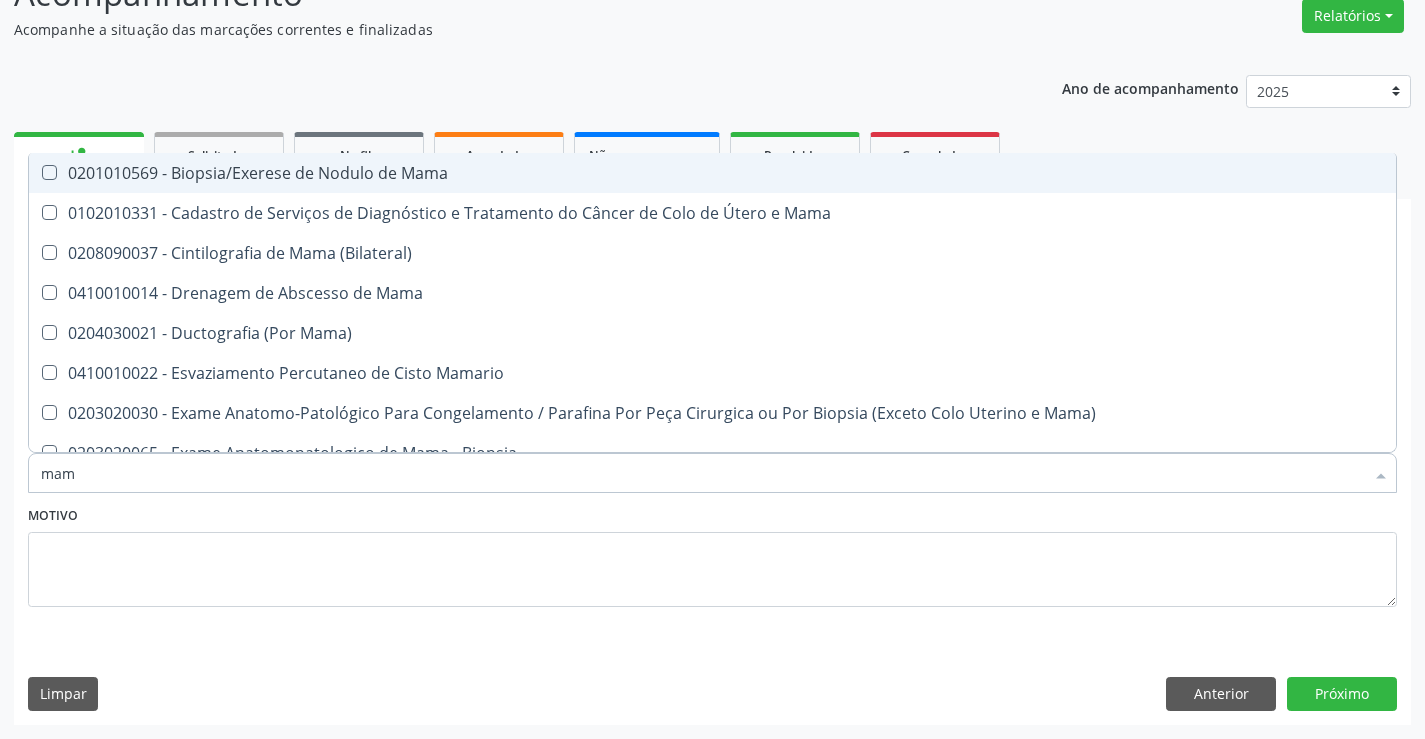 type on "mamo" 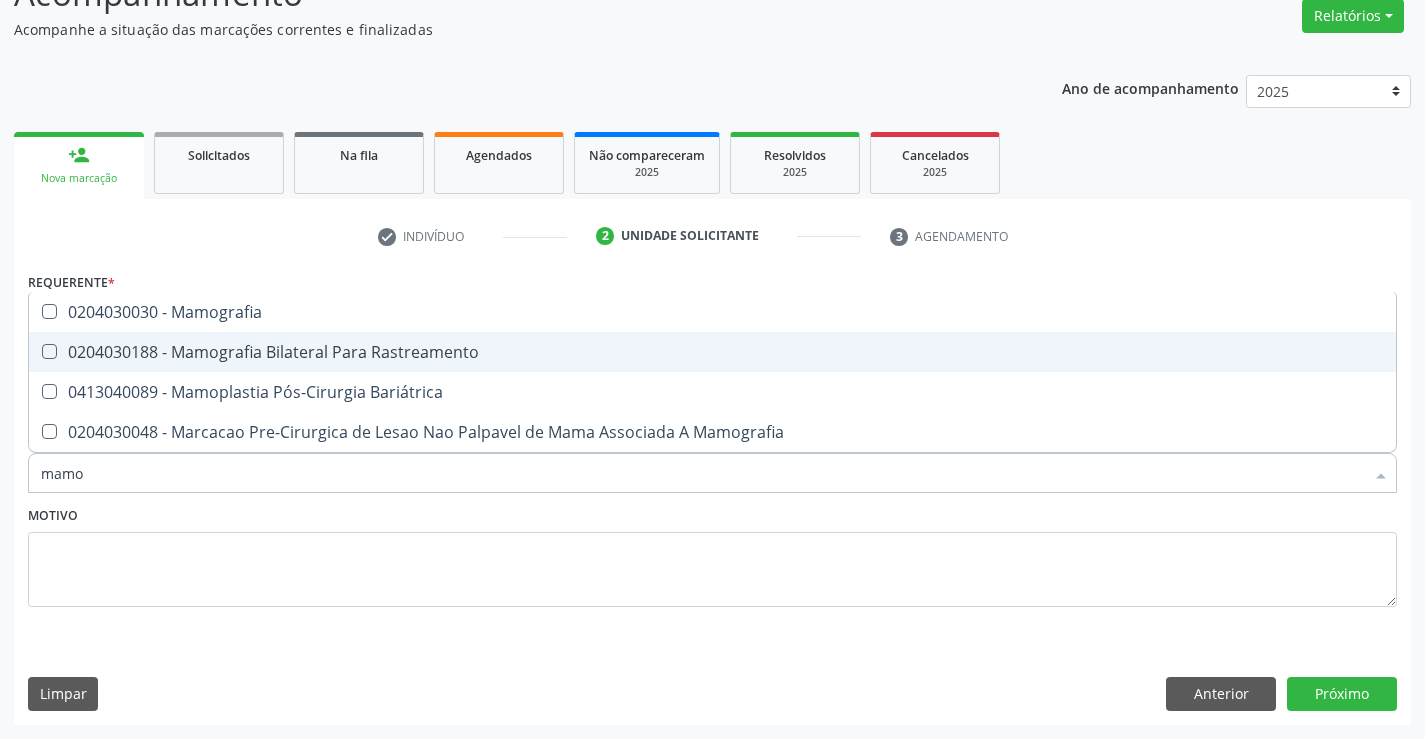 click on "0204030188 - Mamografia Bilateral Para Rastreamento" at bounding box center (712, 352) 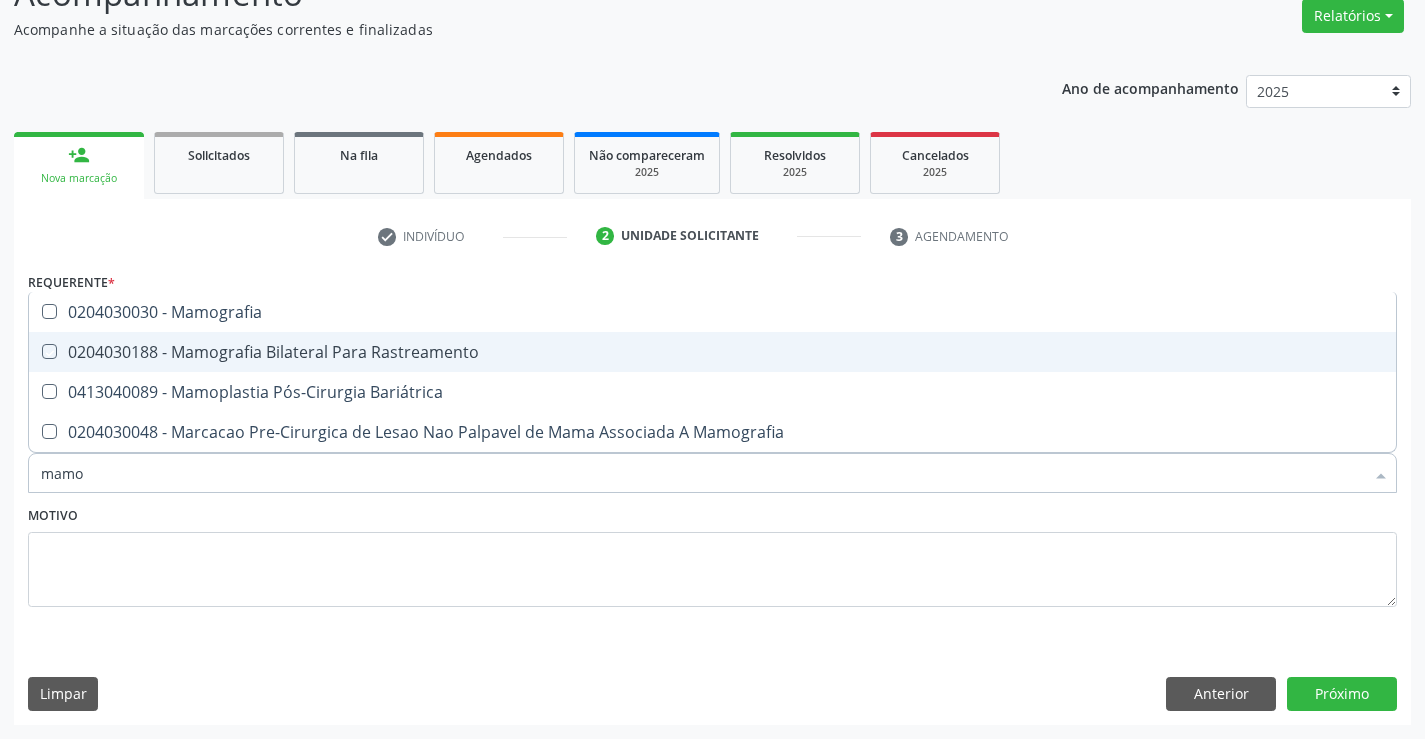 checkbox on "true" 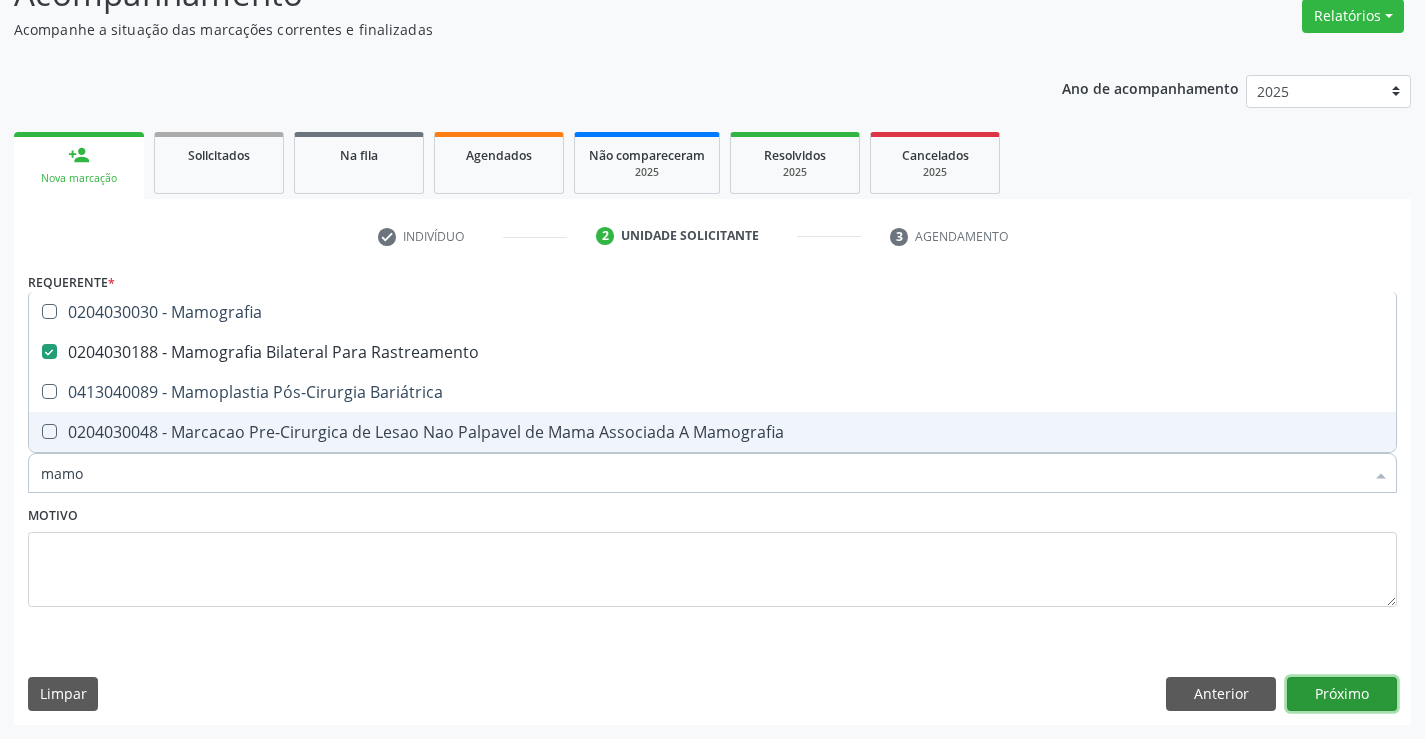click on "Próximo" at bounding box center [1342, 694] 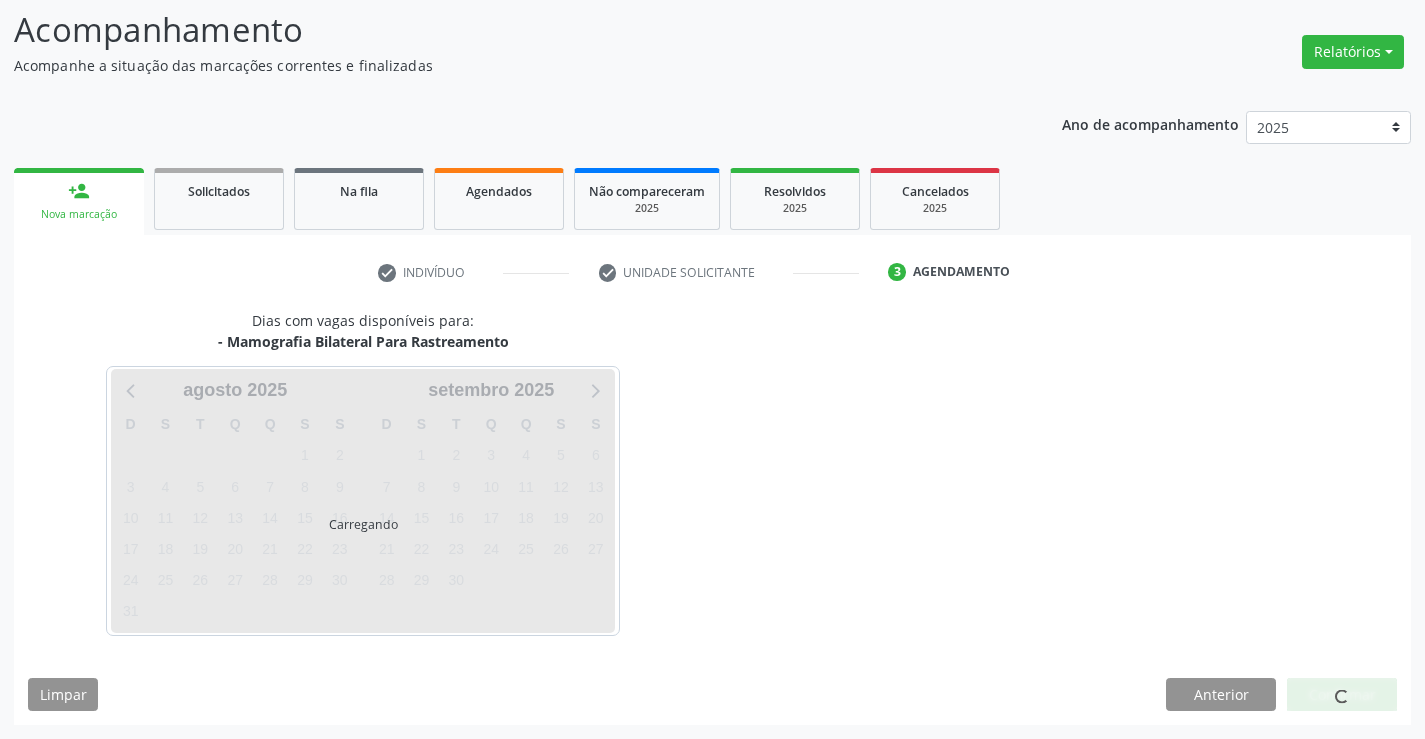 scroll, scrollTop: 131, scrollLeft: 0, axis: vertical 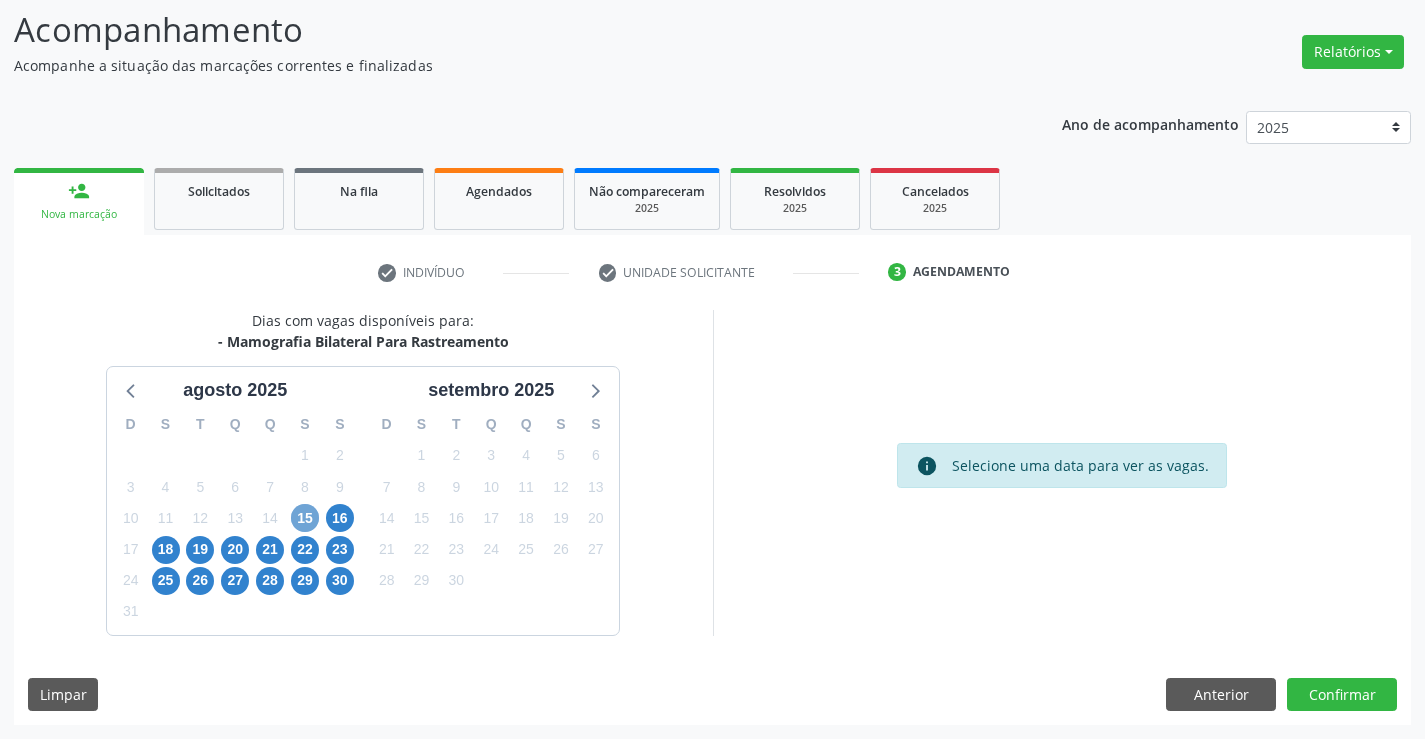 click on "15" at bounding box center [305, 518] 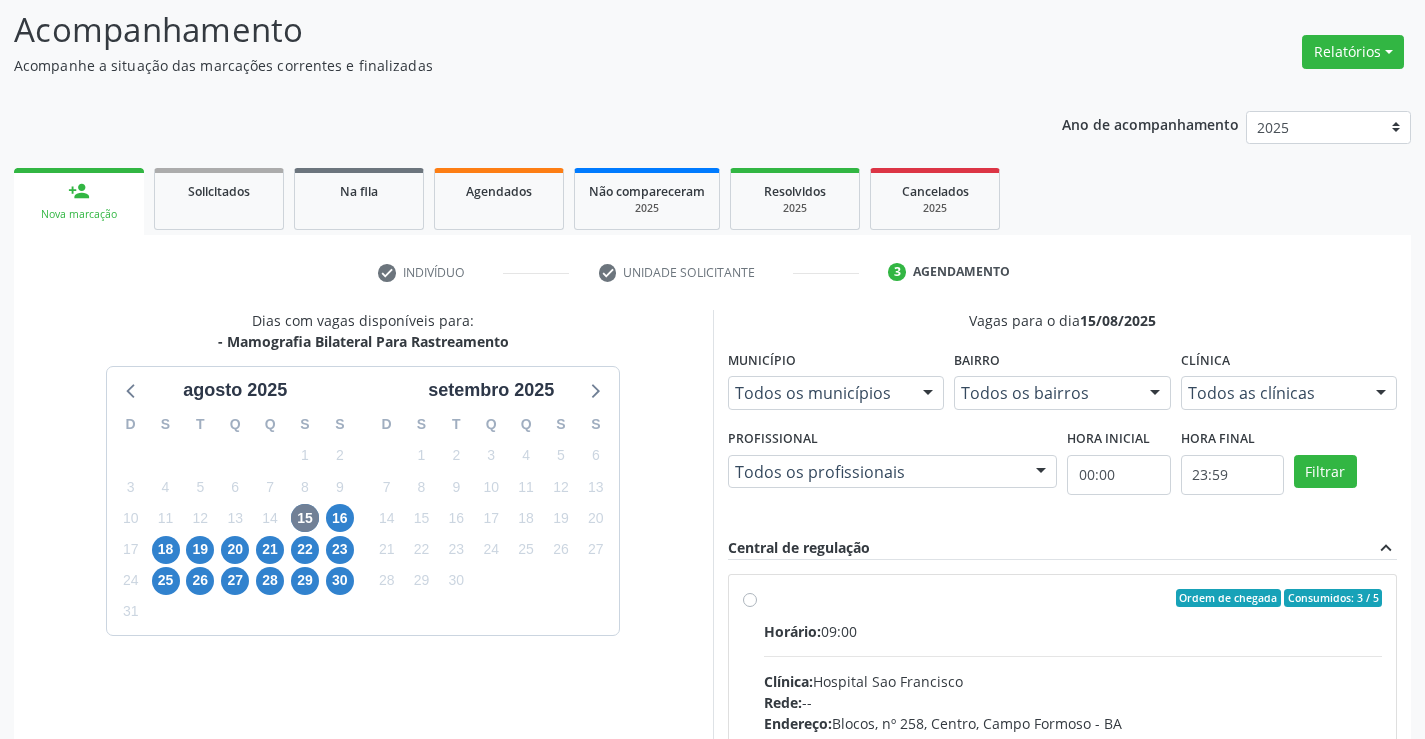 click on "Ordem de chegada
Consumidos: 3 / 5" at bounding box center (1073, 598) 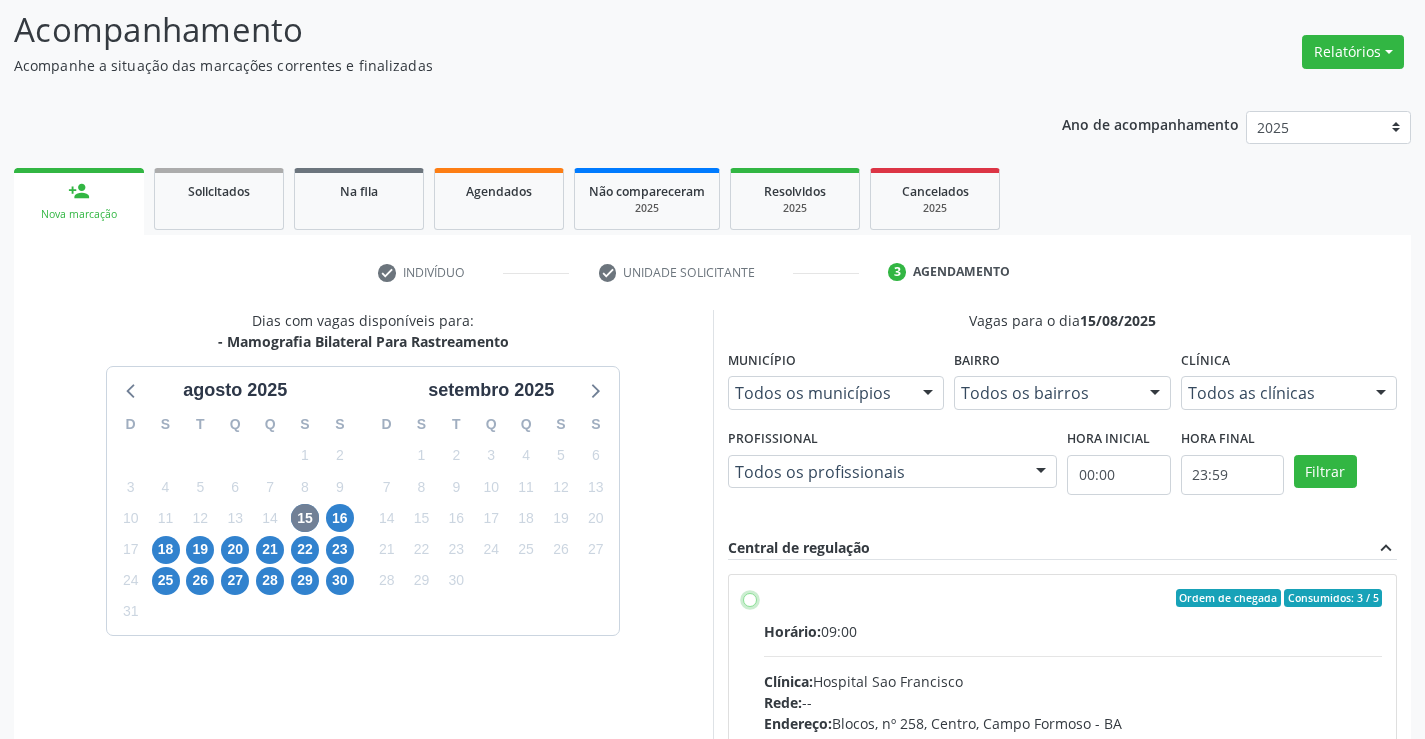 radio on "true" 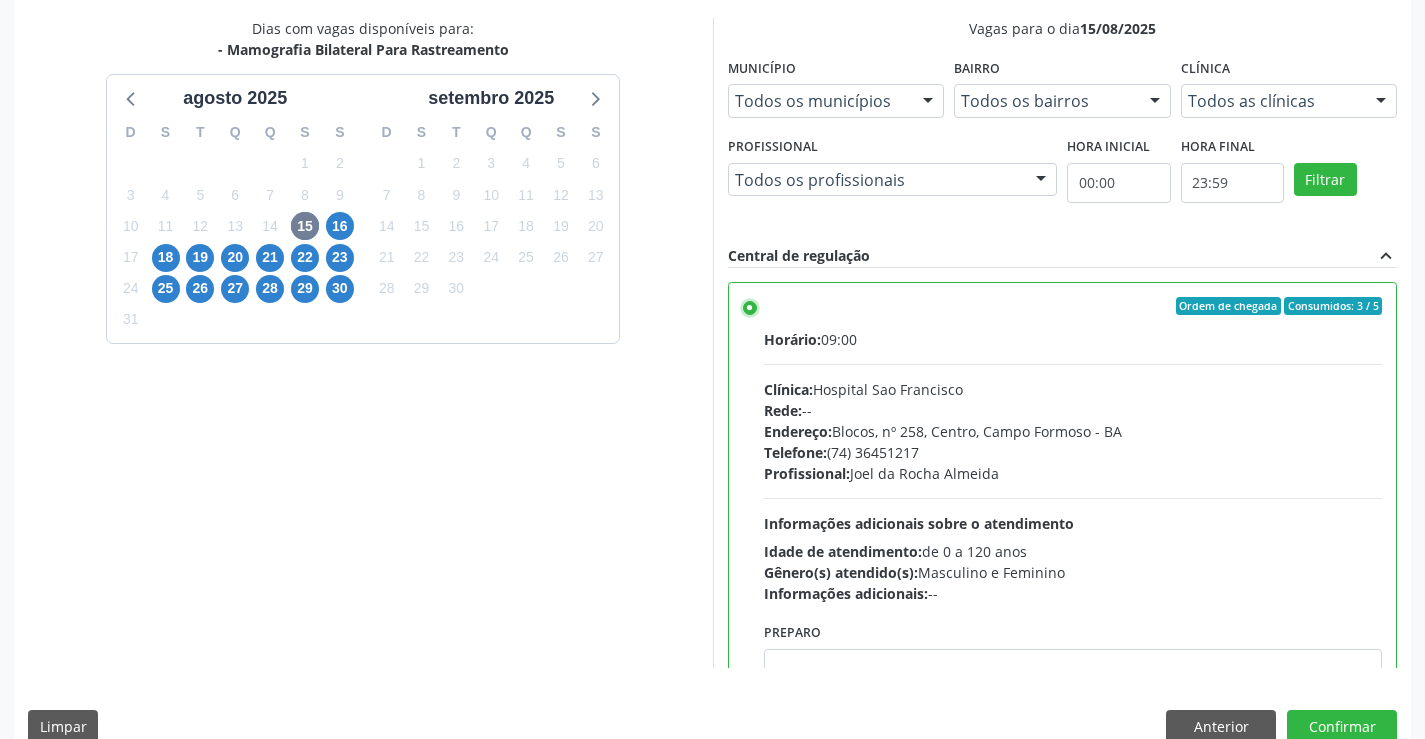 scroll, scrollTop: 456, scrollLeft: 0, axis: vertical 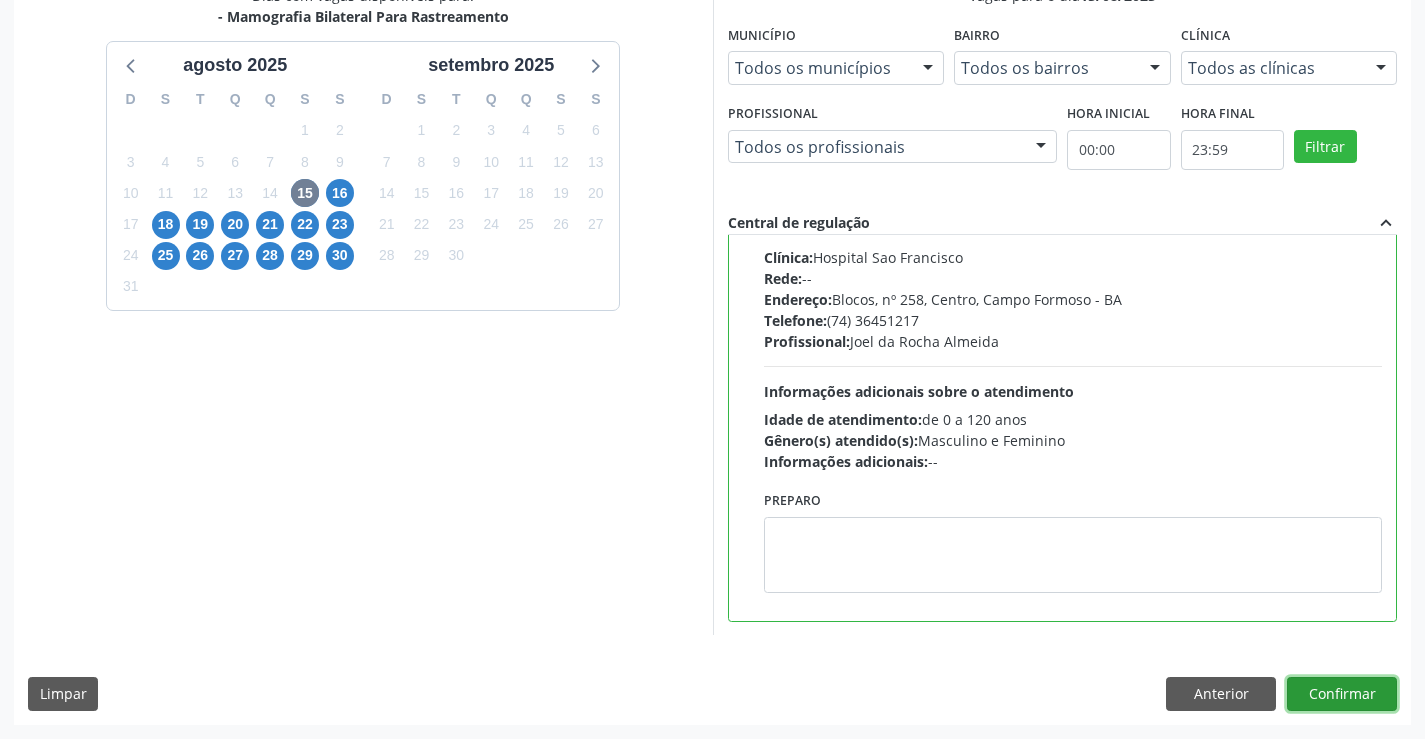 click on "Confirmar" at bounding box center [1342, 694] 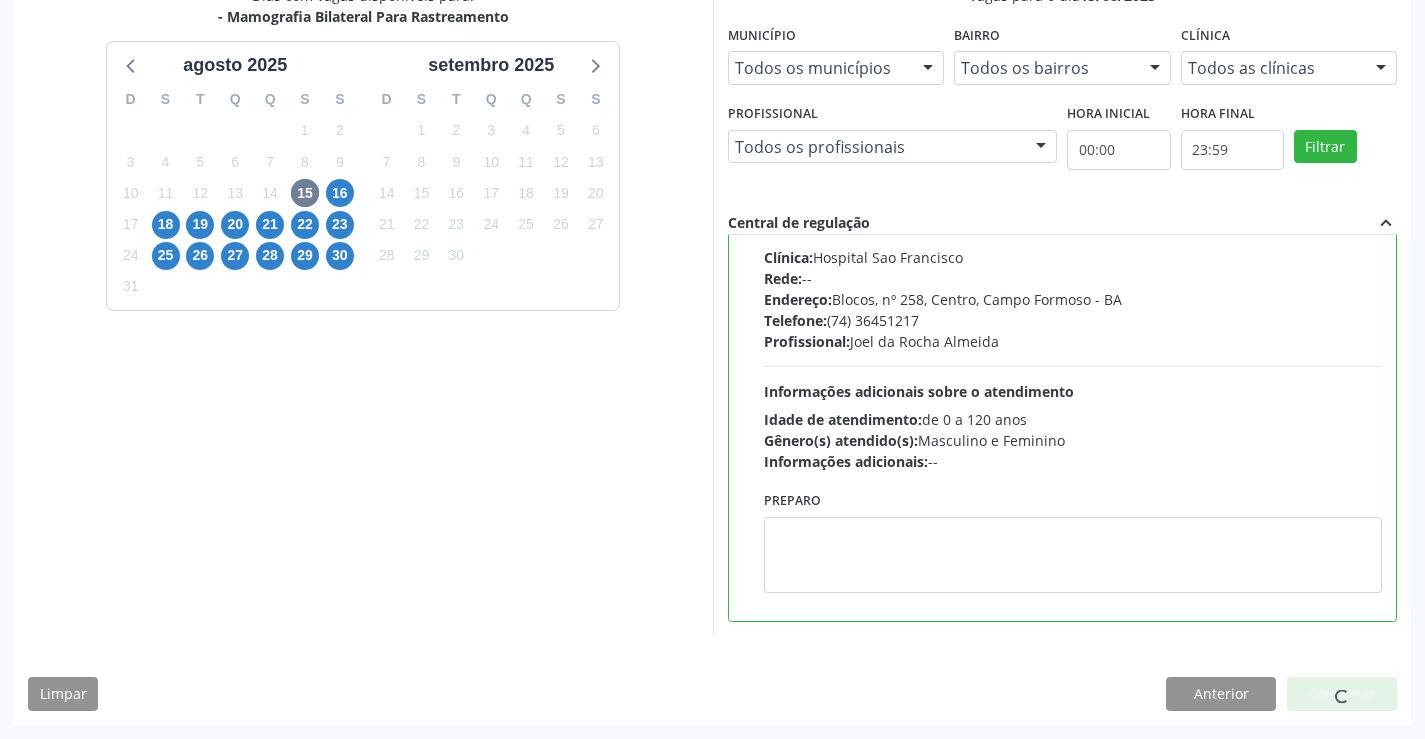 scroll, scrollTop: 0, scrollLeft: 0, axis: both 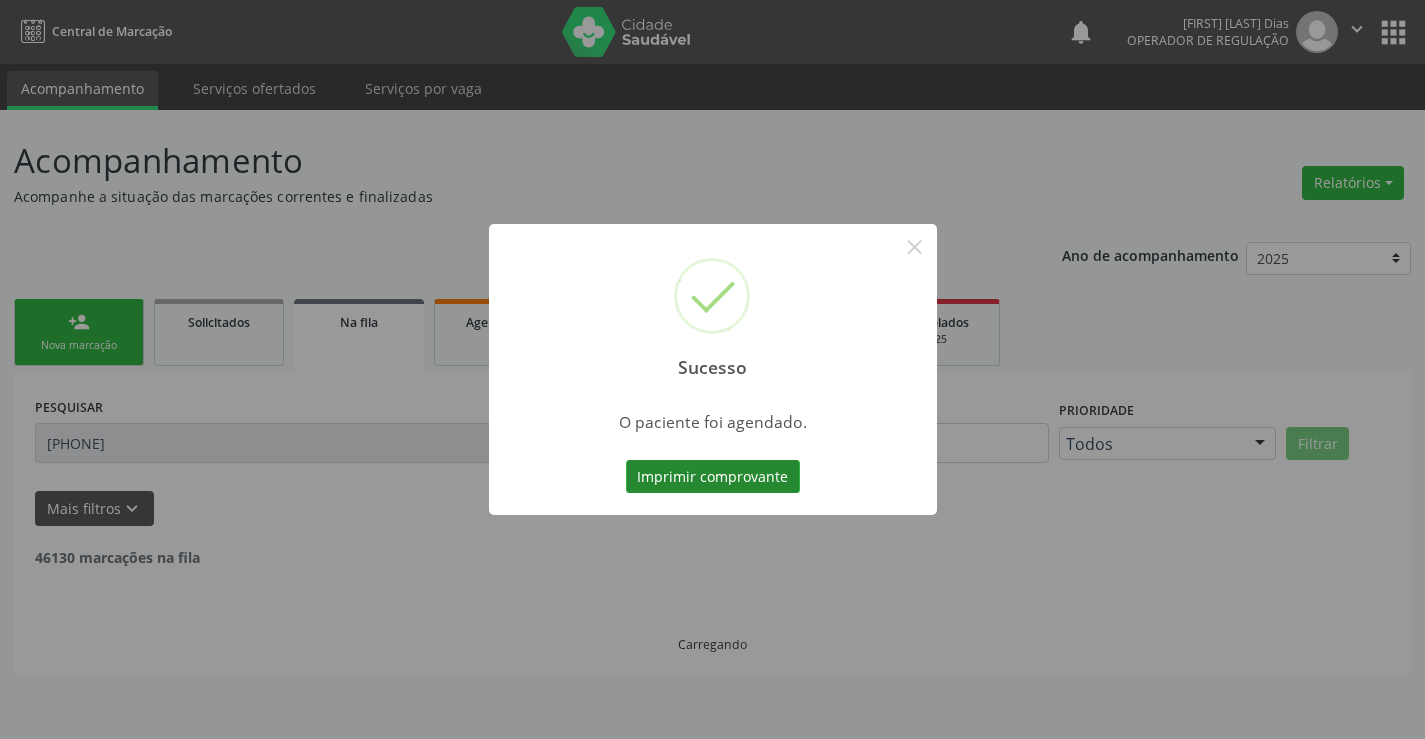 click on "Imprimir comprovante" at bounding box center [713, 477] 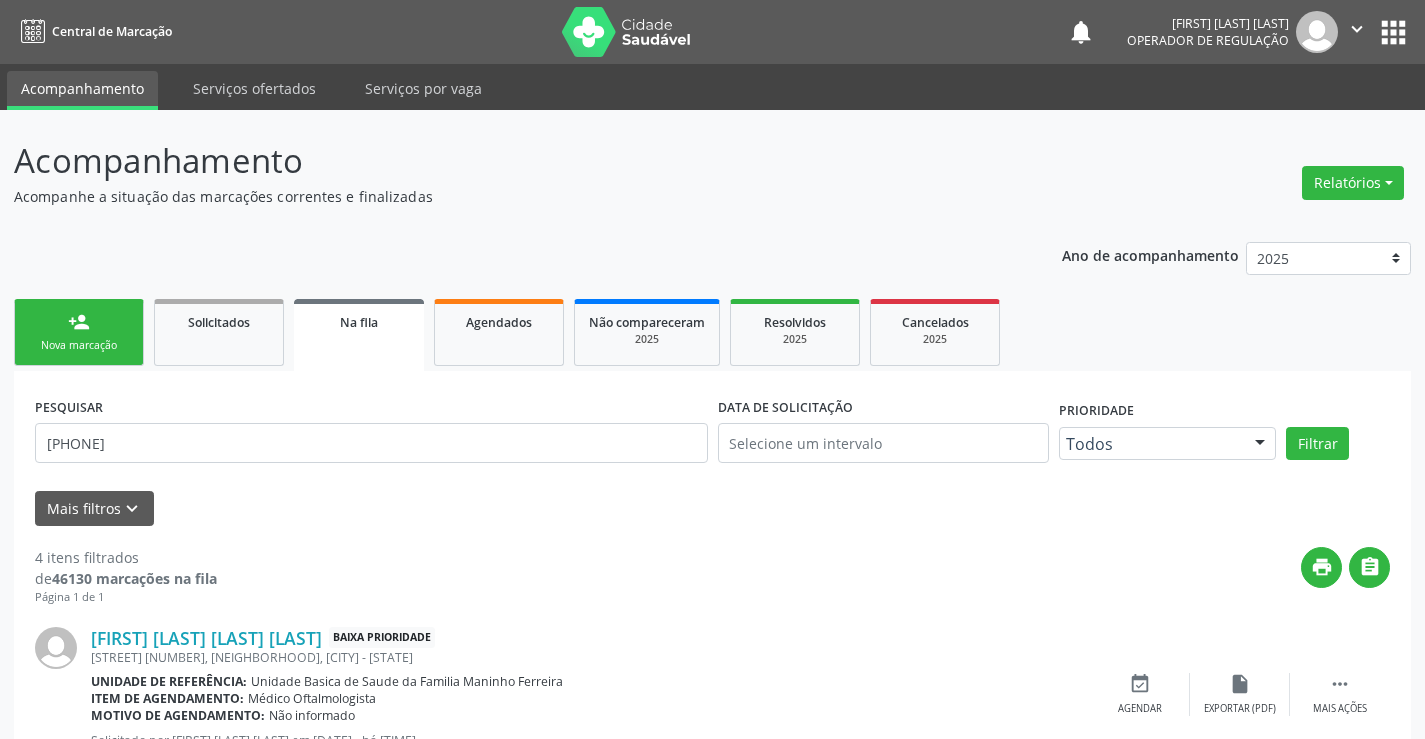 scroll, scrollTop: 0, scrollLeft: 0, axis: both 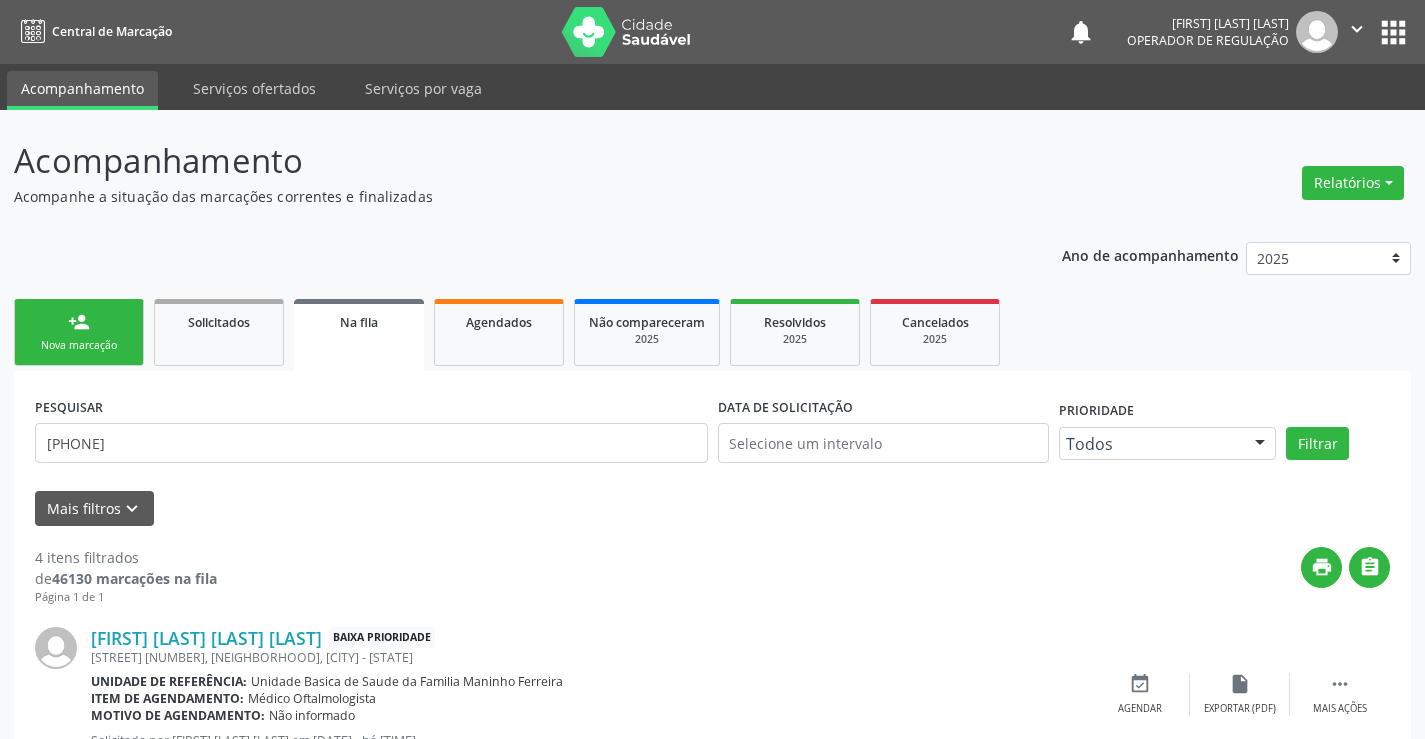 click on "Nova marcação" at bounding box center (79, 345) 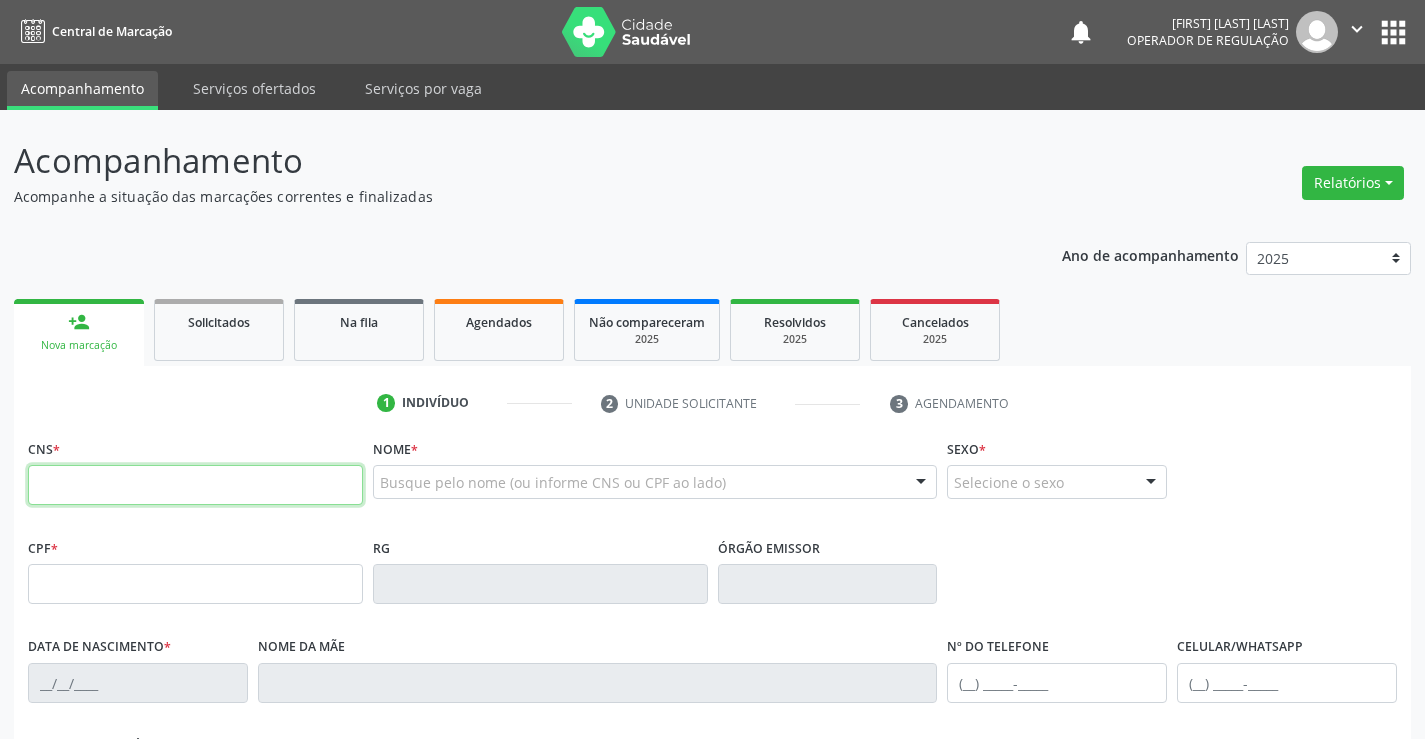 click at bounding box center (195, 485) 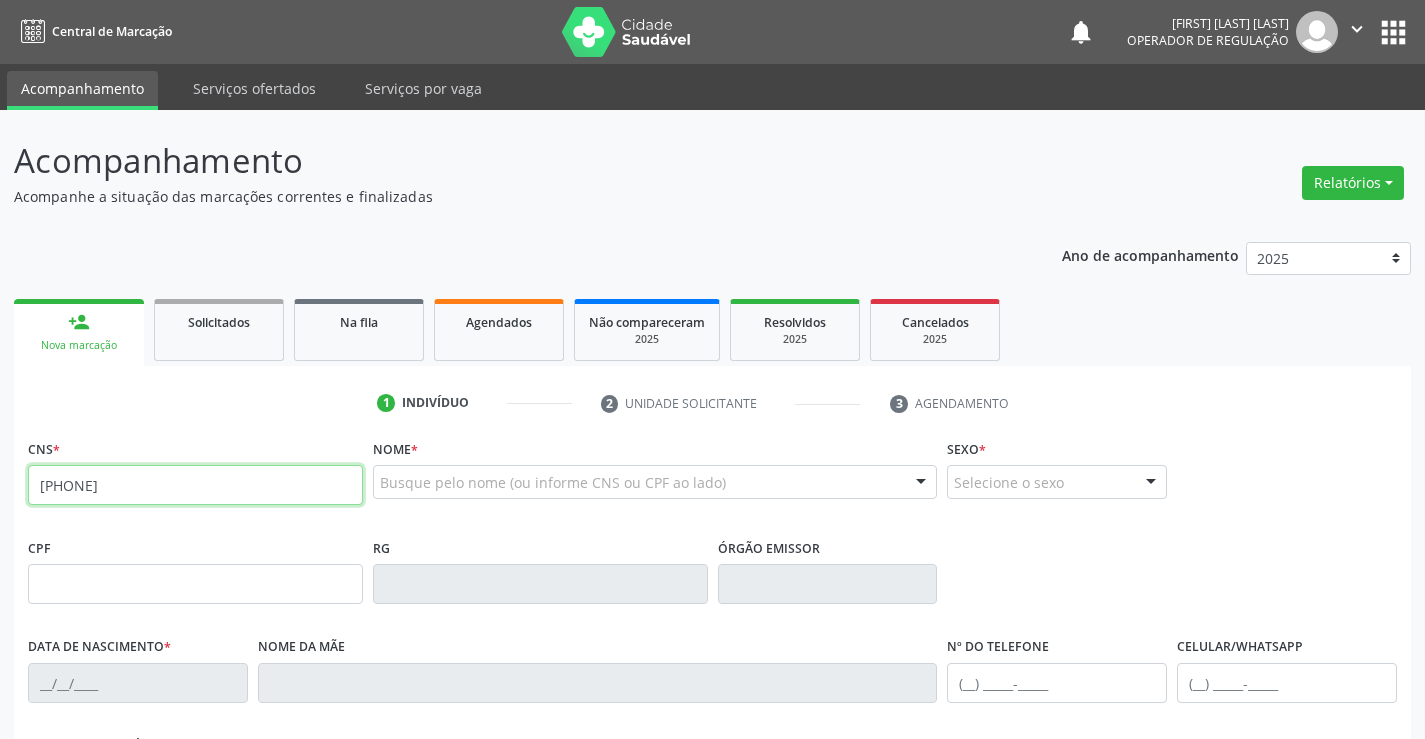 type on "703 1056 3334 0890" 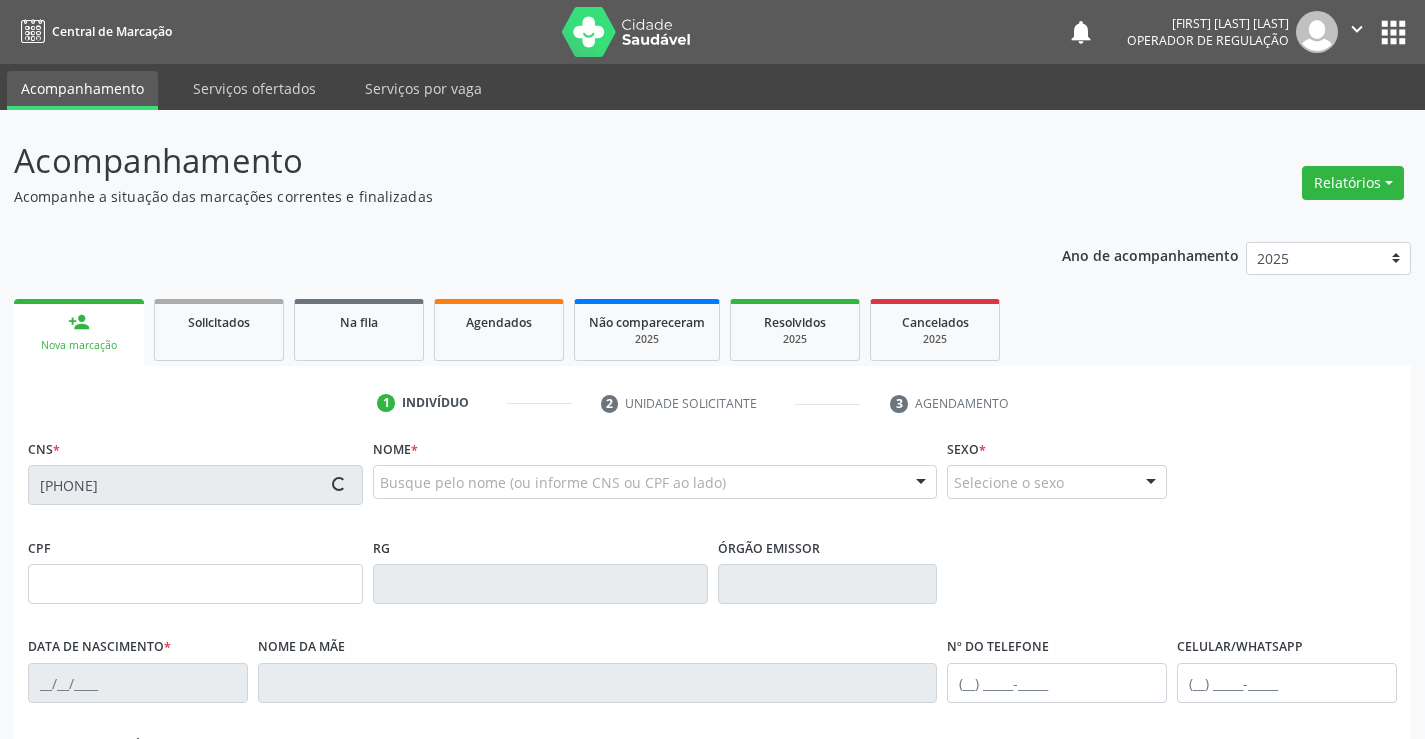 type on "1213138167" 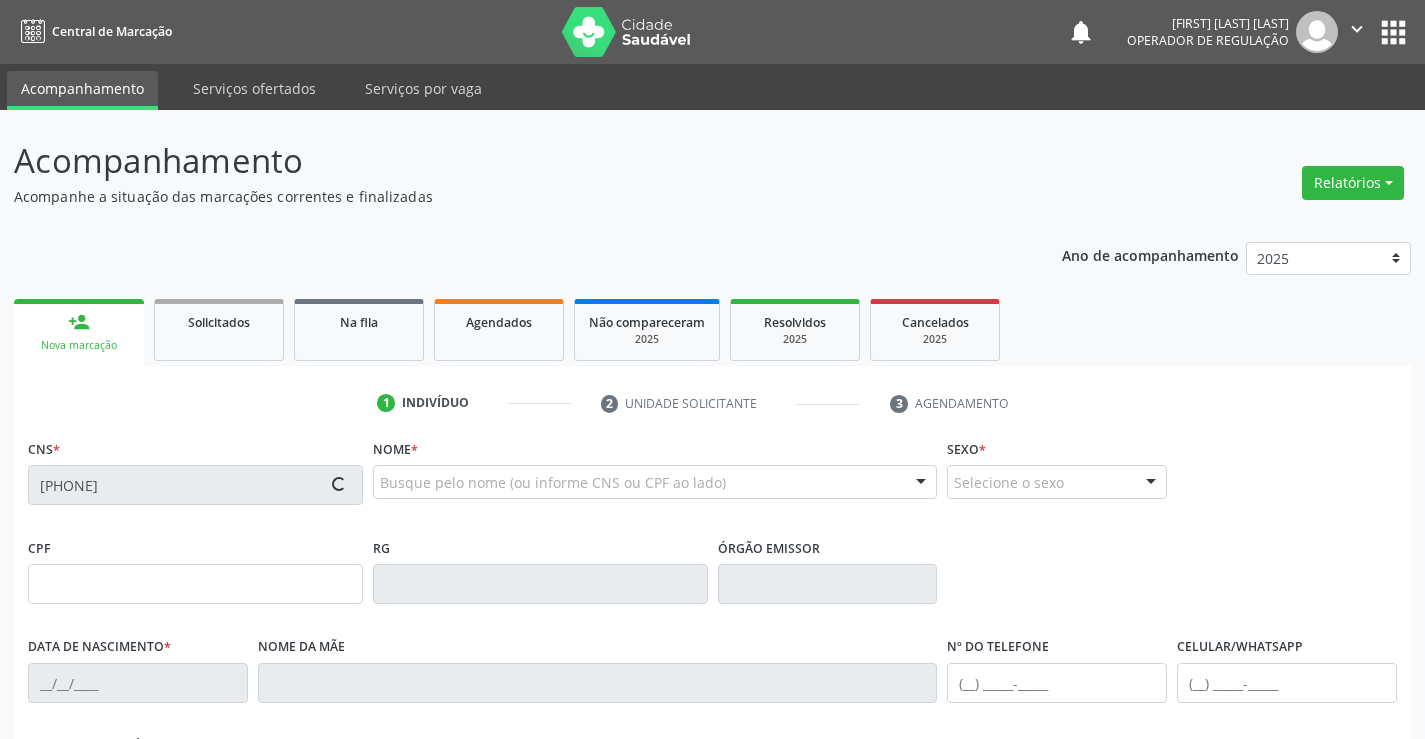 type on "29/06/1977" 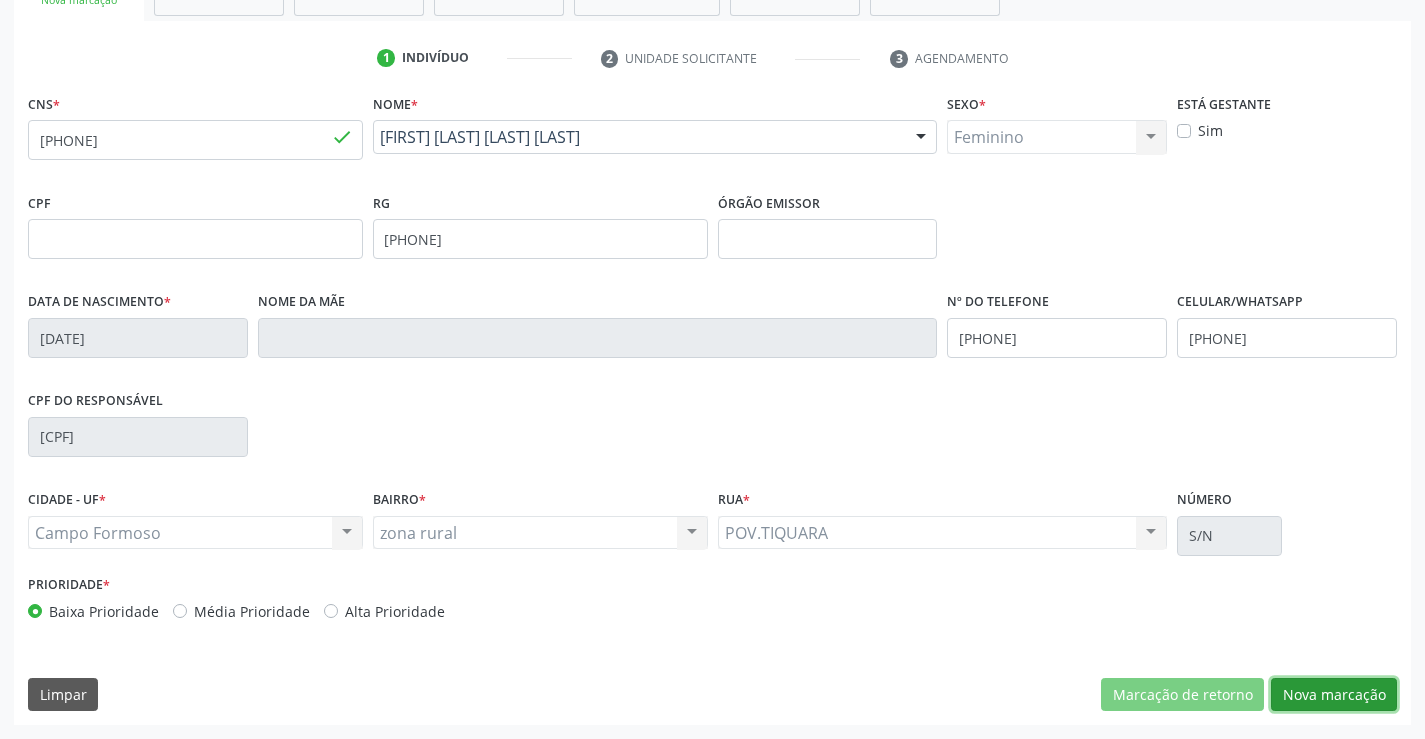 click on "Nova marcação" at bounding box center (1334, 695) 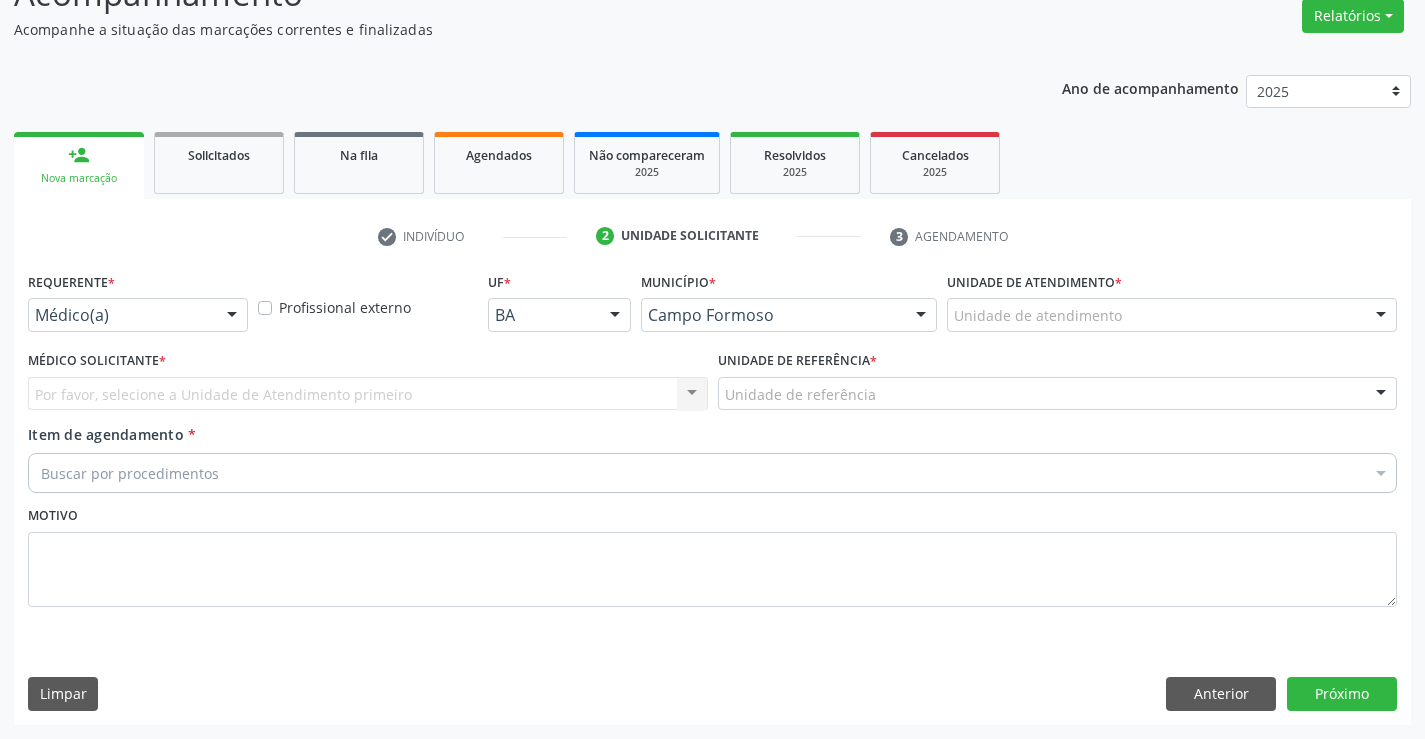 scroll, scrollTop: 167, scrollLeft: 0, axis: vertical 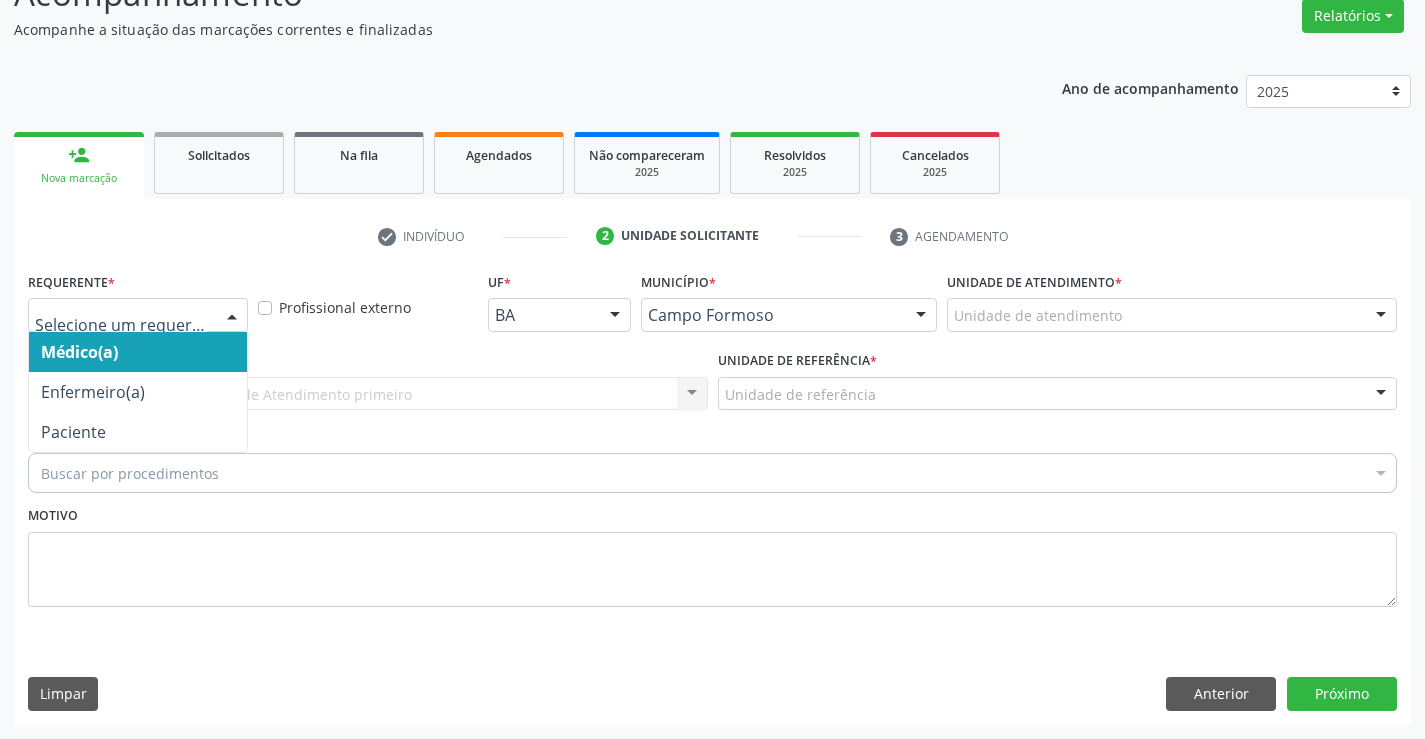 click at bounding box center (232, 316) 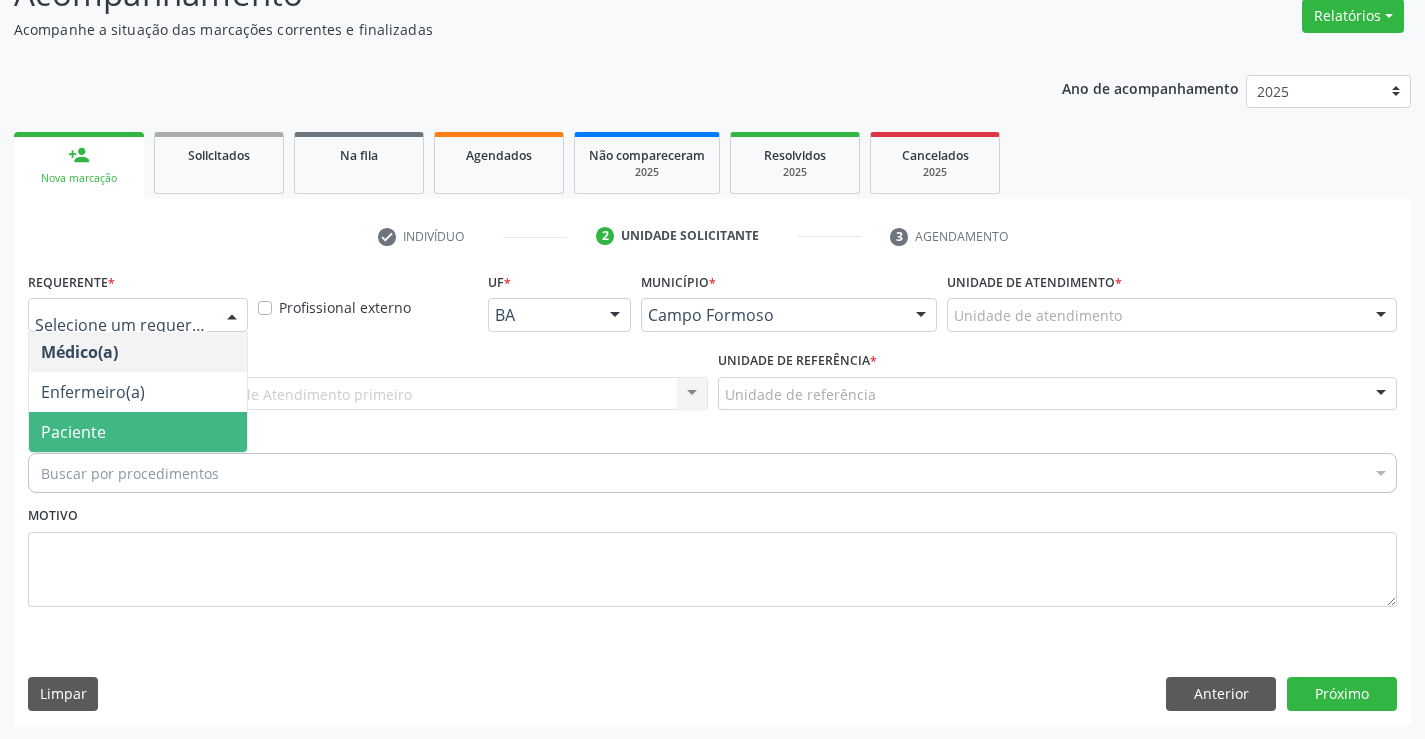 click on "Paciente" at bounding box center (138, 432) 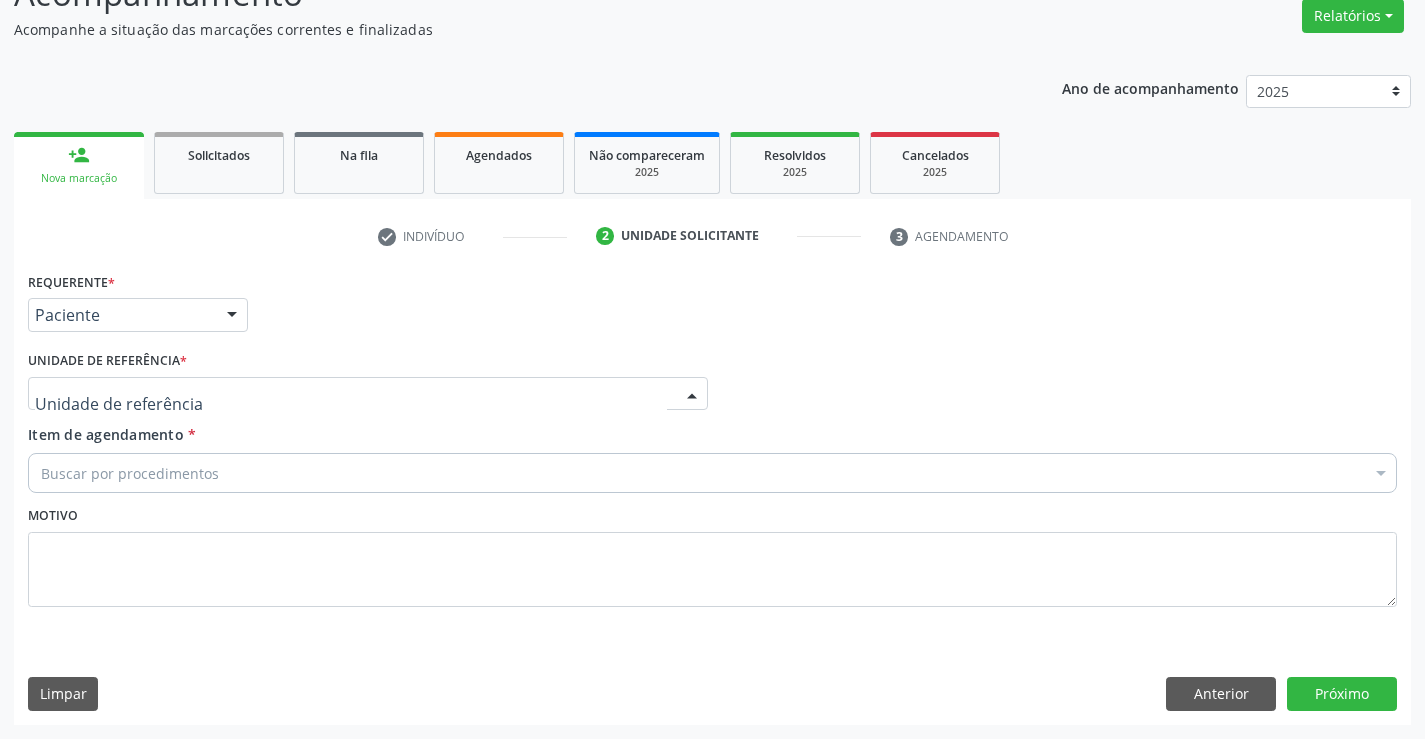 click at bounding box center [368, 394] 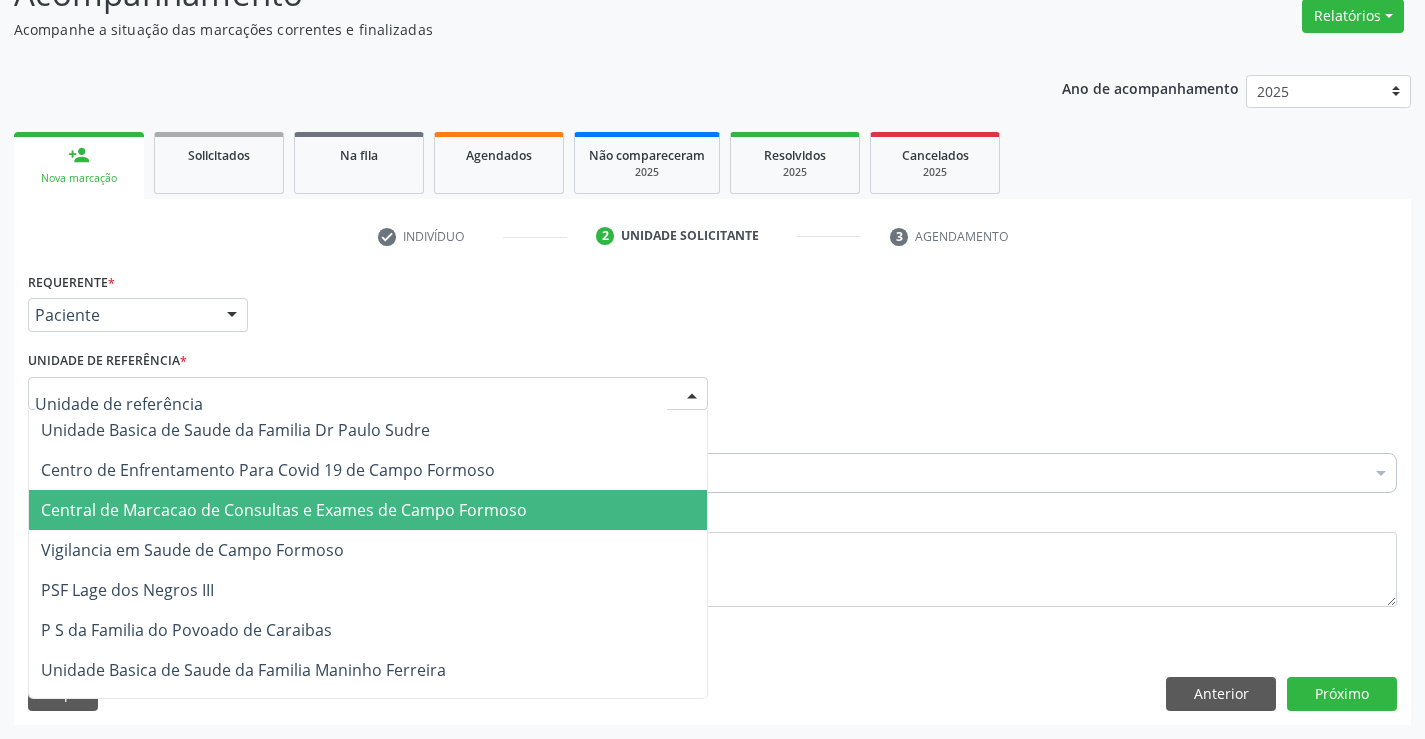 drag, startPoint x: 348, startPoint y: 511, endPoint x: 223, endPoint y: 475, distance: 130.08075 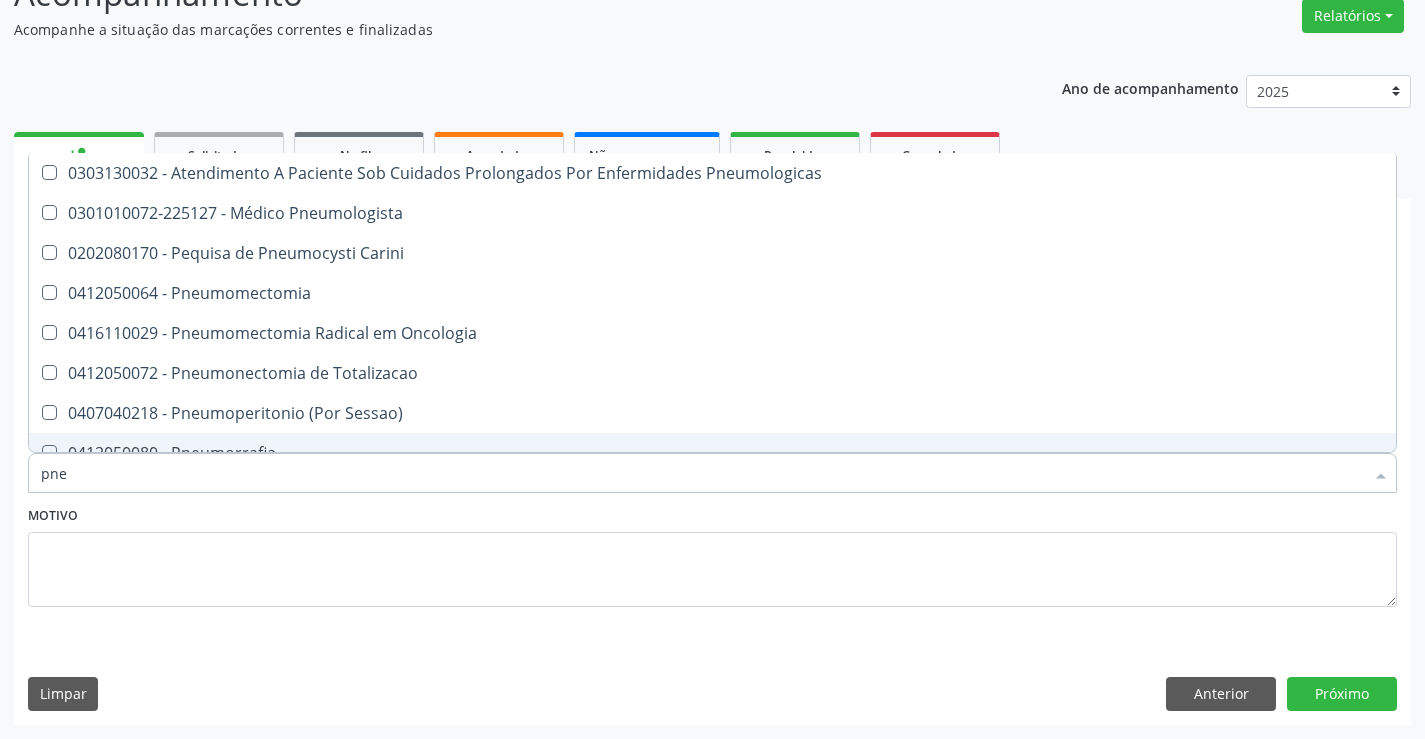 type on "pneu" 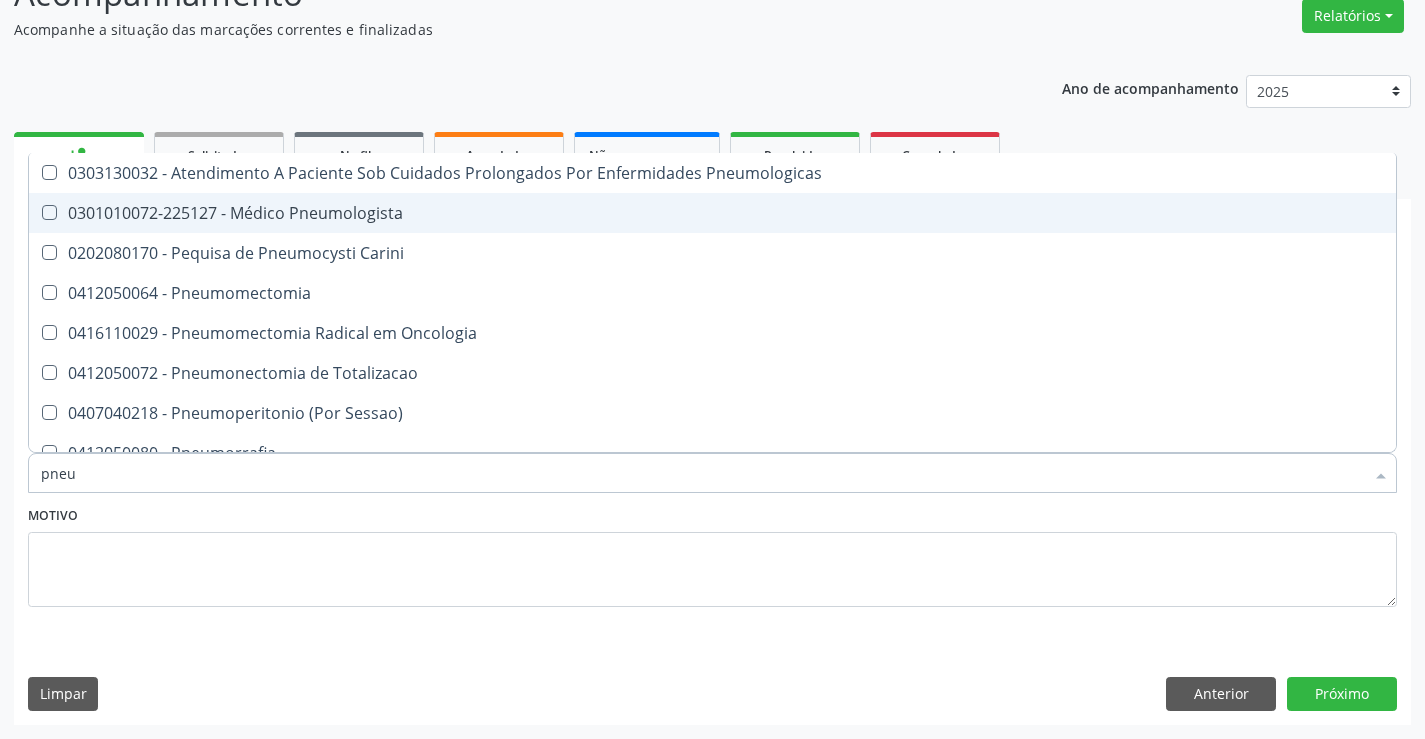 click on "0301010072-225127 - Médico Pneumologista" at bounding box center (712, 213) 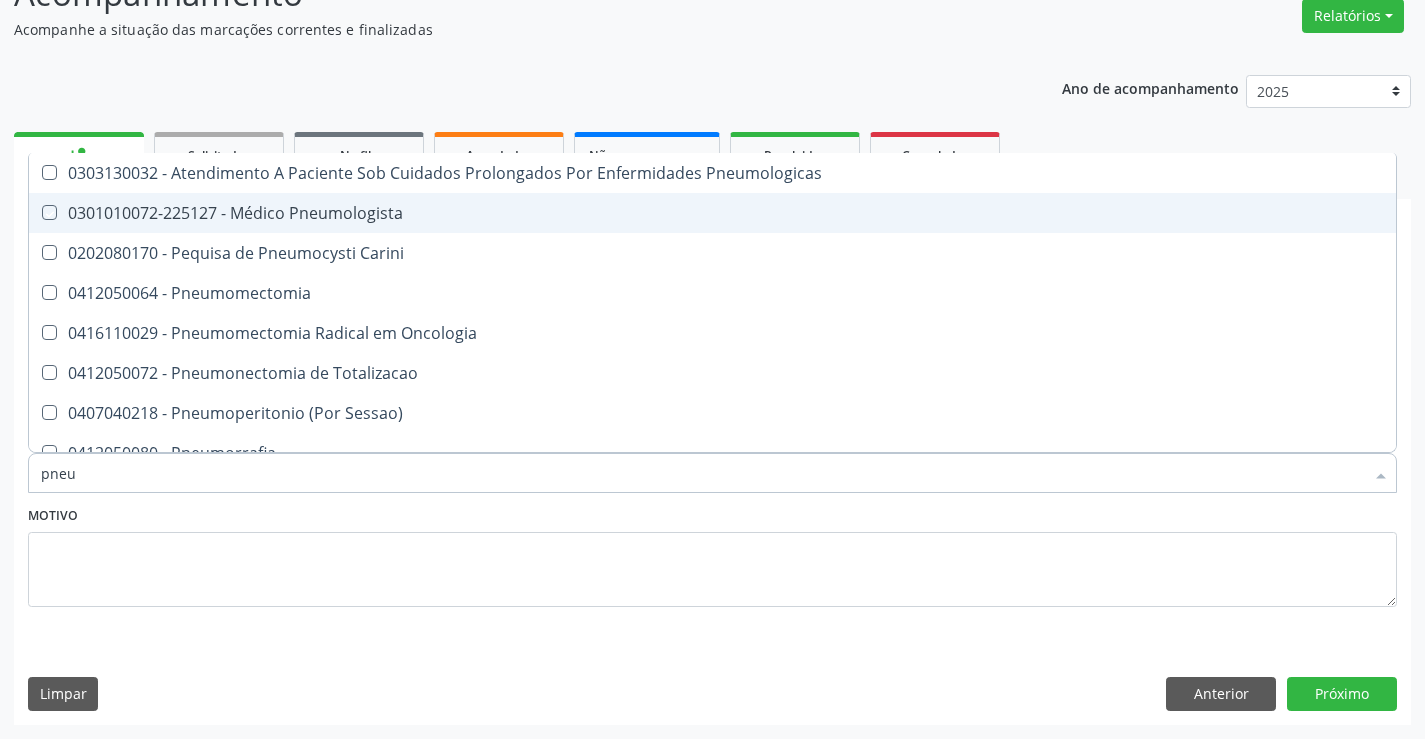 checkbox on "true" 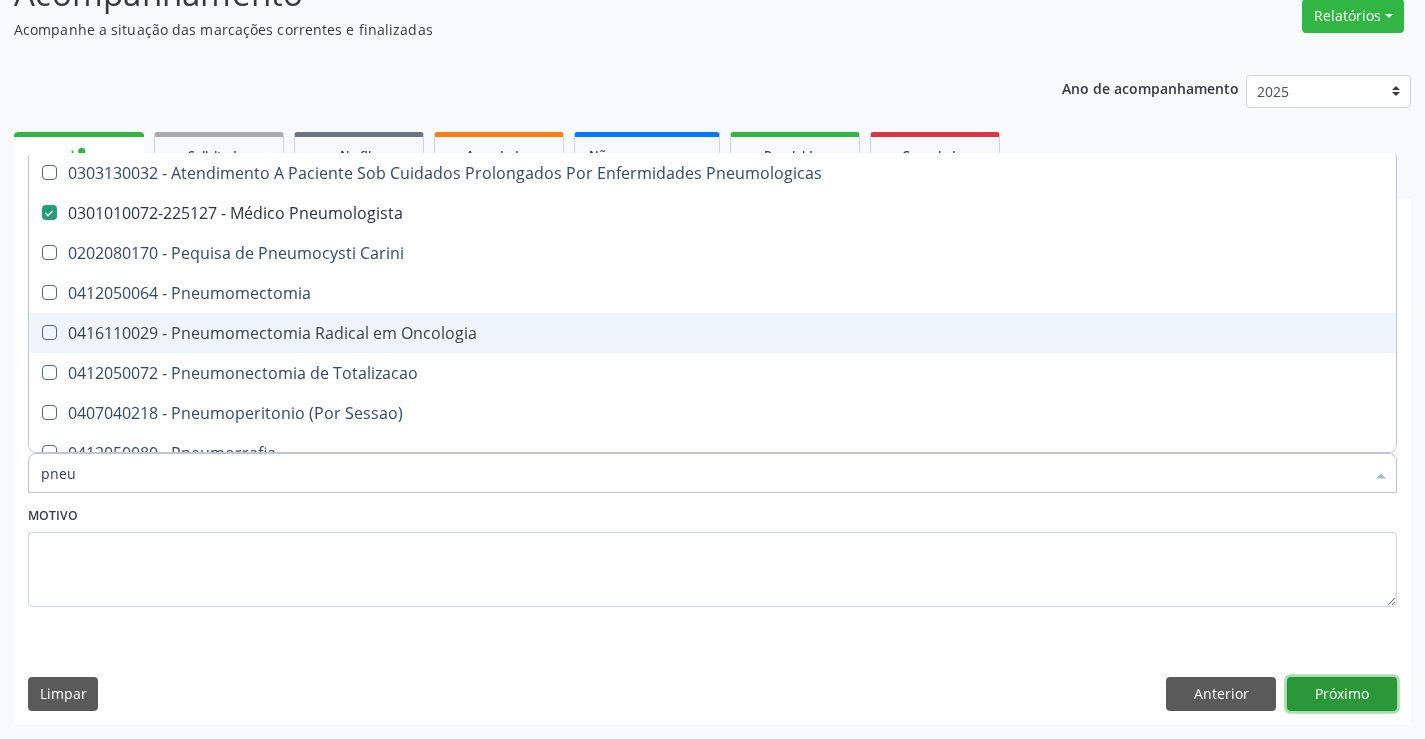 click on "Próximo" at bounding box center [1342, 694] 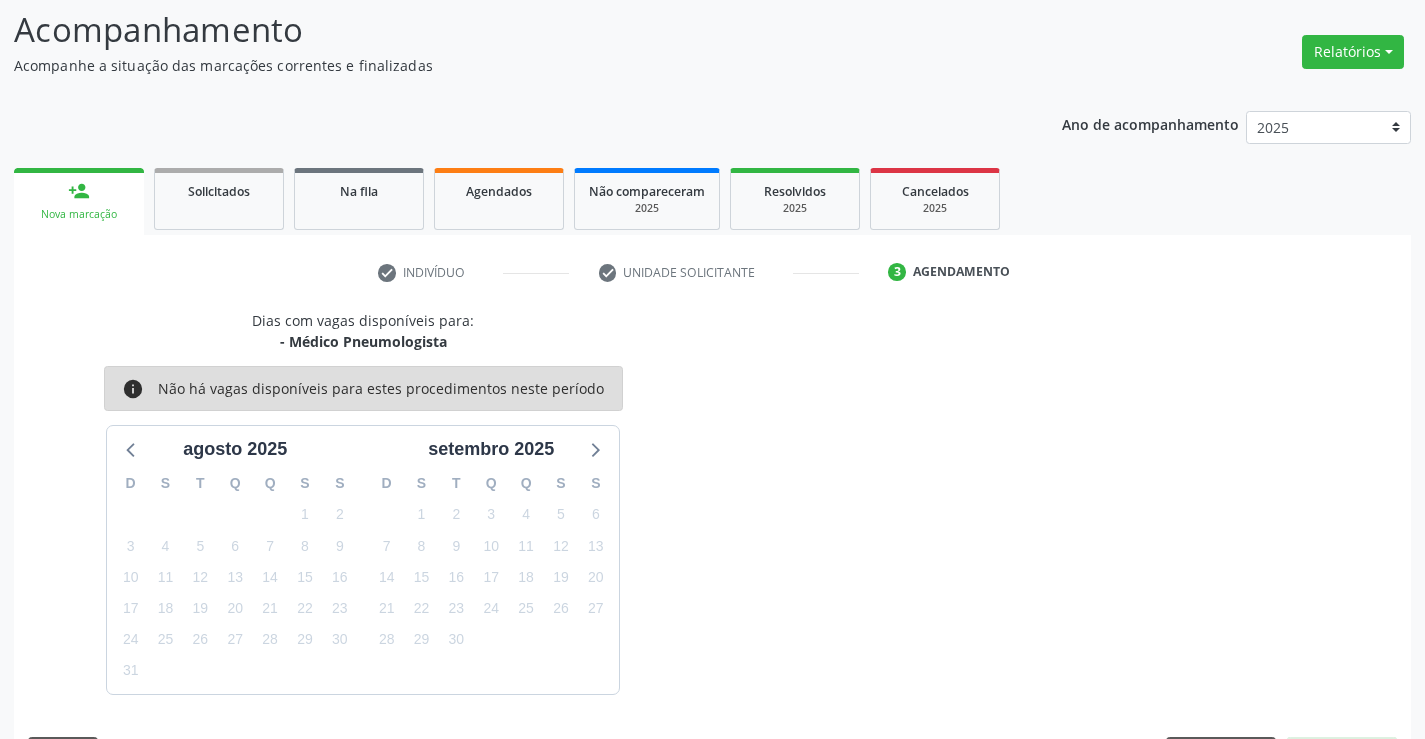 scroll, scrollTop: 167, scrollLeft: 0, axis: vertical 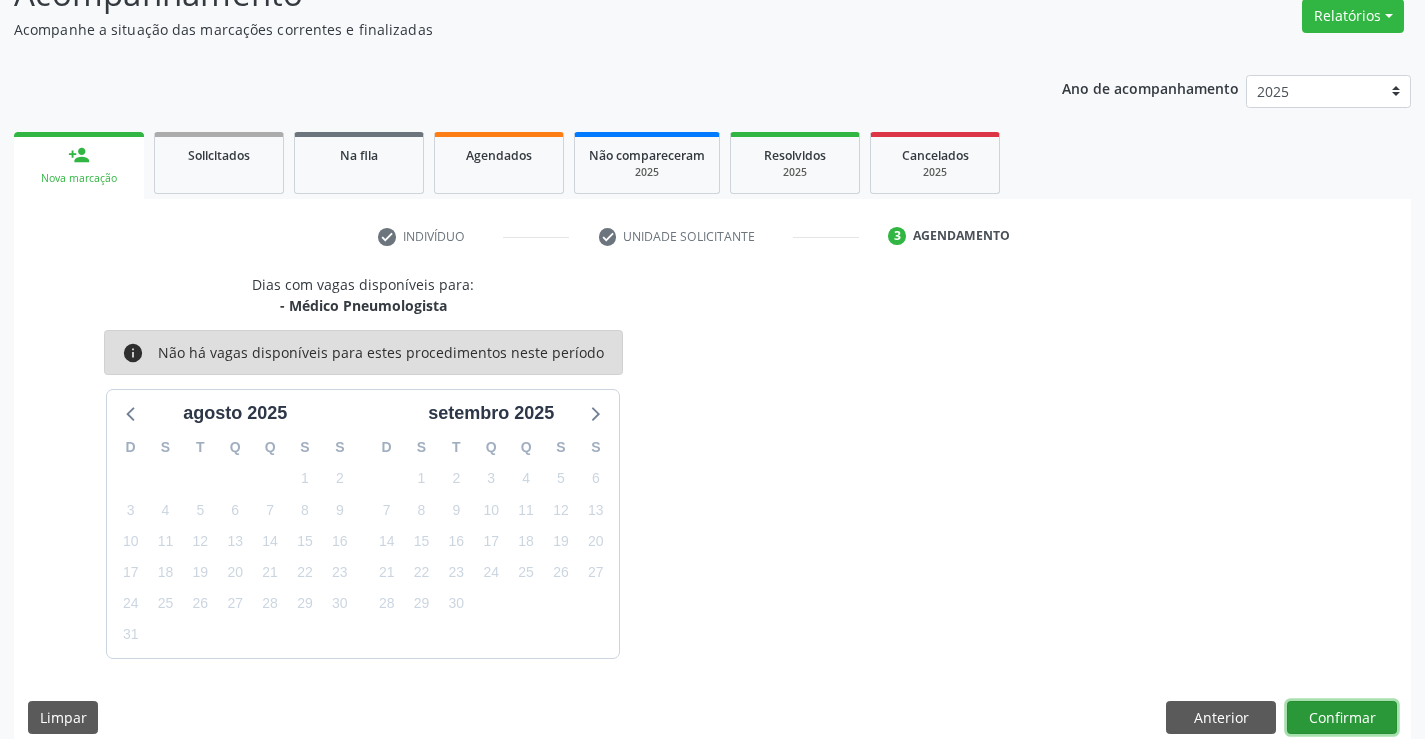 click on "Confirmar" at bounding box center [1342, 718] 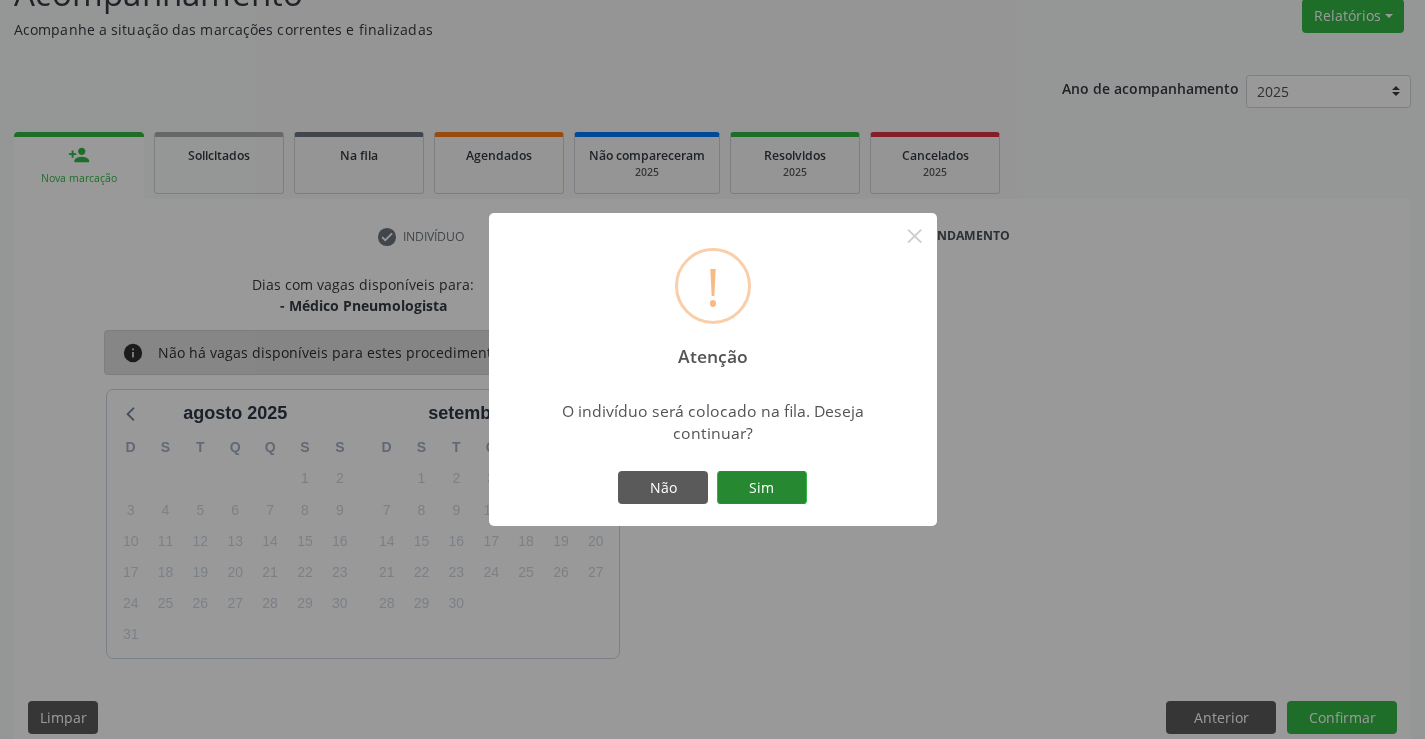 click on "Sim" at bounding box center [762, 488] 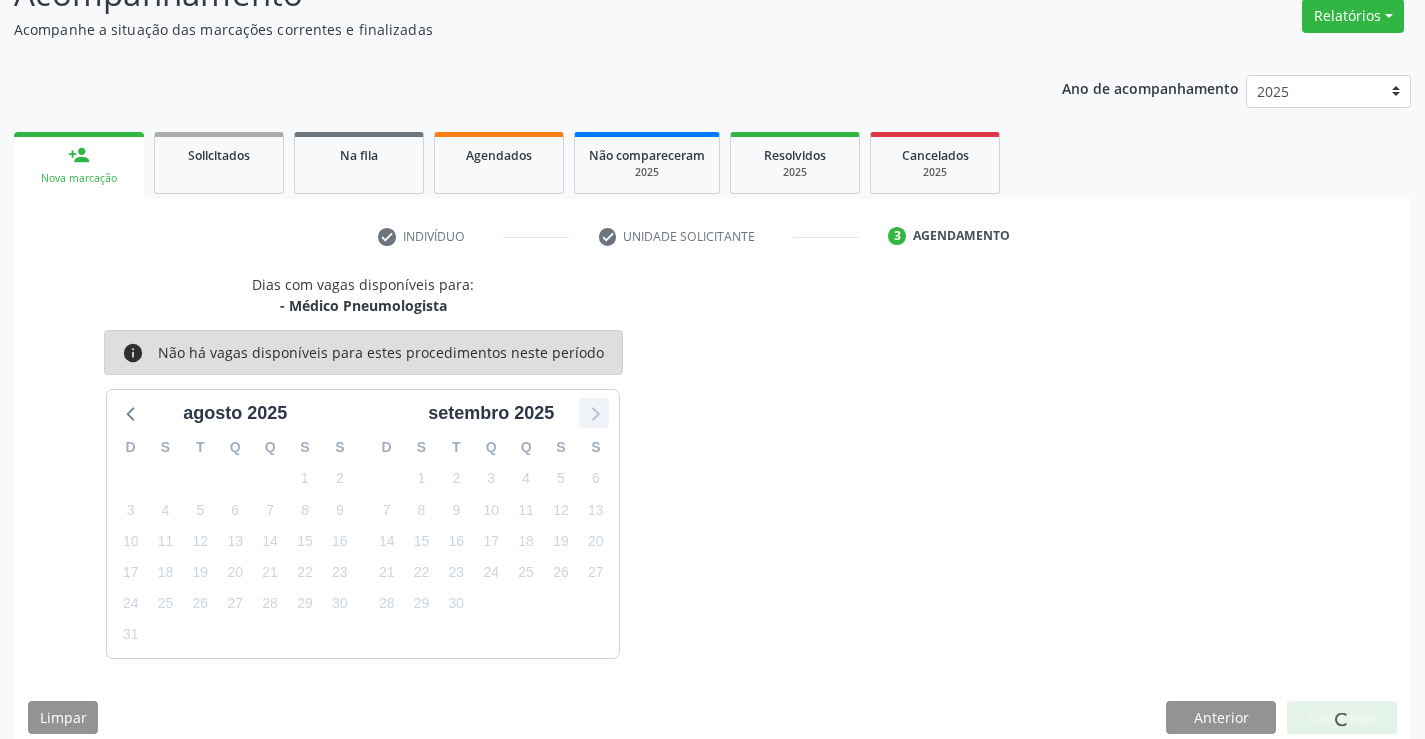 scroll, scrollTop: 0, scrollLeft: 0, axis: both 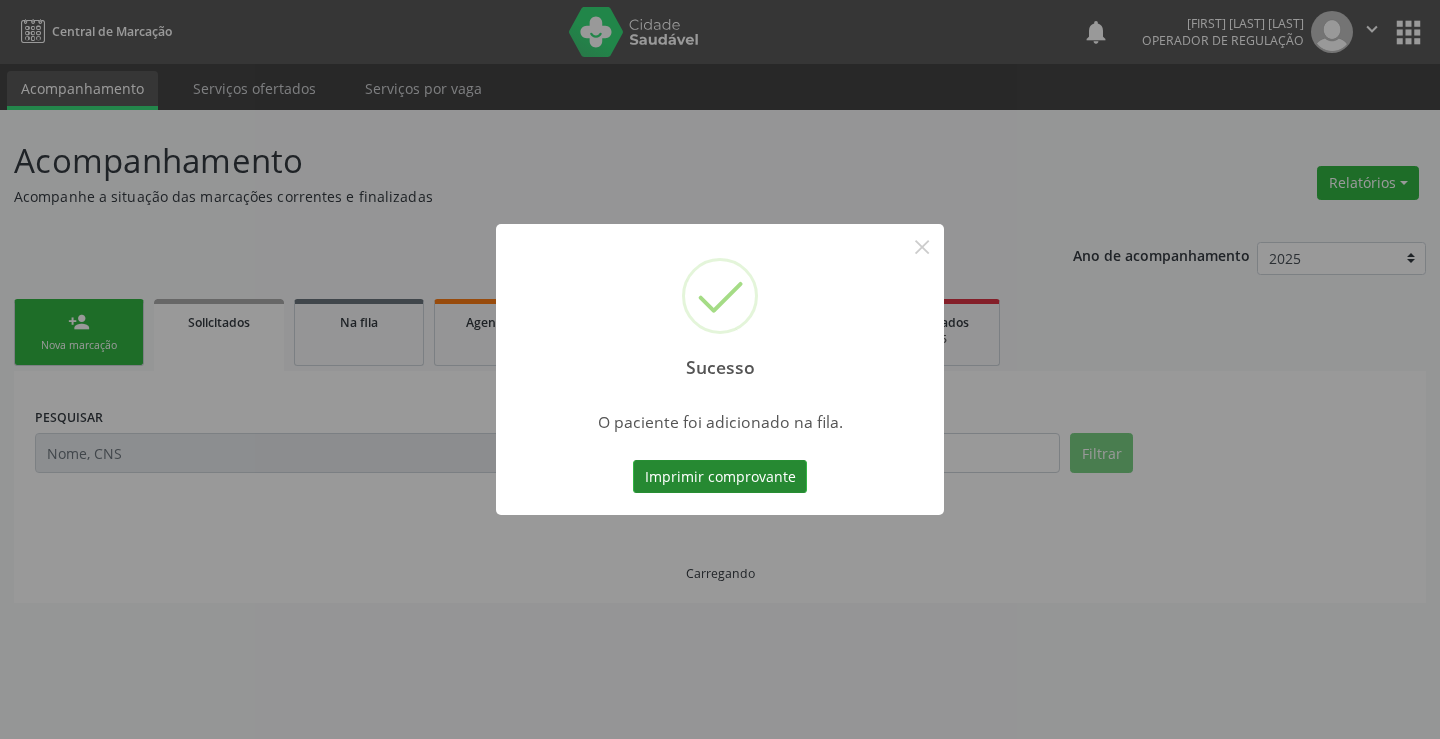 click on "Imprimir comprovante" at bounding box center [720, 477] 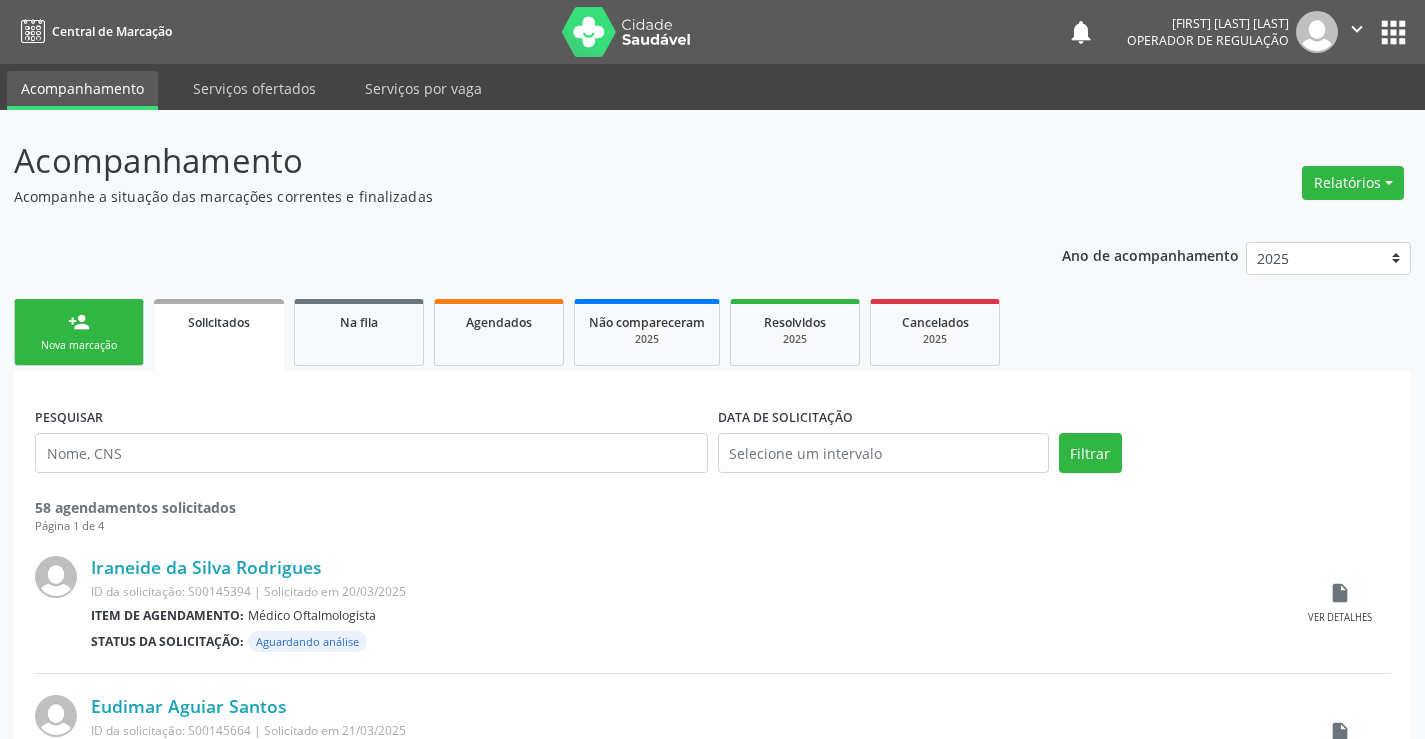 click on "Nova marcação" at bounding box center (79, 345) 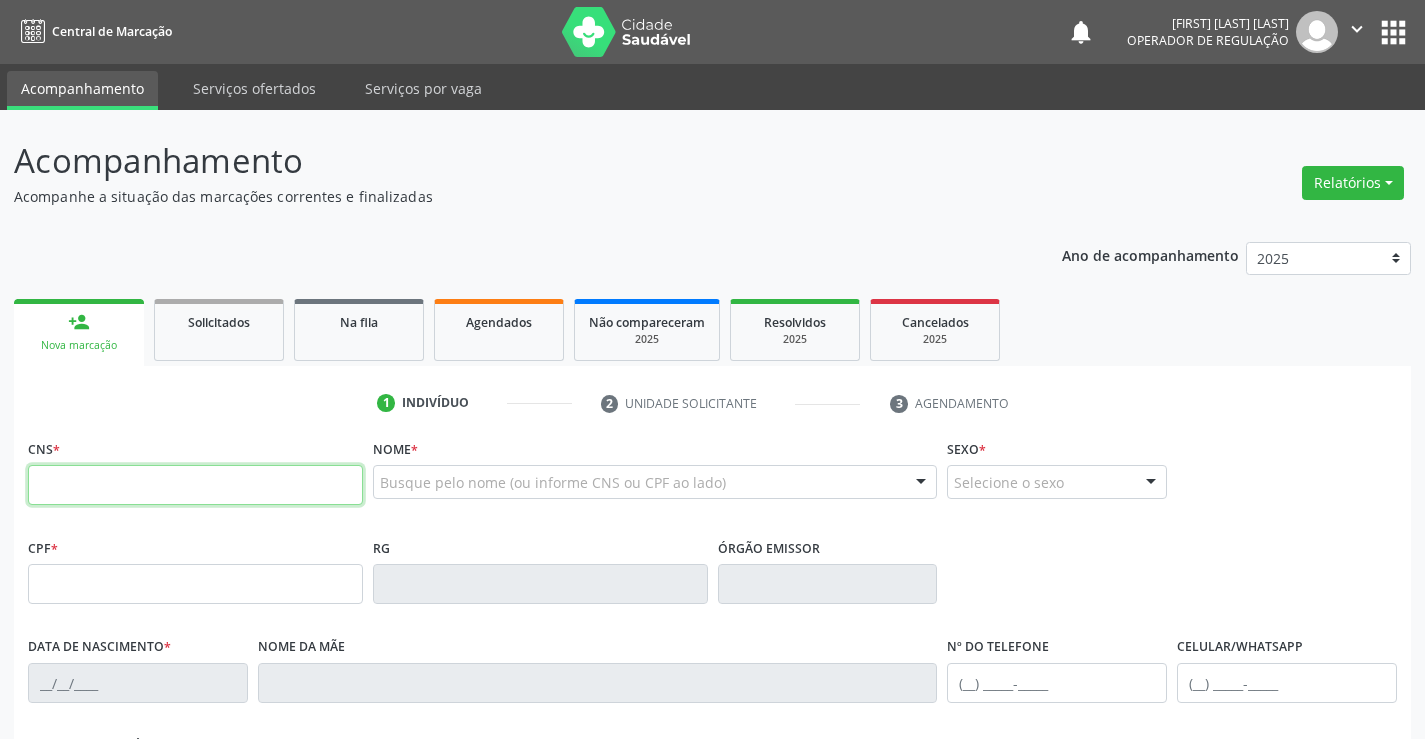click at bounding box center (195, 485) 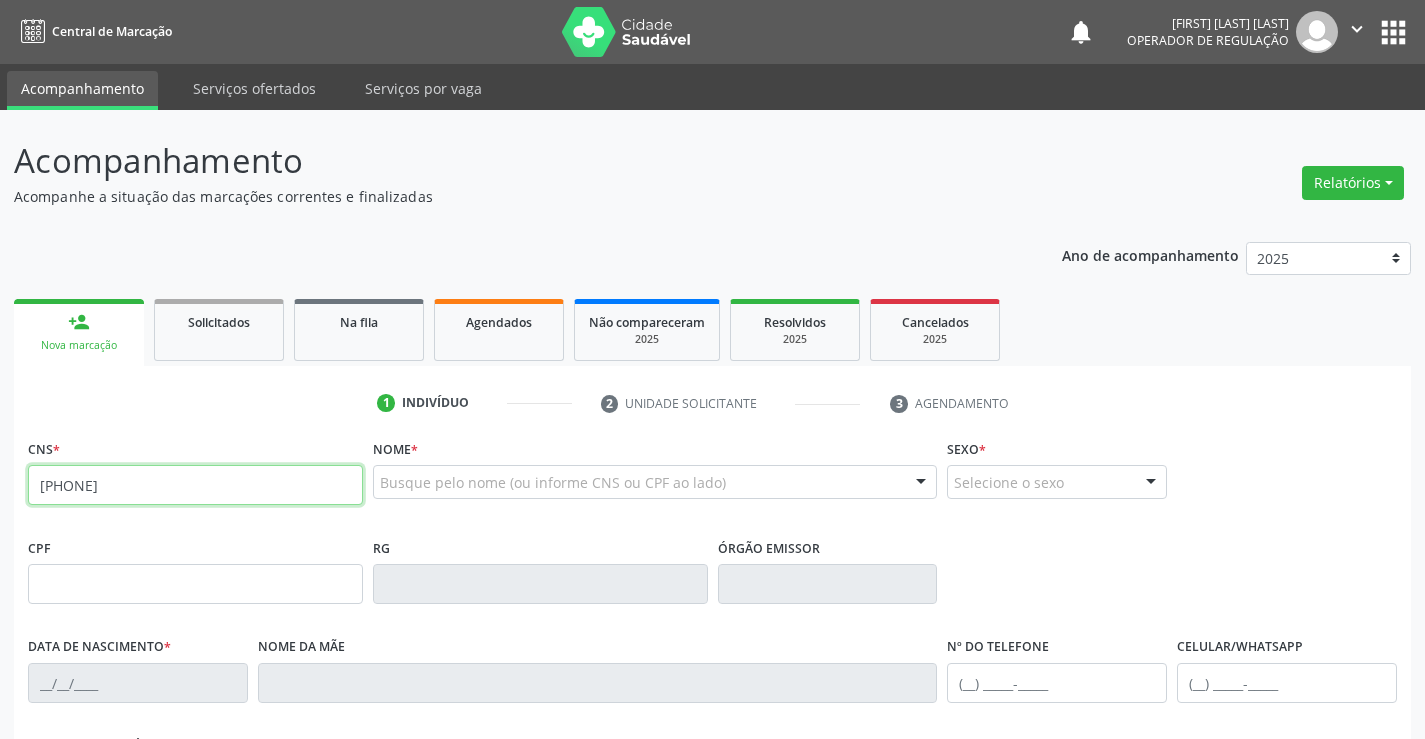 type on "705 0072 1516 7459" 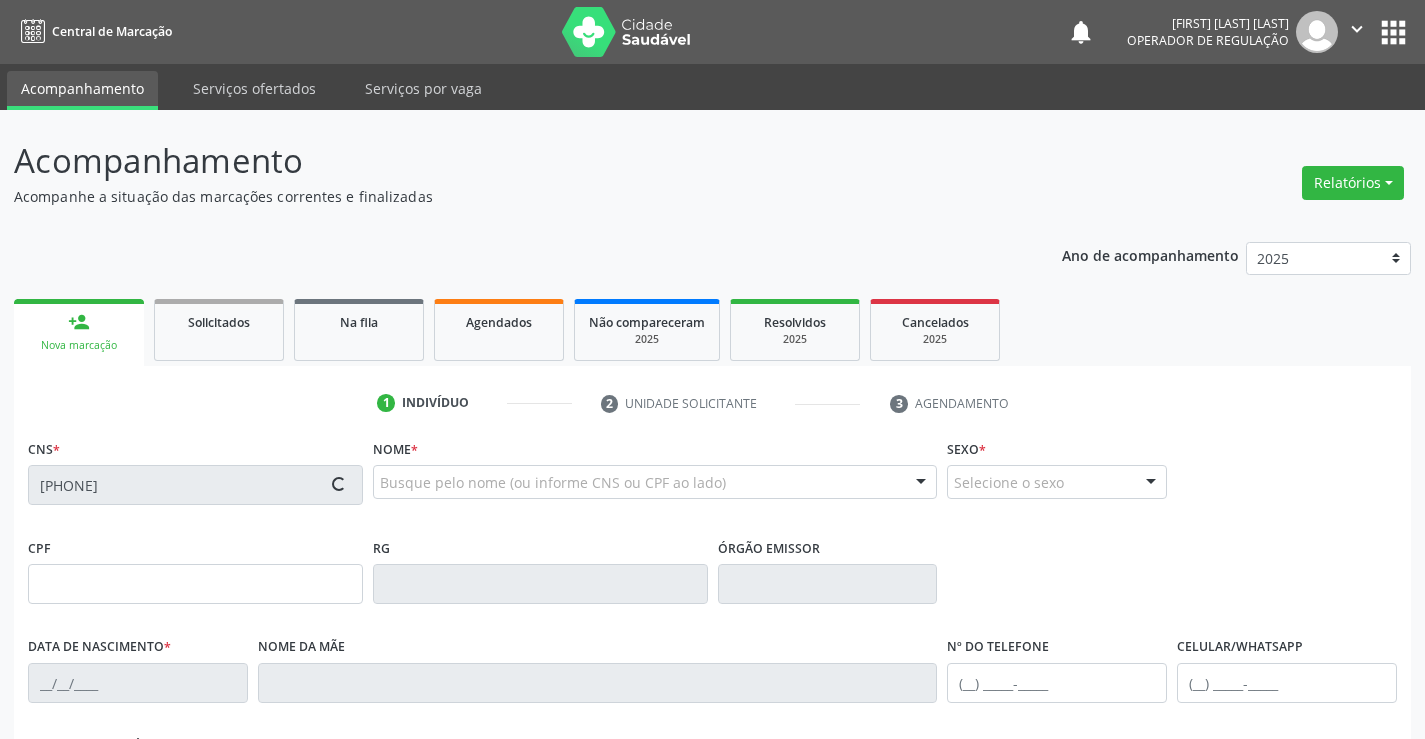 type on "06/09/1976" 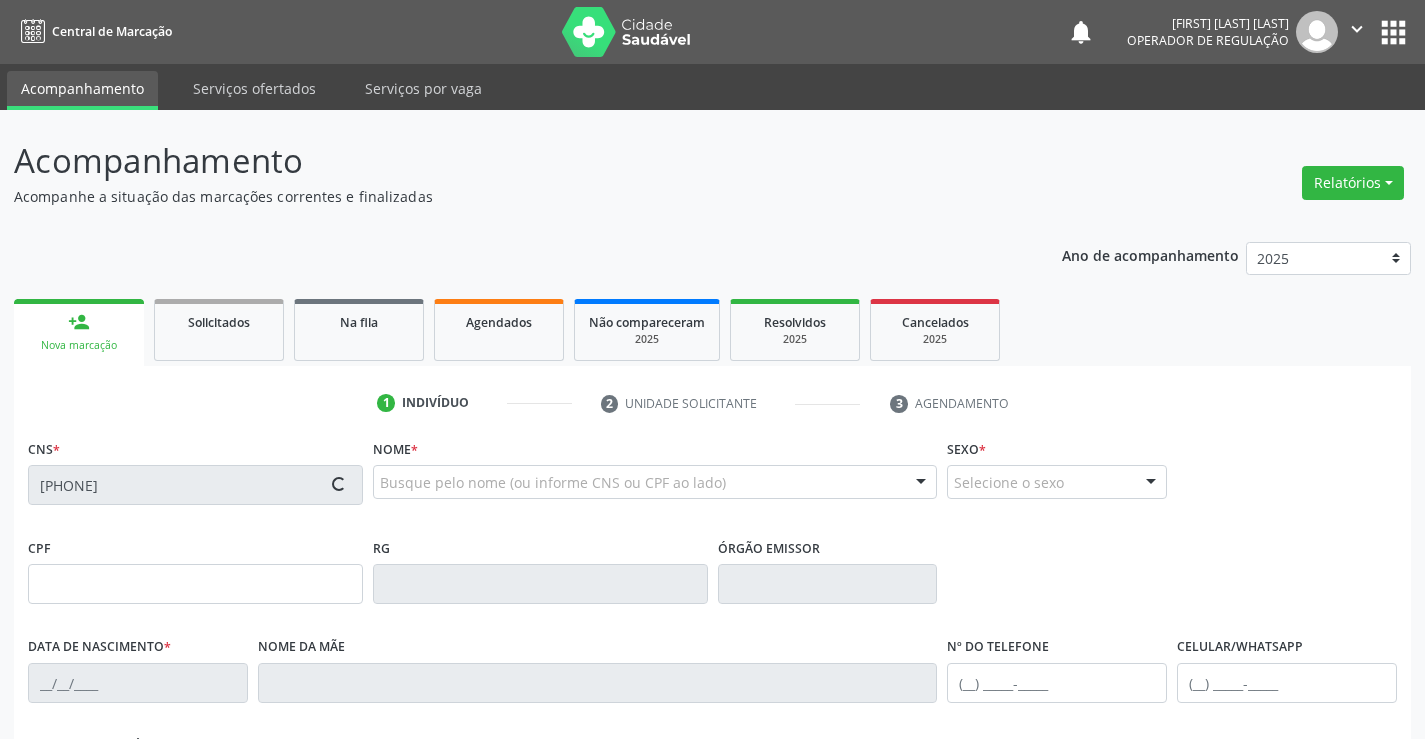 type on "(74) 99104-4284" 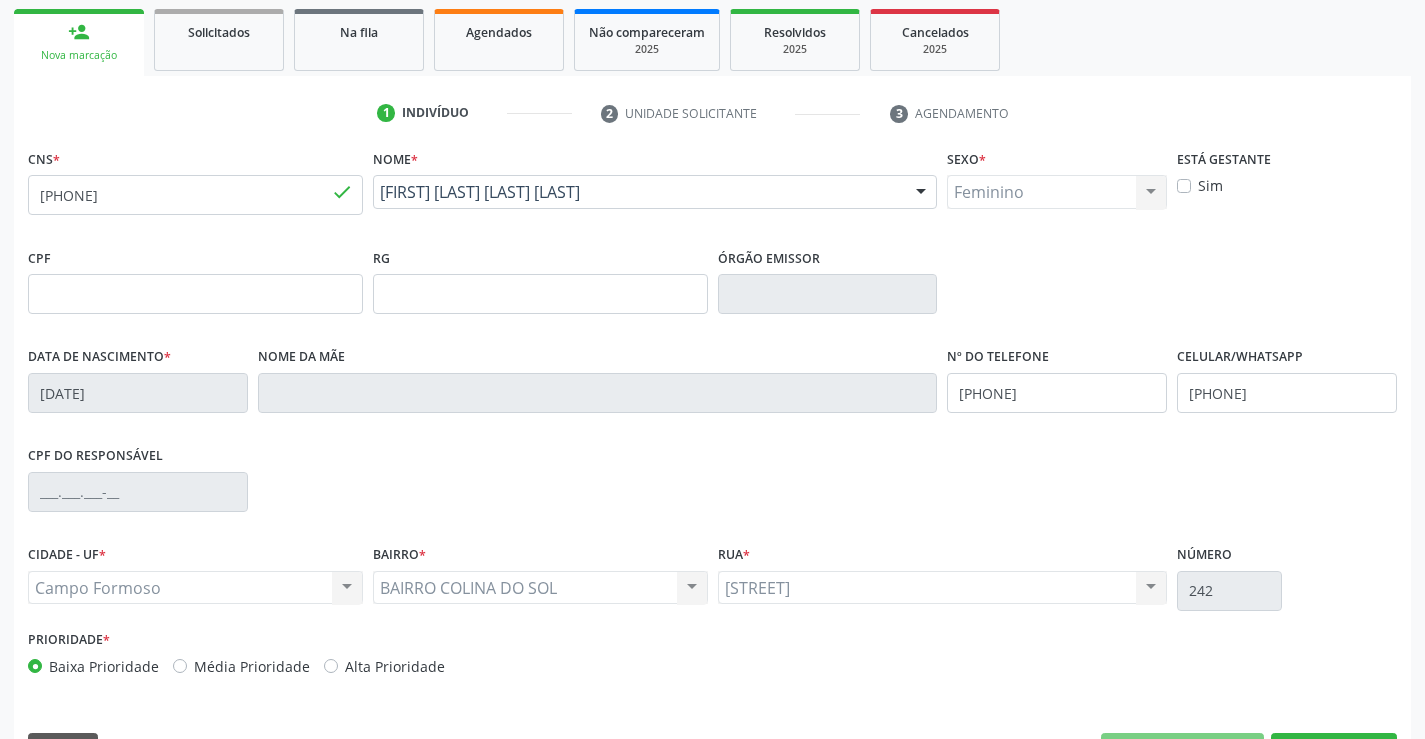 scroll, scrollTop: 300, scrollLeft: 0, axis: vertical 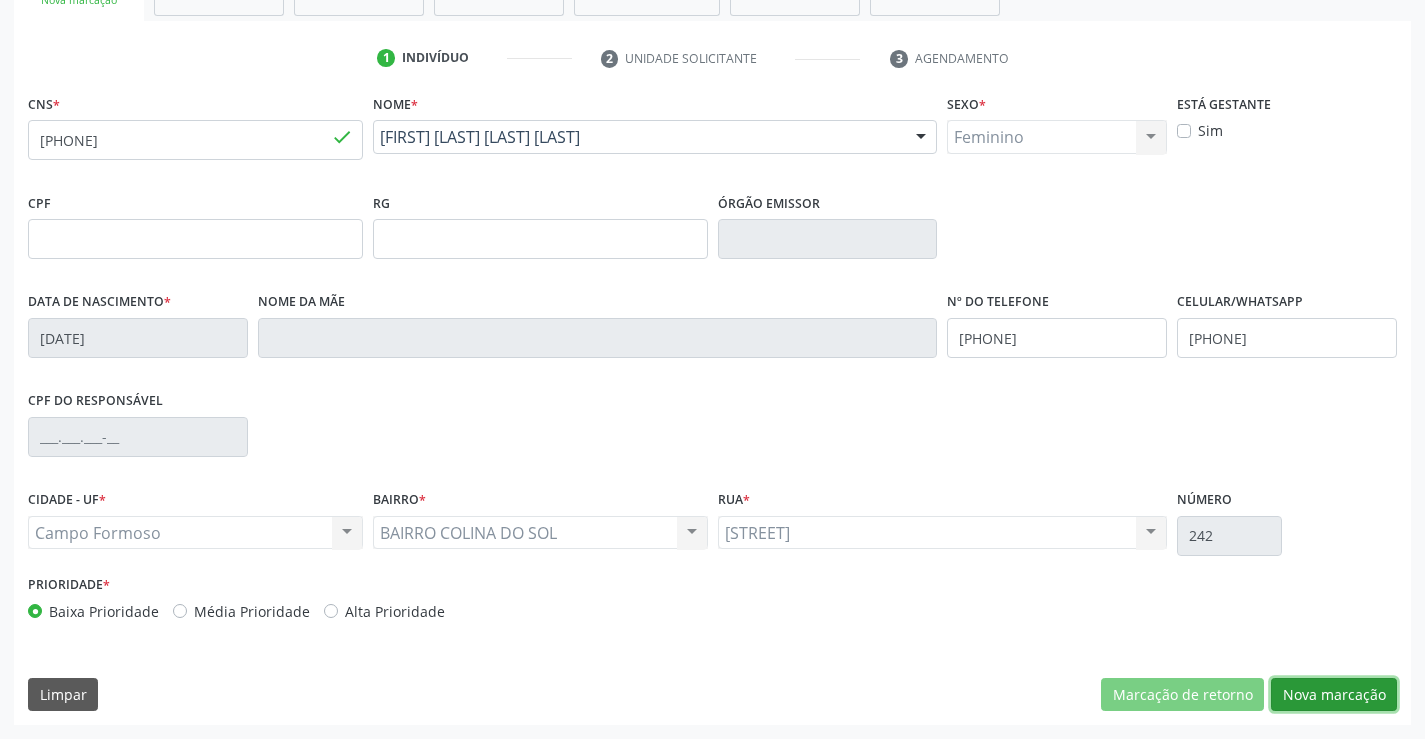 click on "Nova marcação" at bounding box center [1334, 695] 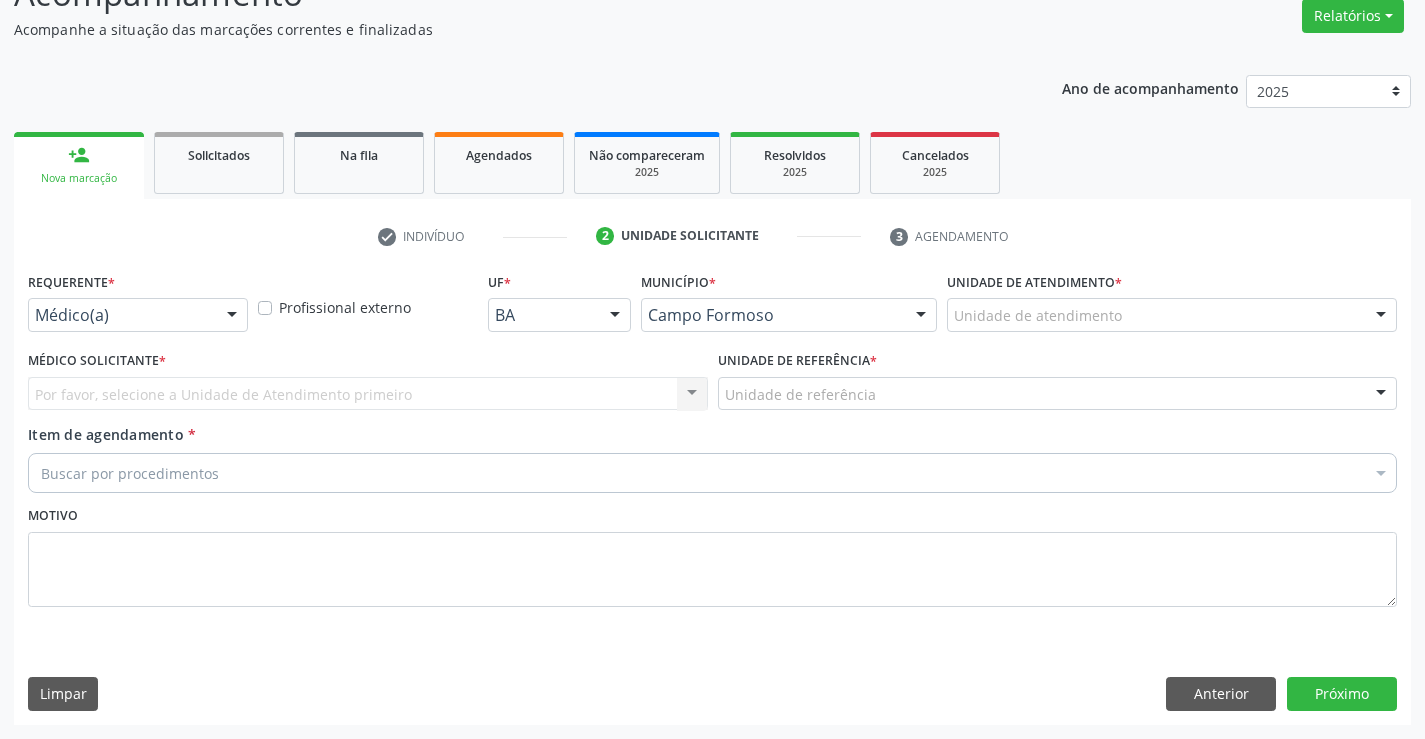 scroll, scrollTop: 167, scrollLeft: 0, axis: vertical 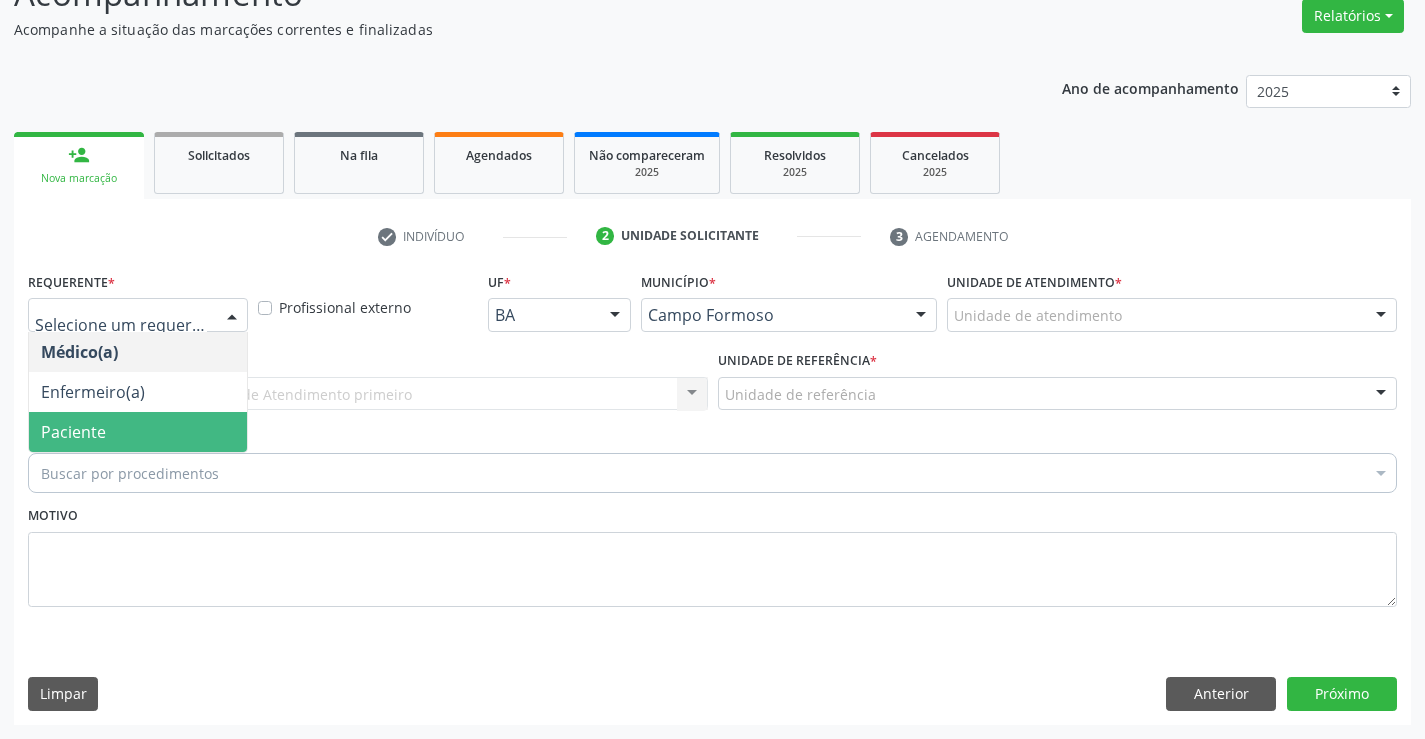 click on "Paciente" at bounding box center [138, 432] 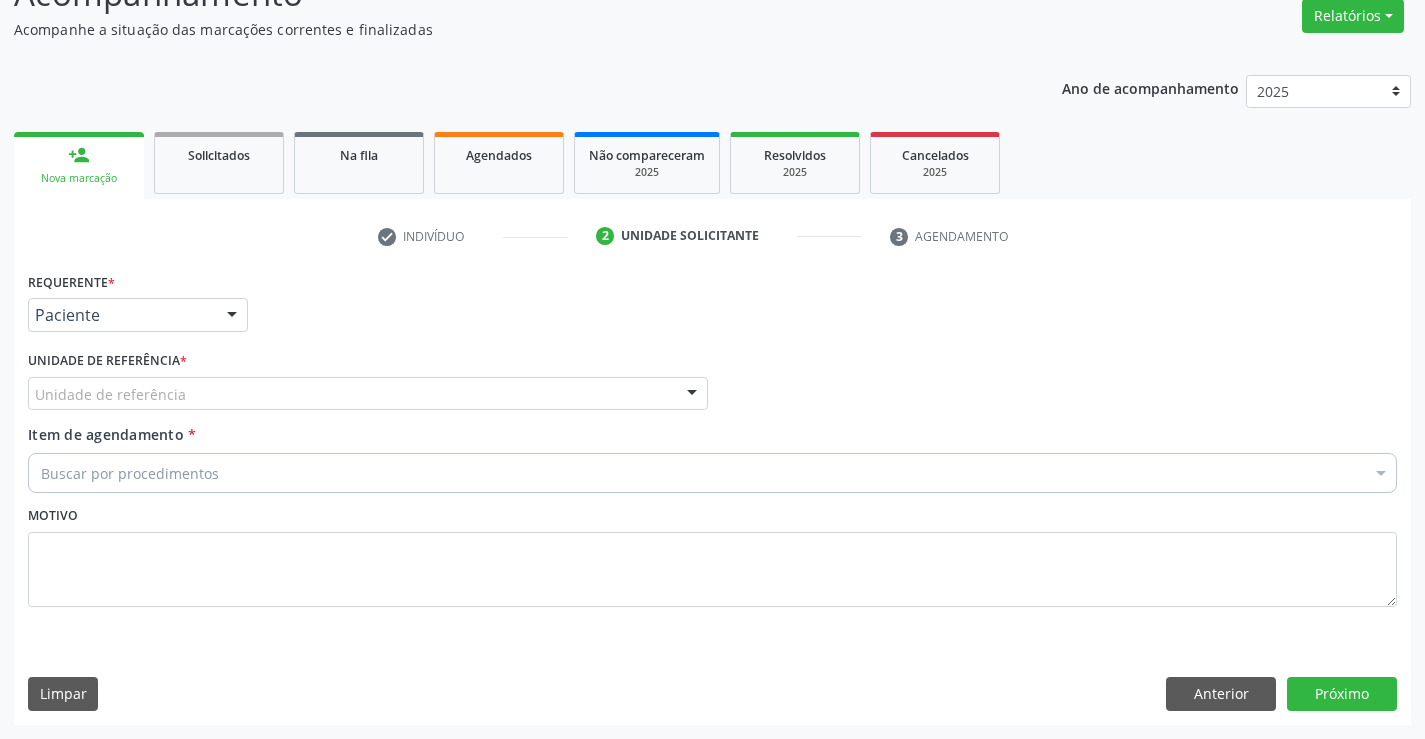 click at bounding box center (692, 395) 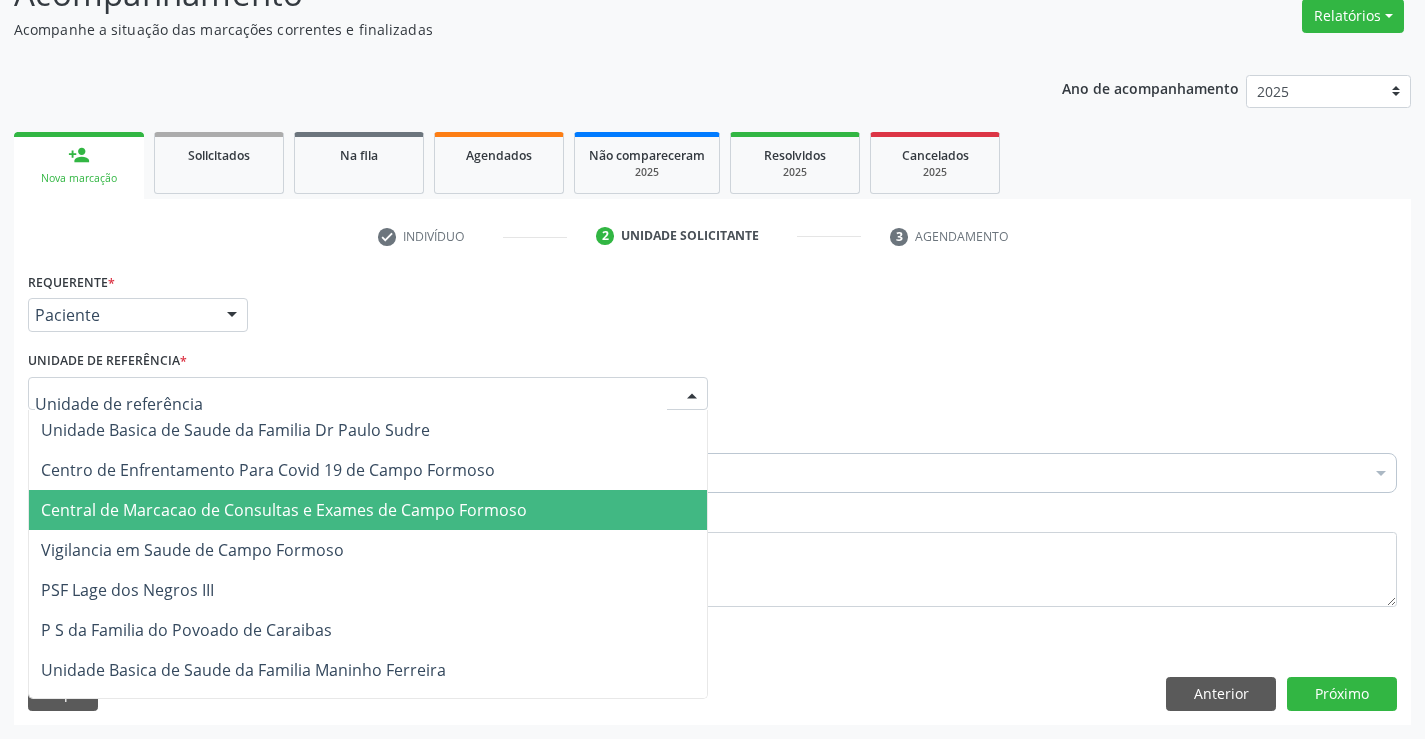 click on "Central de Marcacao de Consultas e Exames de Campo Formoso" at bounding box center (284, 510) 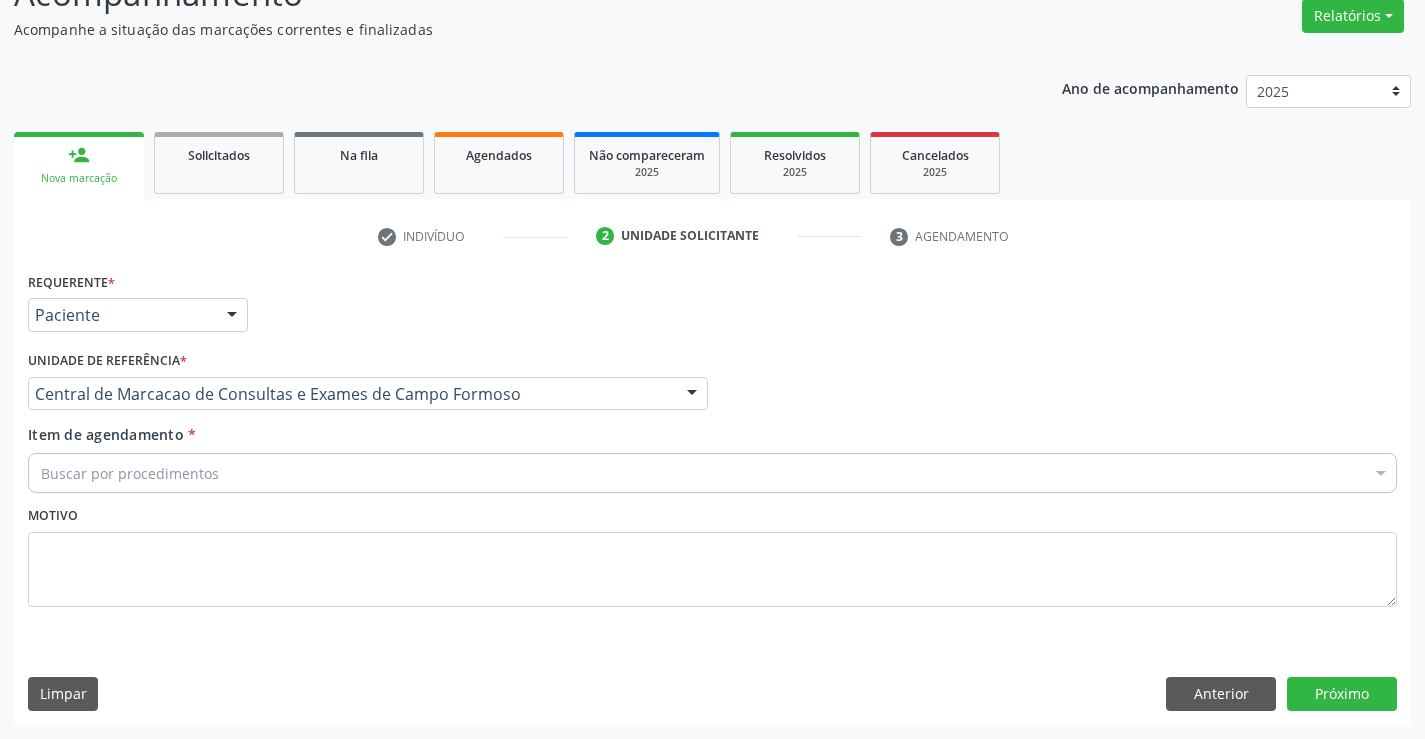click on "Buscar por procedimentos" at bounding box center [712, 473] 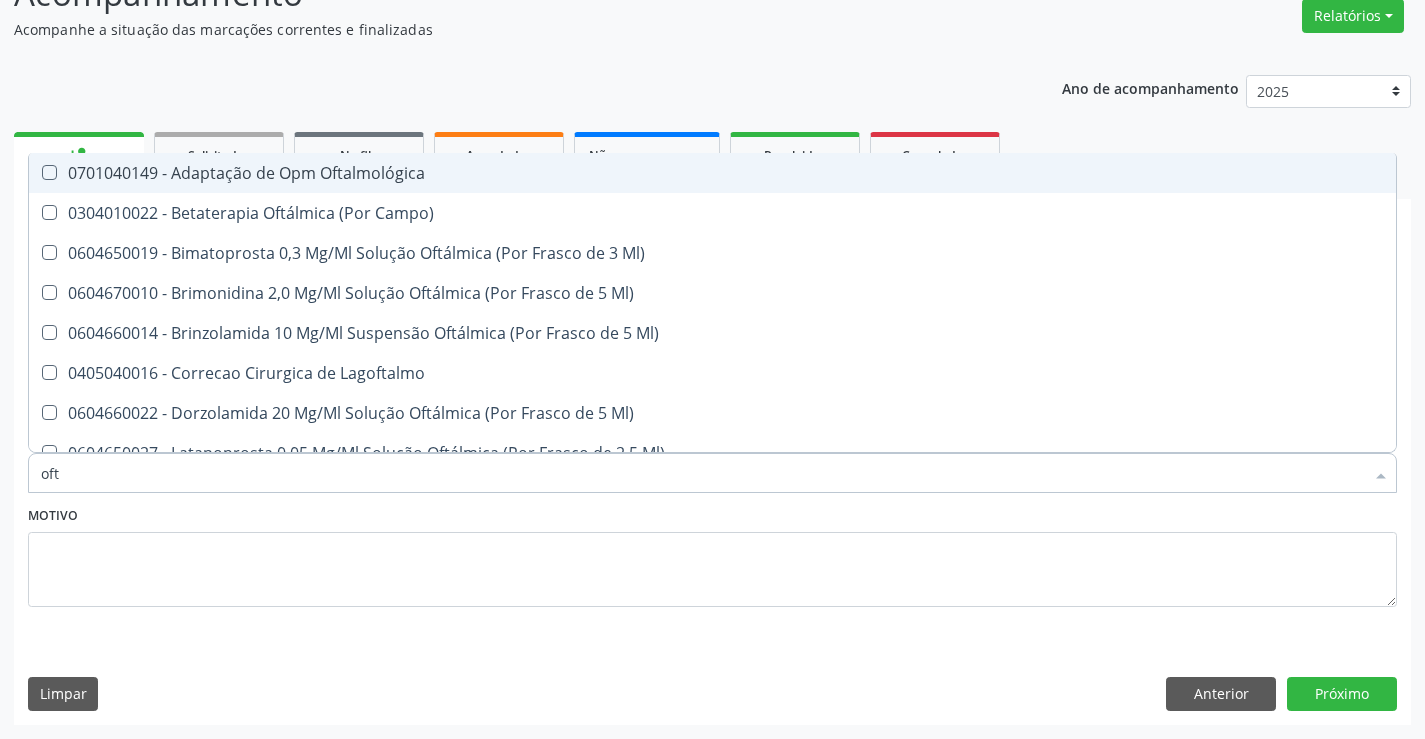 type on "ofta" 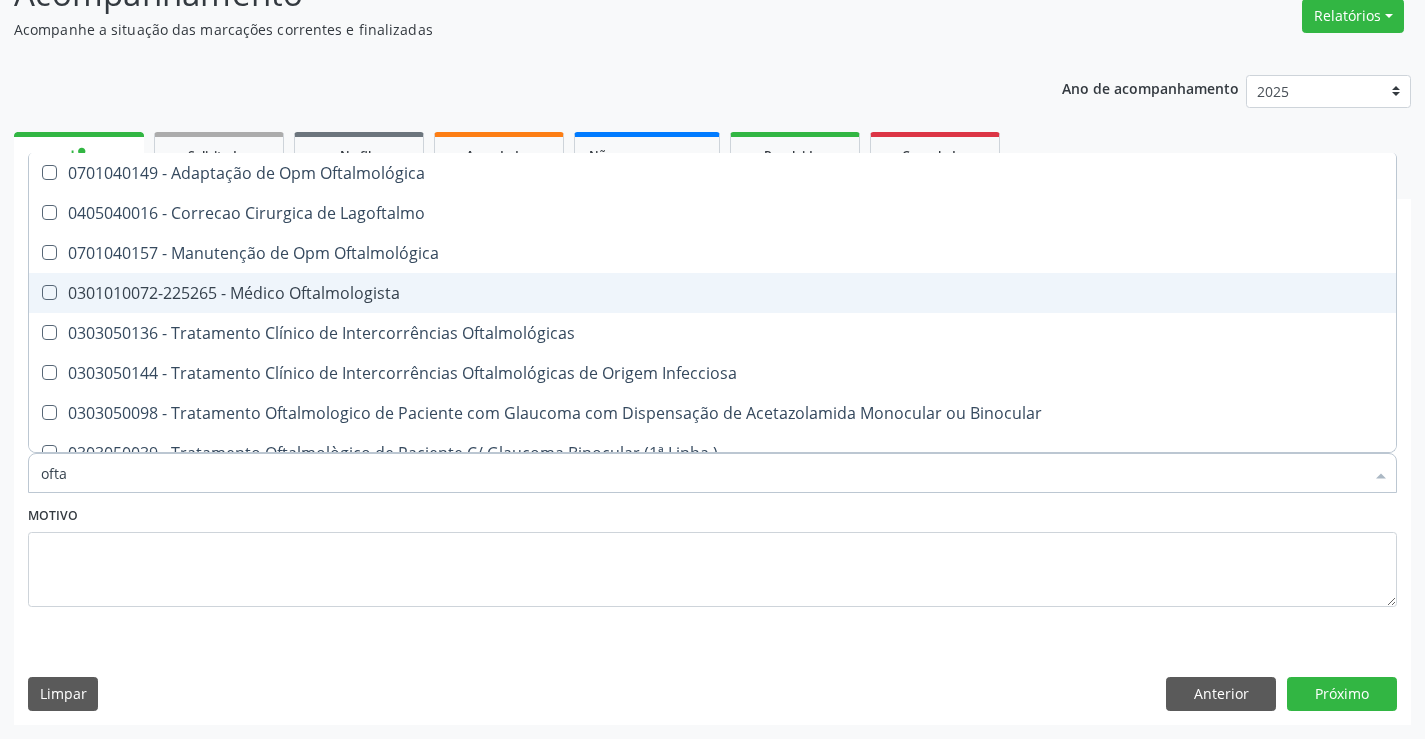 click on "0301010072-225265 - Médico Oftalmologista" at bounding box center [712, 293] 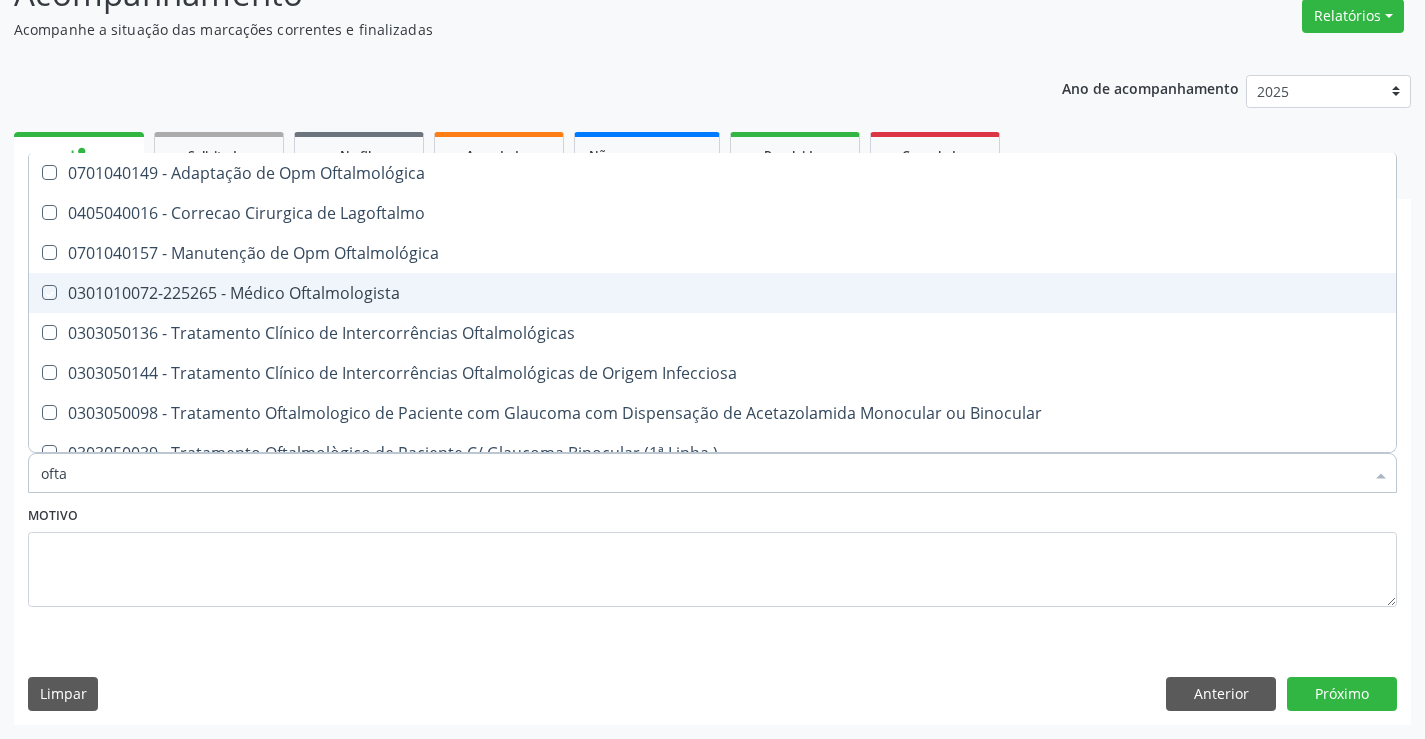 checkbox on "true" 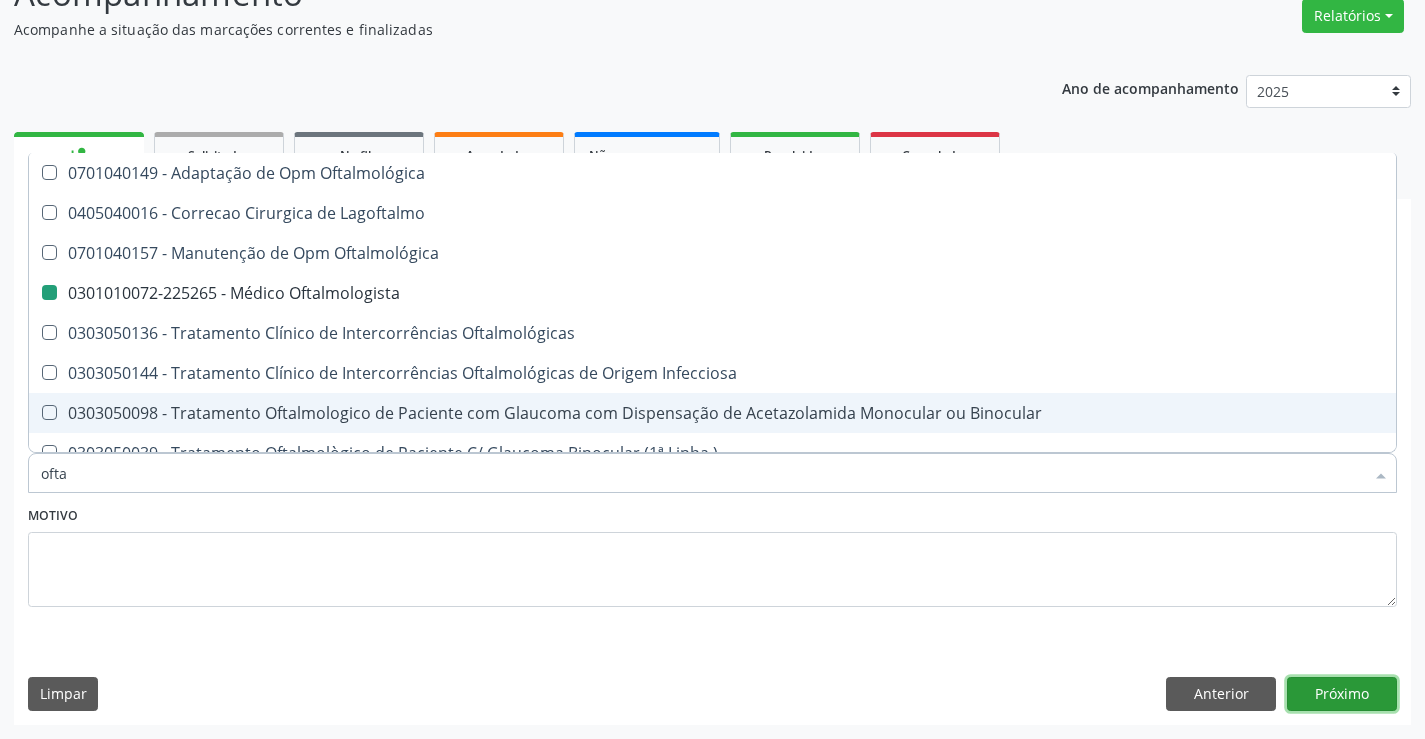 click on "Próximo" at bounding box center [1342, 694] 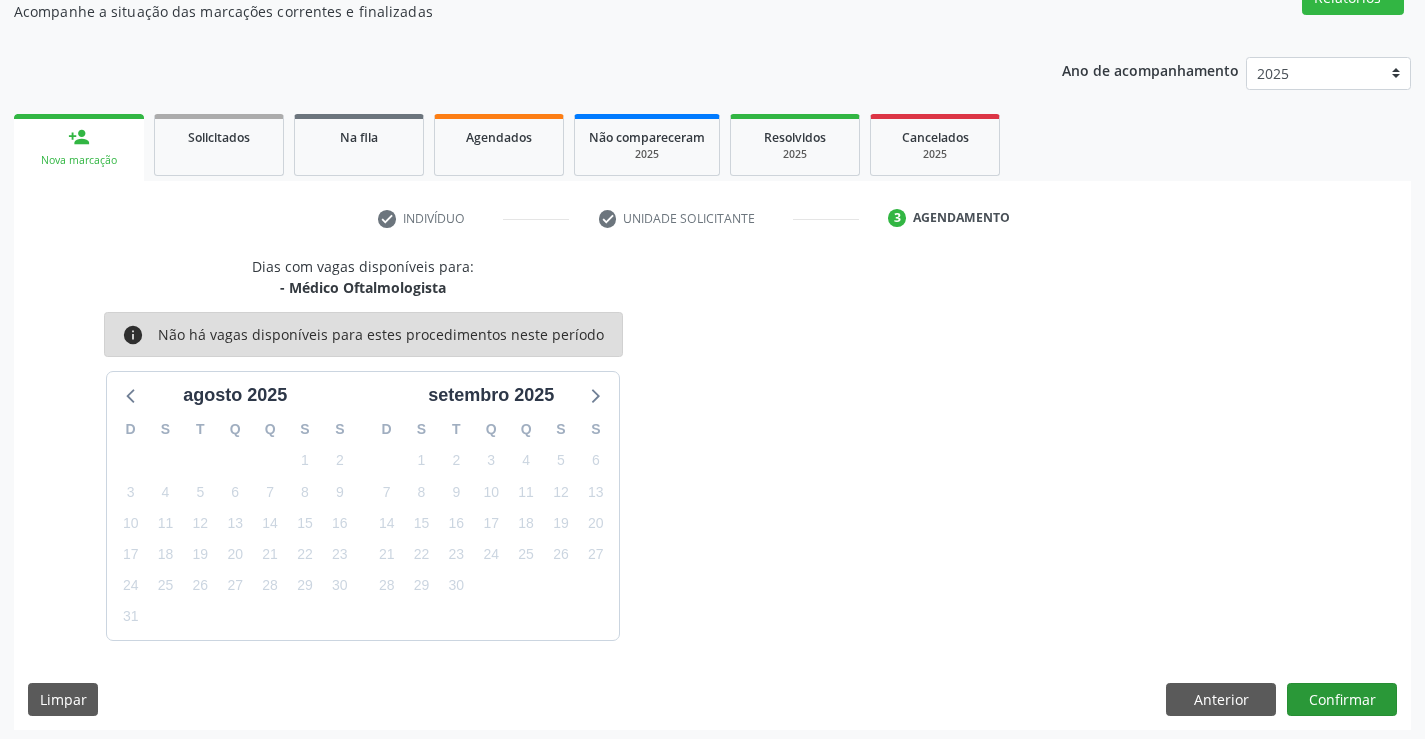 scroll, scrollTop: 190, scrollLeft: 0, axis: vertical 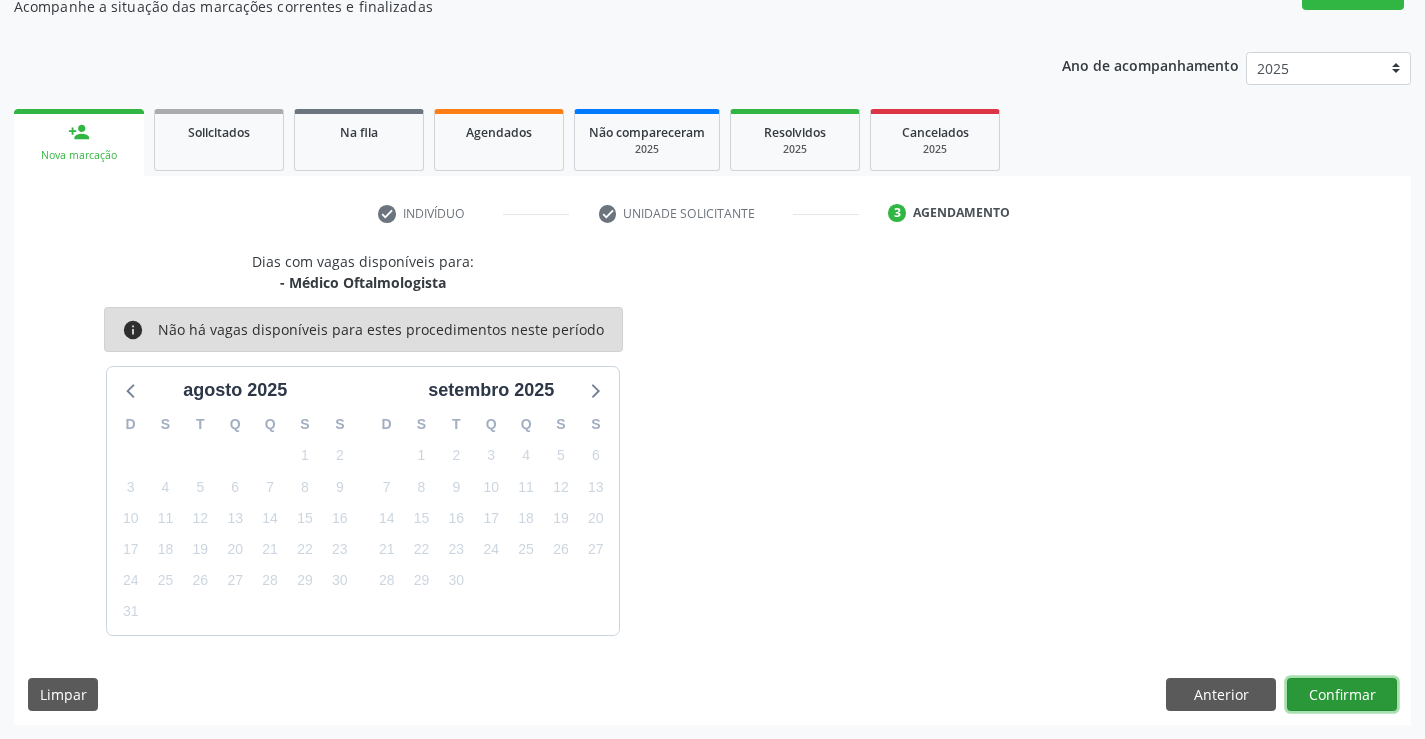 click on "Confirmar" at bounding box center [1342, 695] 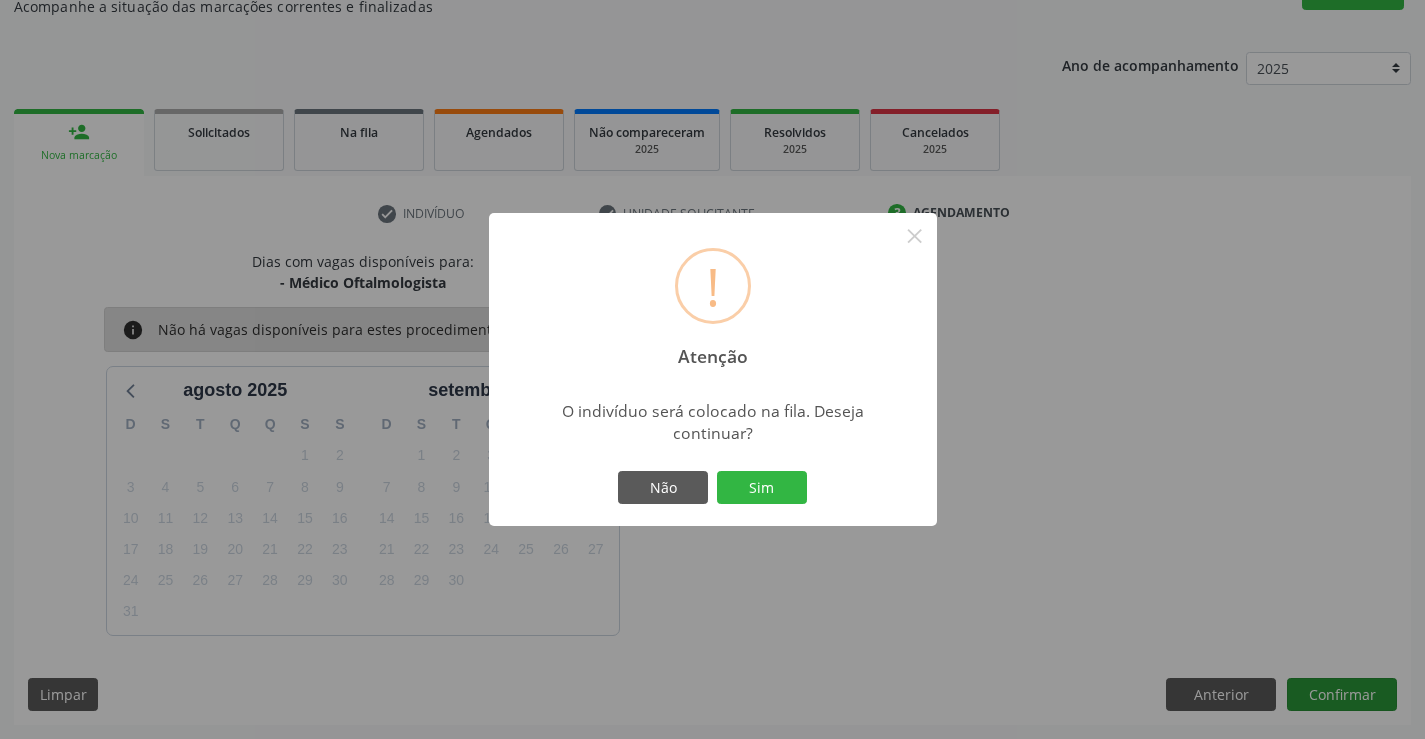 type 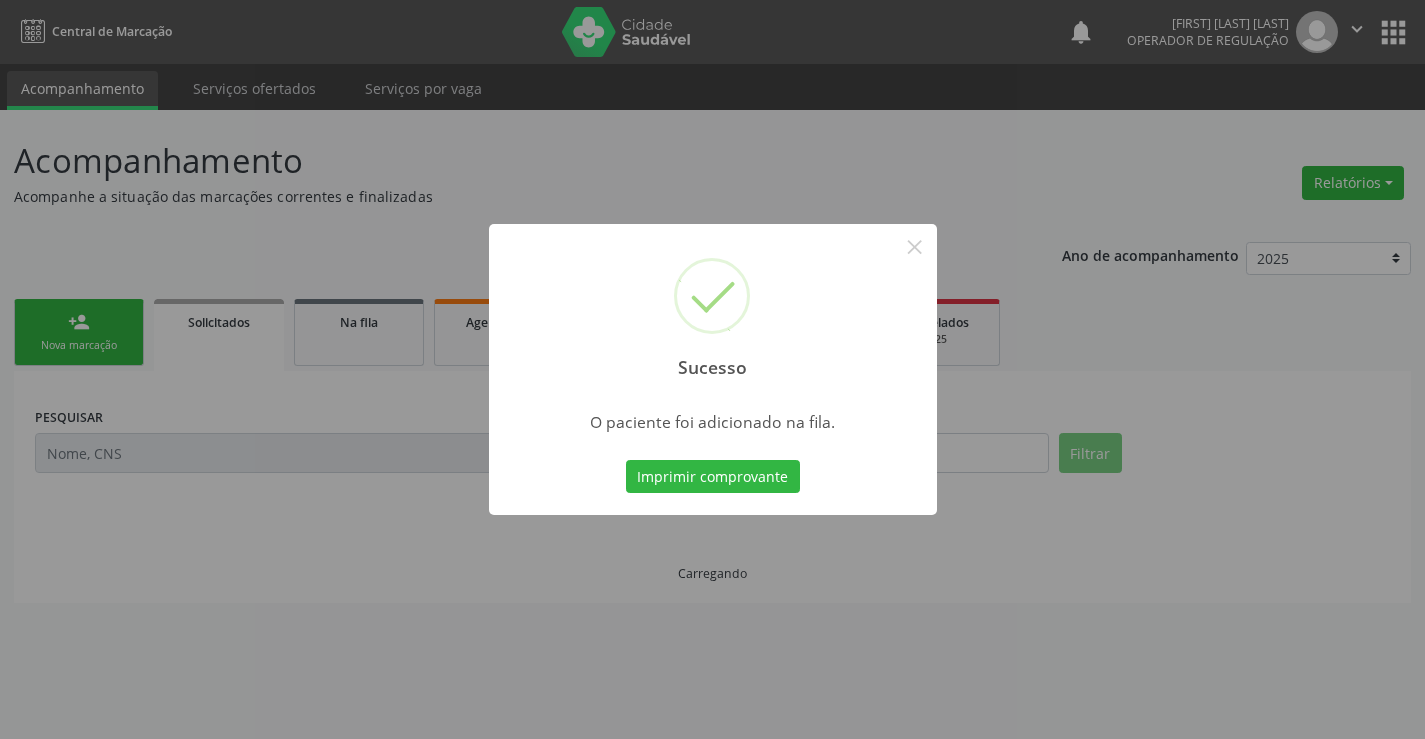 scroll, scrollTop: 0, scrollLeft: 0, axis: both 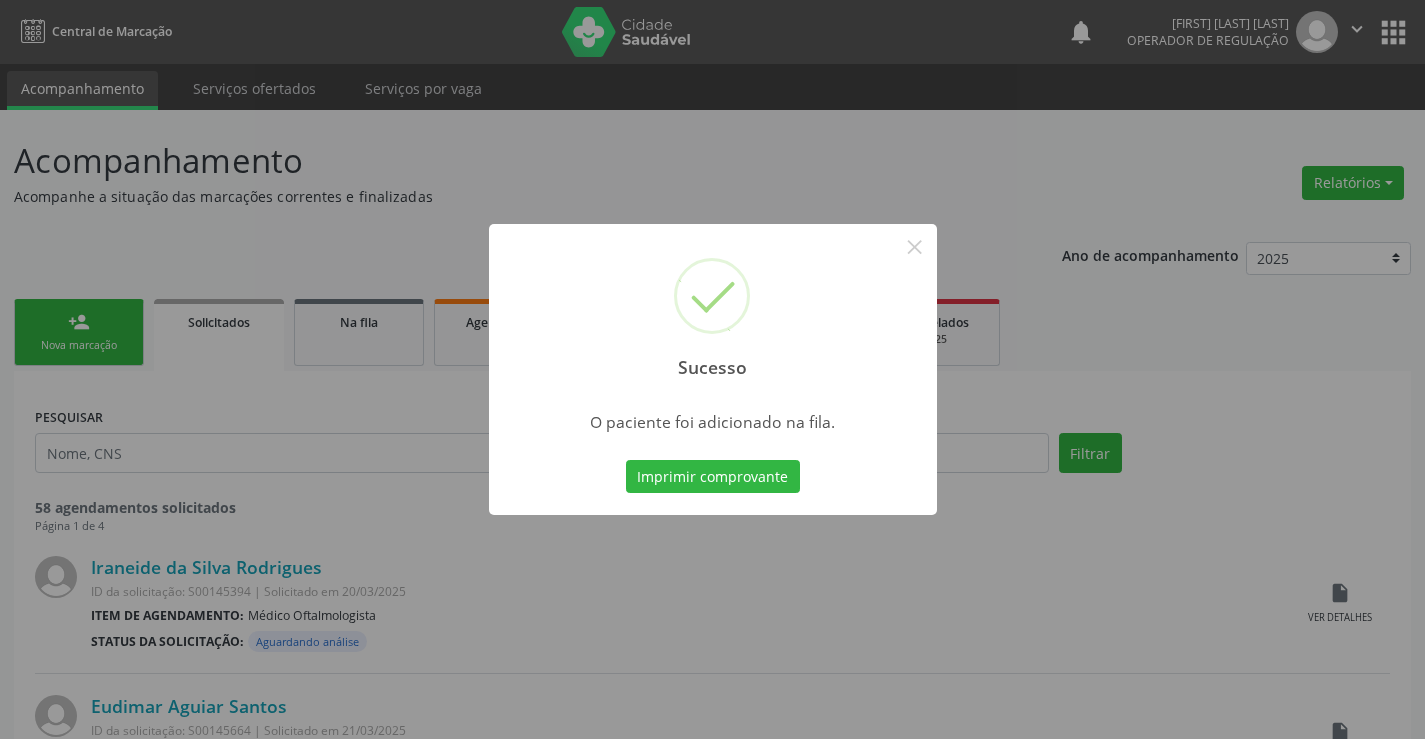type 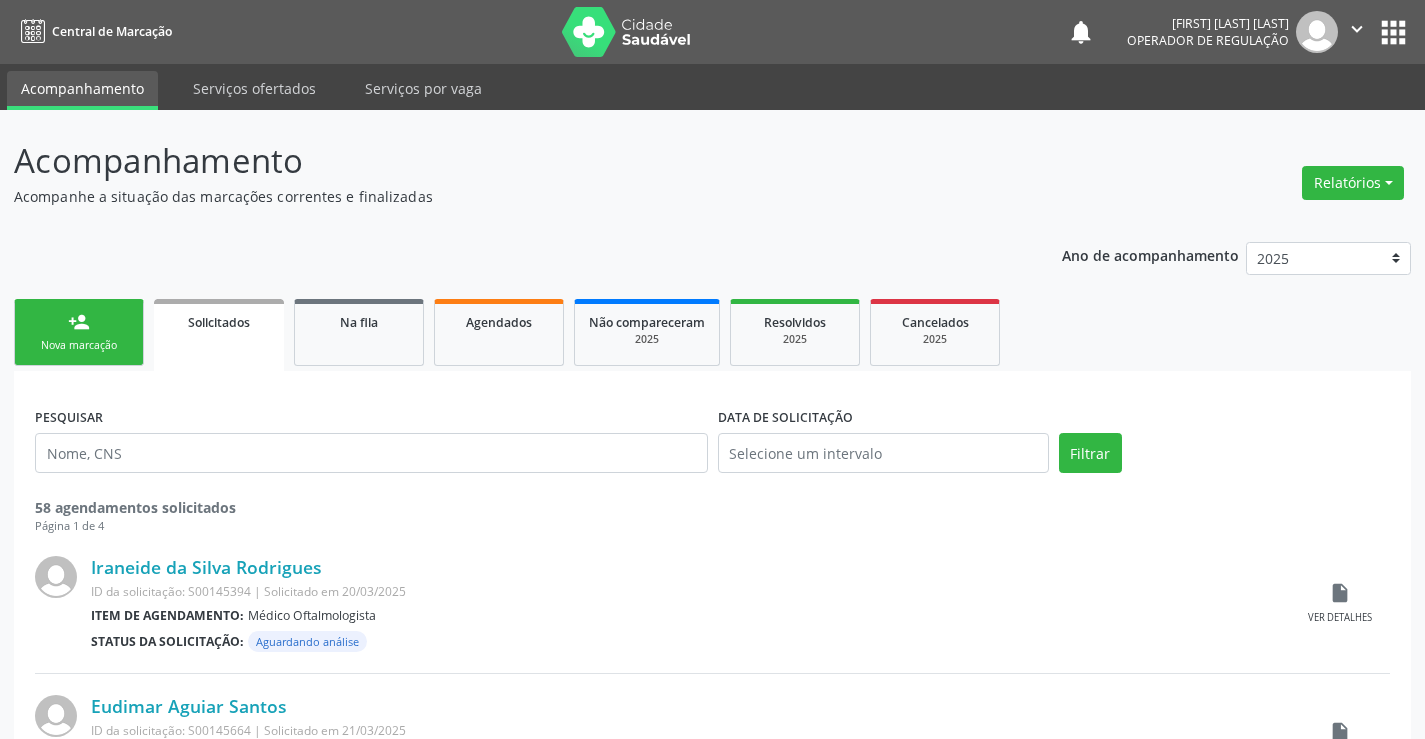 click on "person_add
Nova marcação" at bounding box center (79, 332) 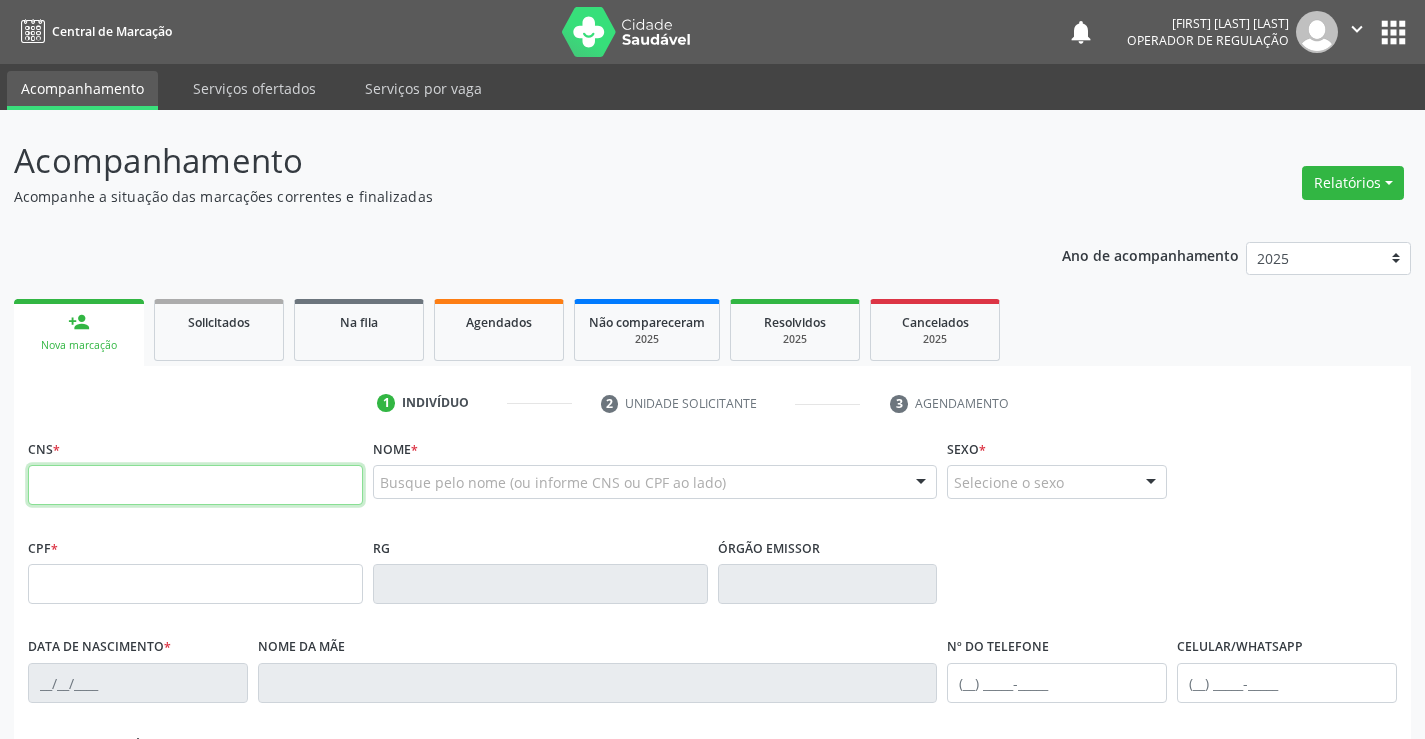 click at bounding box center [195, 485] 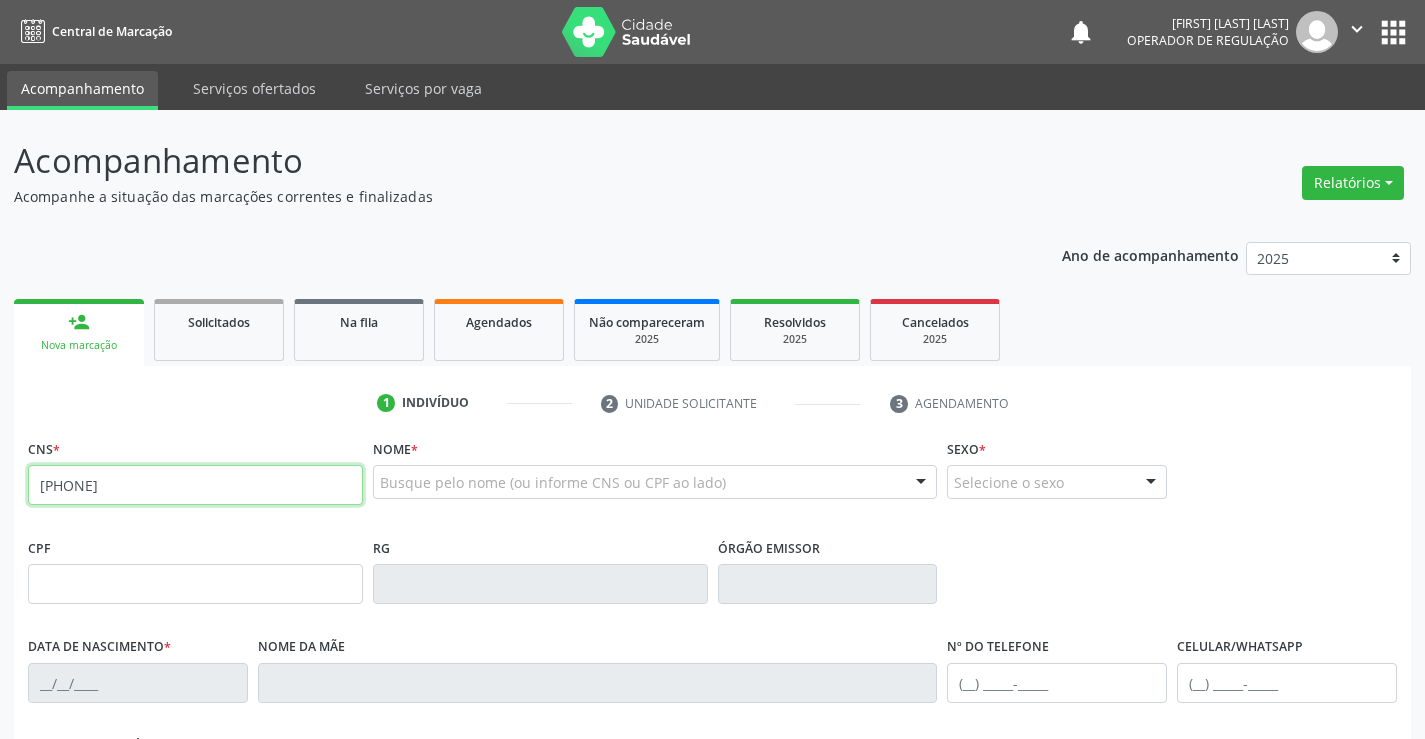 type on "702 3041 4136 6518" 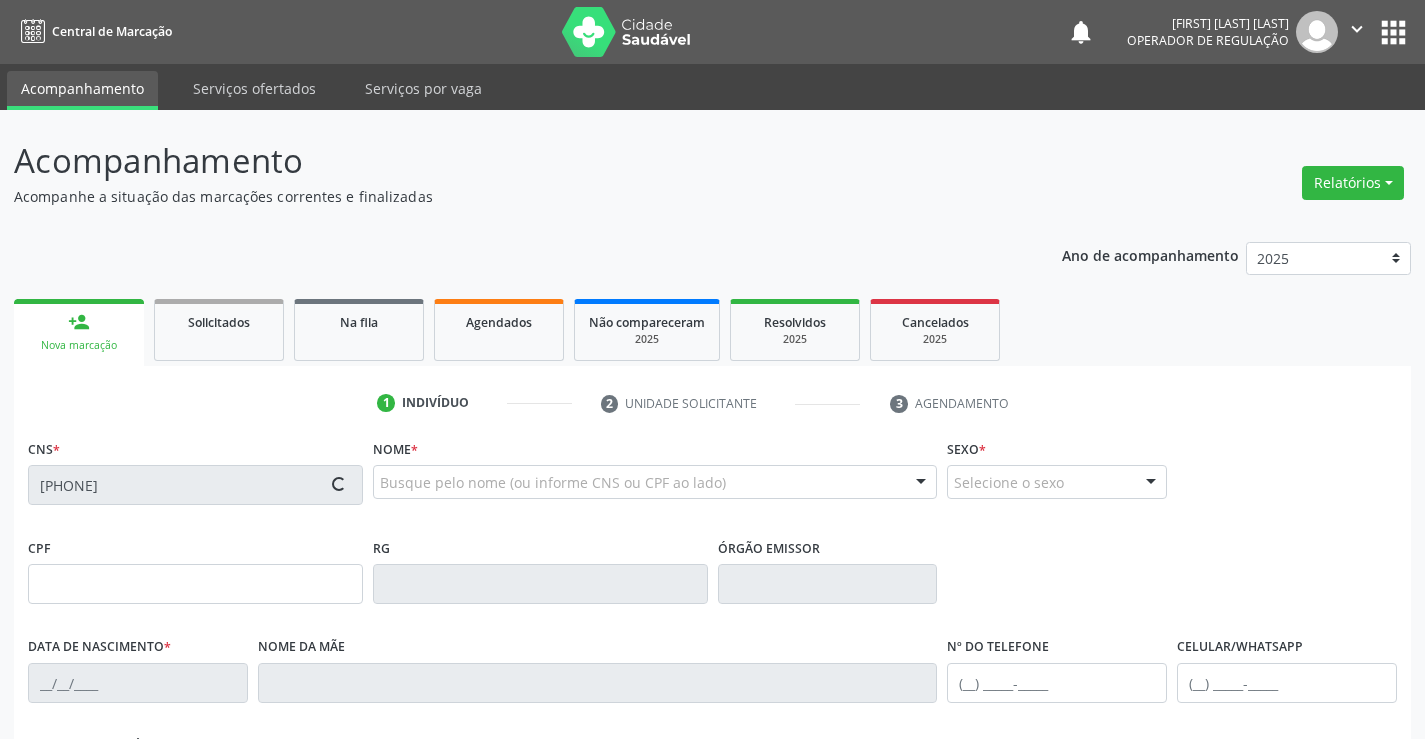 type on "0500059012" 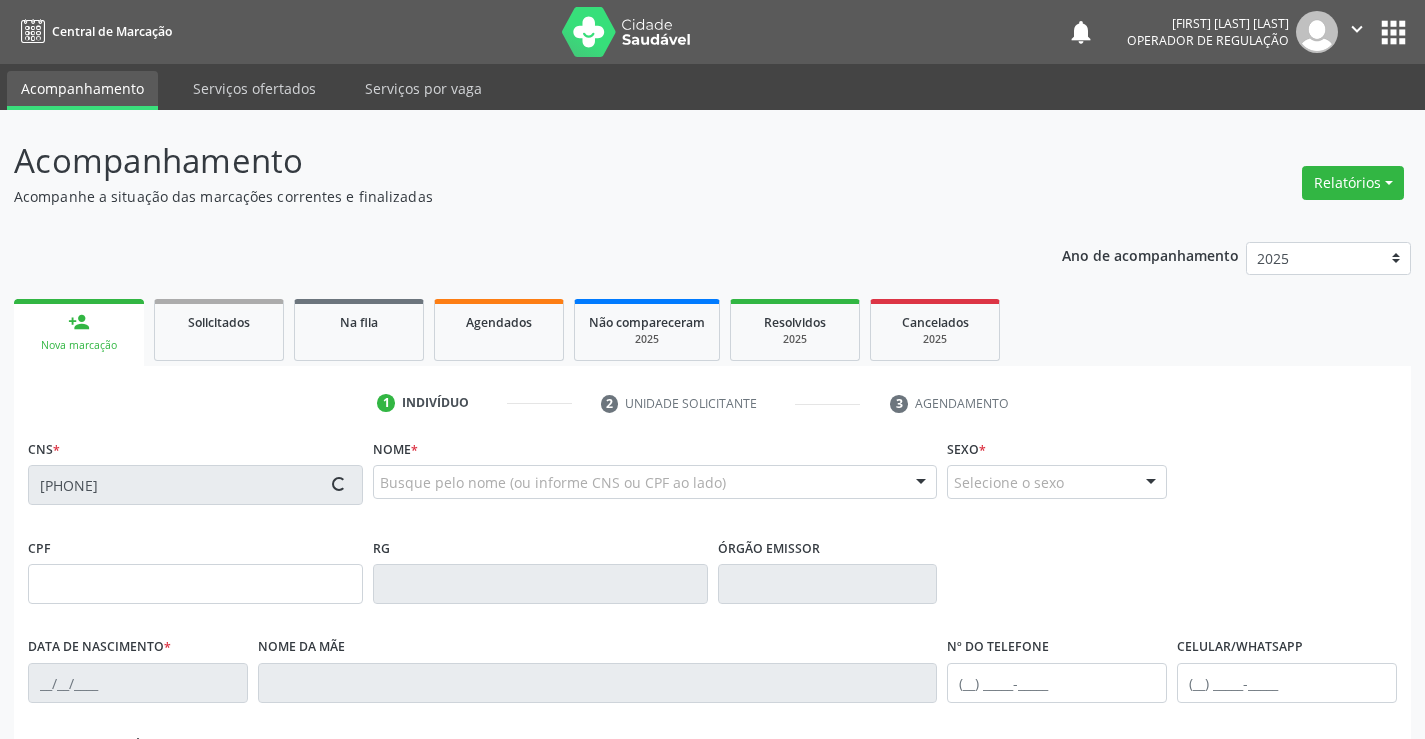 type on "06/02/1966" 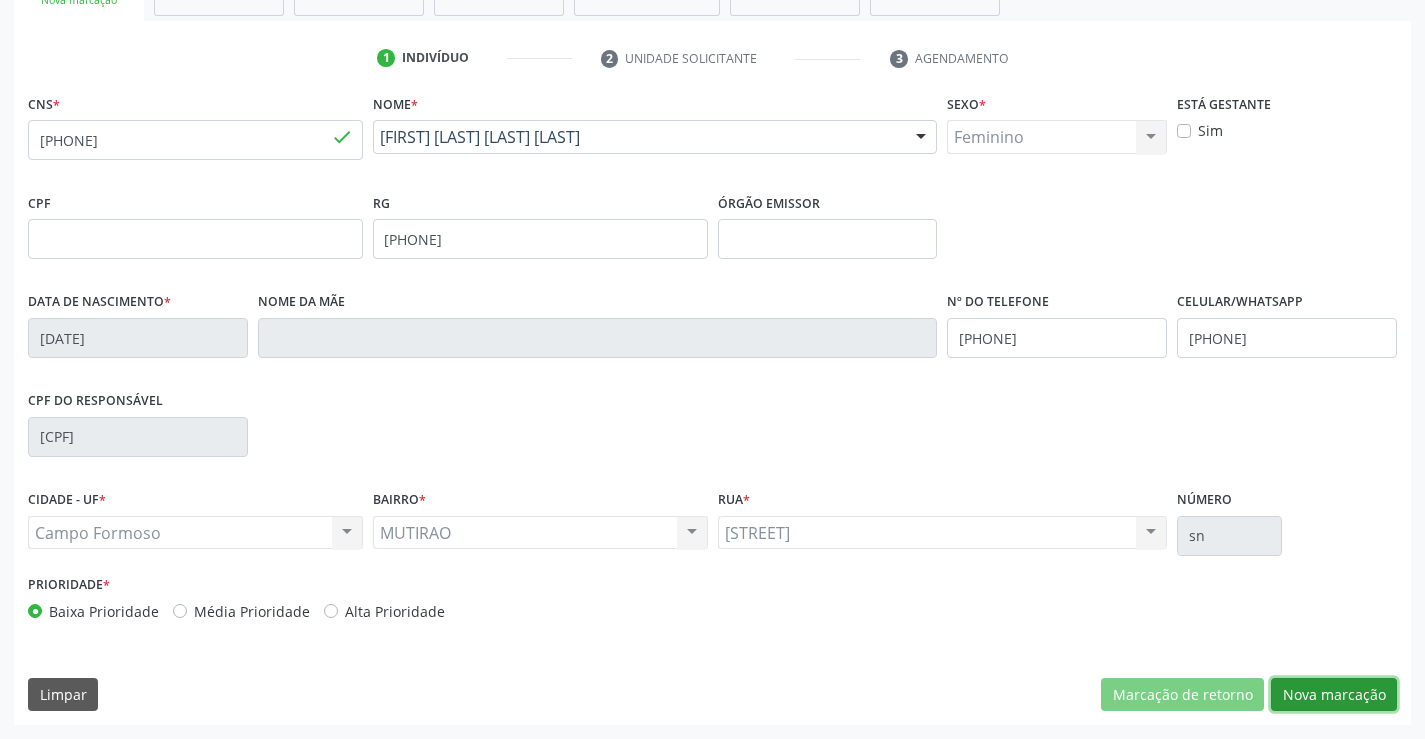 click on "Nova marcação" at bounding box center [1334, 695] 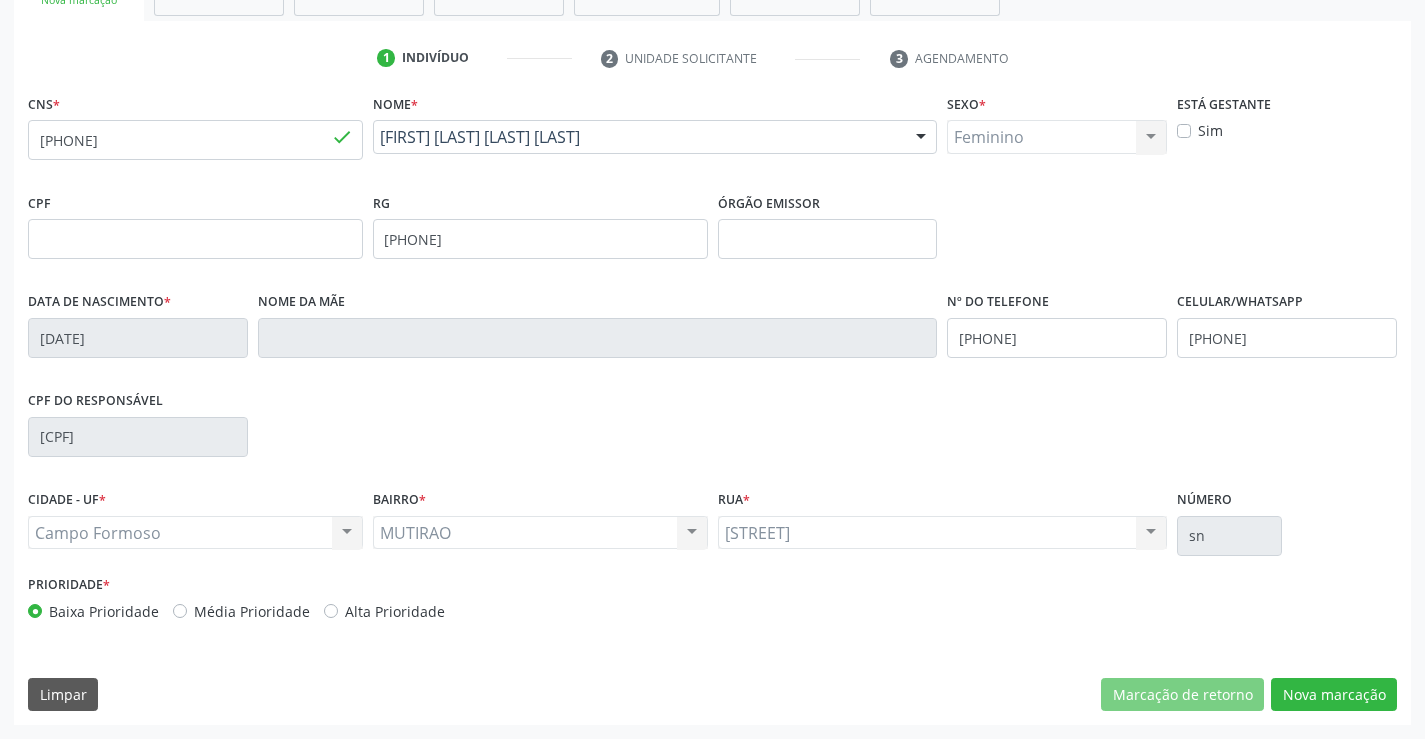 scroll, scrollTop: 167, scrollLeft: 0, axis: vertical 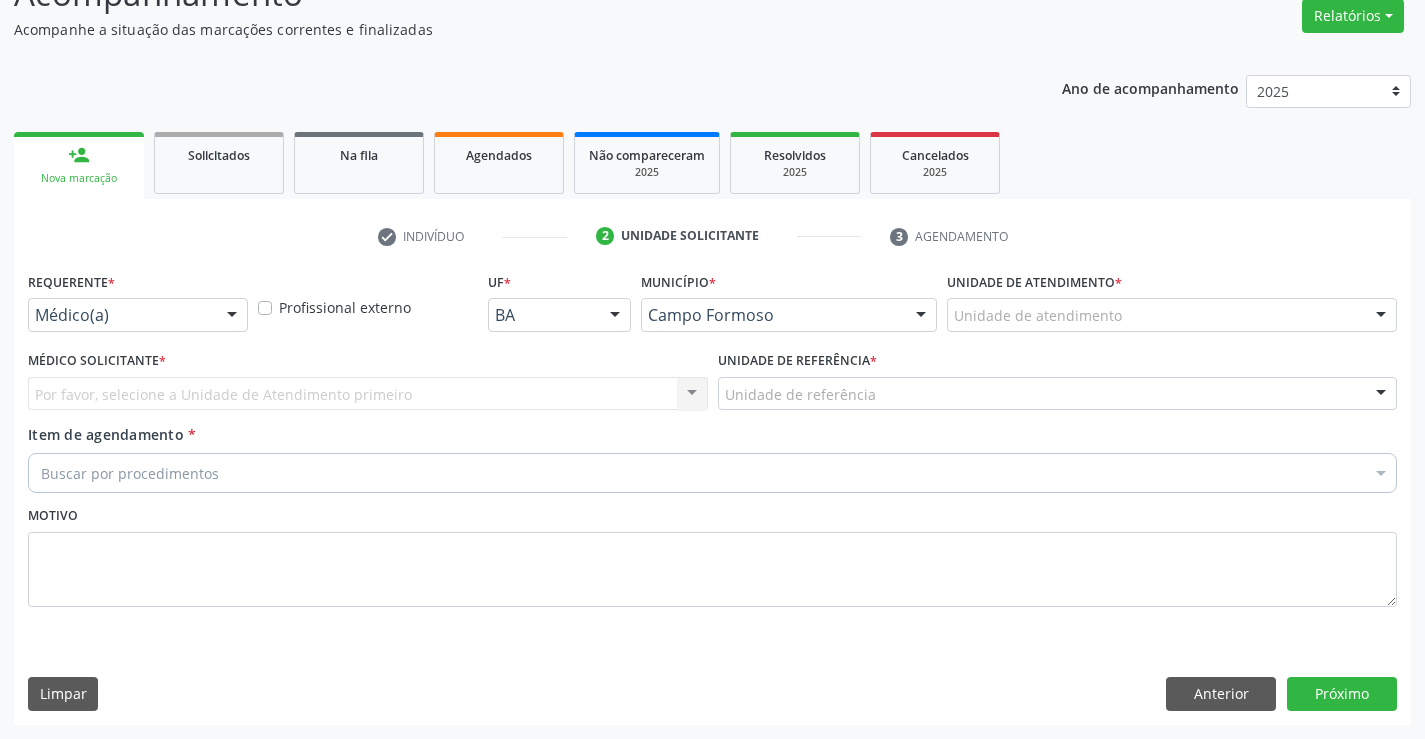 drag, startPoint x: 229, startPoint y: 314, endPoint x: 211, endPoint y: 331, distance: 24.758837 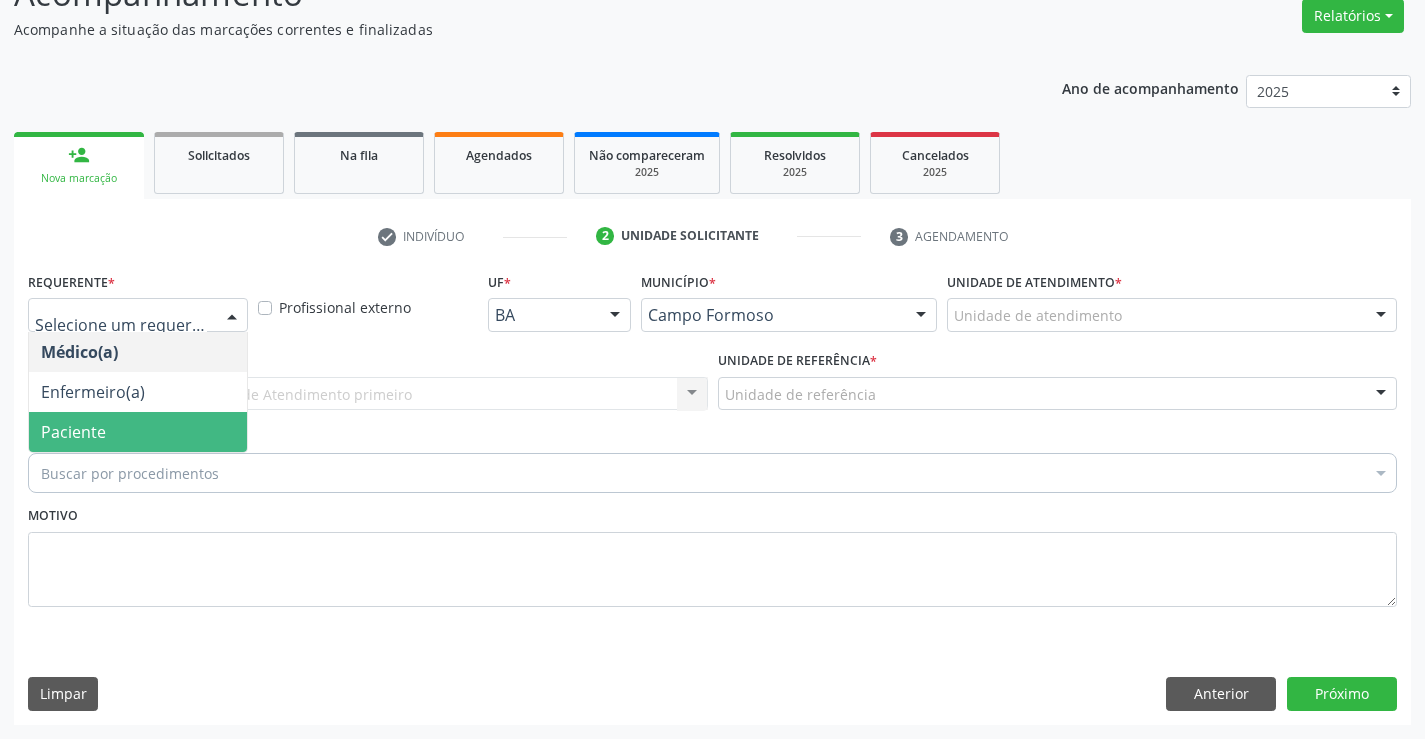 drag, startPoint x: 147, startPoint y: 428, endPoint x: 250, endPoint y: 413, distance: 104.0865 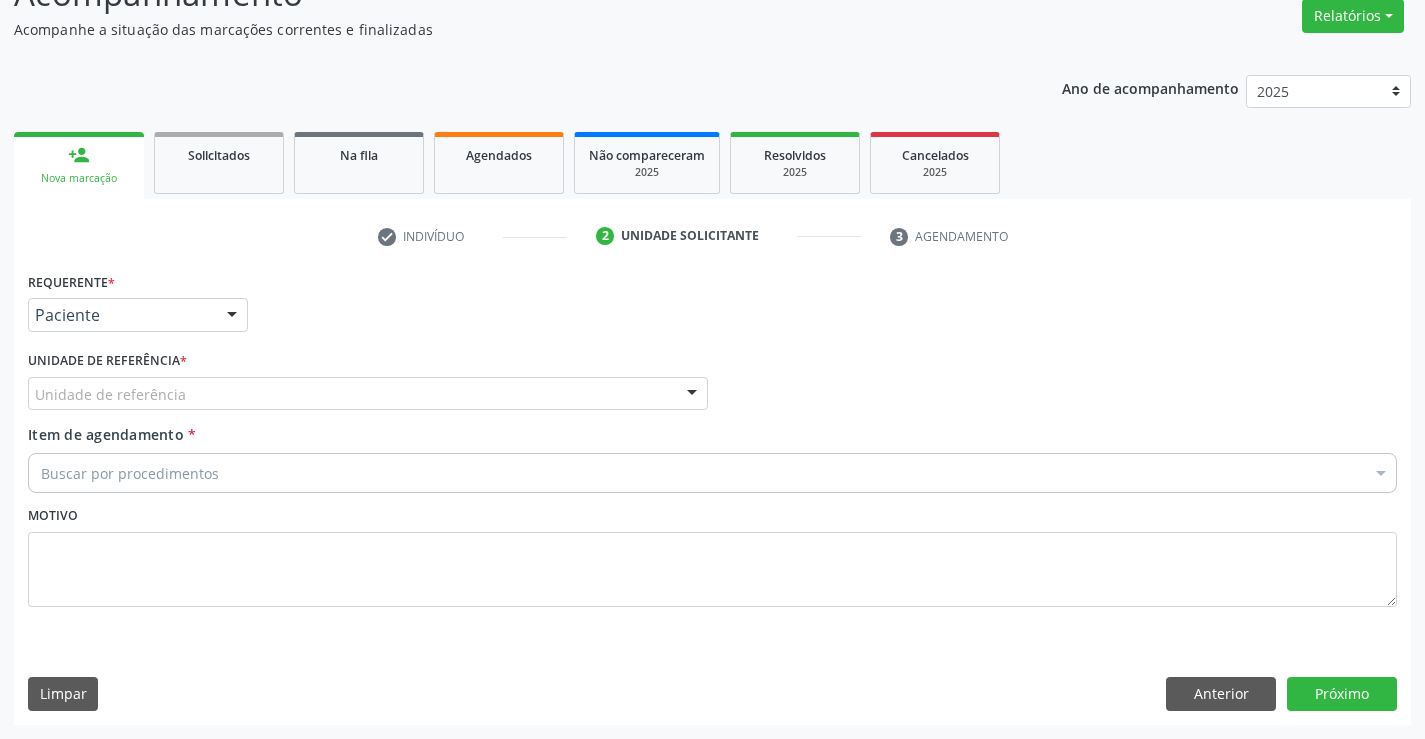 click at bounding box center [692, 395] 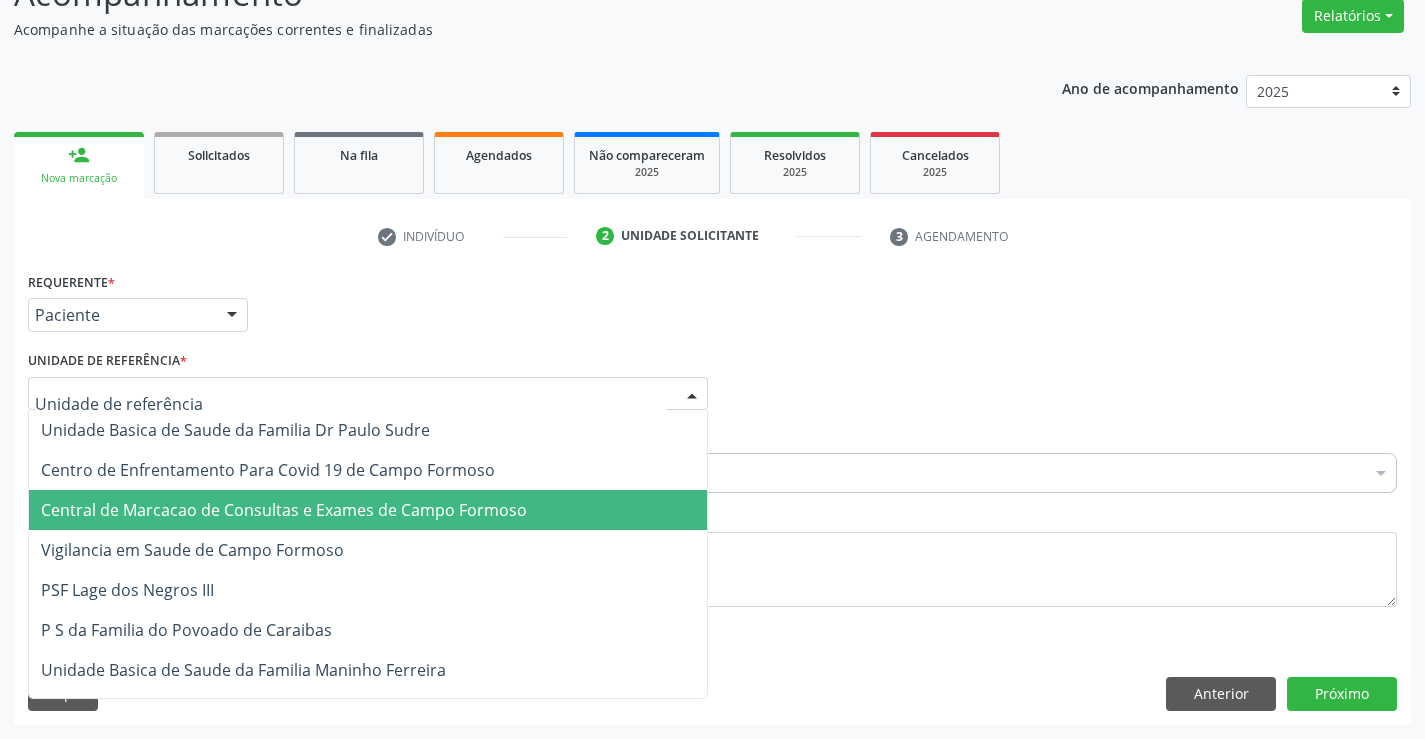 click on "Central de Marcacao de Consultas e Exames de Campo Formoso" at bounding box center (284, 510) 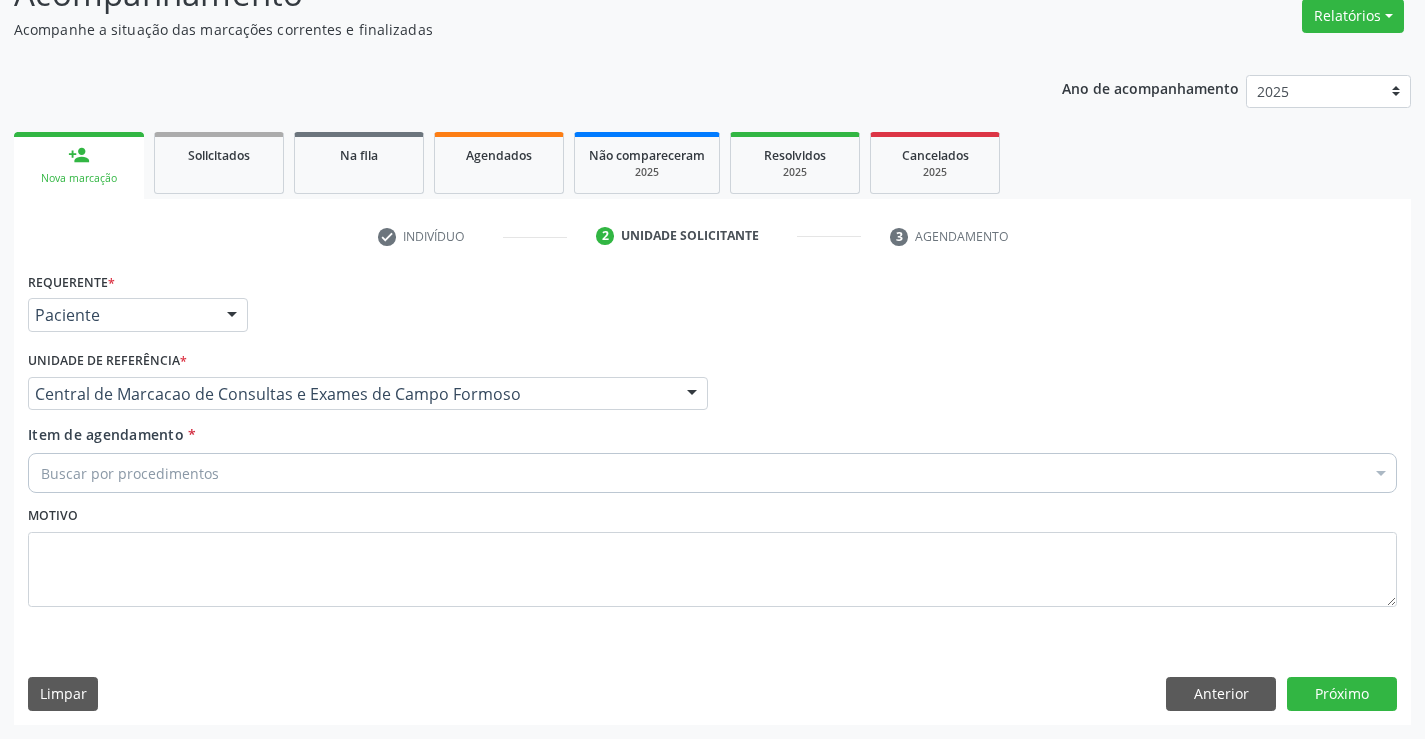 click on "Buscar por procedimentos" at bounding box center (712, 473) 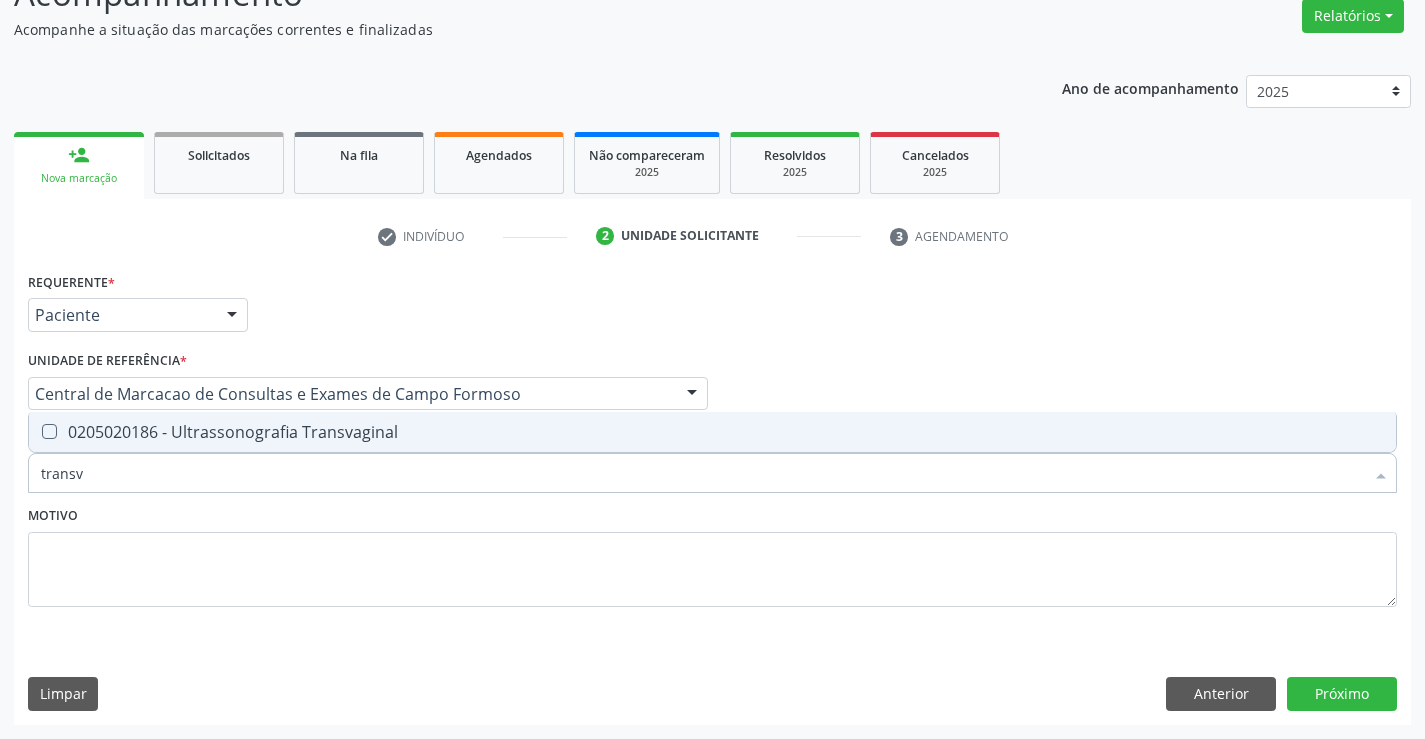 type on "transva" 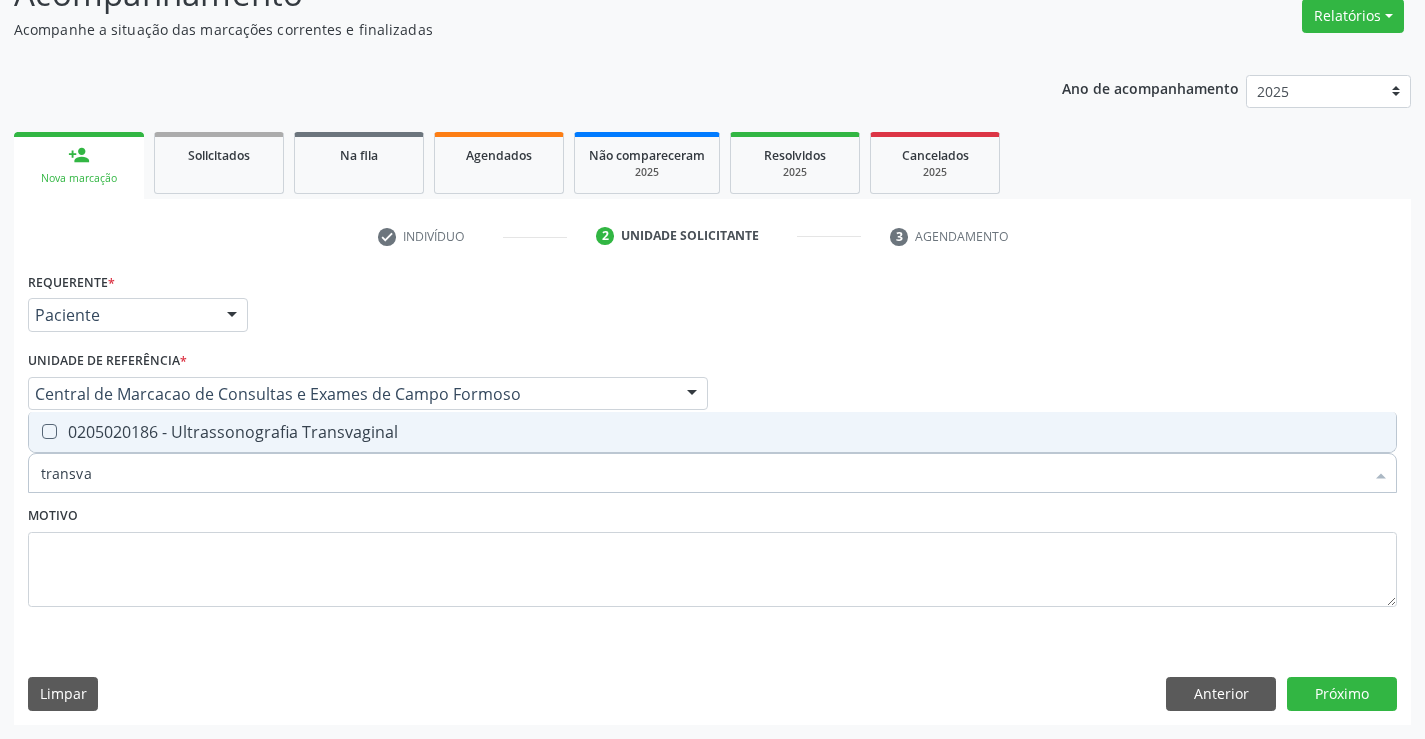 click on "transva" at bounding box center [702, 473] 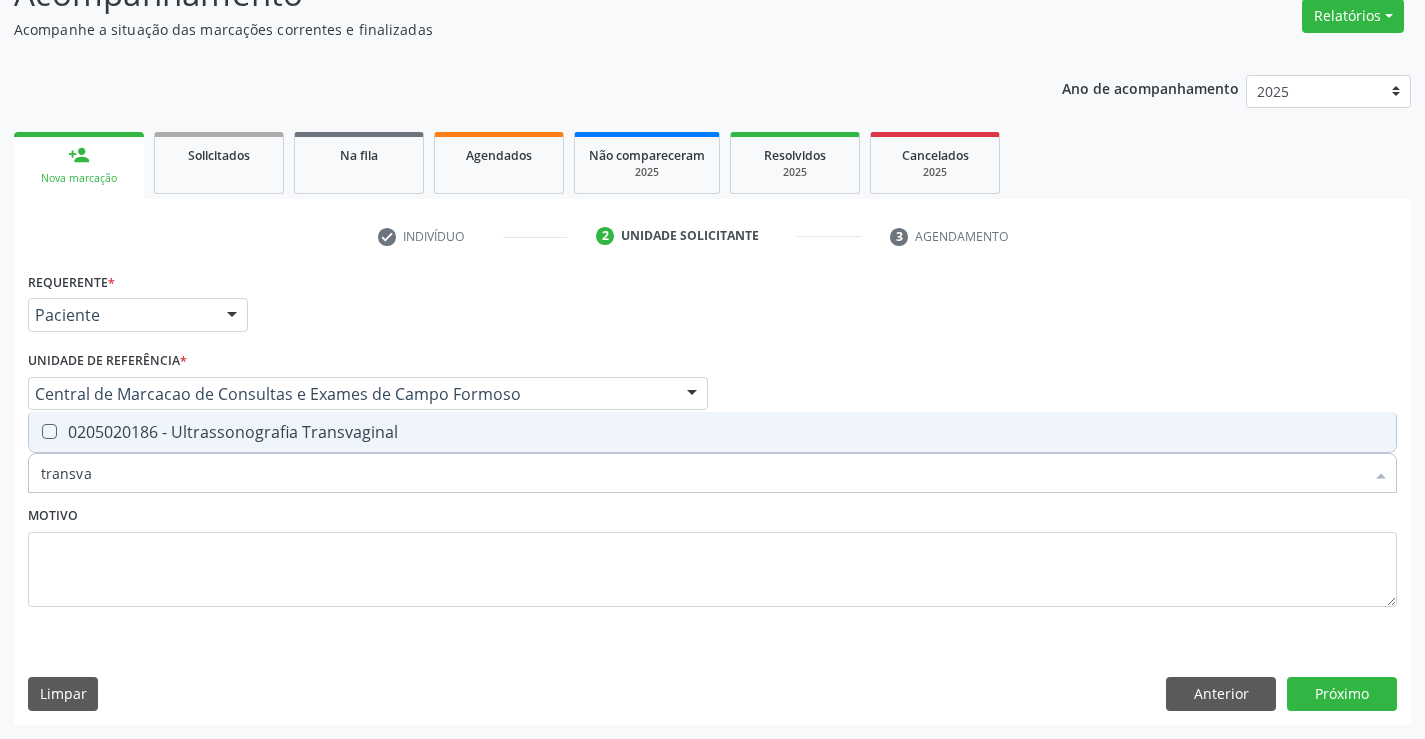 checkbox on "true" 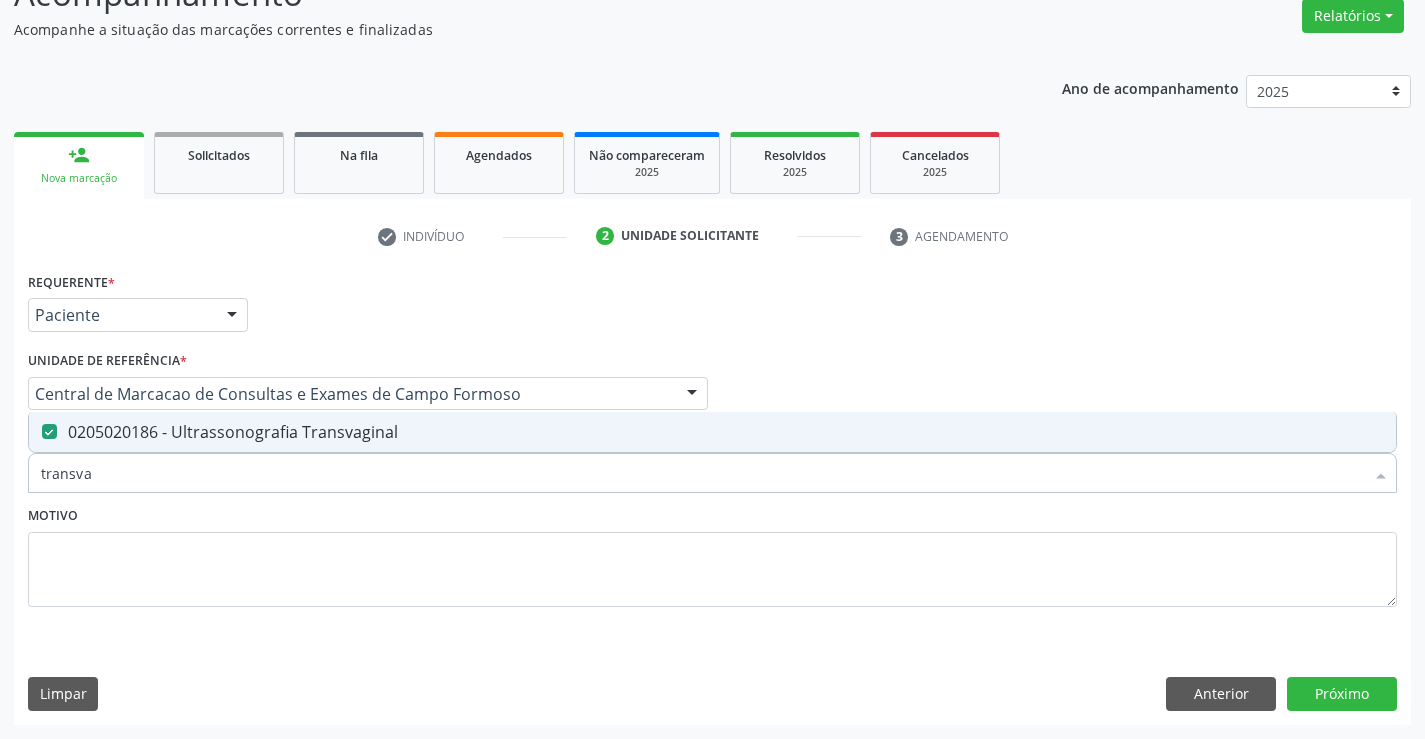 drag, startPoint x: 123, startPoint y: 469, endPoint x: 0, endPoint y: 506, distance: 128.44453 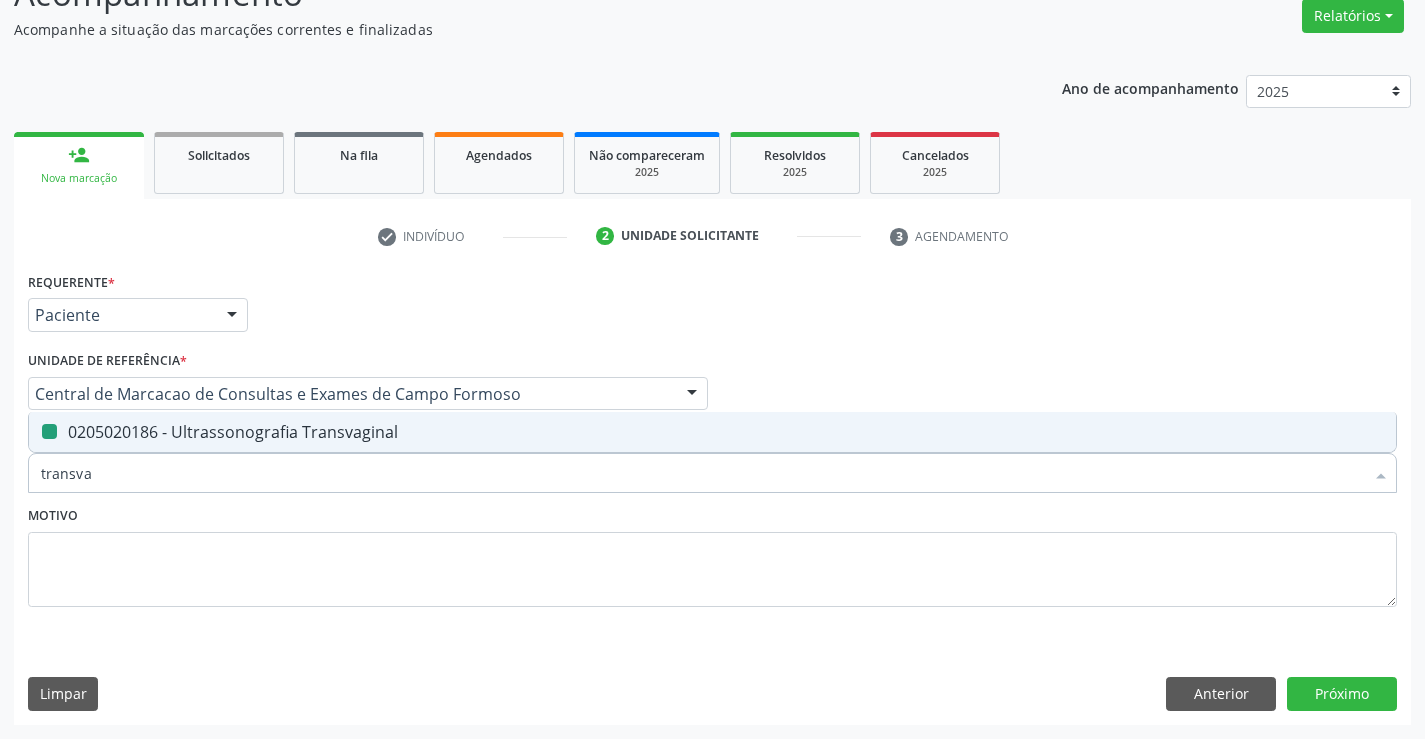 type on "u" 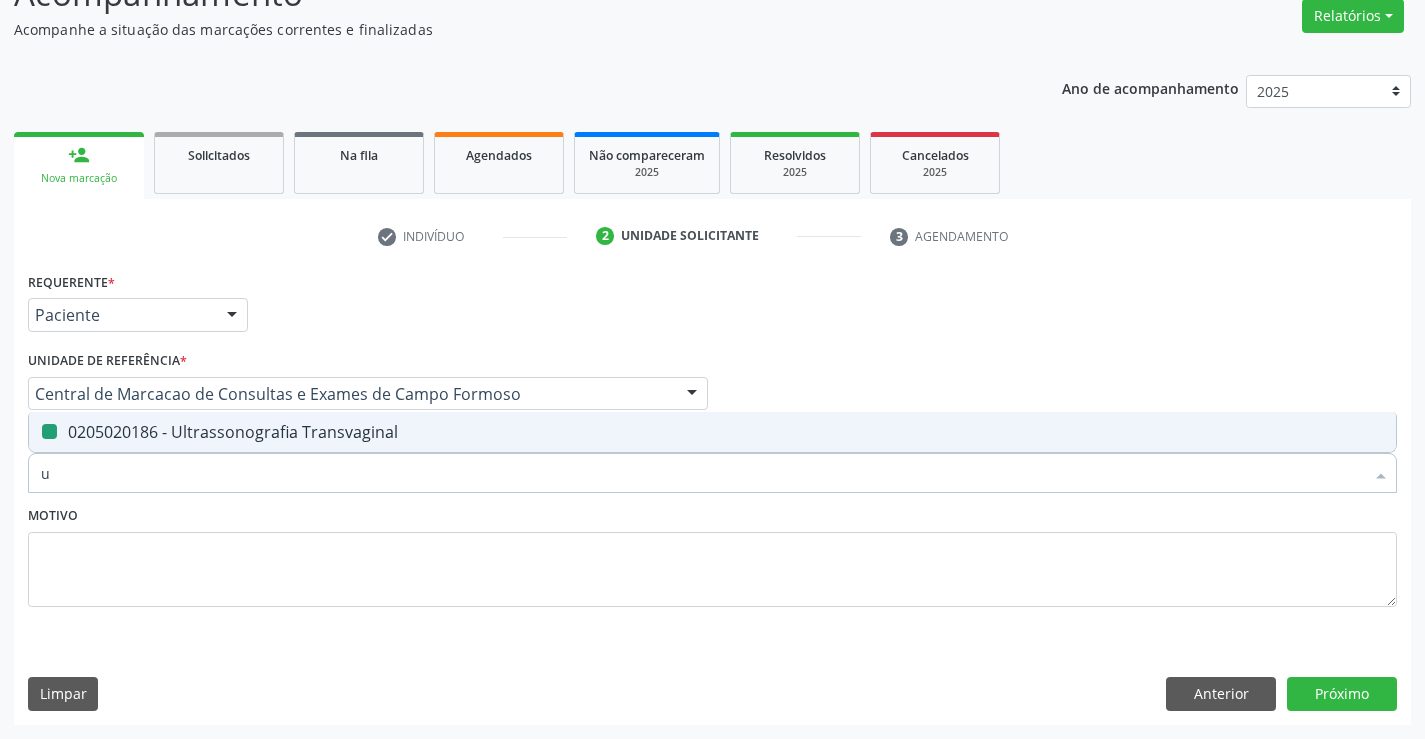 checkbox on "false" 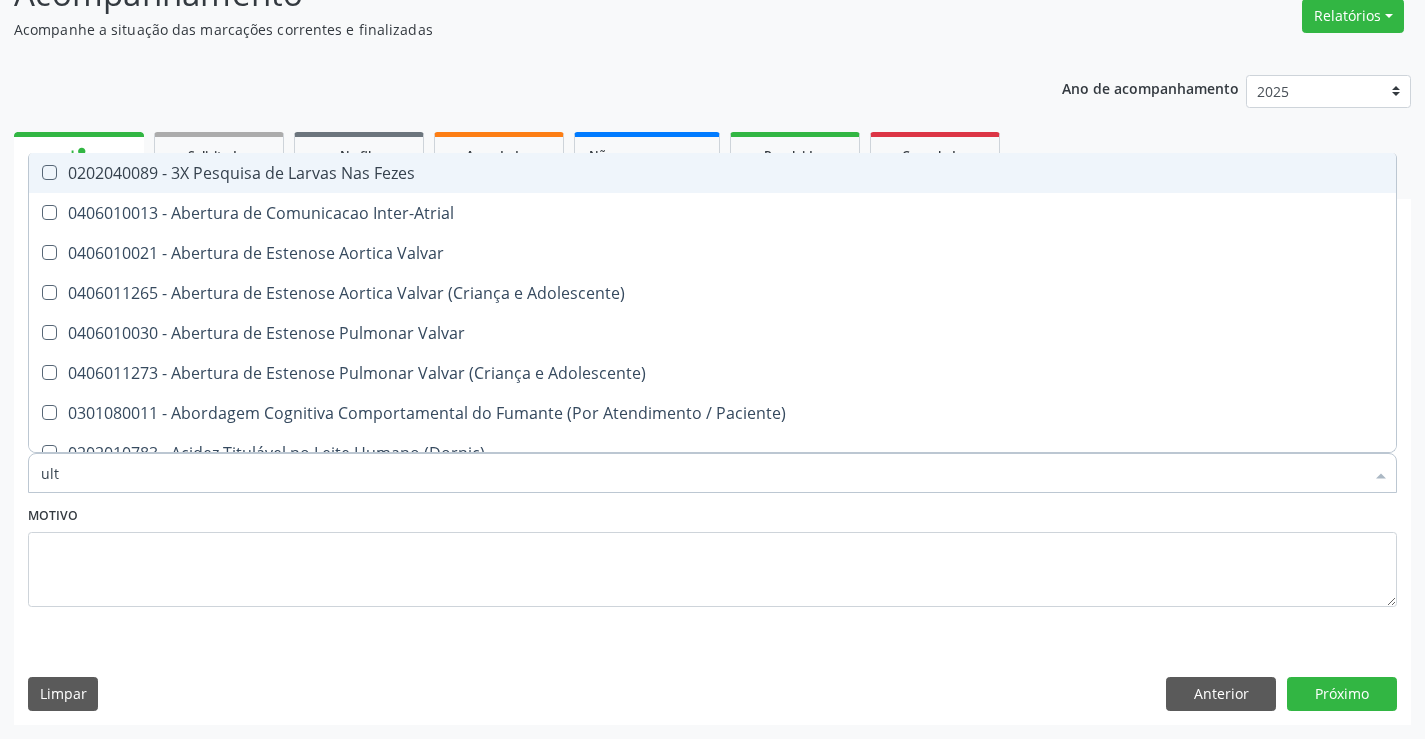 type on "ultr" 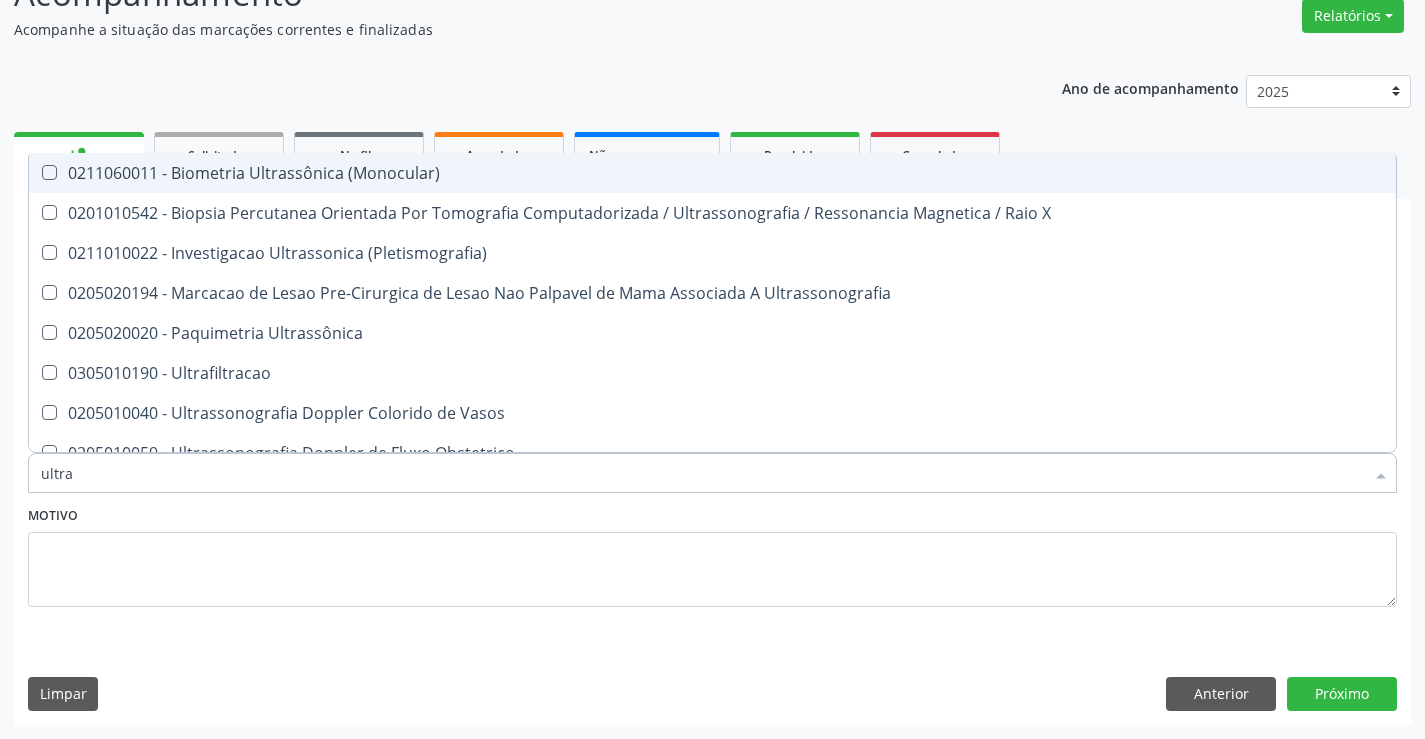 type on "ultras" 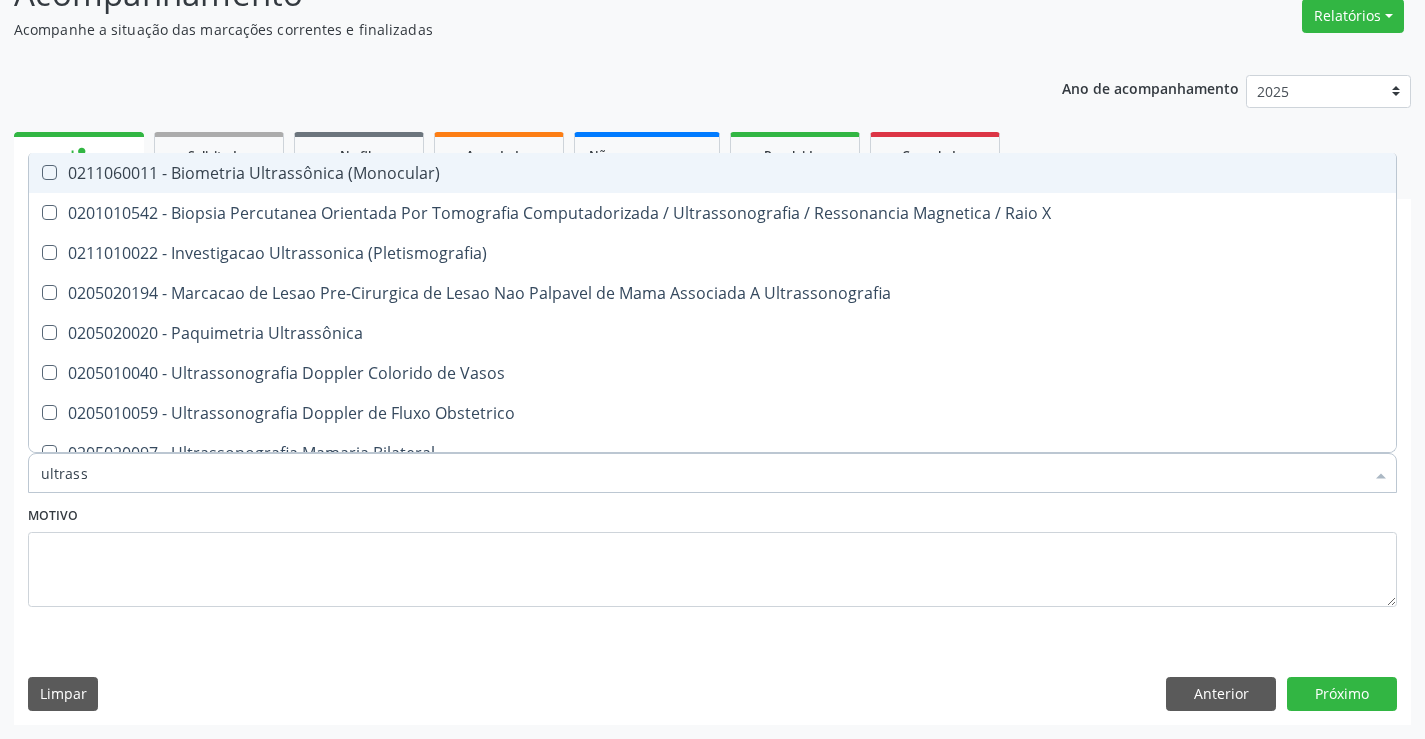 type on "ultrasso" 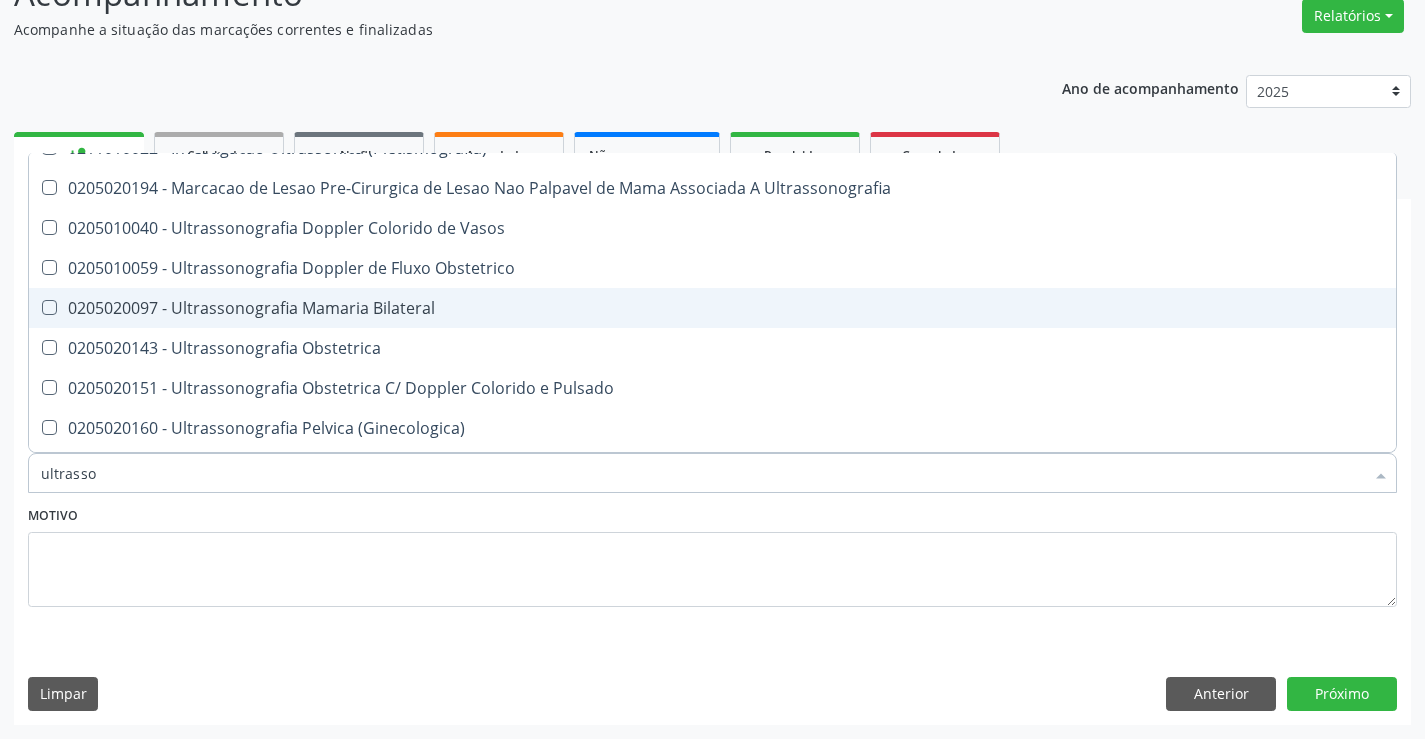 scroll, scrollTop: 100, scrollLeft: 0, axis: vertical 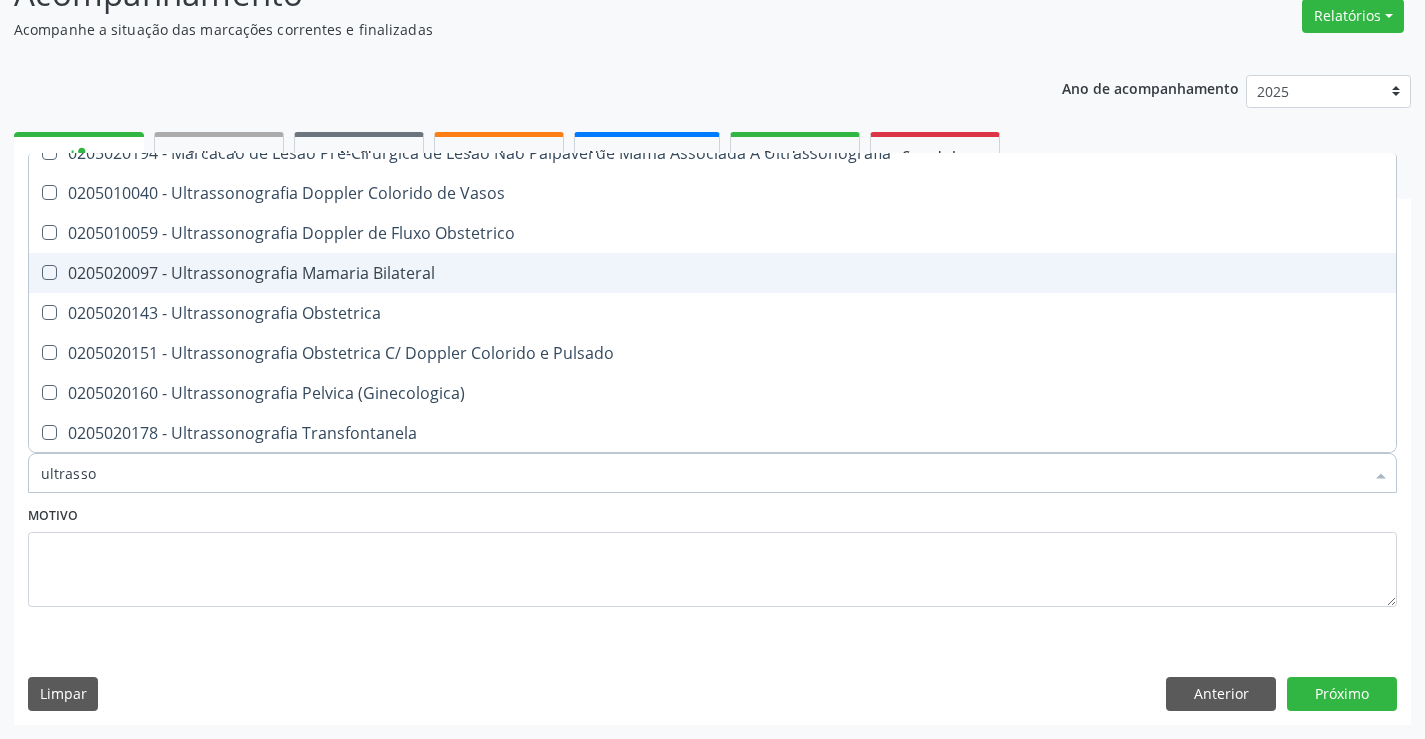 click on "0205020097 - Ultrassonografia Mamaria Bilateral" at bounding box center [712, 273] 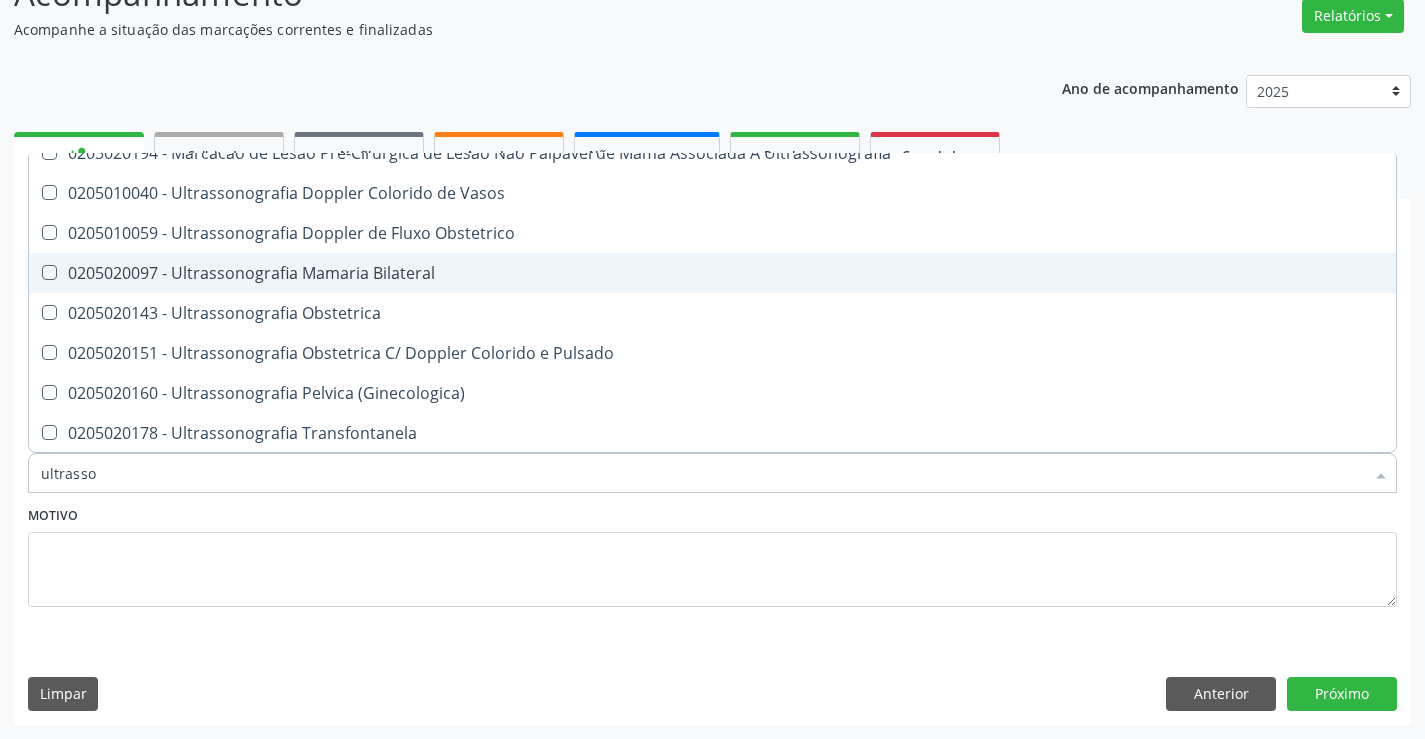 checkbox on "true" 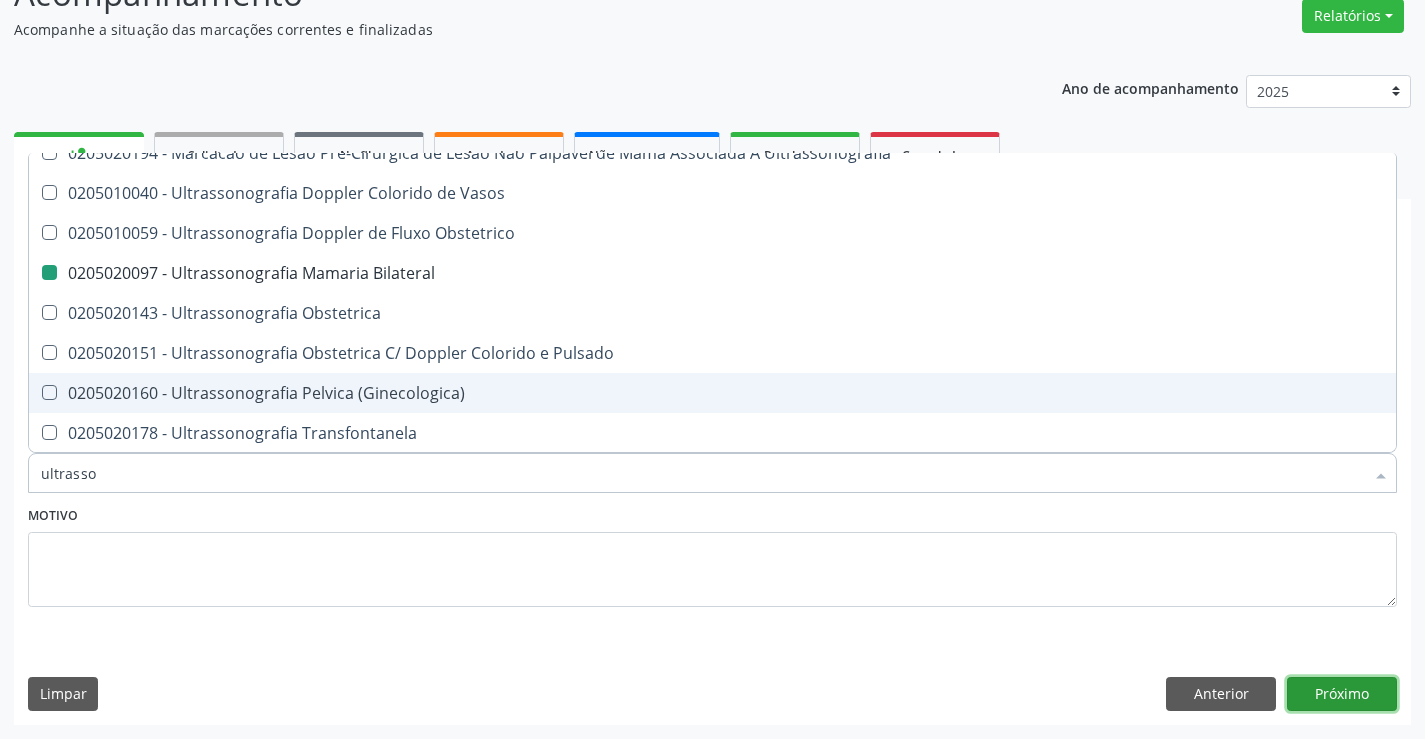 click on "Próximo" at bounding box center (1342, 694) 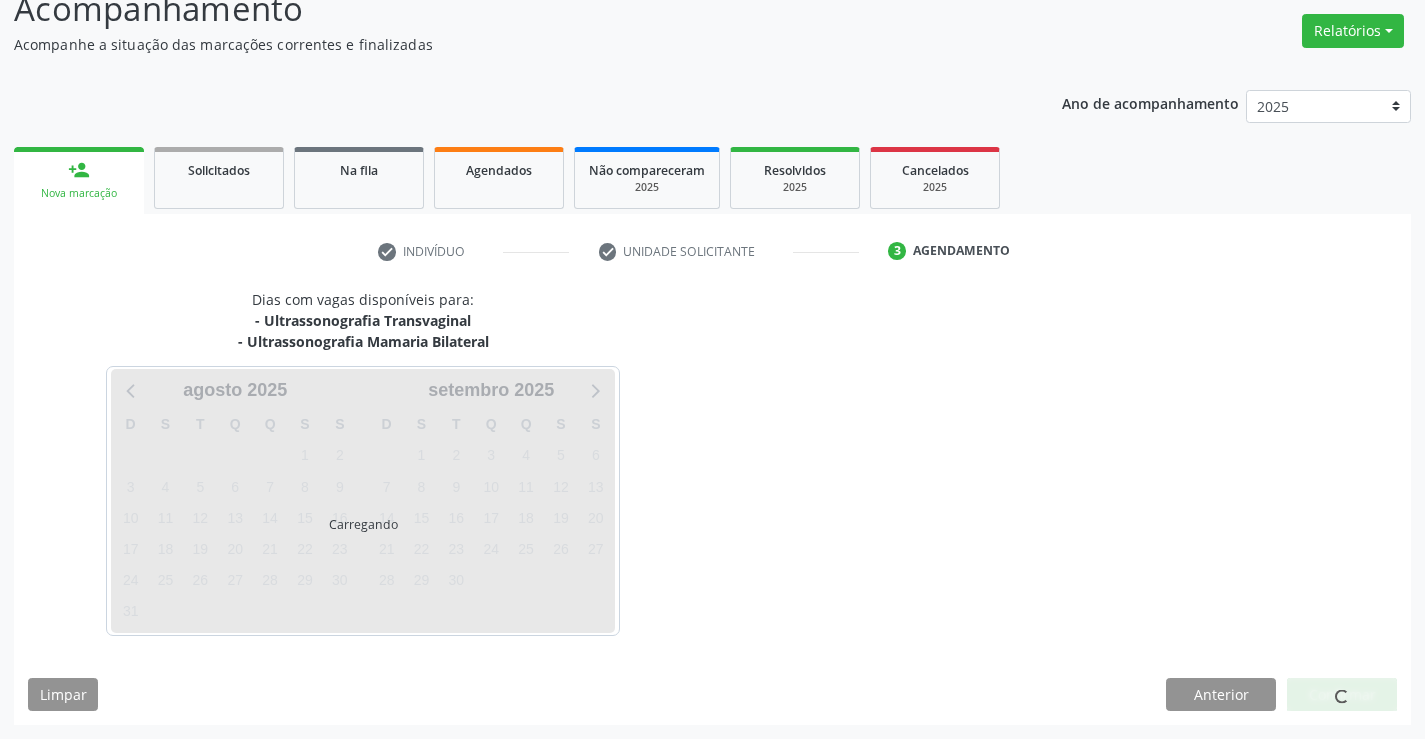 scroll, scrollTop: 152, scrollLeft: 0, axis: vertical 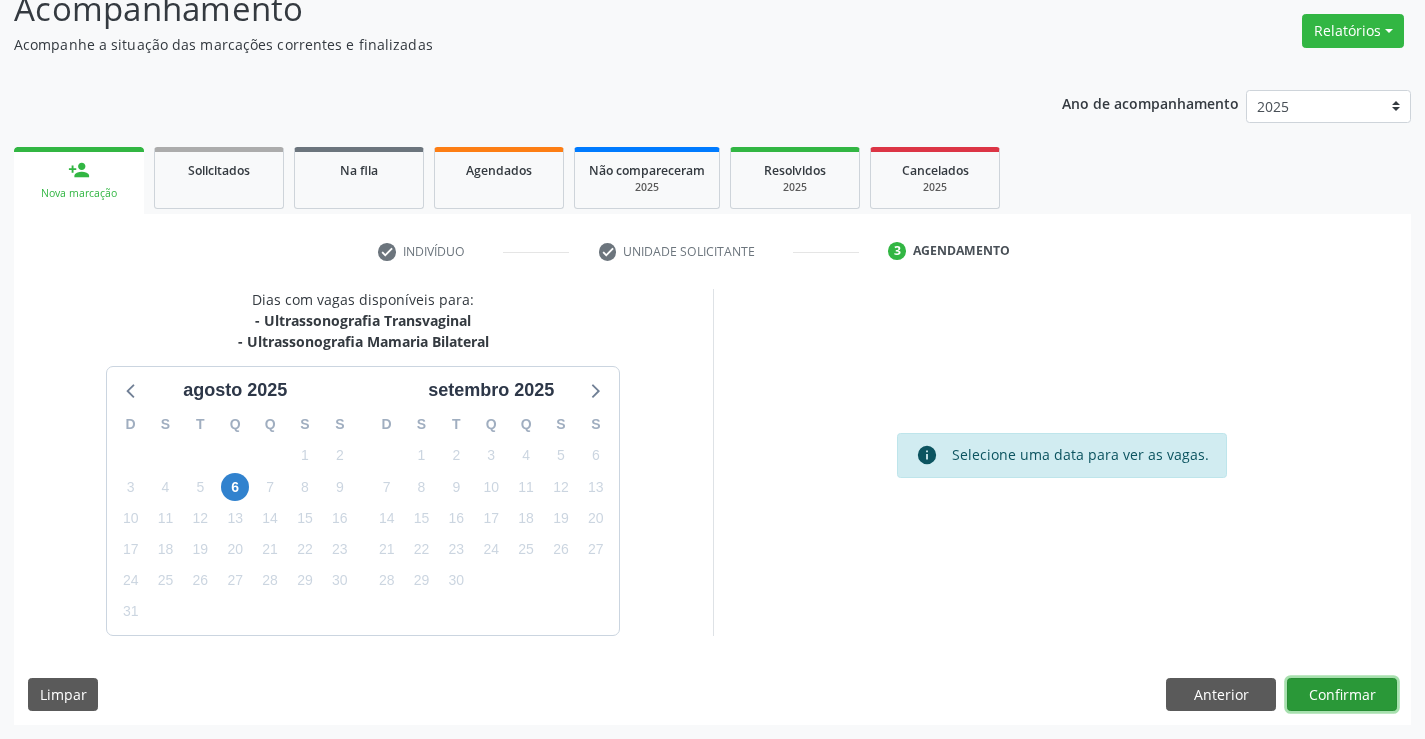 click on "Confirmar" at bounding box center (1342, 695) 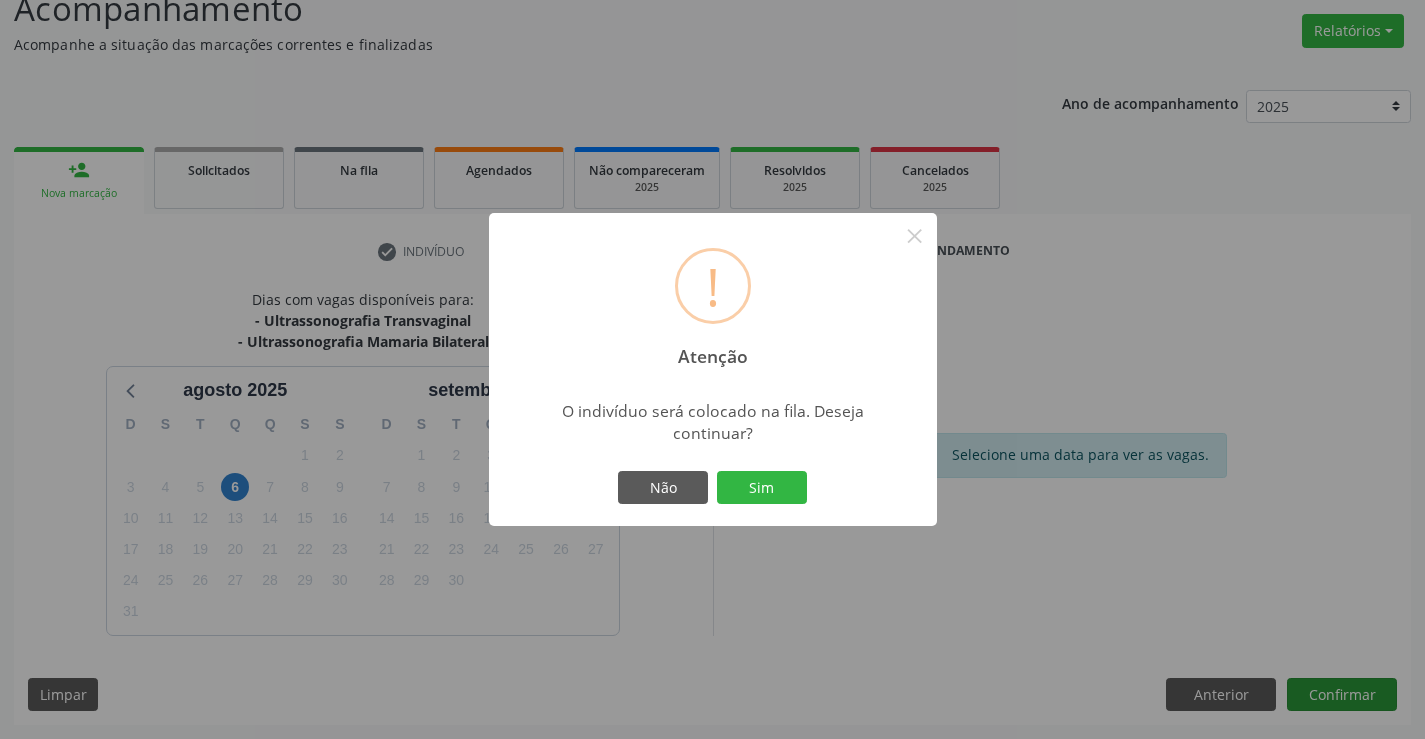 type 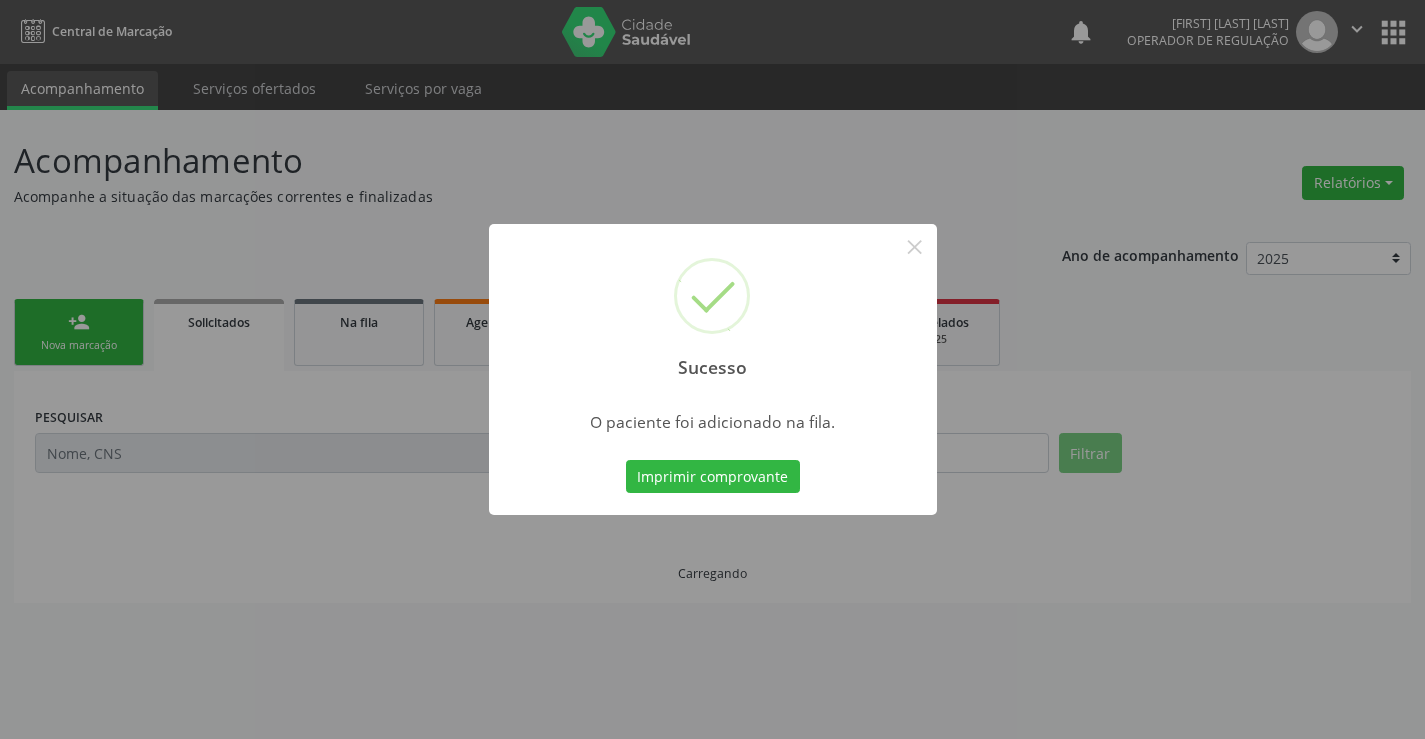 scroll, scrollTop: 0, scrollLeft: 0, axis: both 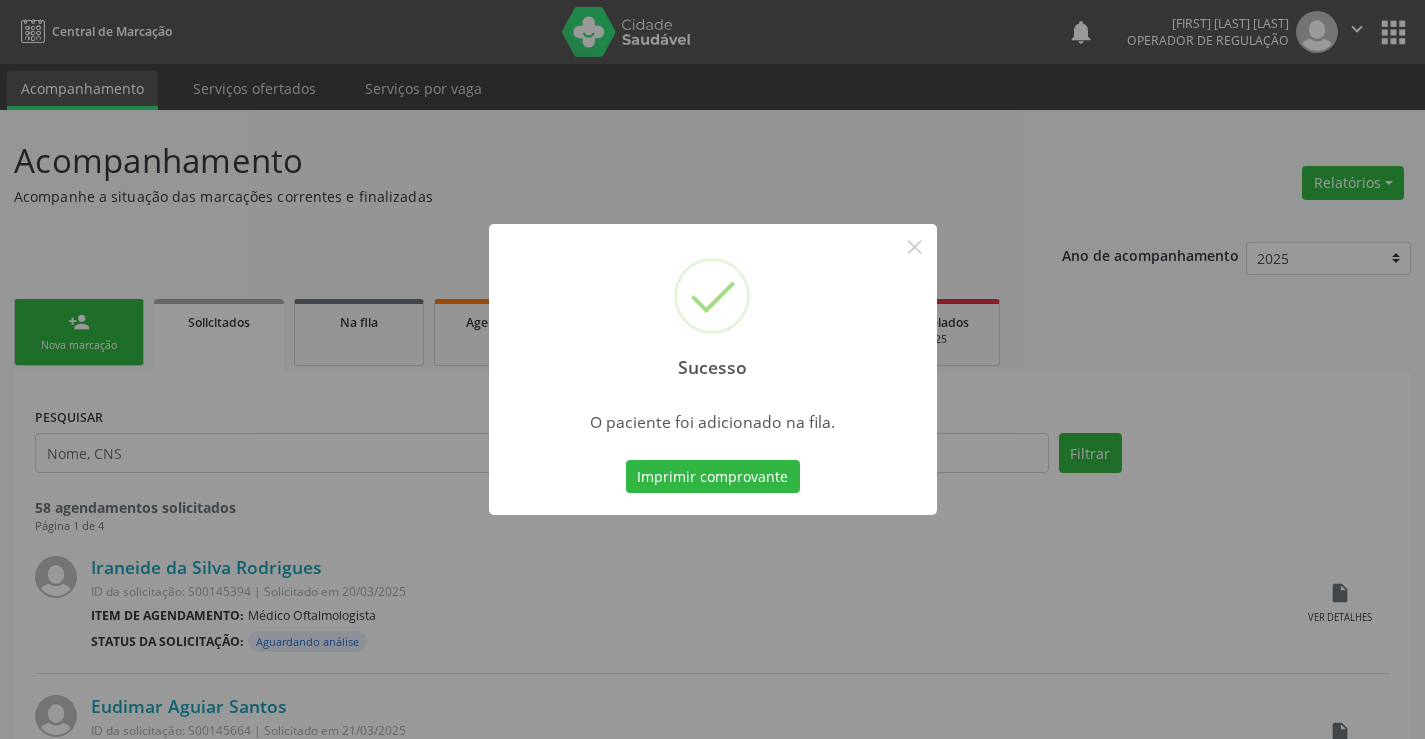 drag, startPoint x: 680, startPoint y: 495, endPoint x: 687, endPoint y: 483, distance: 13.892444 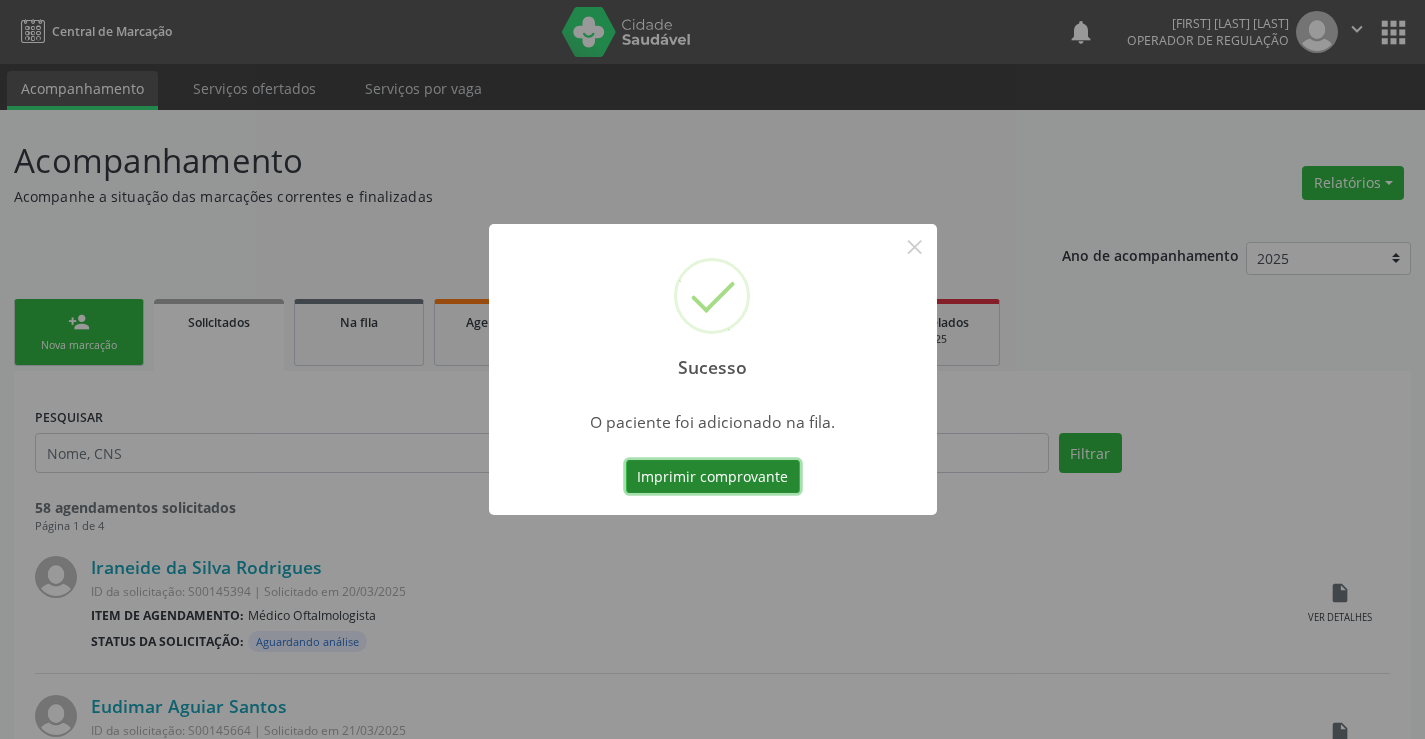 click on "Imprimir comprovante" at bounding box center (713, 477) 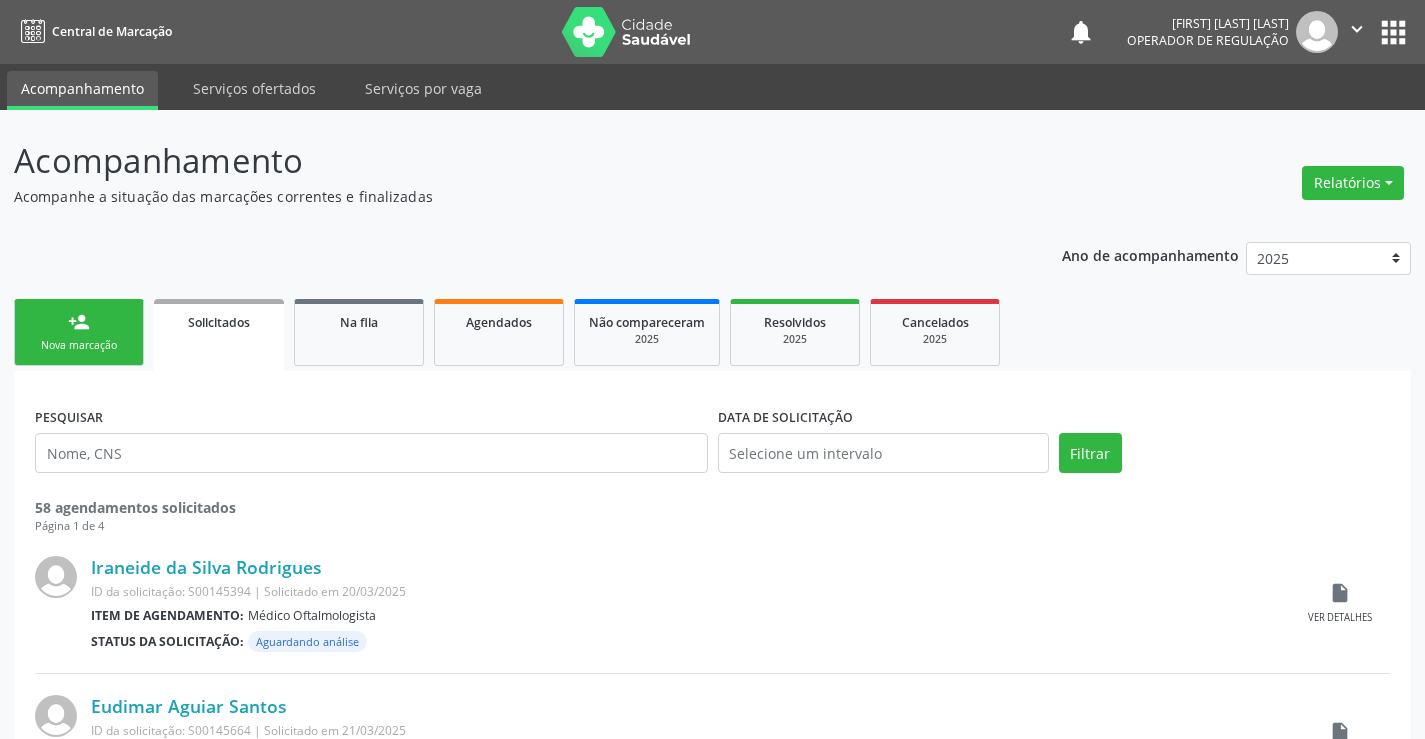 click on "person_add" at bounding box center (79, 322) 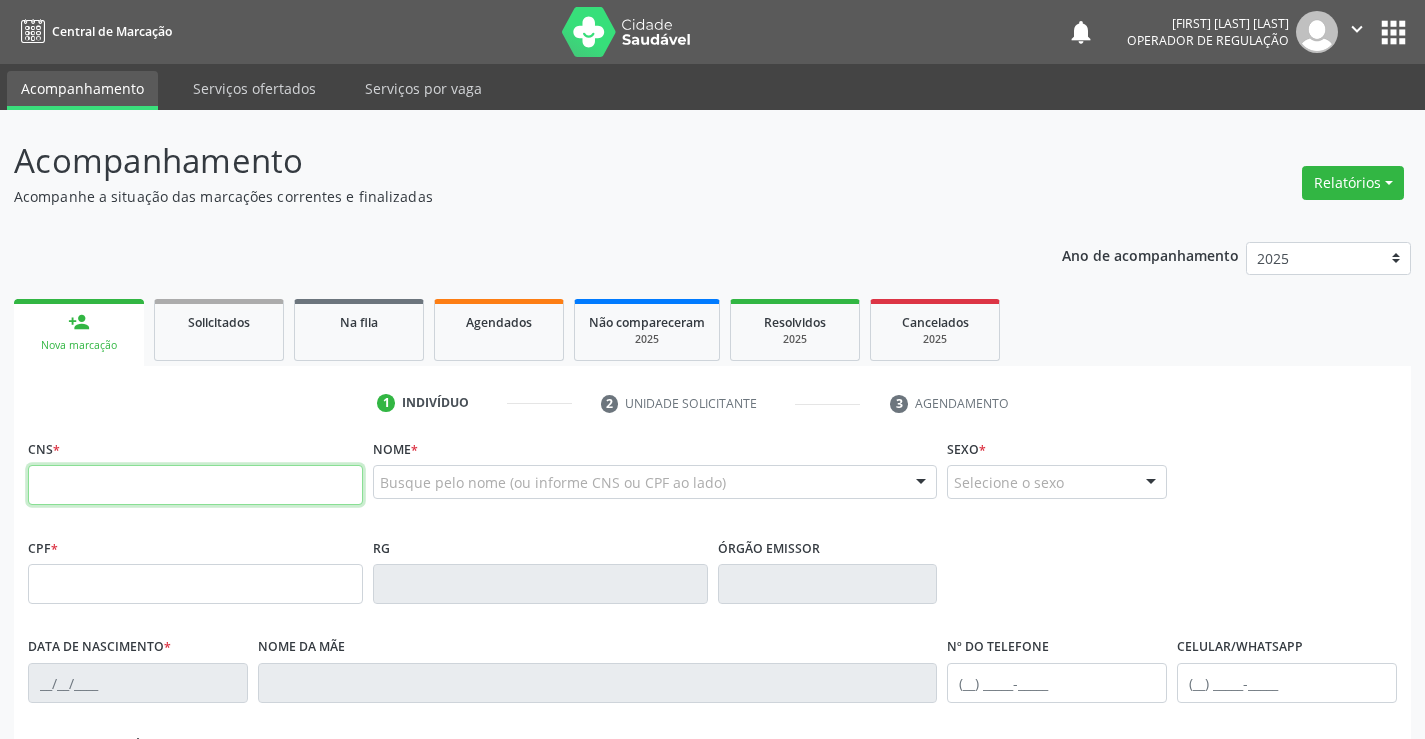 click at bounding box center [195, 485] 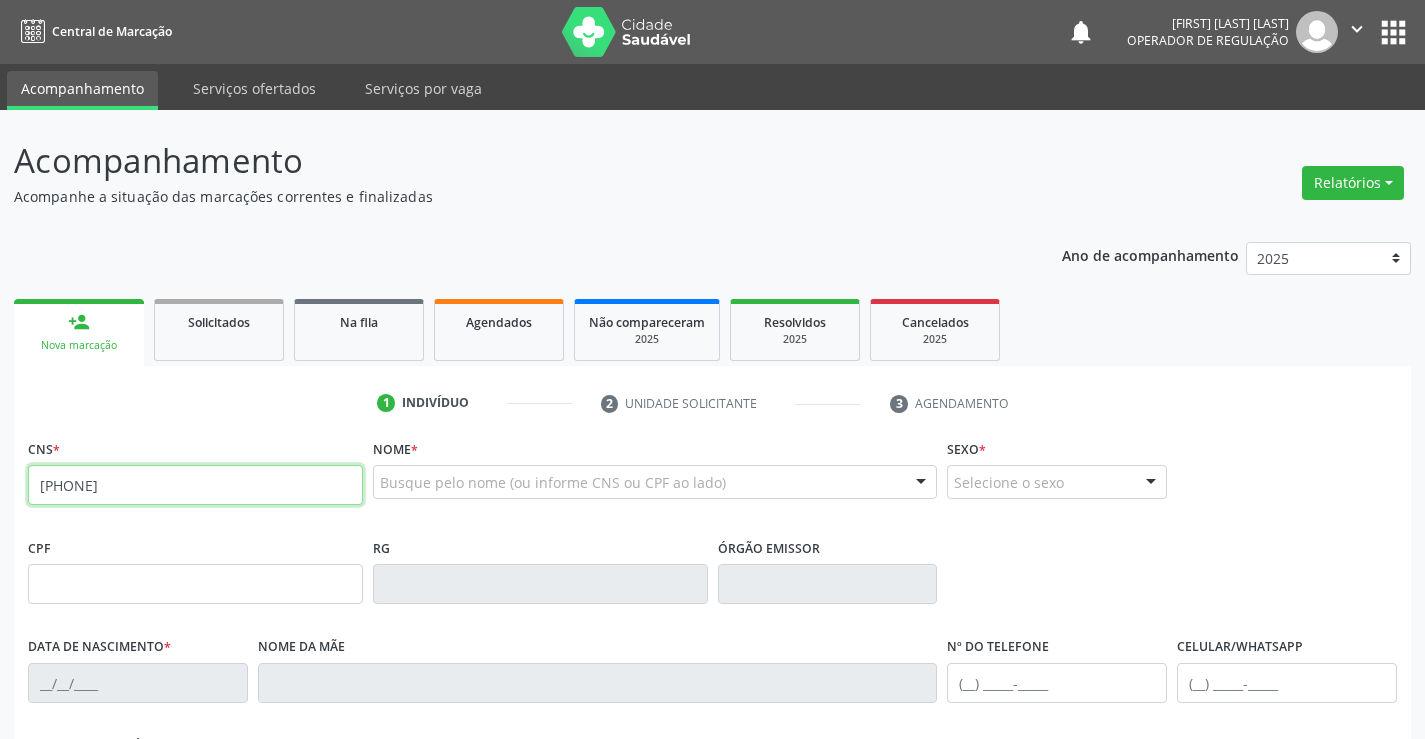 type on "700 0091 8855 3102" 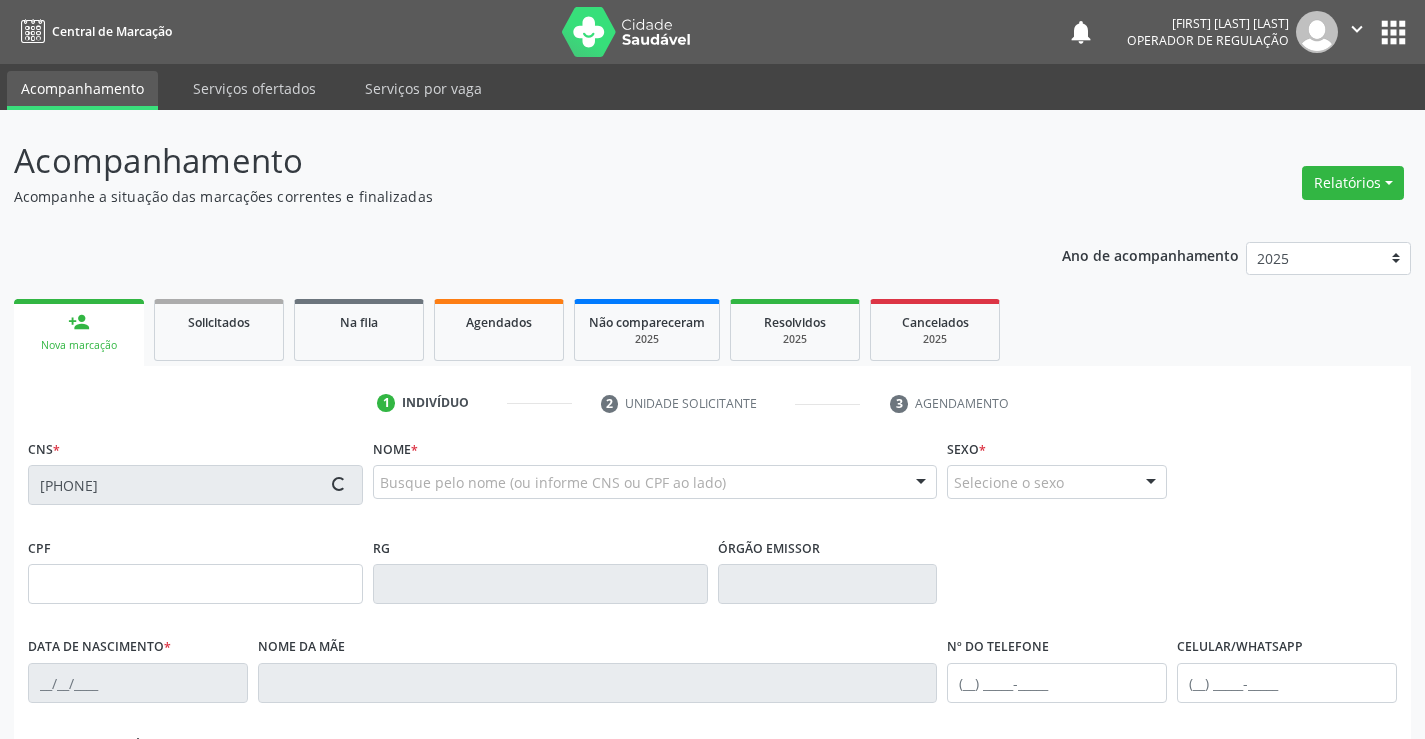 type on "0773279261" 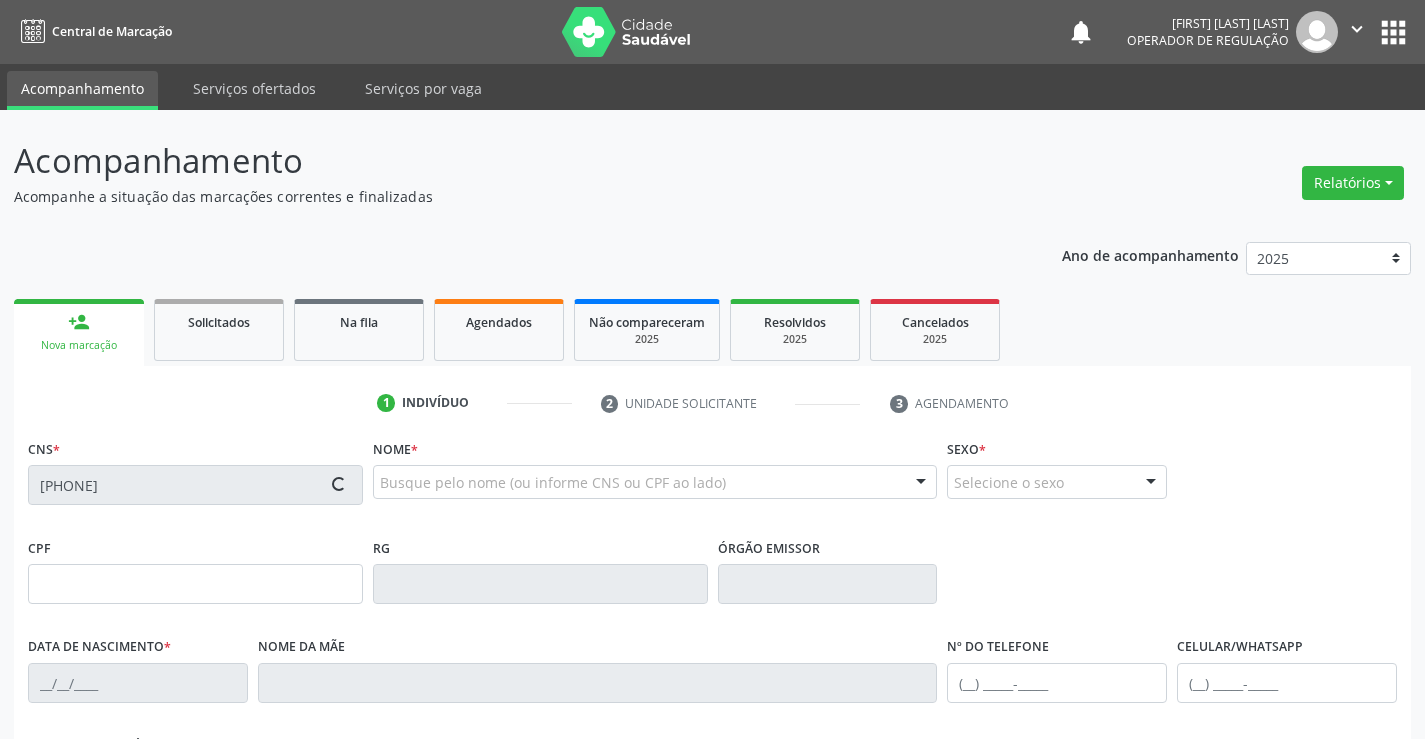 type on "25/09/1974" 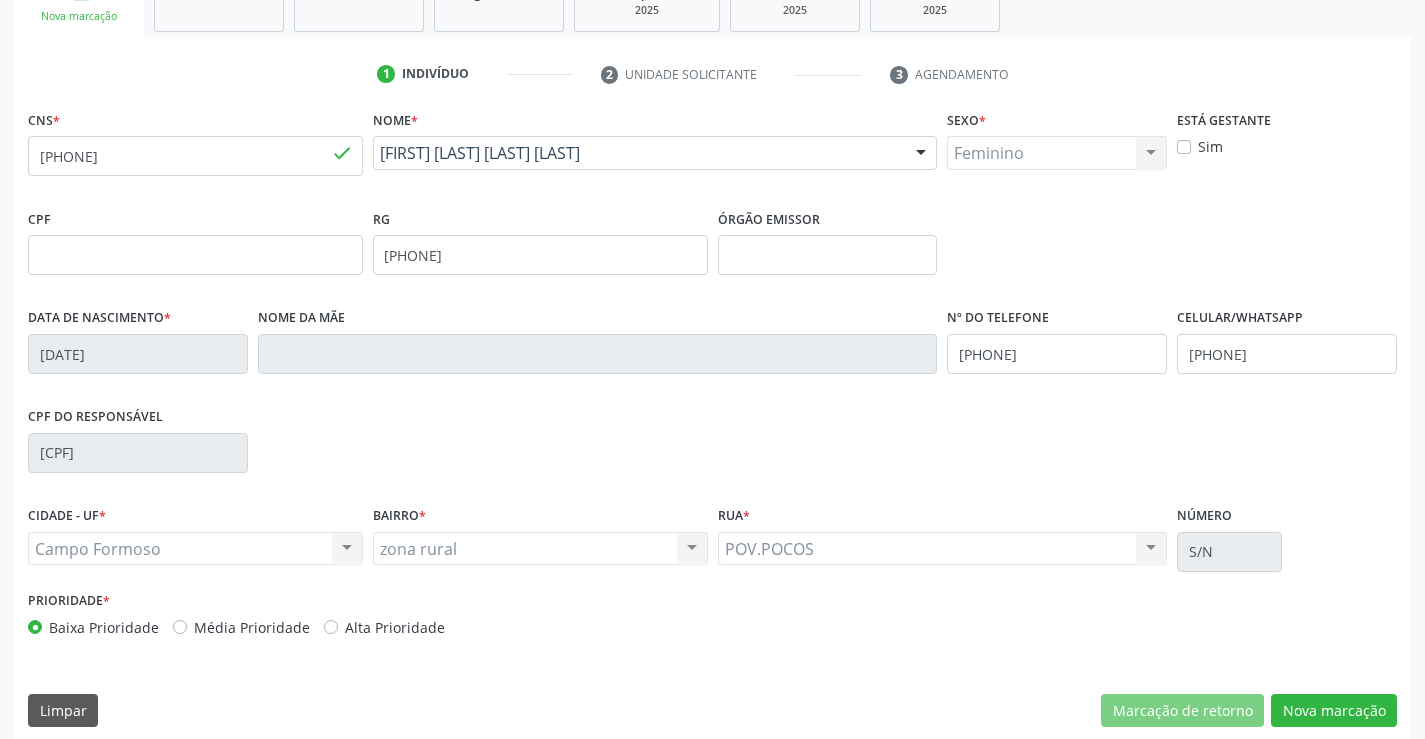 scroll, scrollTop: 345, scrollLeft: 0, axis: vertical 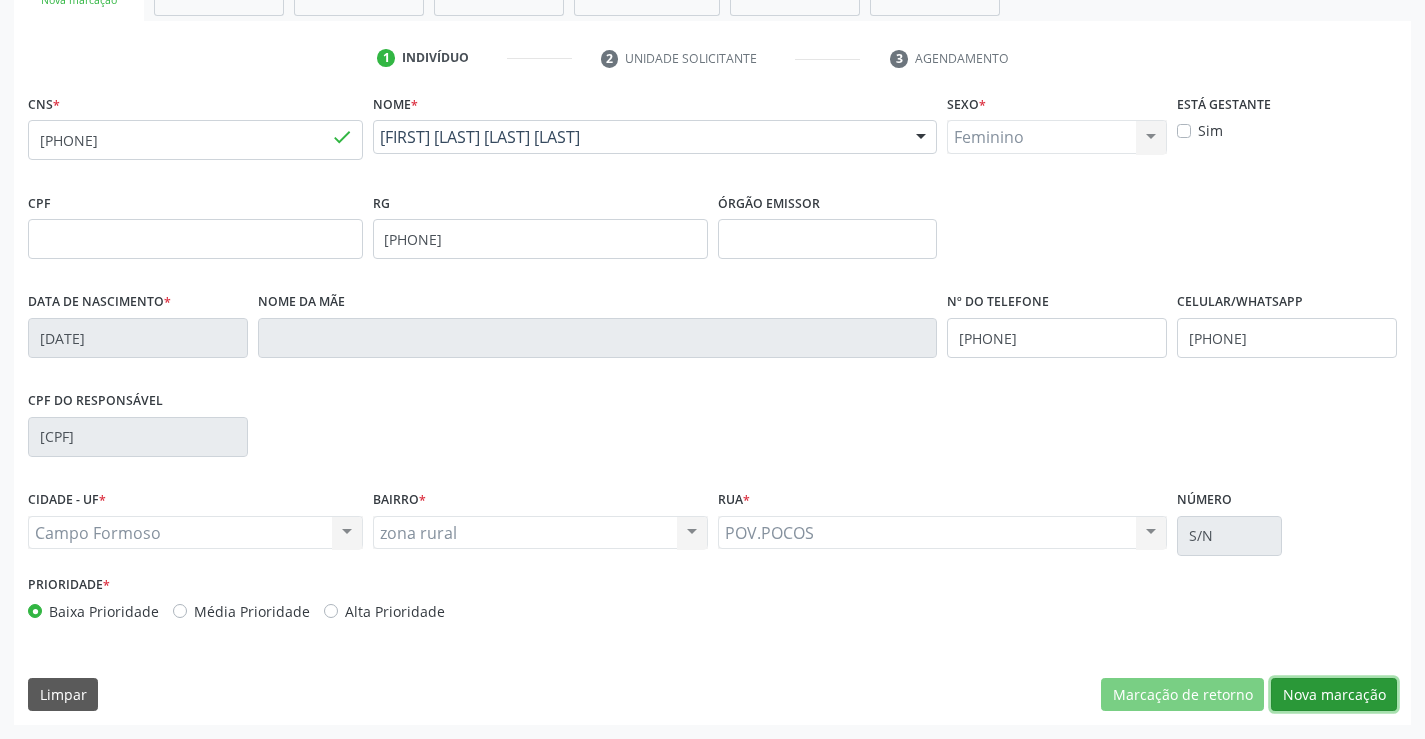 click on "Nova marcação" at bounding box center [1334, 695] 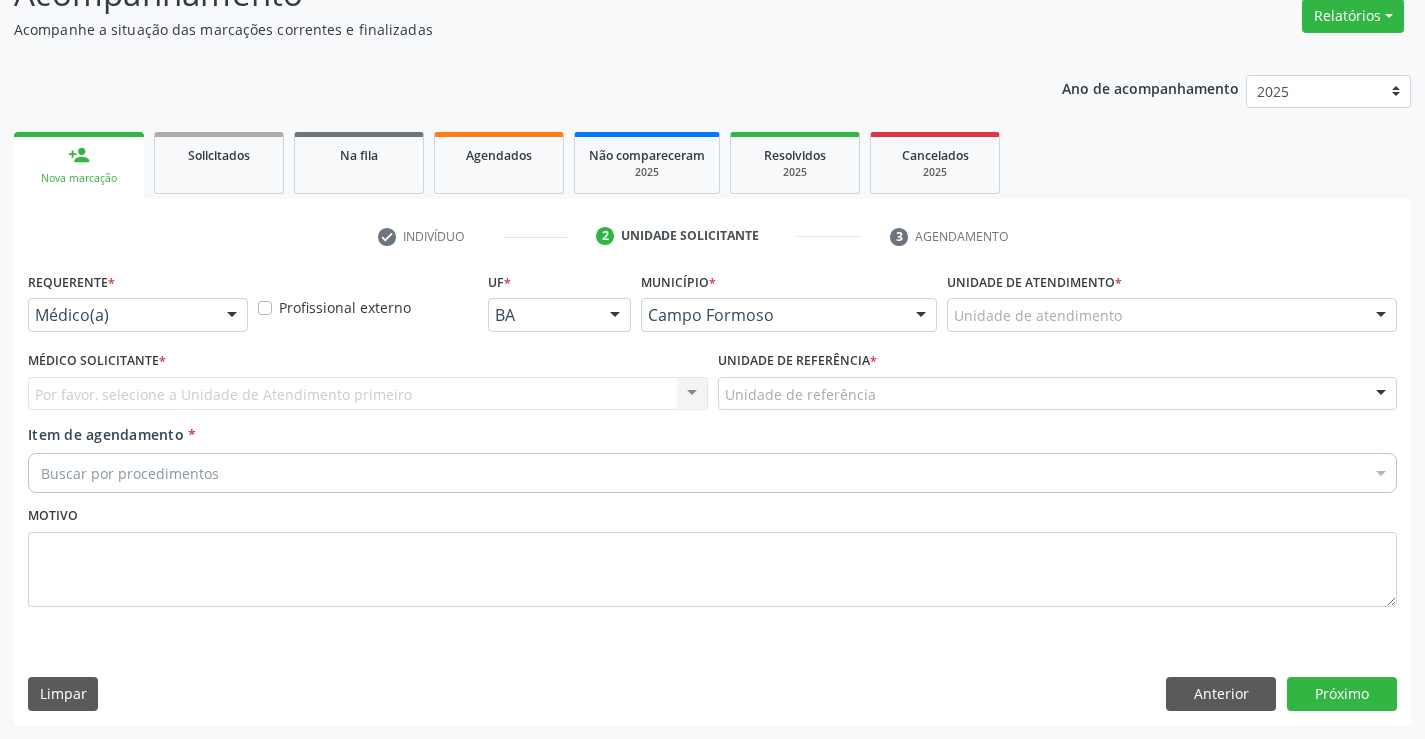 scroll, scrollTop: 167, scrollLeft: 0, axis: vertical 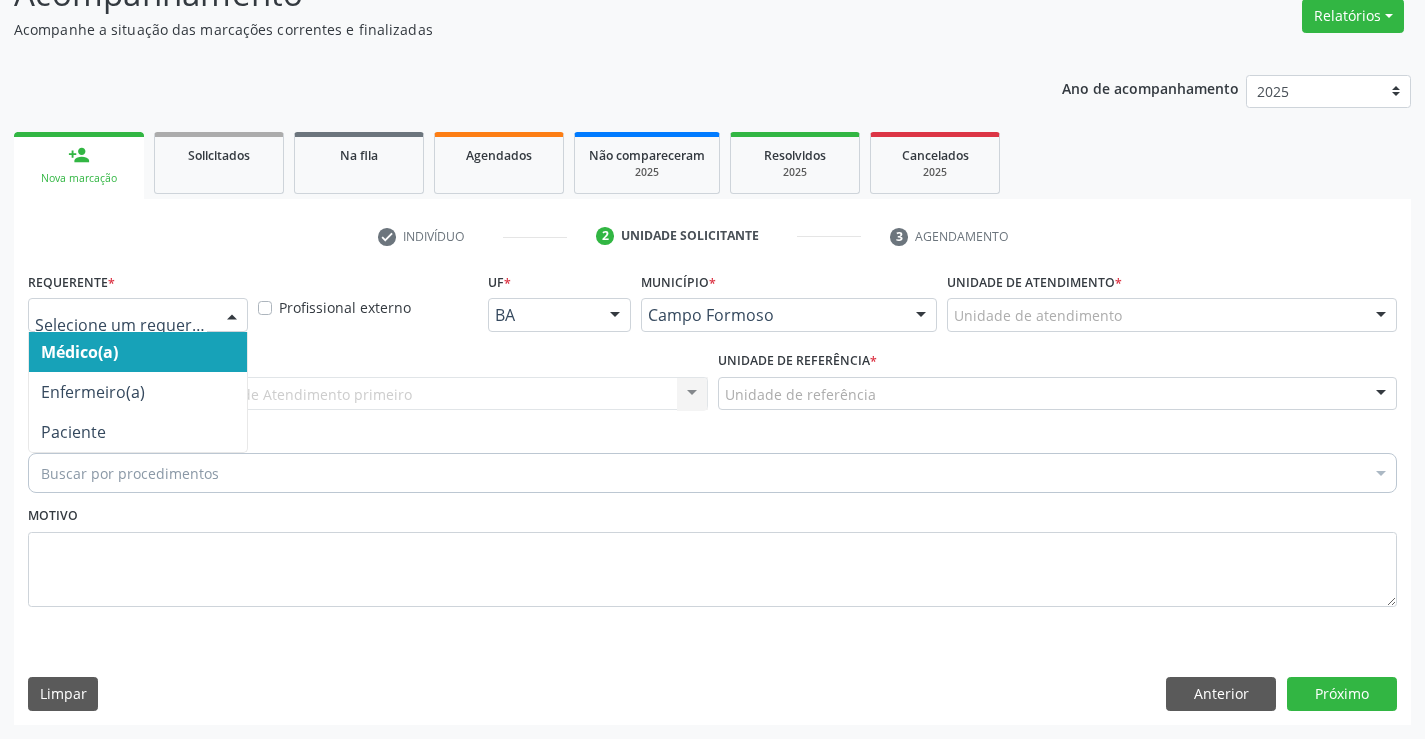 drag, startPoint x: 225, startPoint y: 311, endPoint x: 96, endPoint y: 399, distance: 156.15697 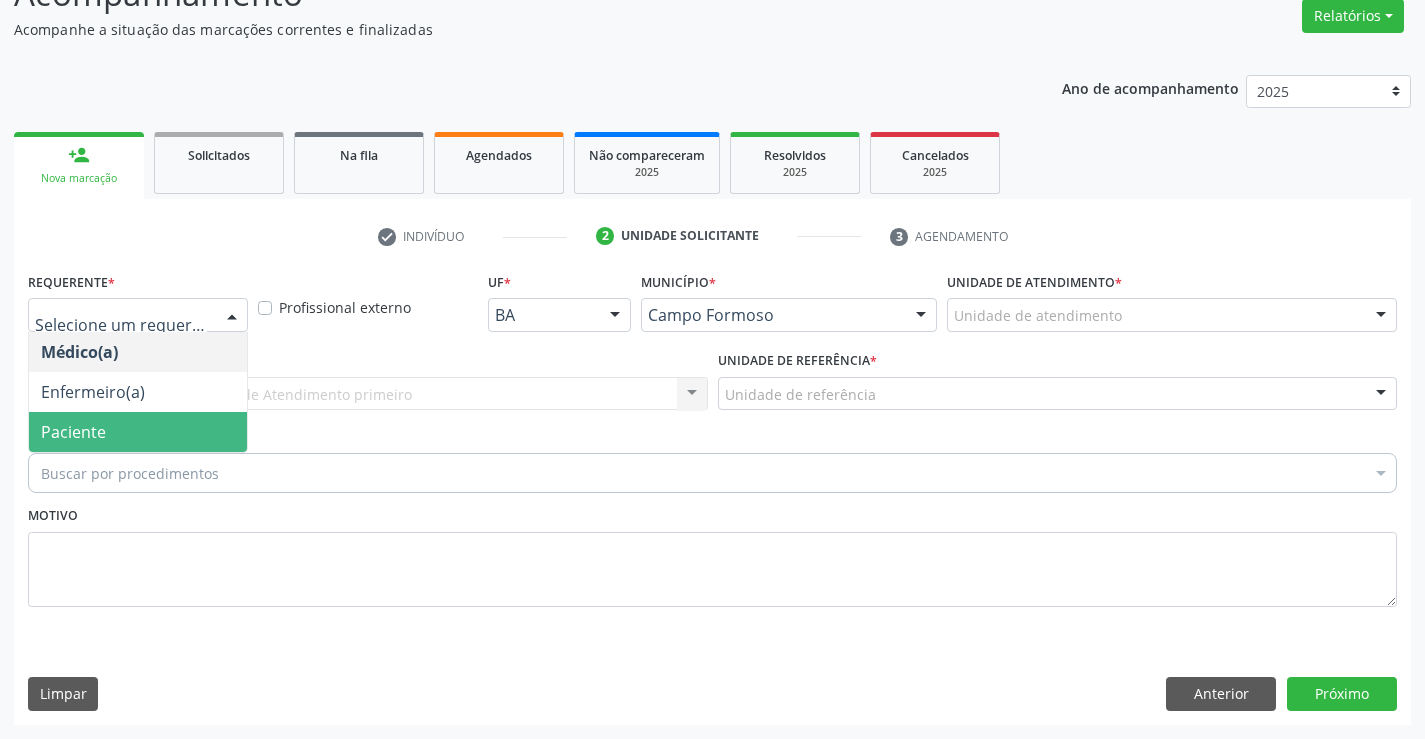 drag, startPoint x: 79, startPoint y: 419, endPoint x: 226, endPoint y: 434, distance: 147.76332 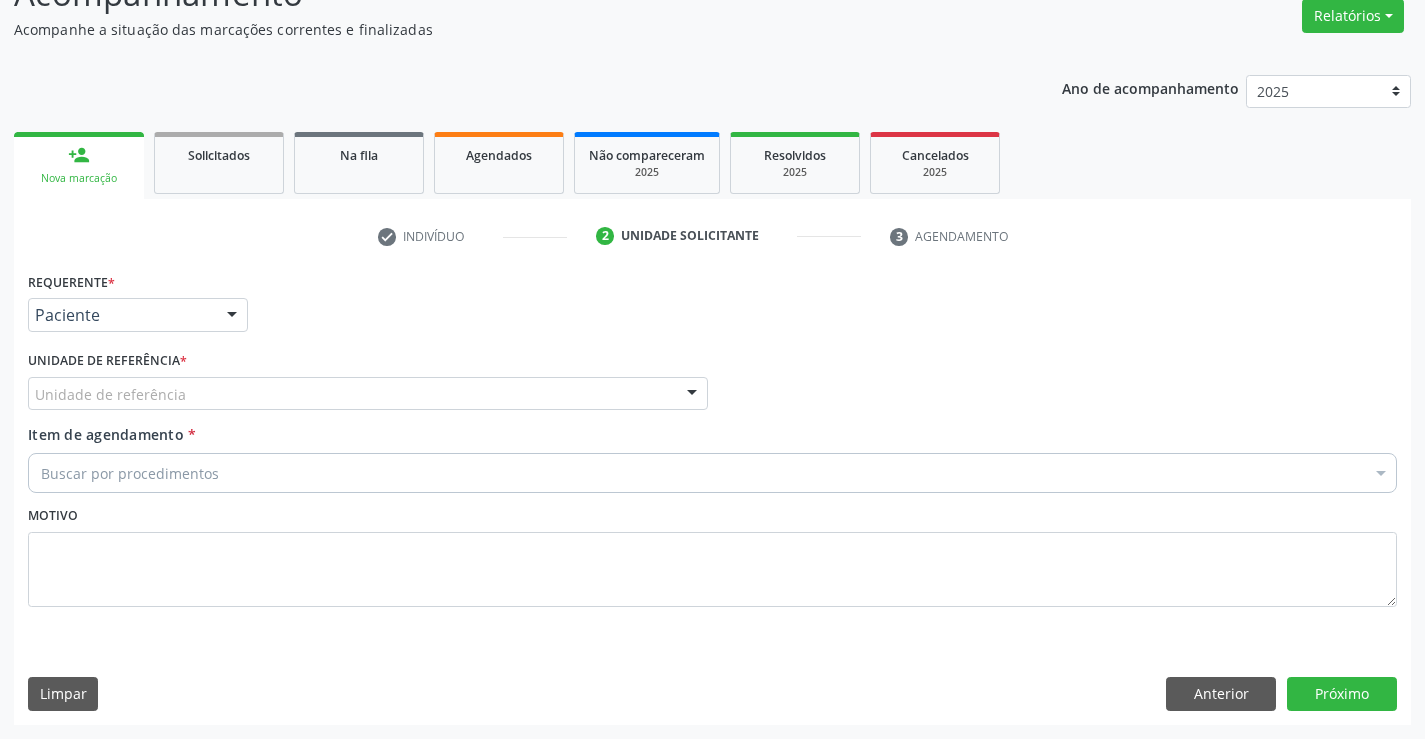 click on "Unidade de referência
Unidade Basica de Saude da Familia Dr Paulo Sudre   Centro de Enfrentamento Para Covid 19 de Campo Formoso   Central de Marcacao de Consultas e Exames de Campo Formoso   Vigilancia em Saude de Campo Formoso   PSF Lage dos Negros III   P S da Familia do Povoado de Caraibas   Unidade Basica de Saude da Familia Maninho Ferreira   P S de Curral da Ponta Psf Oseas Manoel da Silva   Farmacia Basica   Unidade Basica de Saude da Familia de Brejao da Caatinga   P S da Familia do Povoado de Pocos   P S da Familia do Povoado de Tiquara   P S da Familia do Povoado de Sao Tome   P S de Lages dos Negros   P S da Familia do Povoado de Tuiutiba   P S de Curral Velho   Centro de Saude Mutirao   Caps Centro de Atencao Psicossocial   Unidade Odontologica Movel   Unidade Basica de Saude da Familia Limoeiro   Unidade Basica de Saude da Familia Izabel Godinho de Freitas   Unidade Basica de Saude da Familia de Olho Dagua das Pombas   Samu 192 Campo Formoso" at bounding box center (368, 394) 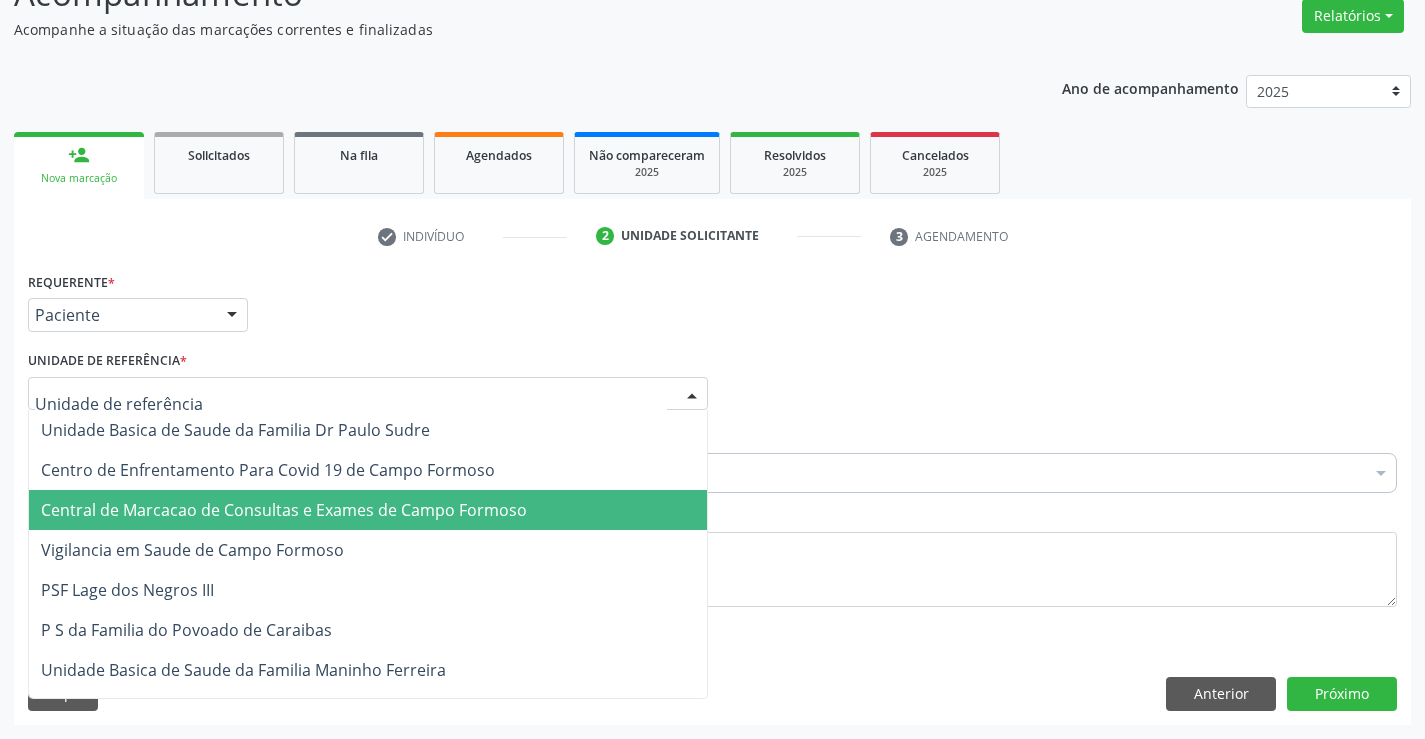drag, startPoint x: 343, startPoint y: 519, endPoint x: 197, endPoint y: 496, distance: 147.80054 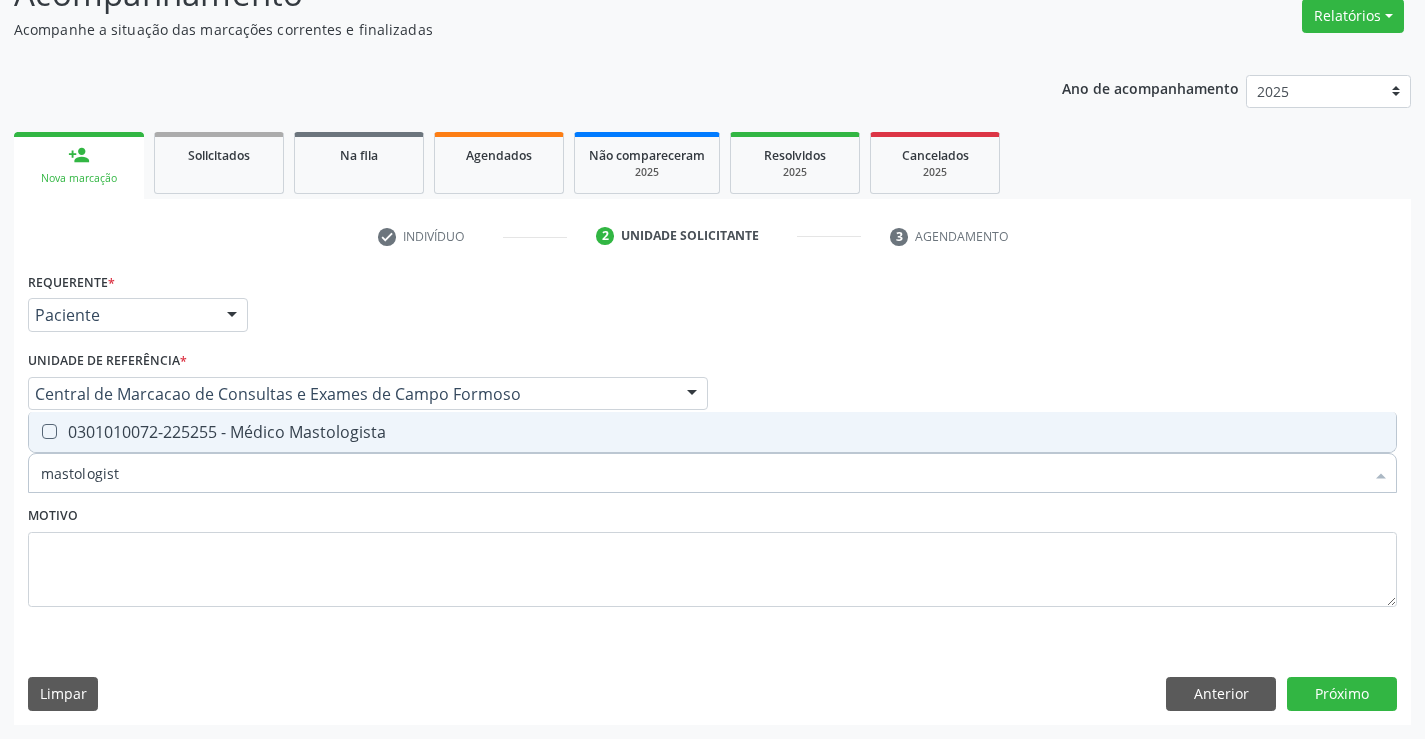 type on "mastologista" 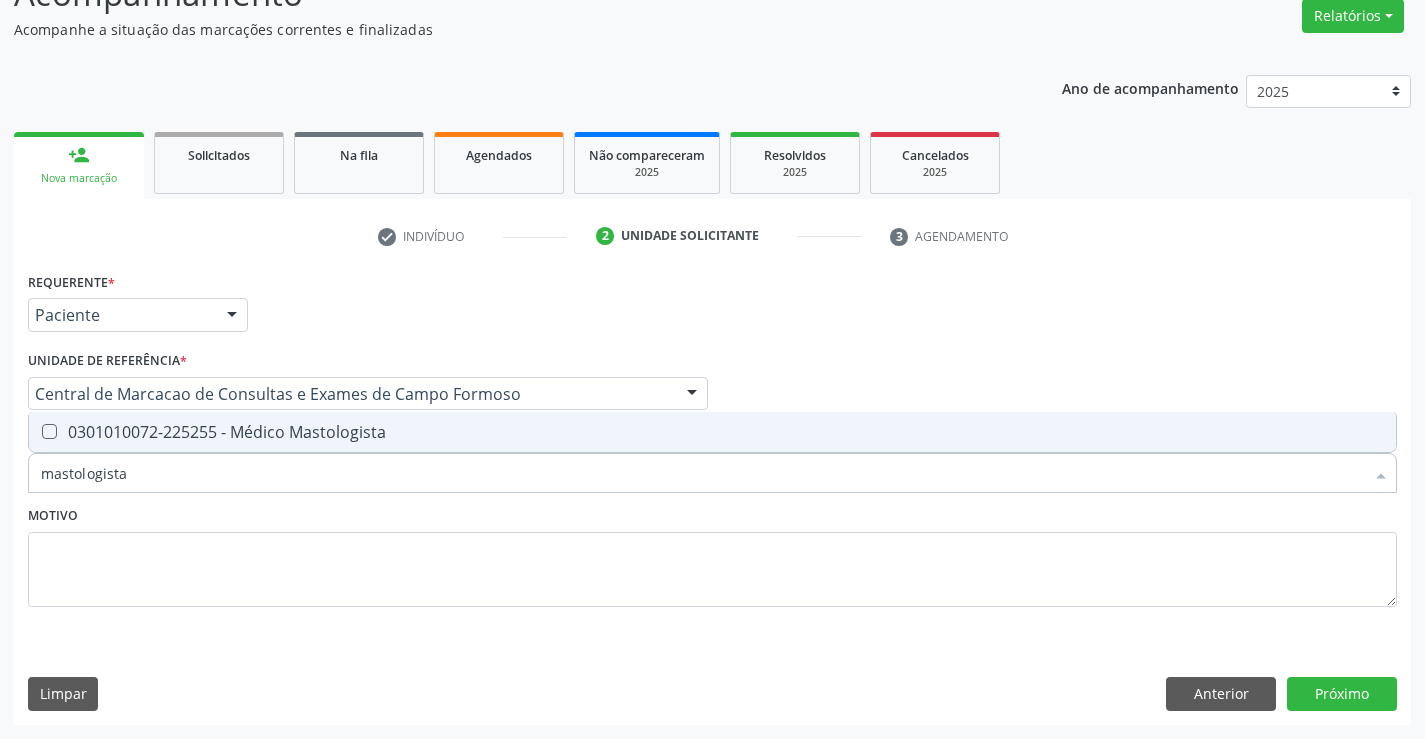 click on "0301010072-225255 - Médico Mastologista" at bounding box center (712, 432) 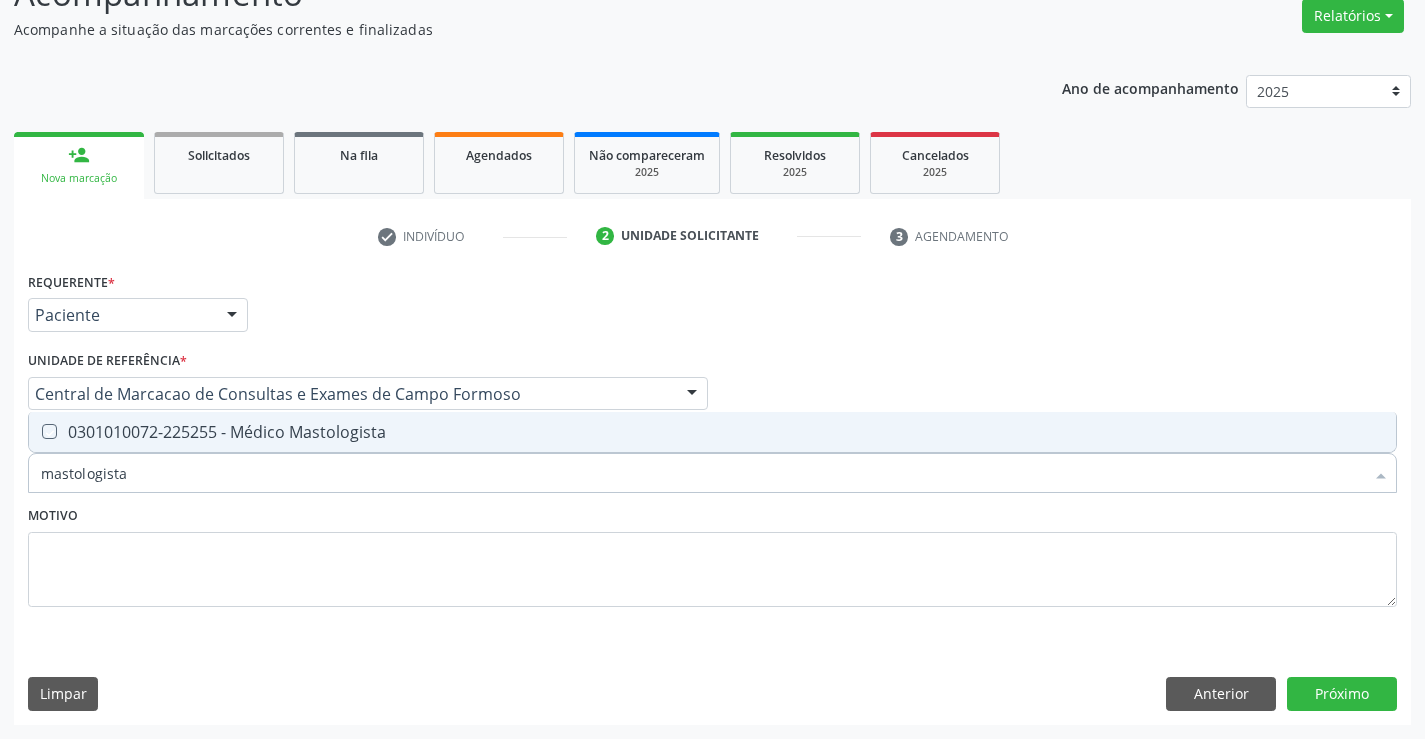 checkbox on "true" 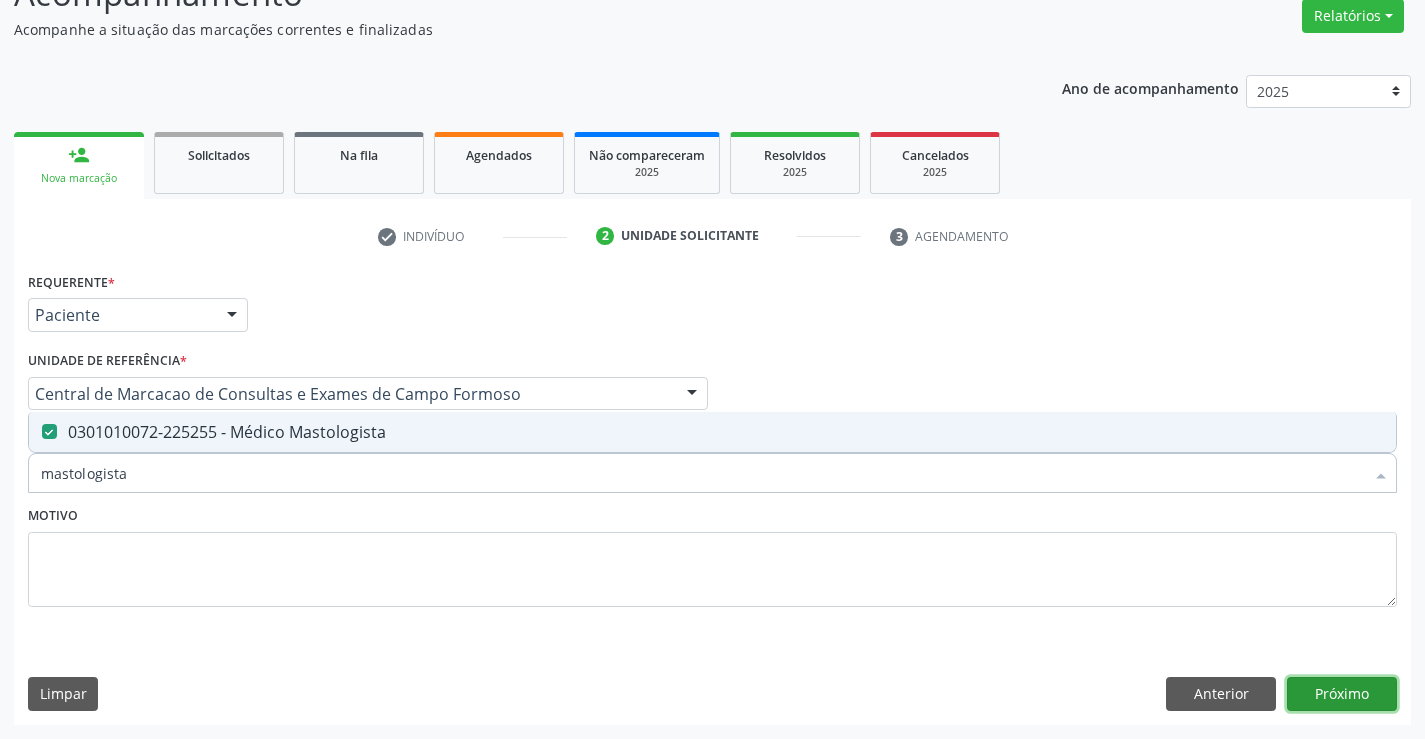 click on "Próximo" at bounding box center (1342, 694) 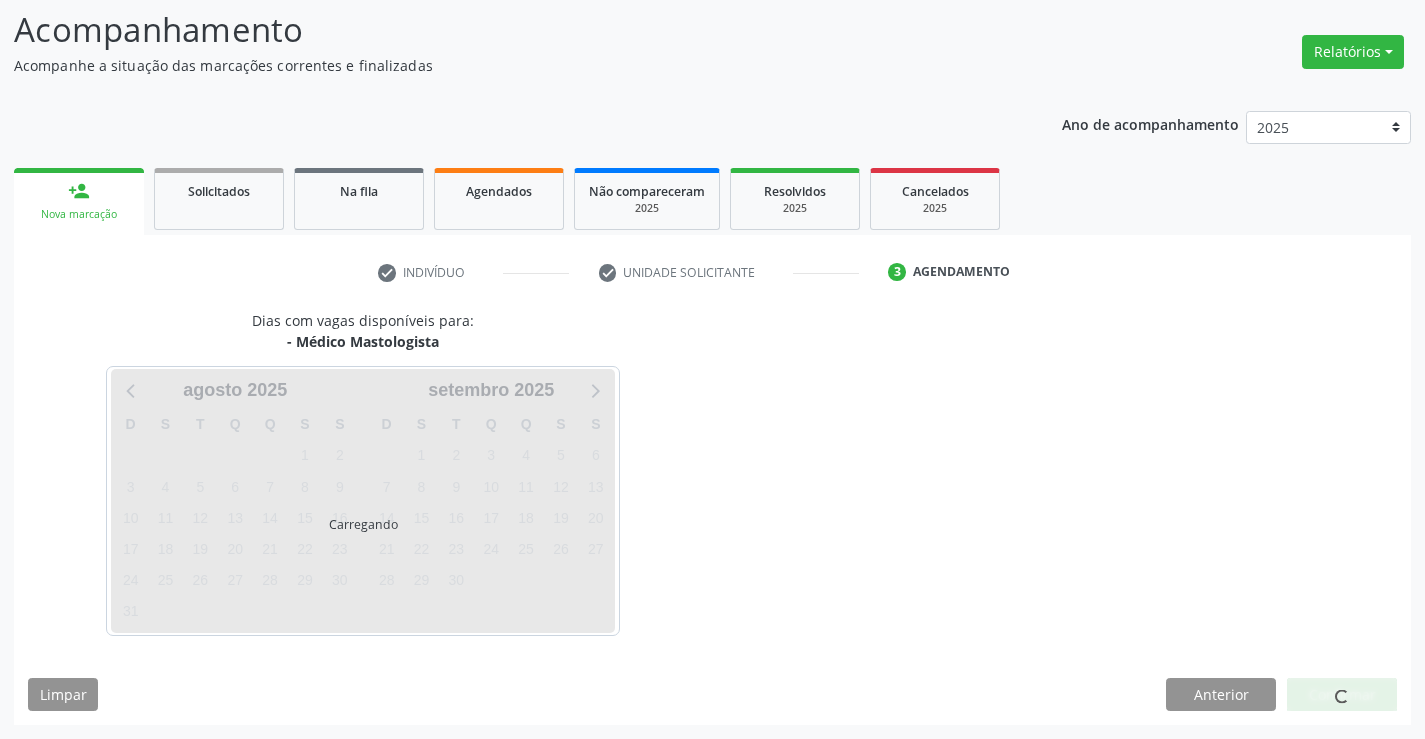scroll, scrollTop: 167, scrollLeft: 0, axis: vertical 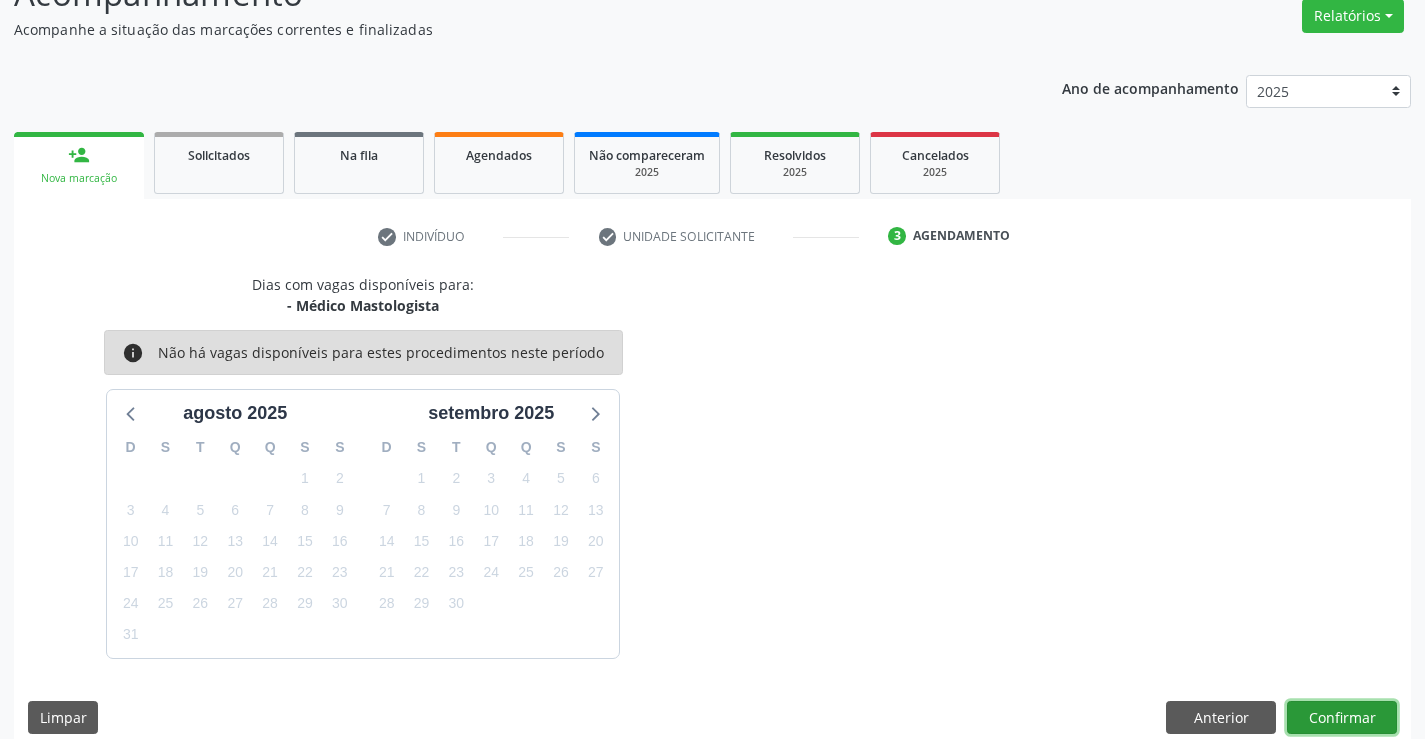 click on "Confirmar" at bounding box center (1342, 718) 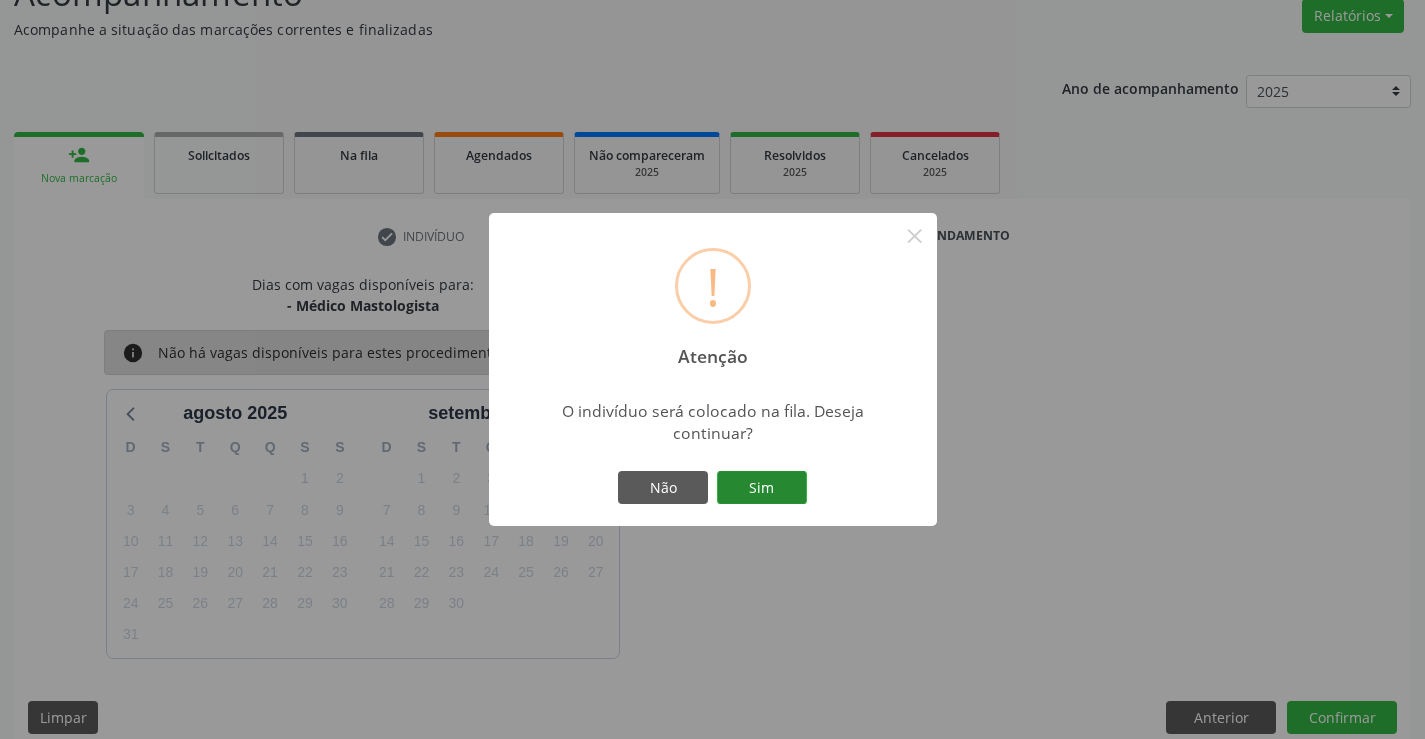 click on "Sim" at bounding box center [762, 488] 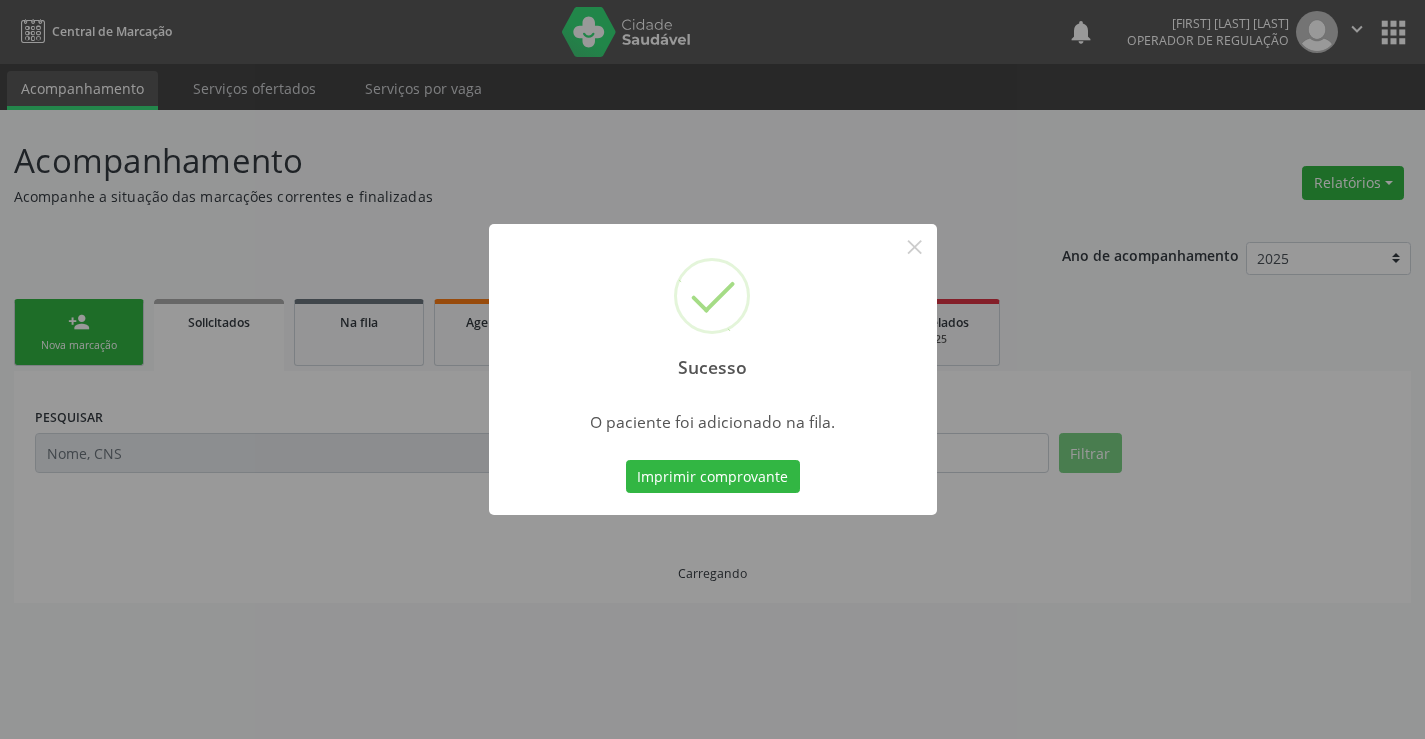 scroll, scrollTop: 0, scrollLeft: 0, axis: both 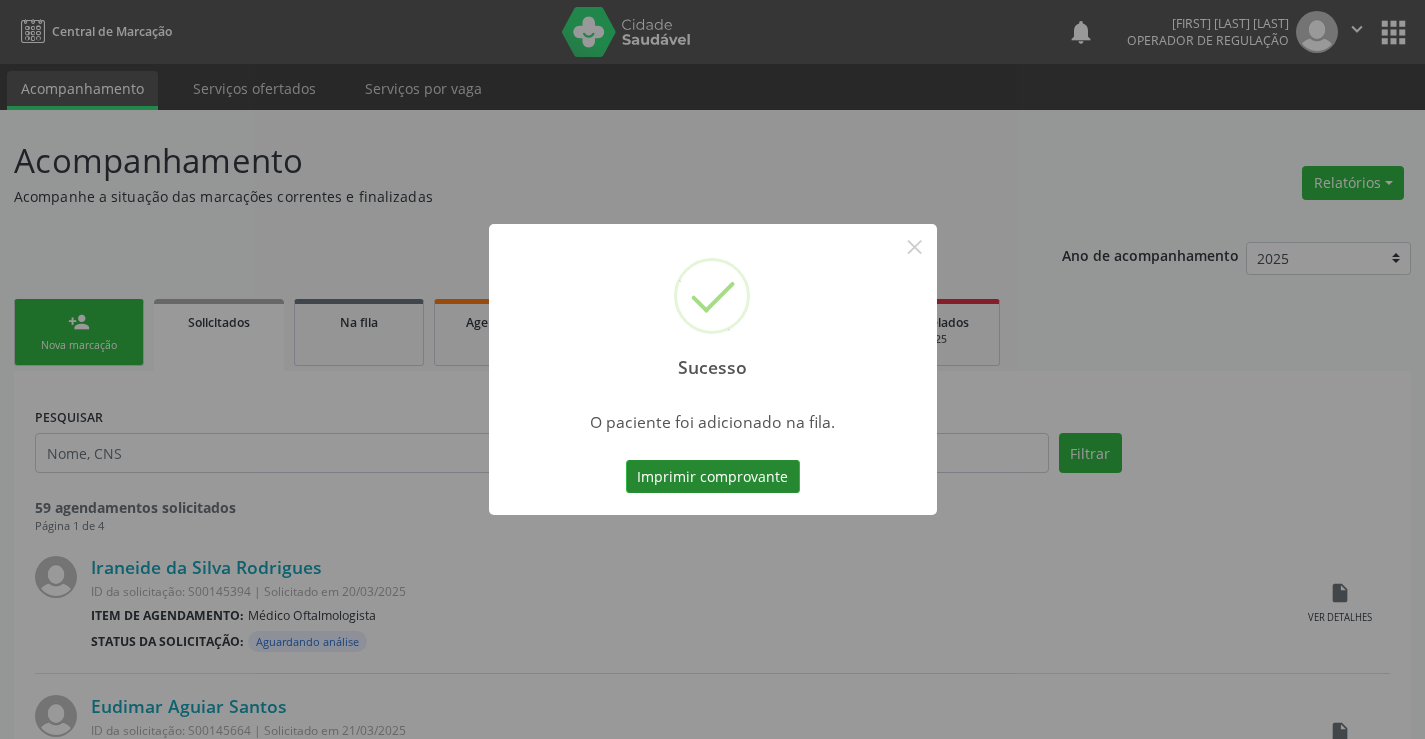 click on "Imprimir comprovante" at bounding box center [713, 477] 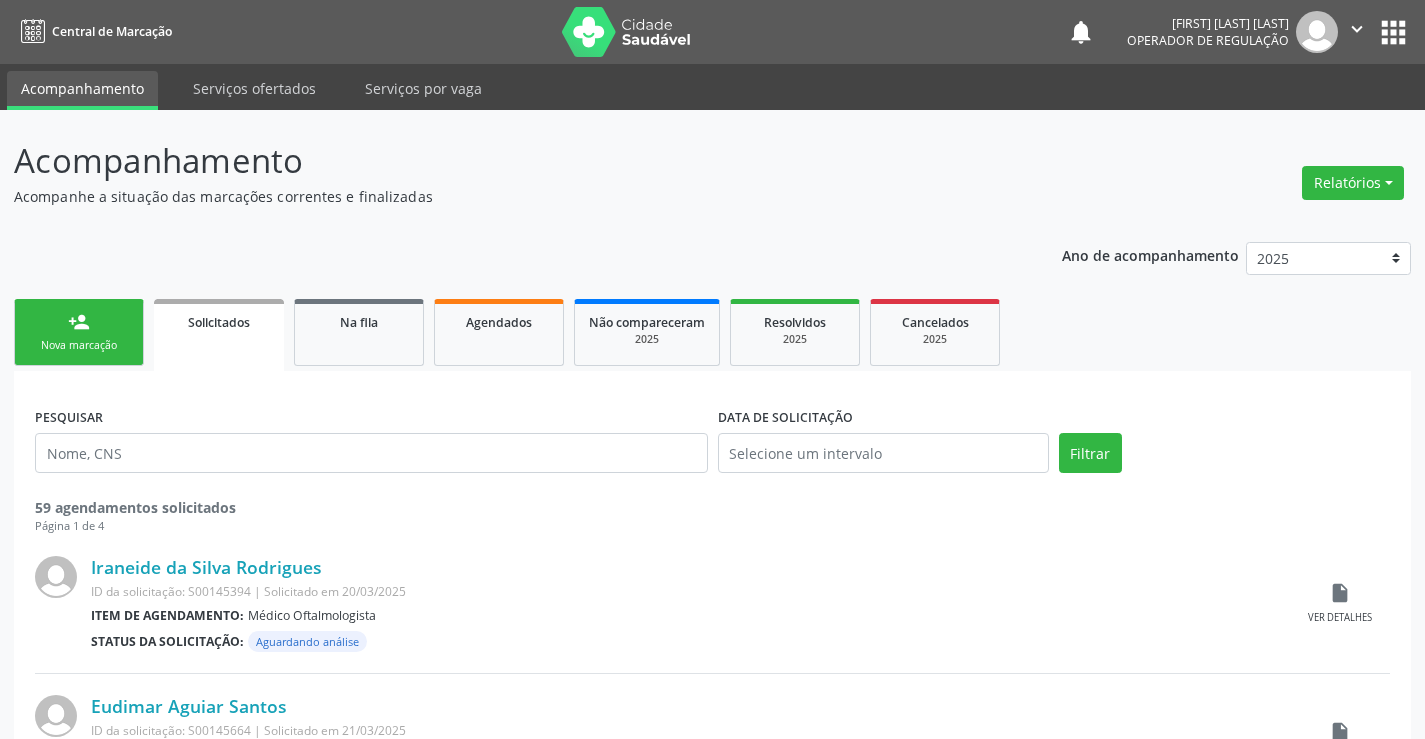 click on "Nova marcação" at bounding box center [79, 345] 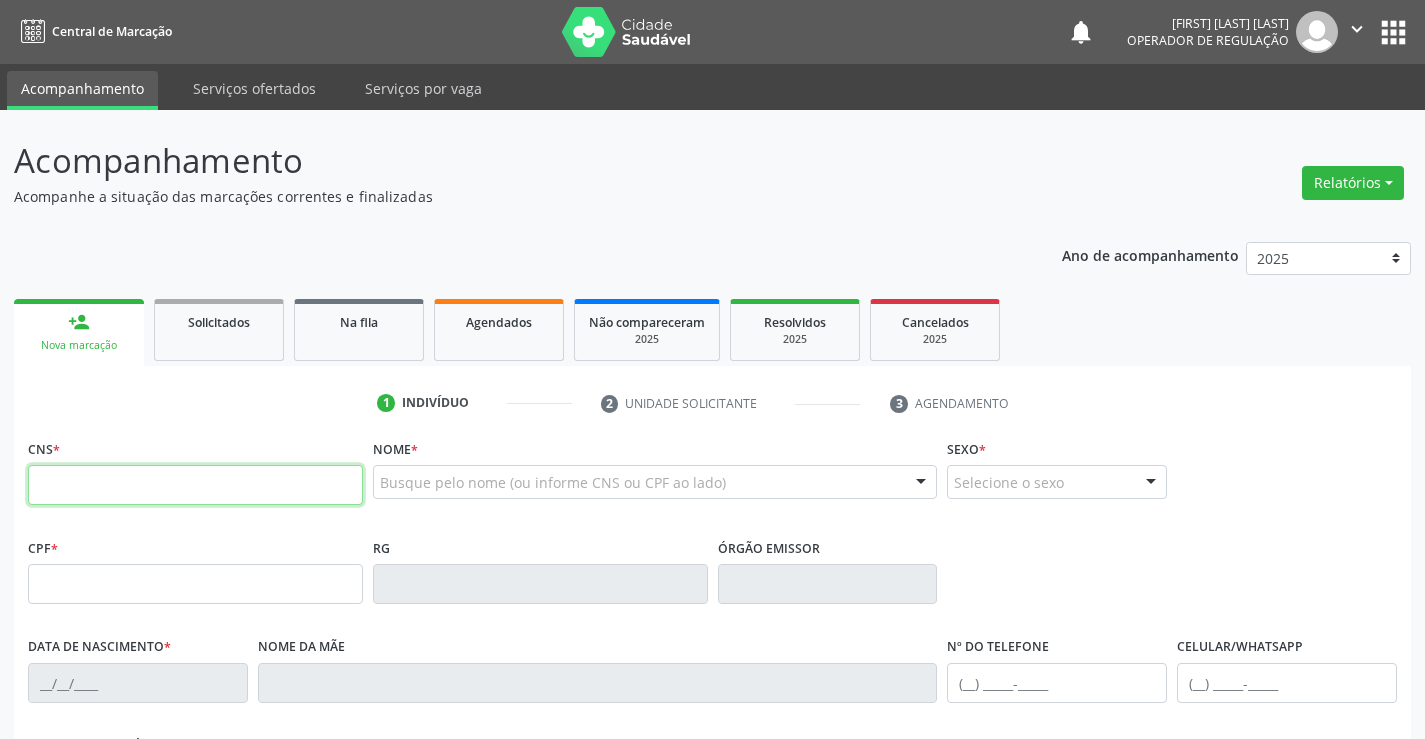 click at bounding box center (195, 485) 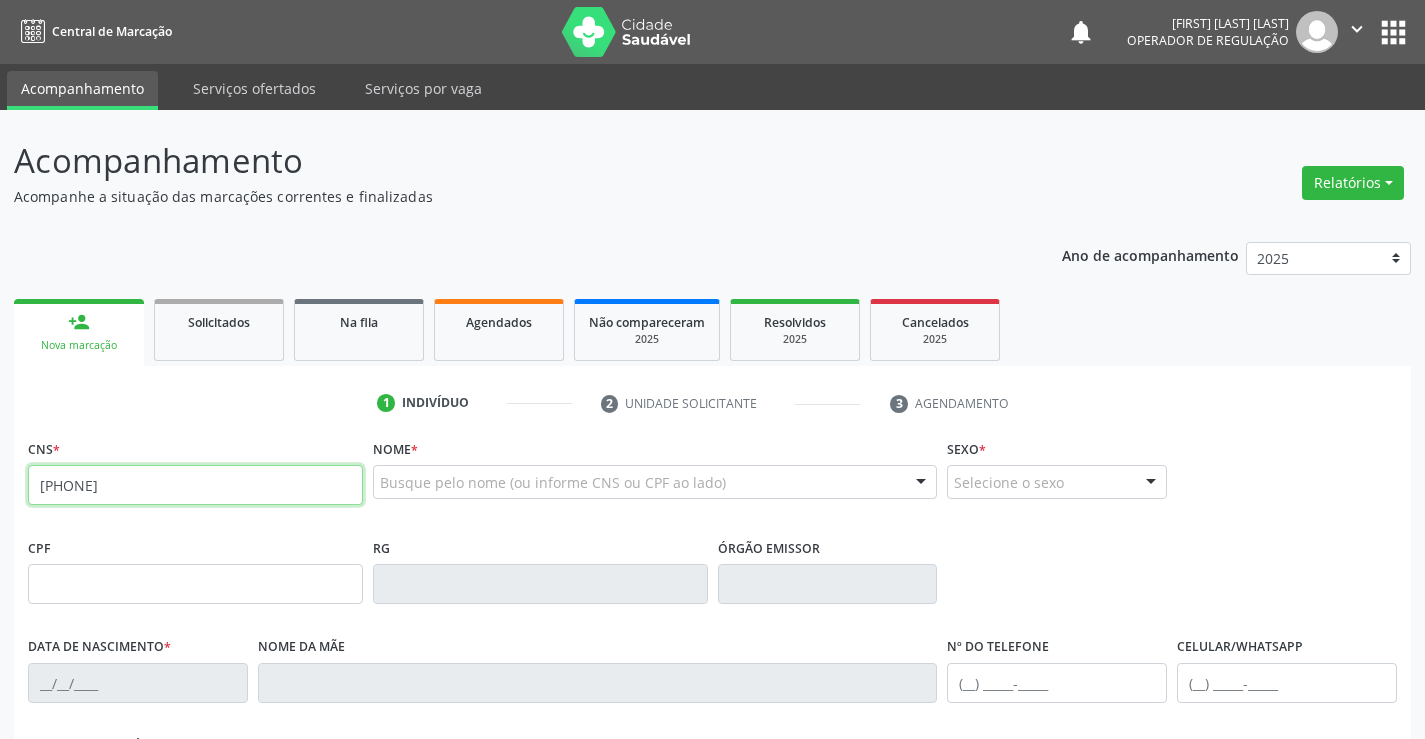 type on "703 2026 2388 4290" 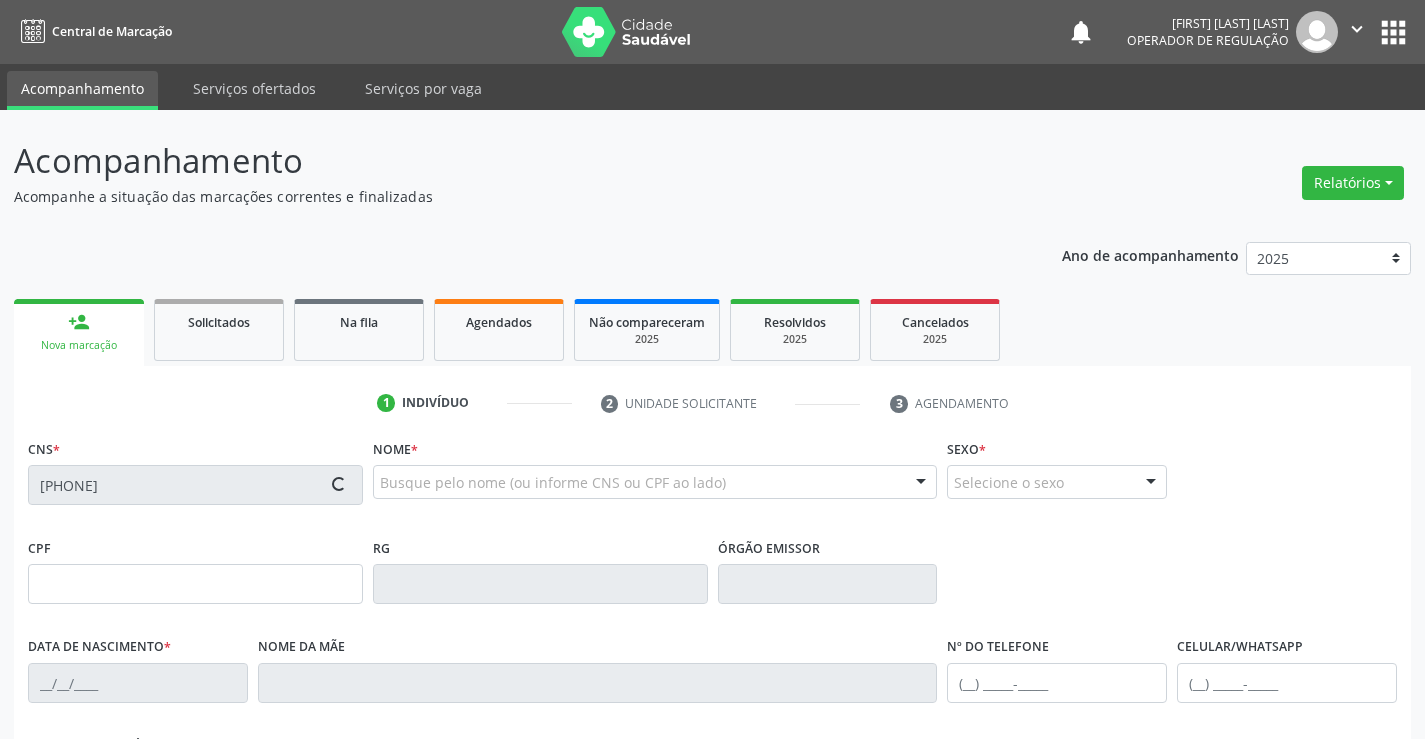 type on "526853074" 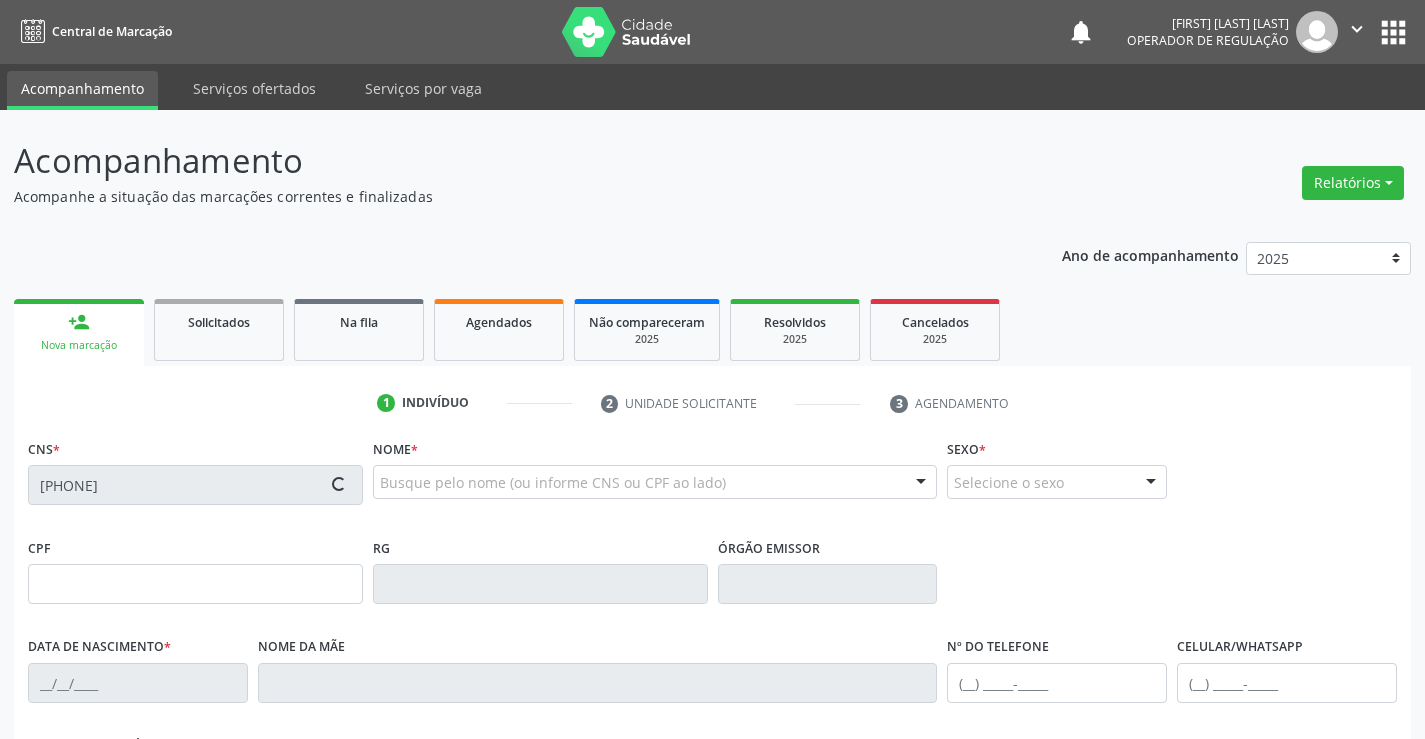 type on "05/12/1973" 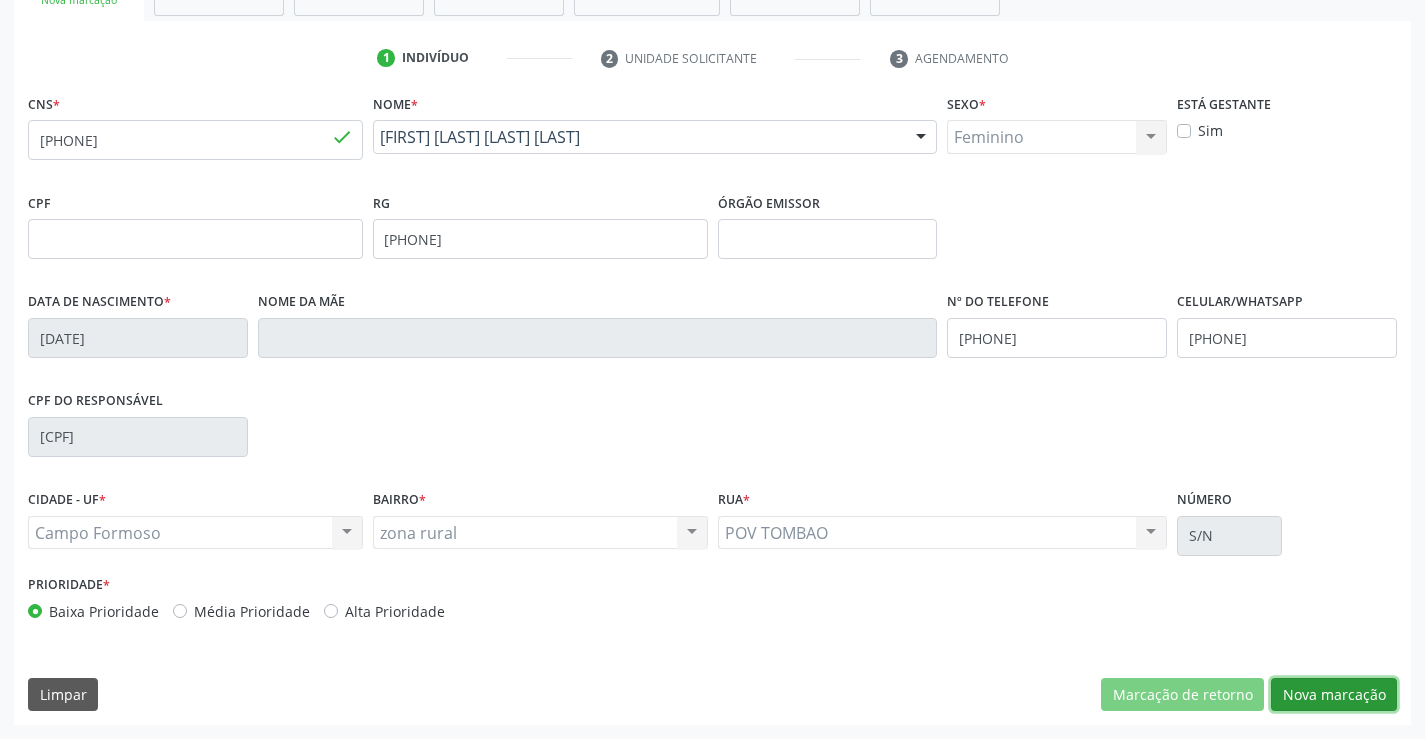 click on "Nova marcação" at bounding box center (1334, 695) 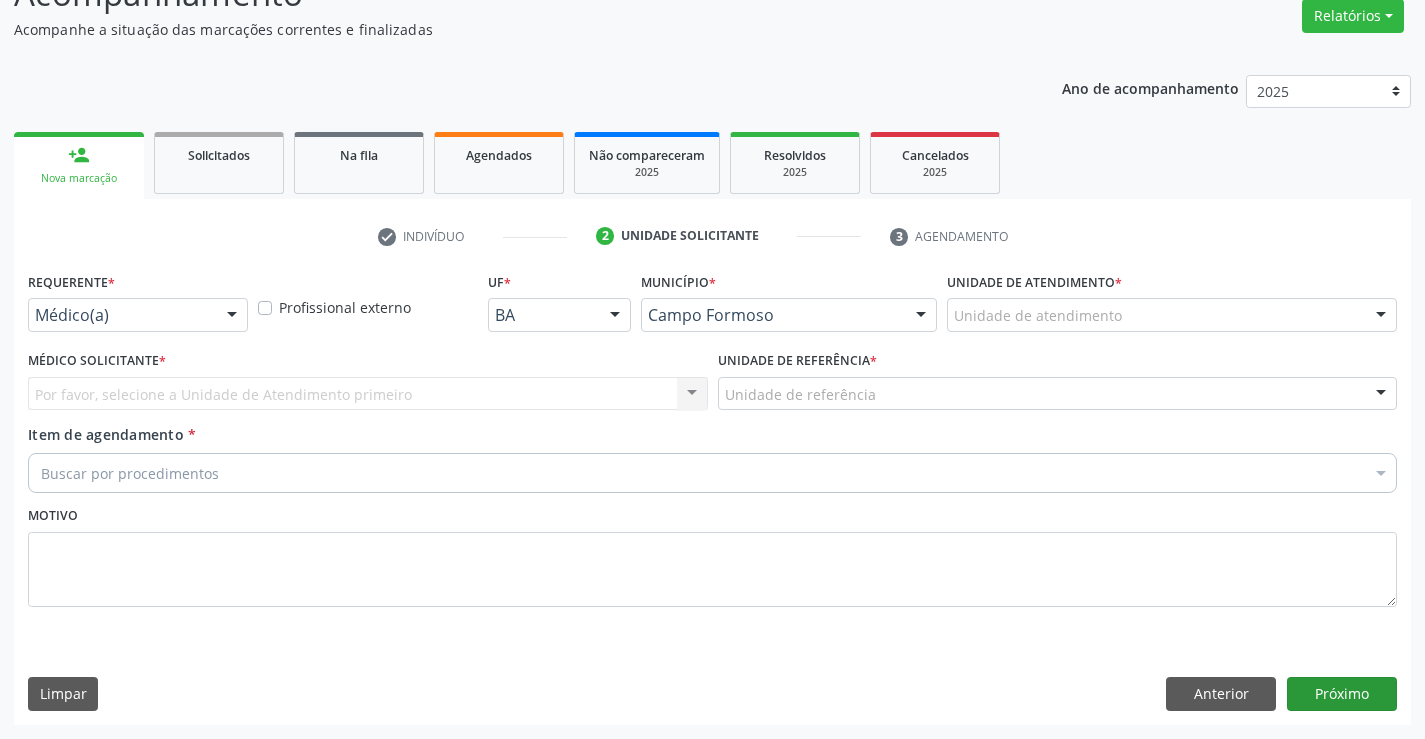 scroll, scrollTop: 167, scrollLeft: 0, axis: vertical 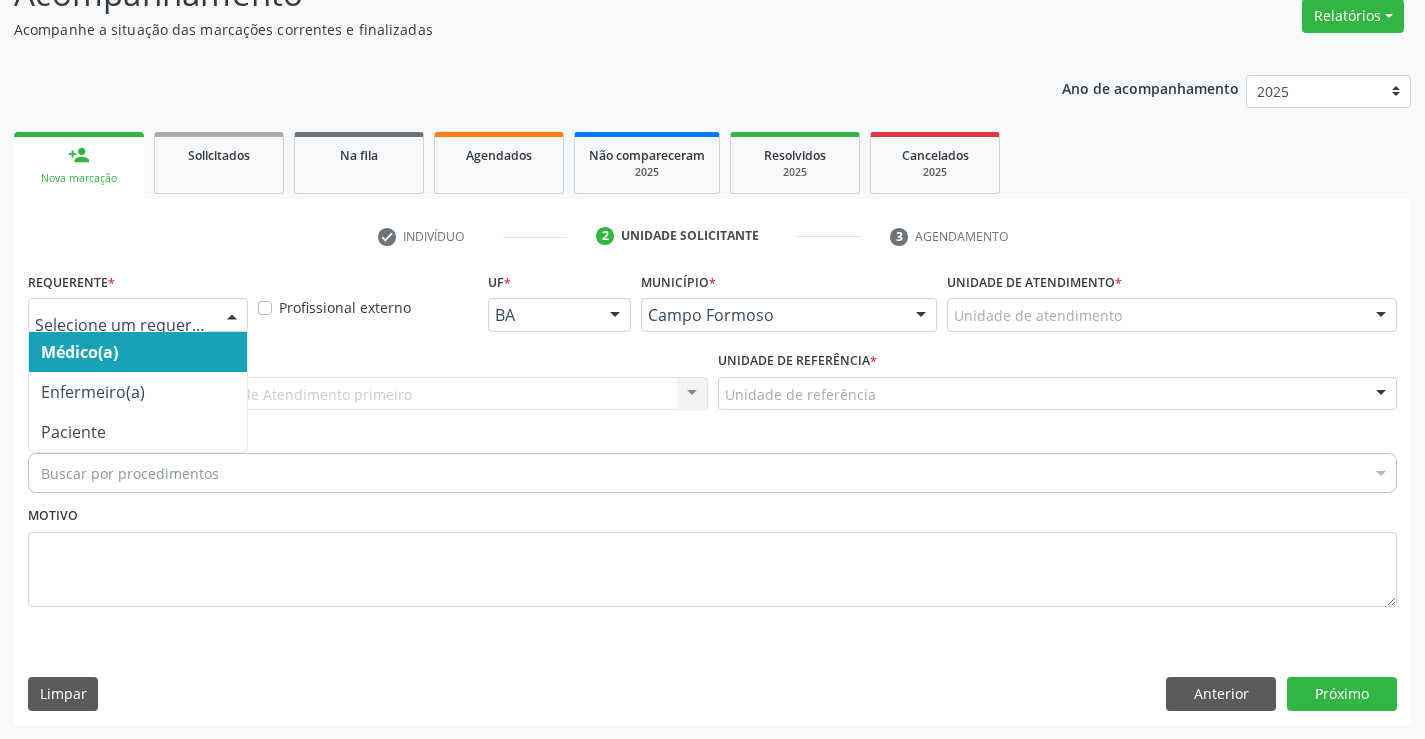 click on "Médico(a)   Enfermeiro(a)   Paciente
Nenhum resultado encontrado para: "   "
Não há nenhuma opção para ser exibida." at bounding box center (138, 315) 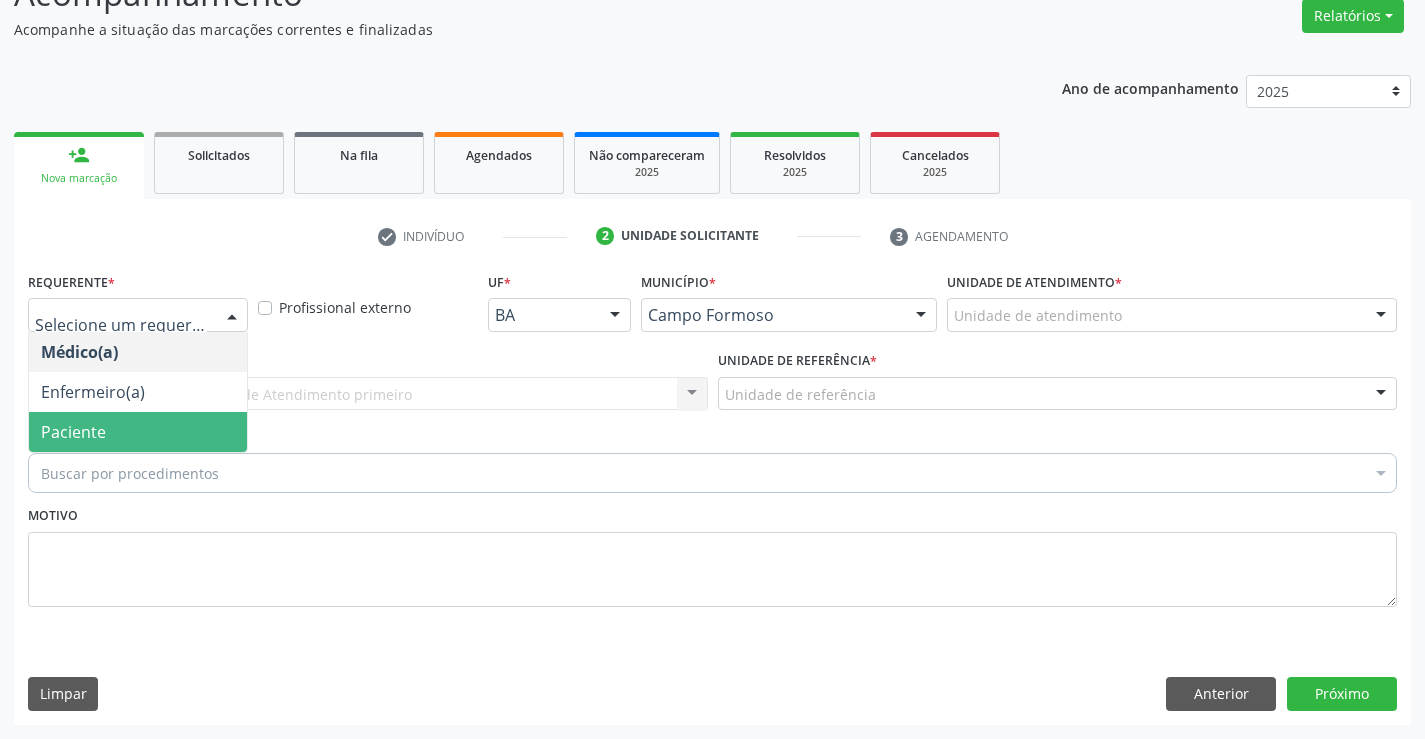click on "Paciente" at bounding box center (138, 432) 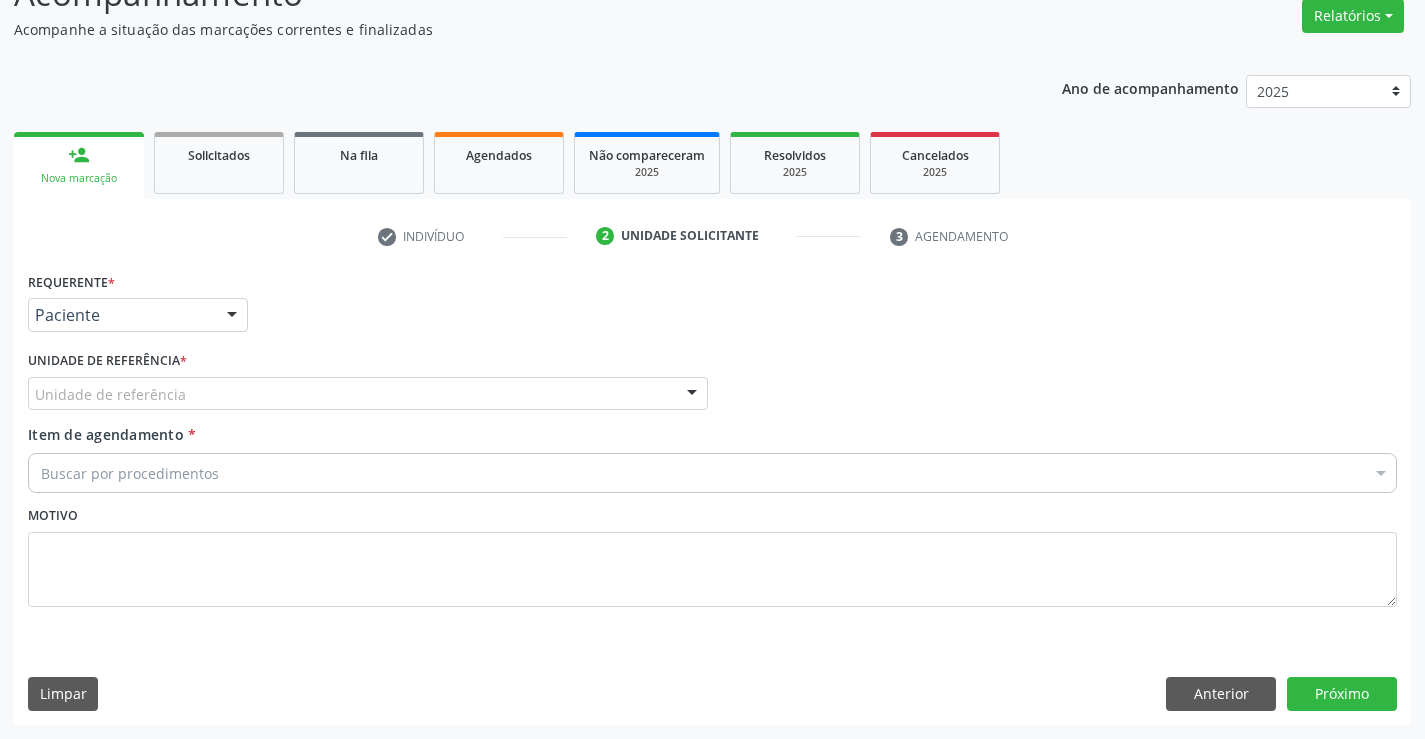 click on "Unidade de referência" at bounding box center (368, 394) 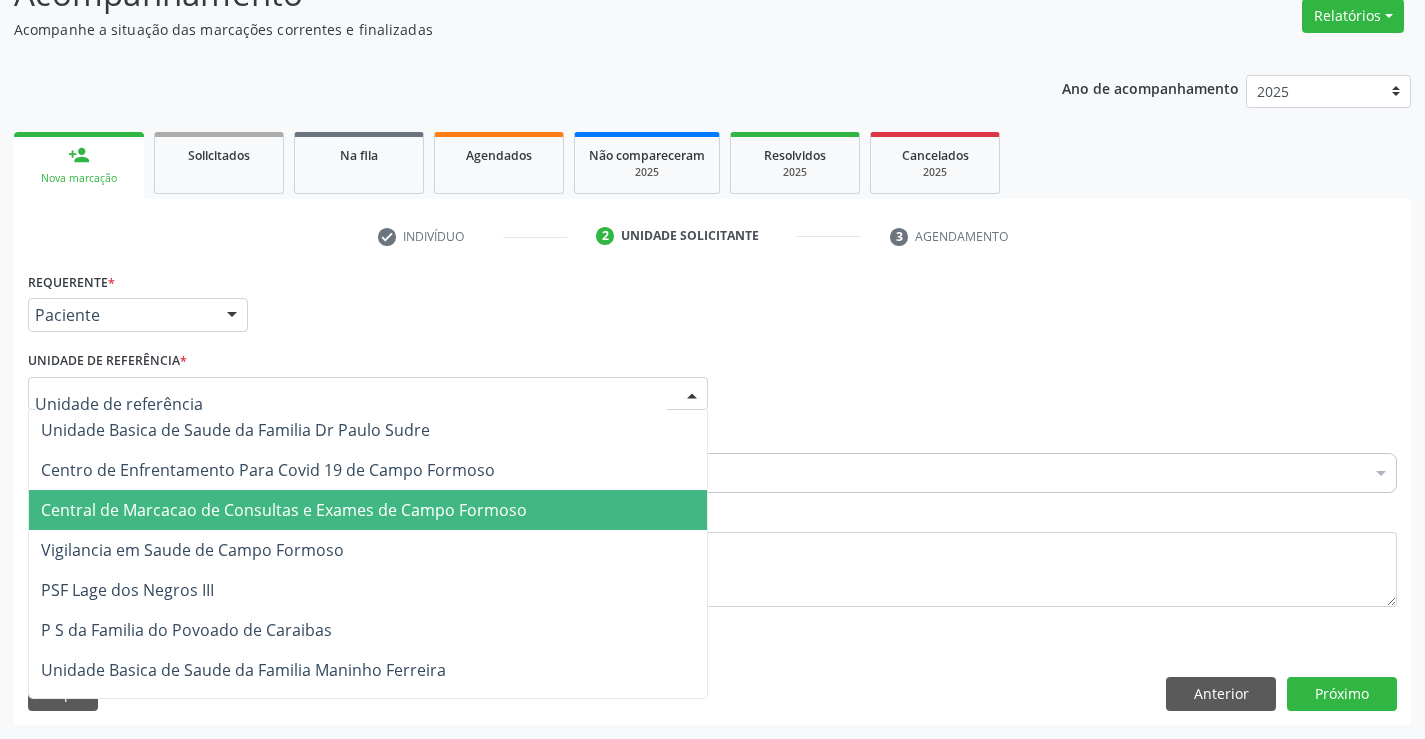 drag, startPoint x: 250, startPoint y: 520, endPoint x: 212, endPoint y: 520, distance: 38 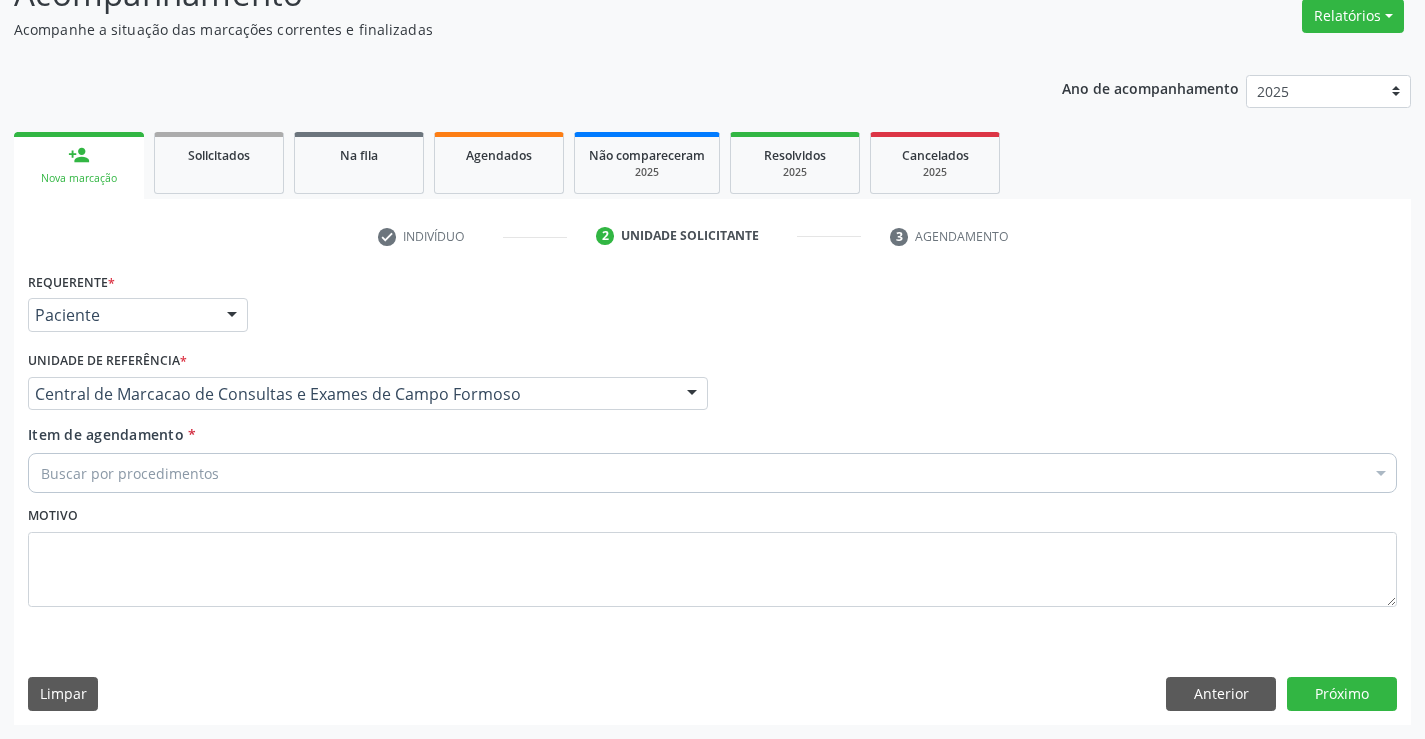 click on "Buscar por procedimentos" at bounding box center [712, 473] 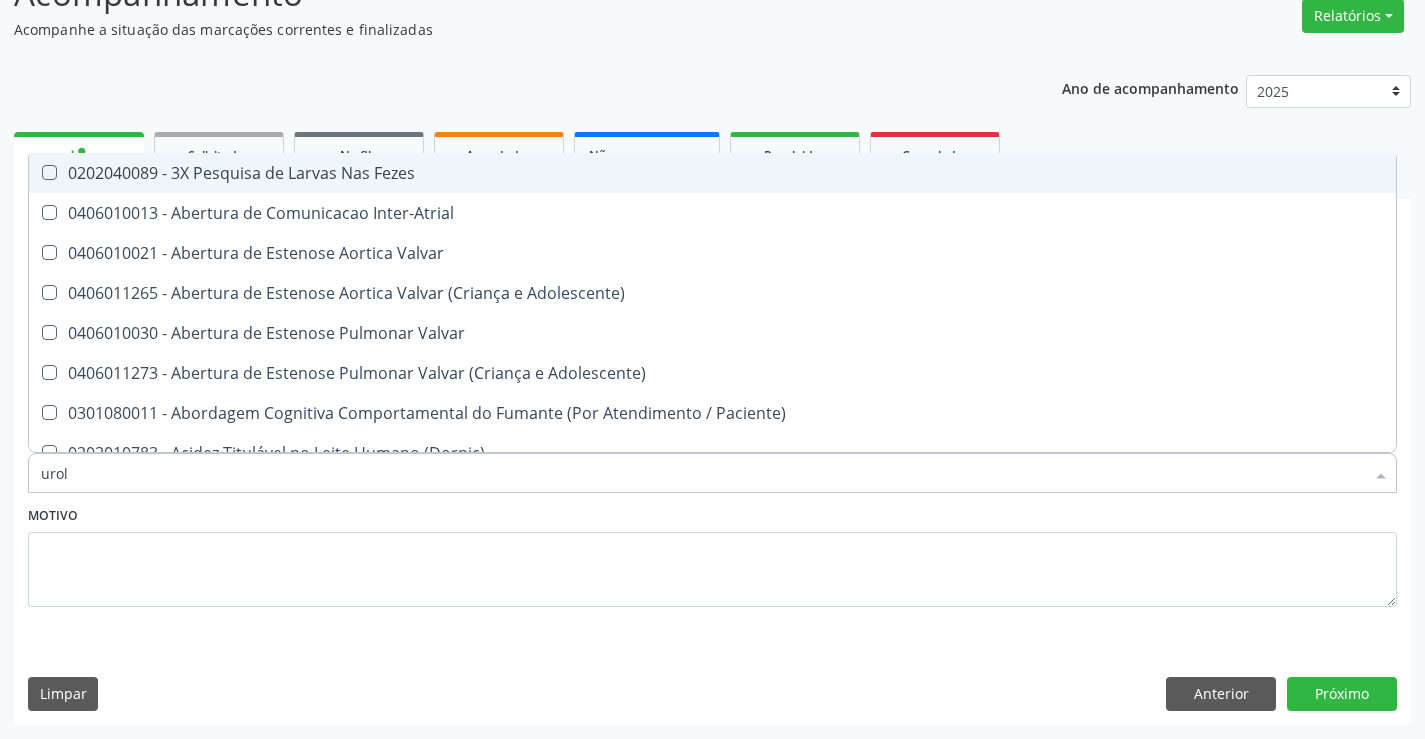 type on "urolo" 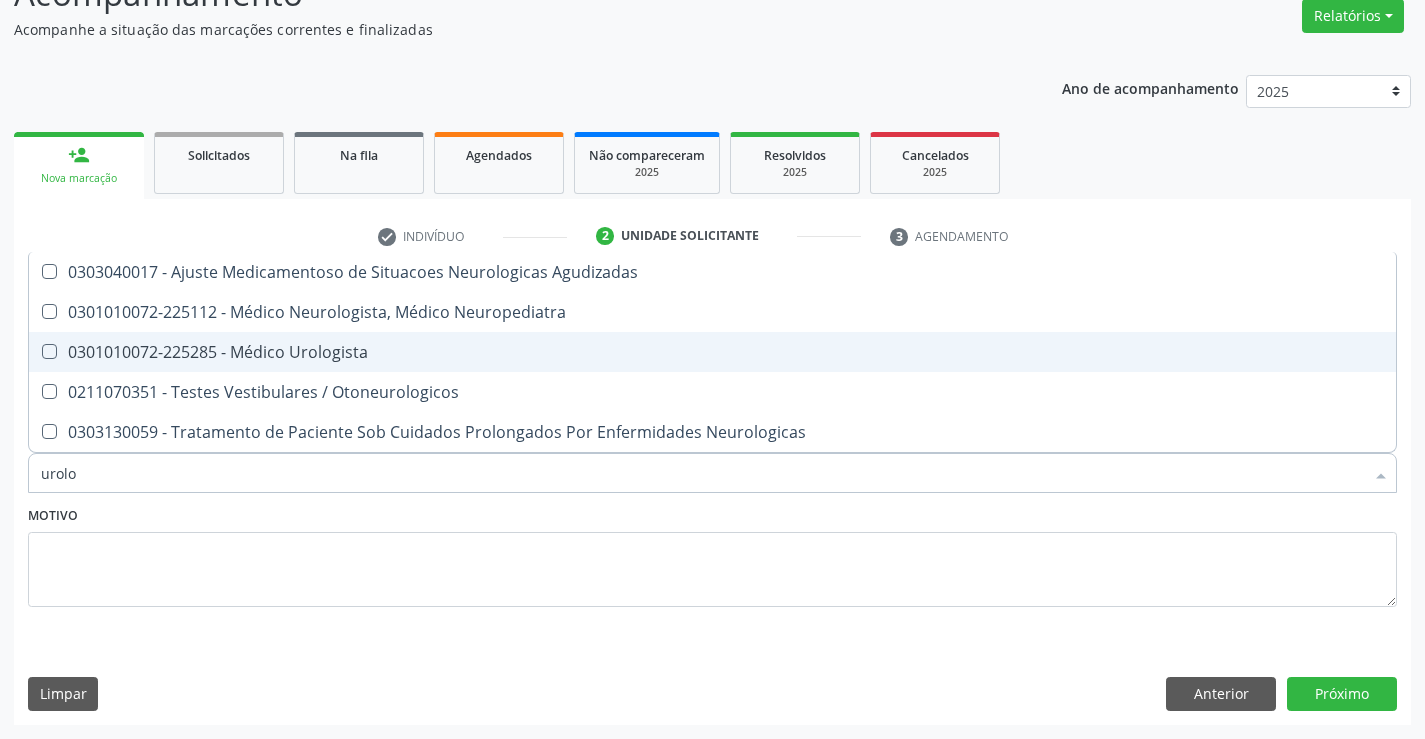 click on "0301010072-225285 - Médico Urologista" at bounding box center [712, 352] 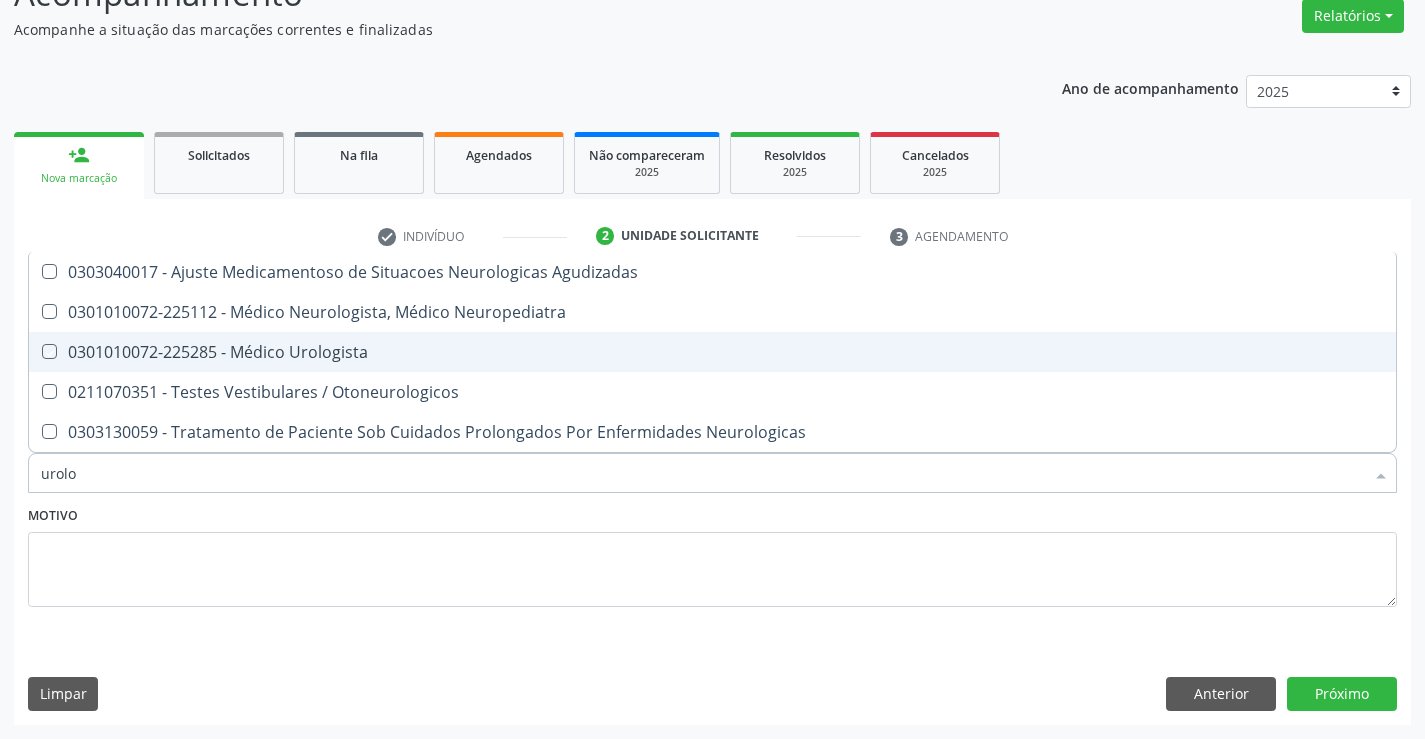 checkbox on "true" 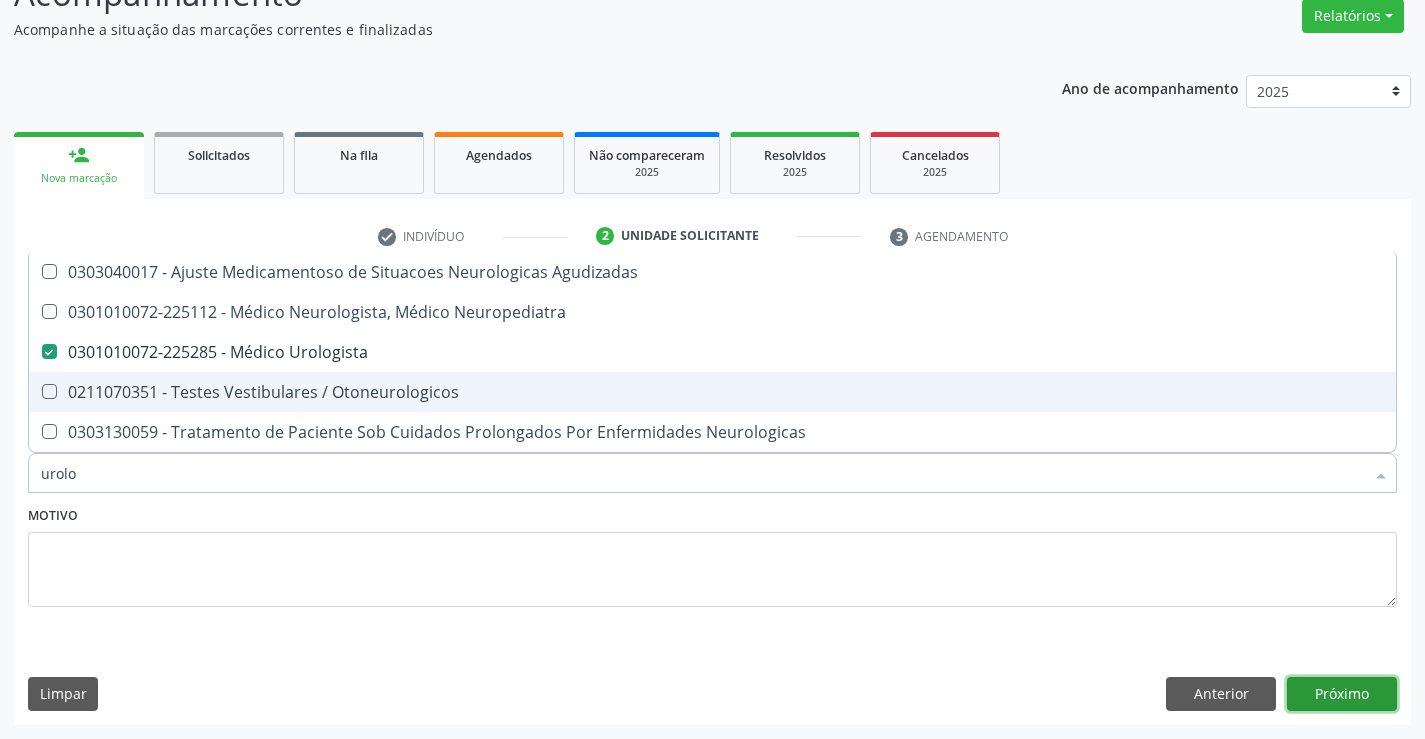 click on "Próximo" at bounding box center (1342, 694) 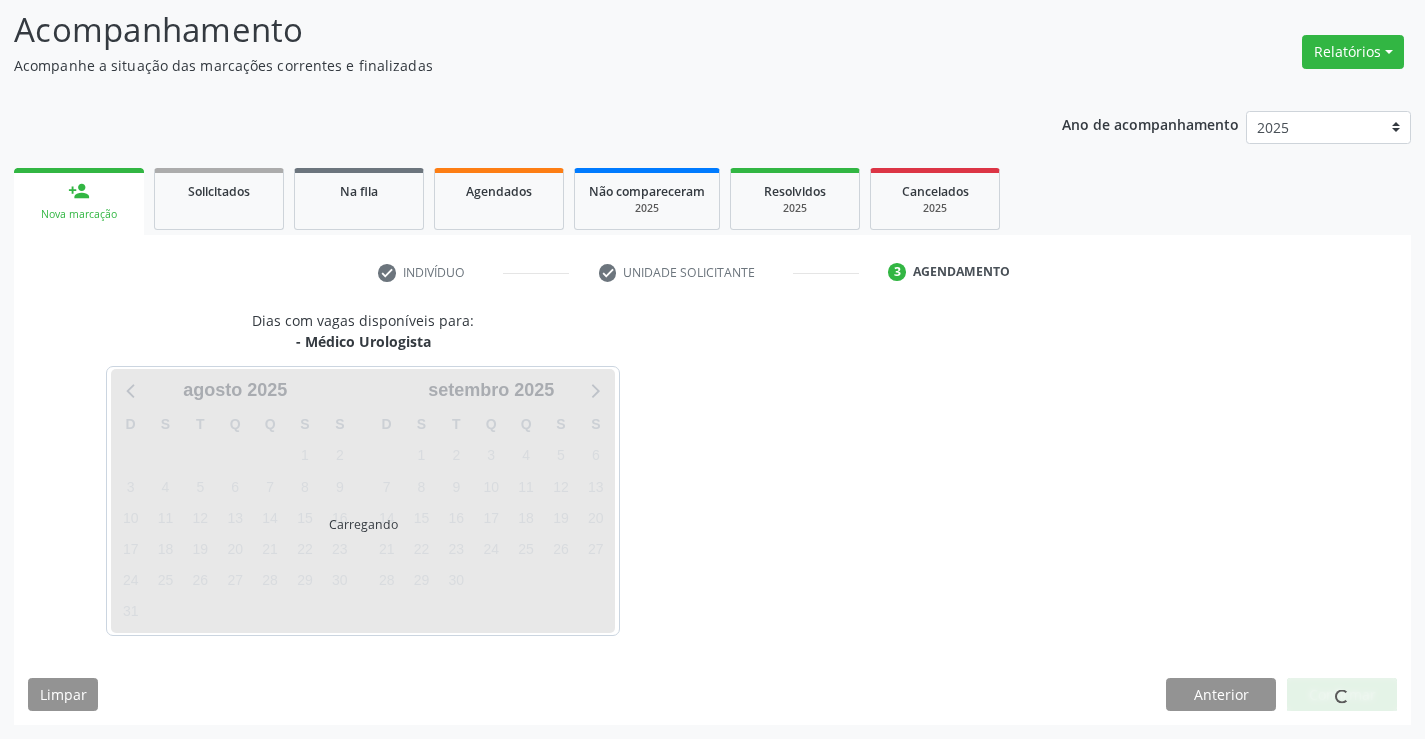 scroll, scrollTop: 167, scrollLeft: 0, axis: vertical 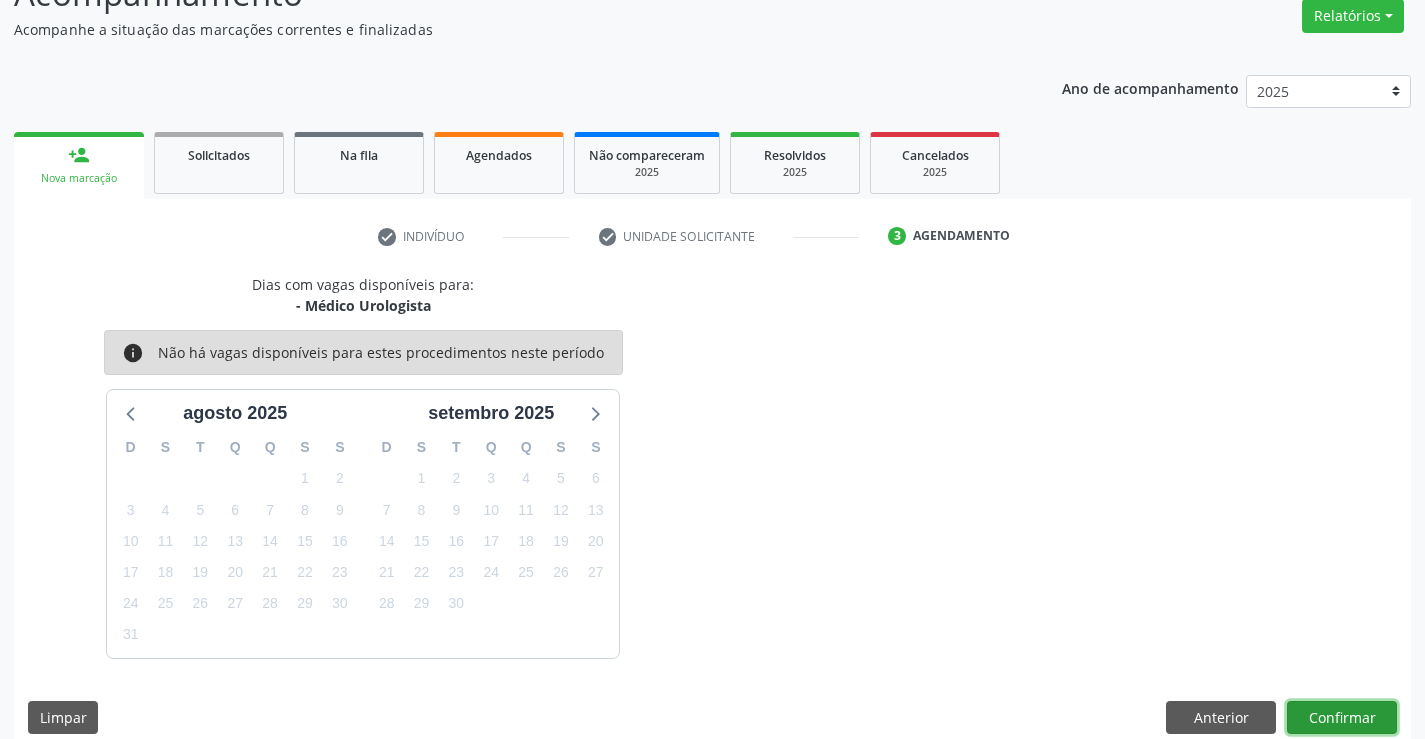click on "Confirmar" at bounding box center [1342, 718] 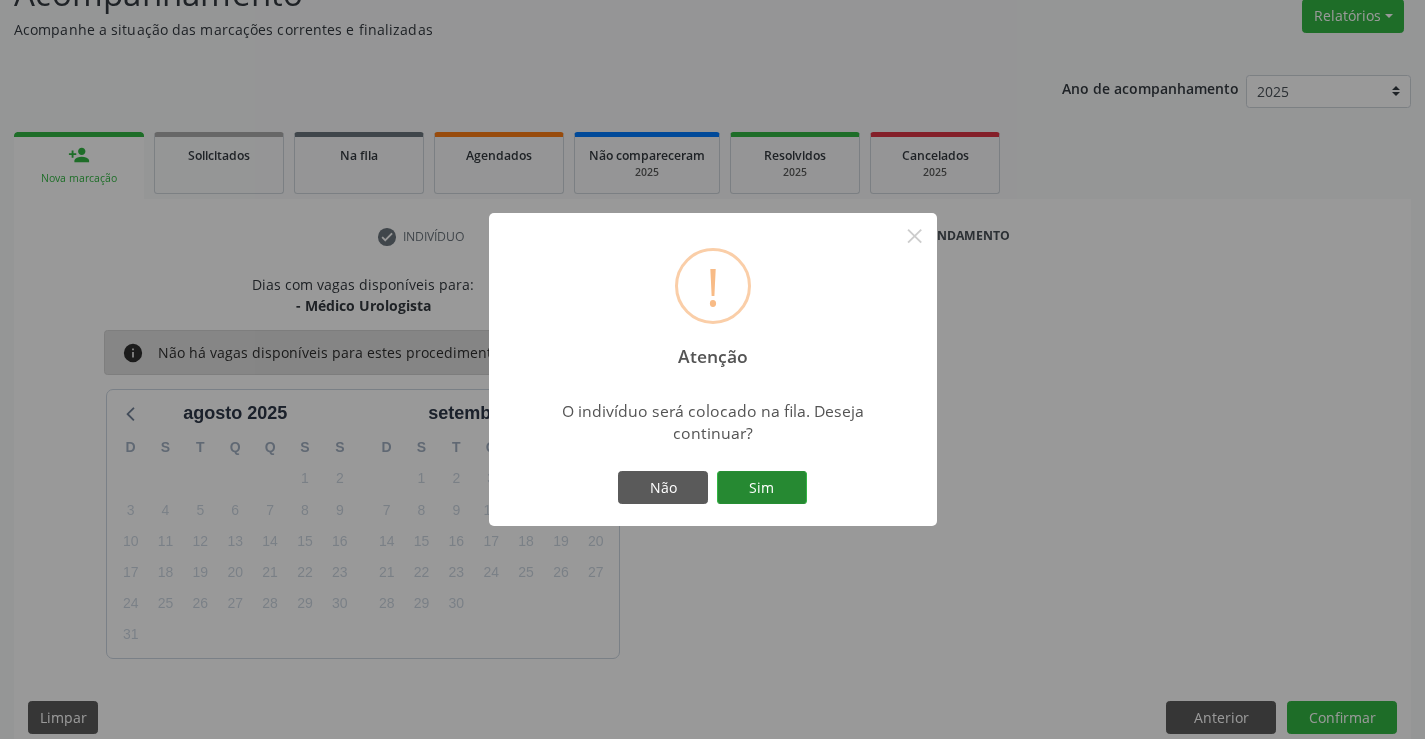 click on "Sim" at bounding box center (762, 488) 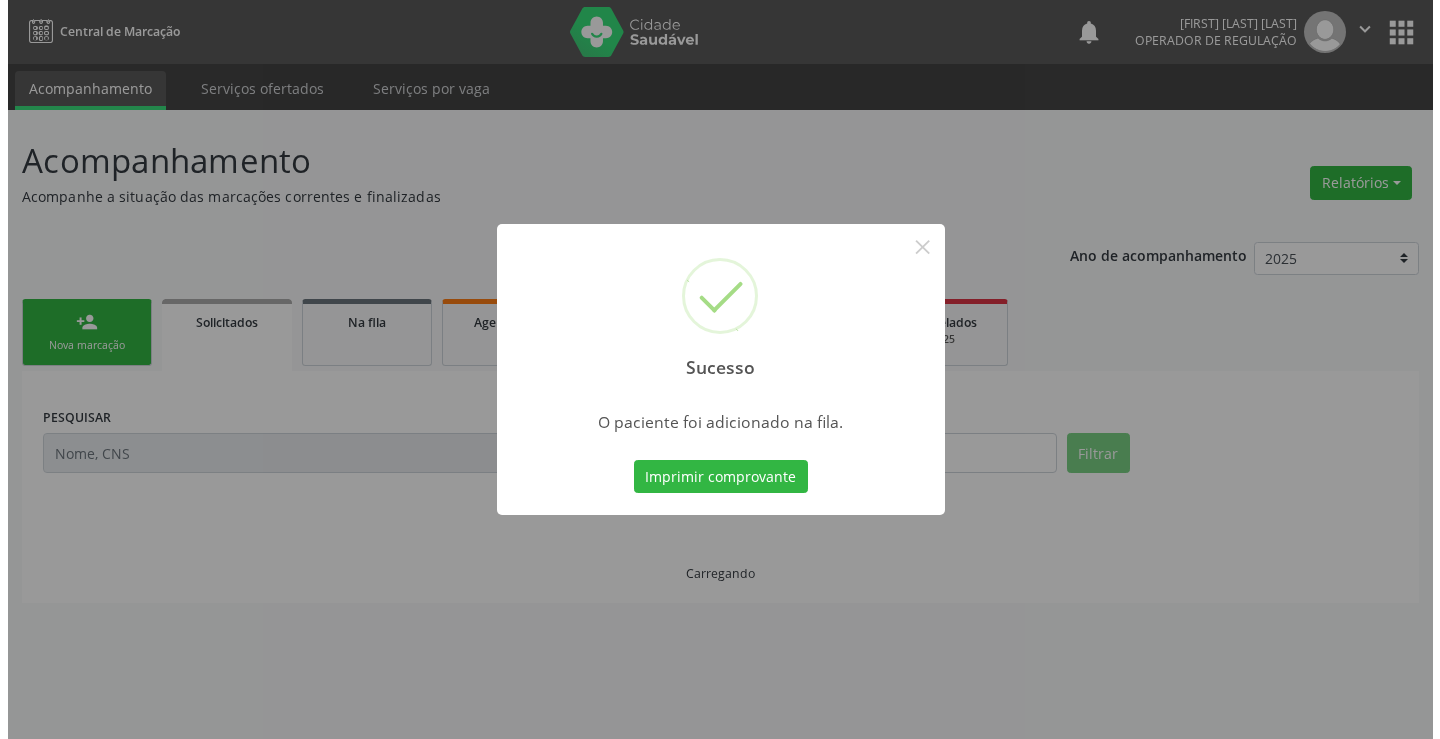 scroll, scrollTop: 0, scrollLeft: 0, axis: both 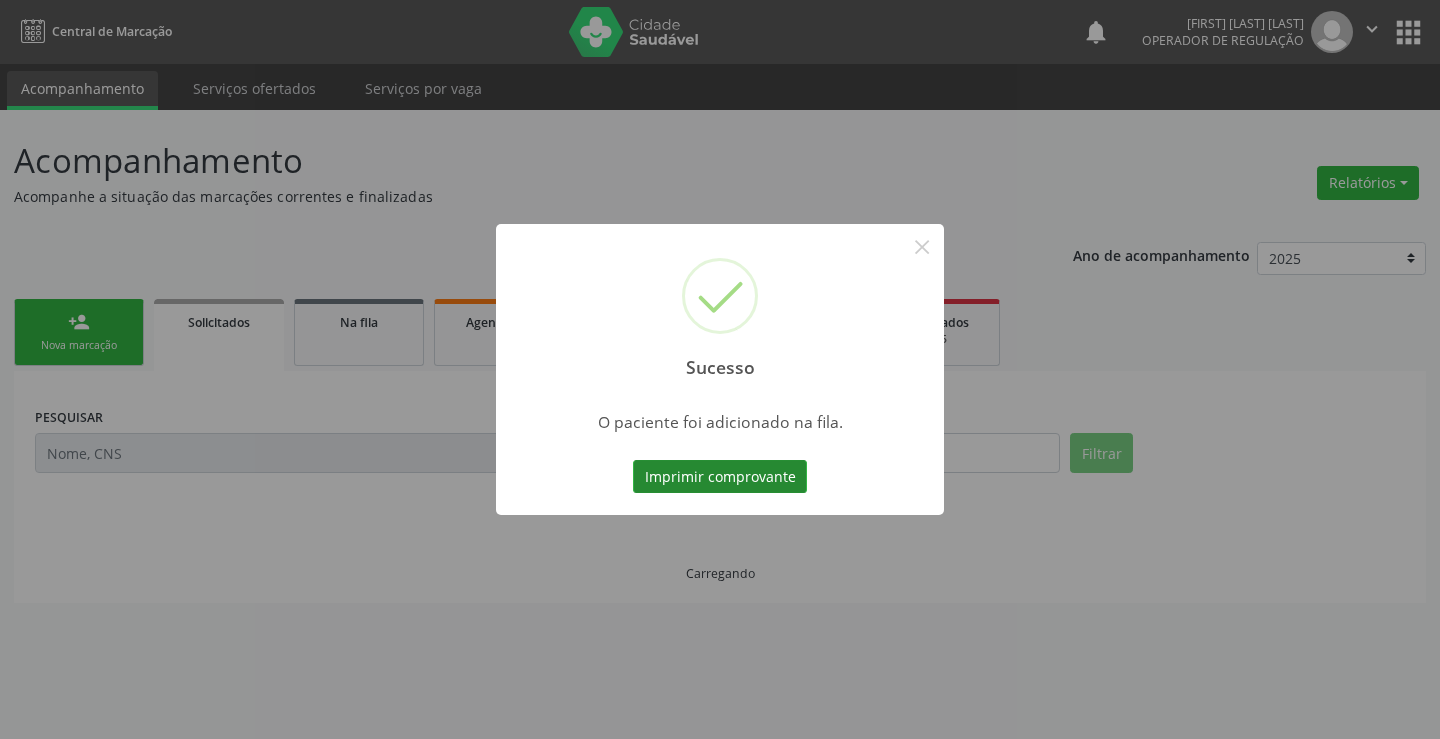 click on "Imprimir comprovante" at bounding box center (720, 477) 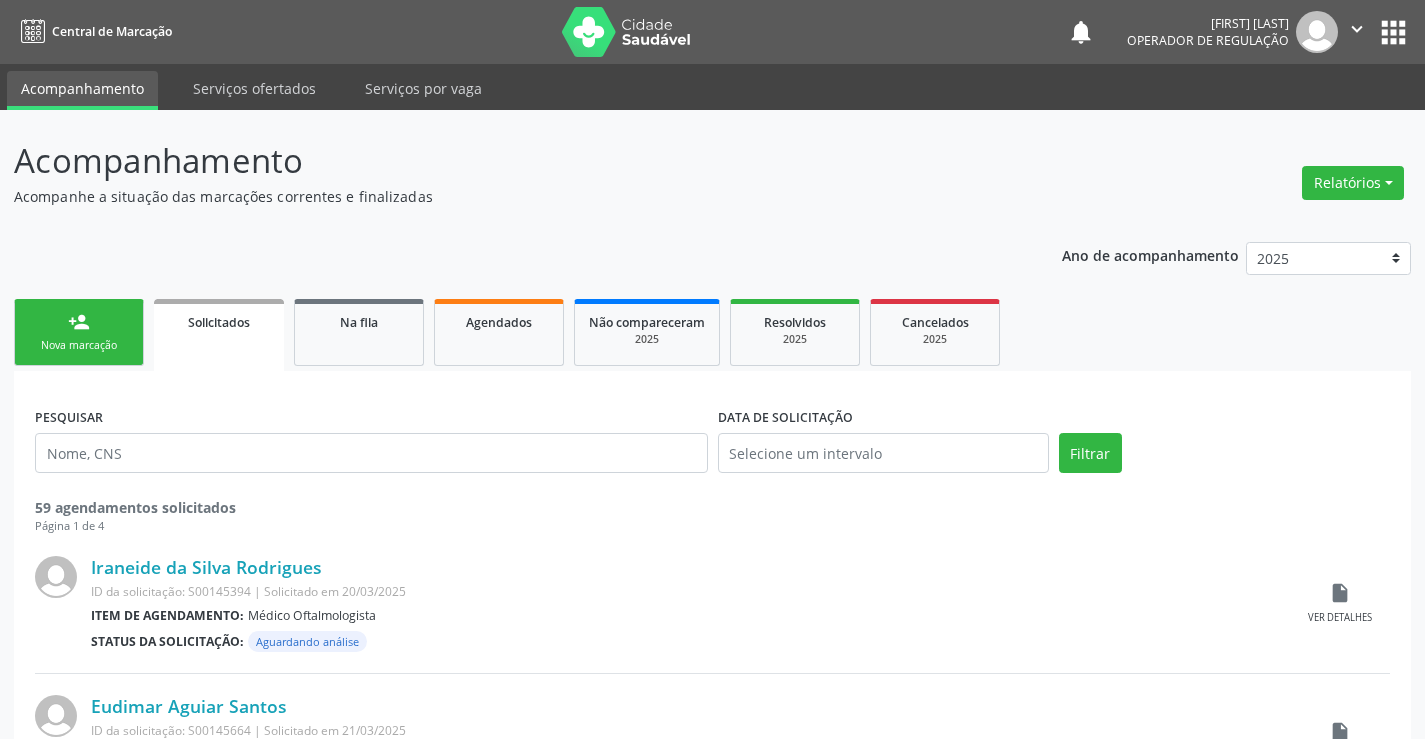 scroll, scrollTop: 0, scrollLeft: 0, axis: both 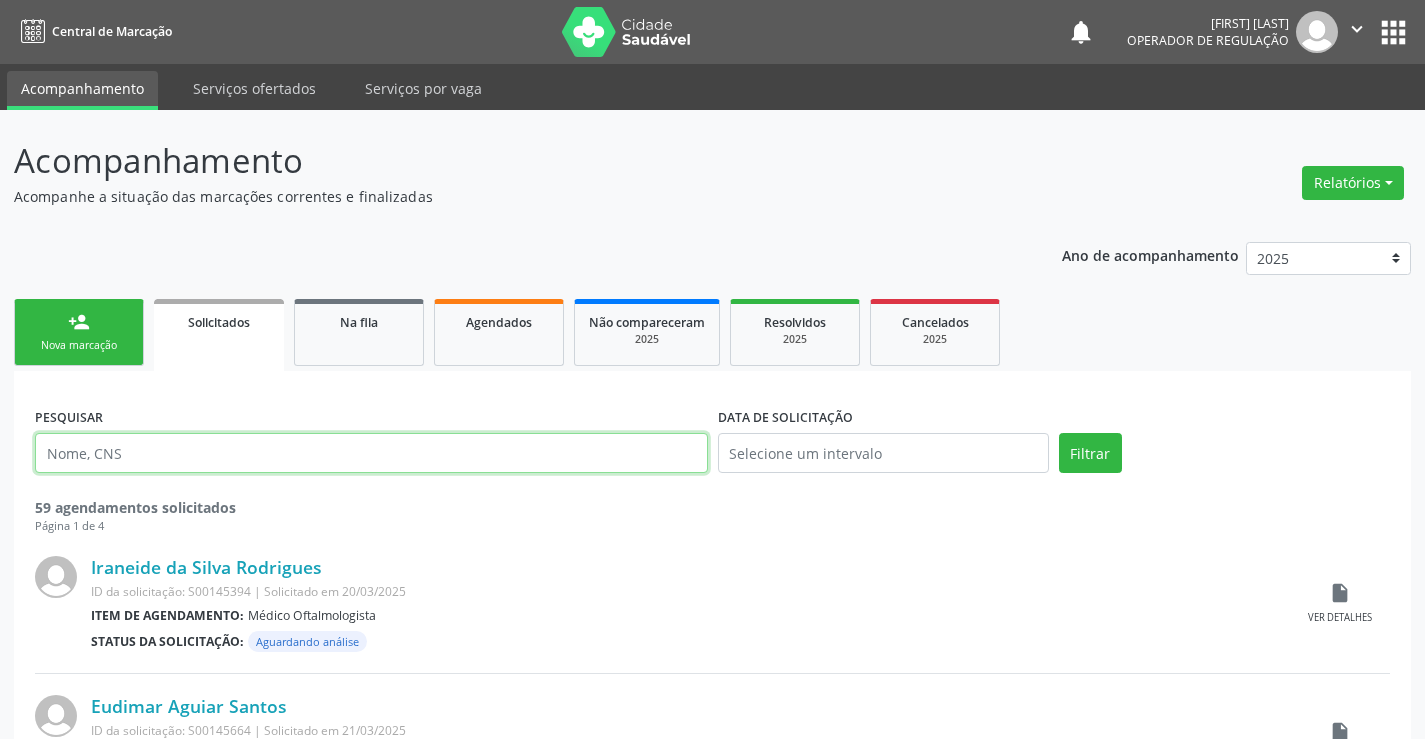 click at bounding box center [371, 453] 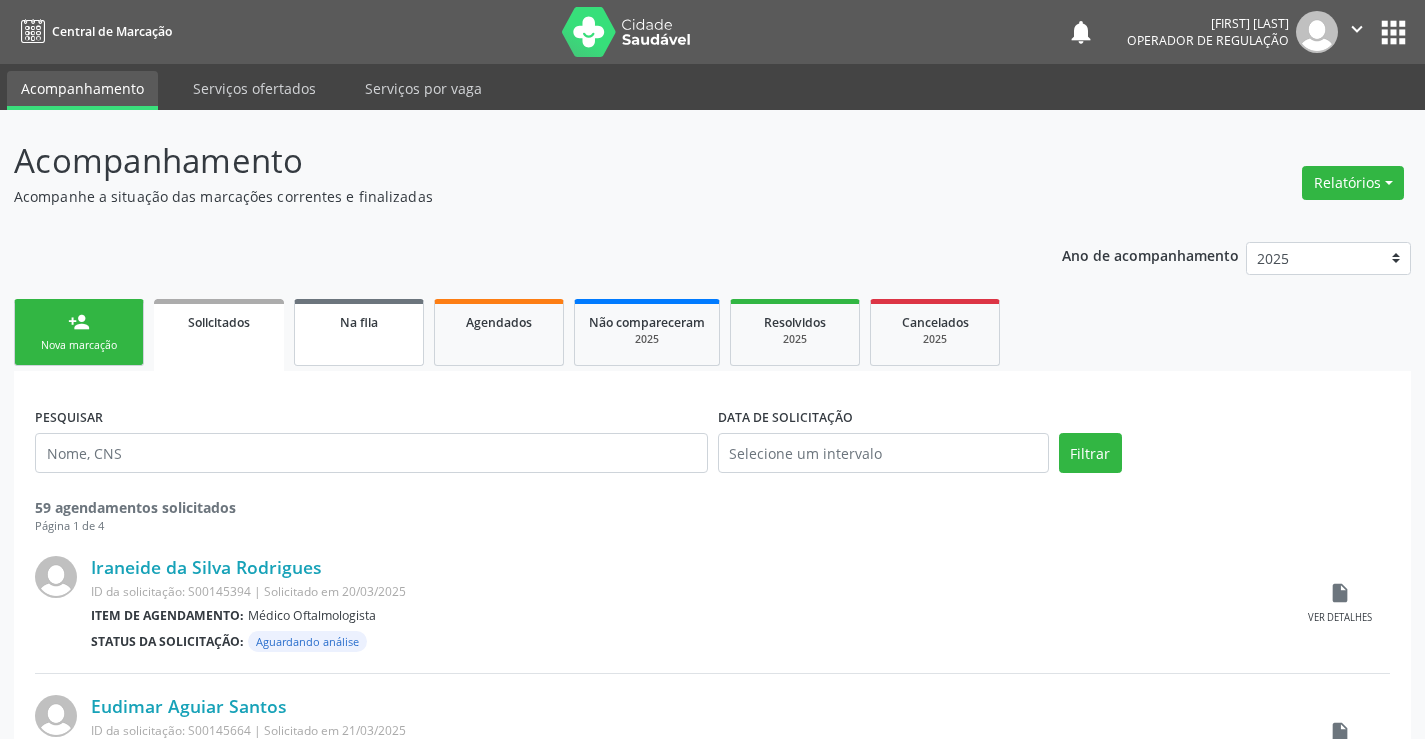 click on "Na fila" at bounding box center (359, 332) 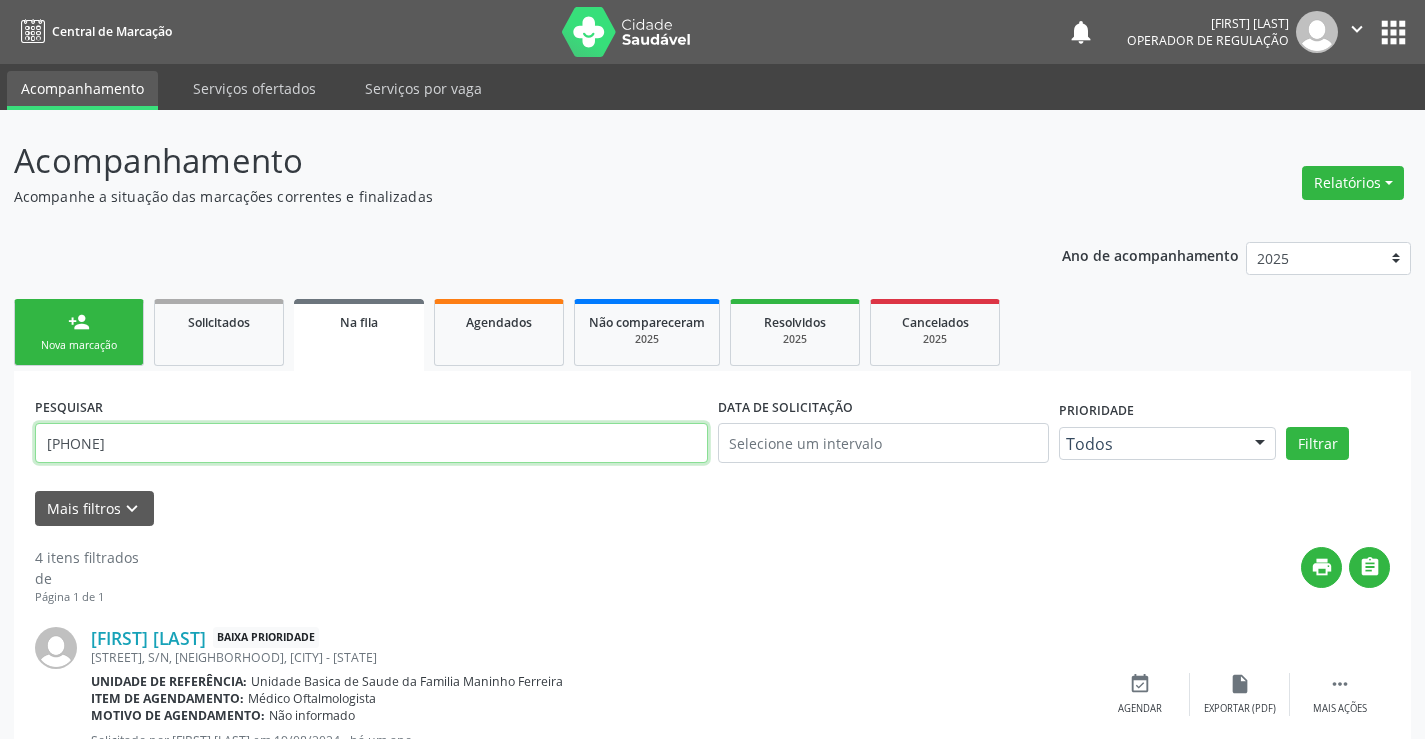 drag, startPoint x: 202, startPoint y: 454, endPoint x: 0, endPoint y: 454, distance: 202 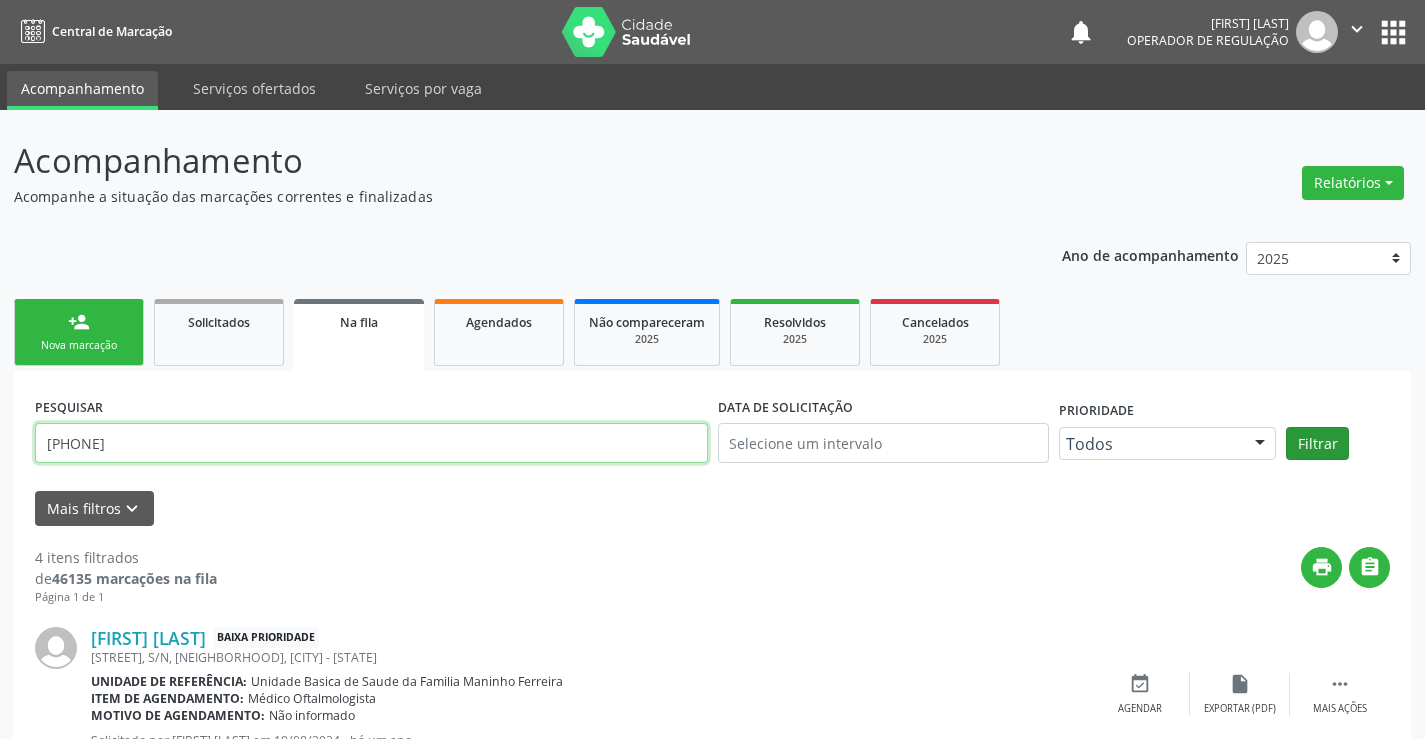 type on "[PHONE]" 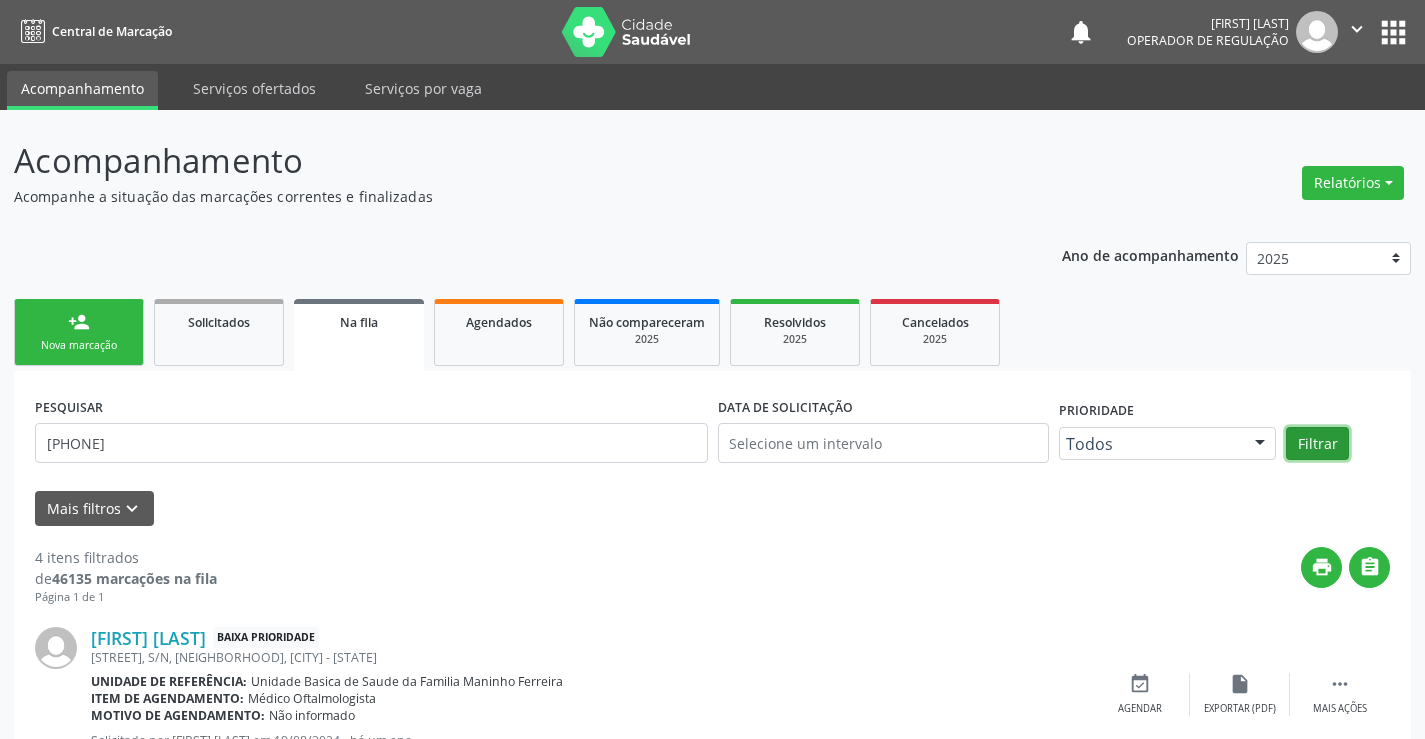 click on "Filtrar" at bounding box center (1317, 444) 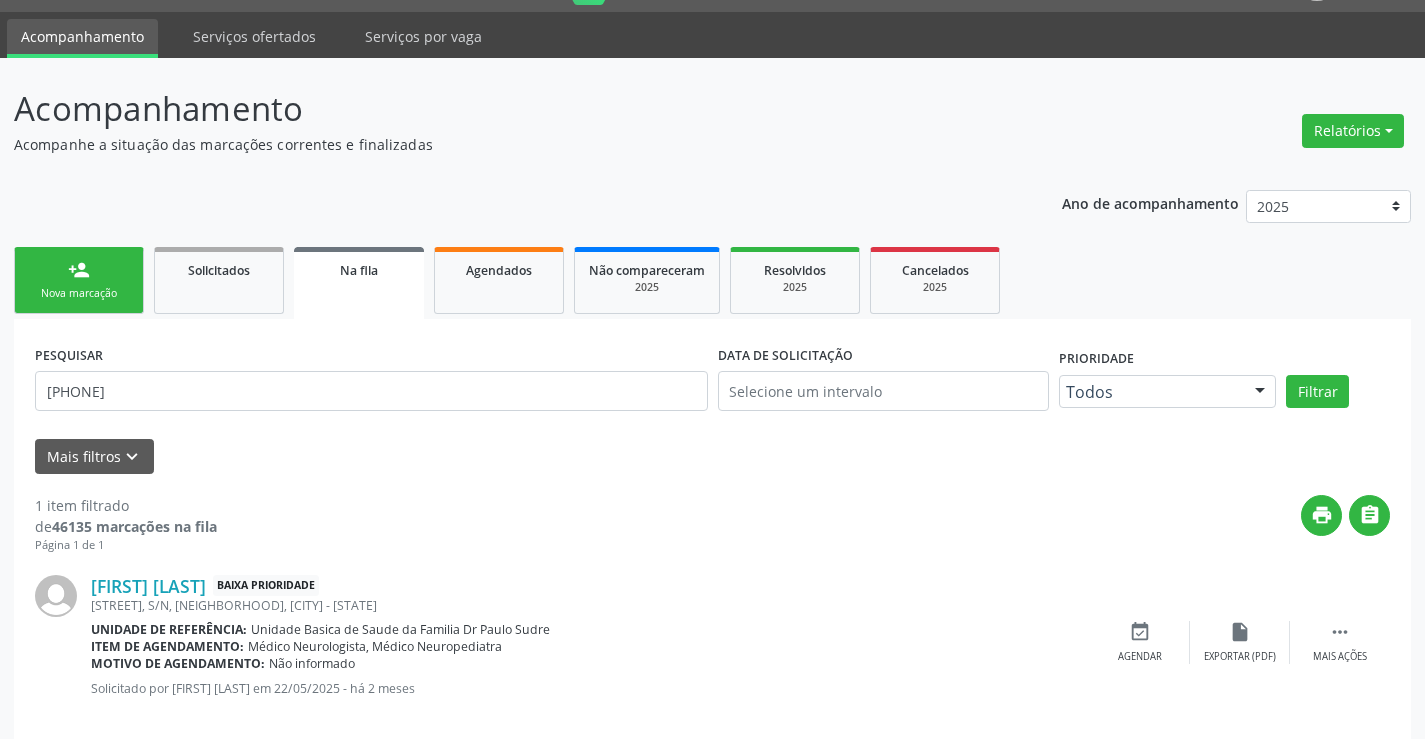 scroll, scrollTop: 80, scrollLeft: 0, axis: vertical 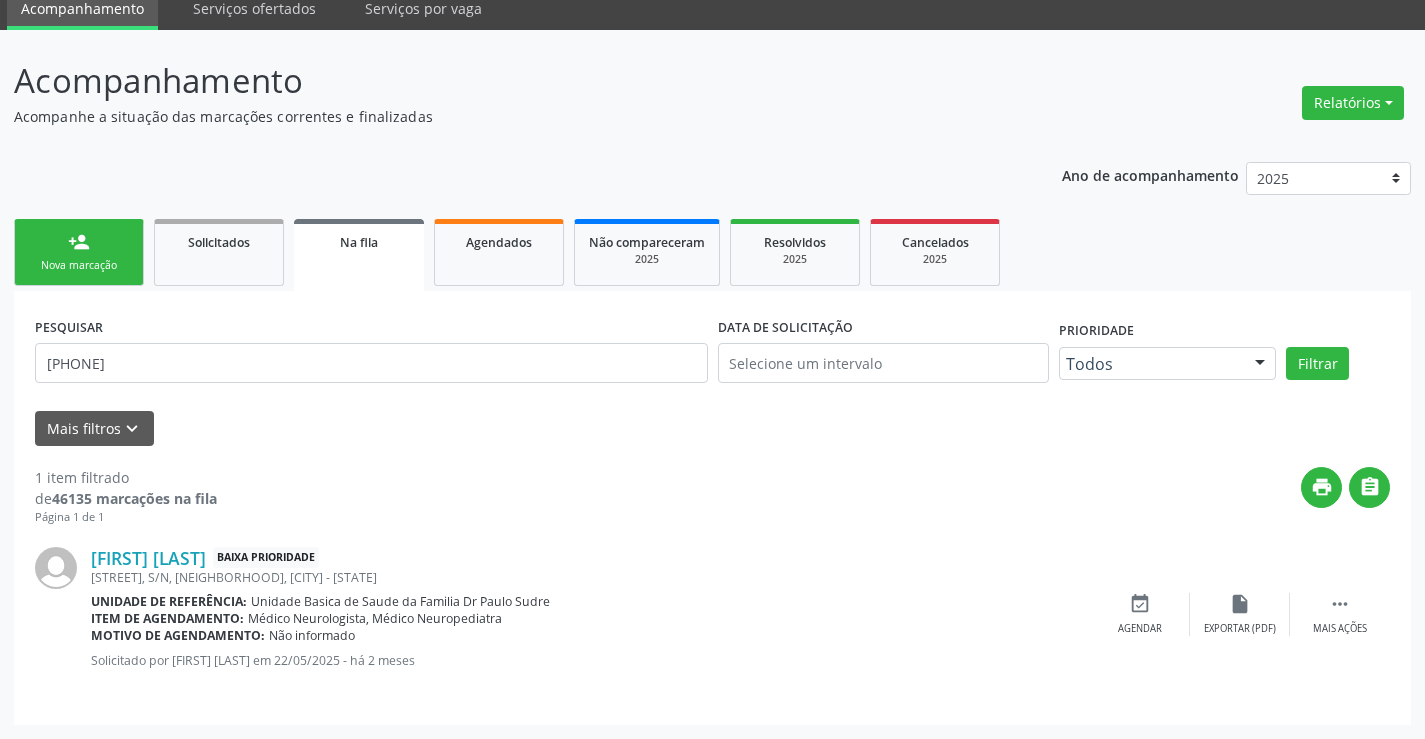 click on "Nova marcação" at bounding box center (79, 265) 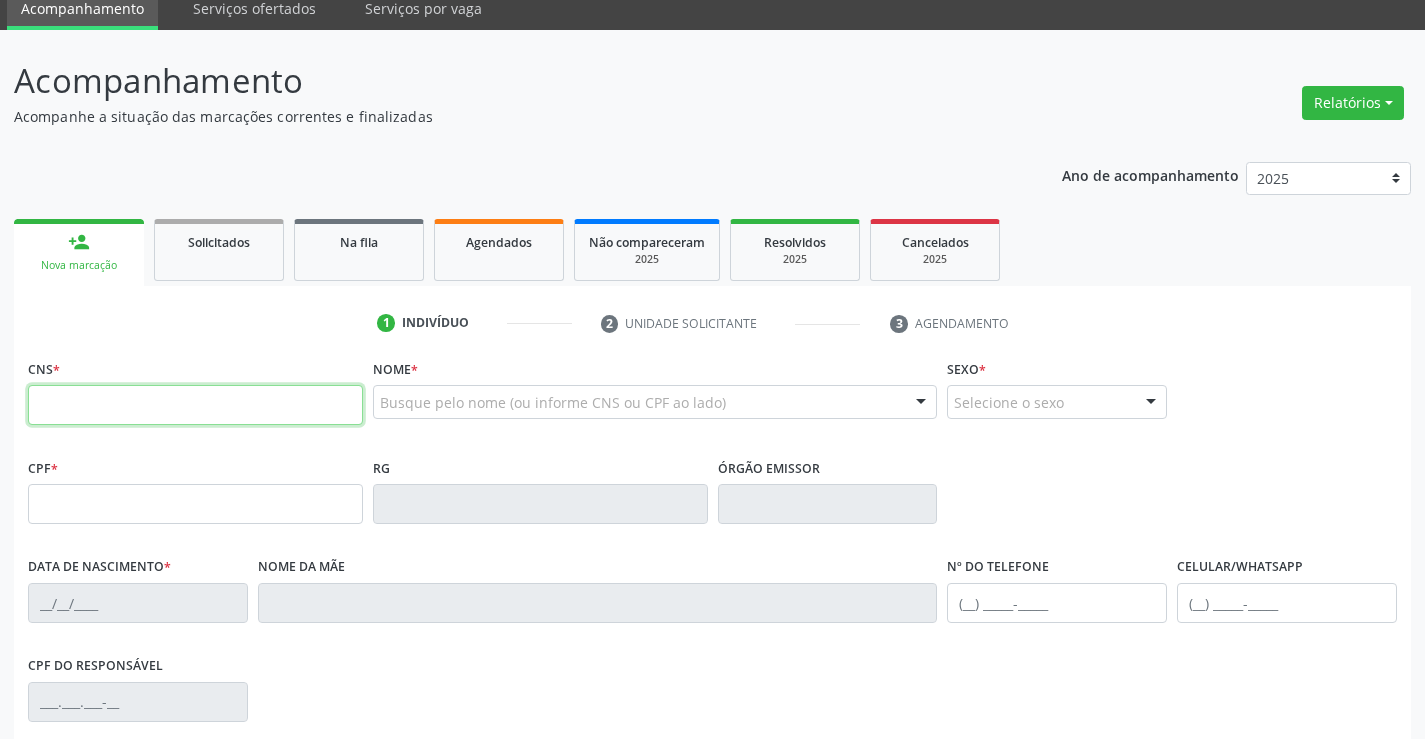 click at bounding box center [195, 405] 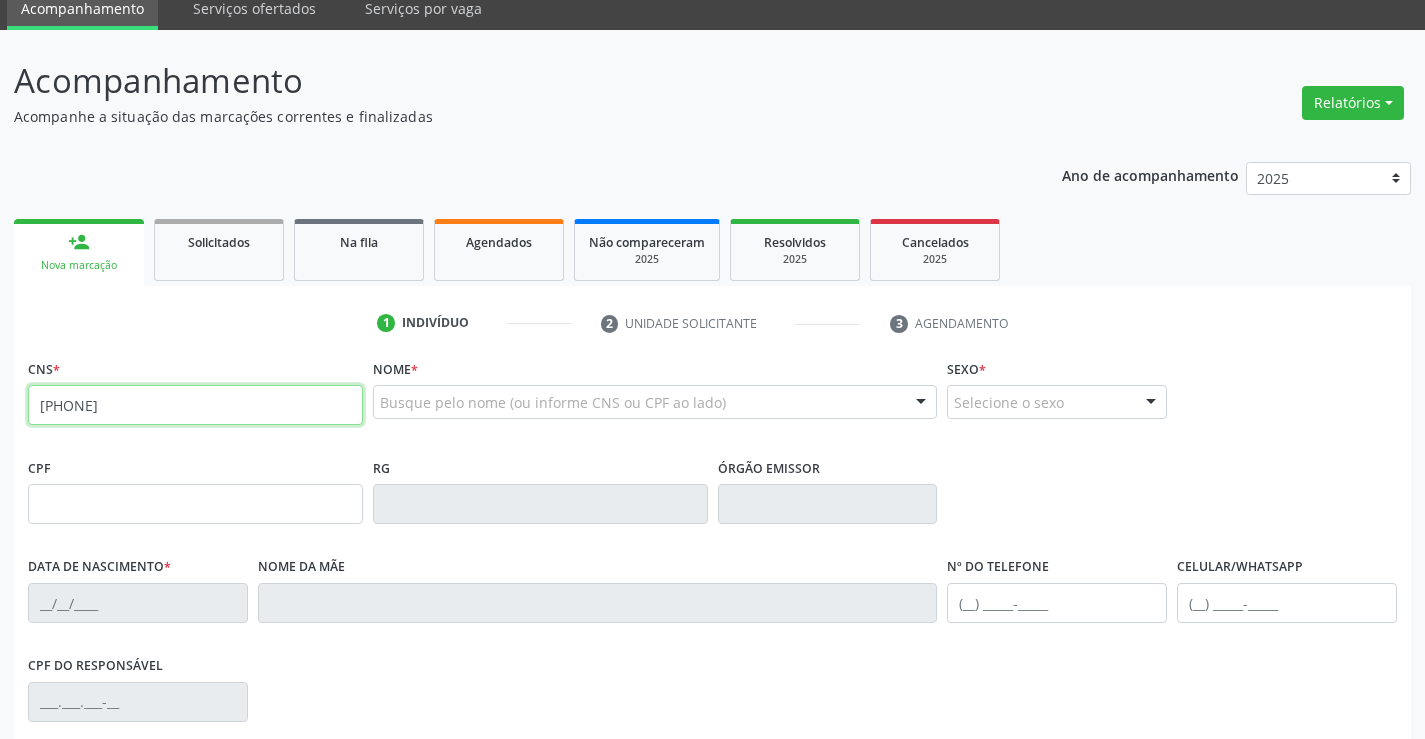 type on "[PHONE]" 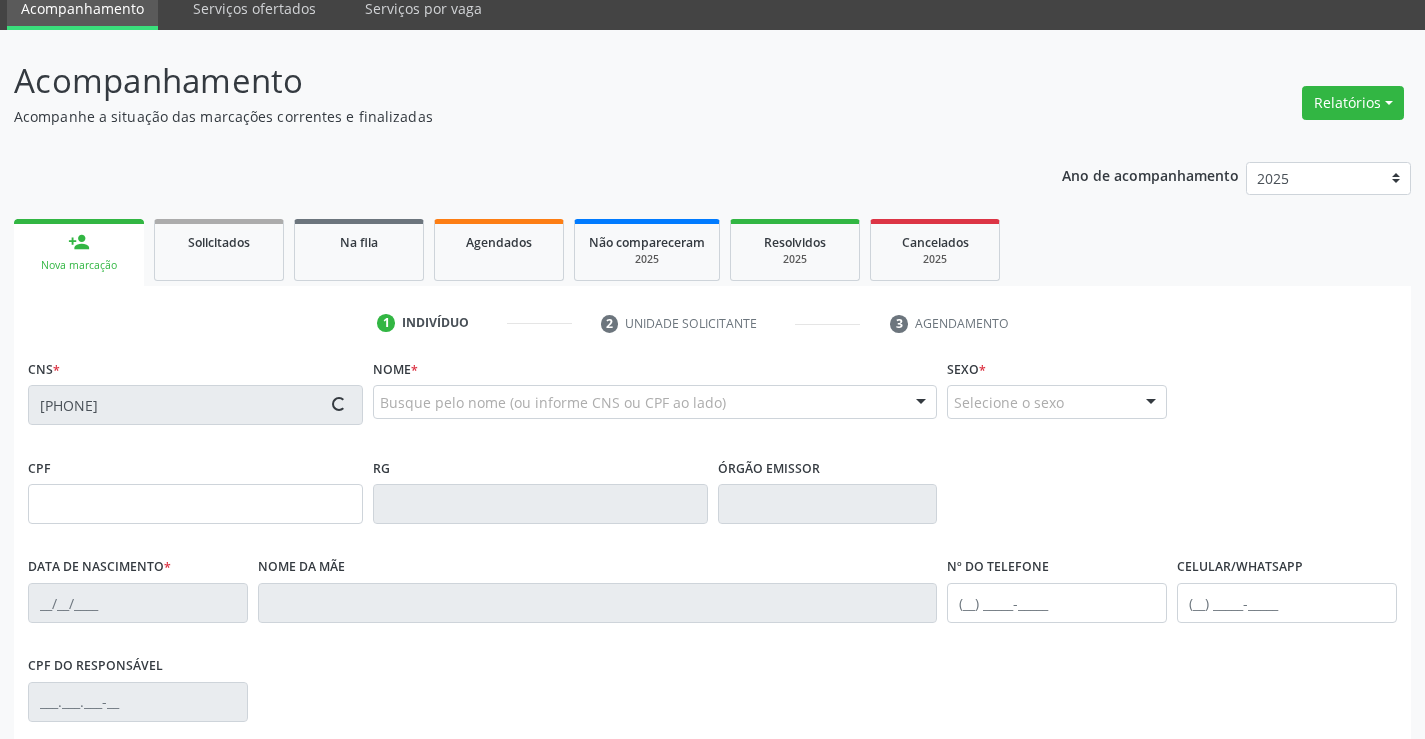 type on "[PHONE]" 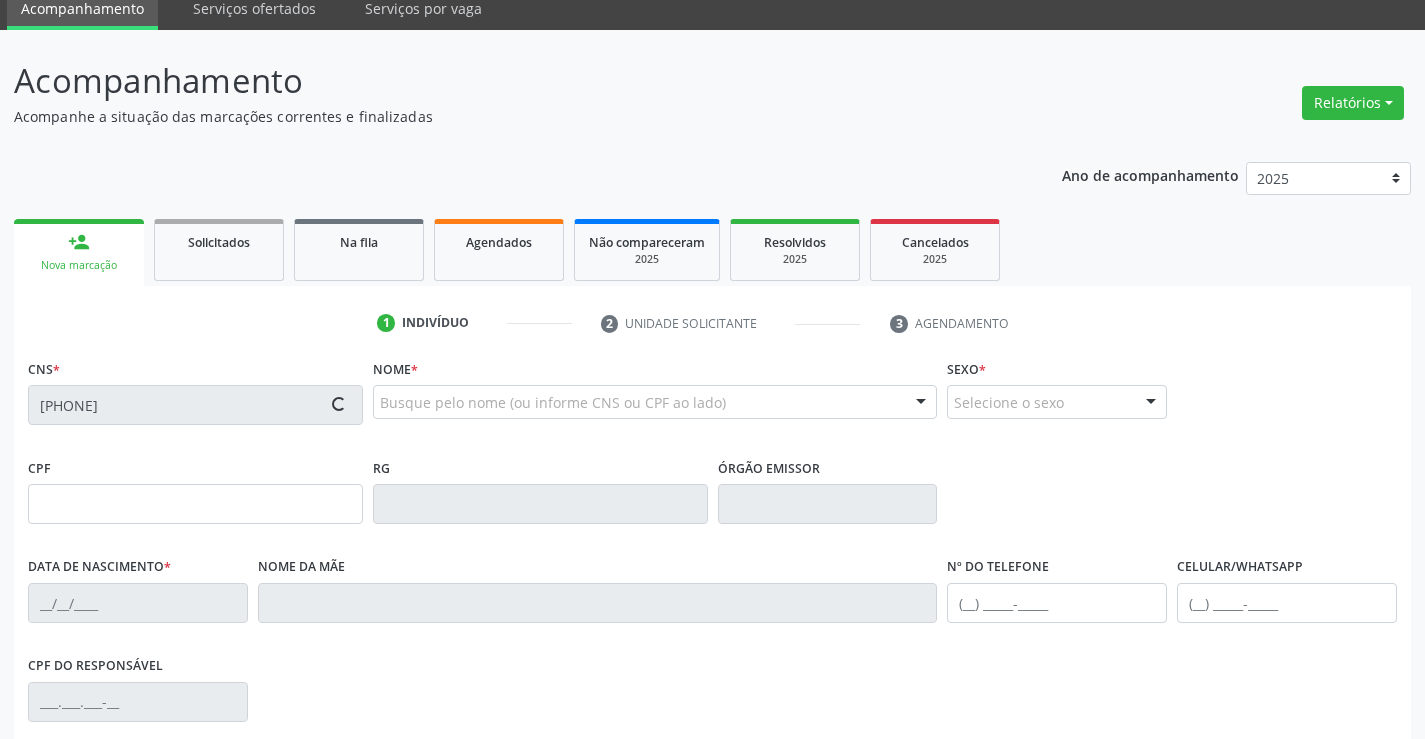 type on "[DATE]" 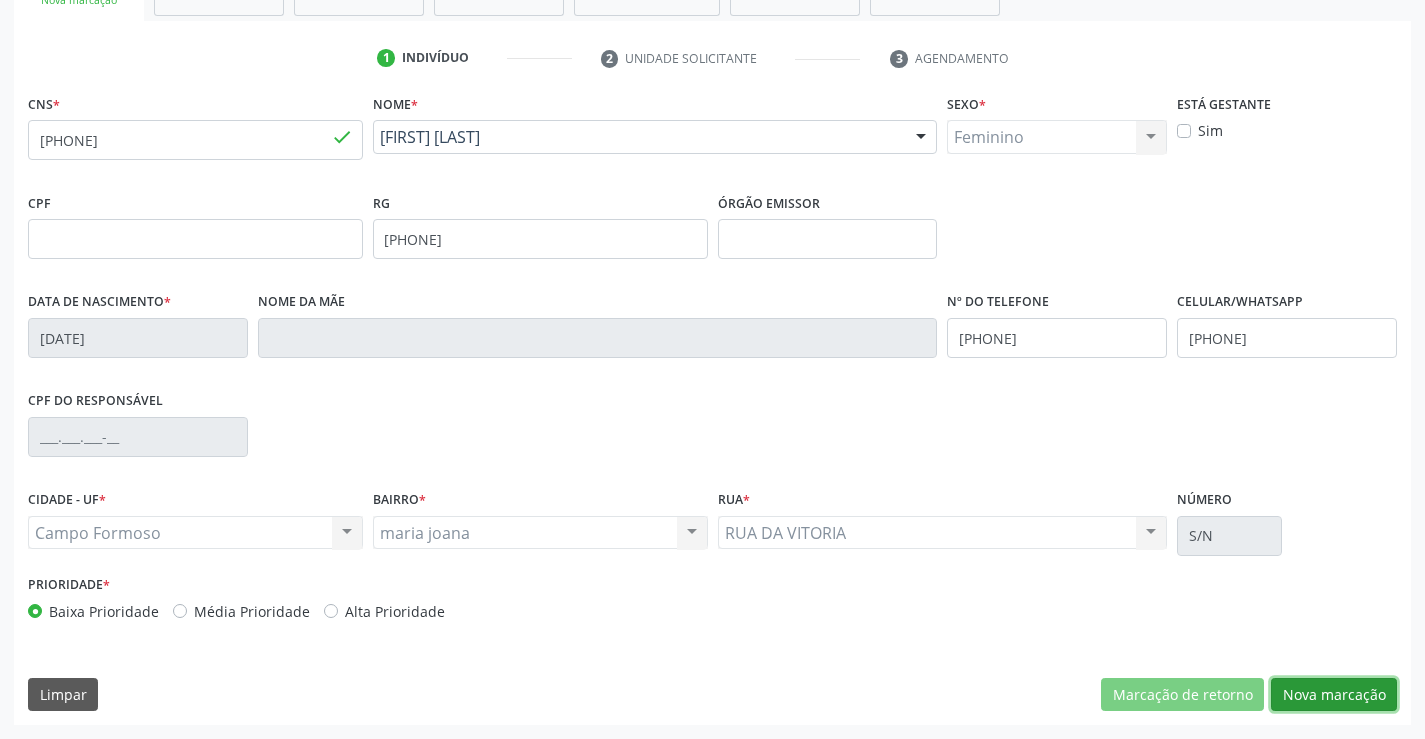 click on "Nova marcação" at bounding box center (1334, 695) 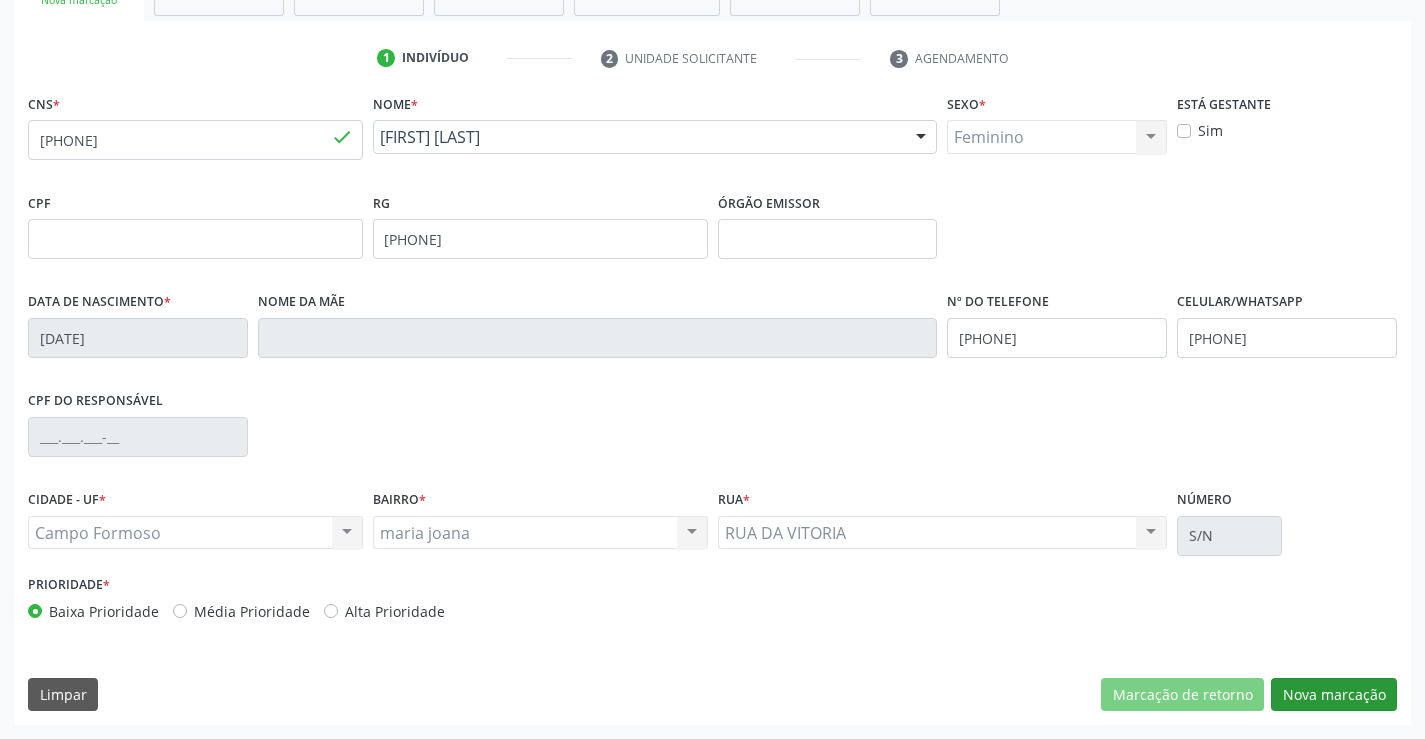 scroll, scrollTop: 167, scrollLeft: 0, axis: vertical 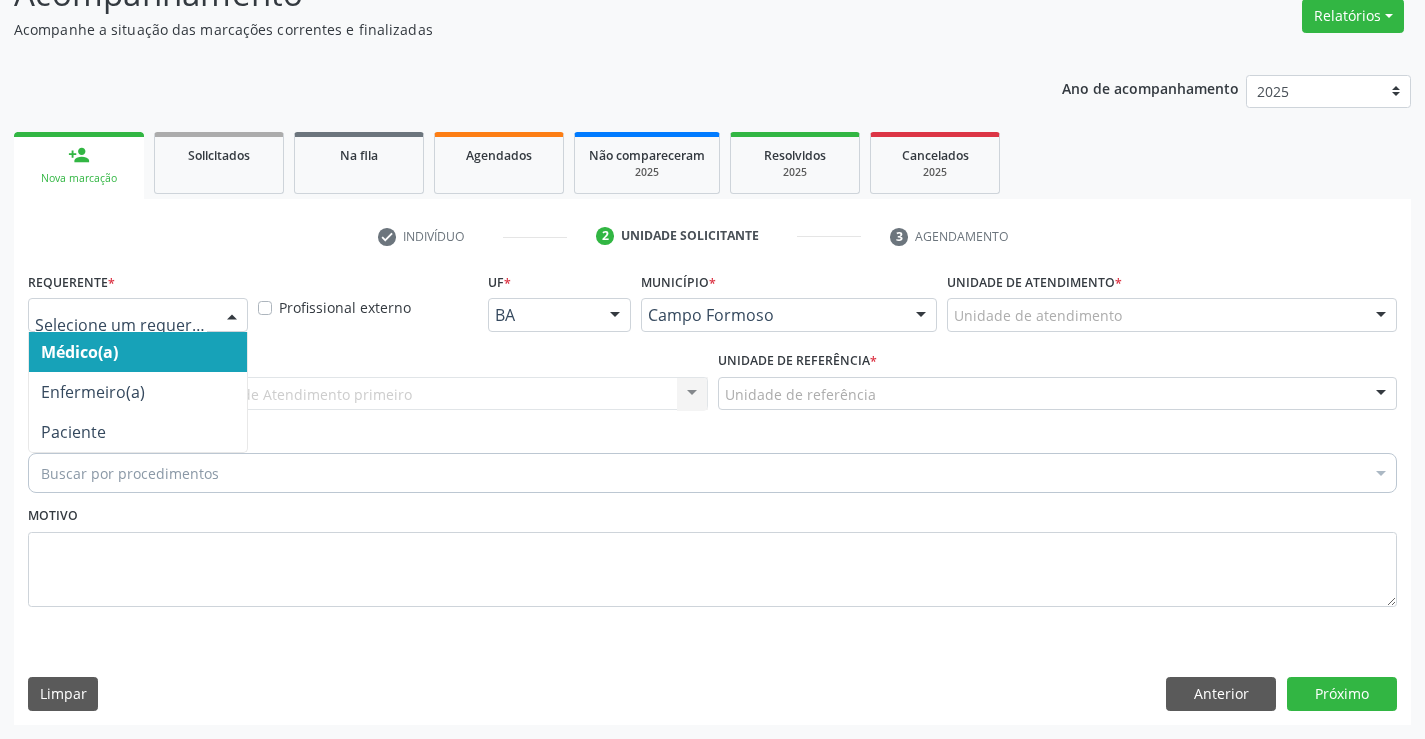 click at bounding box center (232, 316) 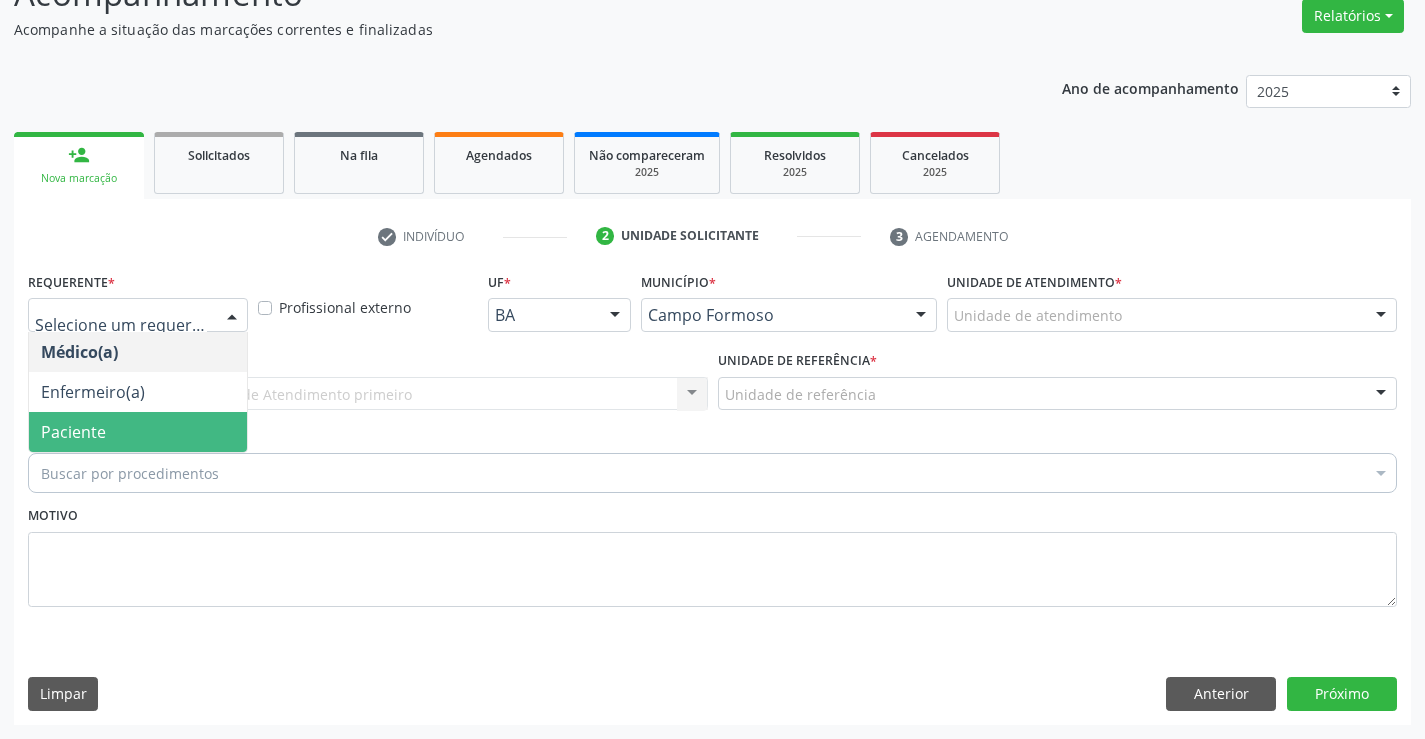 click on "Paciente" at bounding box center (138, 432) 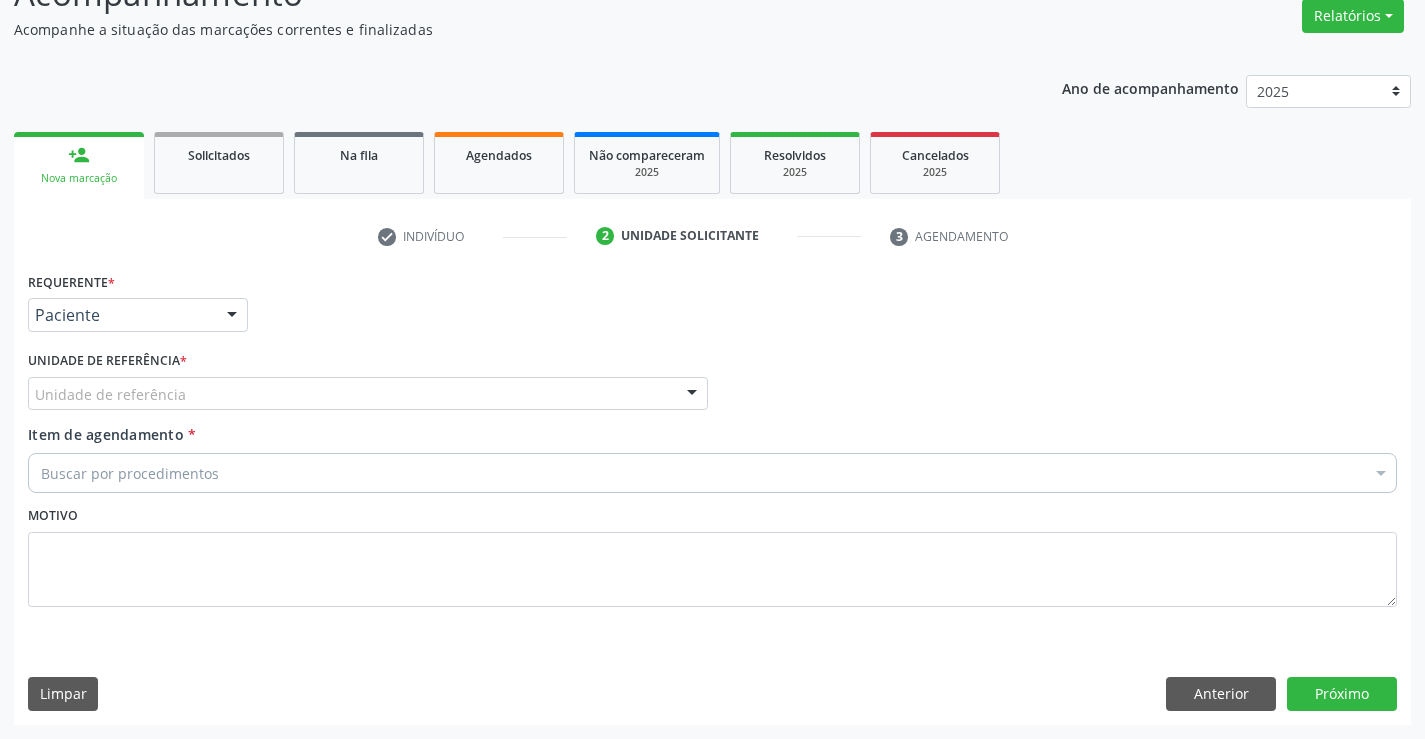 click at bounding box center [692, 395] 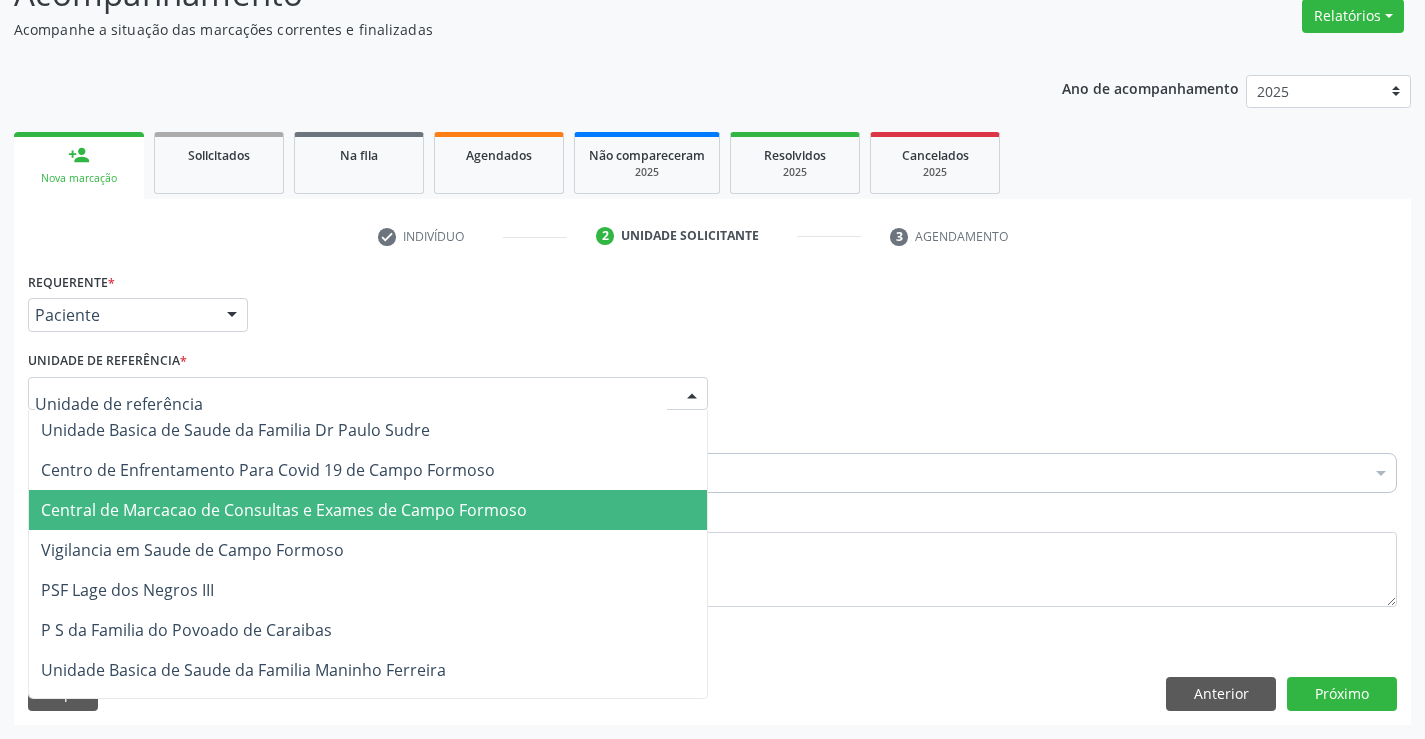 drag, startPoint x: 436, startPoint y: 505, endPoint x: 415, endPoint y: 501, distance: 21.377558 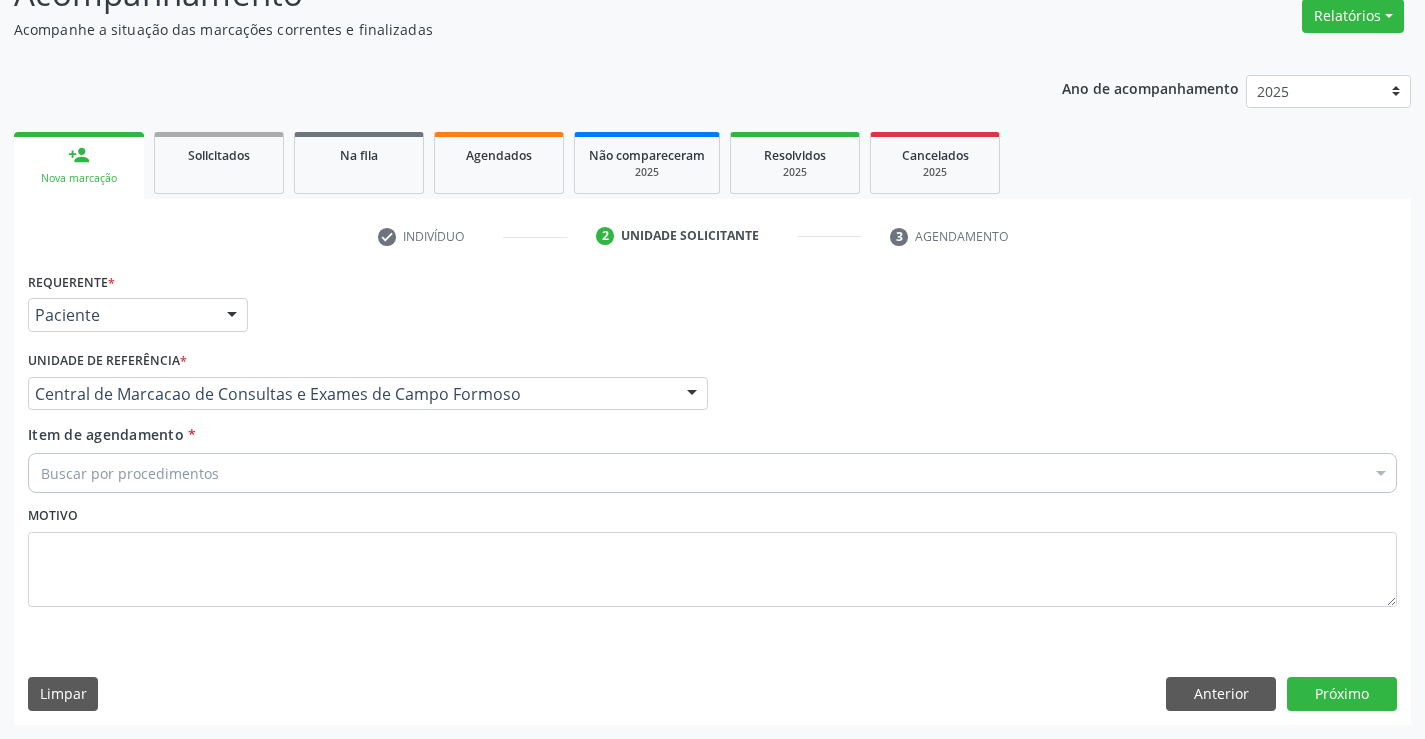 click on "Buscar por procedimentos" at bounding box center [712, 473] 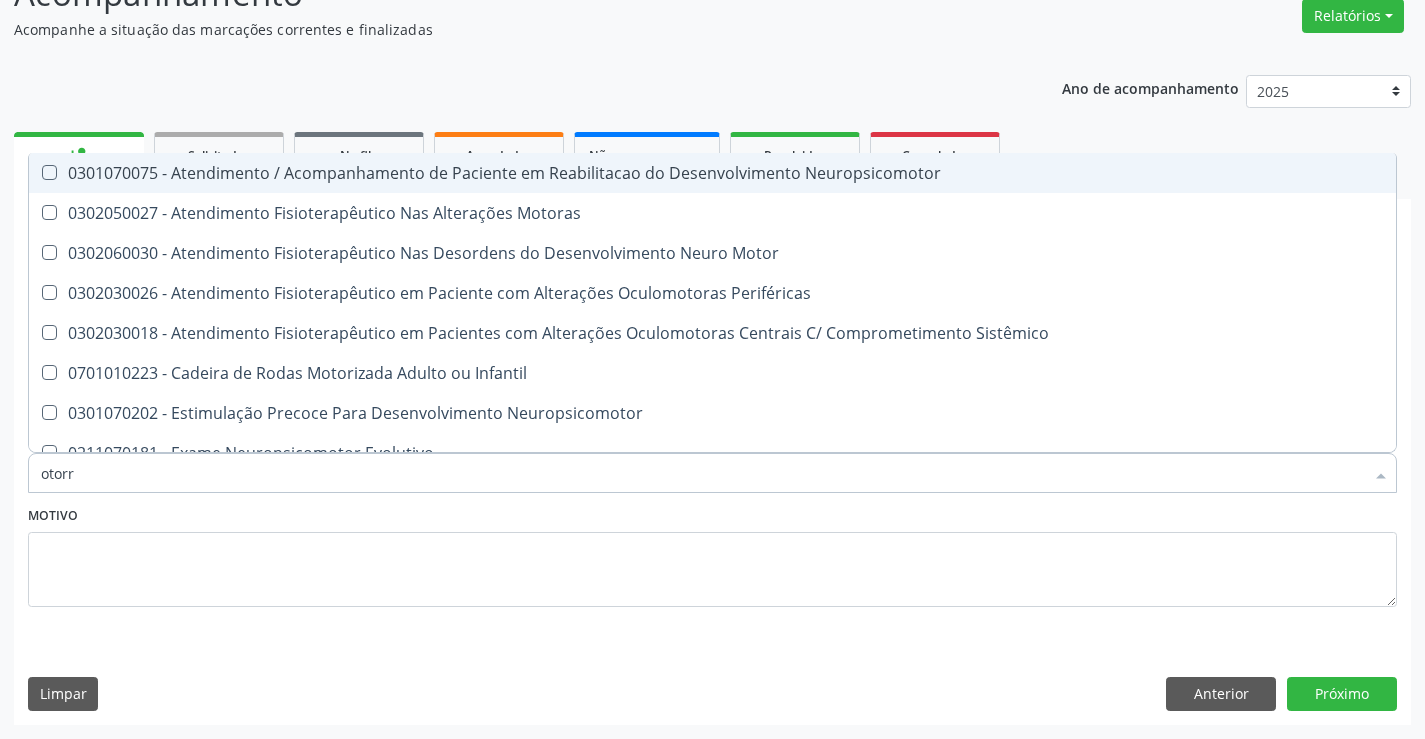 type on "otorri" 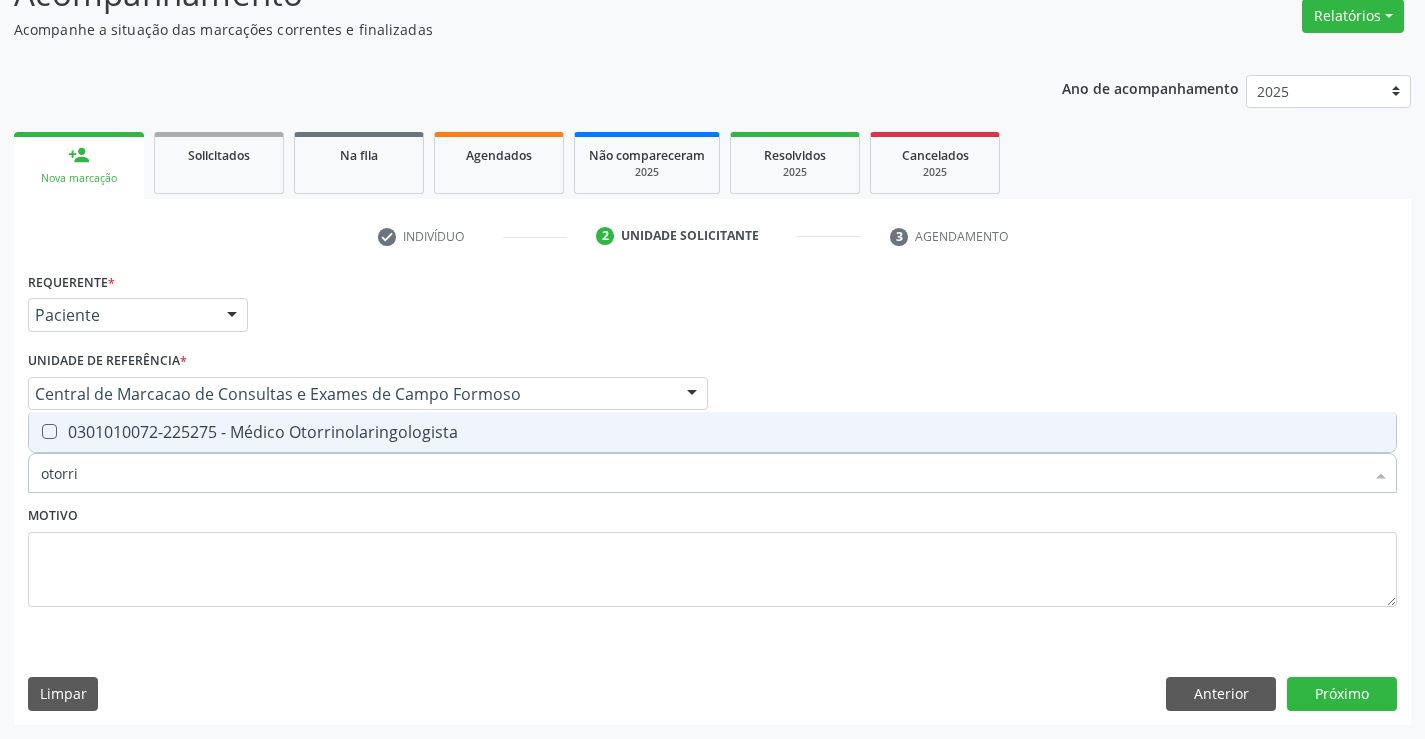 click on "0301010072-225275 - Médico Otorrinolaringologista" at bounding box center [712, 432] 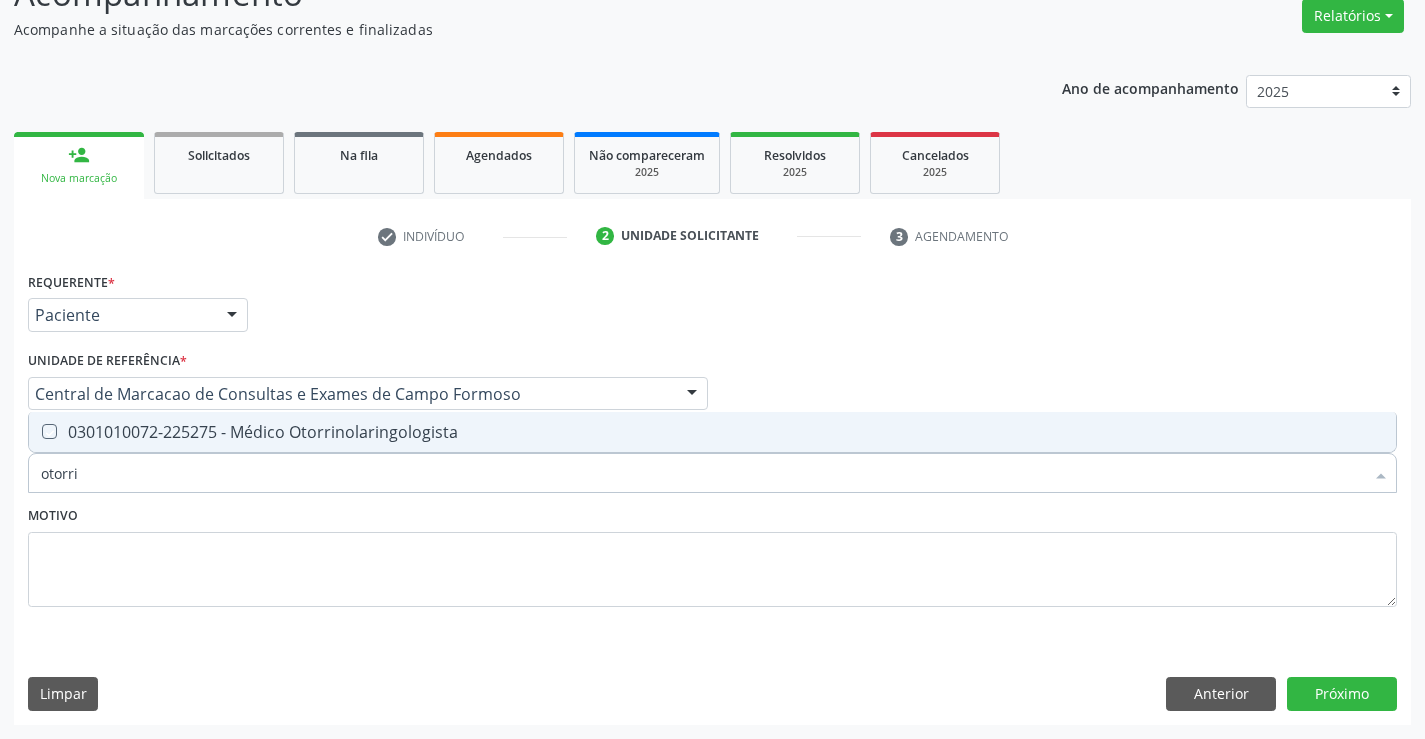 checkbox on "true" 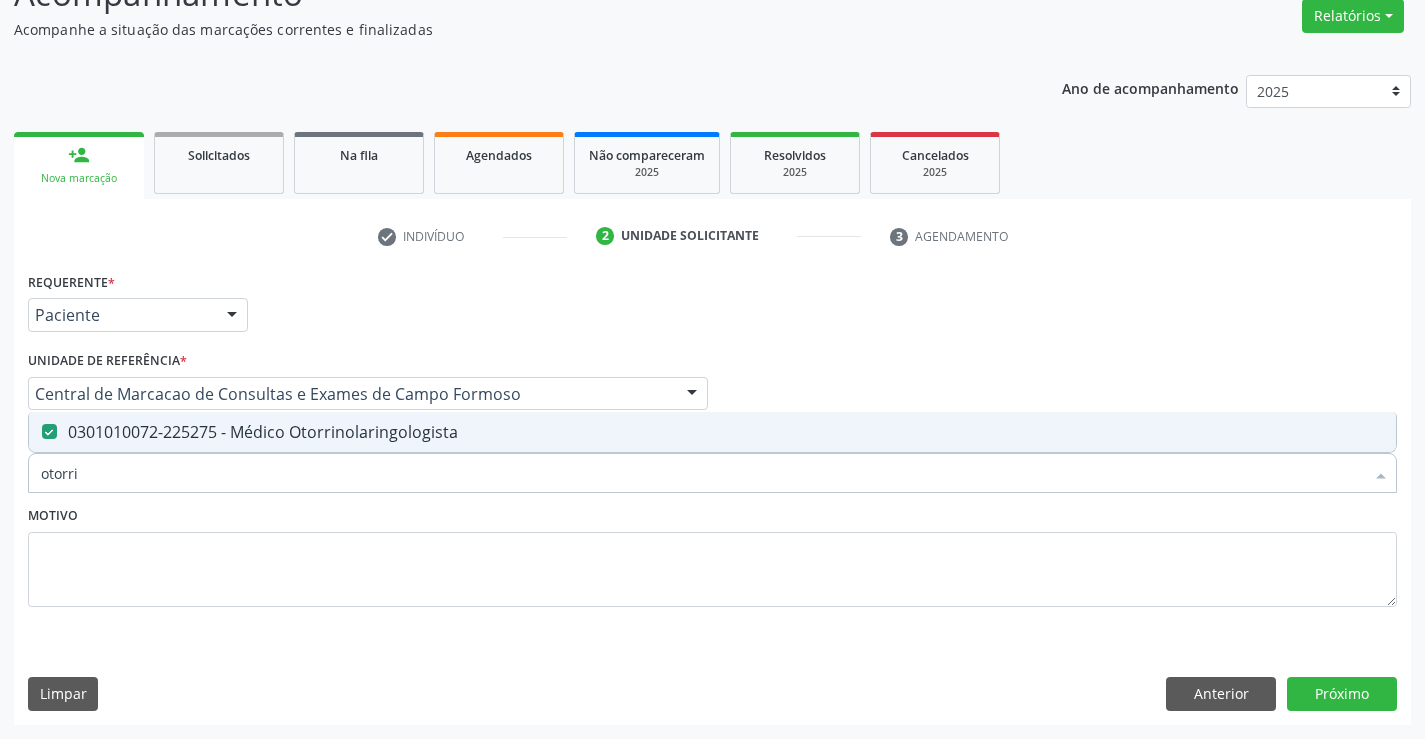 drag, startPoint x: 112, startPoint y: 470, endPoint x: 0, endPoint y: 483, distance: 112.75194 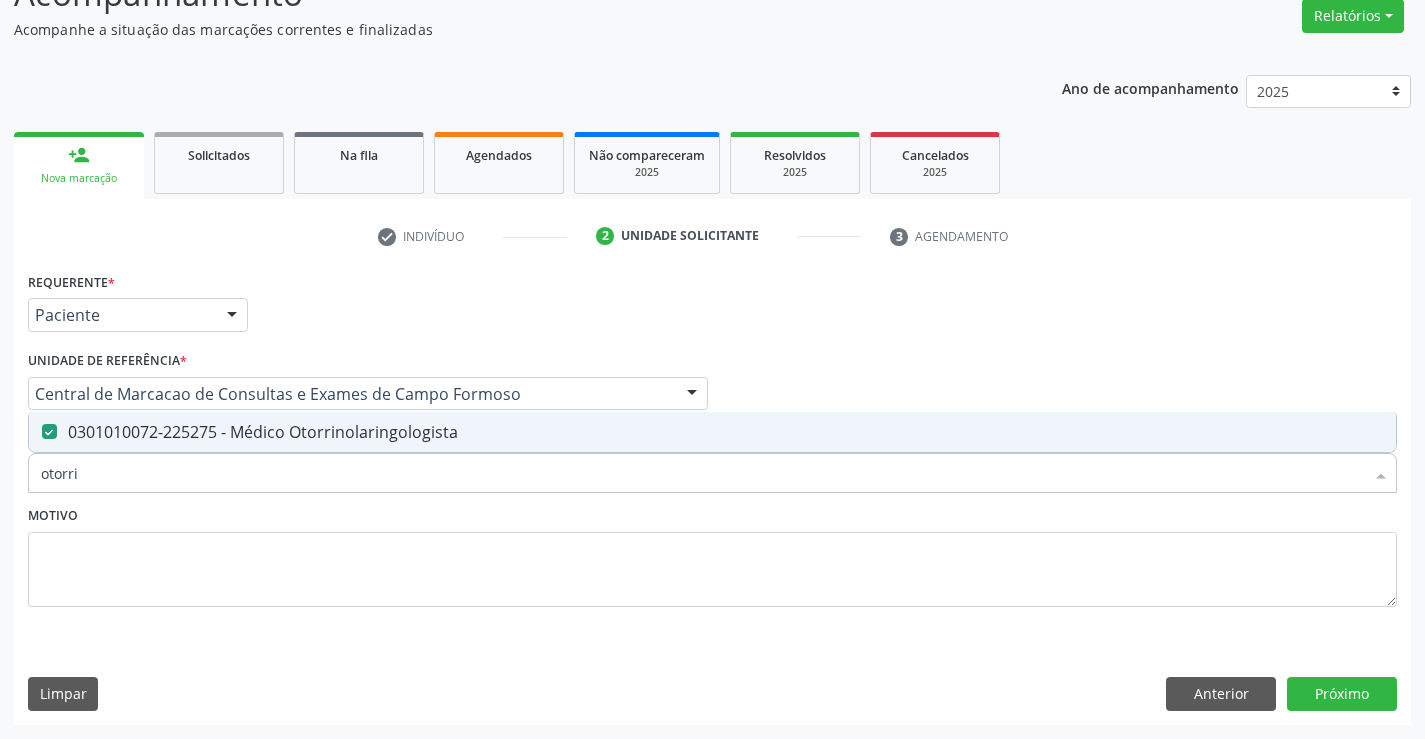click on "Acompanhamento
Acompanhe a situação das marcações correntes e finalizadas
Relatórios
Acompanhamento
Consolidado
Procedimentos realizados
Ano de acompanhamento
2025 2024 2023
person_add
Nova marcação
Solicitados   Na fila   Agendados   Não compareceram
2025
Resolvidos
2025
Cancelados
2025
check
Indivíduo
2
Unidade solicitante
3
Agendamento
CNS
*
708 2061 5301 3544       done
Nome
*
Maria Lucy Sousa Silva
Maria Lucy Sousa Silva
CNS:
708 2061 5301 3544
CPF:    --   Nascimento:
20/06/1959
Nenhum resultado encontrado para: "   "
Digite o nome
Sexo
*
Feminino         Masculino   Feminino       "" at bounding box center (712, 341) 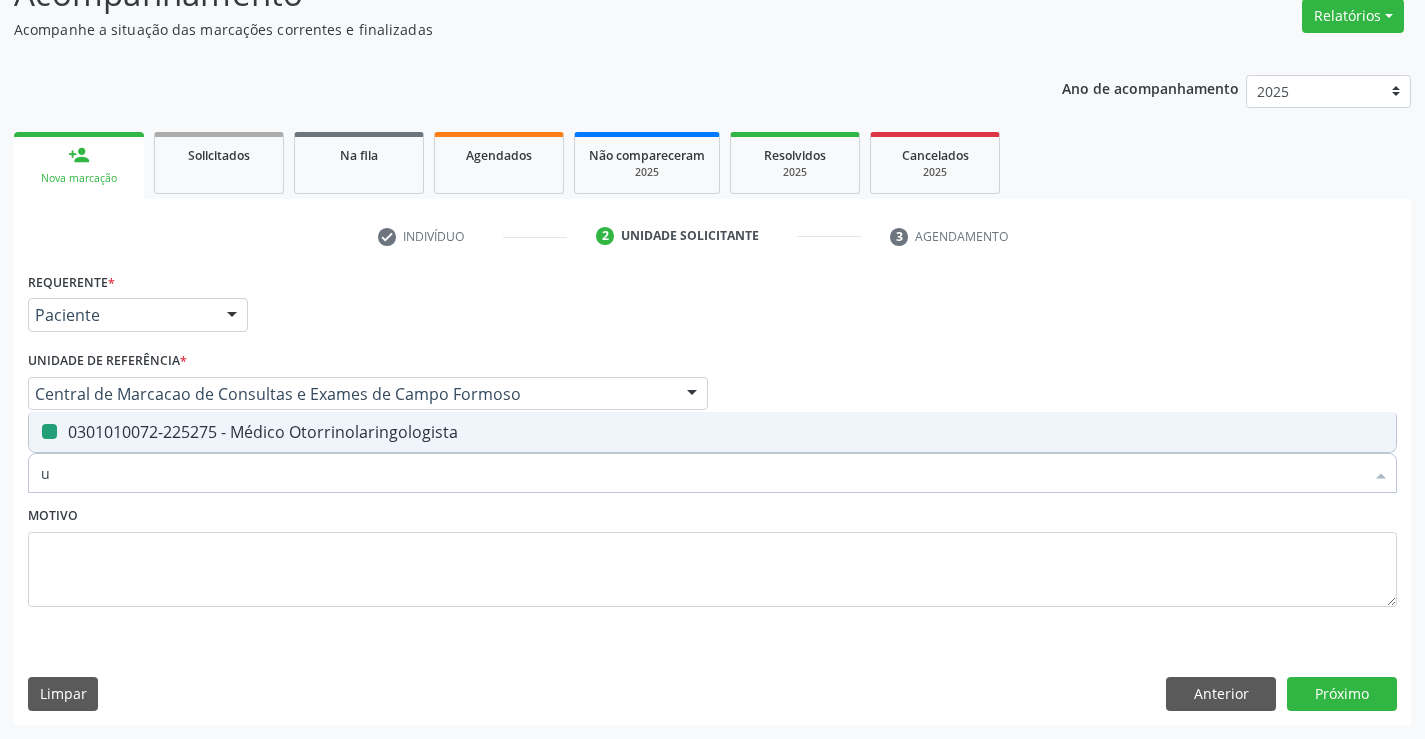 type on "ur" 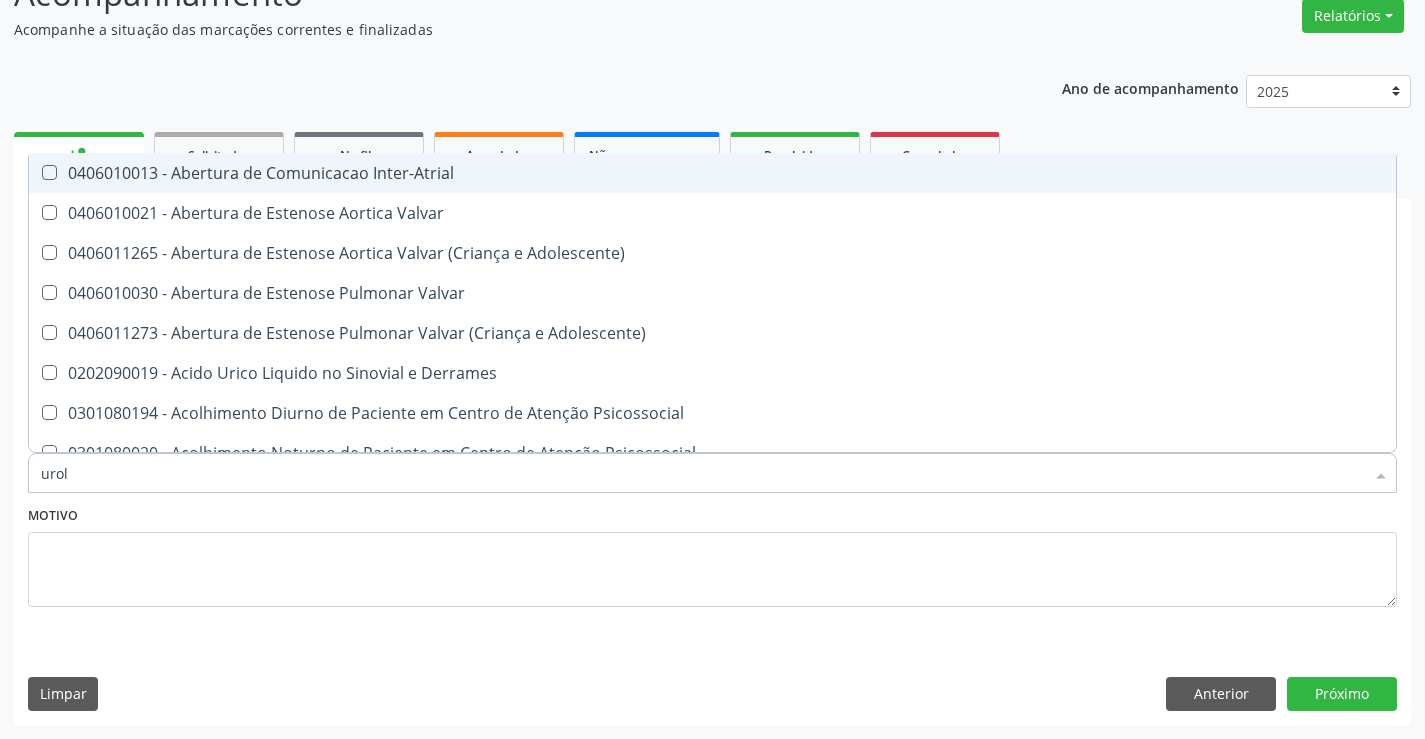 type on "urolo" 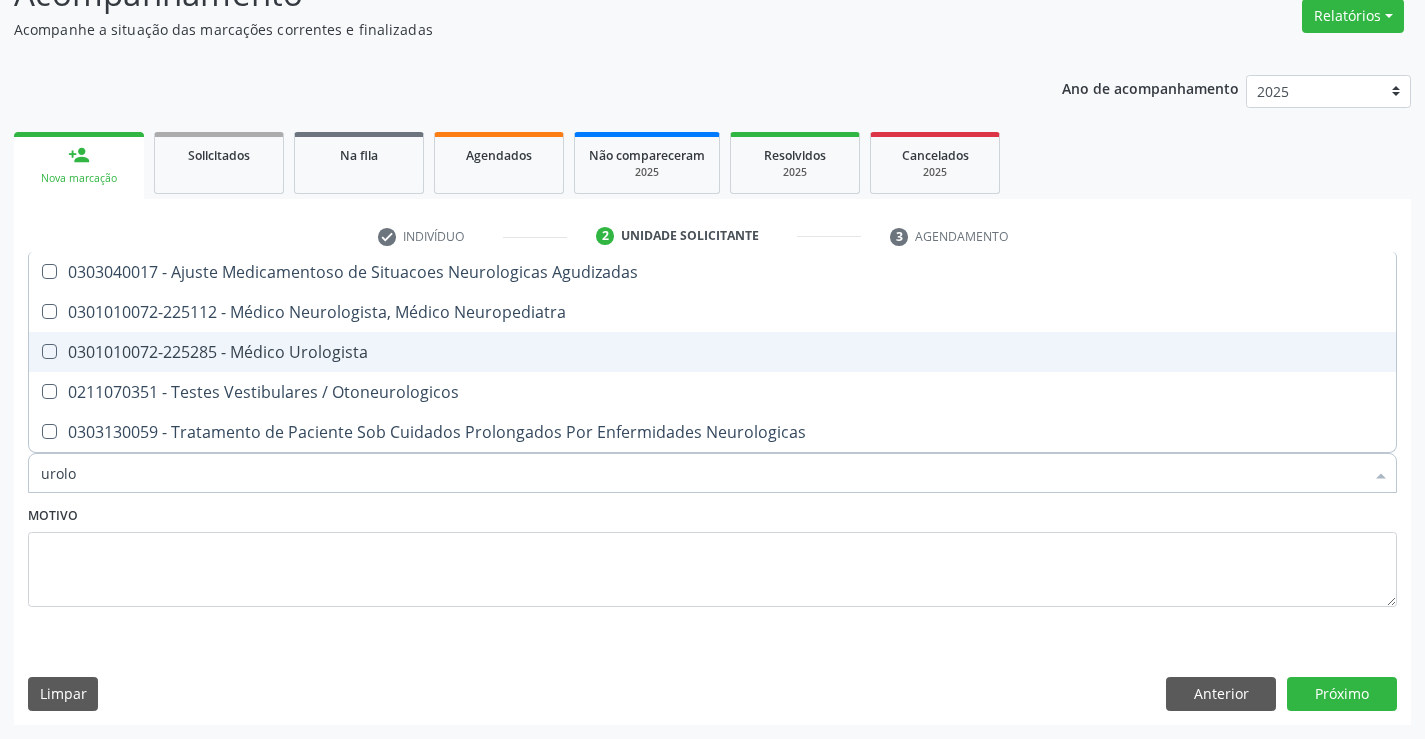 click on "0301010072-225285 - Médico Urologista" at bounding box center [712, 352] 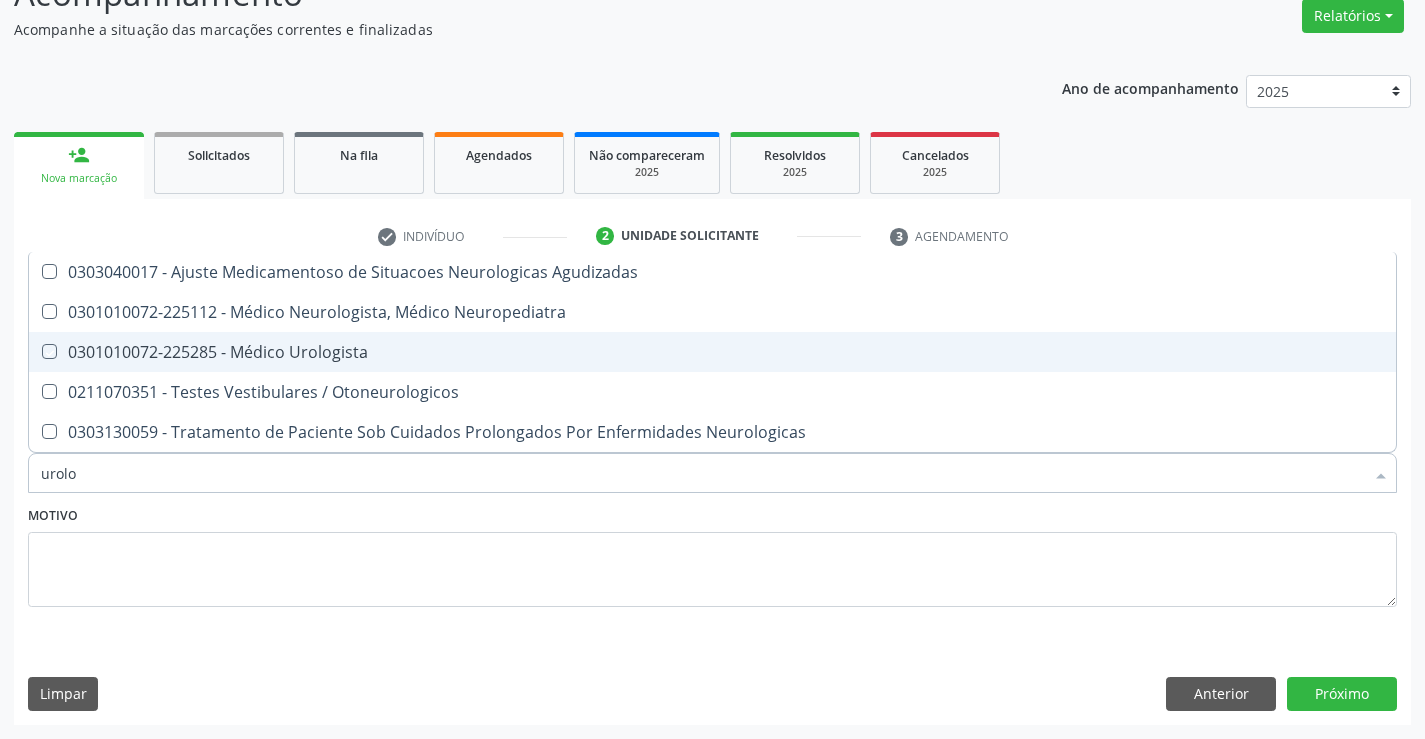 checkbox on "true" 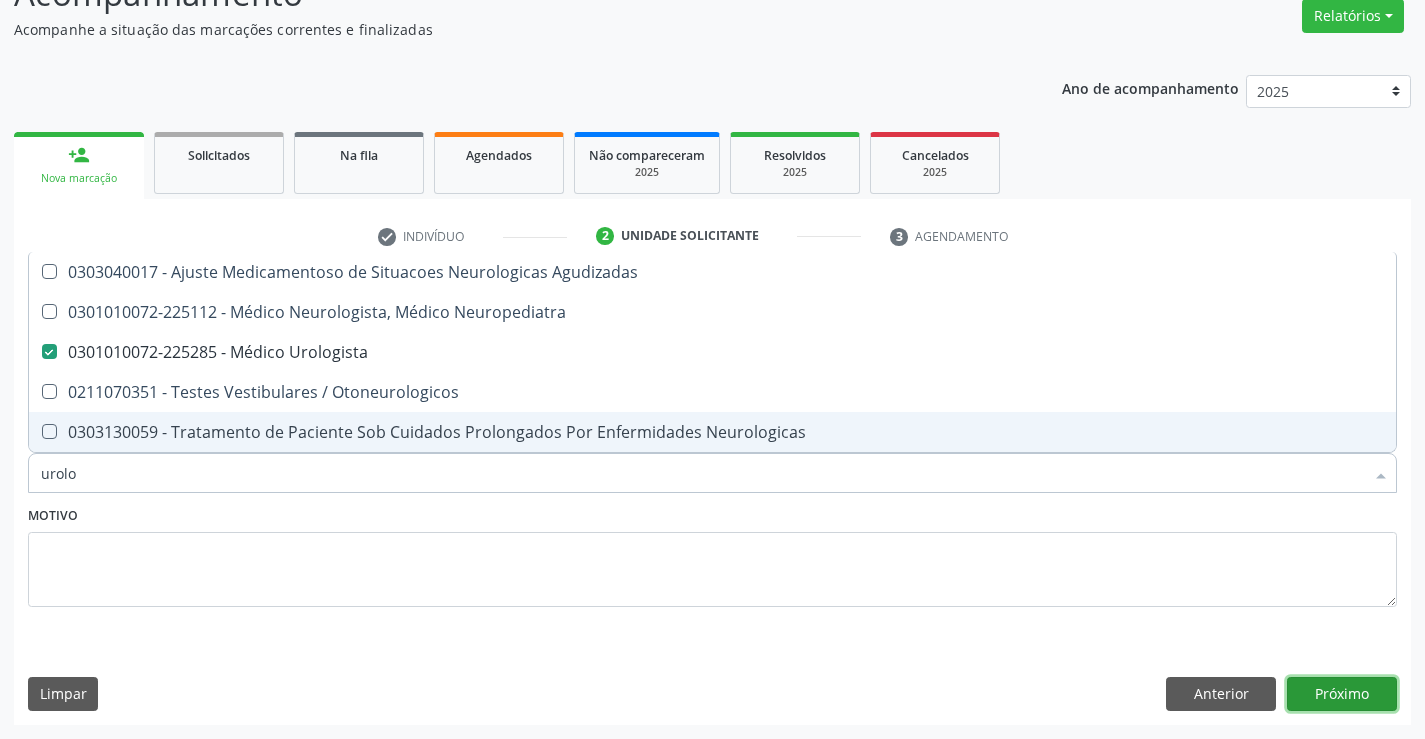 click on "Próximo" at bounding box center [1342, 694] 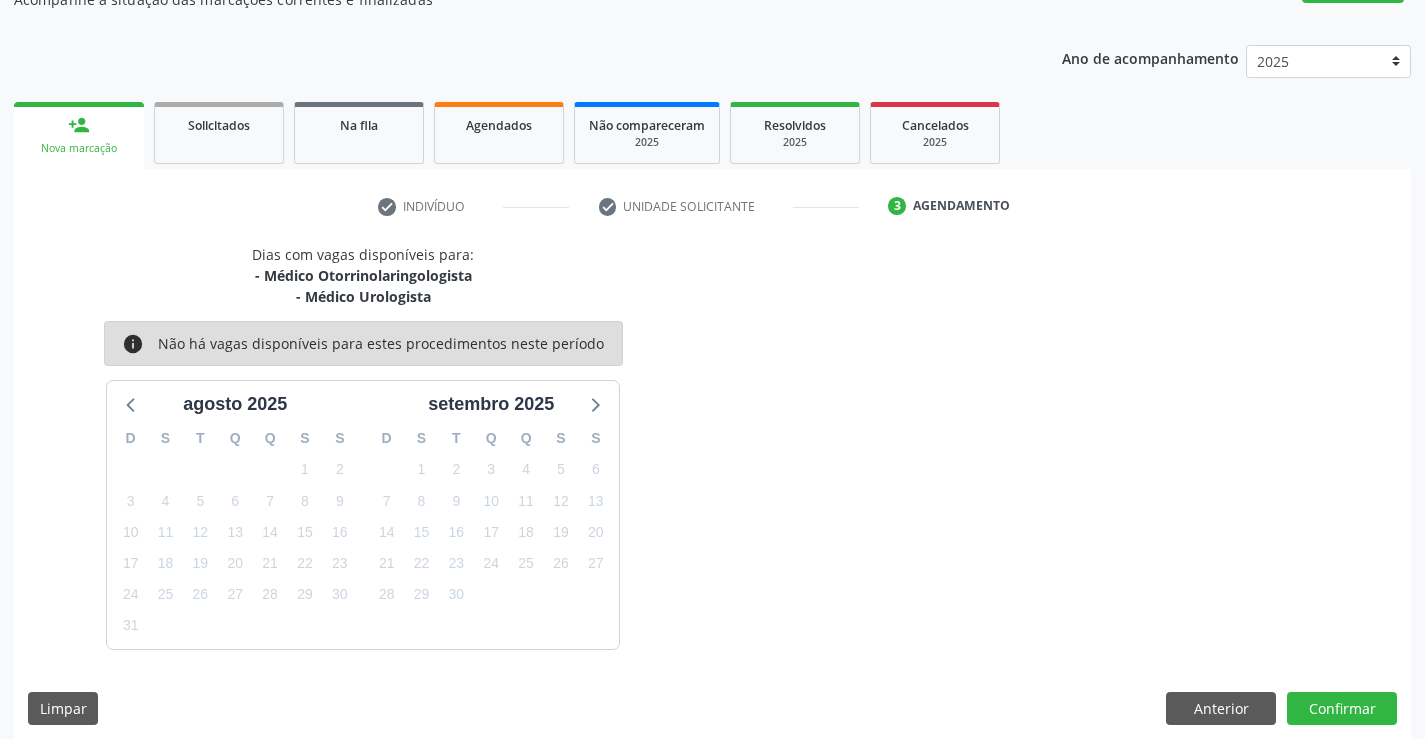 scroll, scrollTop: 211, scrollLeft: 0, axis: vertical 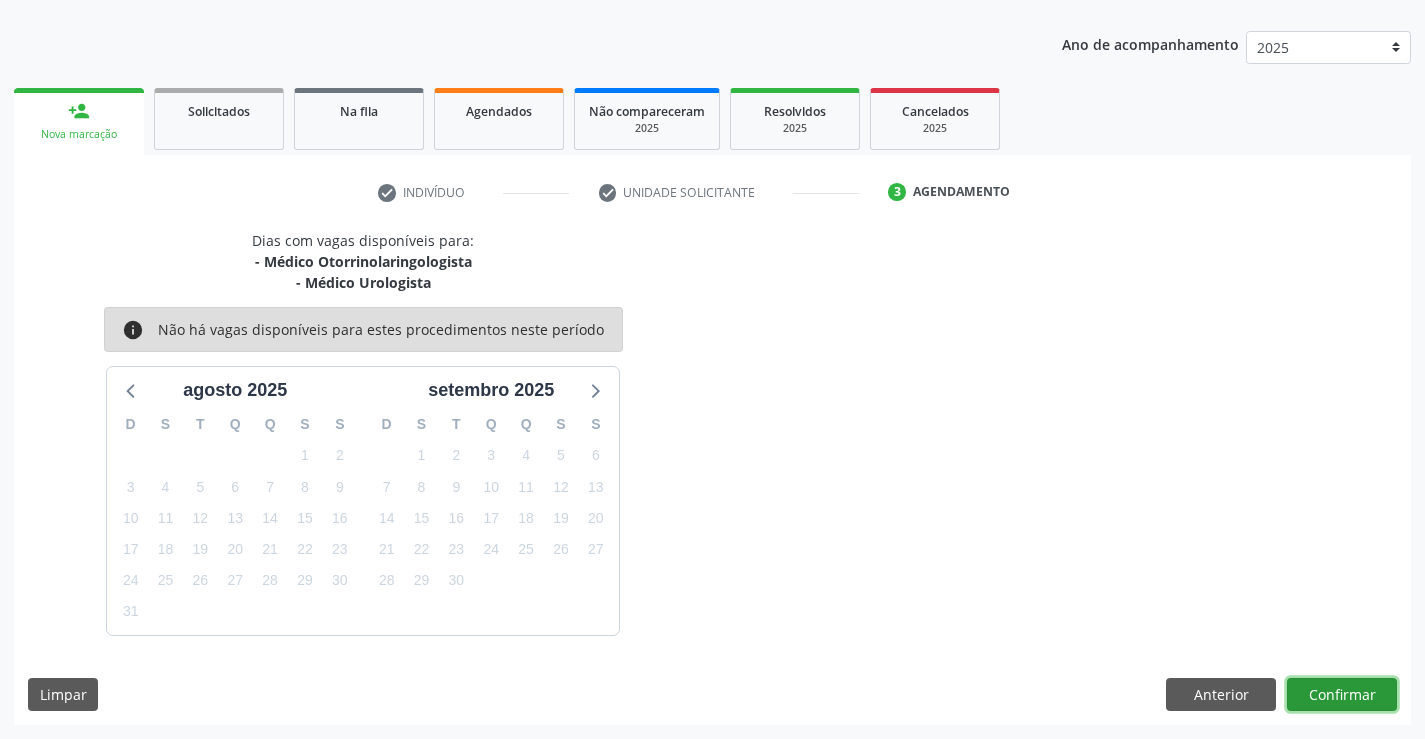 click on "Confirmar" at bounding box center (1342, 695) 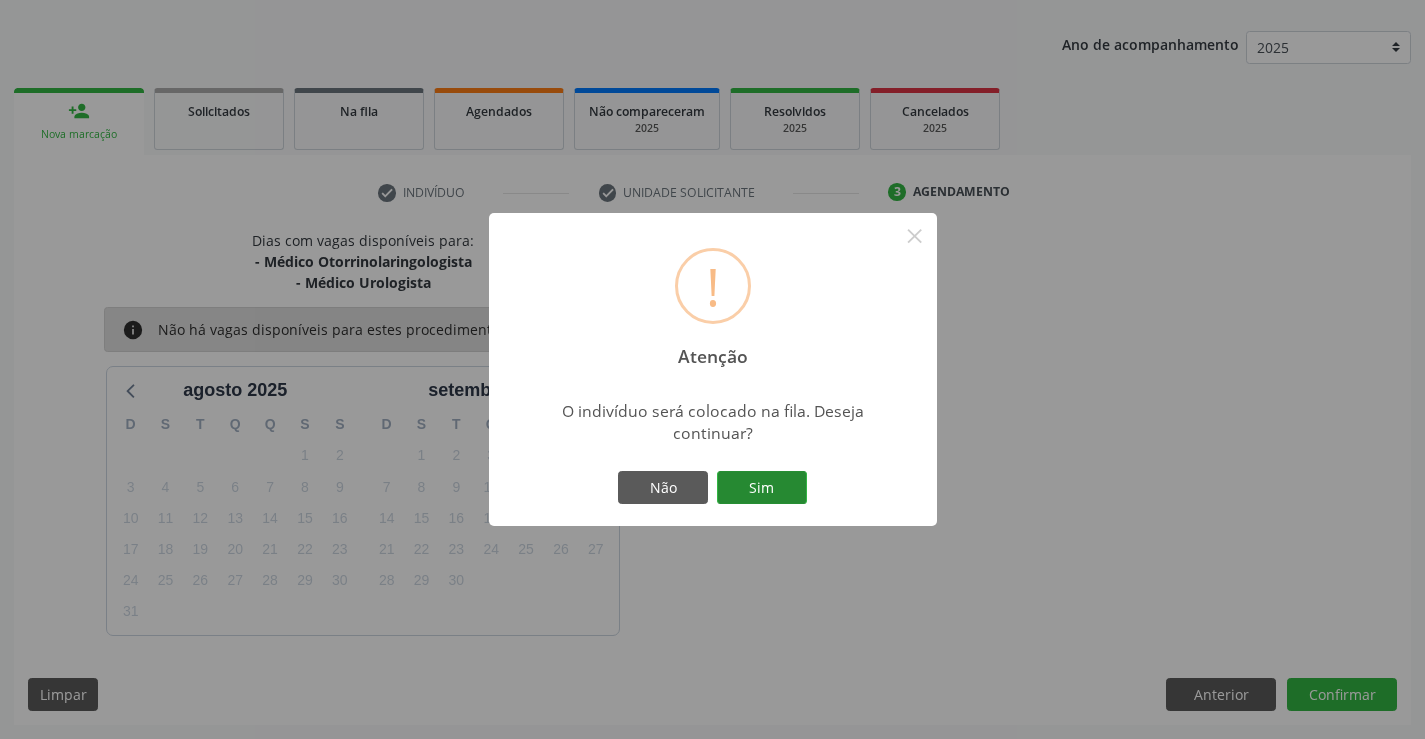 click on "Sim" at bounding box center (762, 488) 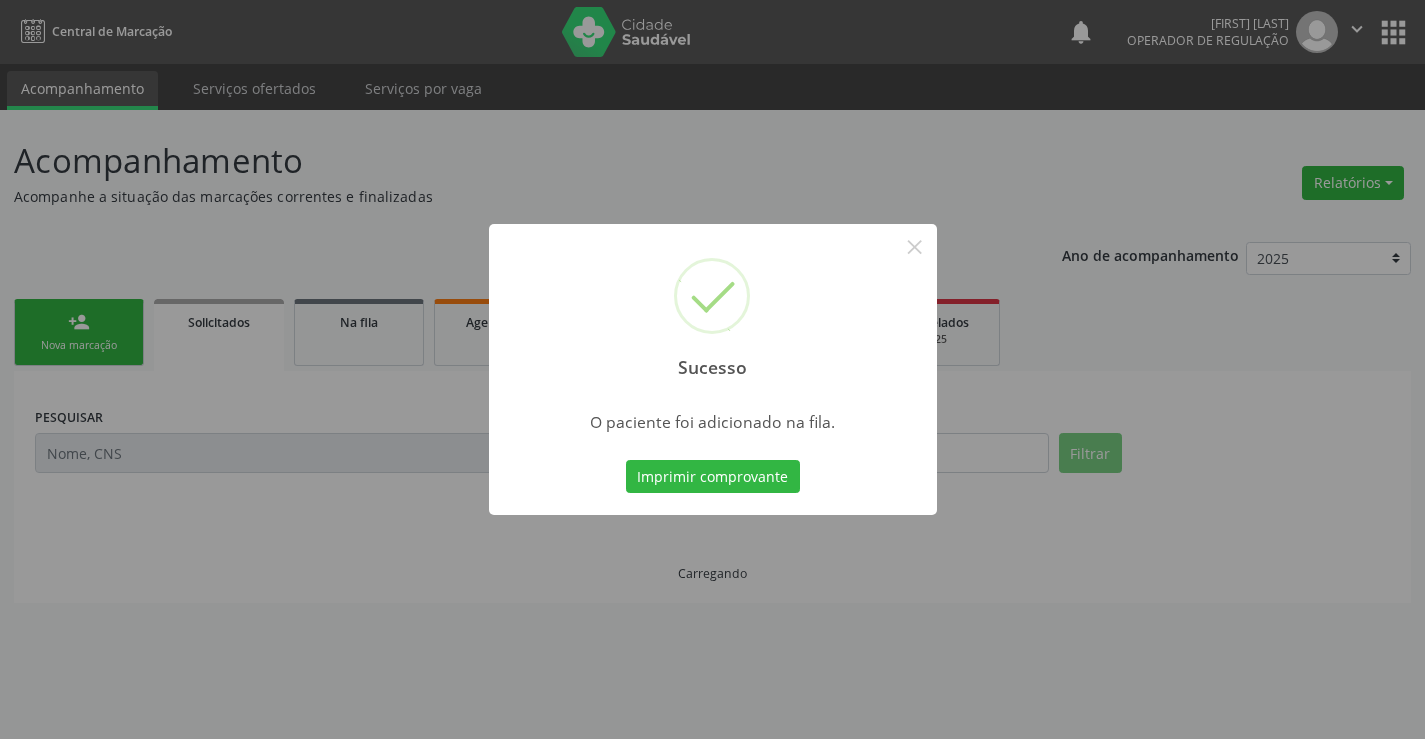 scroll, scrollTop: 0, scrollLeft: 0, axis: both 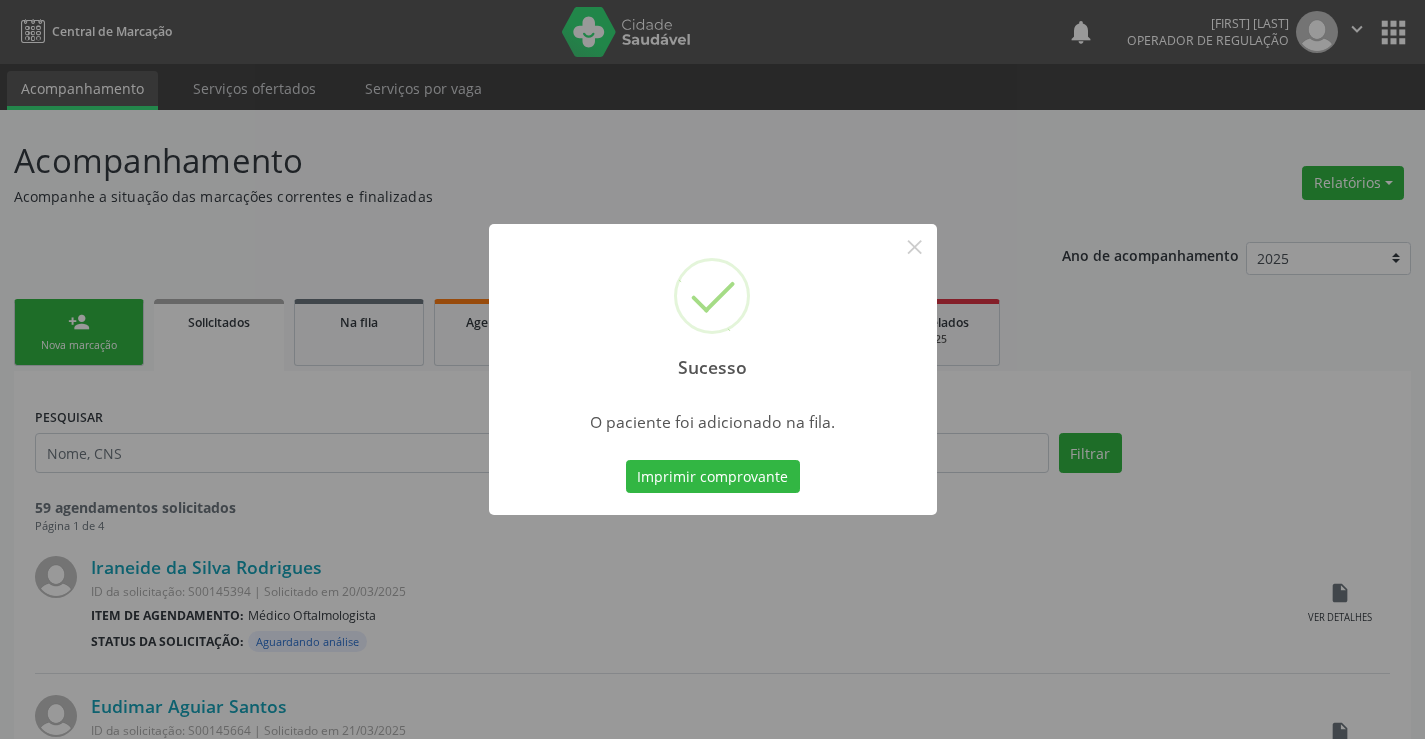type 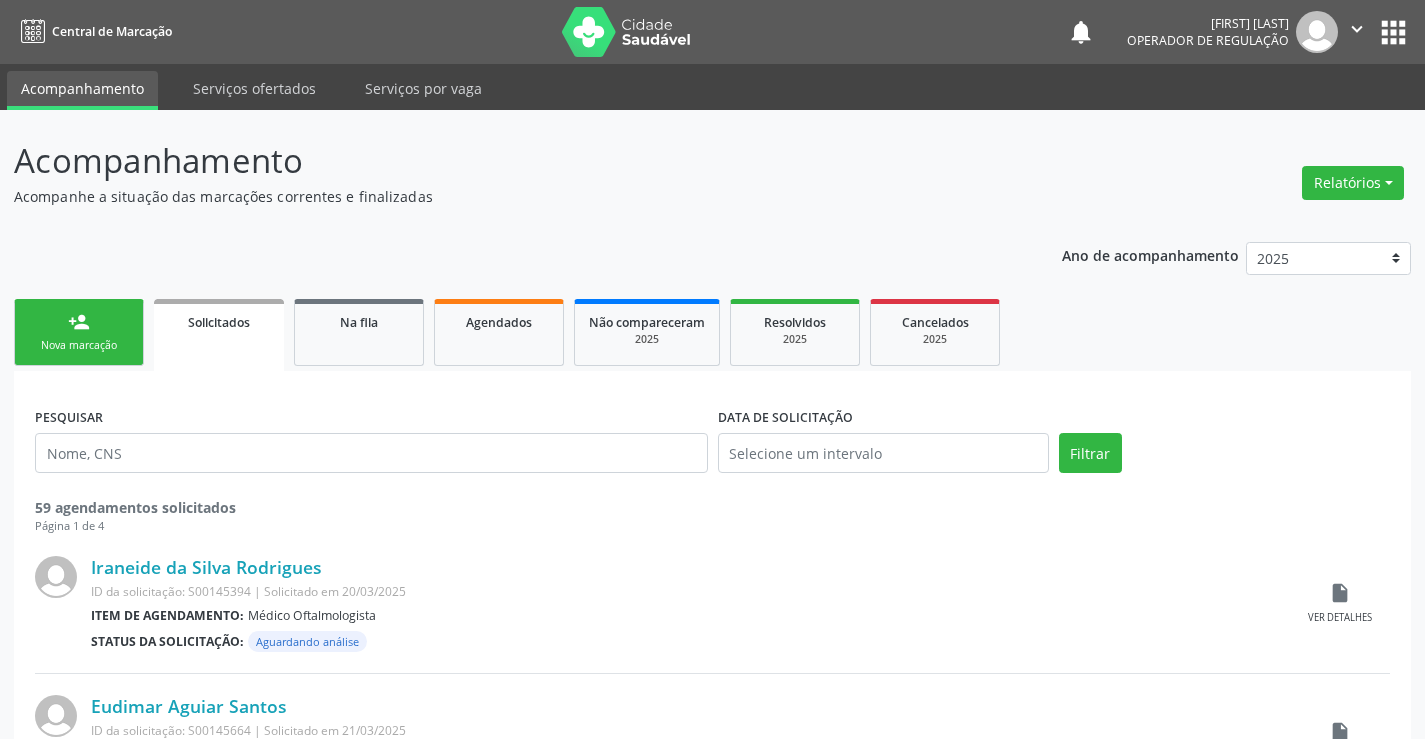 click on "person_add
Nova marcação" at bounding box center (79, 332) 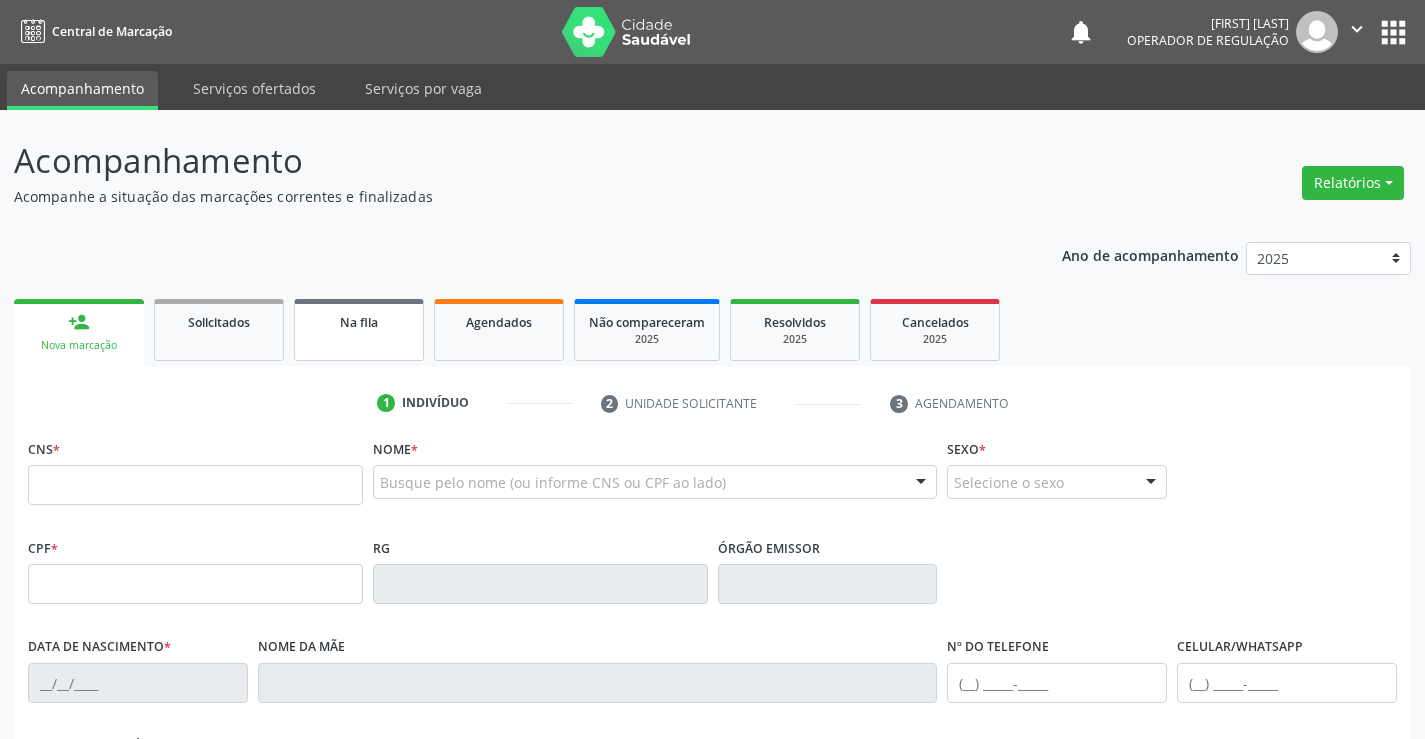 click on "Na fila" at bounding box center (359, 322) 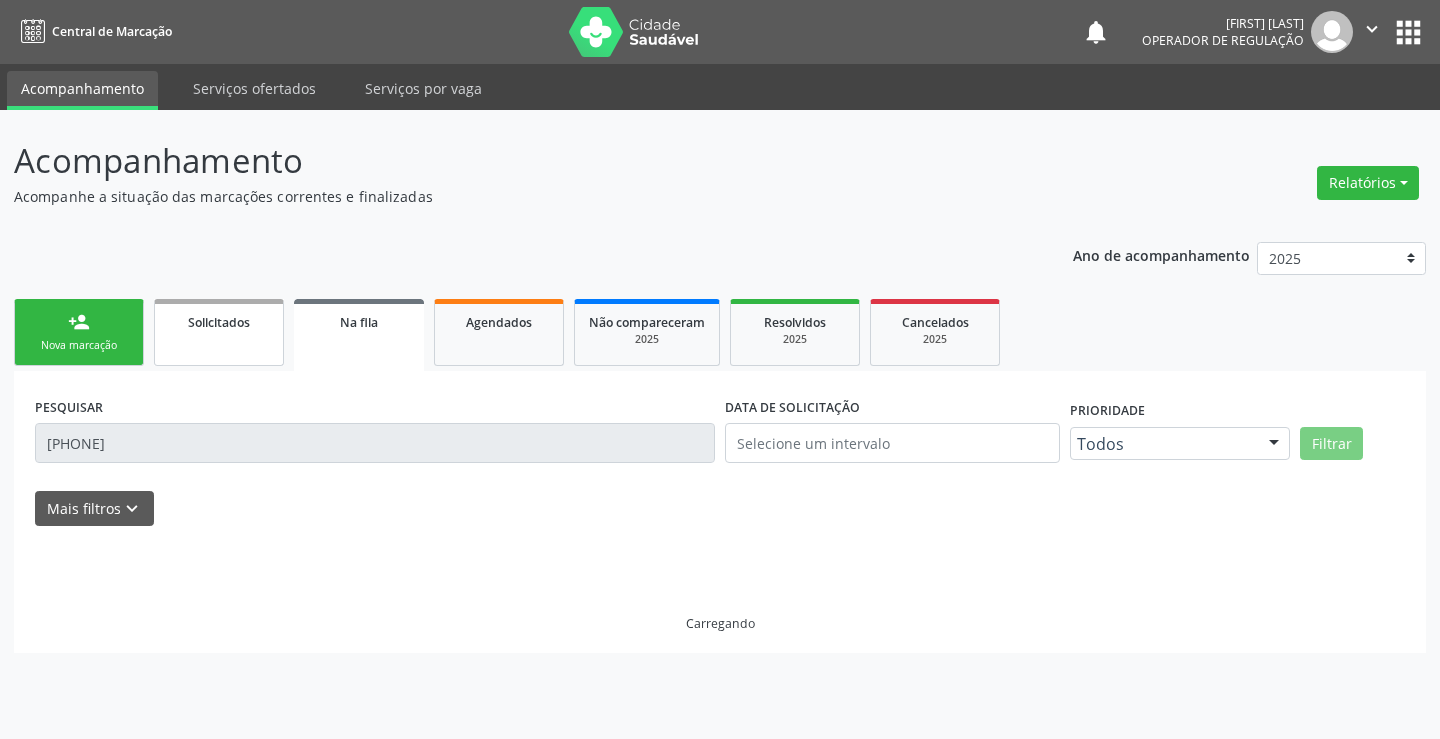 click on "Solicitados" at bounding box center (219, 322) 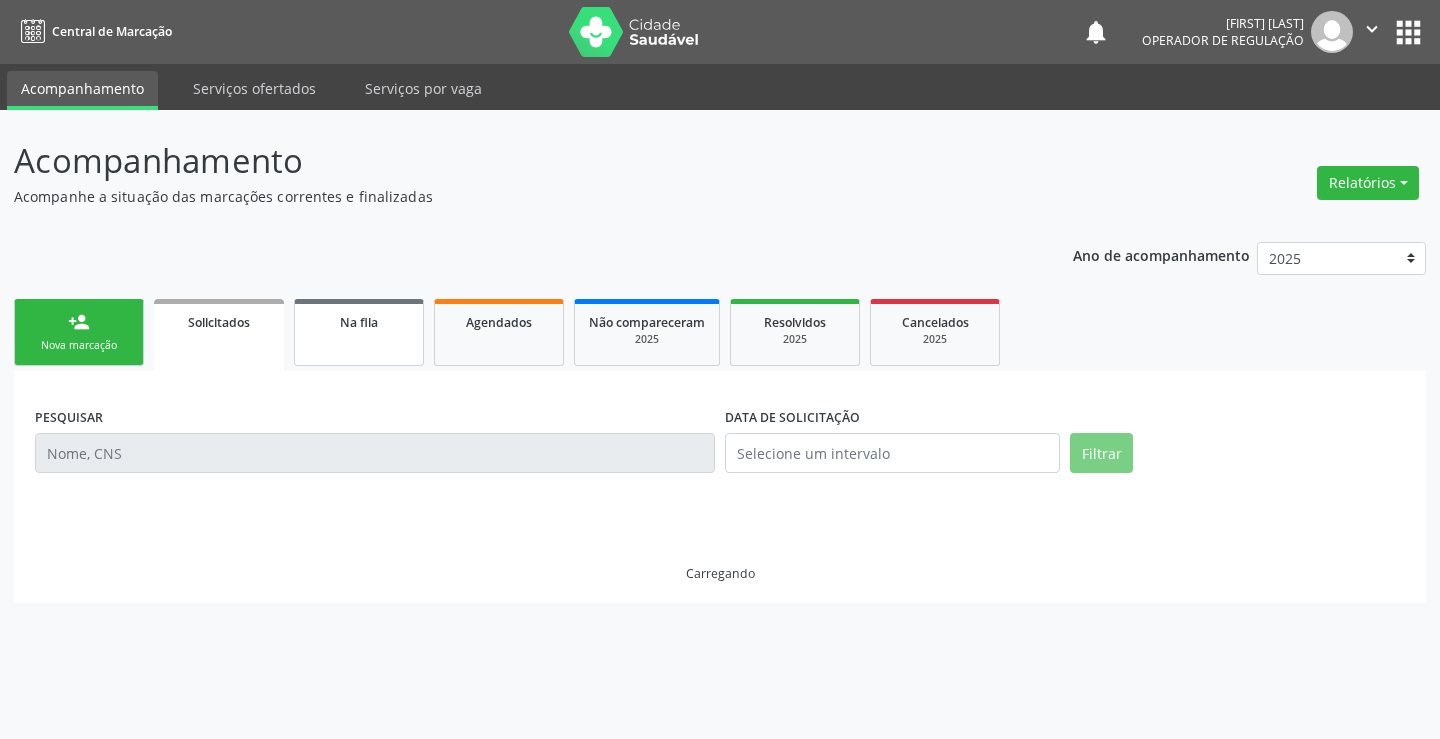 click on "Na fila" at bounding box center (359, 322) 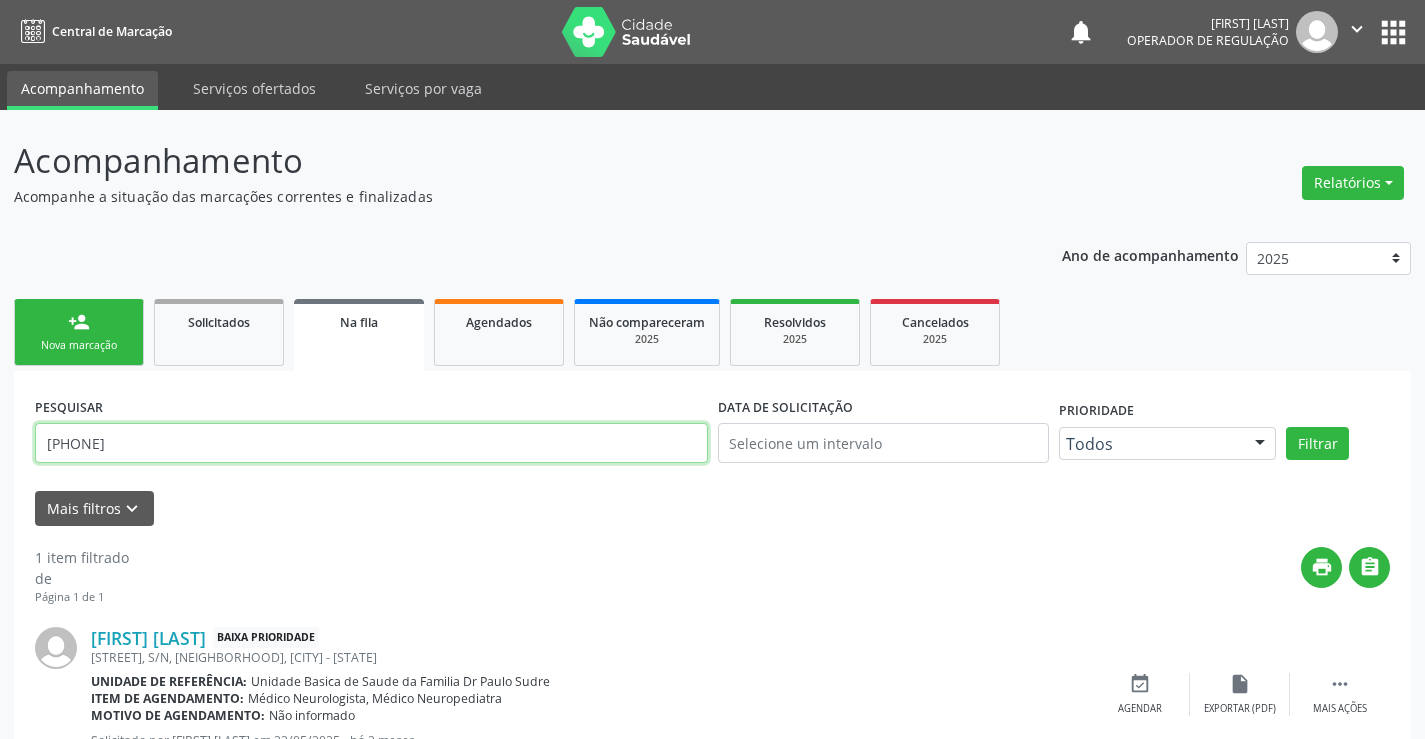drag, startPoint x: 80, startPoint y: 438, endPoint x: 0, endPoint y: 421, distance: 81.78631 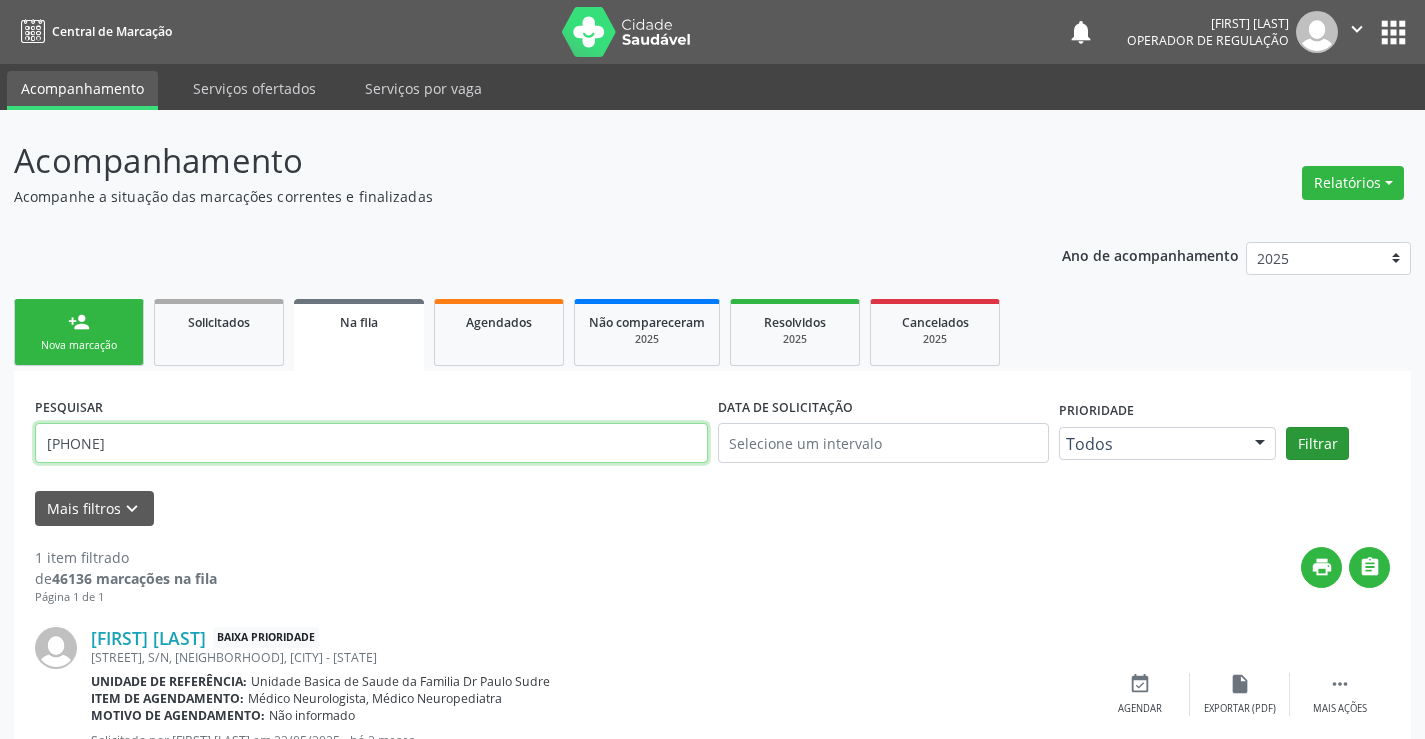type on "[CARD_NUMBER]" 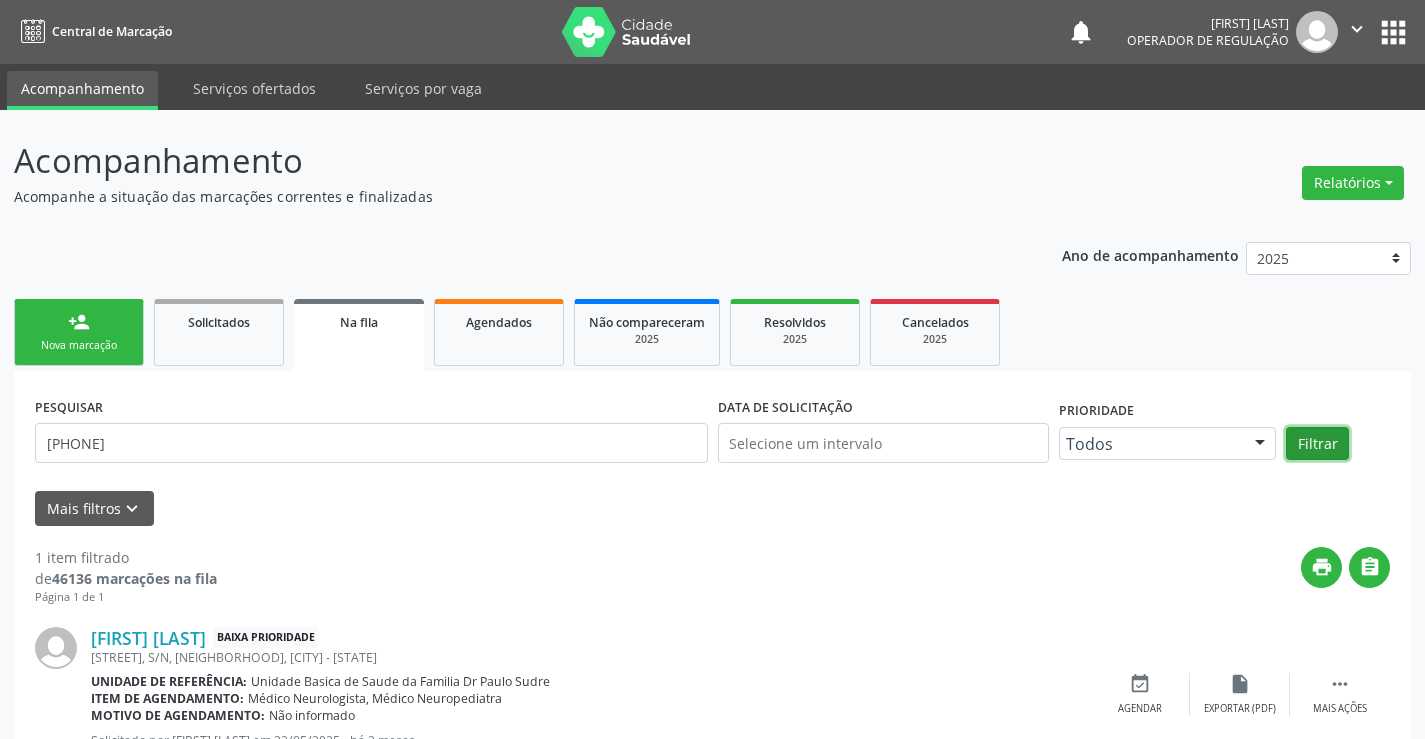 click on "Filtrar" at bounding box center (1317, 444) 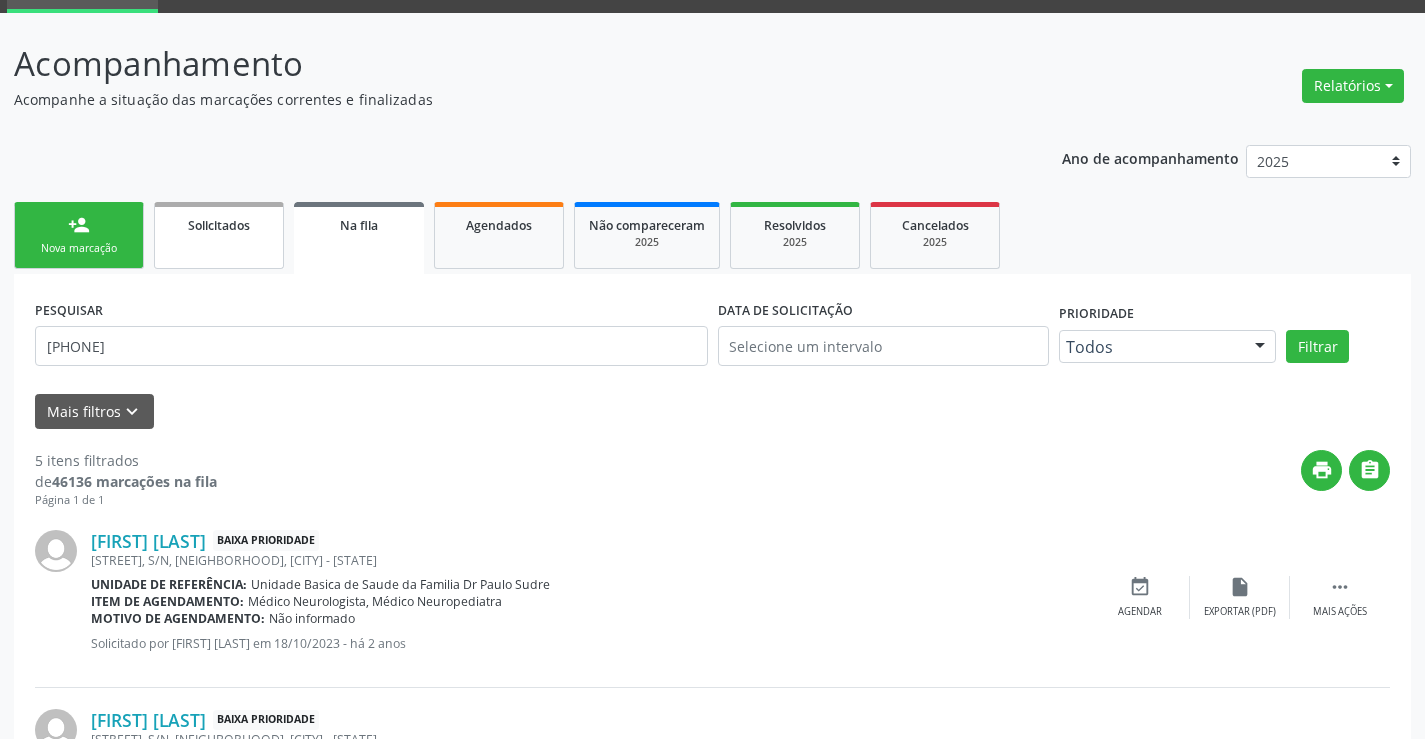 scroll, scrollTop: 0, scrollLeft: 0, axis: both 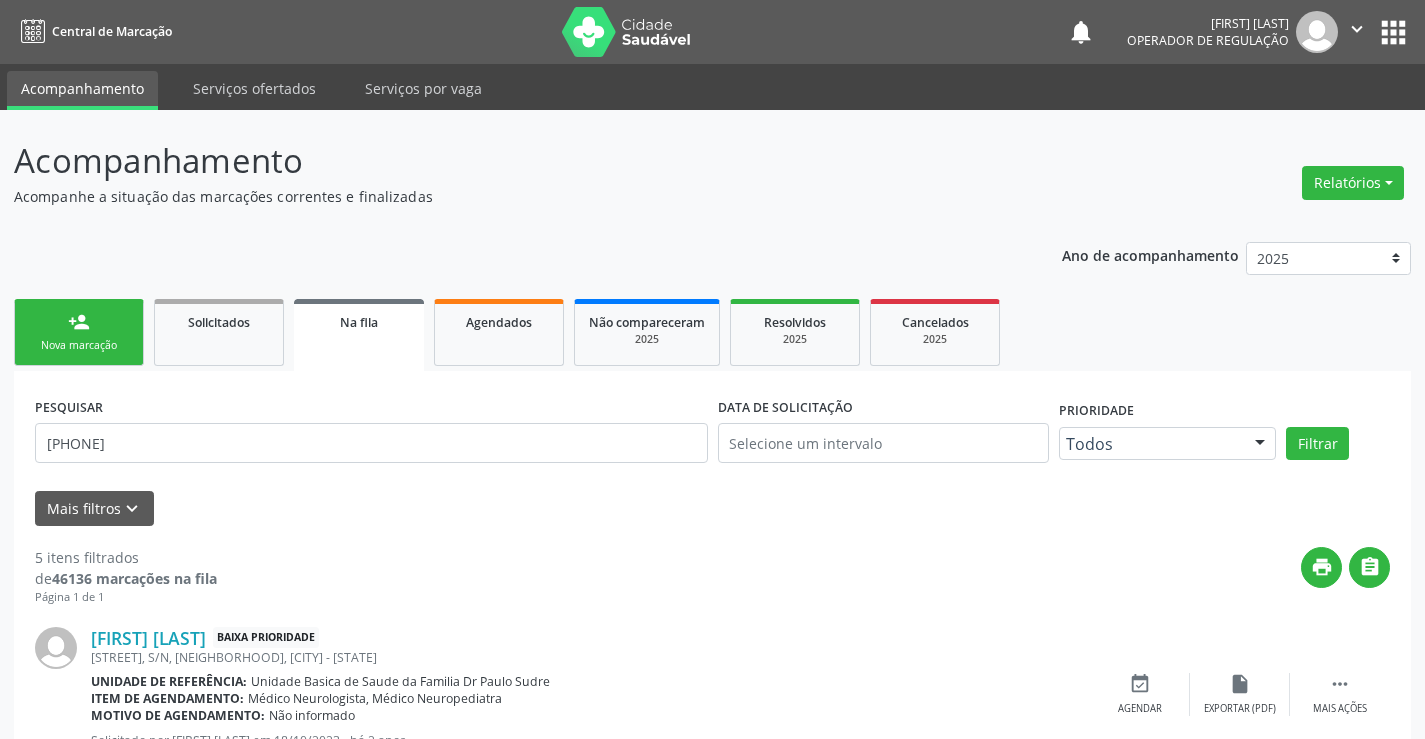click on "person_add" at bounding box center [79, 322] 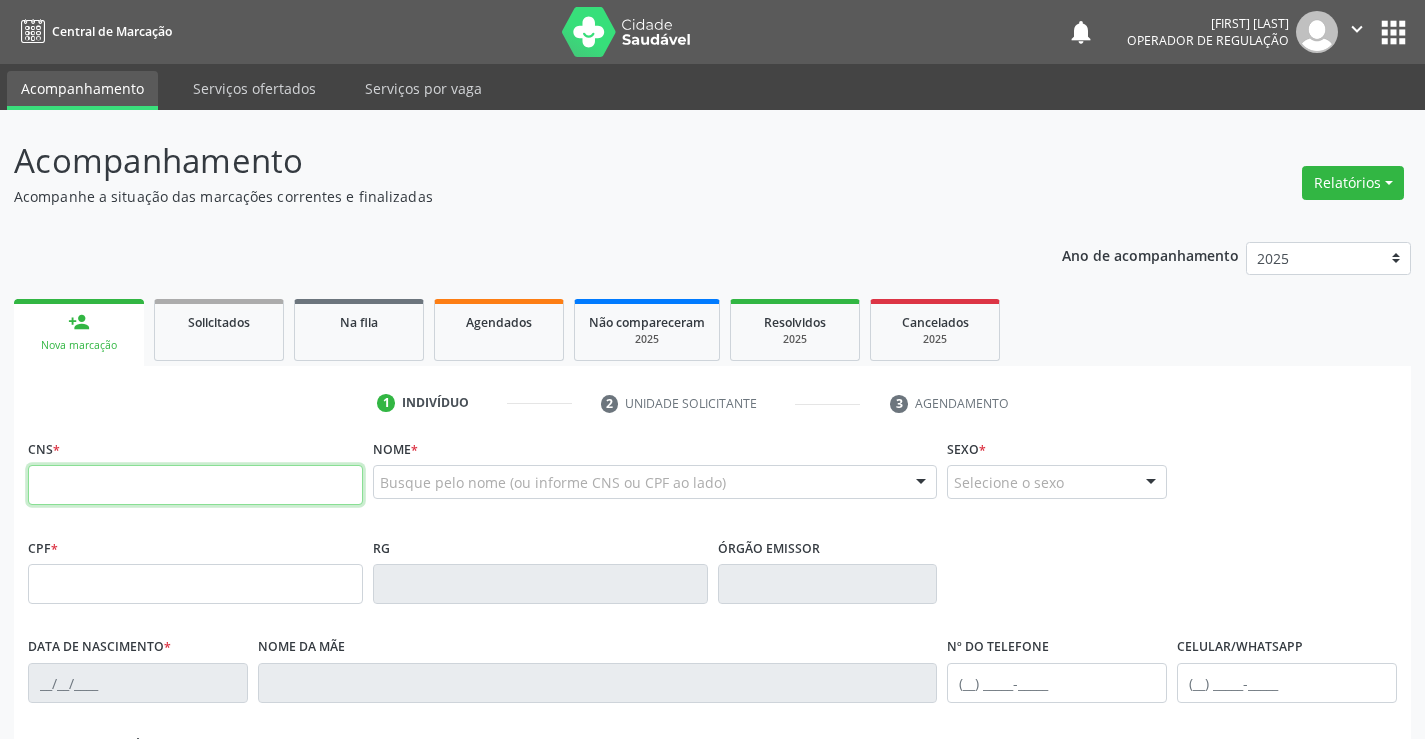 click at bounding box center [195, 485] 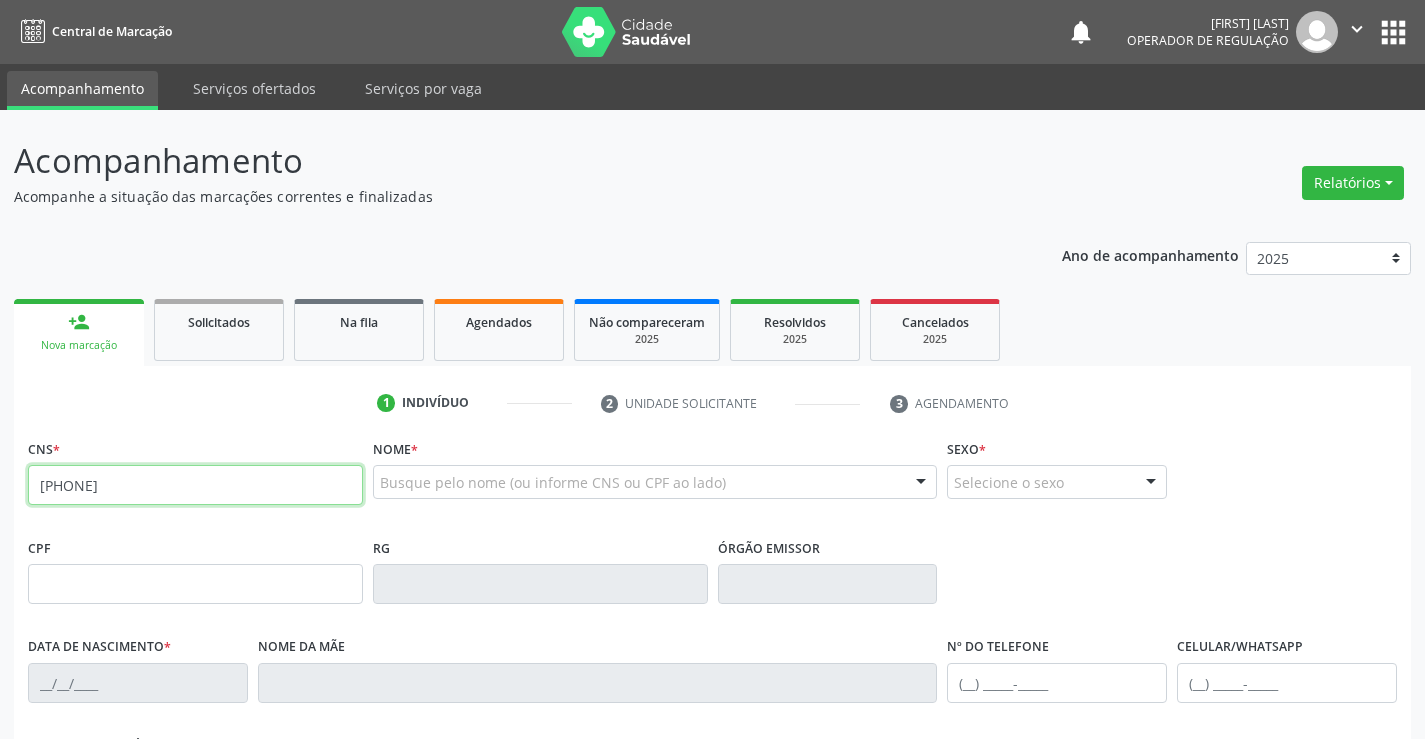 type on "708 2006 2439 7449" 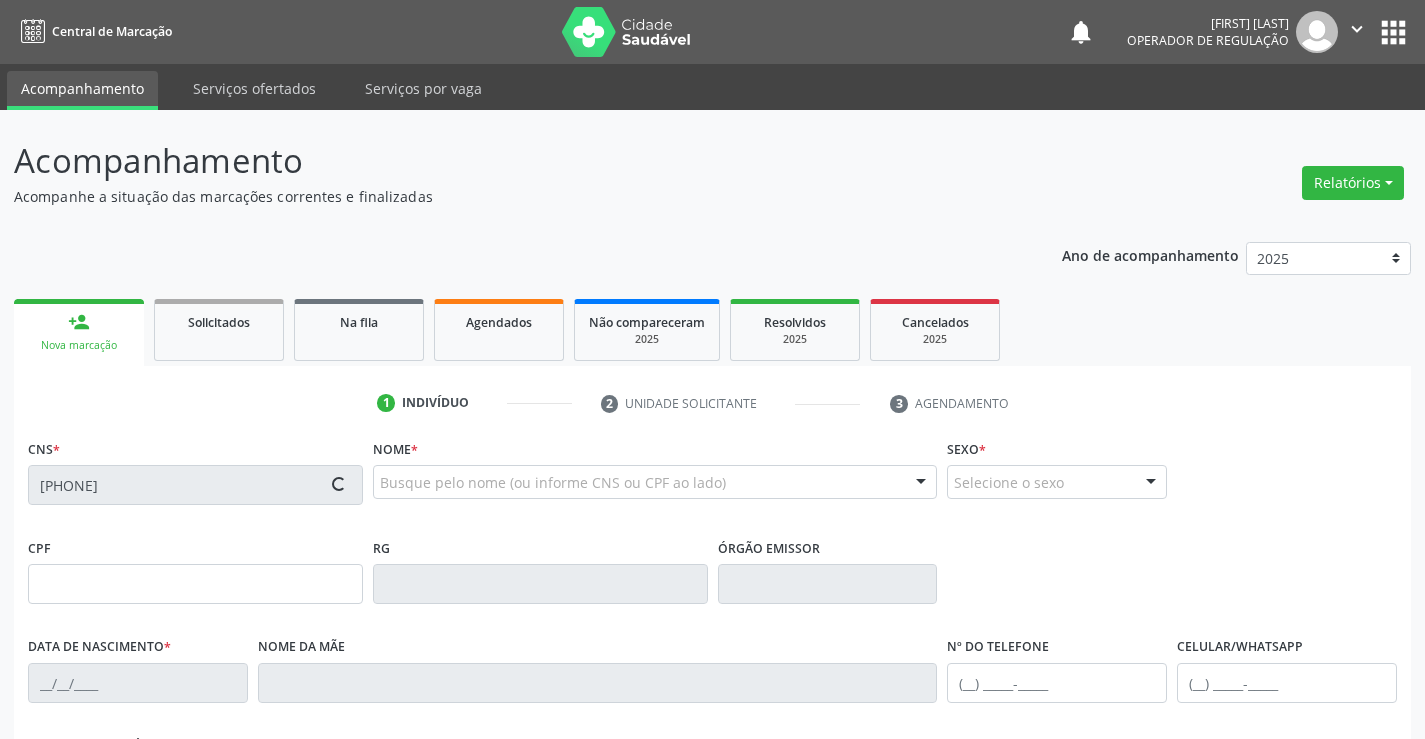 type on "859.845.075-87" 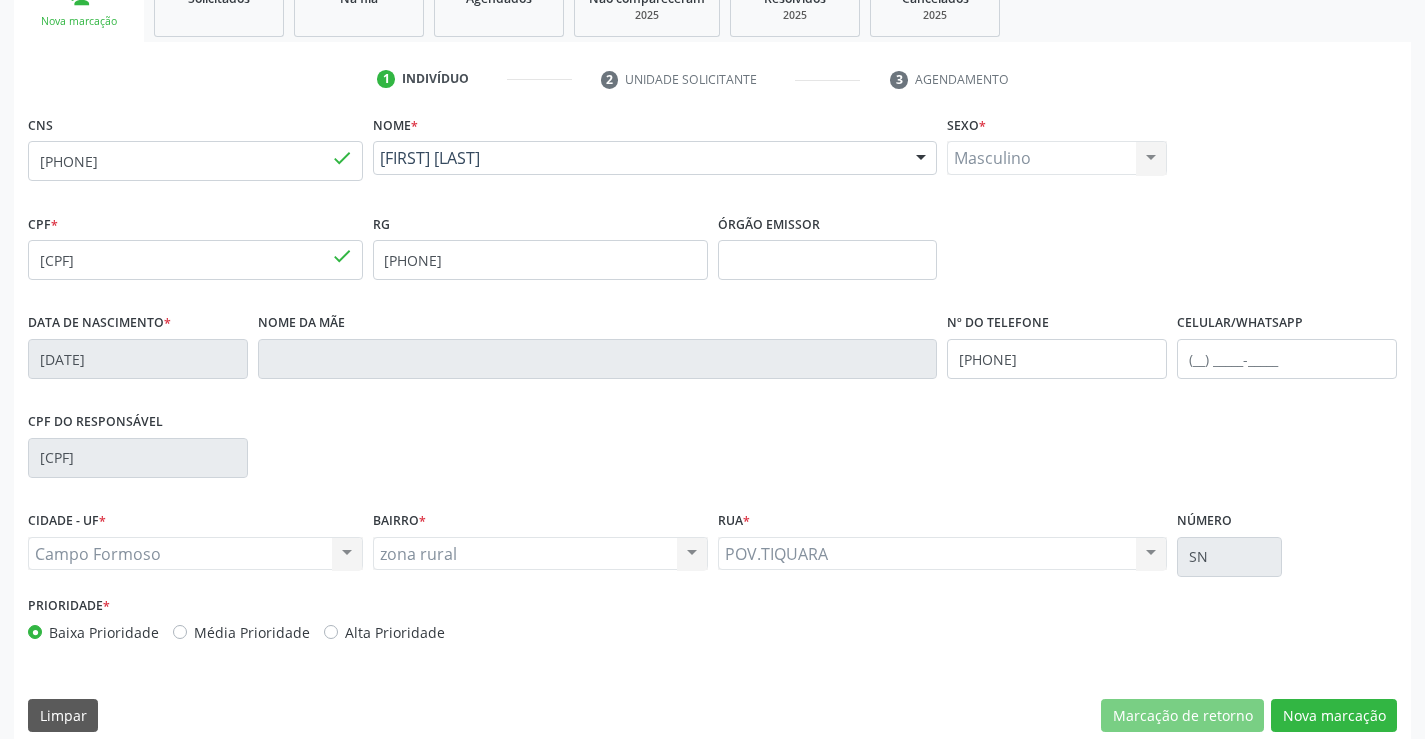 scroll, scrollTop: 345, scrollLeft: 0, axis: vertical 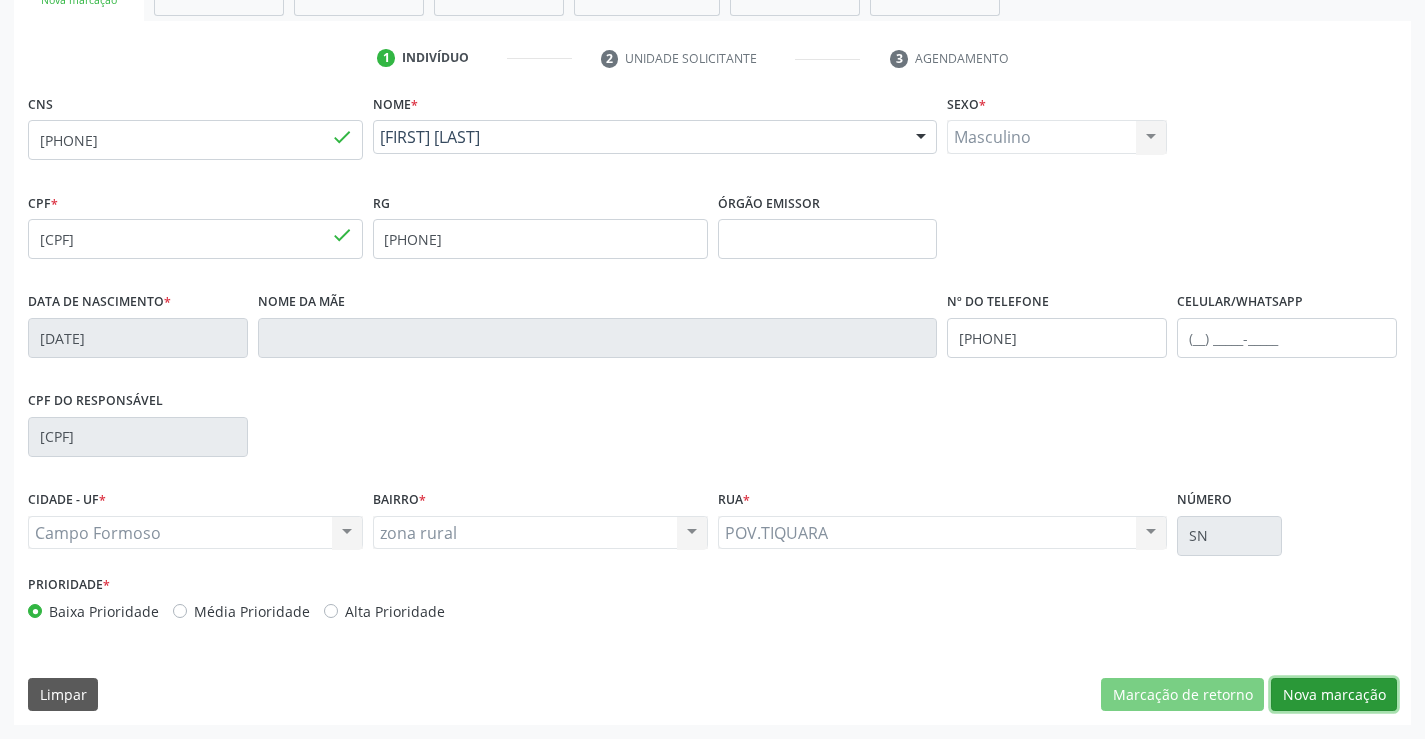 click on "Nova marcação" at bounding box center [1334, 695] 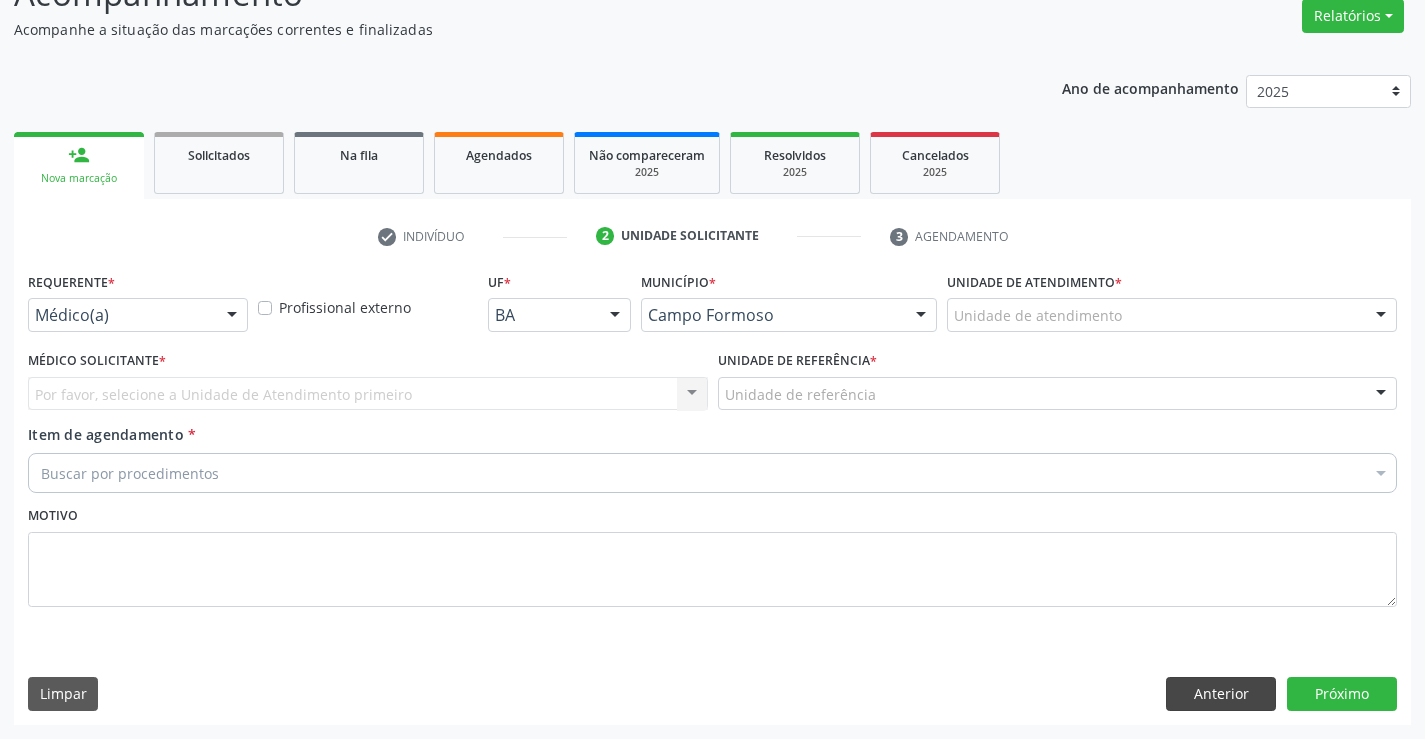 scroll, scrollTop: 167, scrollLeft: 0, axis: vertical 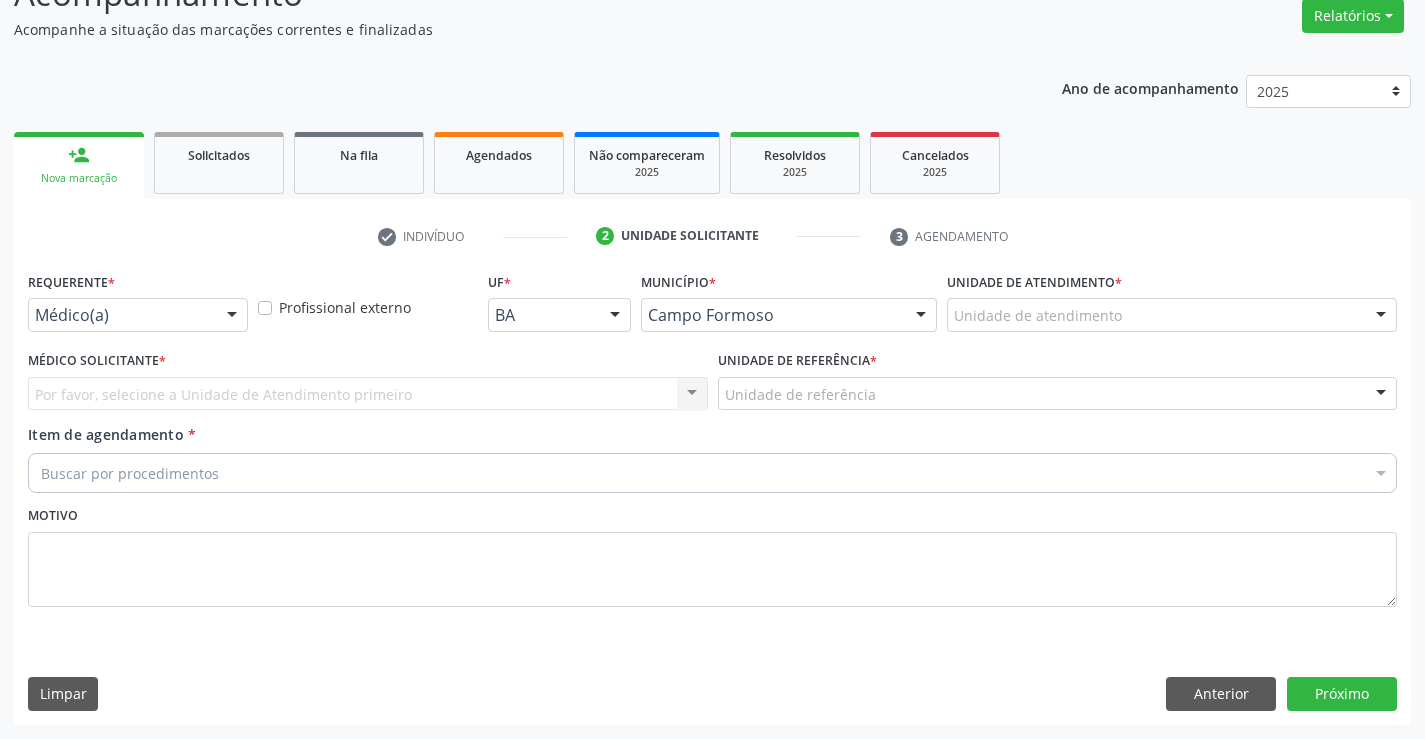 click at bounding box center (232, 316) 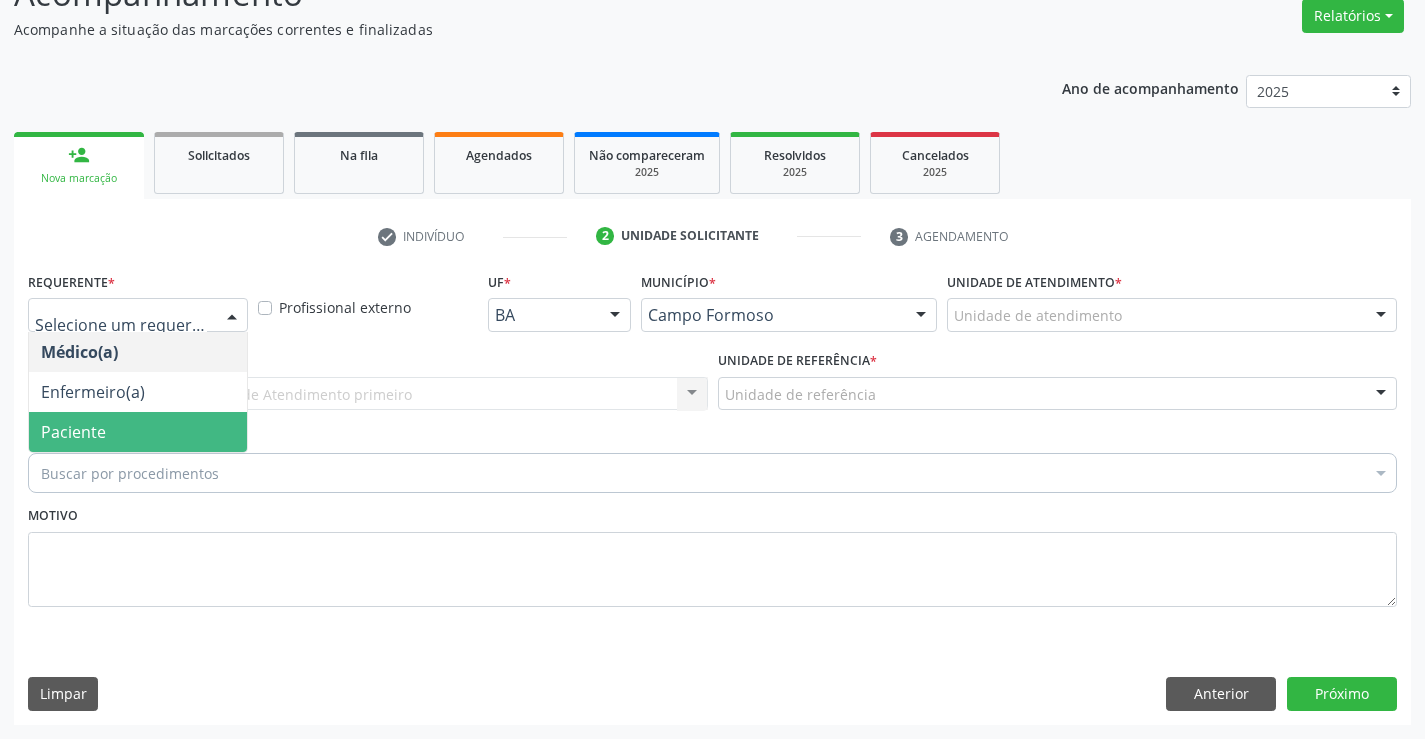 click on "Paciente" at bounding box center (138, 432) 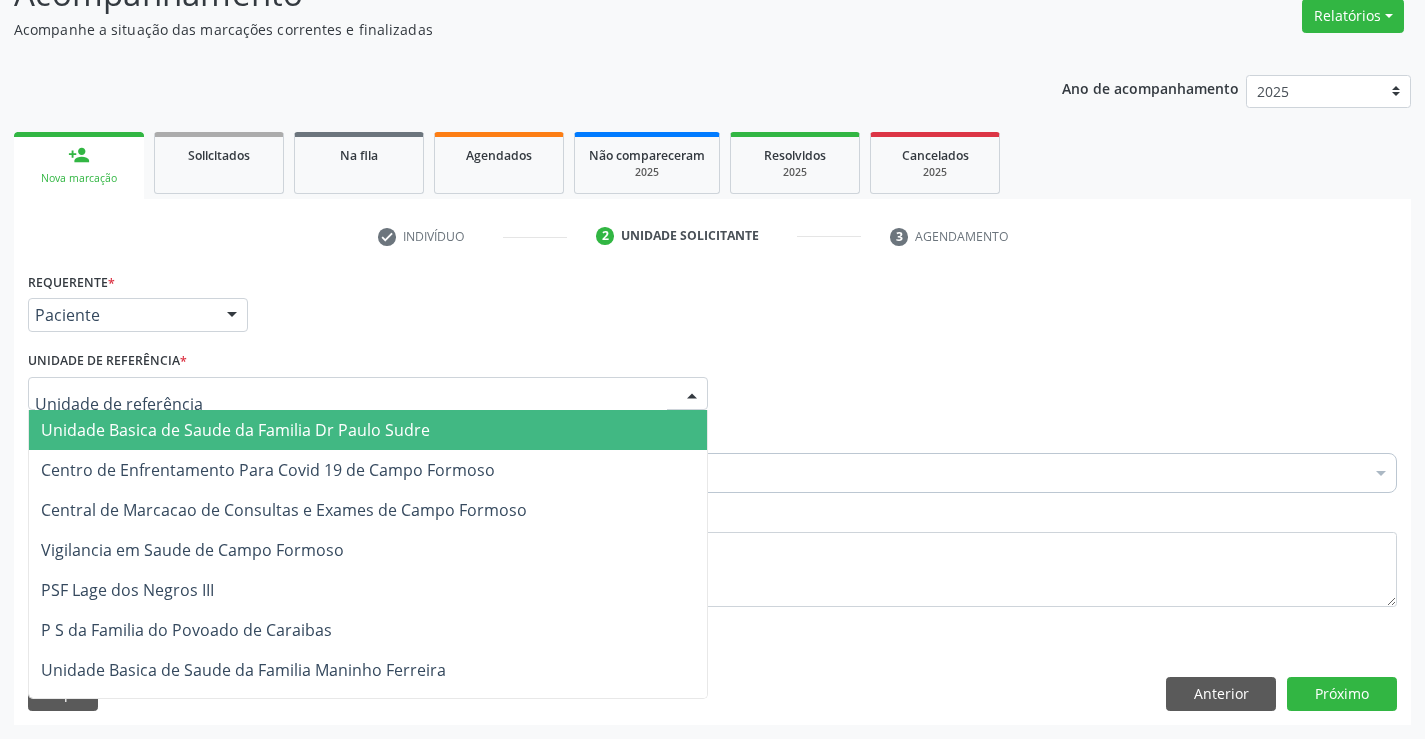 click at bounding box center (368, 394) 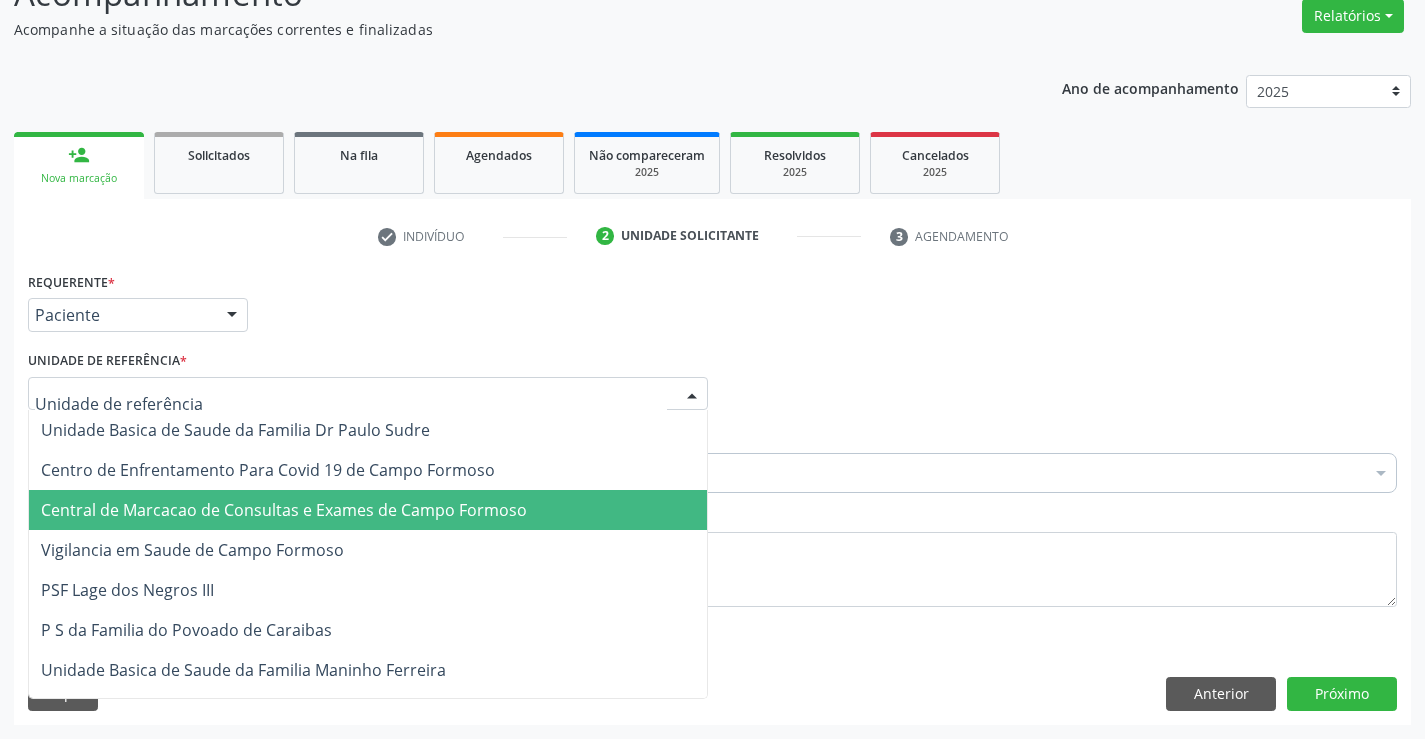 click on "Central de Marcacao de Consultas e Exames de Campo Formoso" at bounding box center (284, 510) 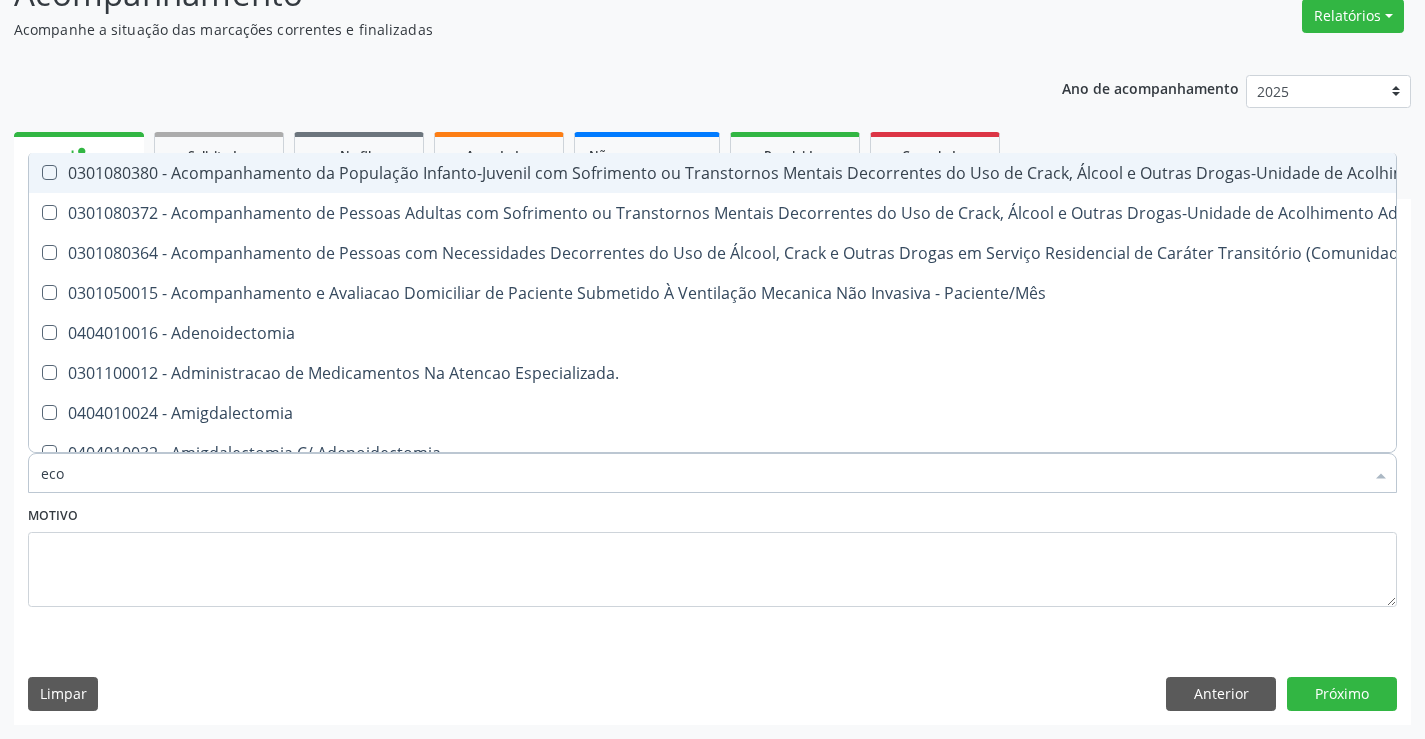 type on "ecoc" 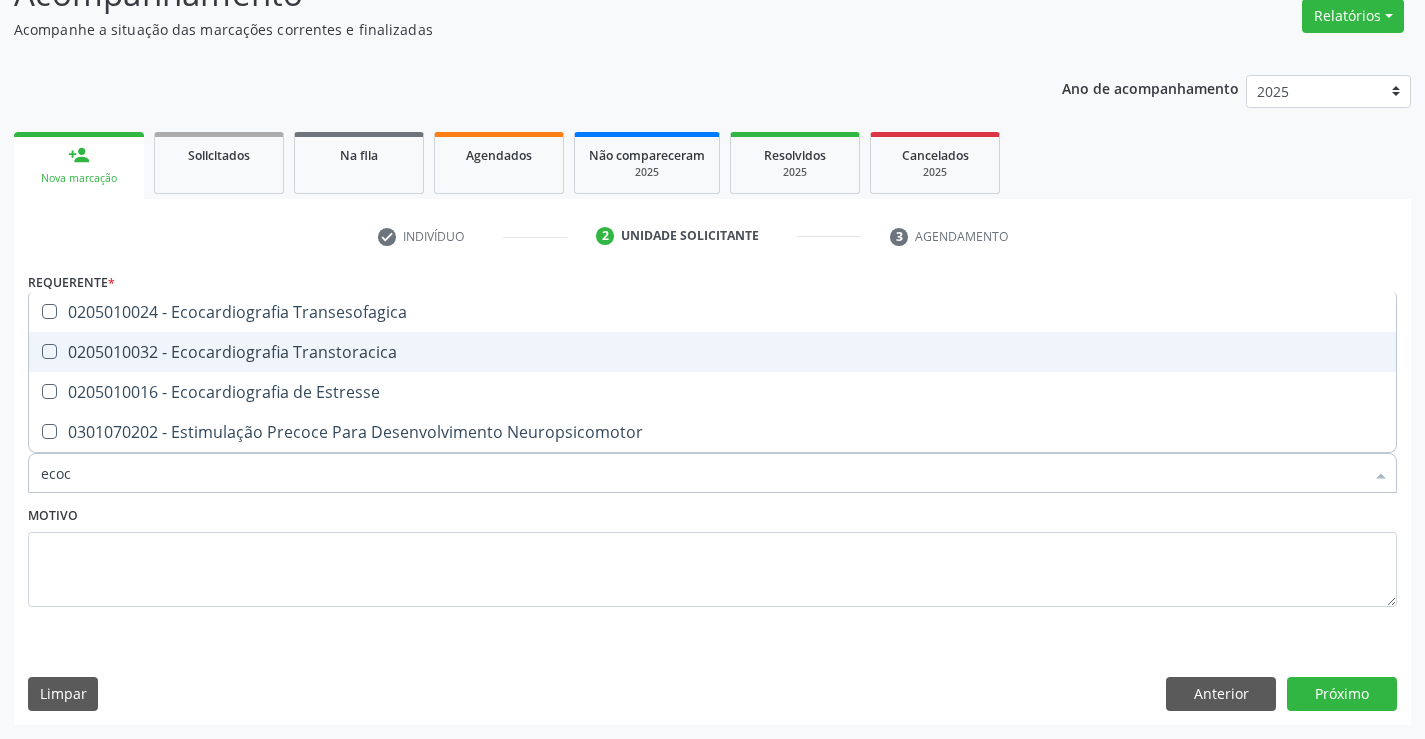 click on "0205010032 - Ecocardiografia Transtoracica" at bounding box center [712, 352] 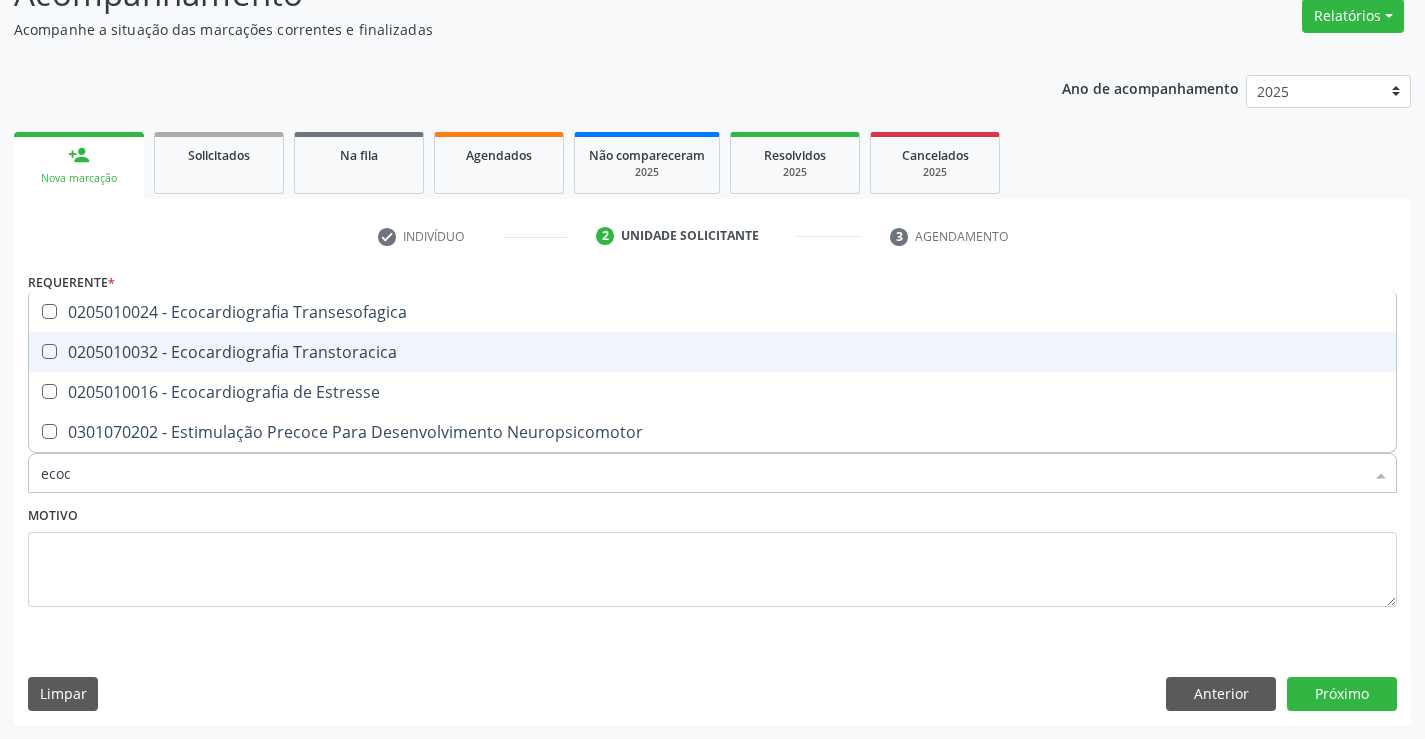 checkbox on "true" 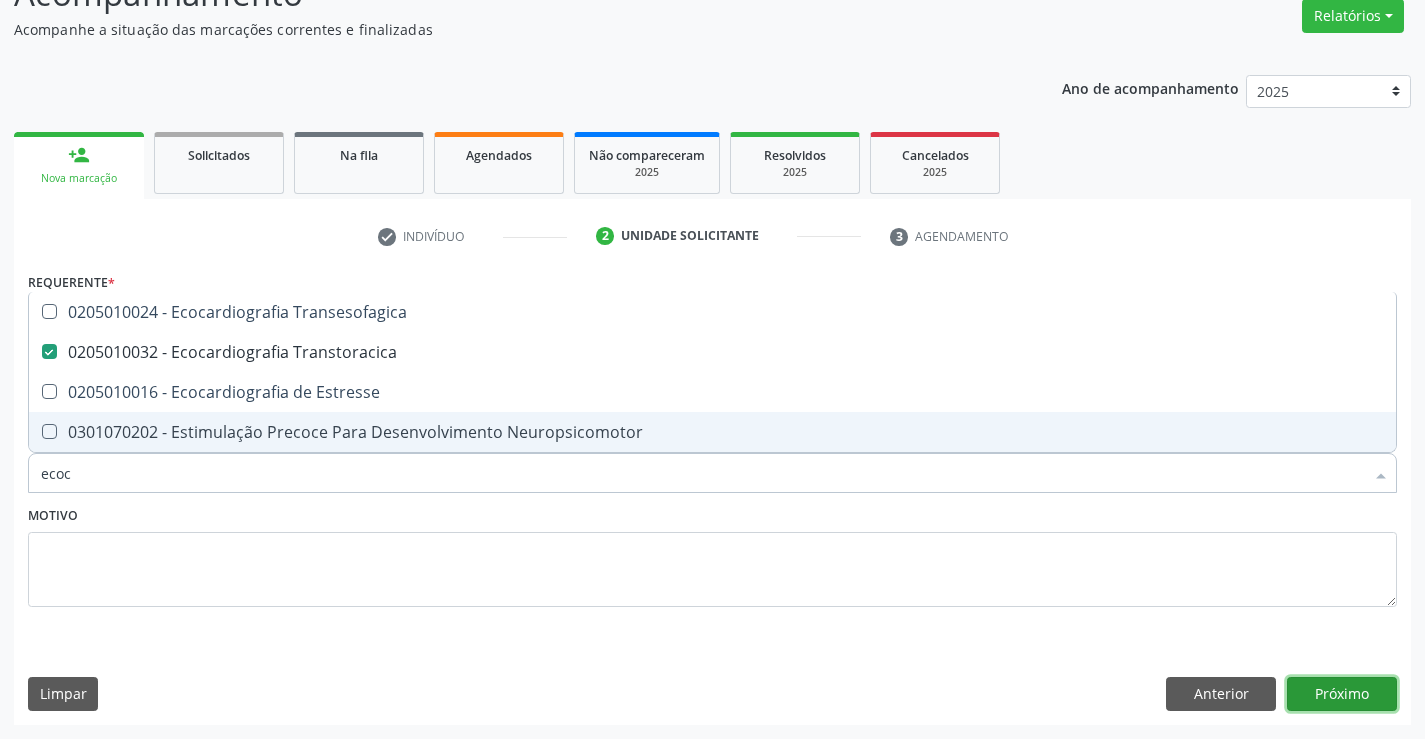 click on "Próximo" at bounding box center [1342, 694] 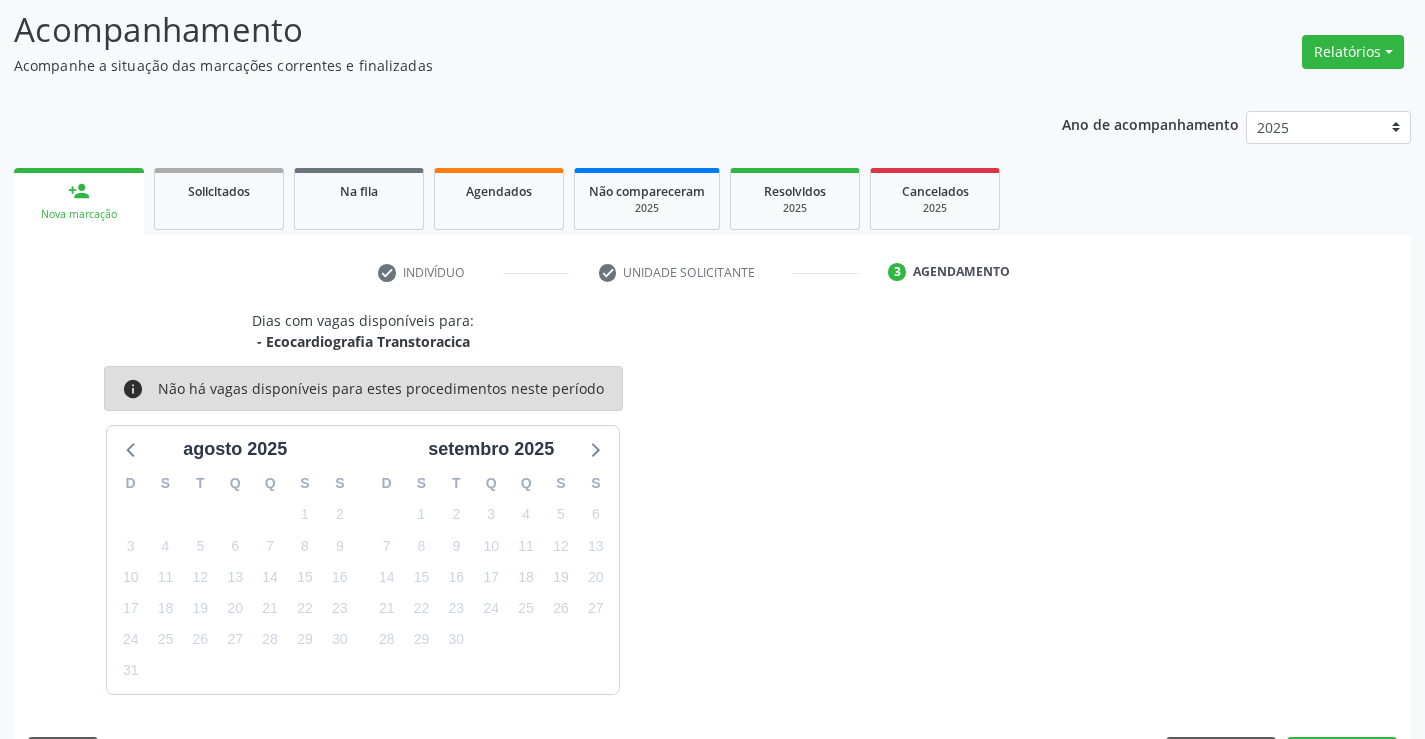 scroll, scrollTop: 167, scrollLeft: 0, axis: vertical 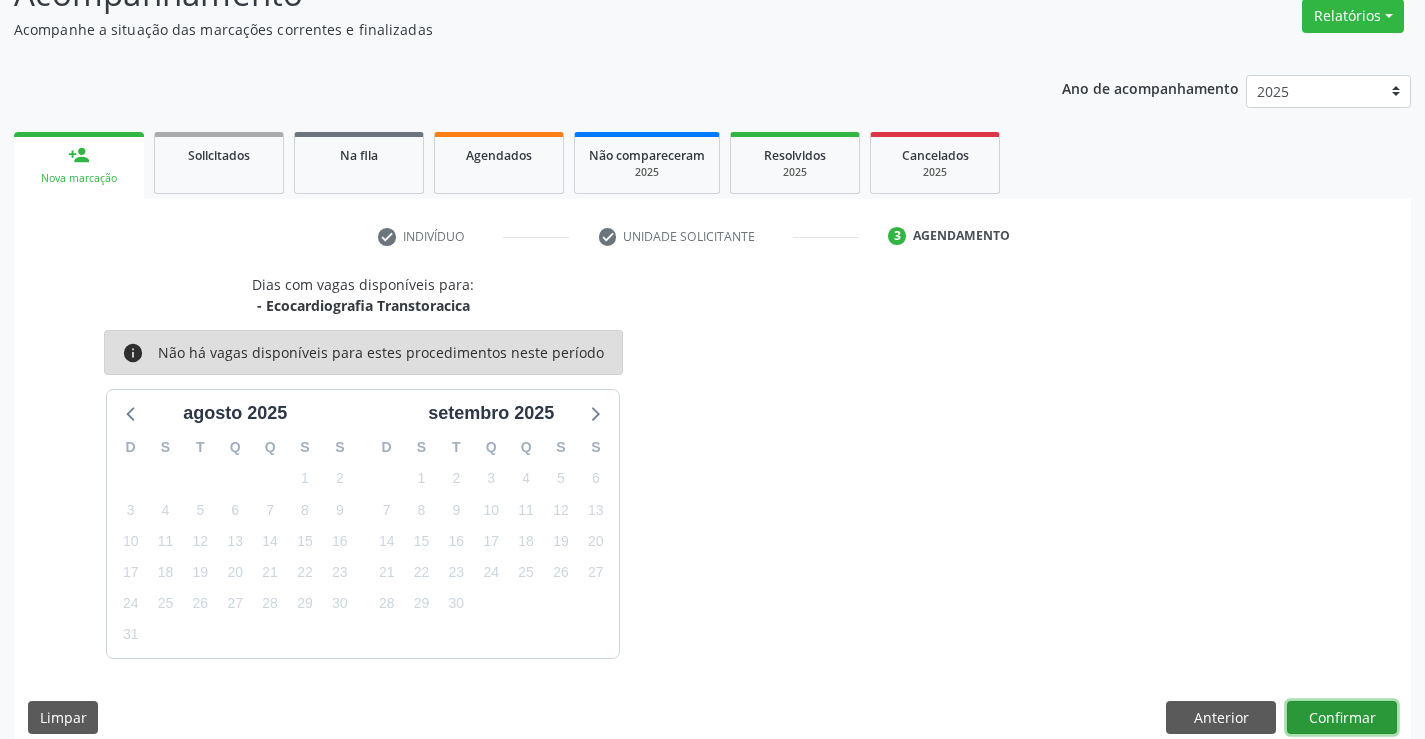 click on "Confirmar" at bounding box center [1342, 718] 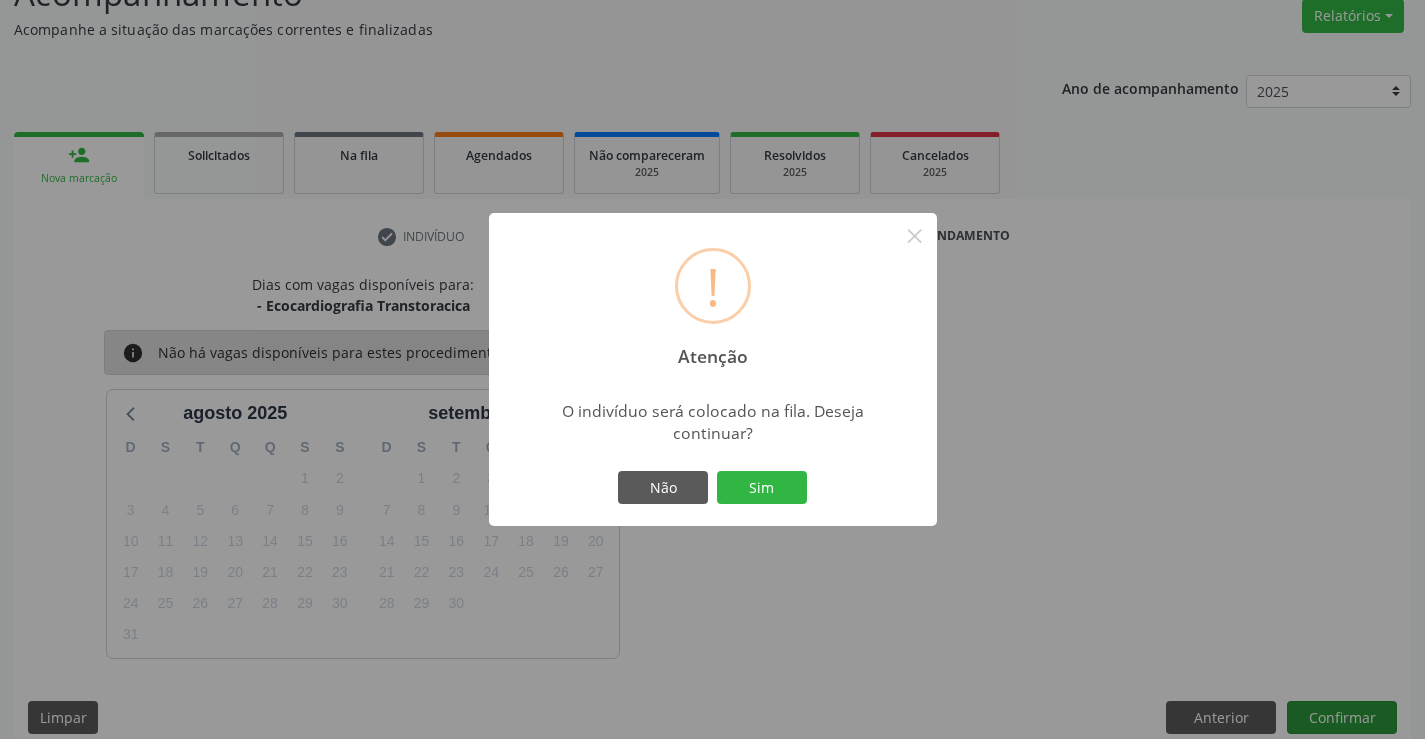type 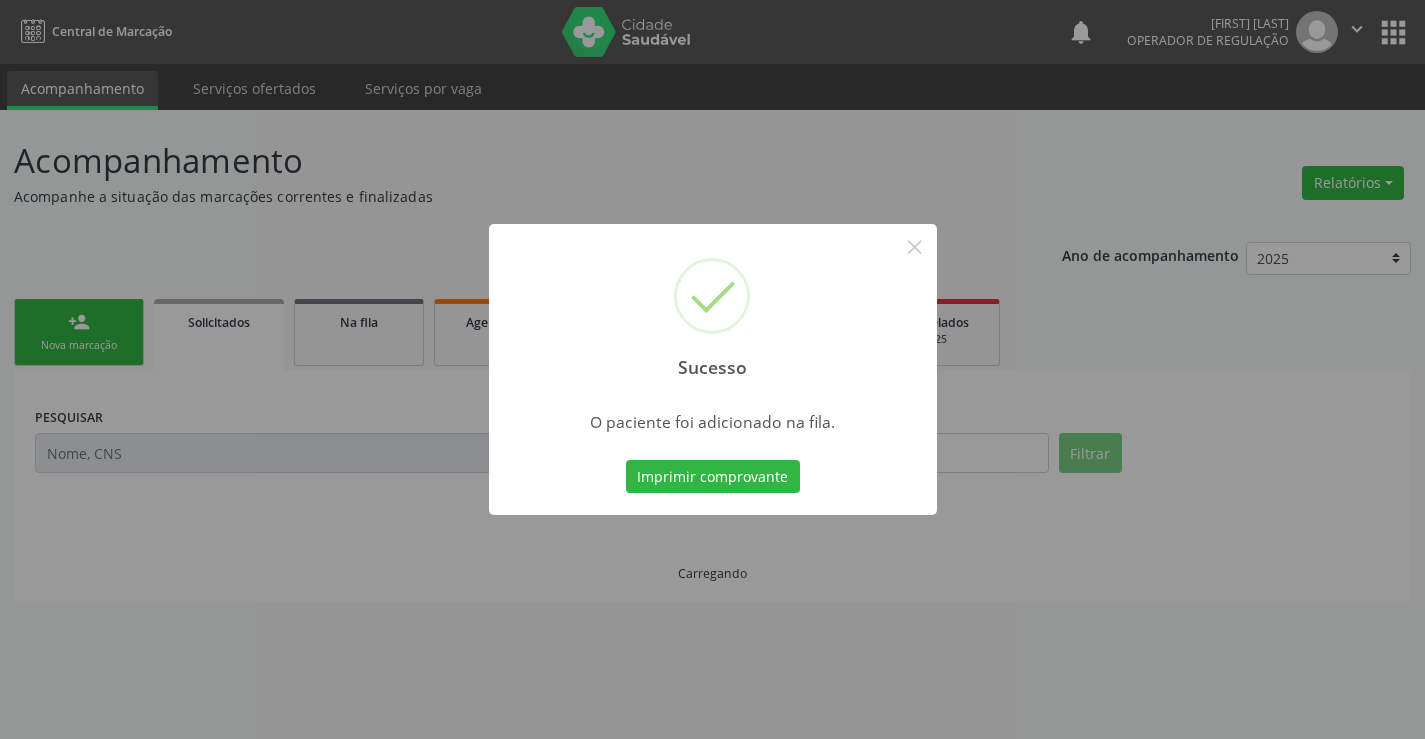 scroll, scrollTop: 0, scrollLeft: 0, axis: both 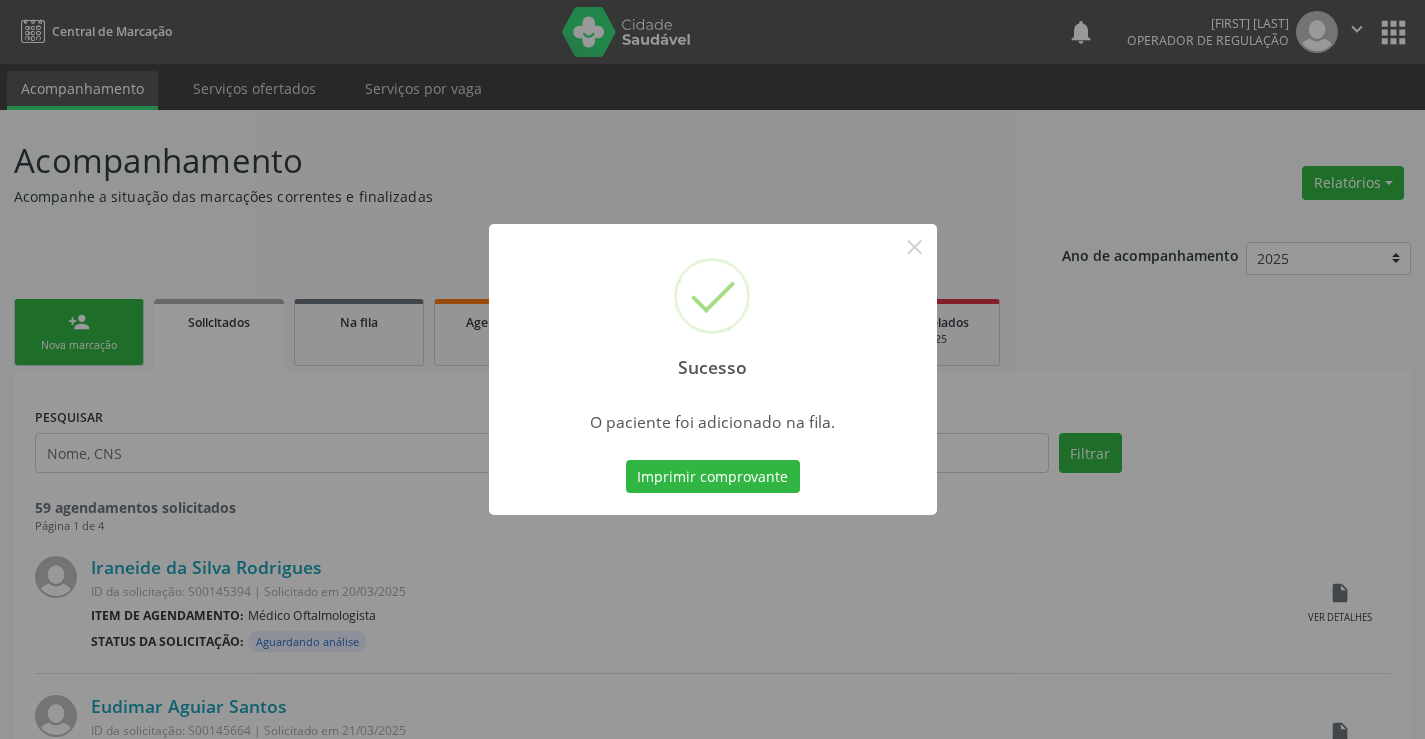 type 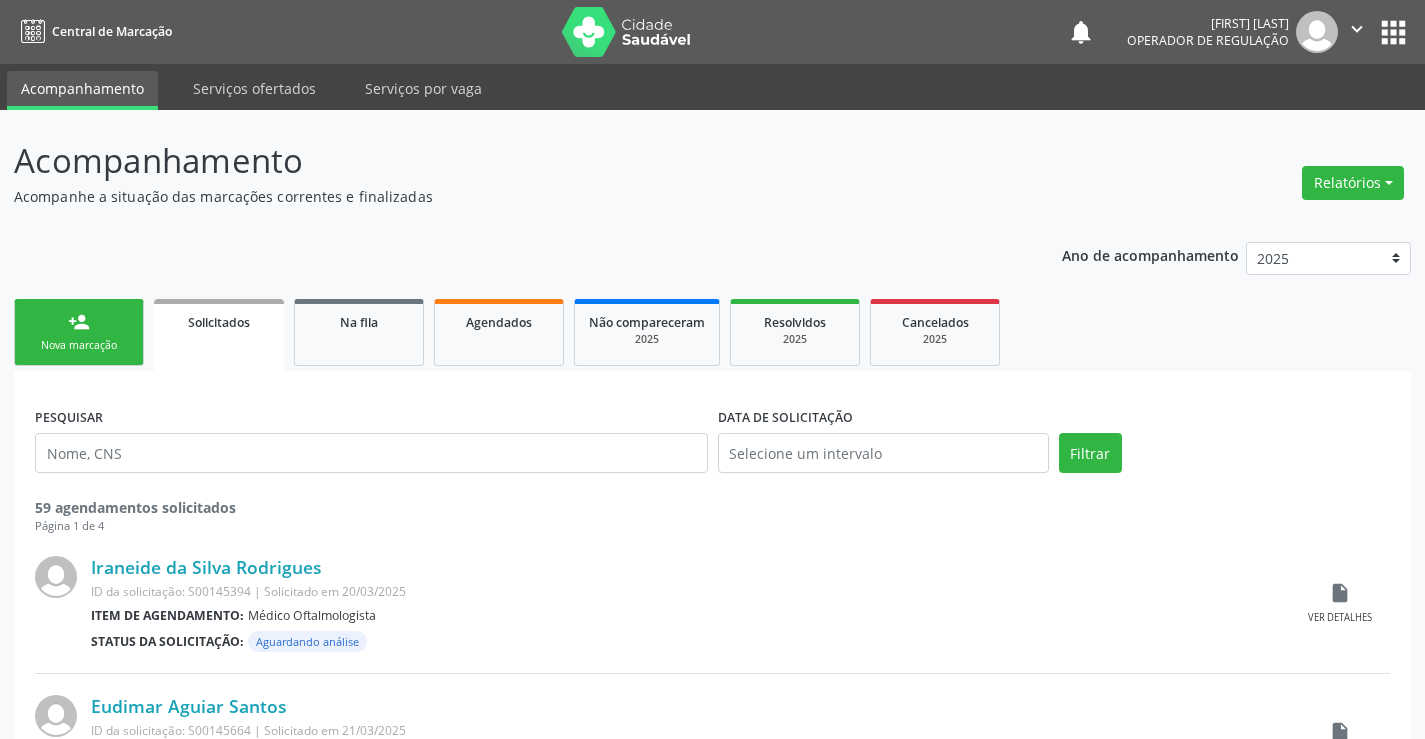 click on "Nova marcação" at bounding box center (79, 345) 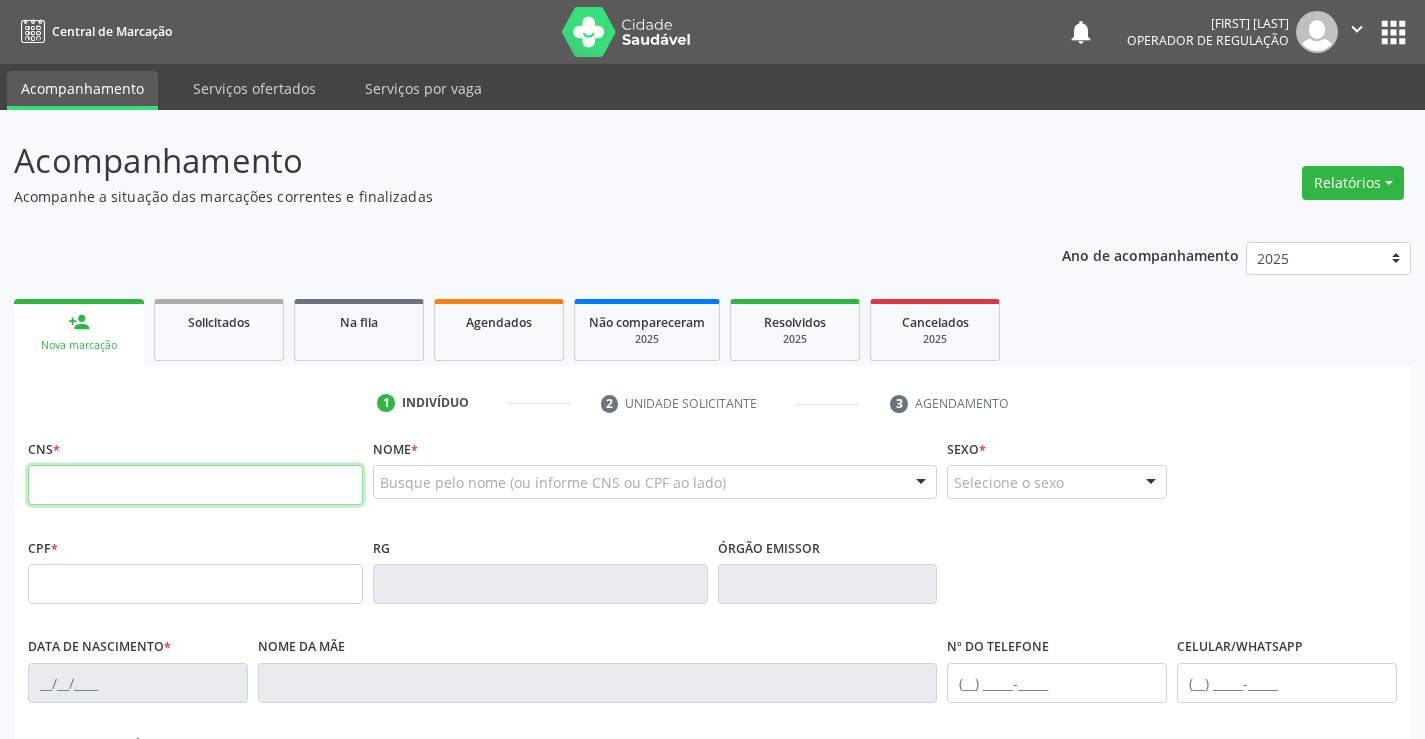 click at bounding box center [195, 485] 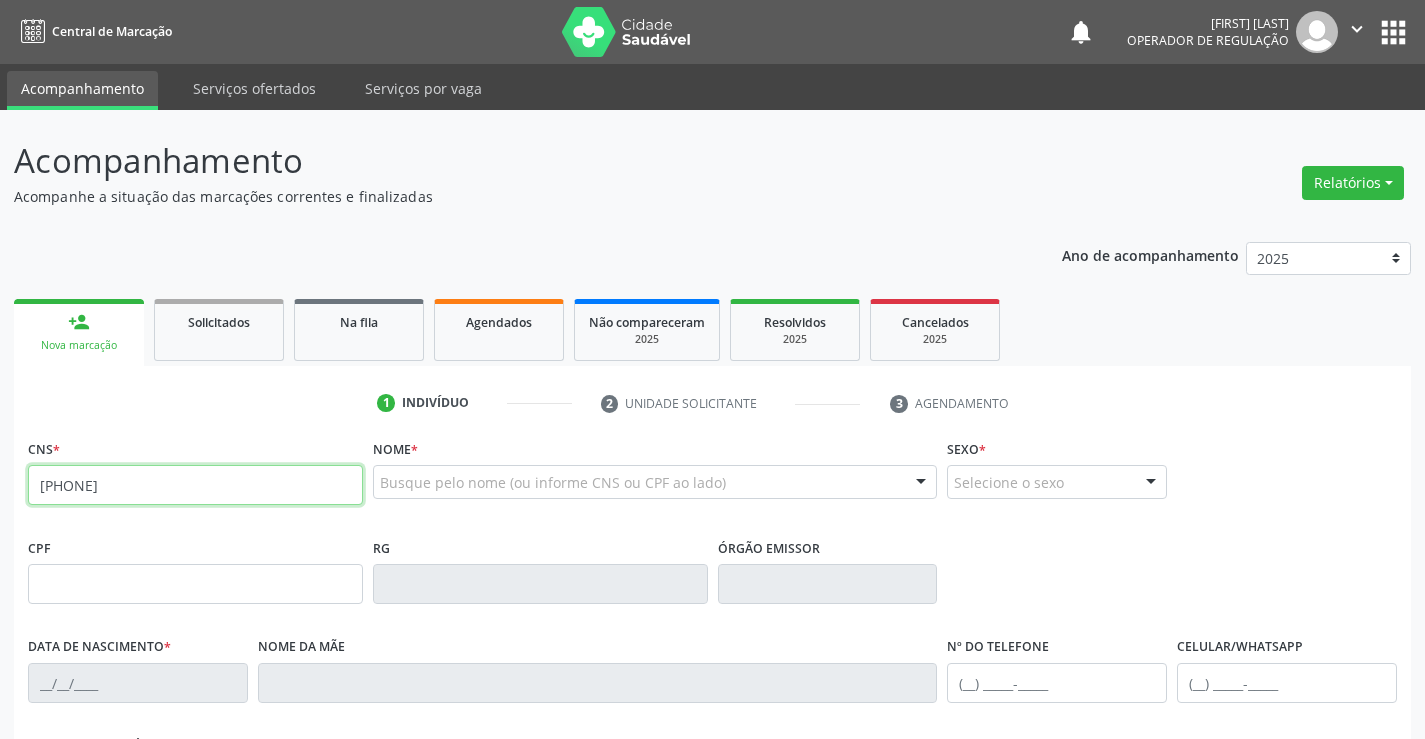 type on "706 8062 6872 8226" 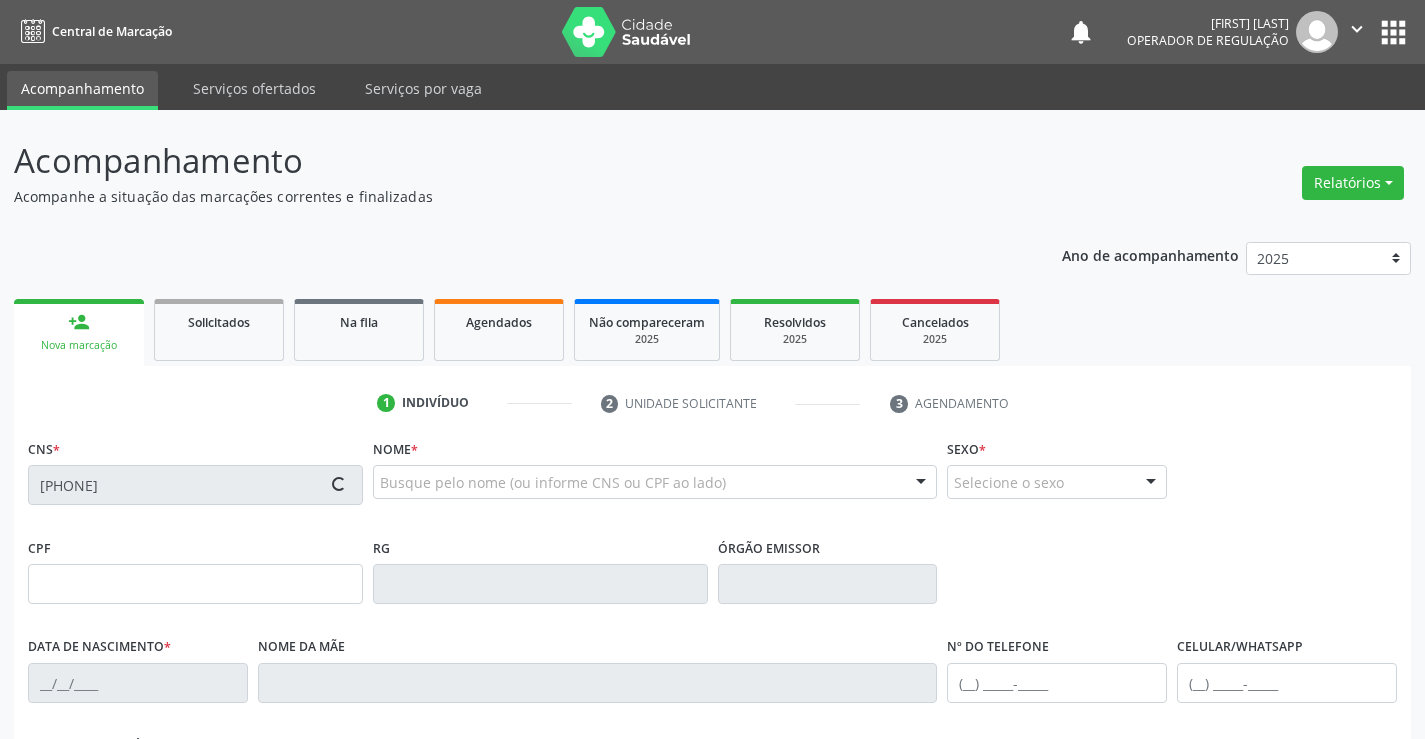type on "575979963" 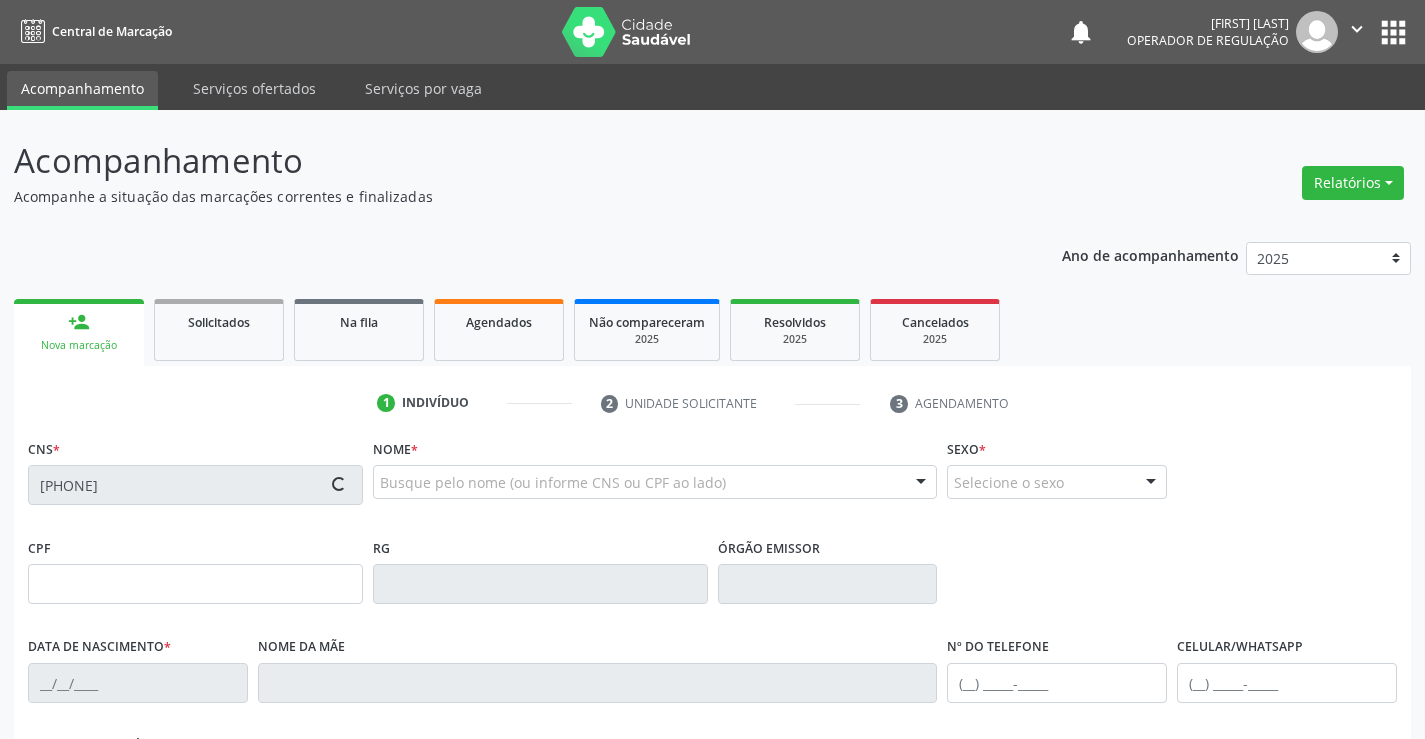 type on "08/12/1979" 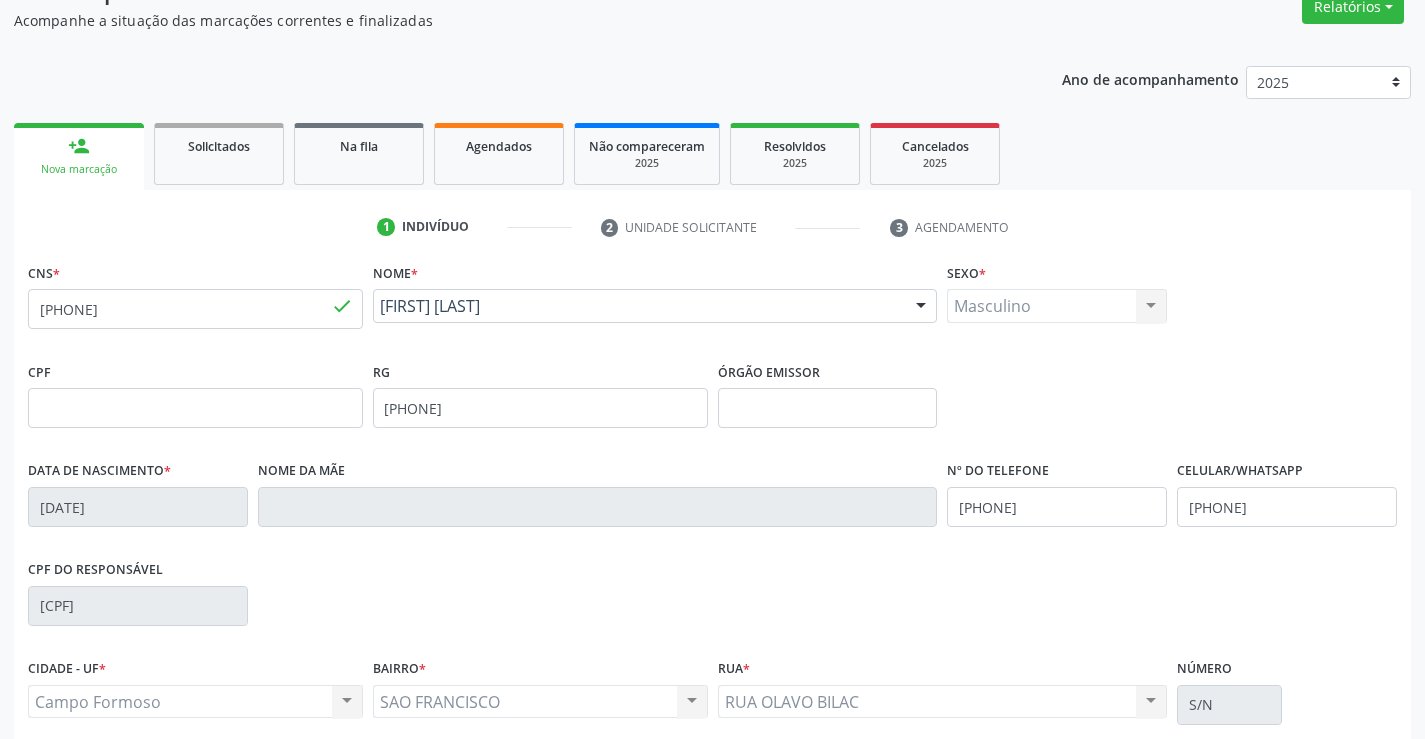 scroll, scrollTop: 345, scrollLeft: 0, axis: vertical 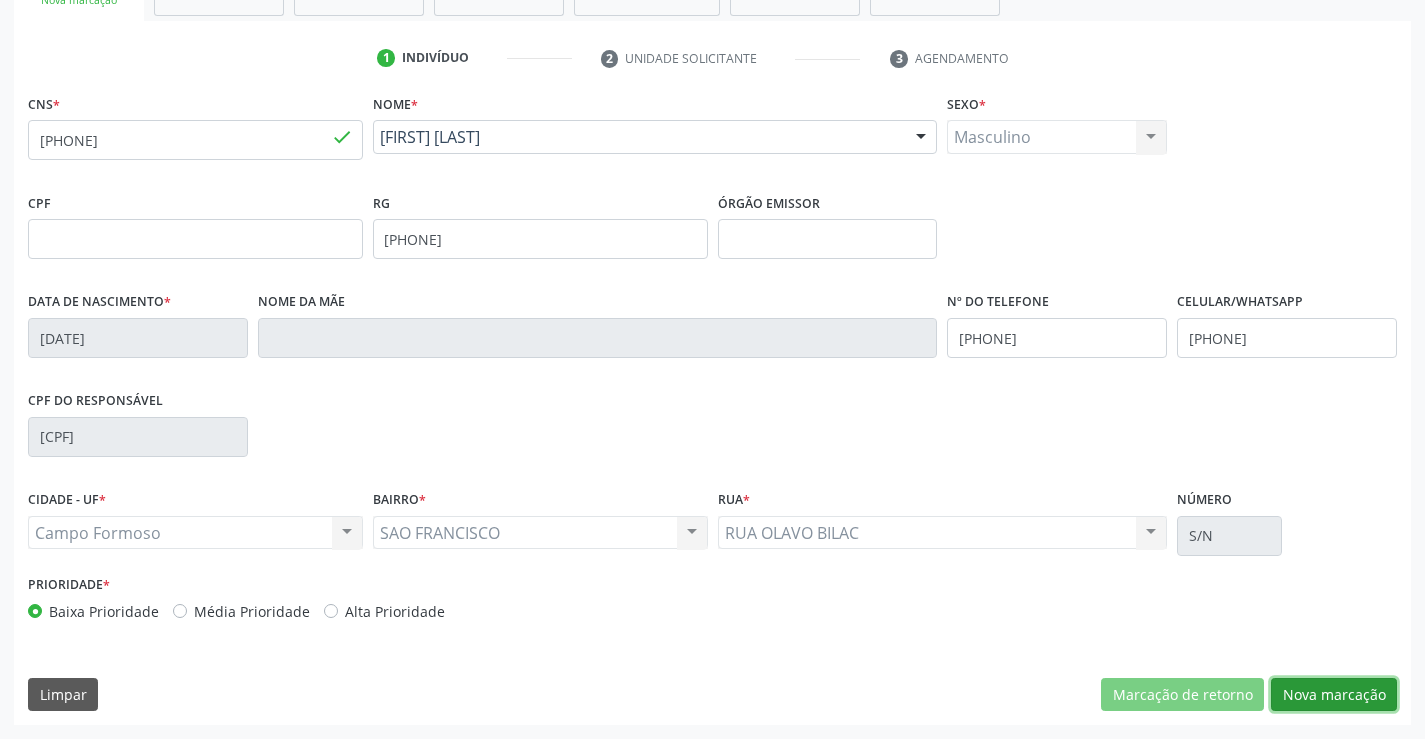 drag, startPoint x: 1292, startPoint y: 689, endPoint x: 1086, endPoint y: 612, distance: 219.92044 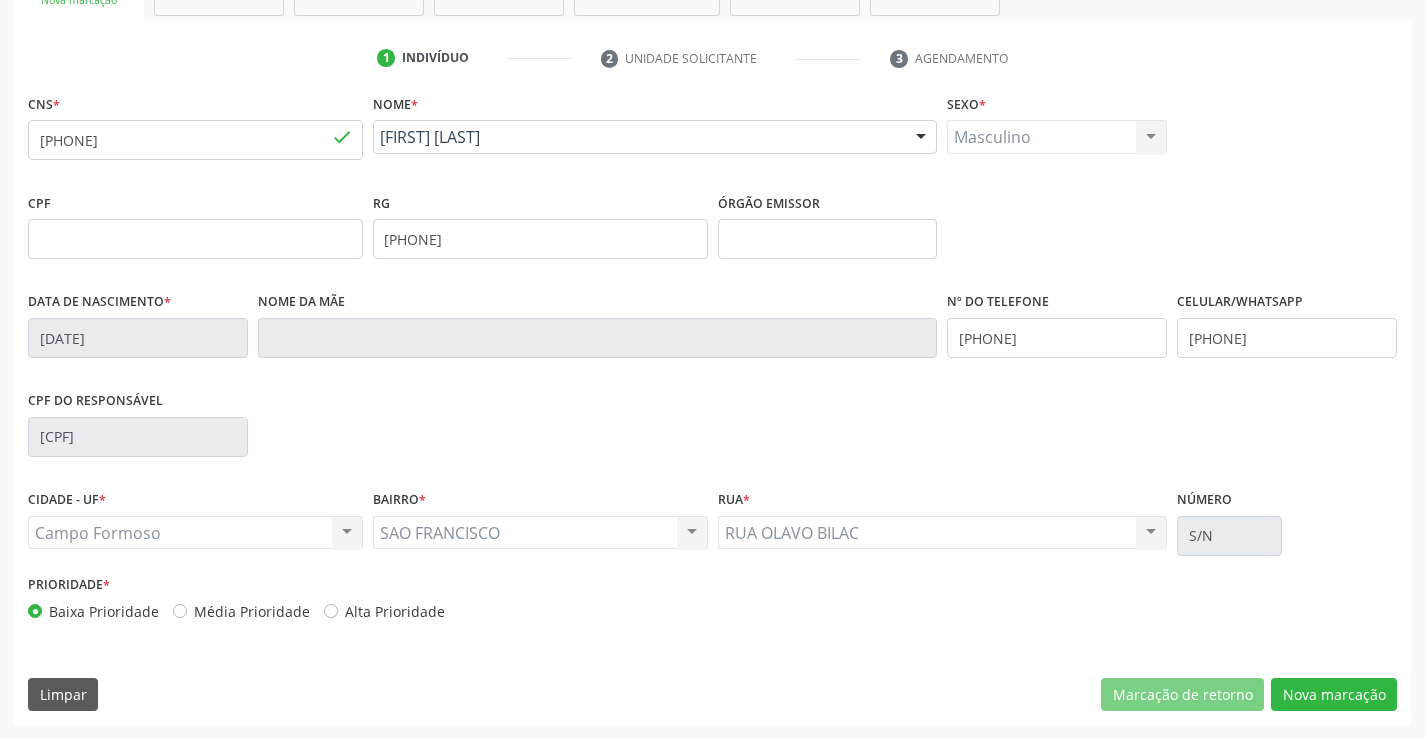 scroll, scrollTop: 167, scrollLeft: 0, axis: vertical 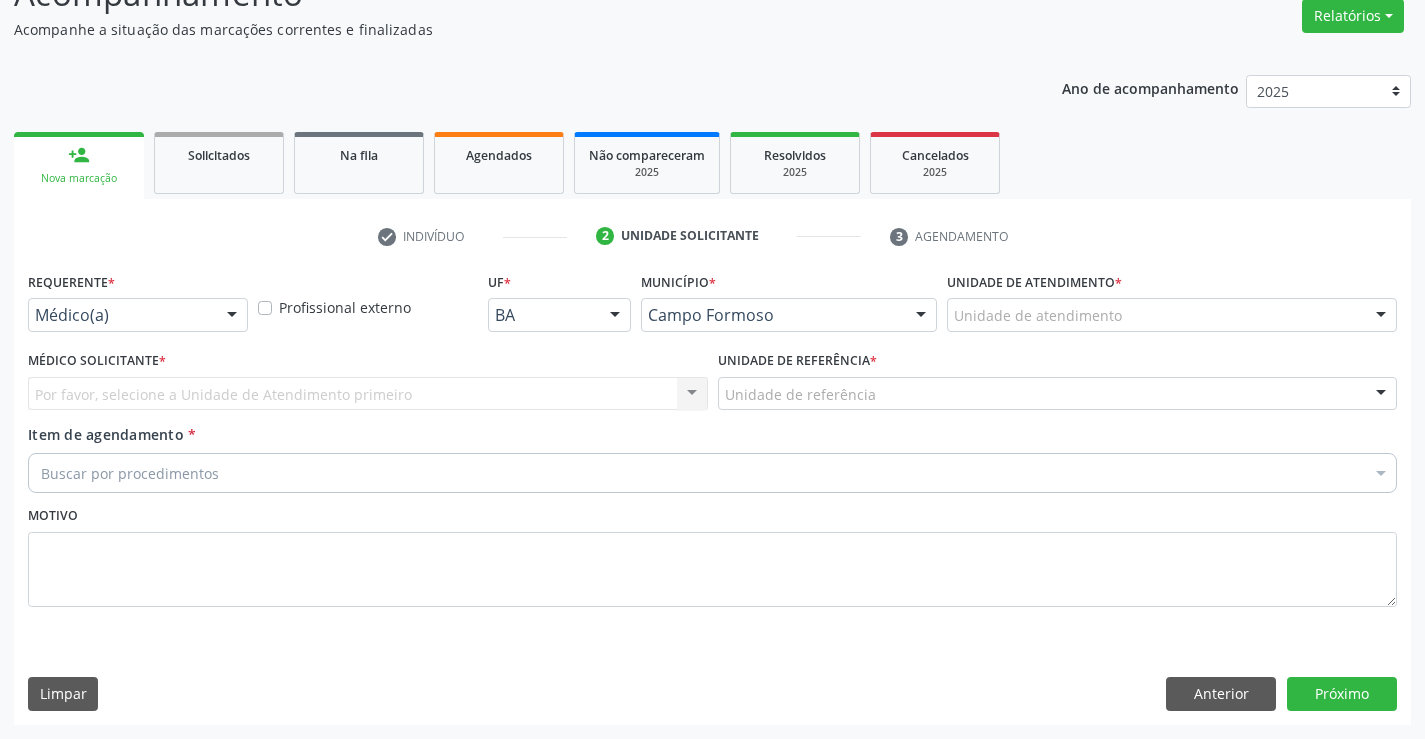click on "Médico(a)" at bounding box center (138, 315) 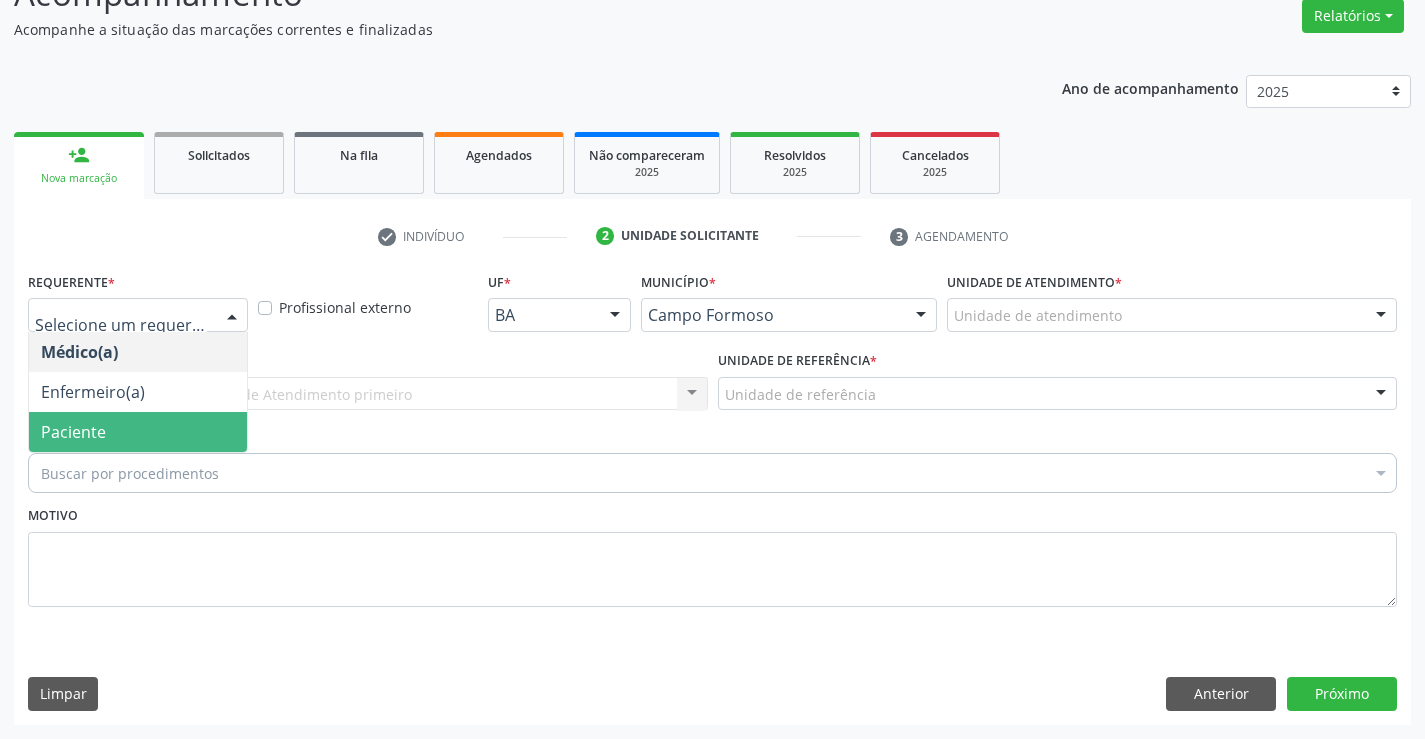click on "Paciente" at bounding box center [73, 432] 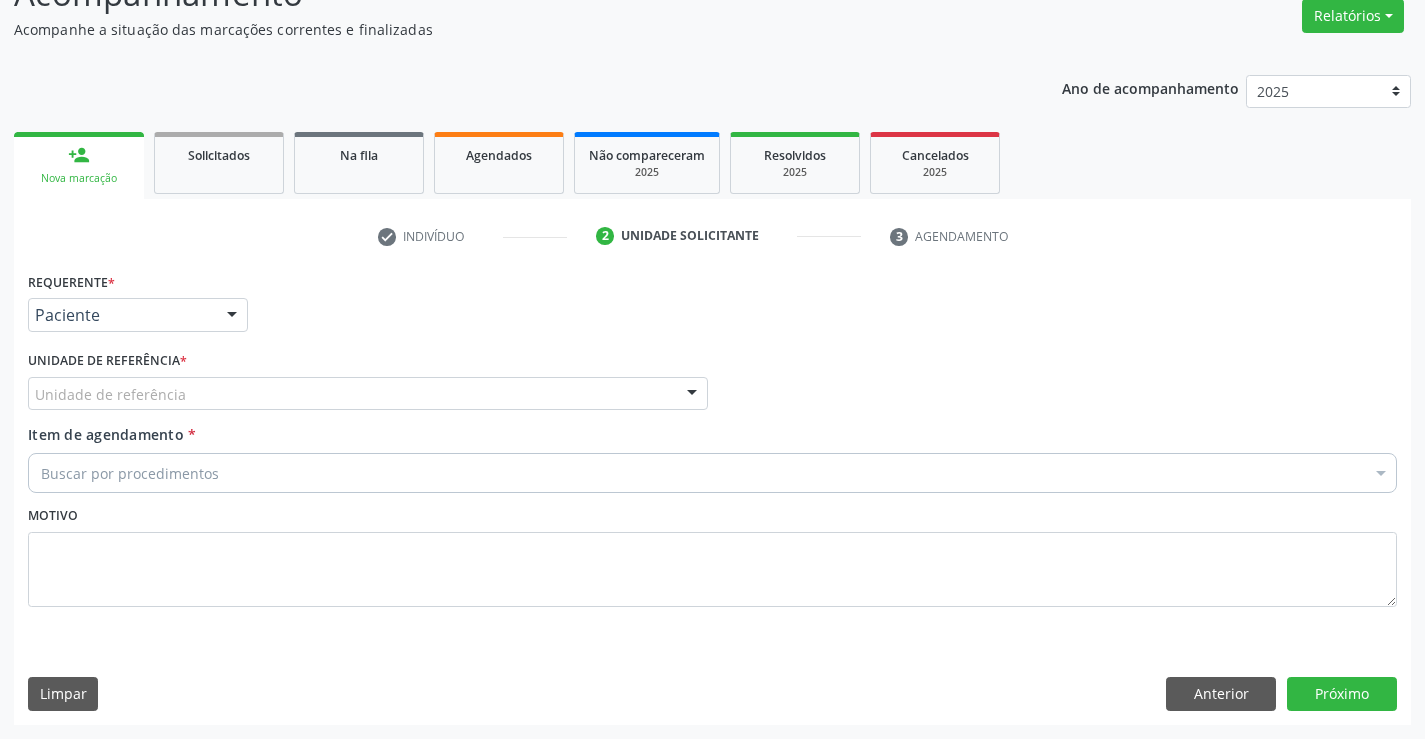 click on "Unidade de referência" at bounding box center (368, 394) 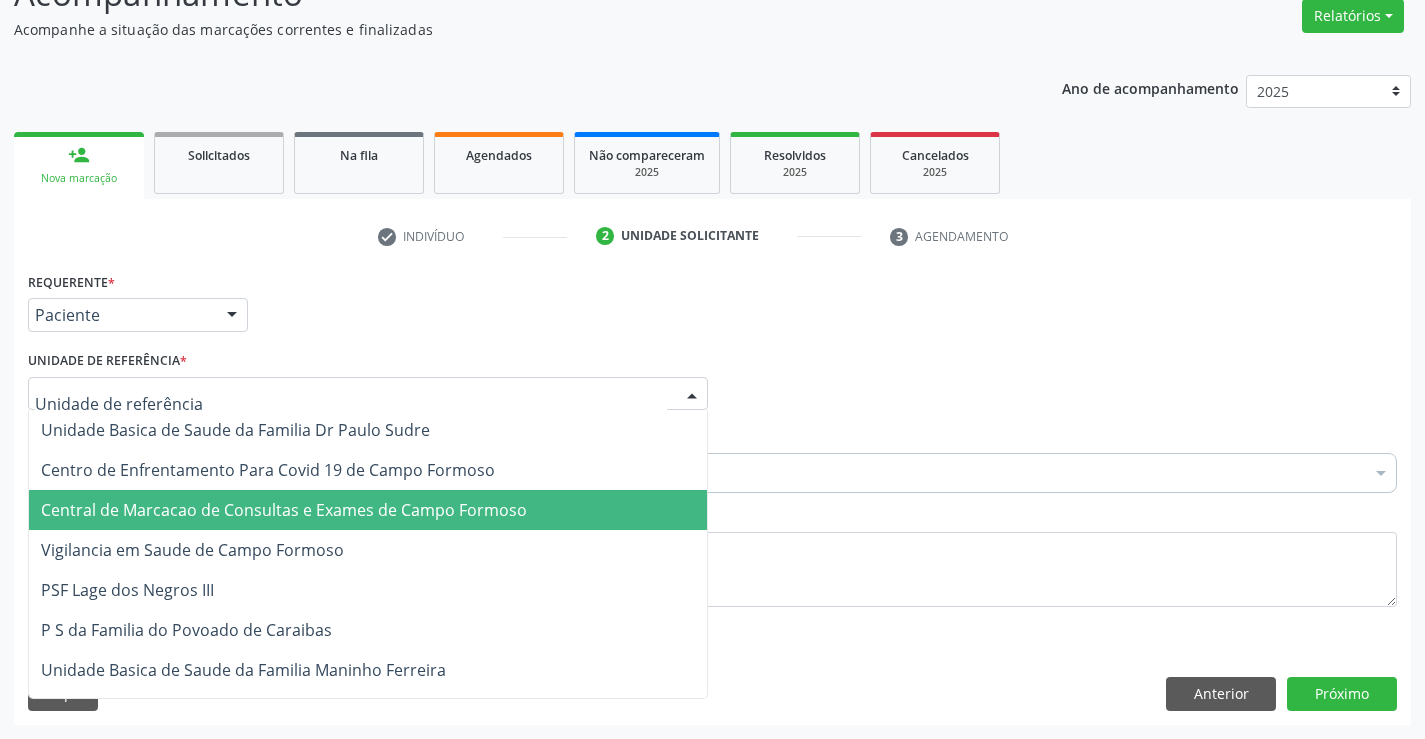 drag, startPoint x: 315, startPoint y: 506, endPoint x: 213, endPoint y: 480, distance: 105.26158 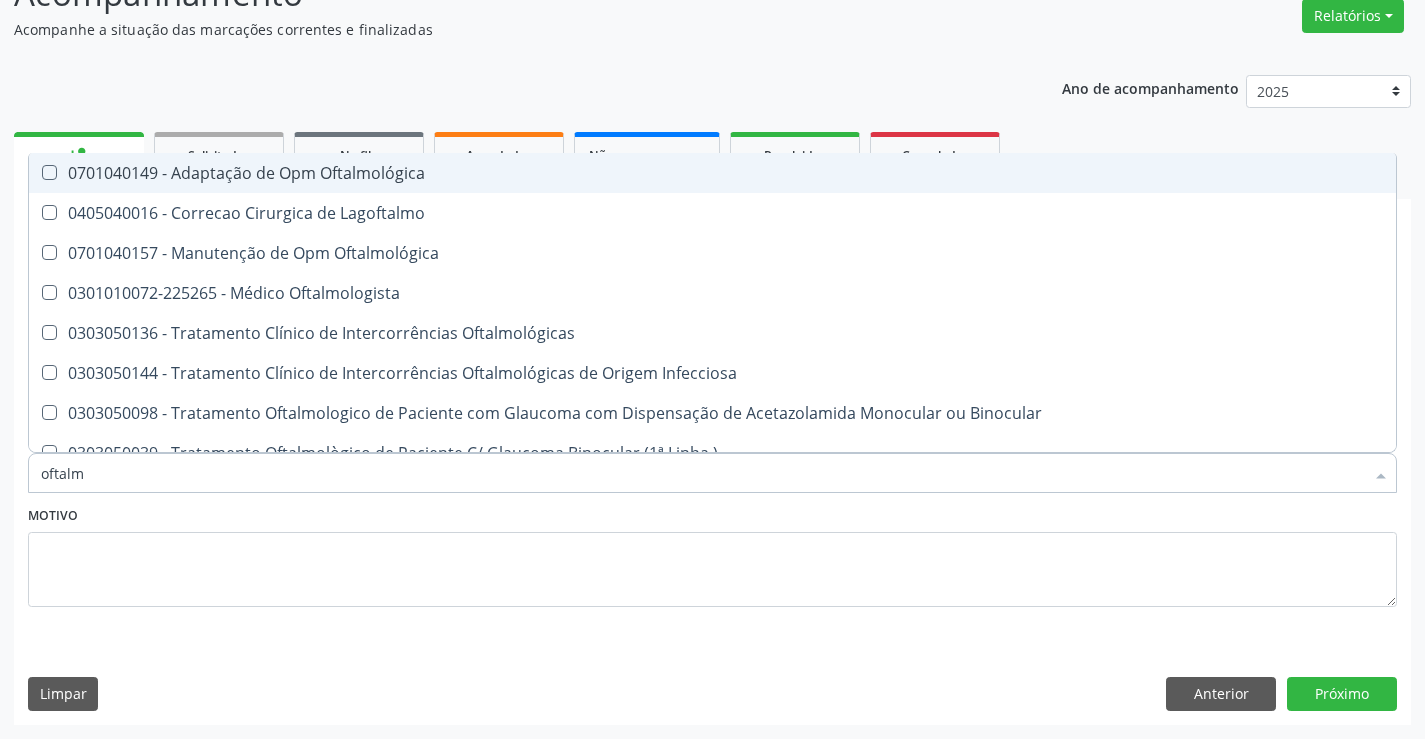type on "oftalmo" 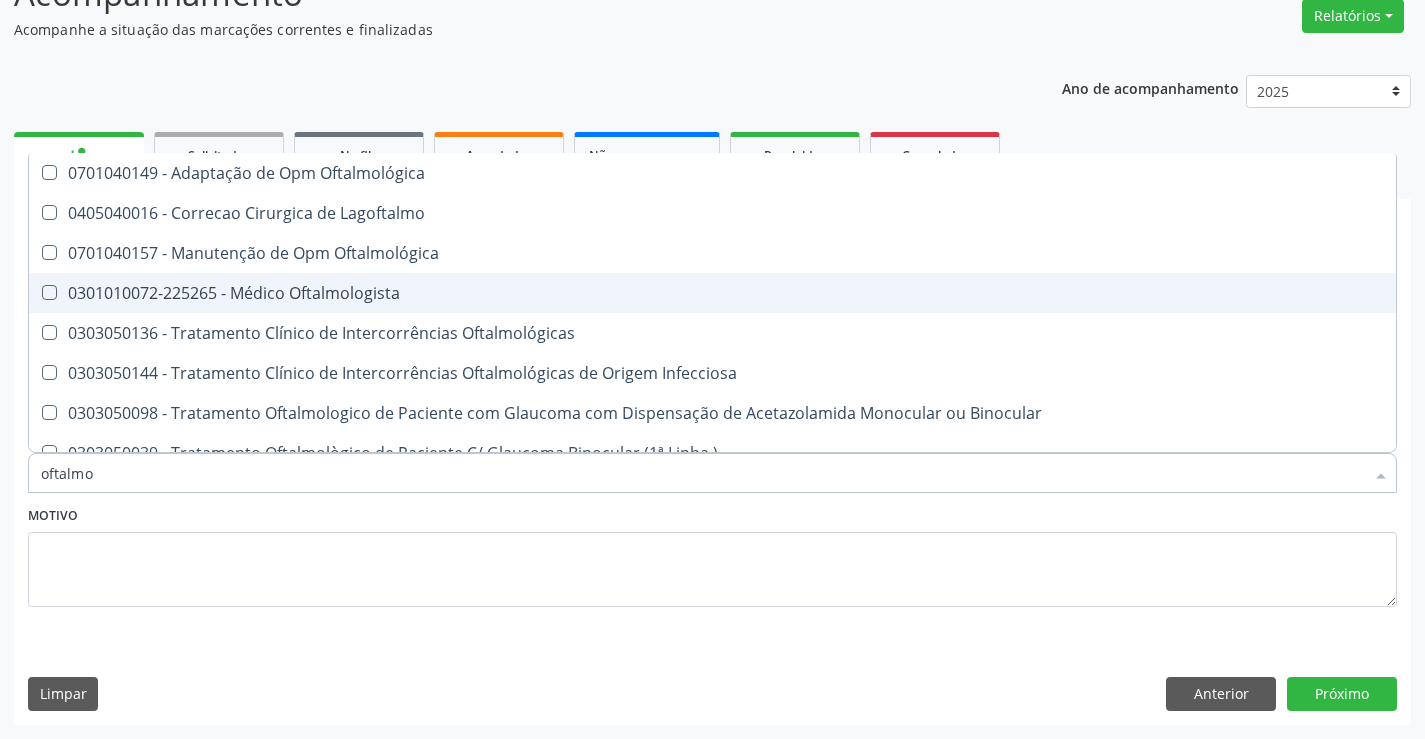 click on "0301010072-225265 - Médico Oftalmologista" at bounding box center (712, 293) 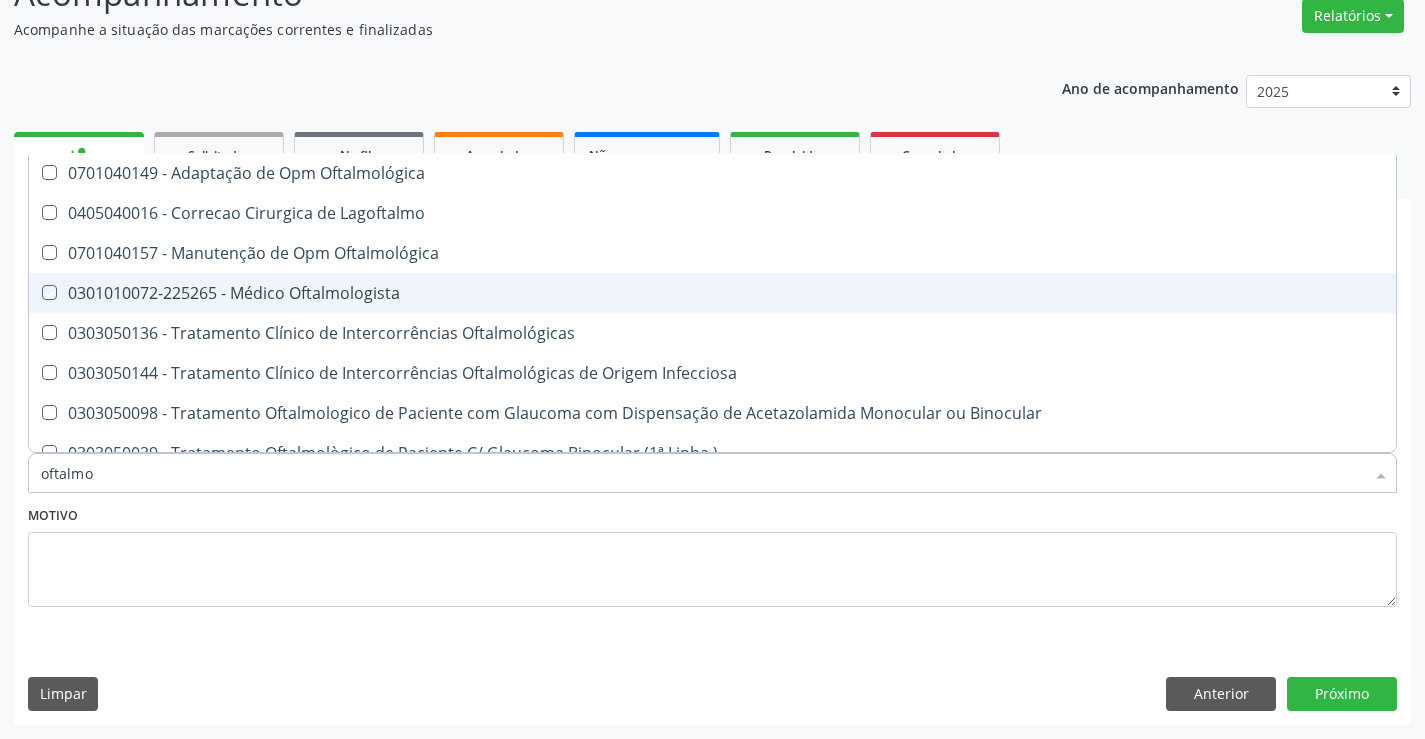 checkbox on "true" 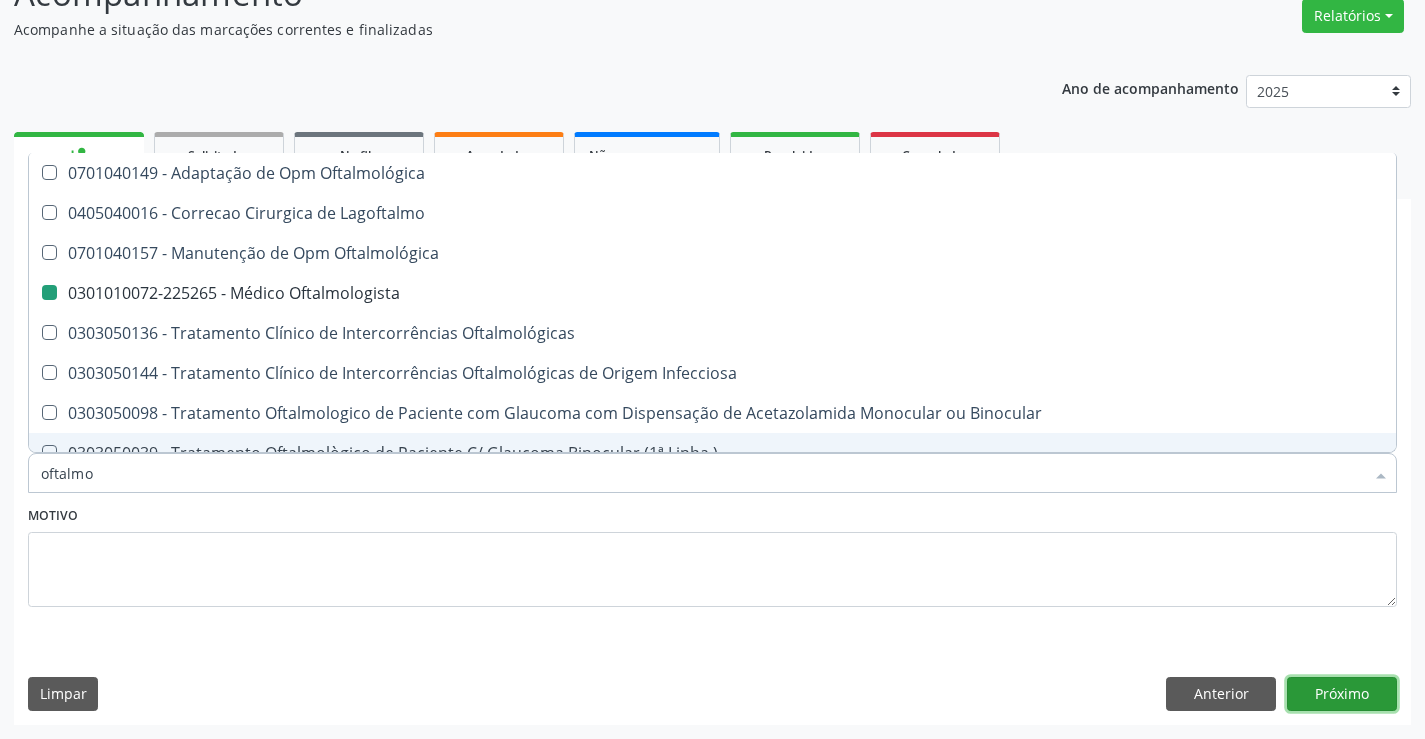 click on "Próximo" at bounding box center [1342, 694] 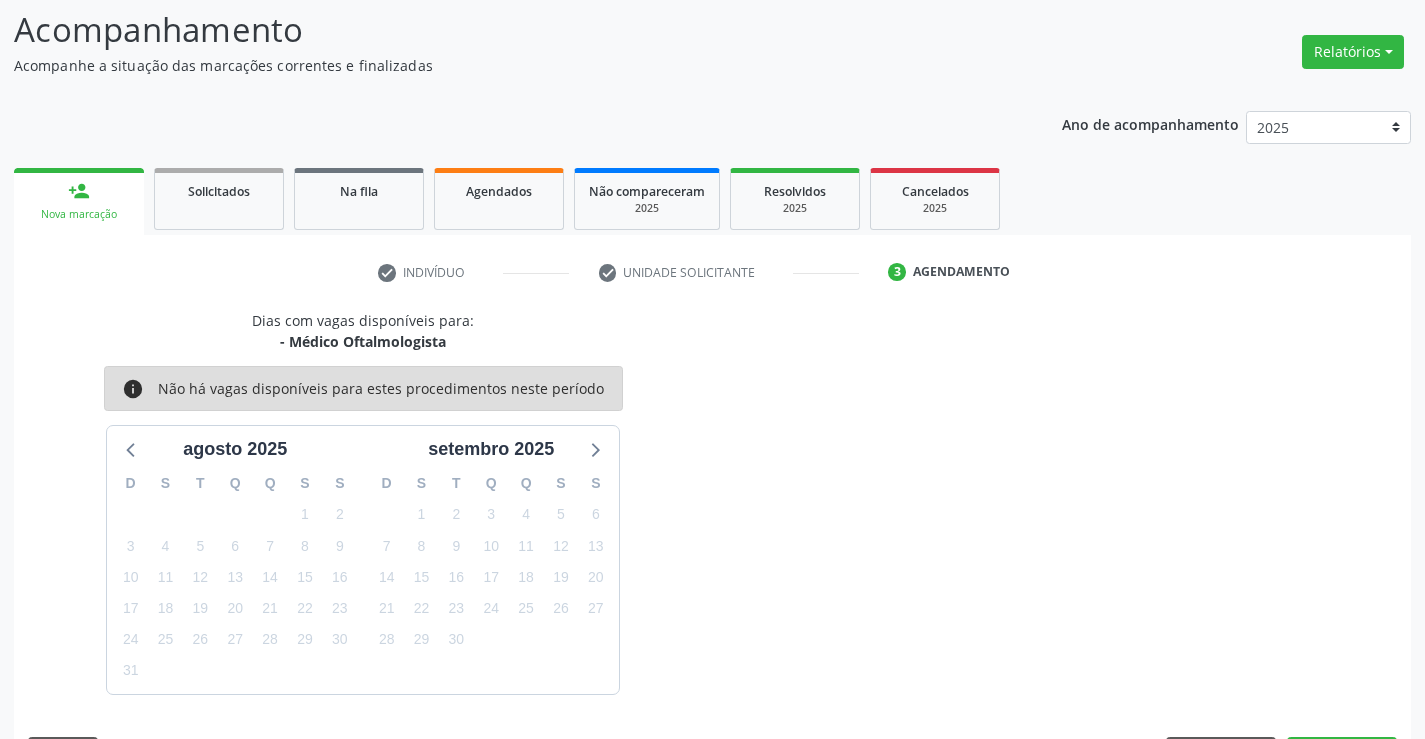 scroll, scrollTop: 167, scrollLeft: 0, axis: vertical 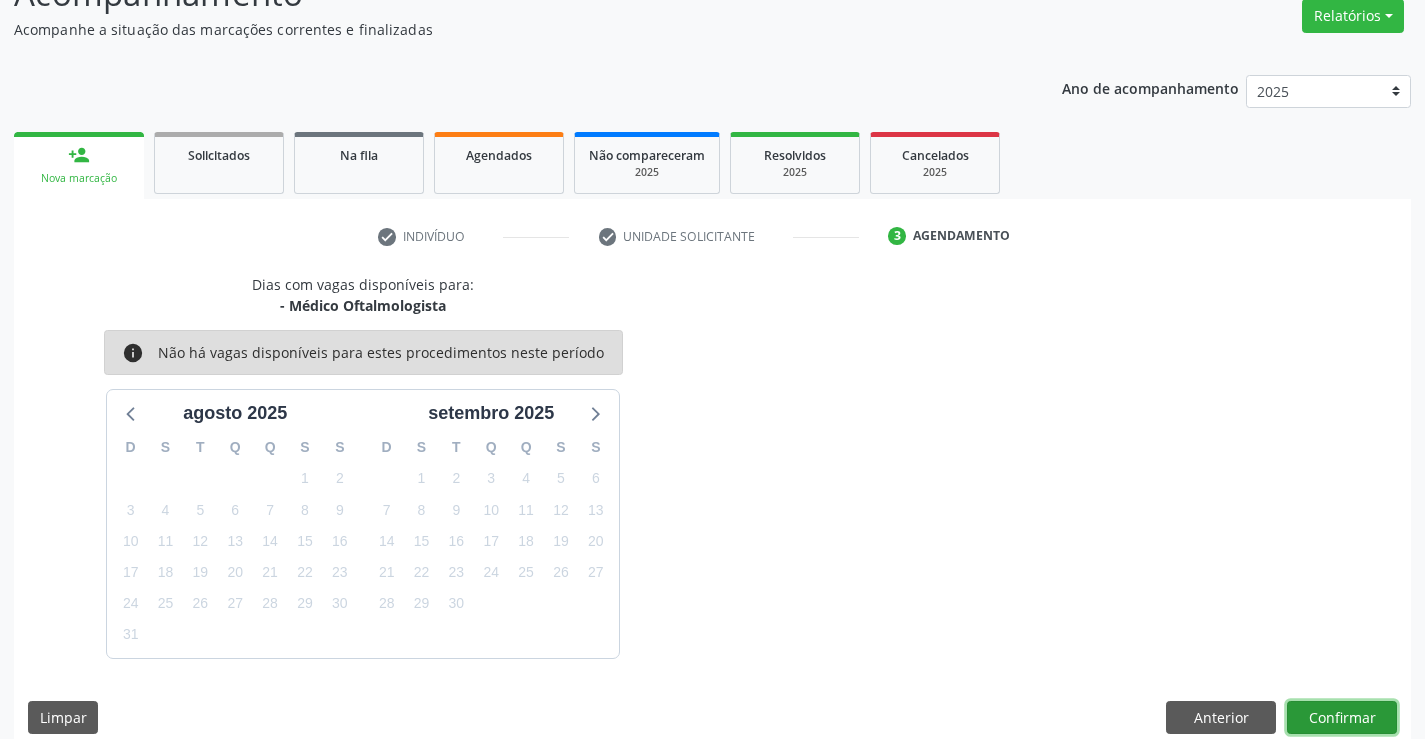 click on "Confirmar" at bounding box center (1342, 718) 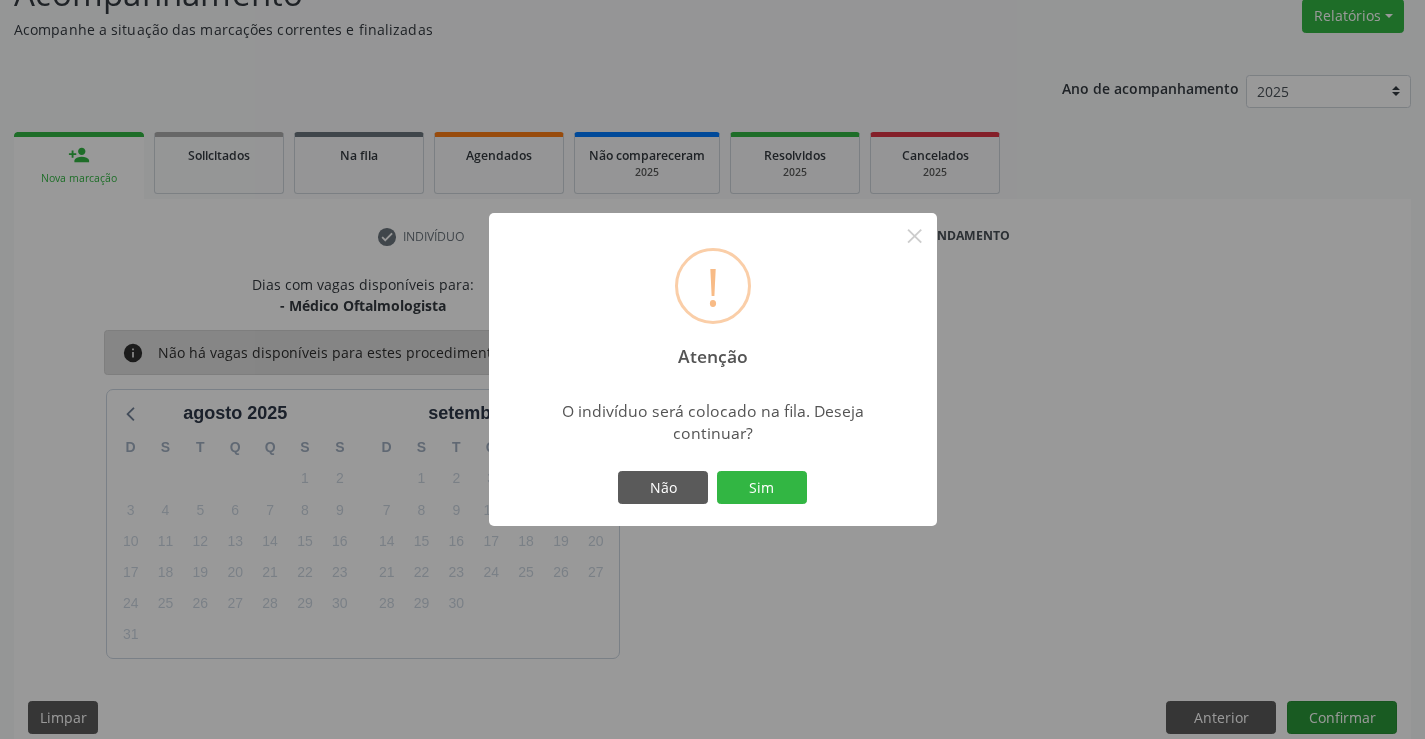 type 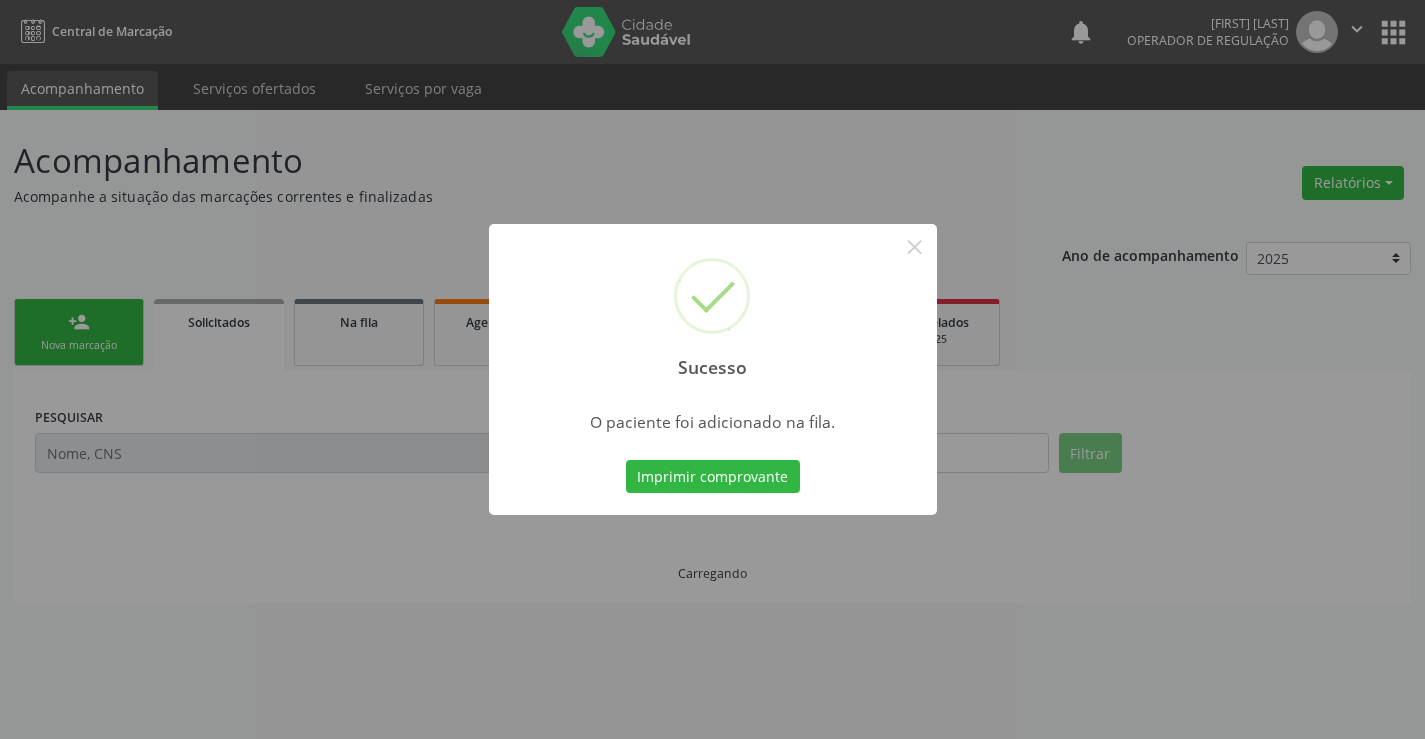 scroll, scrollTop: 0, scrollLeft: 0, axis: both 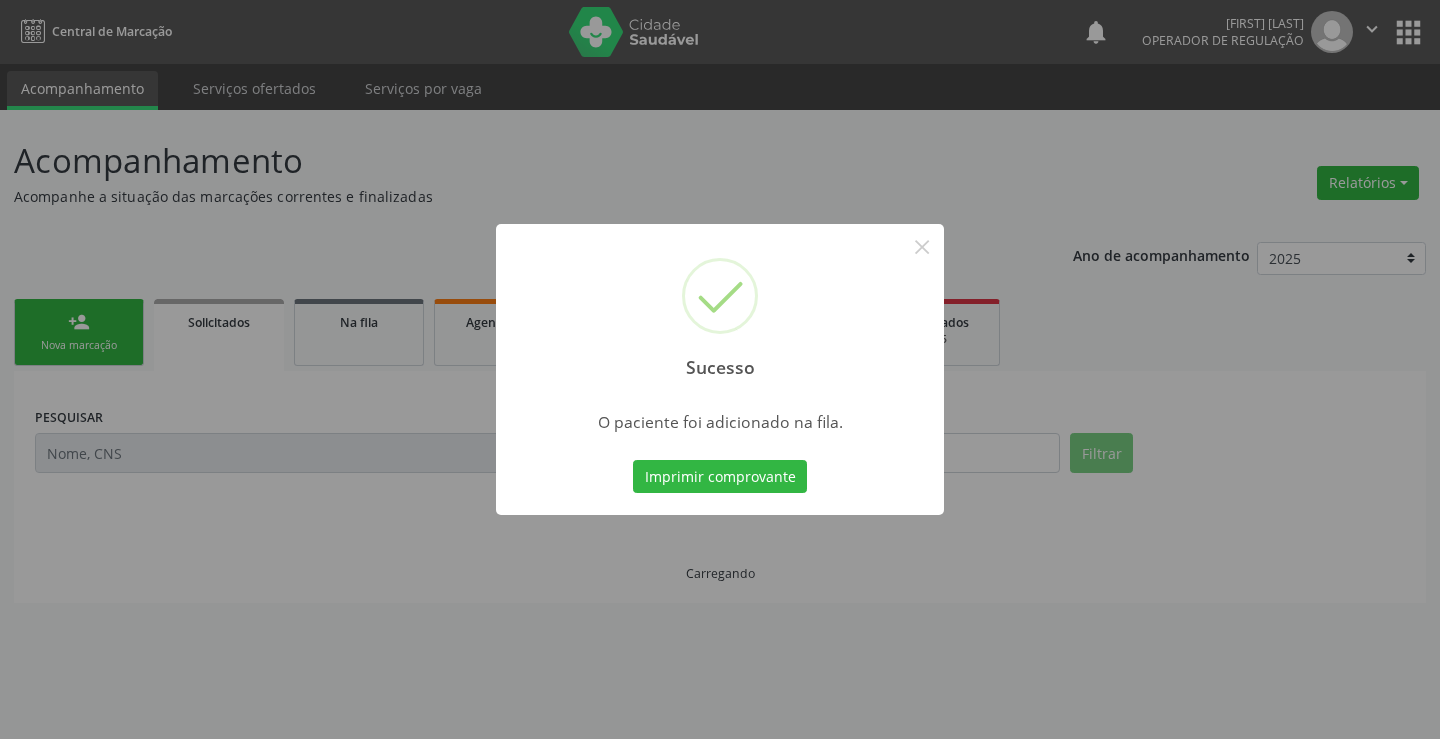 type 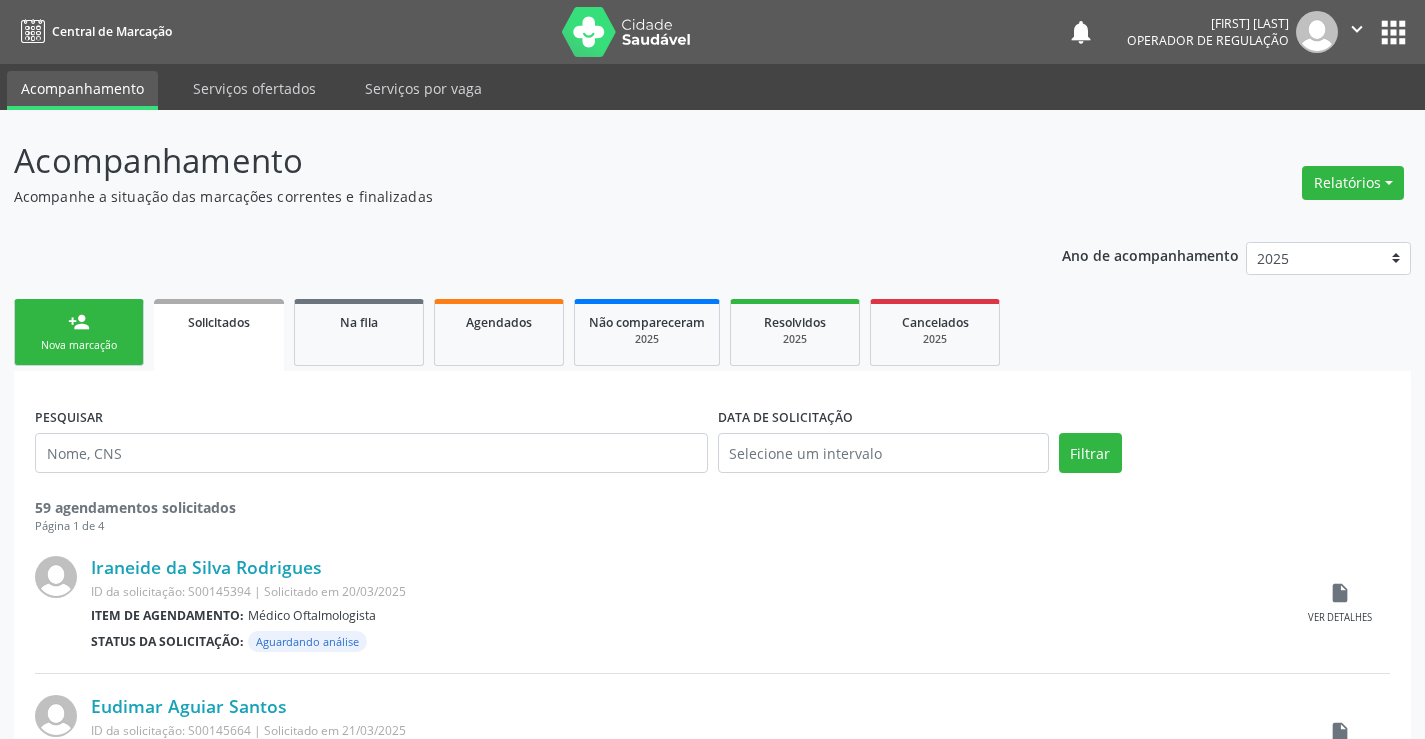 click on "Nova marcação" at bounding box center (79, 345) 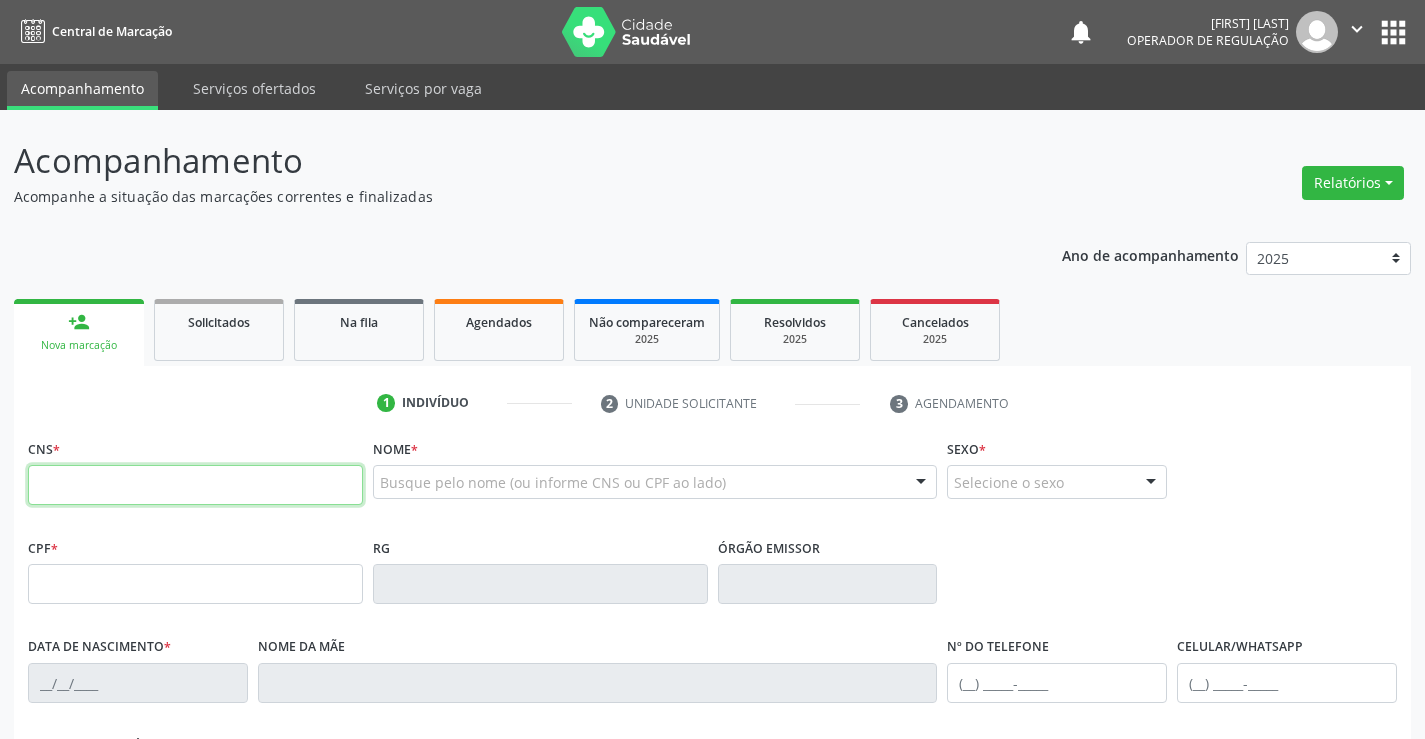 click at bounding box center [195, 485] 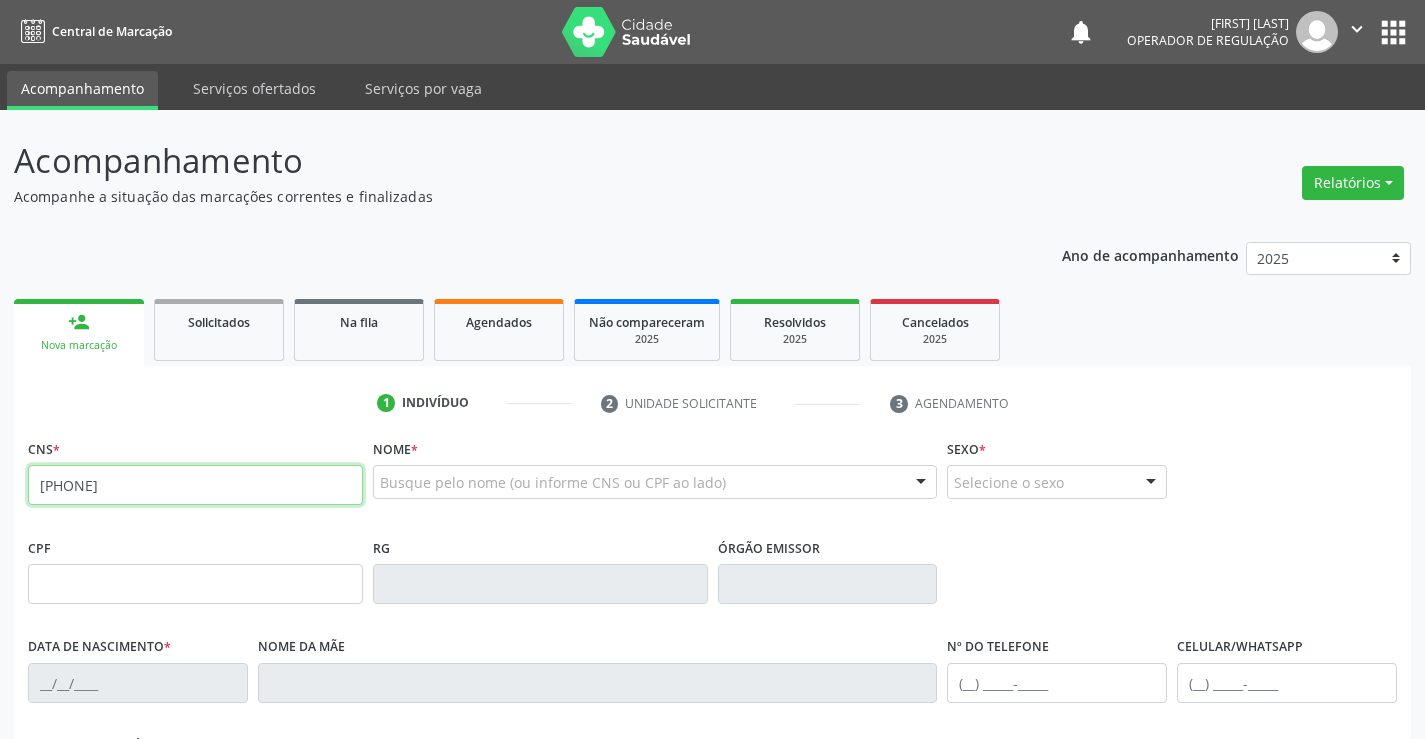 type on "709 8050 2352 1894" 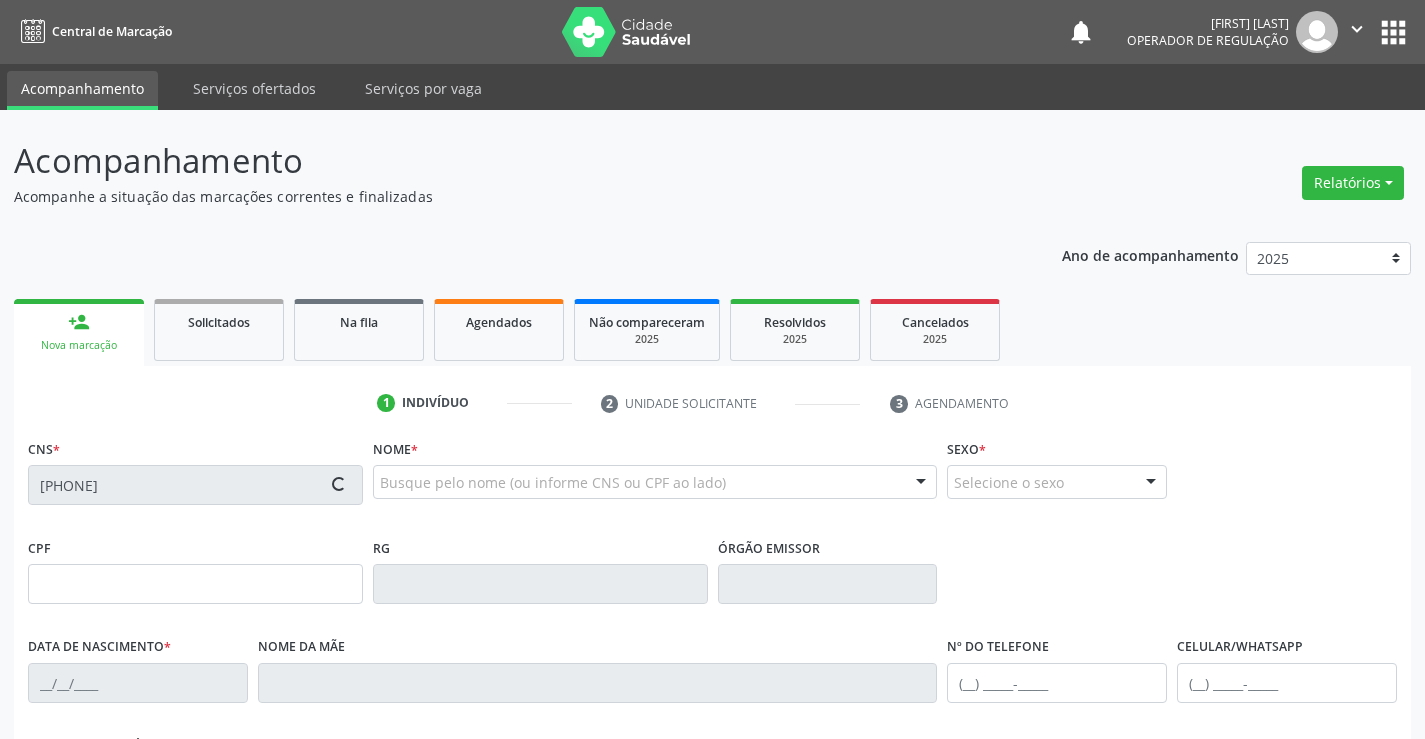 type on "17/08/1952" 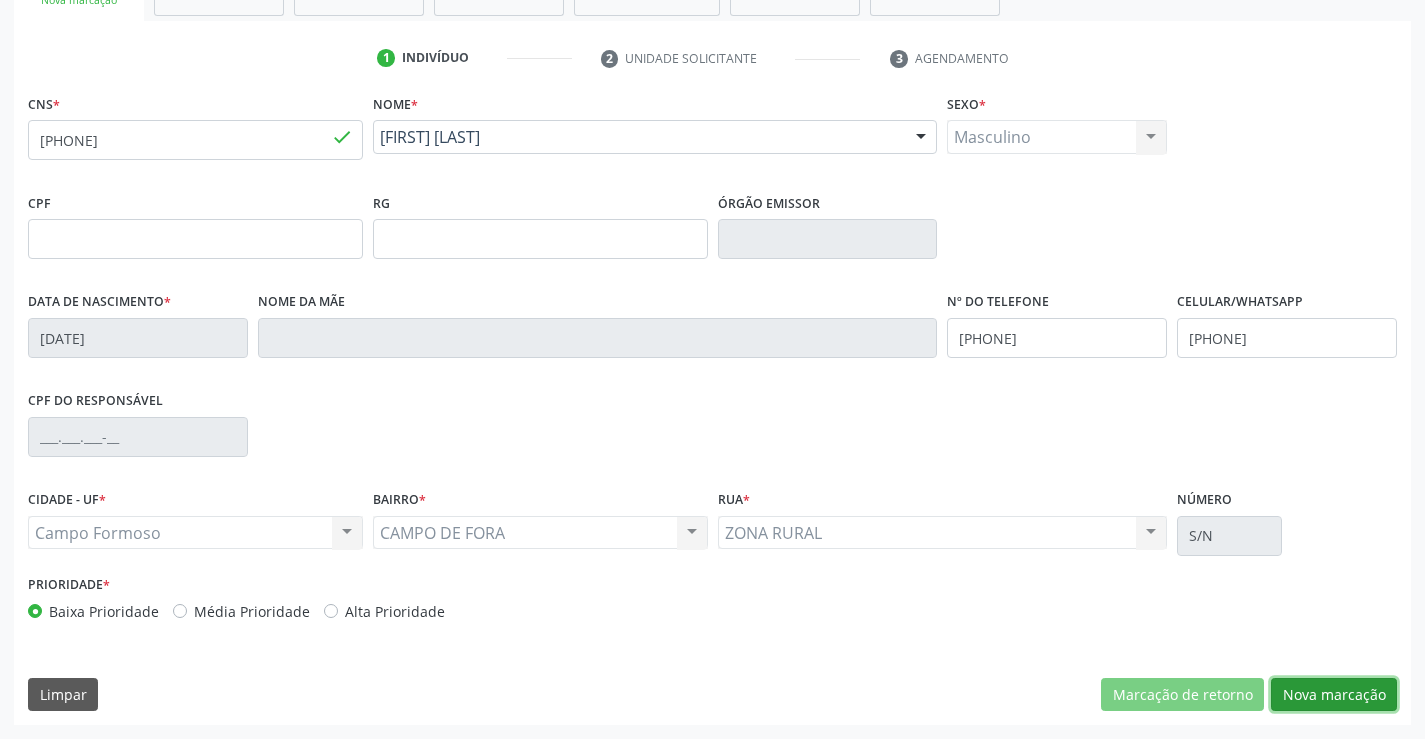 click on "Nova marcação" at bounding box center (1334, 695) 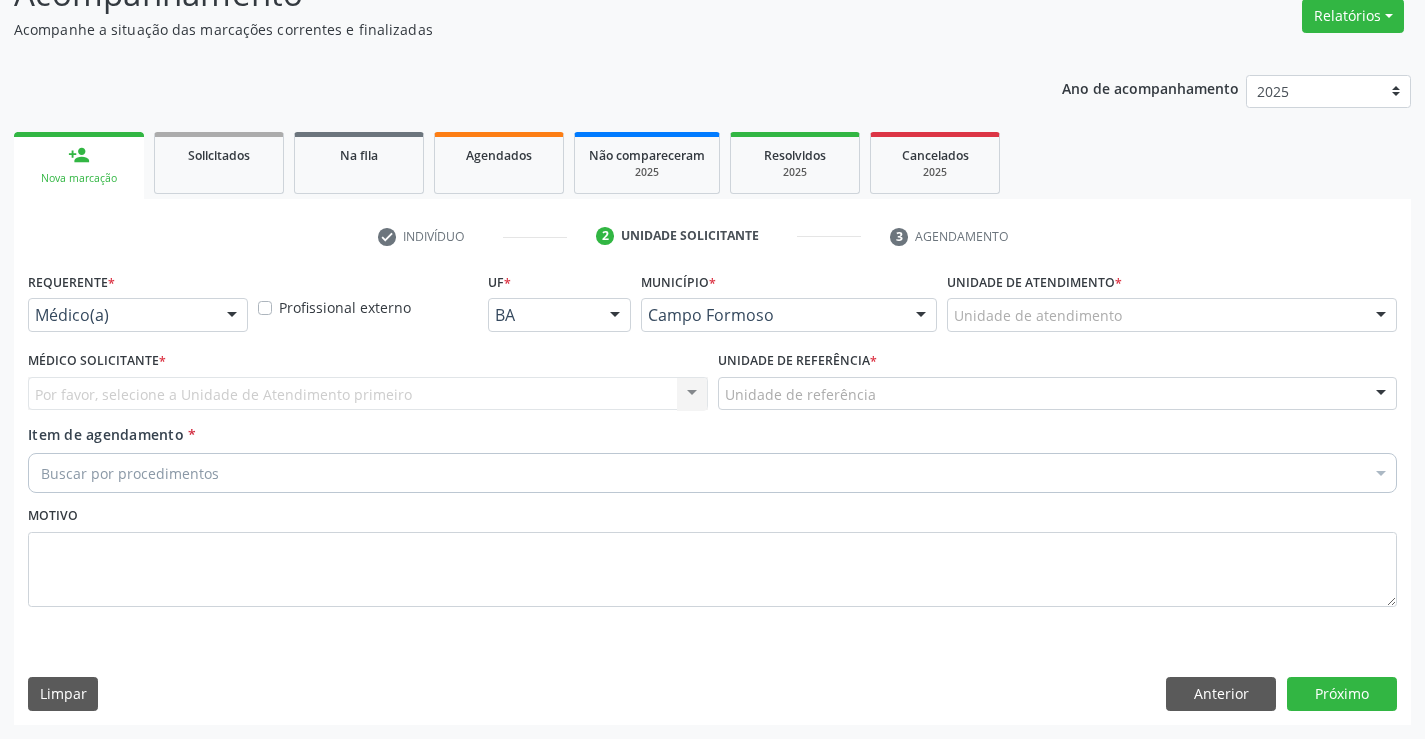 scroll, scrollTop: 167, scrollLeft: 0, axis: vertical 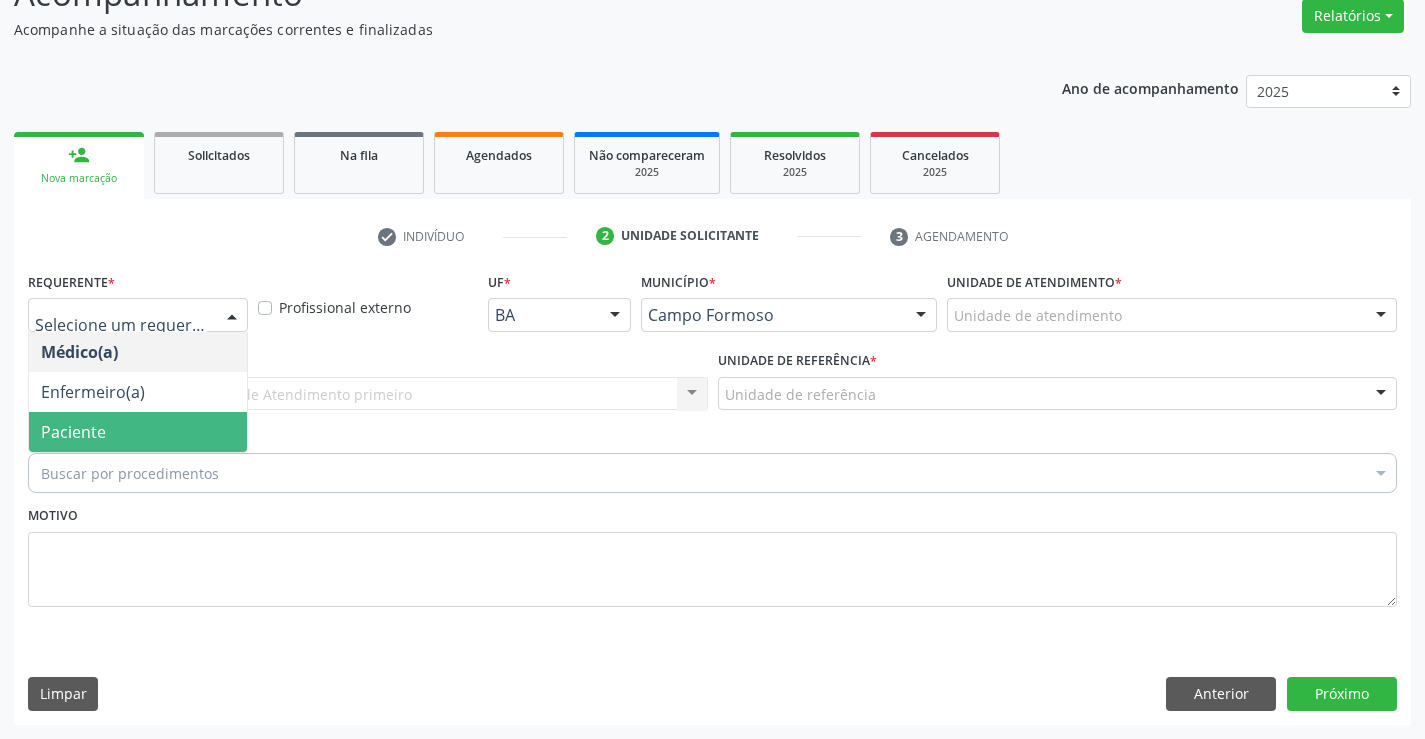 click on "Paciente" at bounding box center [138, 432] 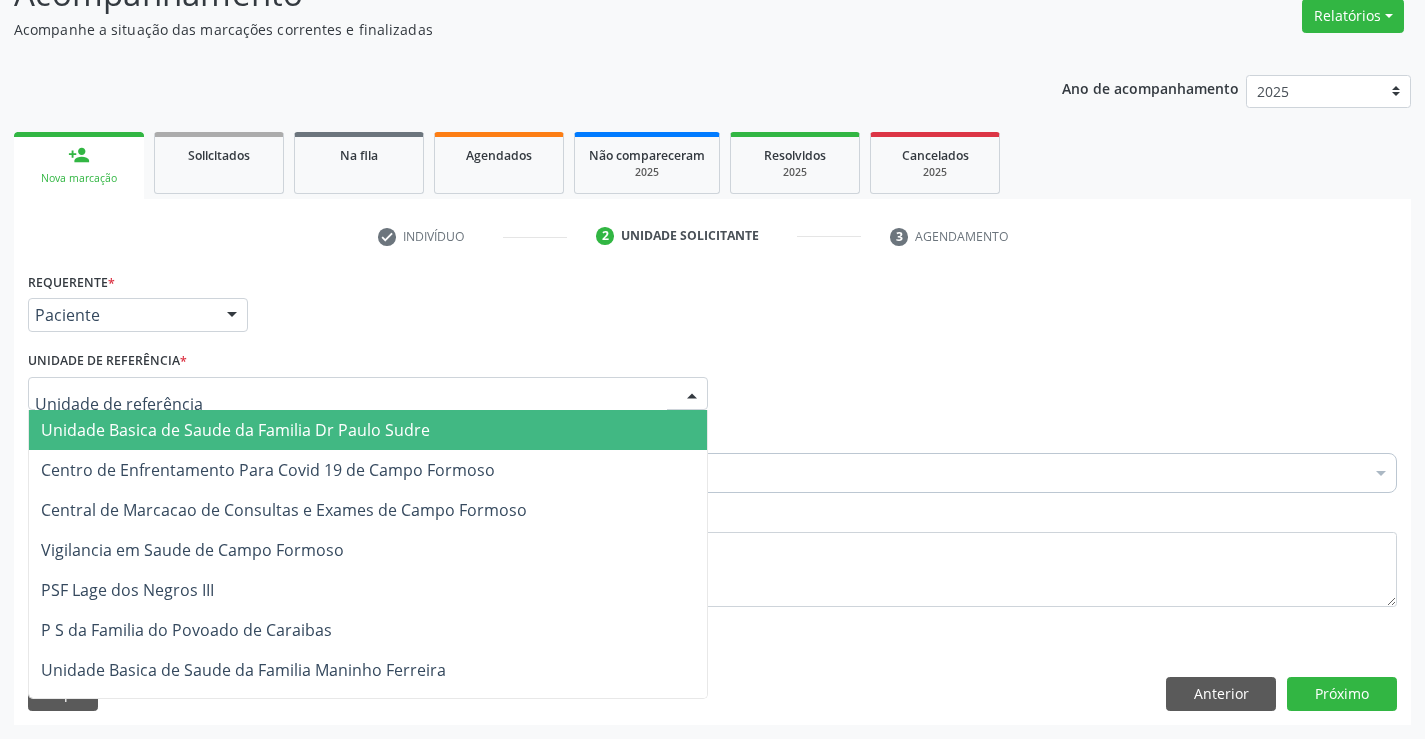 click at bounding box center [692, 395] 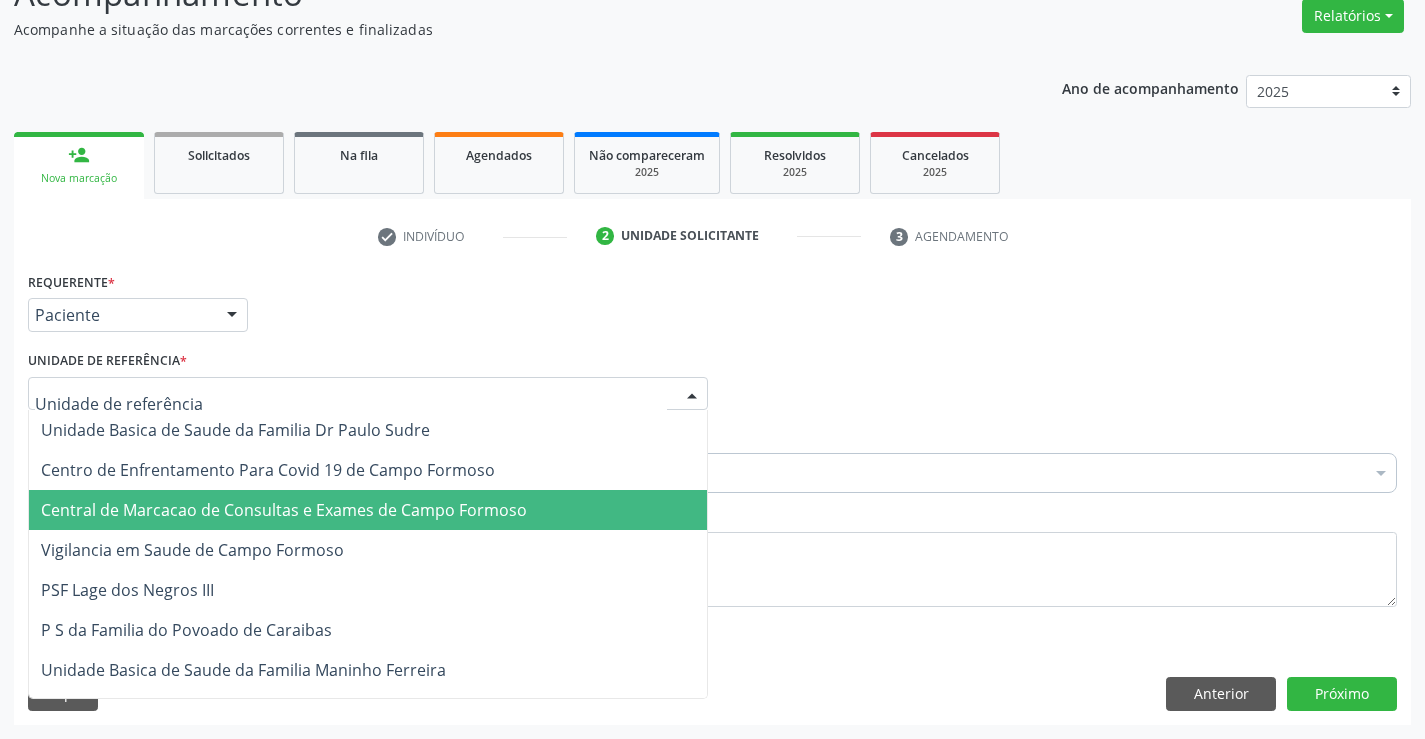 click on "Central de Marcacao de Consultas e Exames de Campo Formoso" at bounding box center (284, 510) 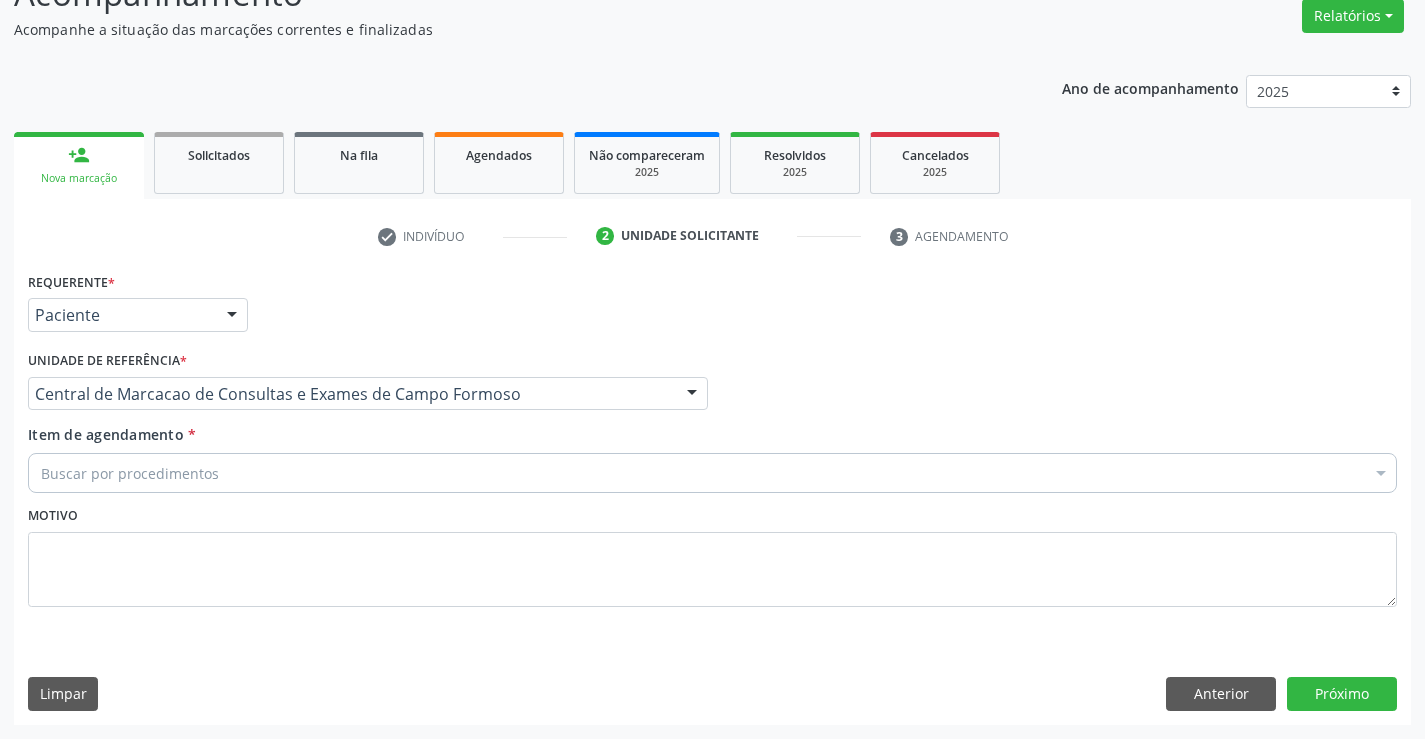 click on "Buscar por procedimentos" at bounding box center [712, 473] 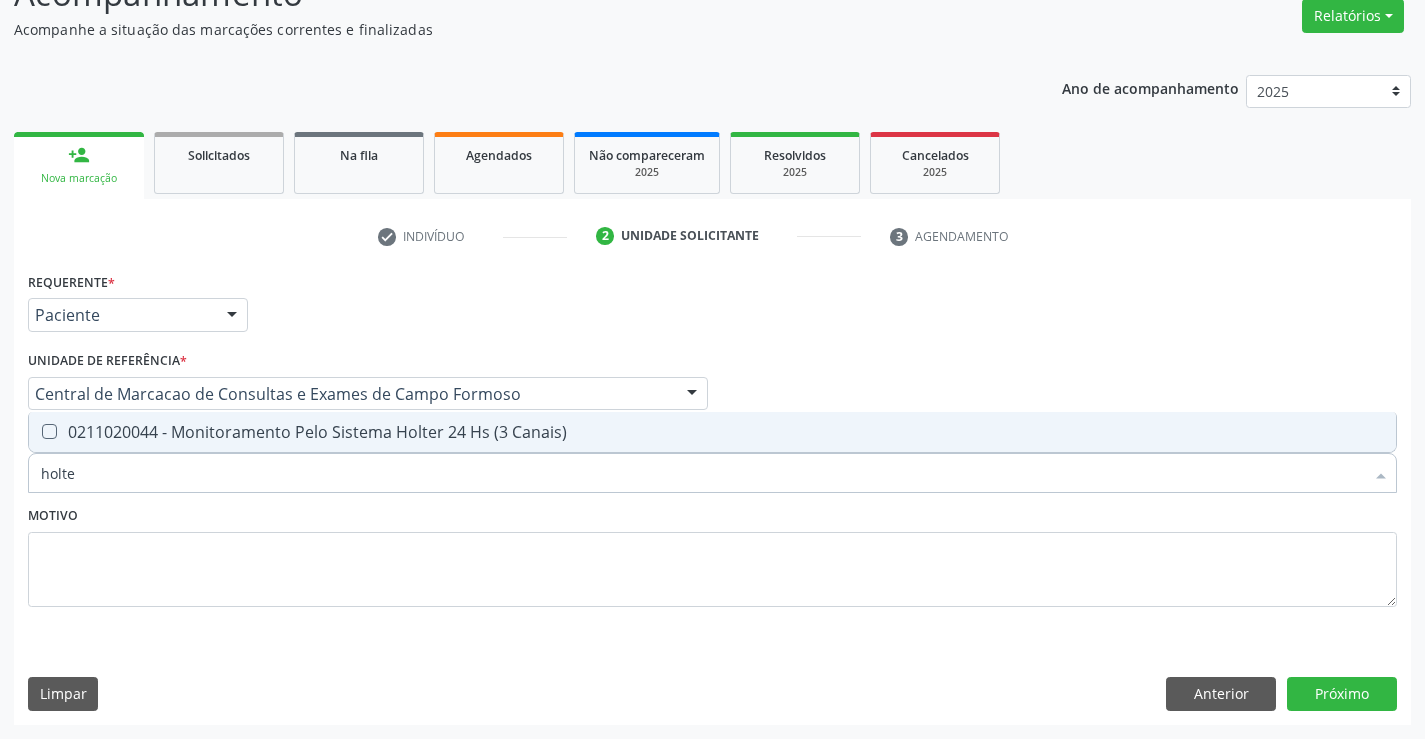 type on "holter" 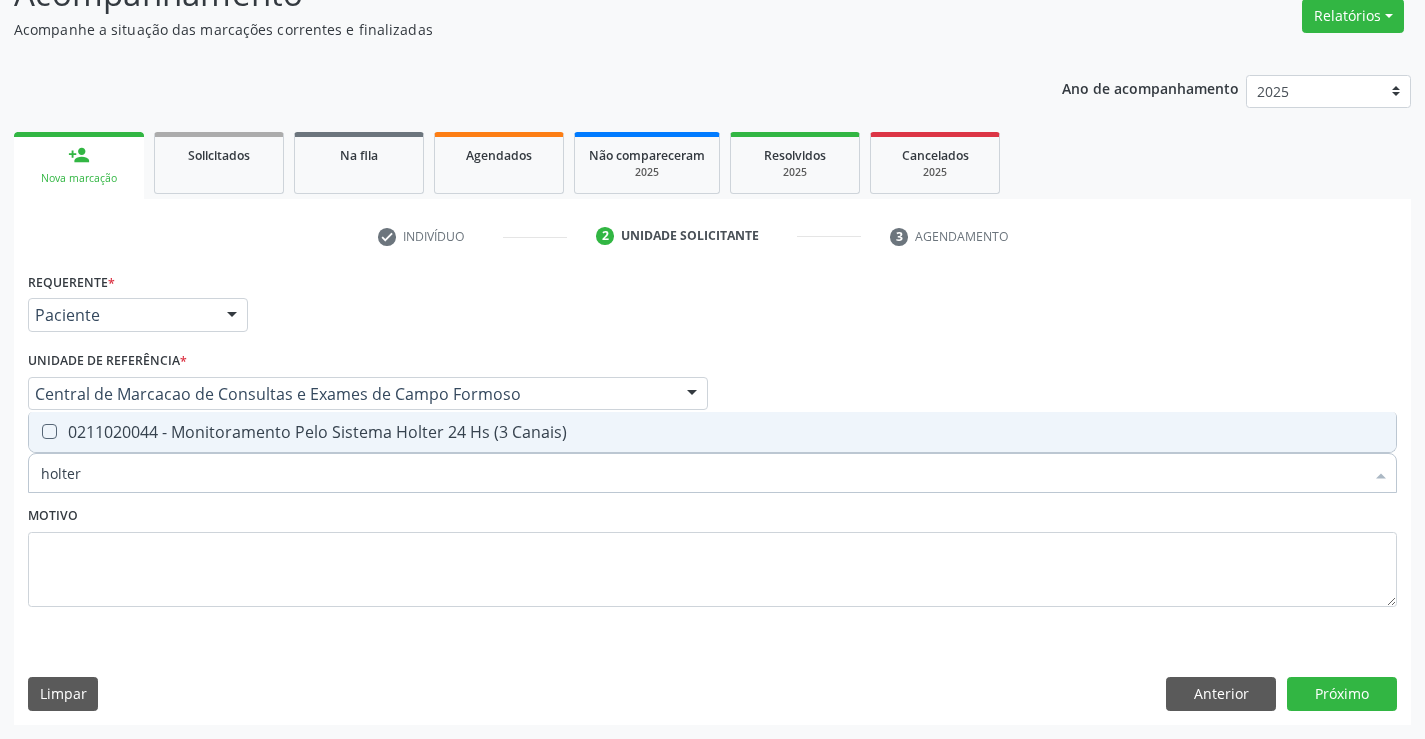 click on "0211020044 - Monitoramento Pelo Sistema Holter 24 Hs (3 Canais)" at bounding box center [712, 432] 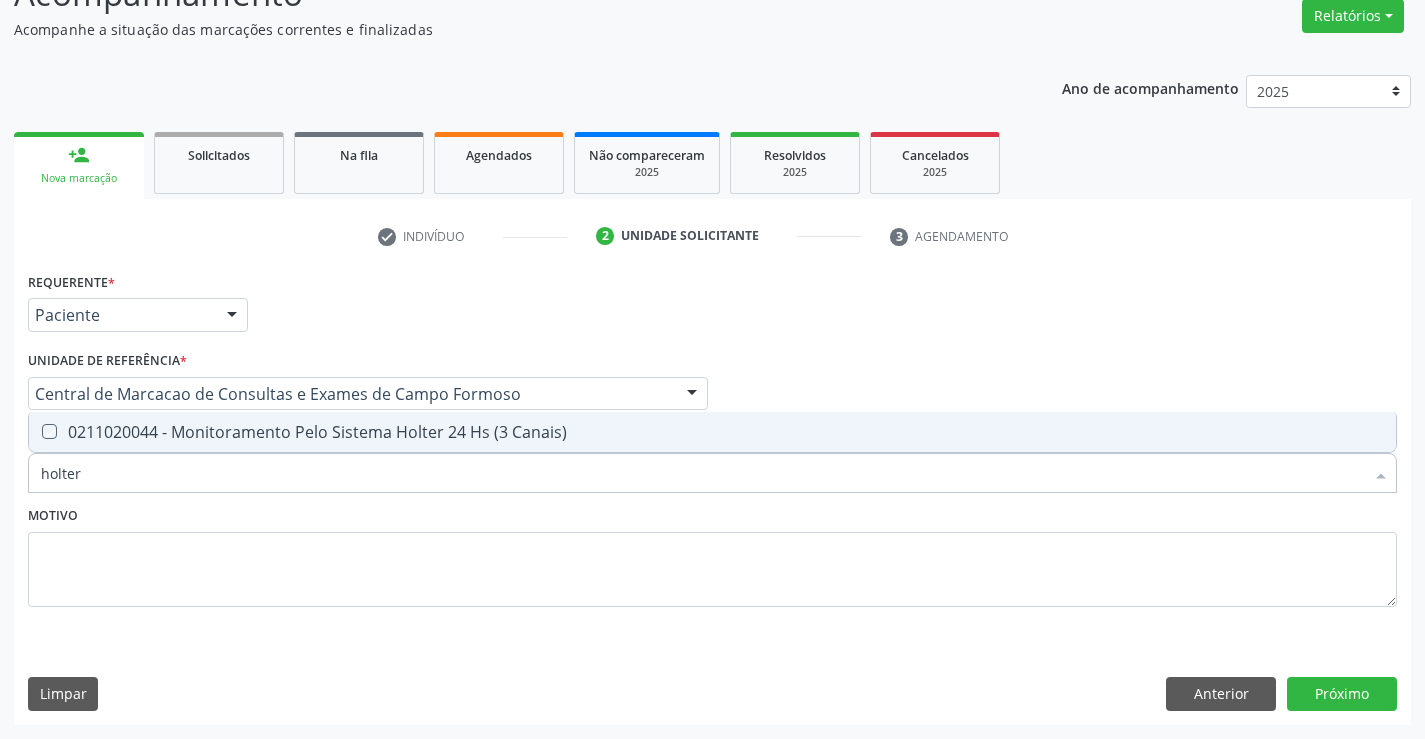 checkbox on "true" 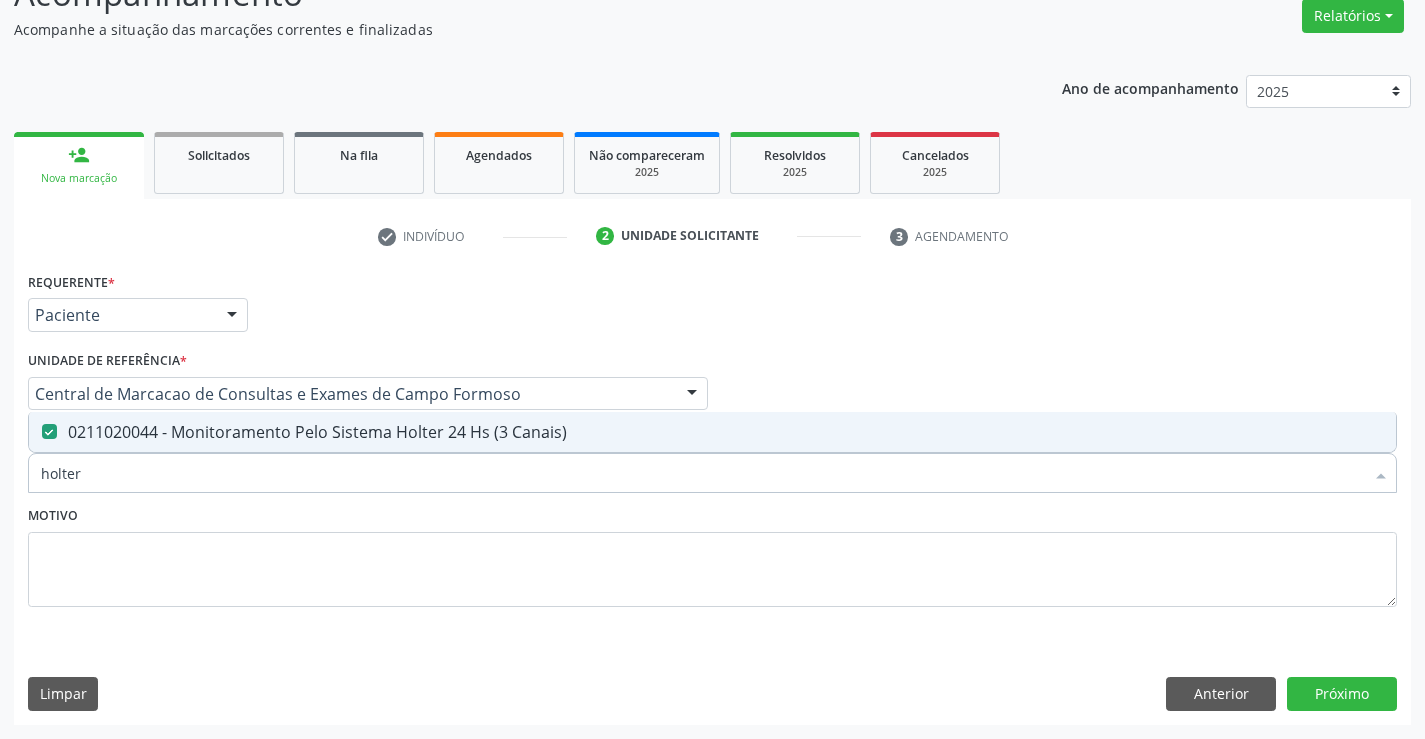 drag, startPoint x: 88, startPoint y: 472, endPoint x: 0, endPoint y: 479, distance: 88.27797 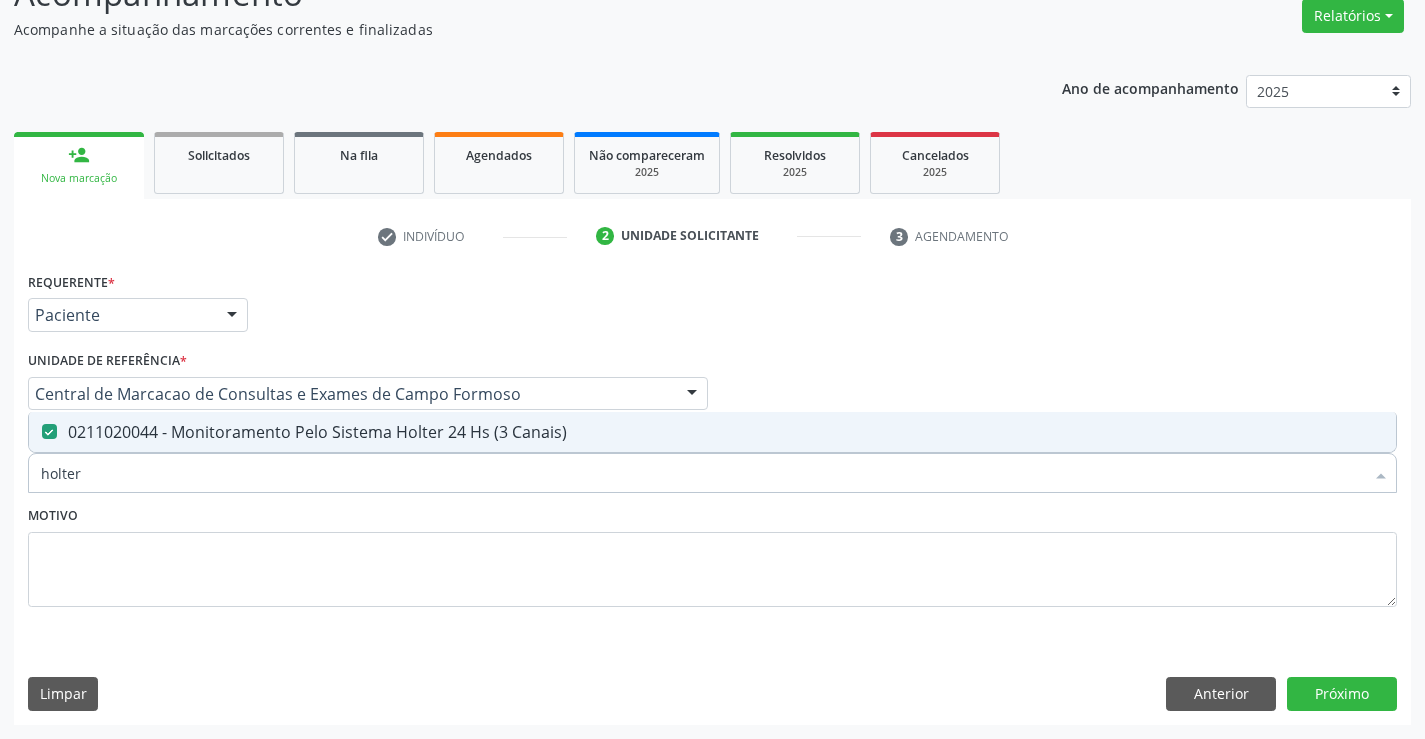 click on "Acompanhamento
Acompanhe a situação das marcações correntes e finalizadas
Relatórios
Acompanhamento
Consolidado
Procedimentos realizados
Ano de acompanhamento
2025 2024 2023
person_add
Nova marcação
Solicitados   Na fila   Agendados   Não compareceram
2025
Resolvidos
2025
Cancelados
2025
check
Indivíduo
2
Unidade solicitante
3
Agendamento
CNS
*
709 8050 2352 1894       done
Nome
*
Manoel Carlos da Silva
Manoel Carlos da Silva
CNS:
709 8050 2352 1894
CPF:    --   Nascimento:
17/08/1952
Nenhum resultado encontrado para: "   "
Digite o nome
Sexo
*
Masculino         Masculino   Feminino       "" at bounding box center (712, 341) 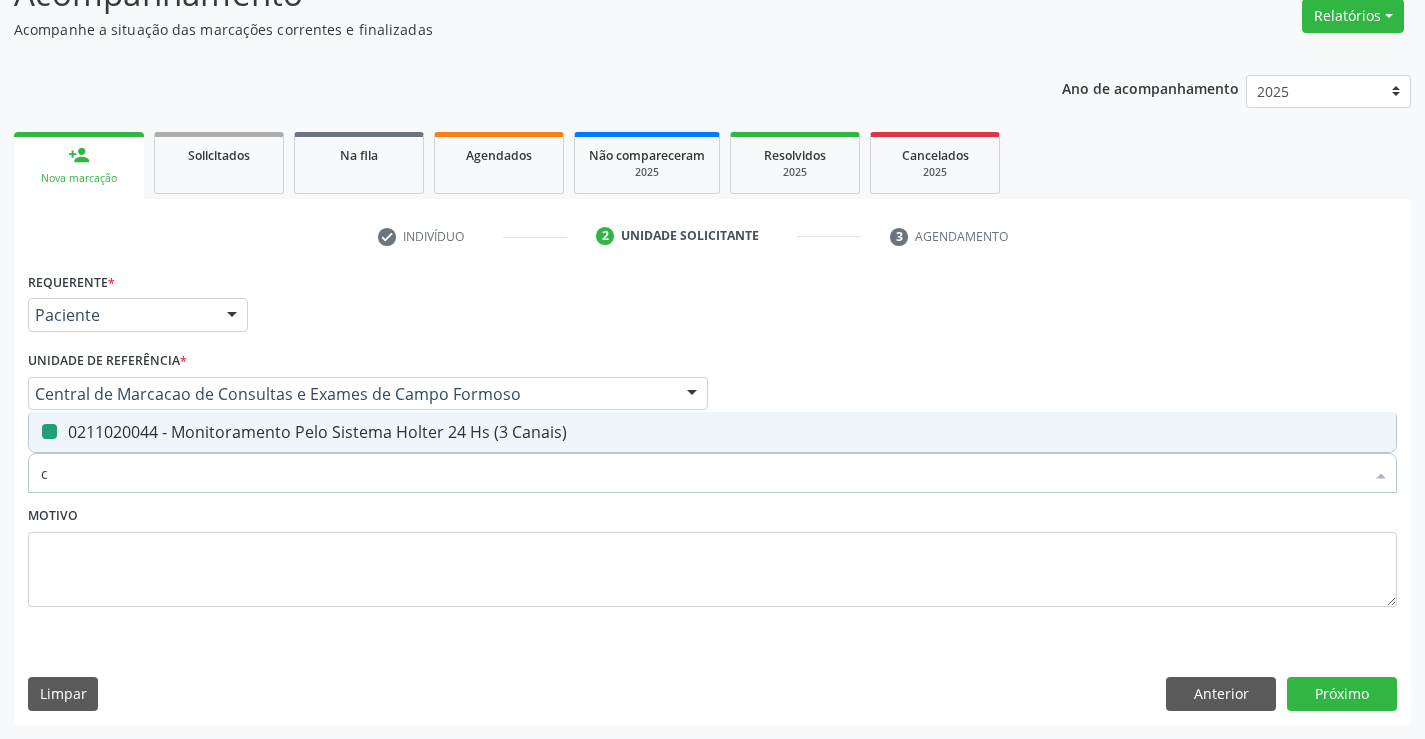 type on "ca" 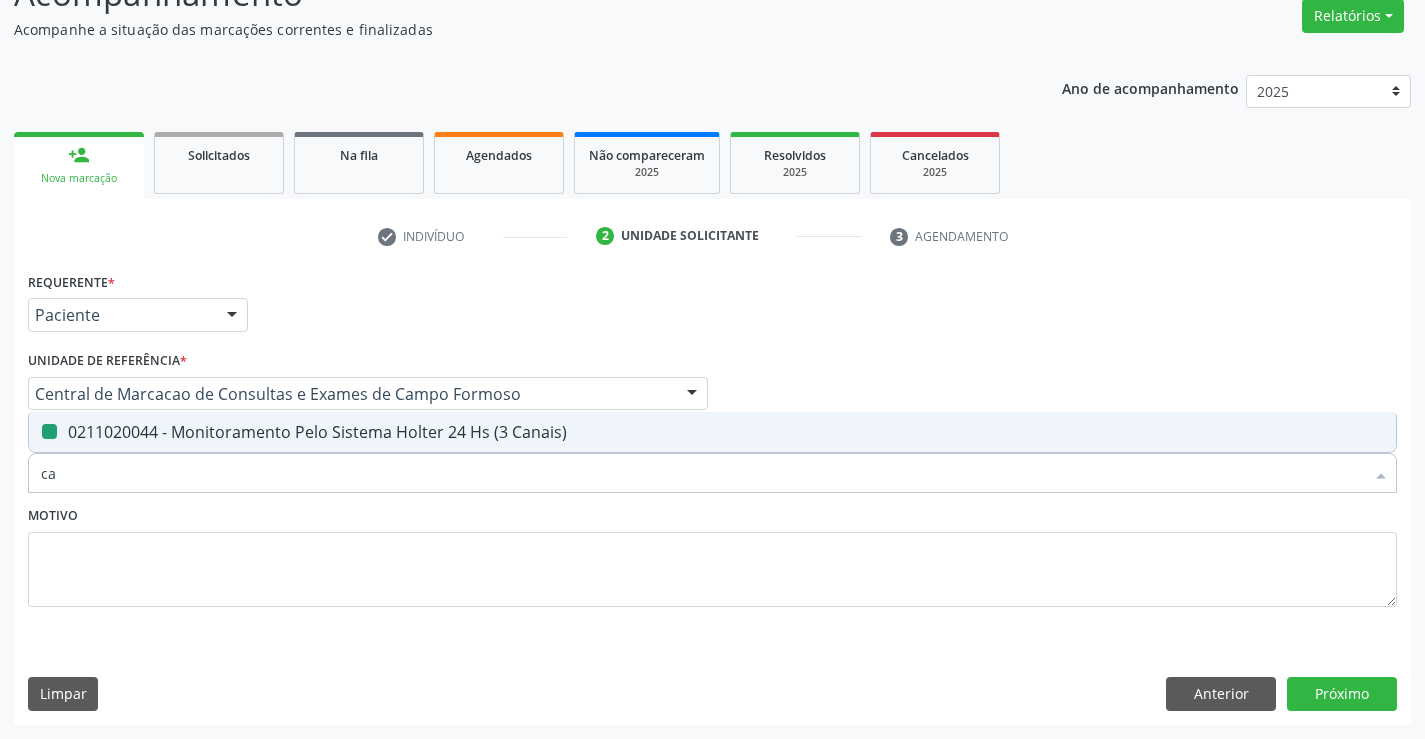 checkbox on "false" 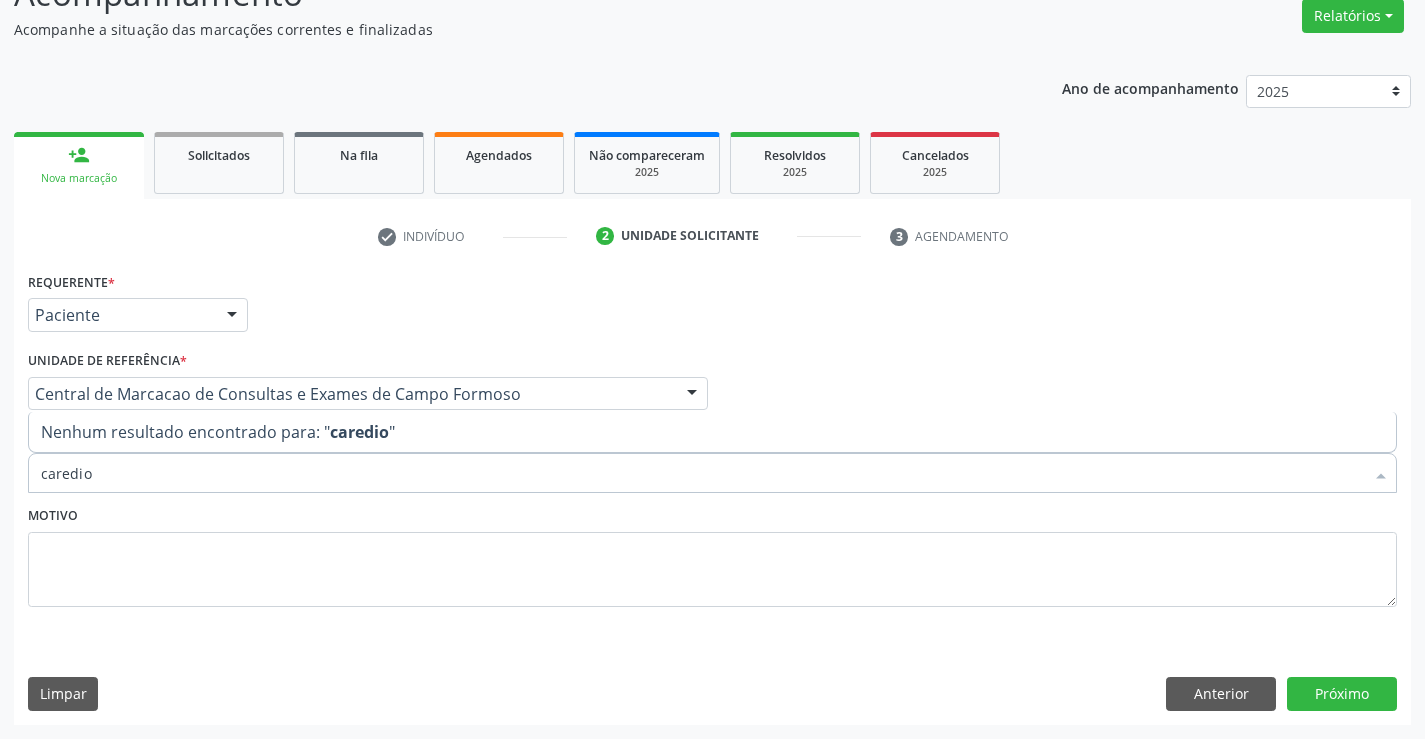 drag, startPoint x: 66, startPoint y: 473, endPoint x: 91, endPoint y: 490, distance: 30.232433 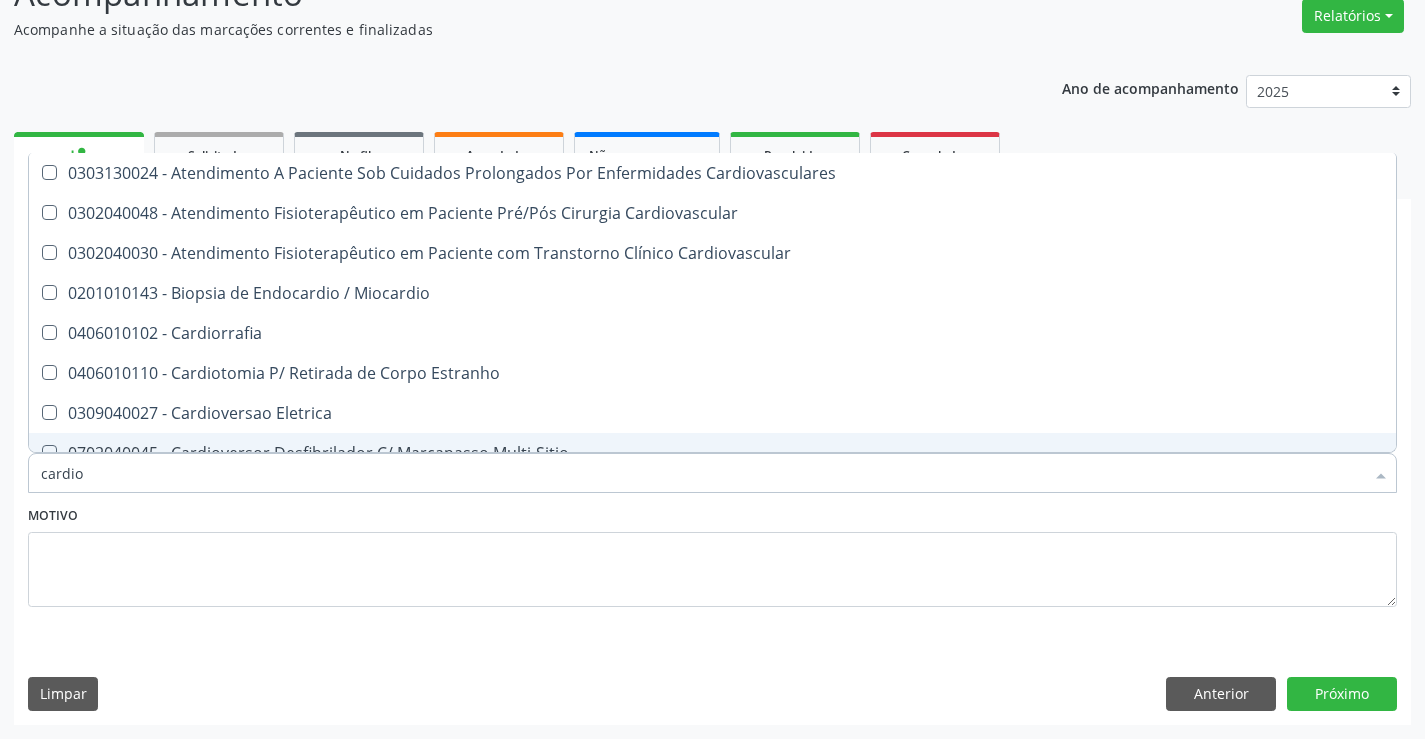 click on "cardio" at bounding box center (702, 473) 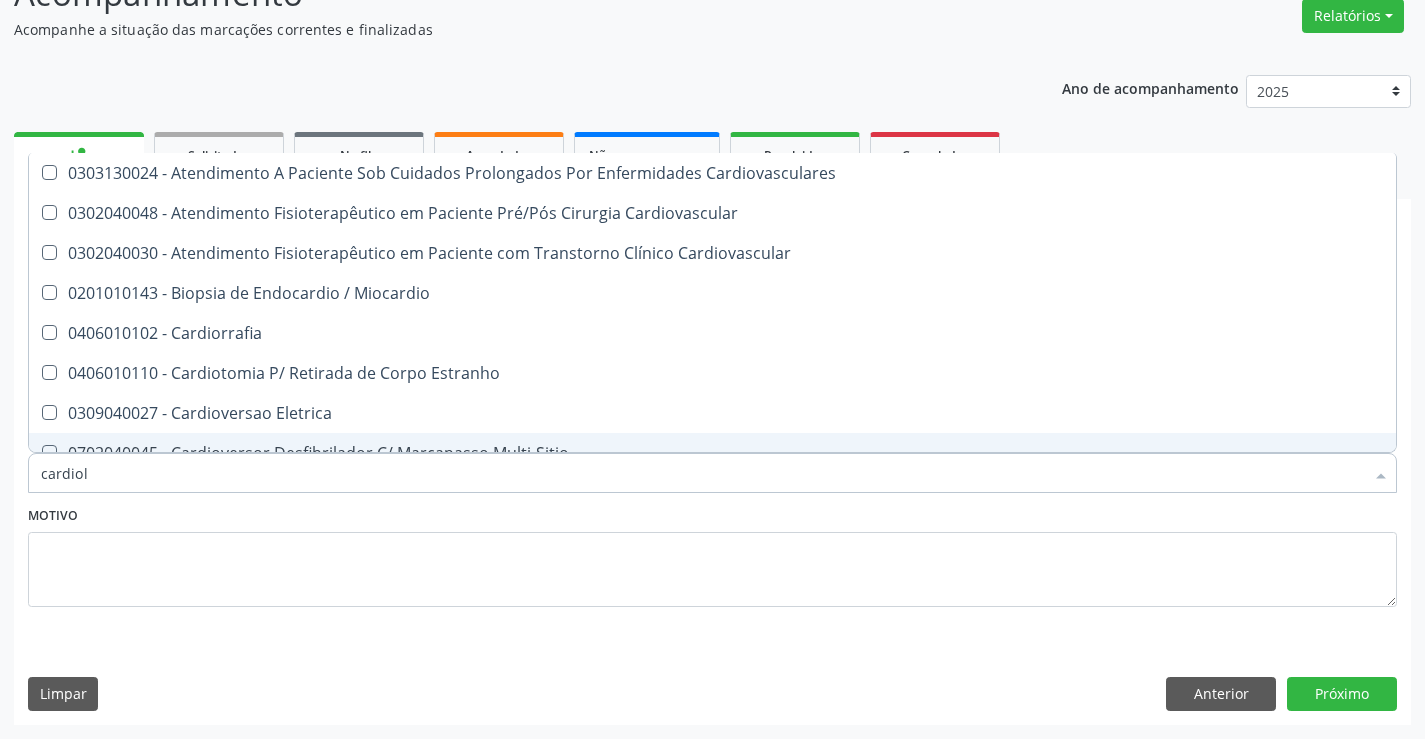 type on "cardiolo" 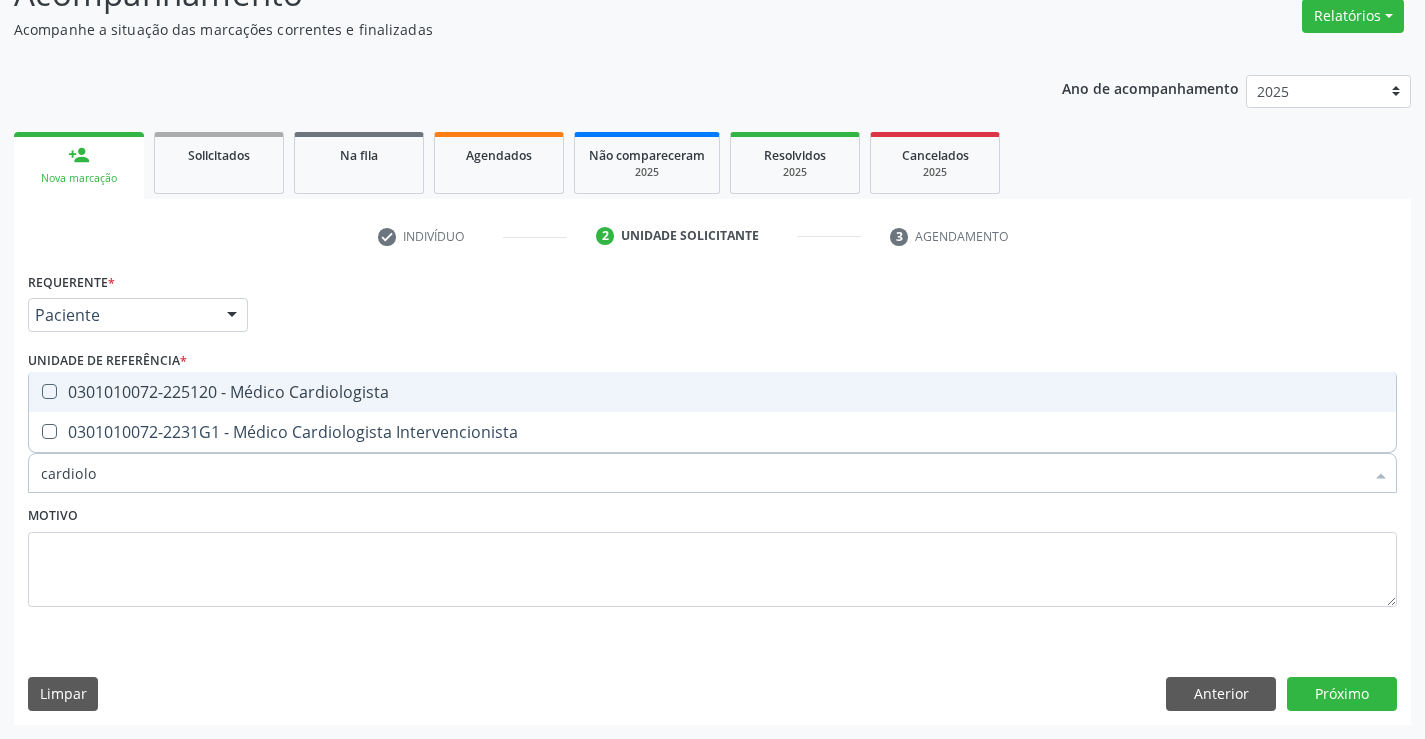 click on "0301010072-225120 - Médico Cardiologista" at bounding box center (712, 392) 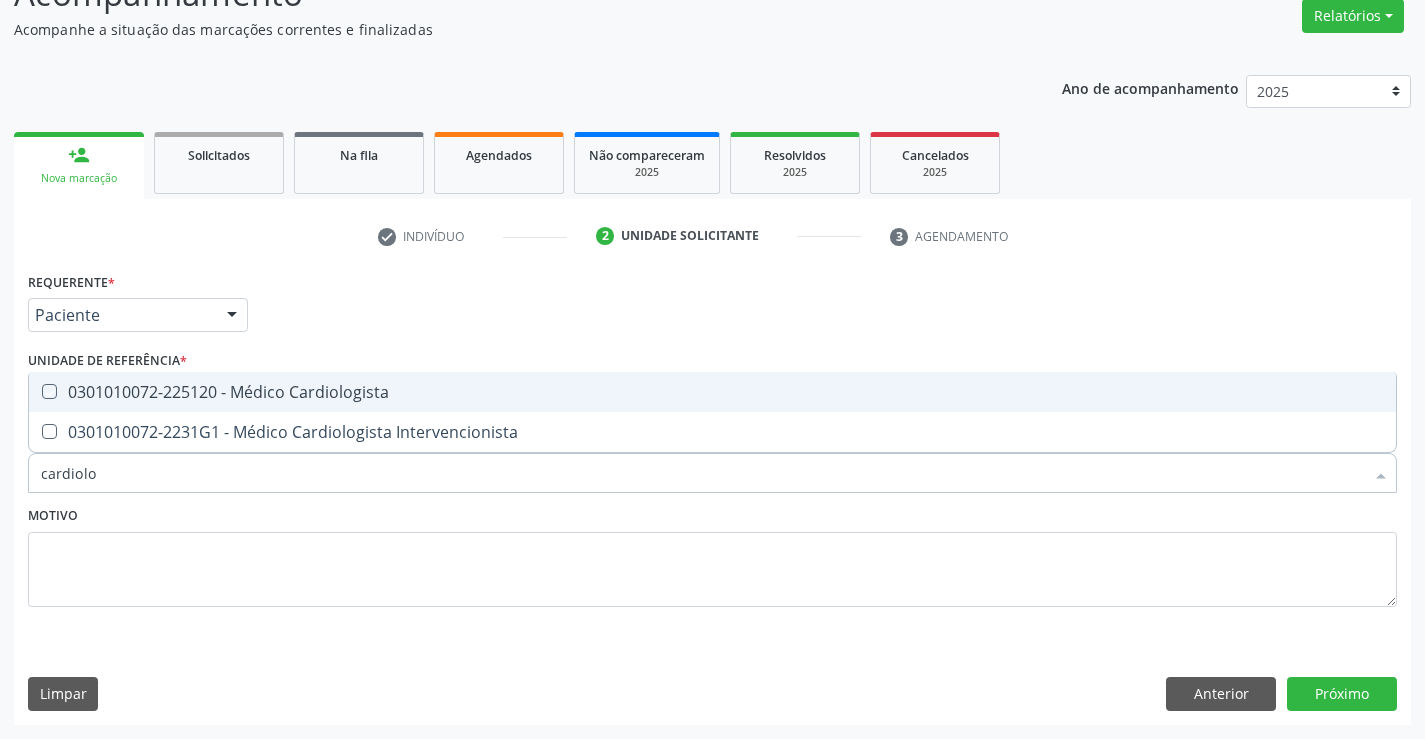 checkbox on "true" 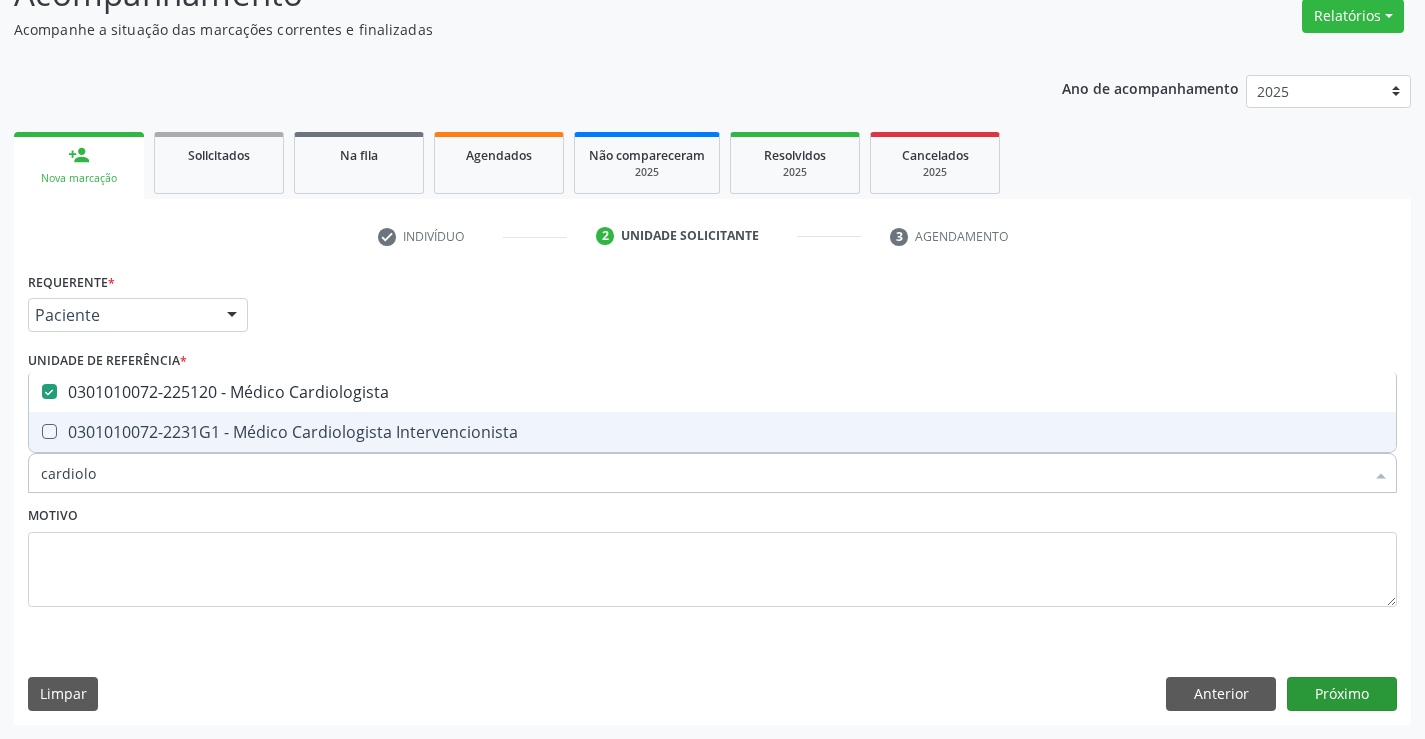 drag, startPoint x: 1401, startPoint y: 703, endPoint x: 1335, endPoint y: 688, distance: 67.68308 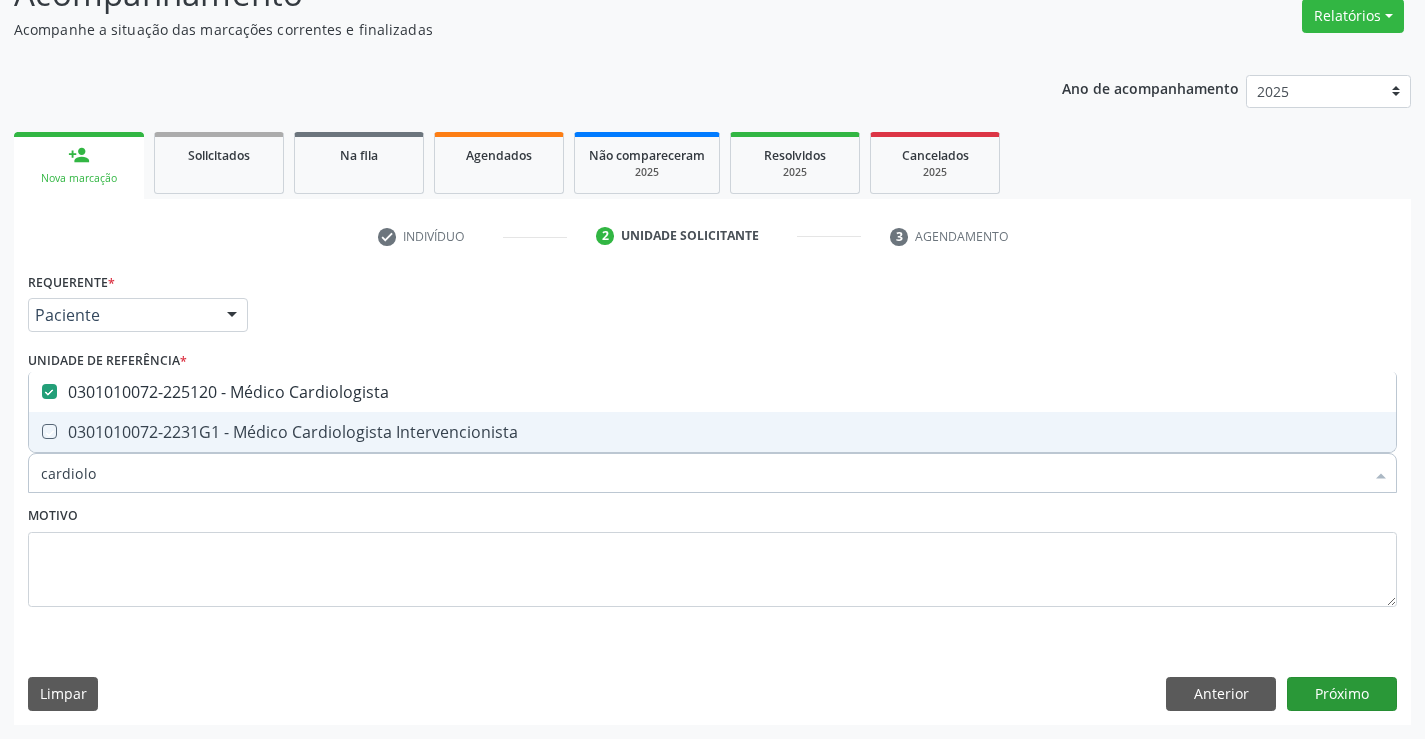 click on "Requerente
*
Paciente         Médico(a)   Enfermeiro(a)   Paciente
Nenhum resultado encontrado para: "   "
Não há nenhuma opção para ser exibida.
UF
BA         BA
Nenhum resultado encontrado para: "   "
Não há nenhuma opção para ser exibida.
Município
Campo Formoso         Campo Formoso
Nenhum resultado encontrado para: "   "
Não há nenhuma opção para ser exibida.
Médico Solicitante
Por favor, selecione a Unidade de Atendimento primeiro
Nenhum resultado encontrado para: "   "
Não há nenhuma opção para ser exibida.
Unidade de referência
*
Central de Marcacao de Consultas e Exames de Campo Formoso         Unidade Basica de Saude da Familia Dr Paulo Sudre   Centro de Enfrentamento Para Covid 19 de Campo Formoso" at bounding box center (712, 495) 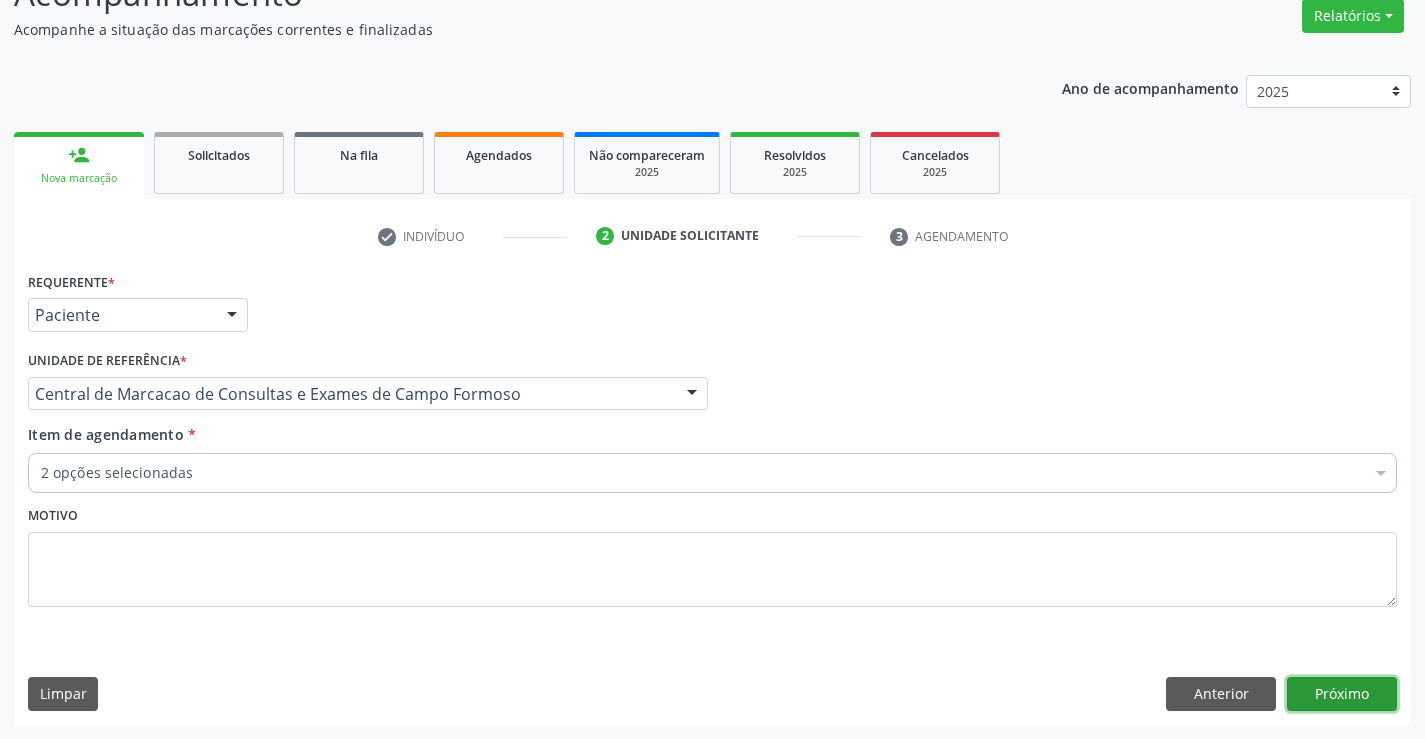 click on "Próximo" at bounding box center (1342, 694) 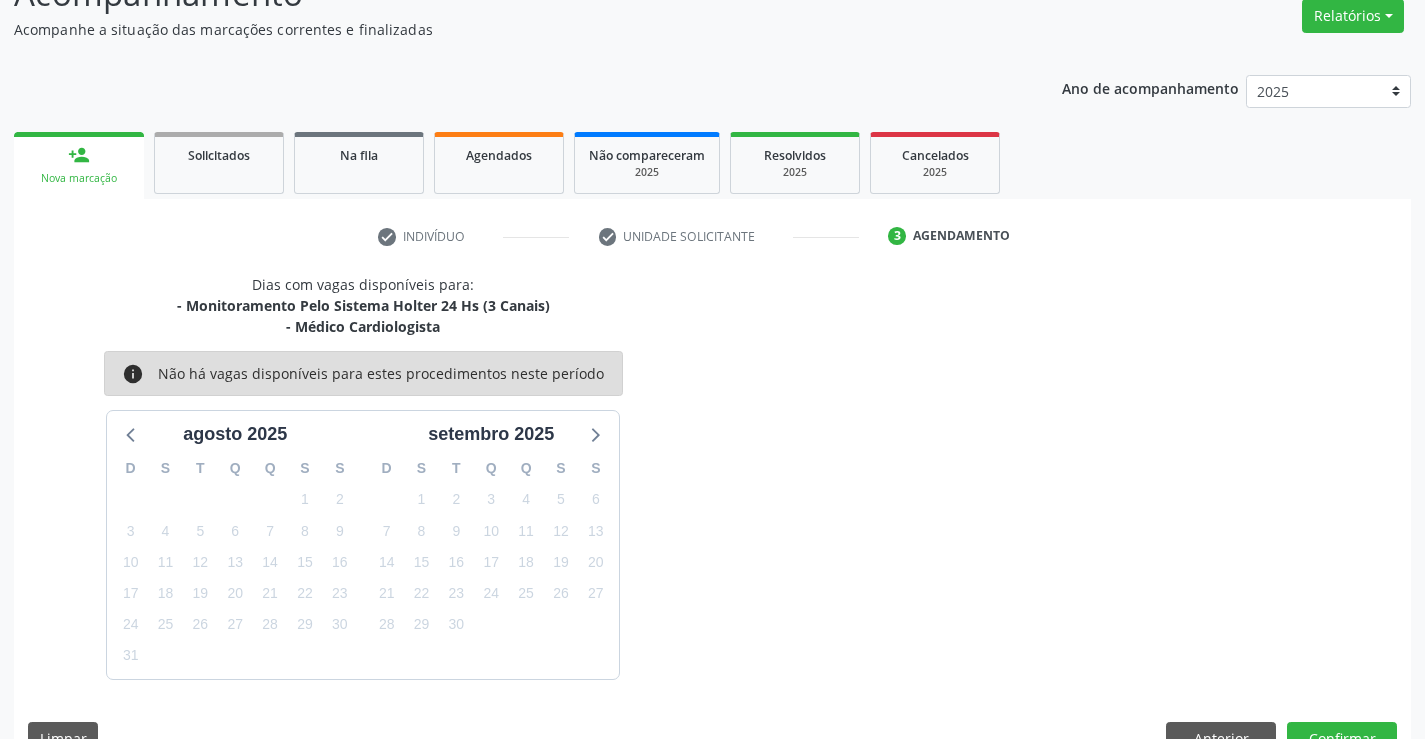 scroll, scrollTop: 211, scrollLeft: 0, axis: vertical 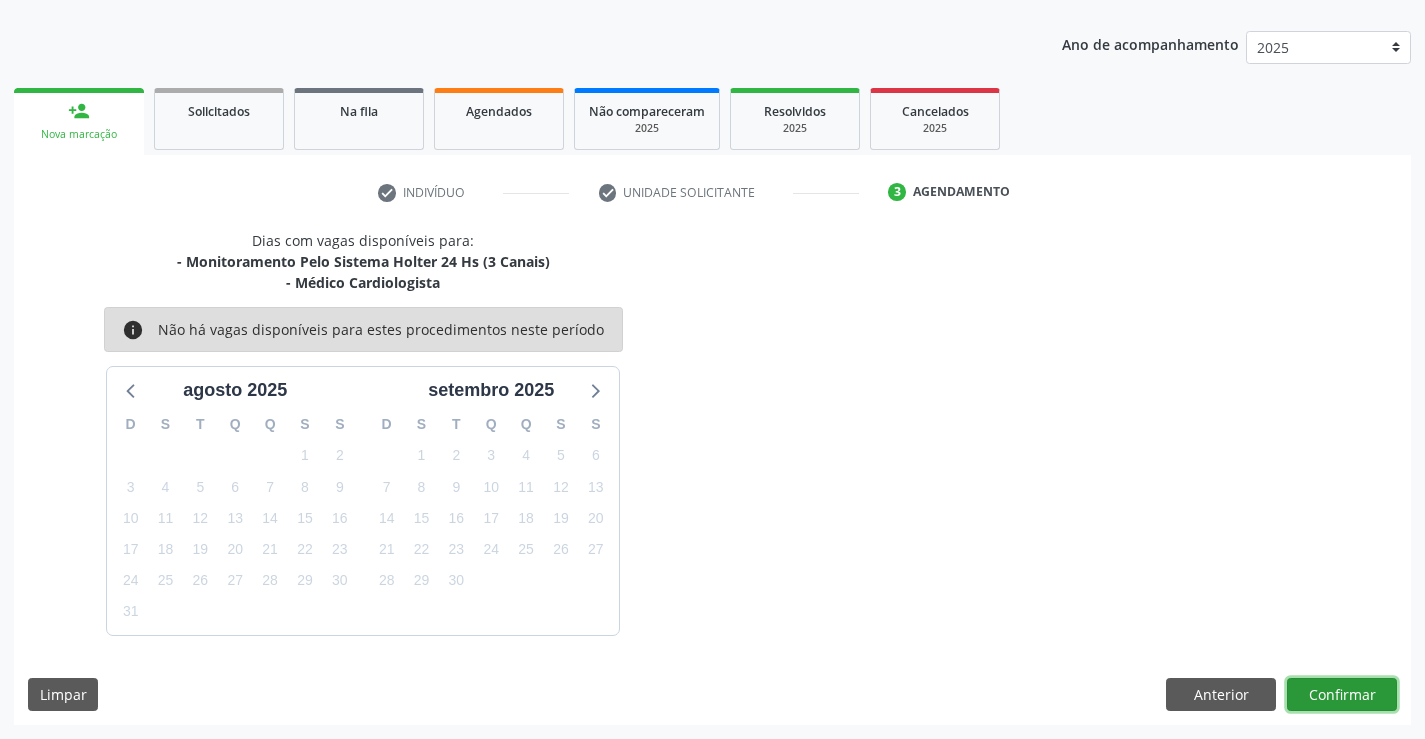 click on "Confirmar" at bounding box center [1342, 695] 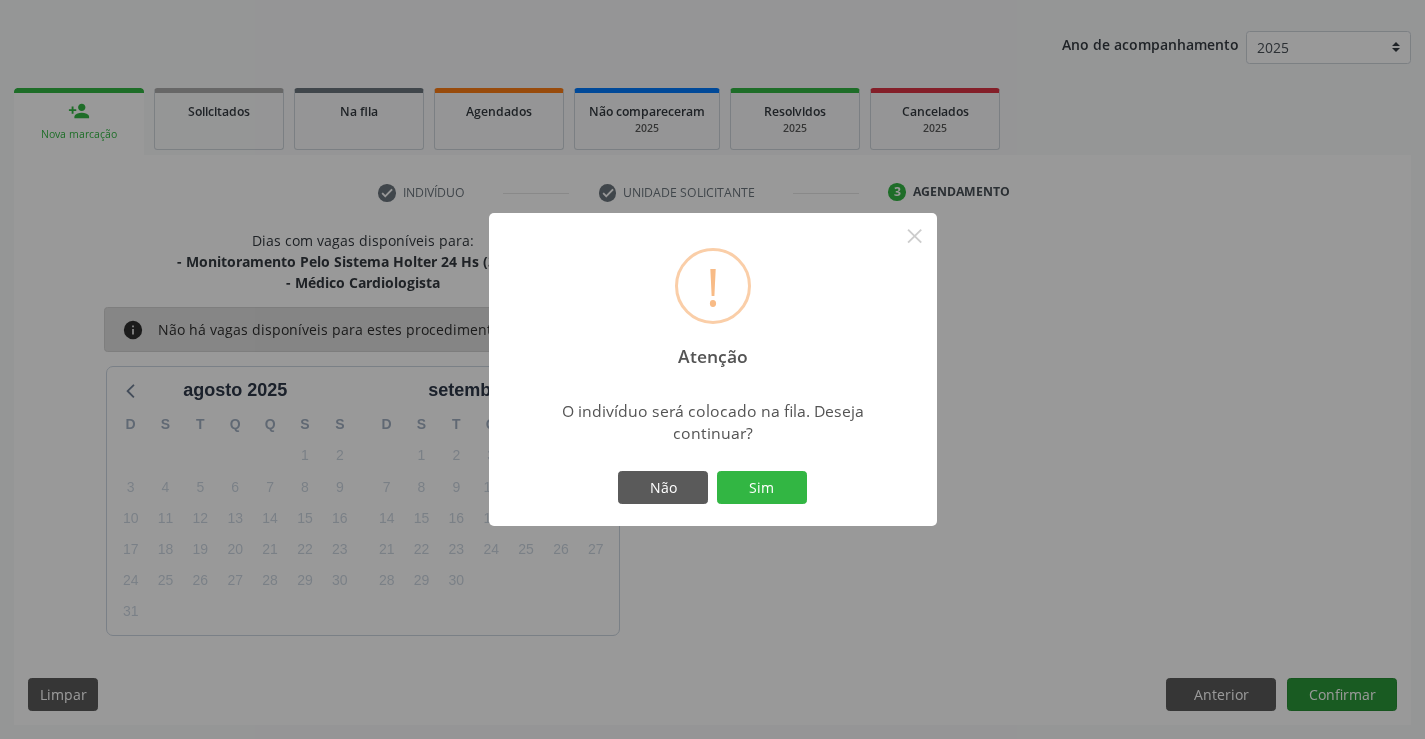 type 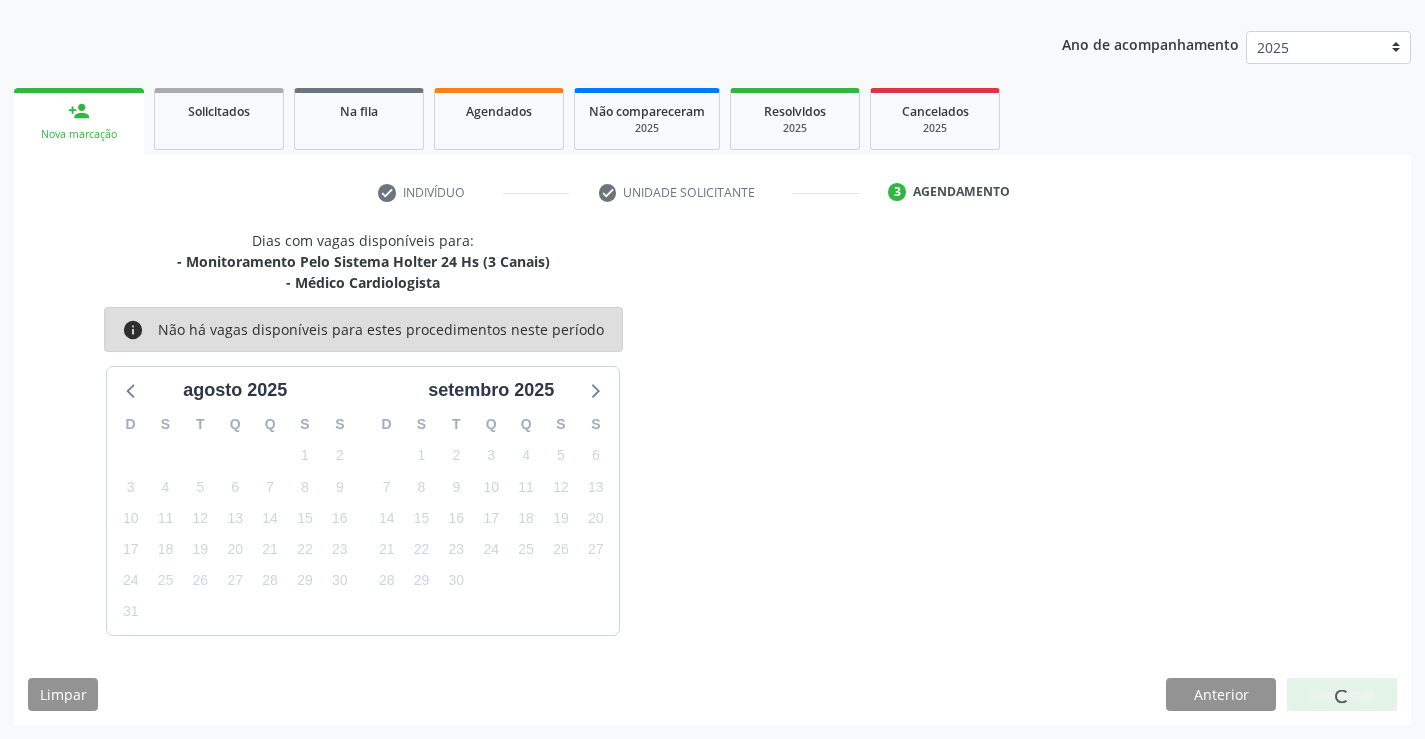 scroll, scrollTop: 0, scrollLeft: 0, axis: both 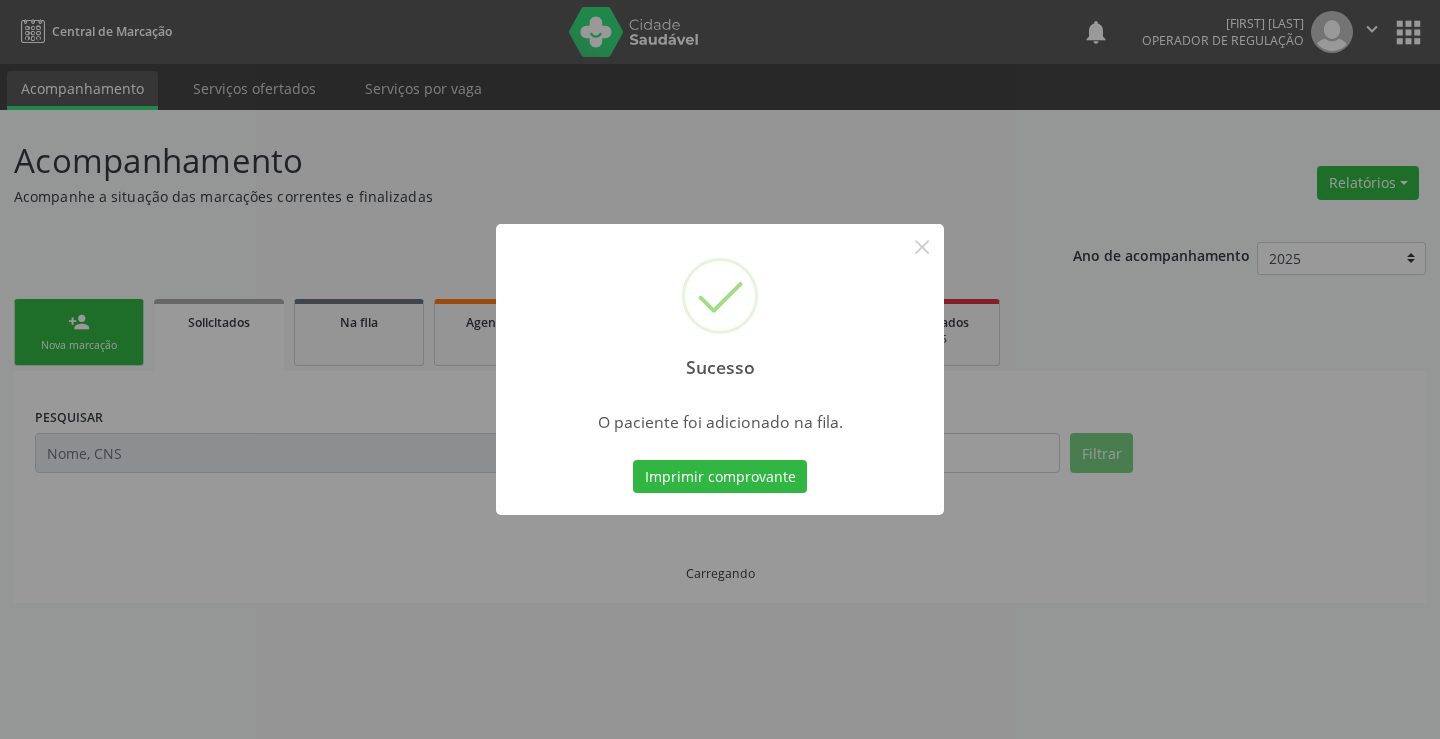 type 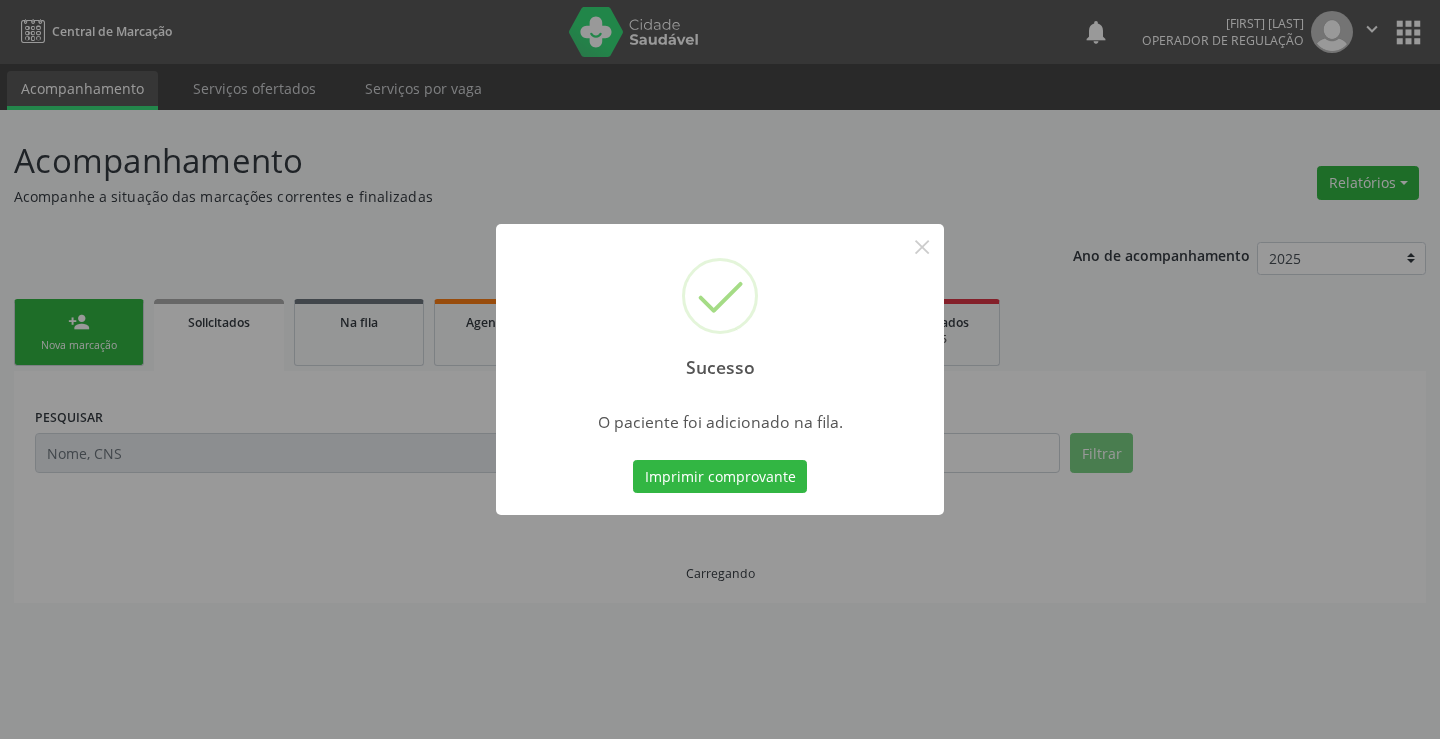 click on "Imprimir comprovante" at bounding box center [720, 477] 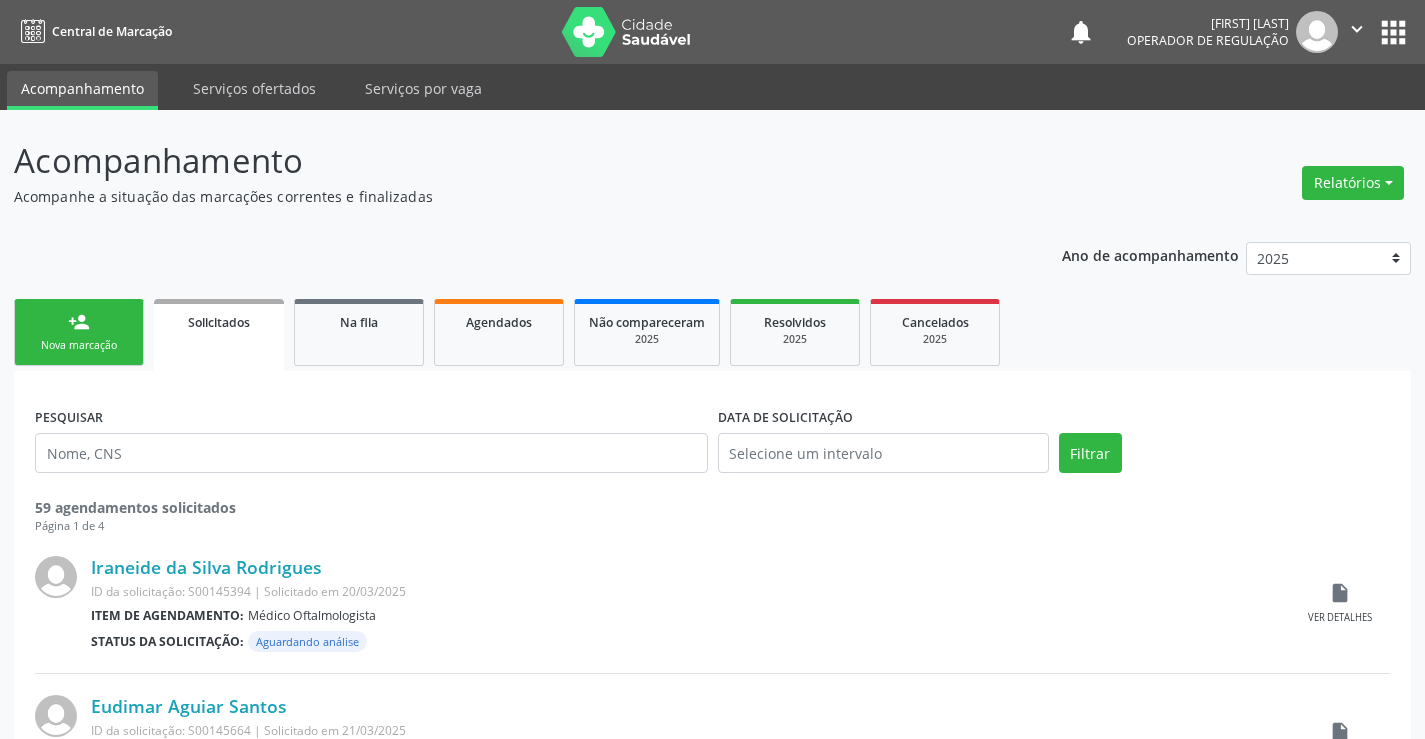 click on "person_add
Nova marcação" at bounding box center (79, 332) 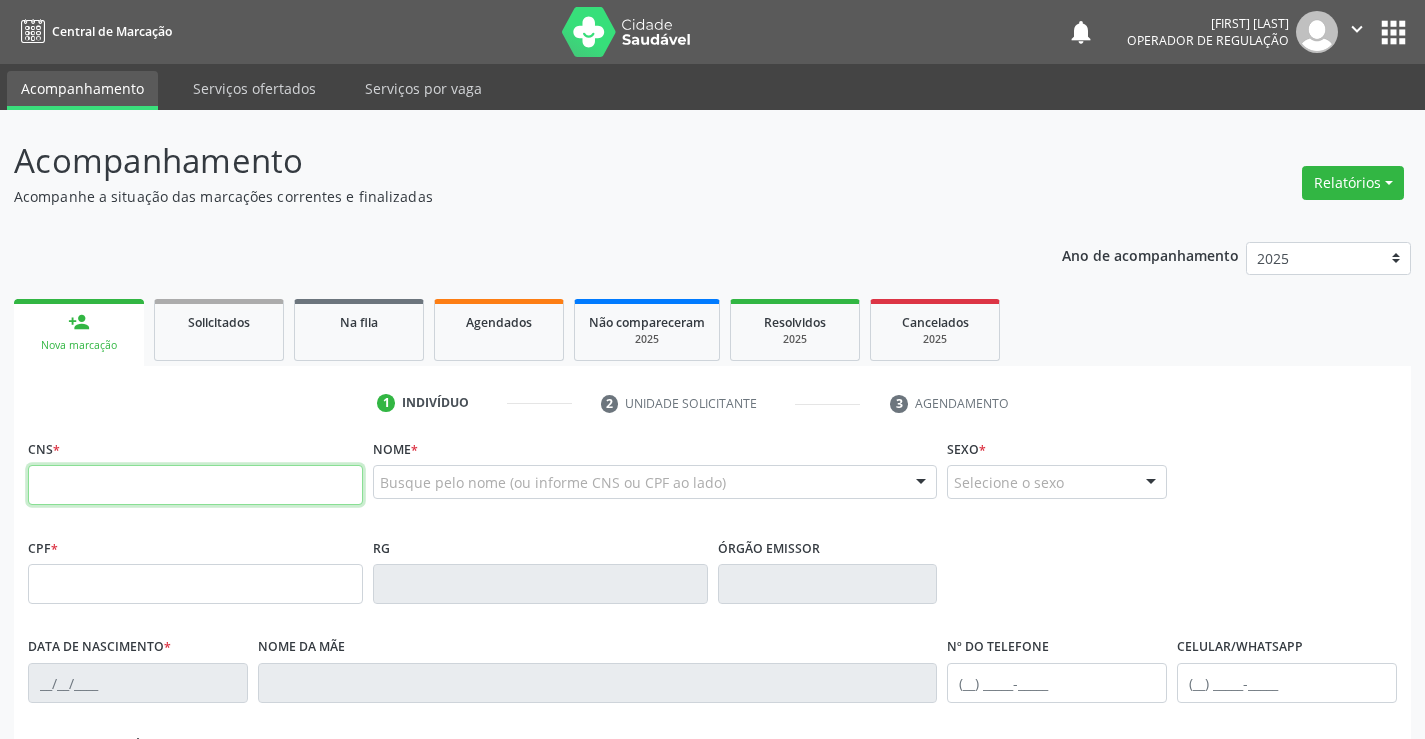 click at bounding box center [195, 485] 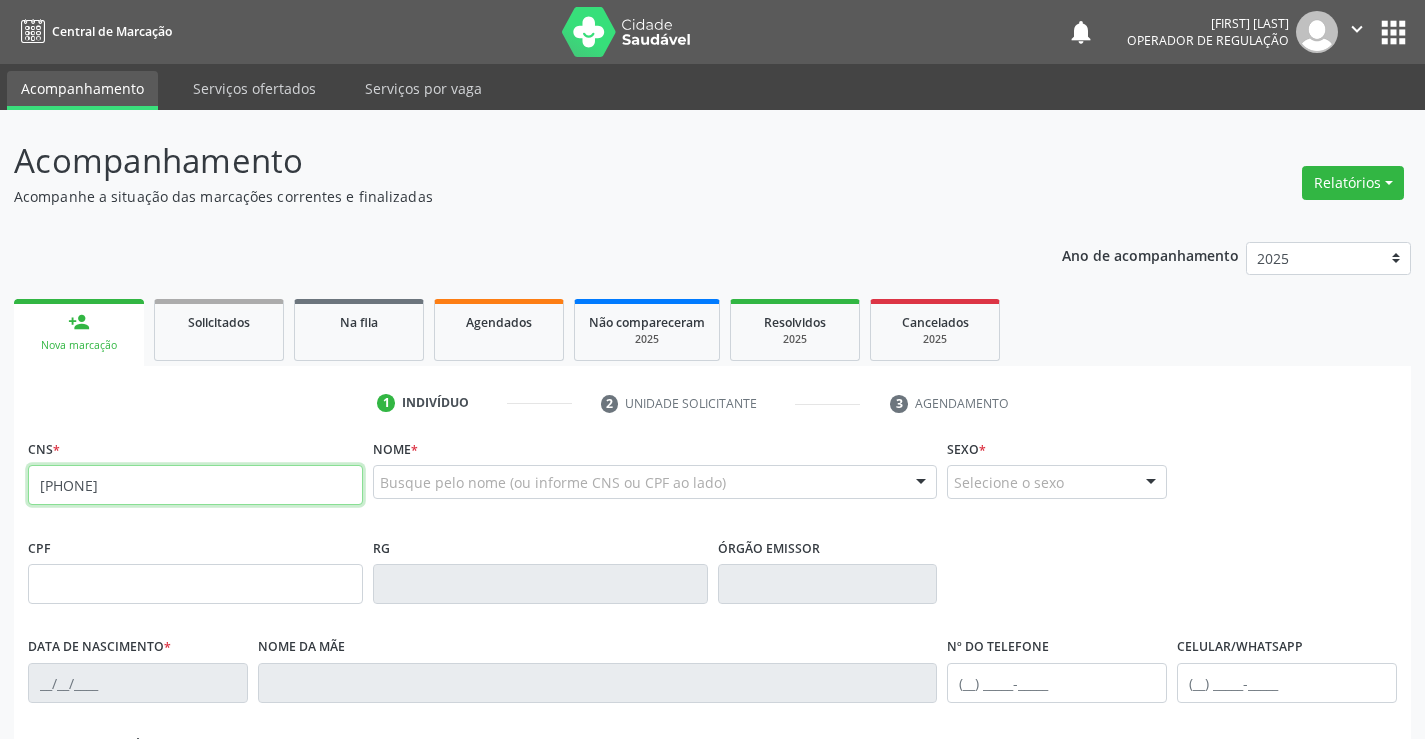 type on "700 0084 8866 5509" 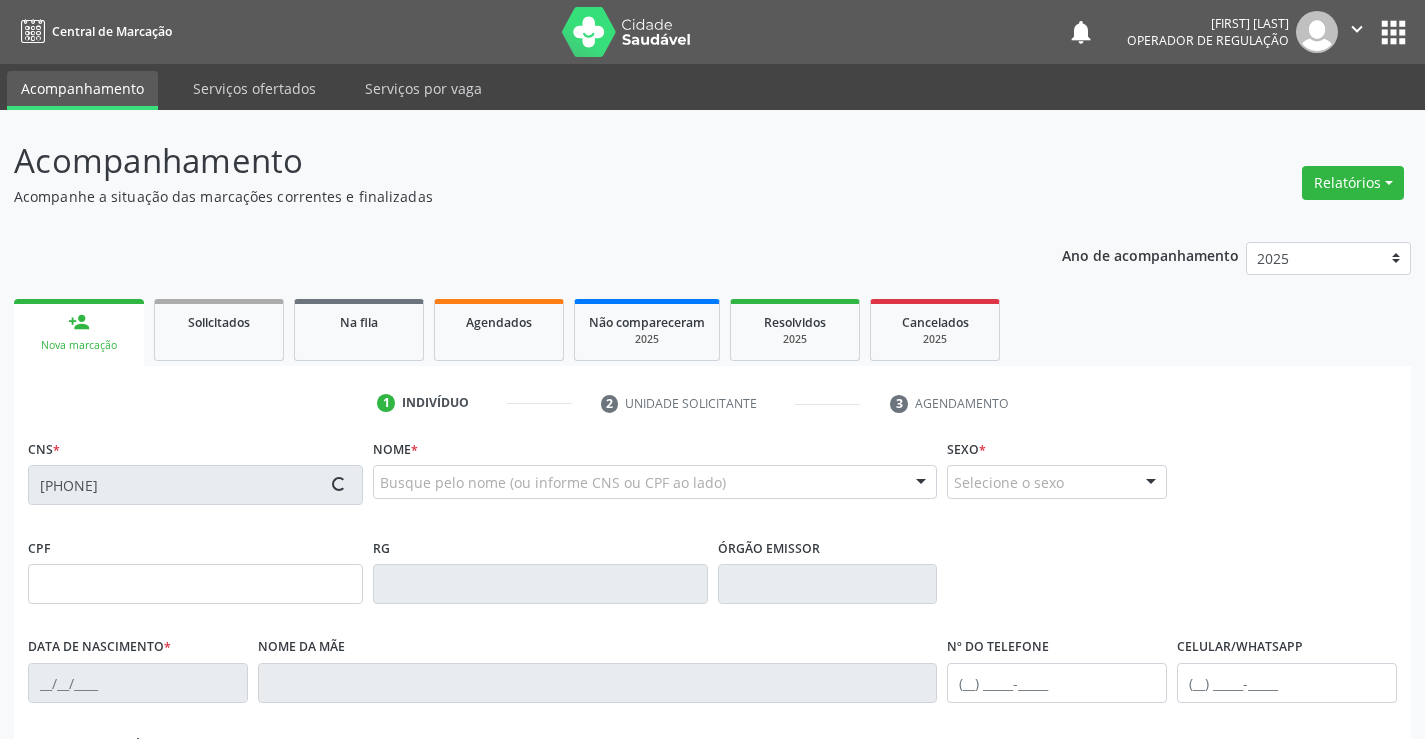 type on "008040713" 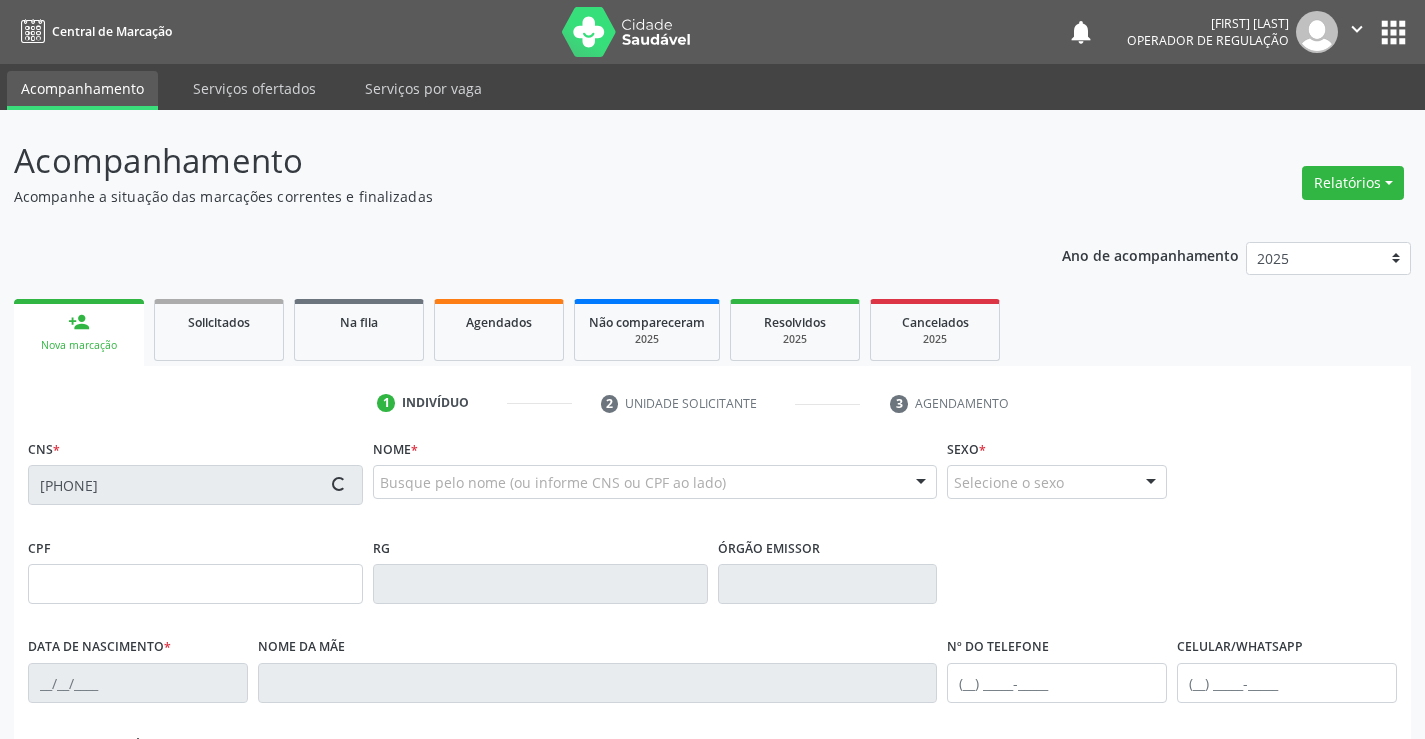 type on "10/08/2020" 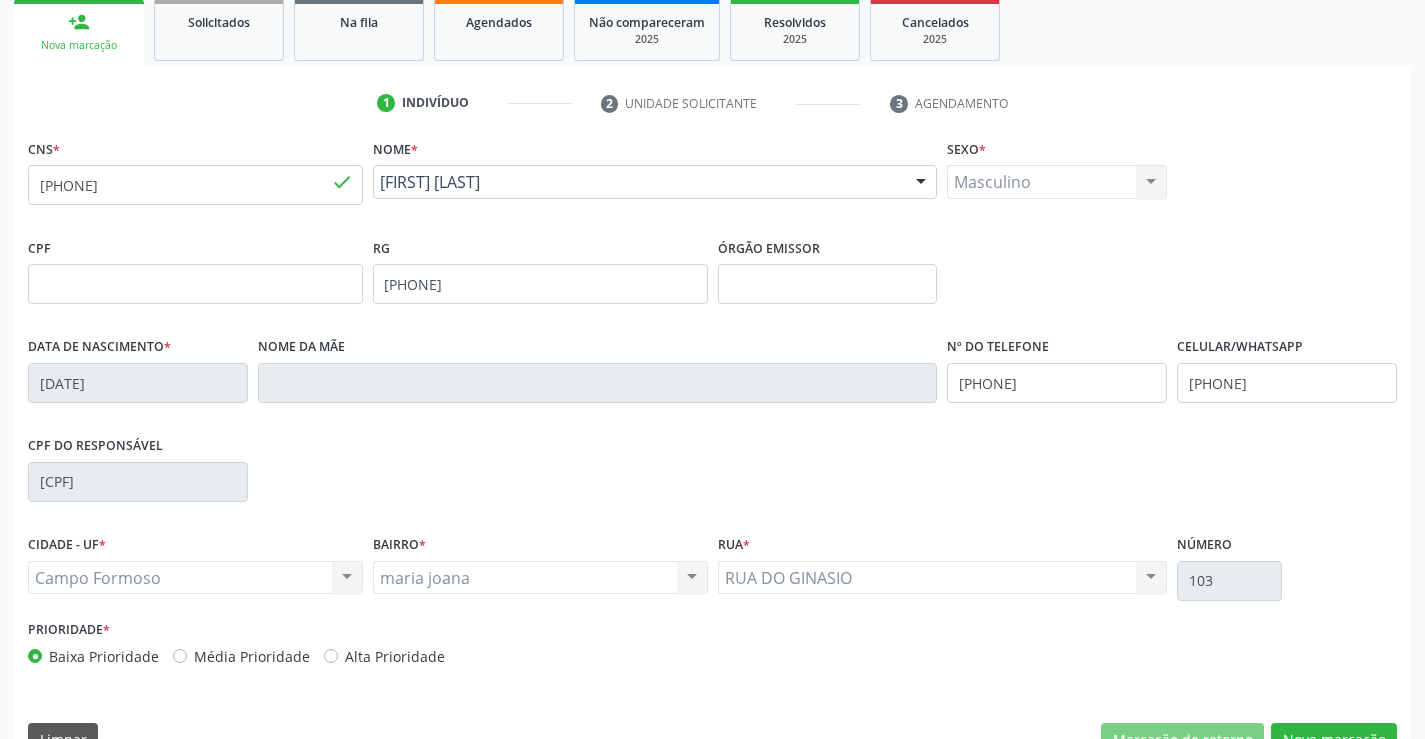 scroll, scrollTop: 345, scrollLeft: 0, axis: vertical 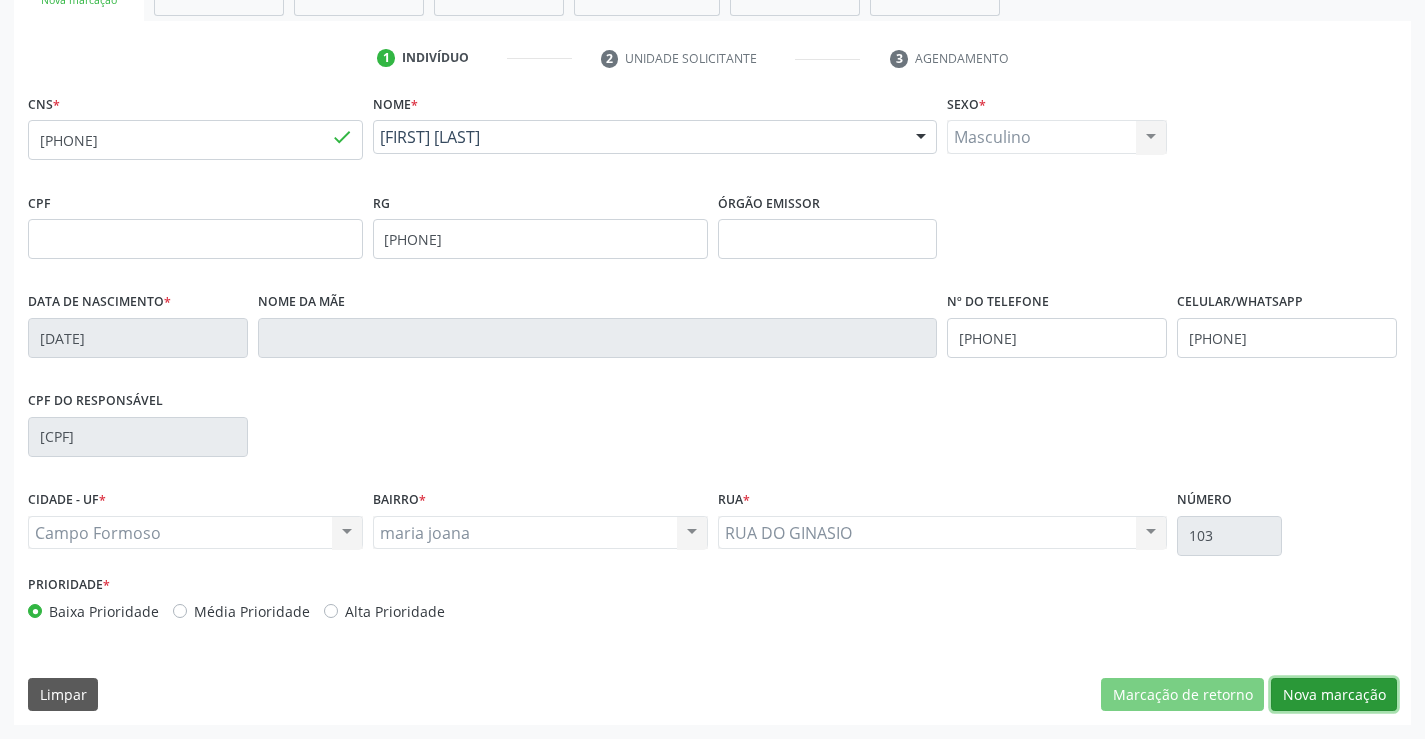 drag, startPoint x: 1313, startPoint y: 686, endPoint x: 937, endPoint y: 684, distance: 376.0053 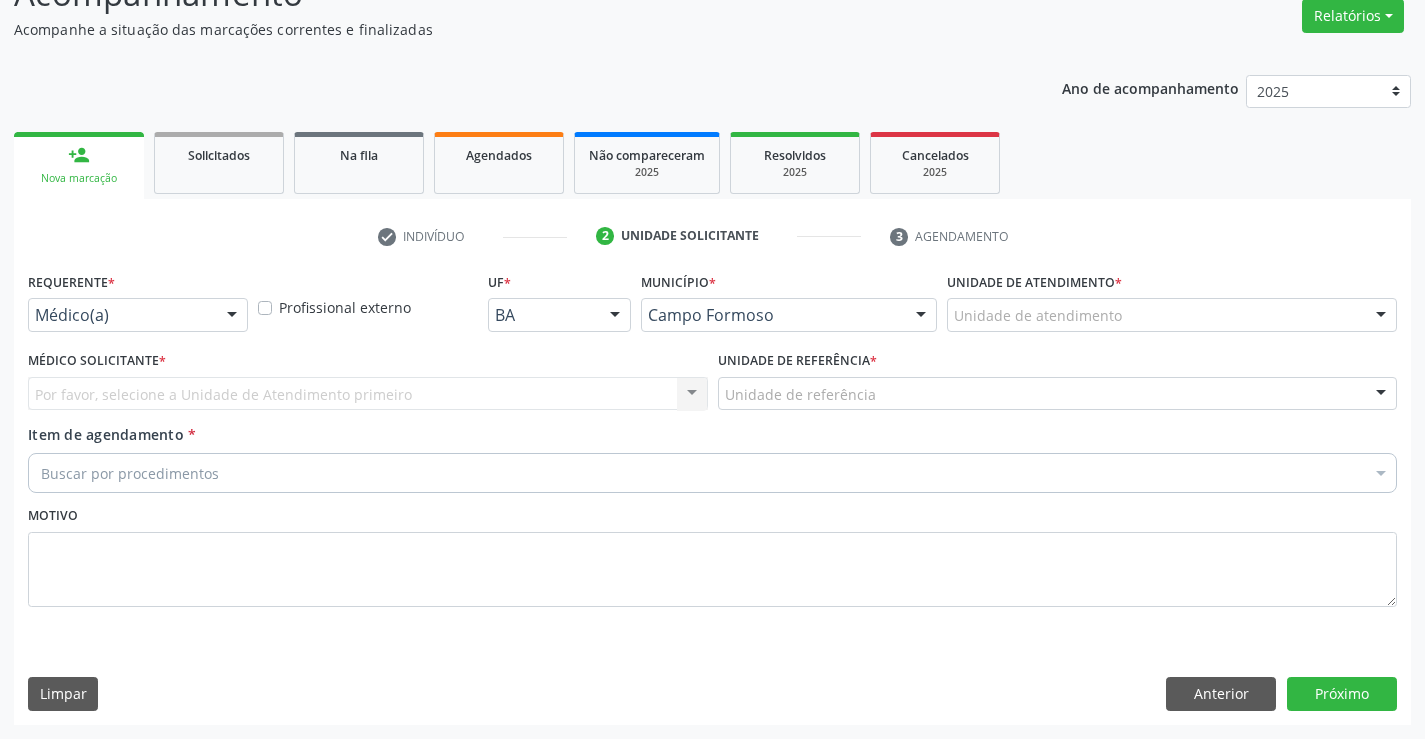 drag, startPoint x: 240, startPoint y: 318, endPoint x: 228, endPoint y: 322, distance: 12.649111 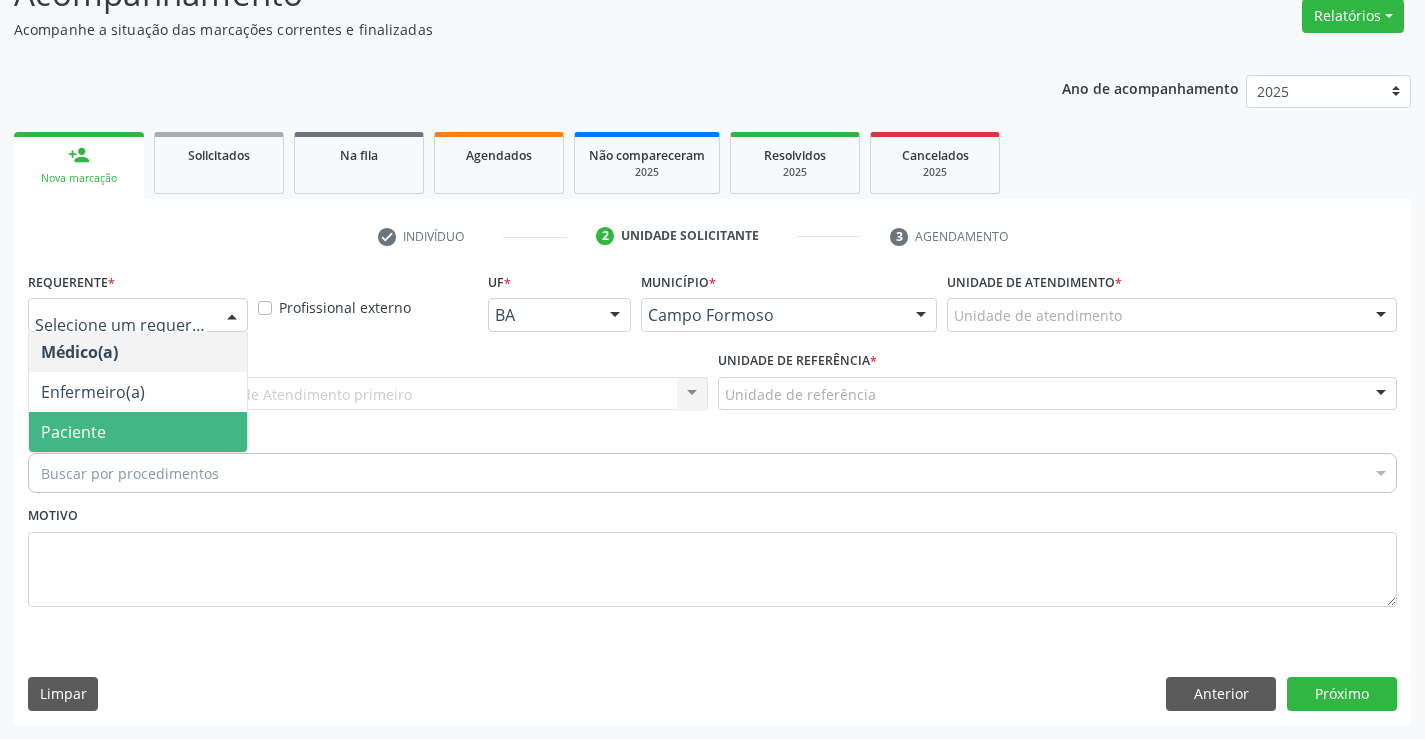 click on "Paciente" at bounding box center [138, 432] 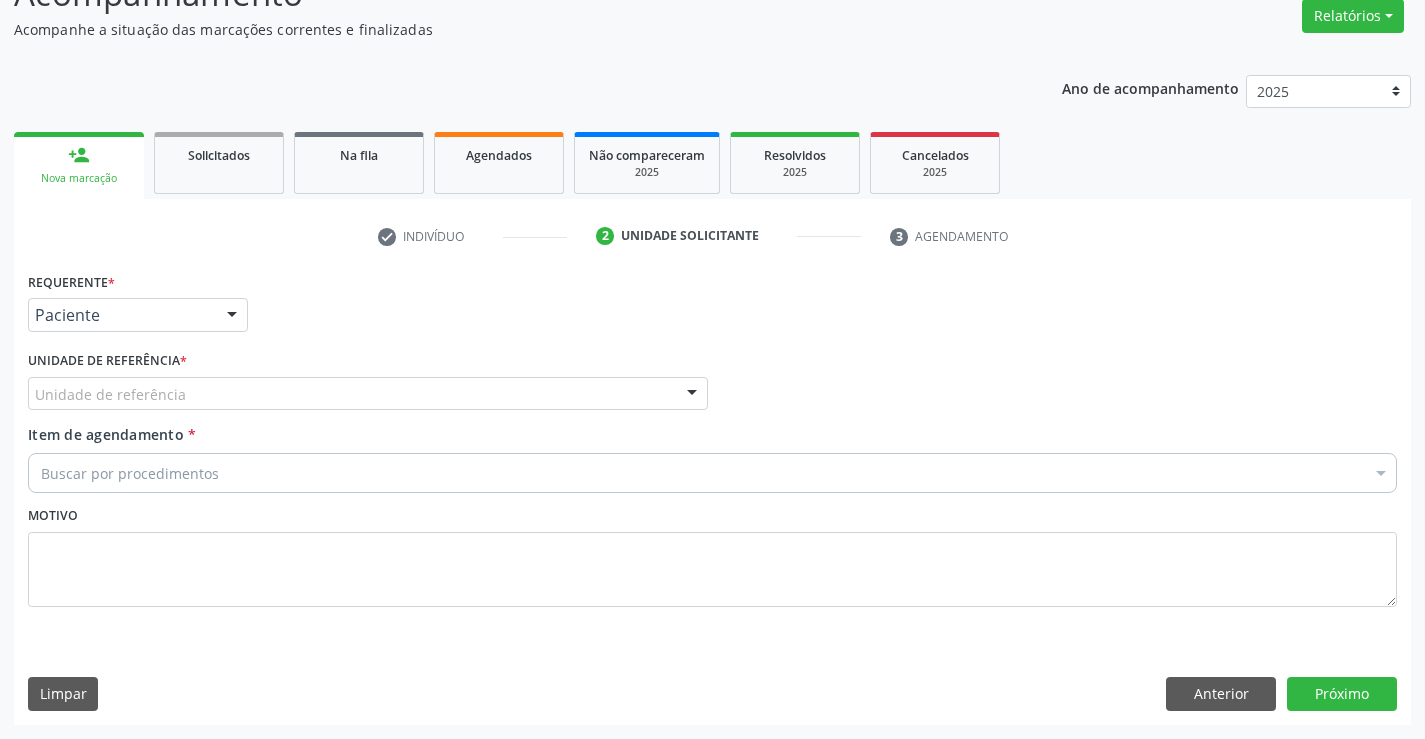click on "Unidade de referência" at bounding box center (368, 394) 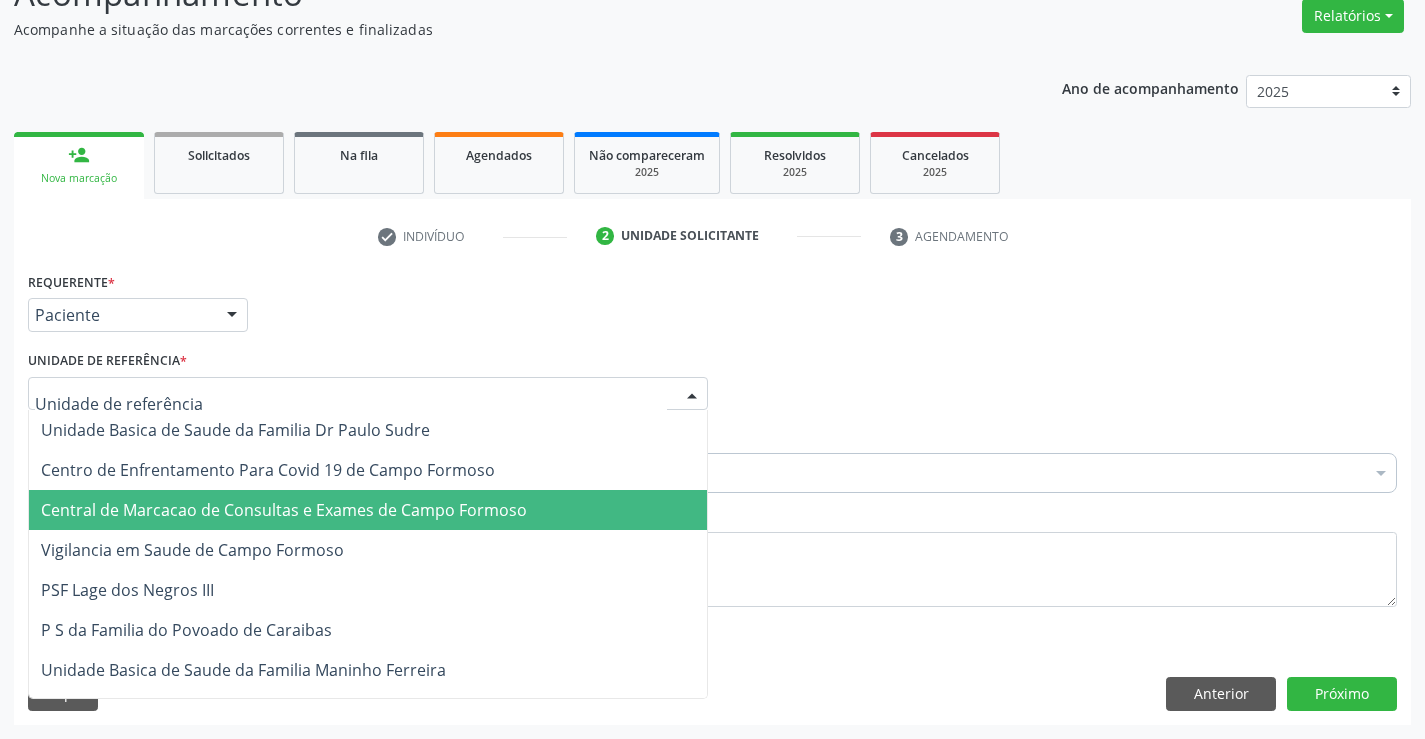 drag, startPoint x: 233, startPoint y: 515, endPoint x: 211, endPoint y: 485, distance: 37.202152 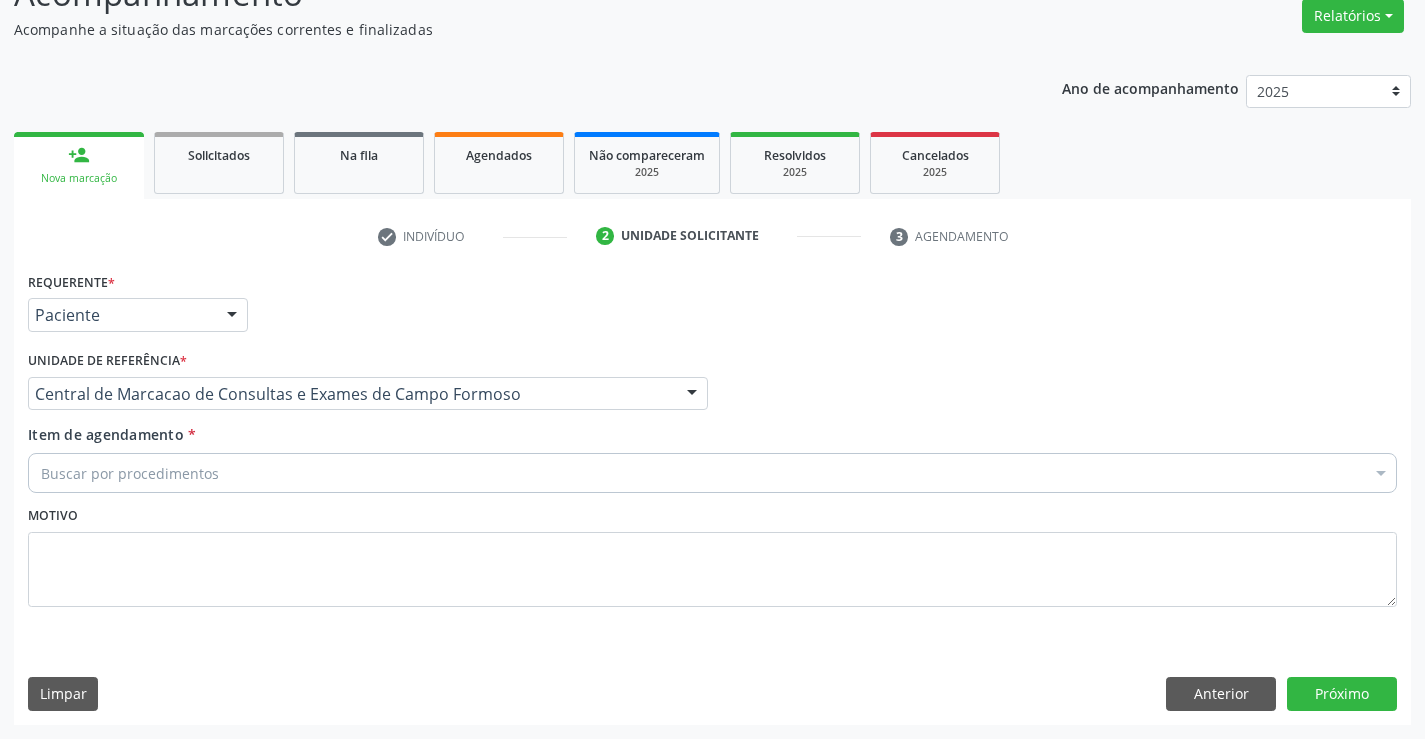 click on "Buscar por procedimentos" at bounding box center (712, 473) 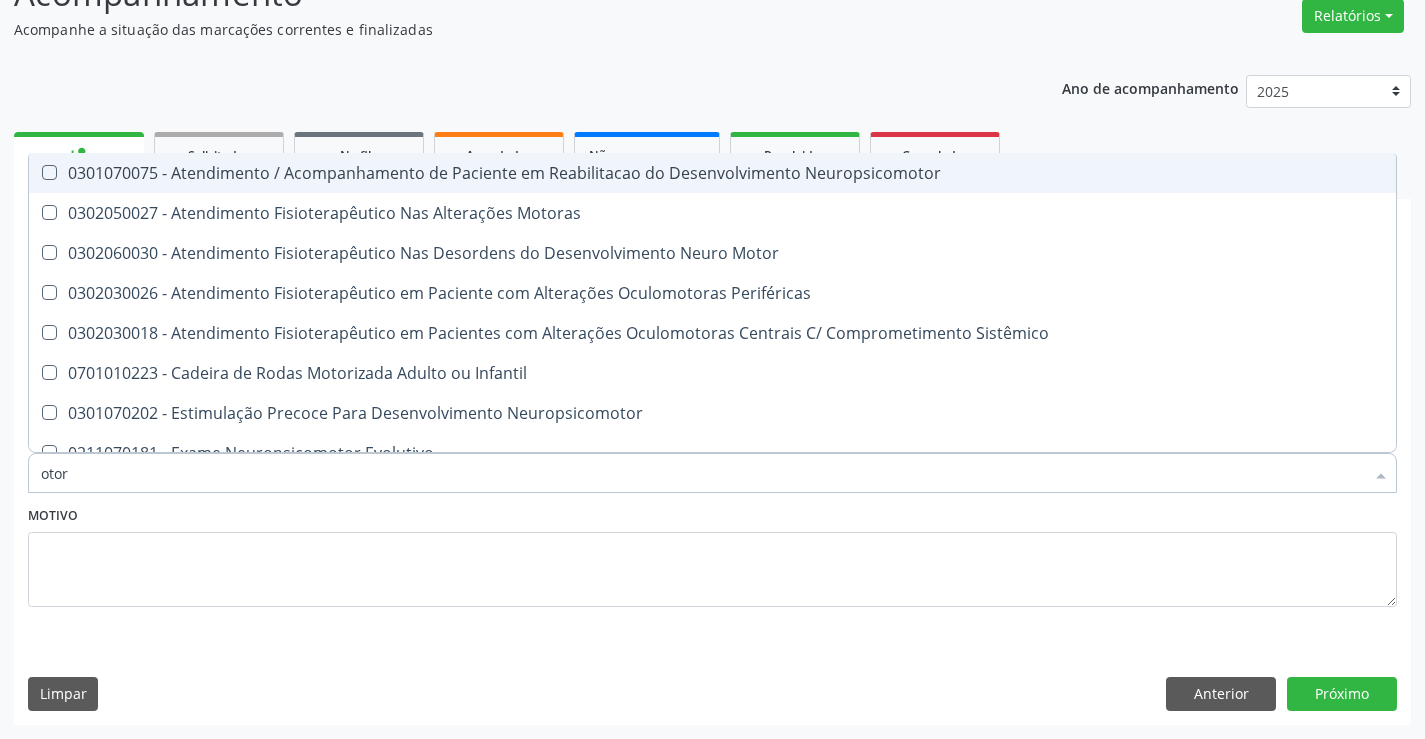 type on "otorr" 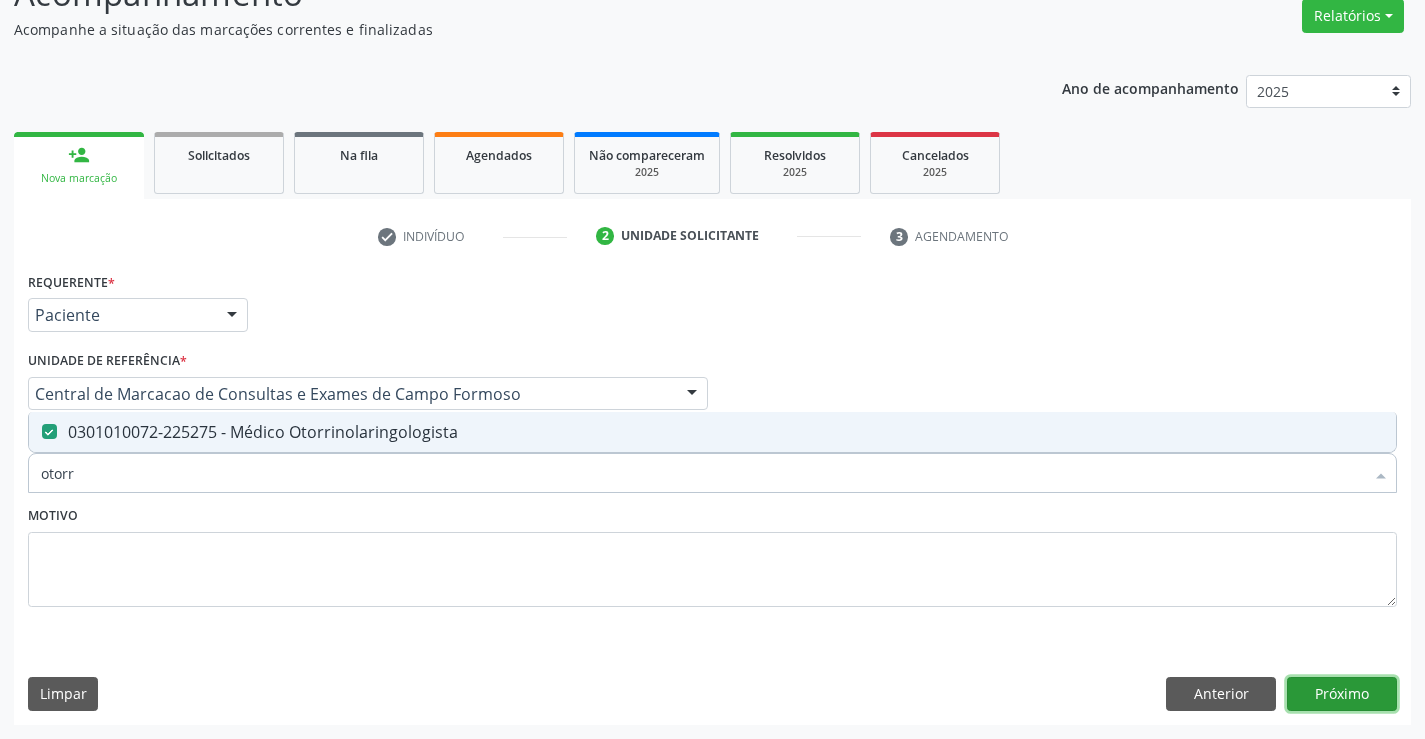 click on "Próximo" at bounding box center [1342, 694] 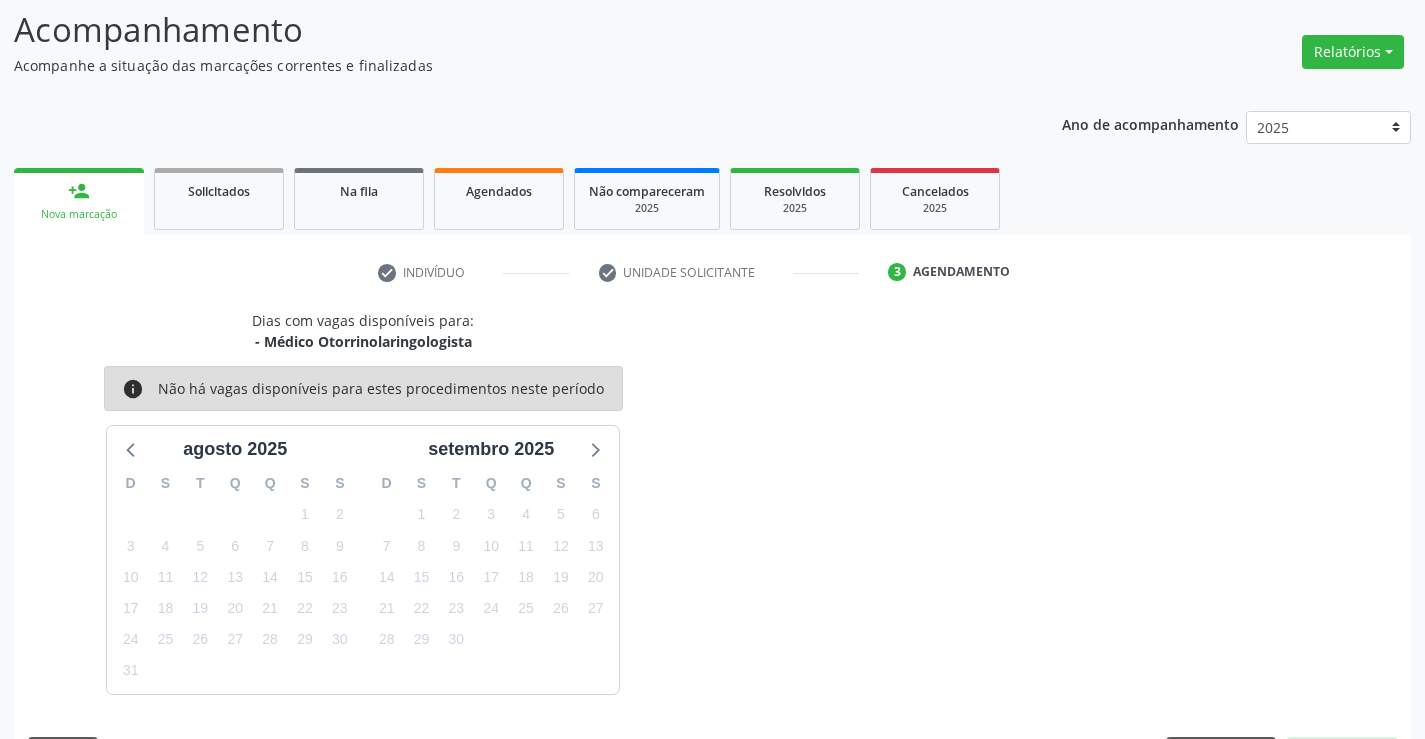 scroll, scrollTop: 167, scrollLeft: 0, axis: vertical 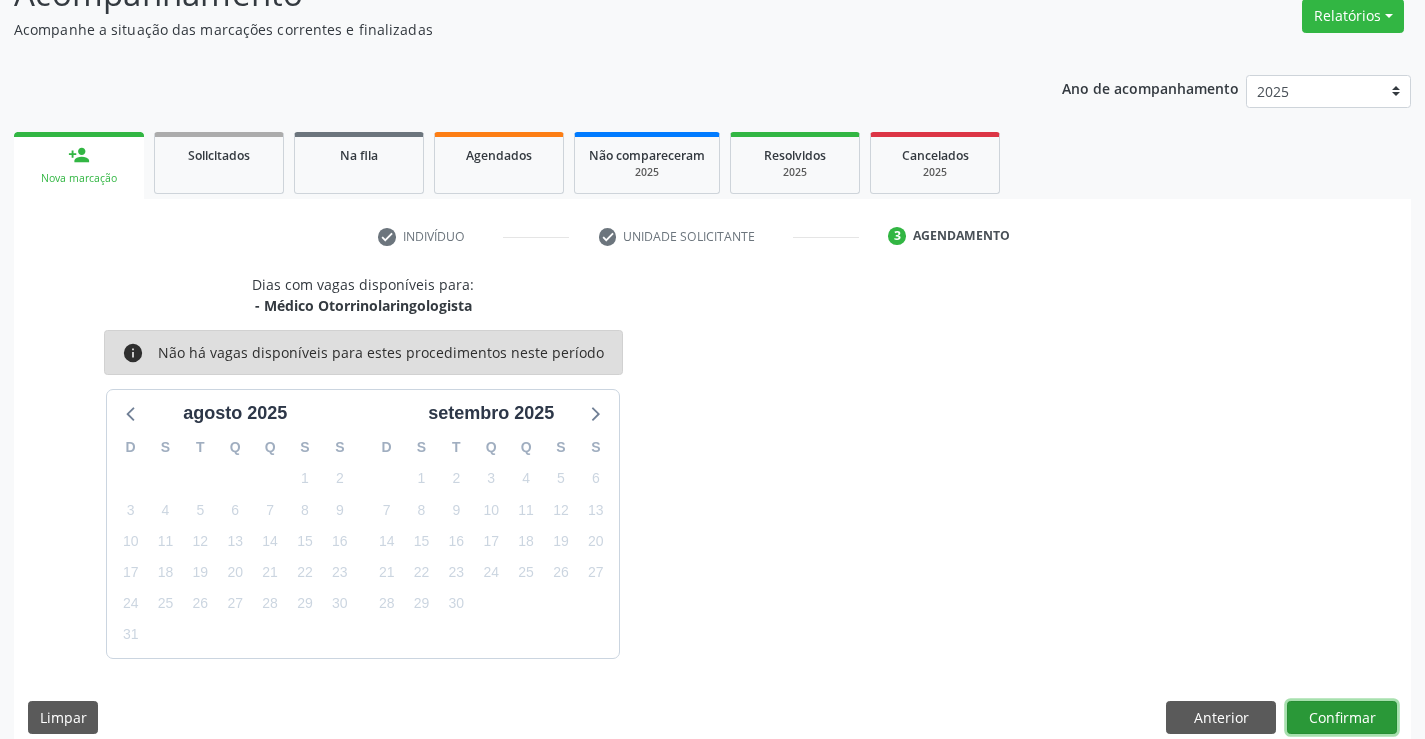 click on "Confirmar" at bounding box center [1342, 718] 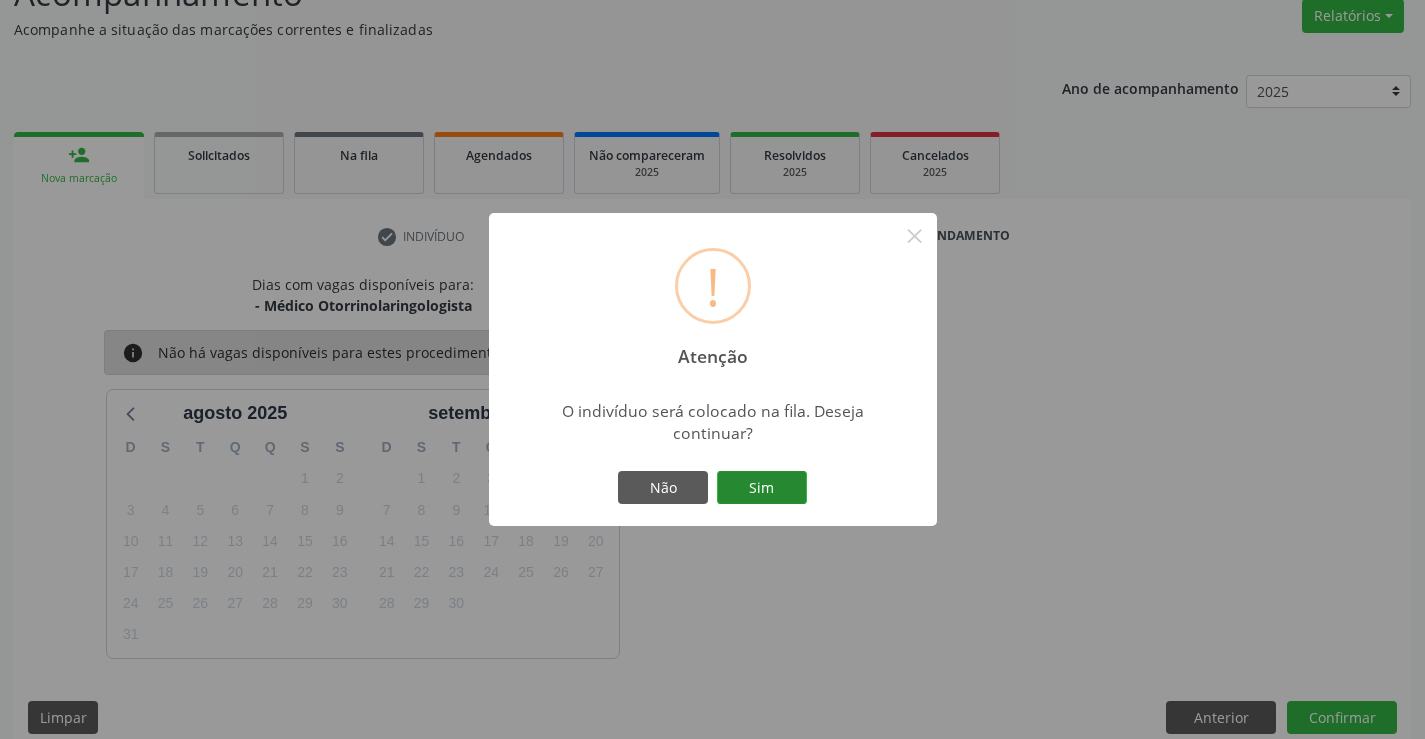click on "Sim" at bounding box center (762, 488) 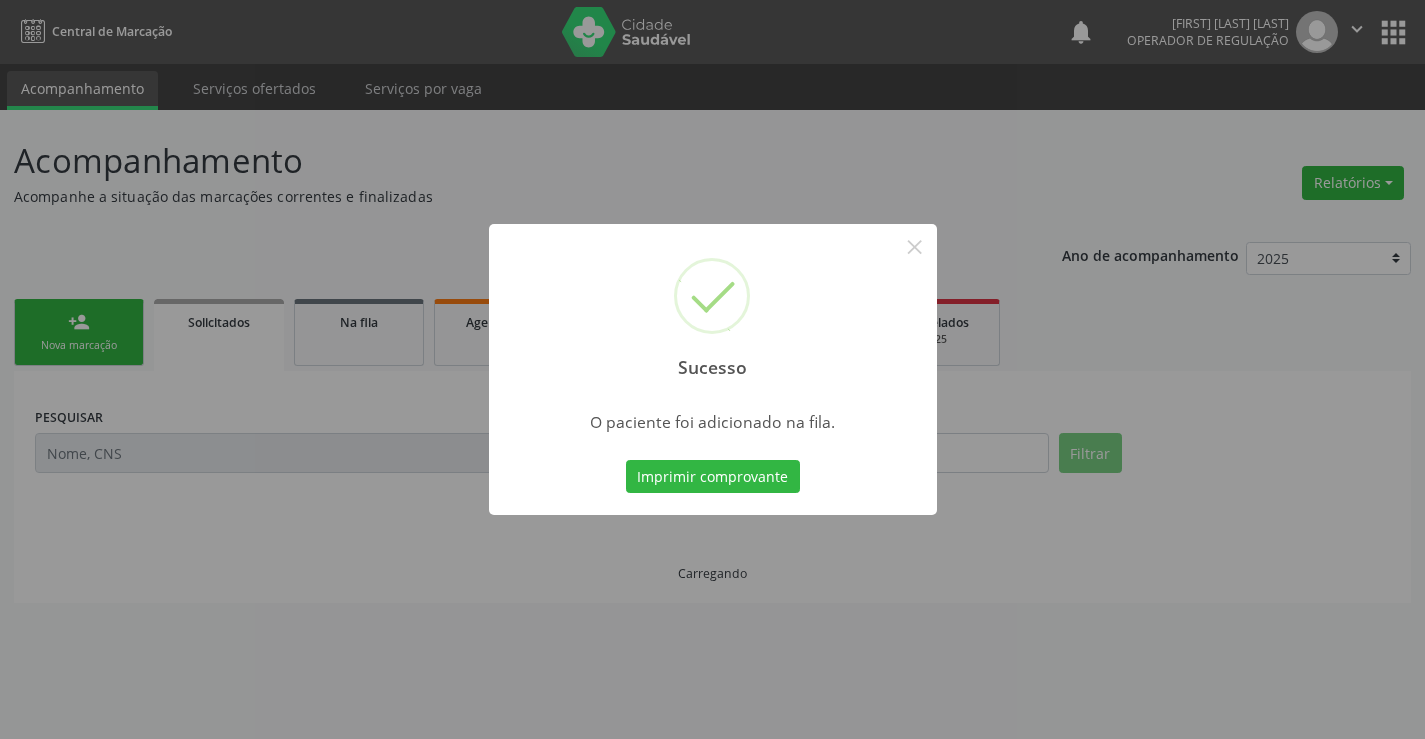 scroll, scrollTop: 0, scrollLeft: 0, axis: both 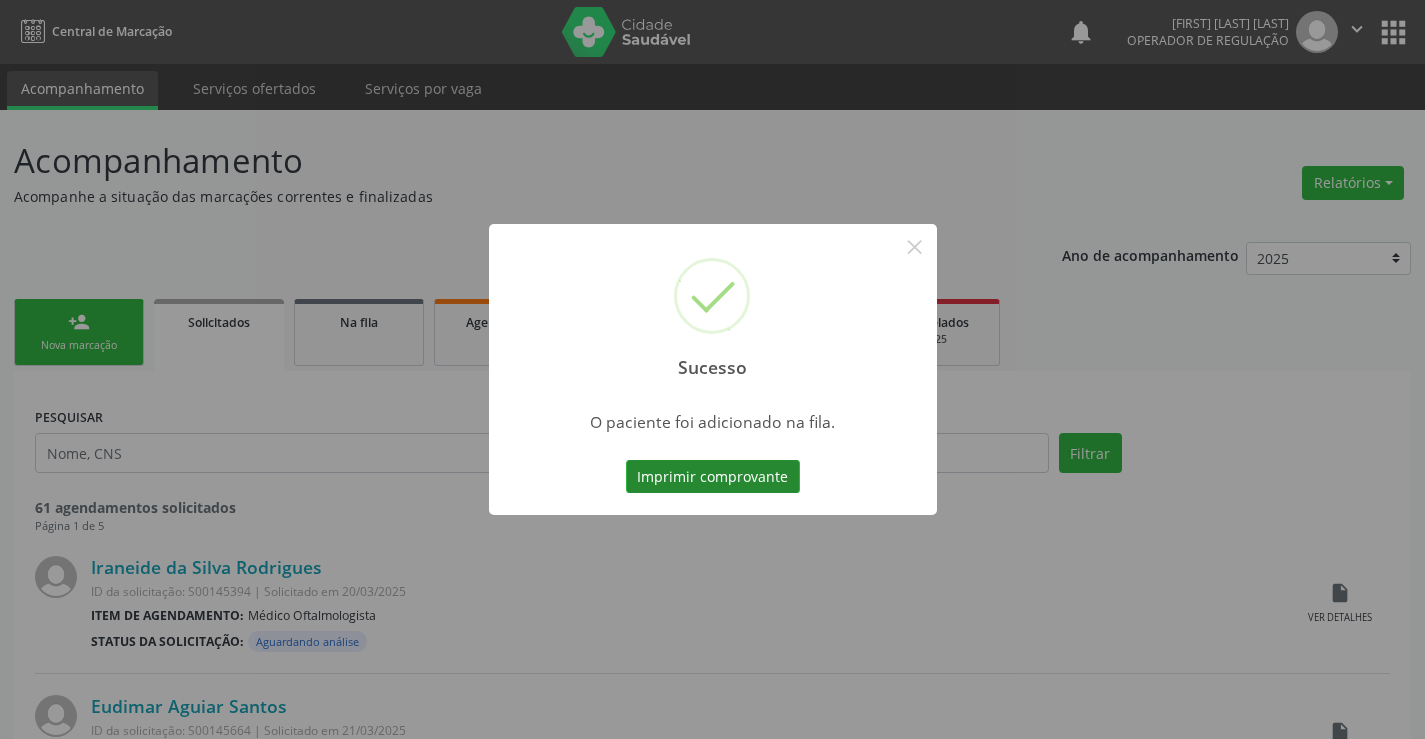 click on "Imprimir comprovante" at bounding box center (713, 477) 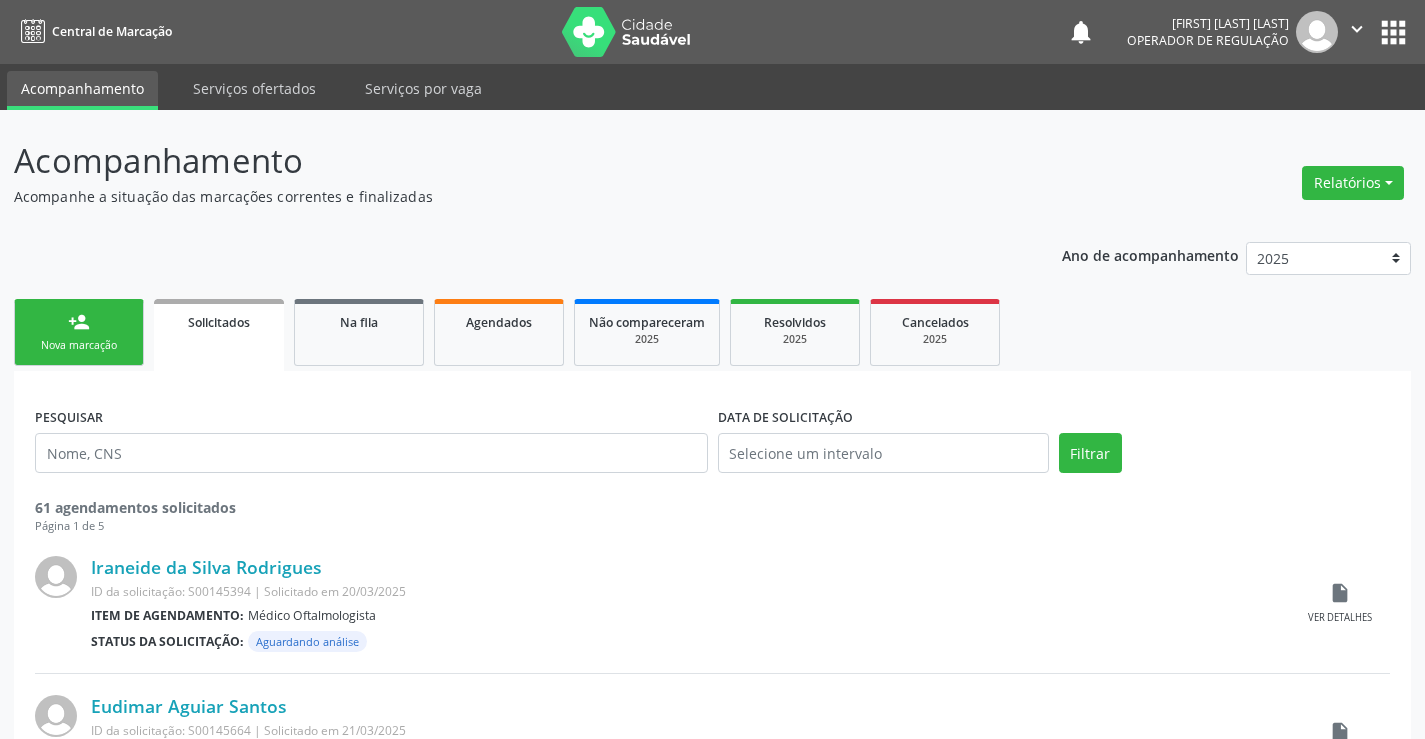 click on "Nova marcação" at bounding box center (79, 345) 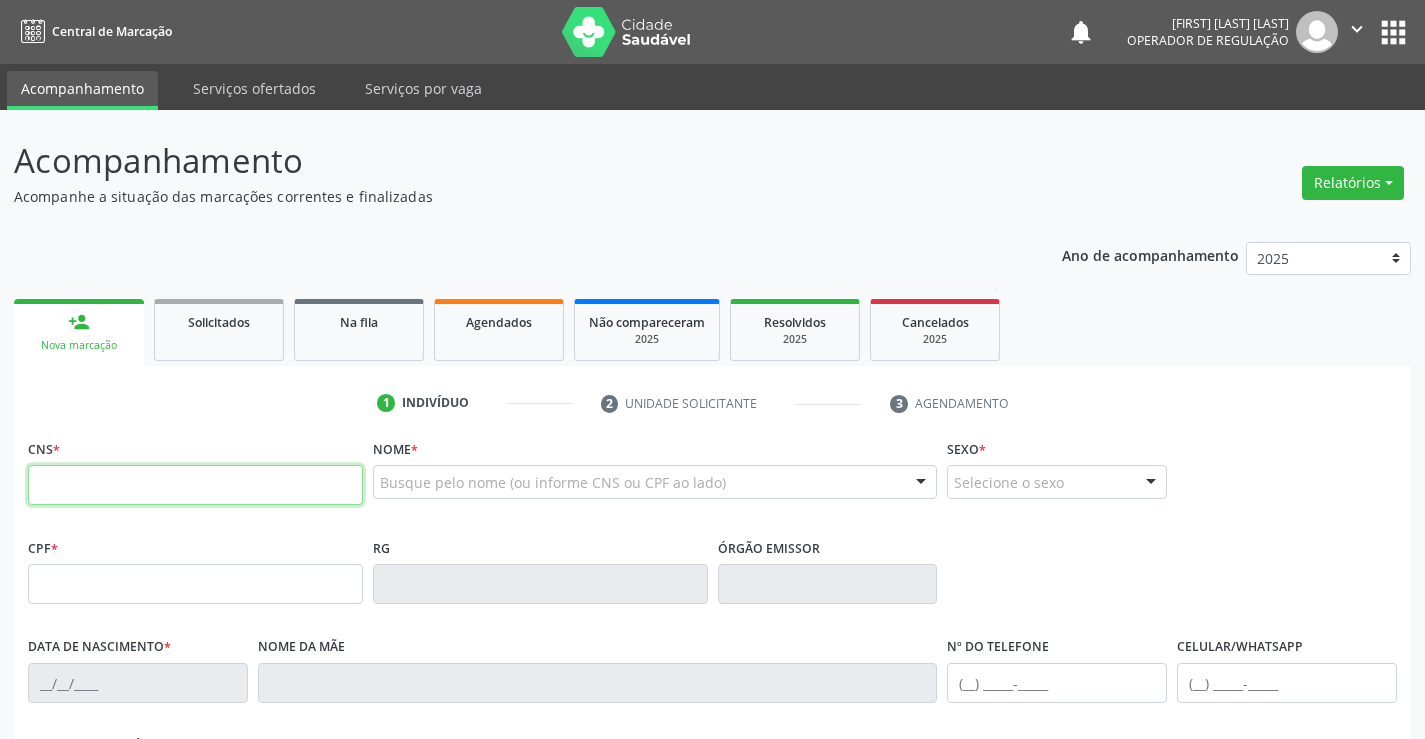 click at bounding box center (195, 485) 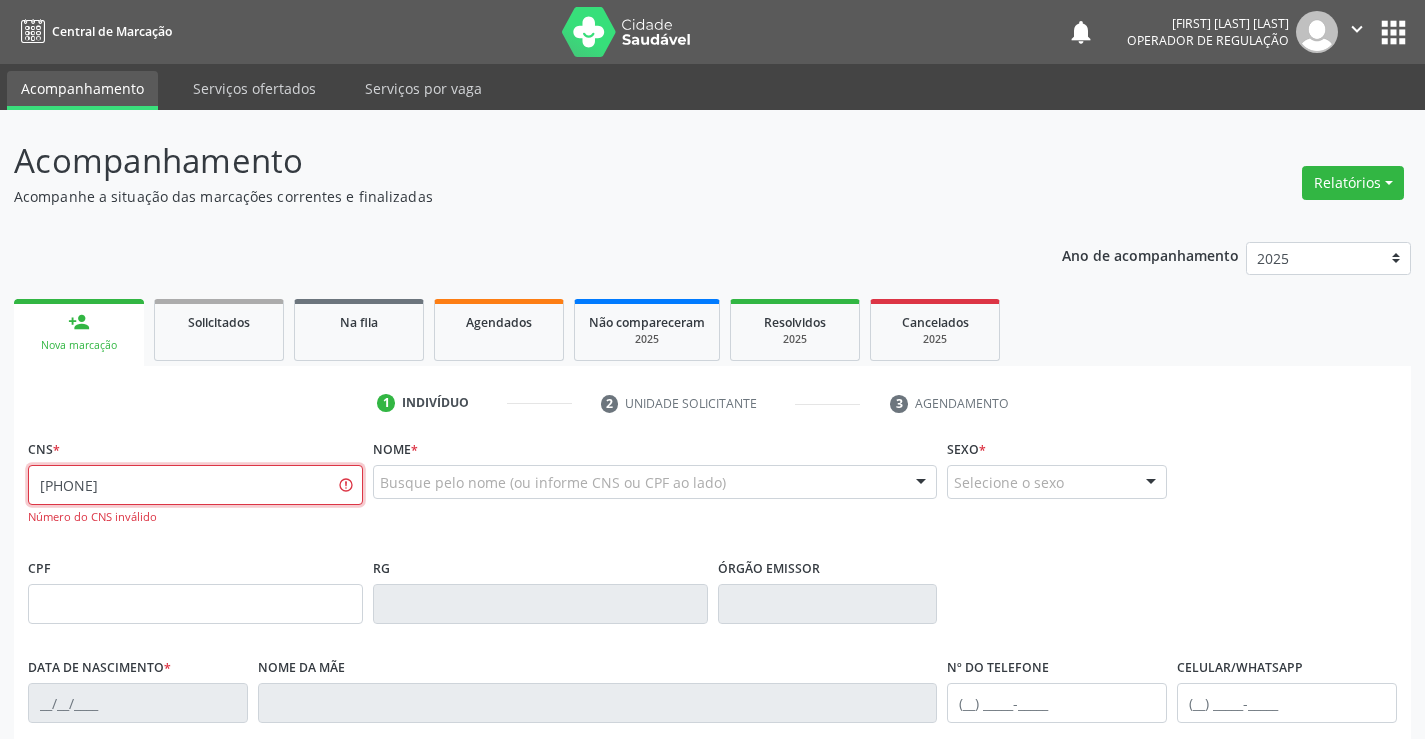 drag, startPoint x: 200, startPoint y: 473, endPoint x: 0, endPoint y: 493, distance: 200.99751 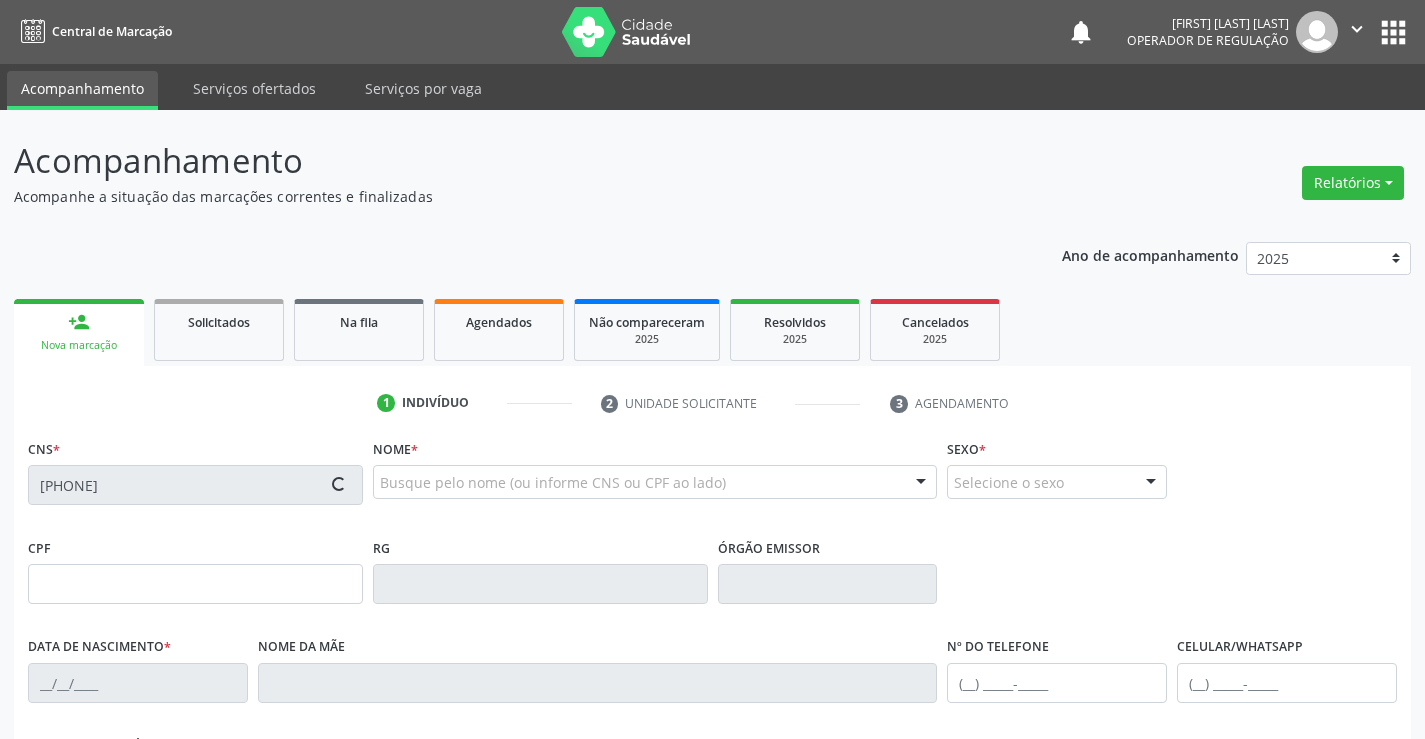 type on "2050833407" 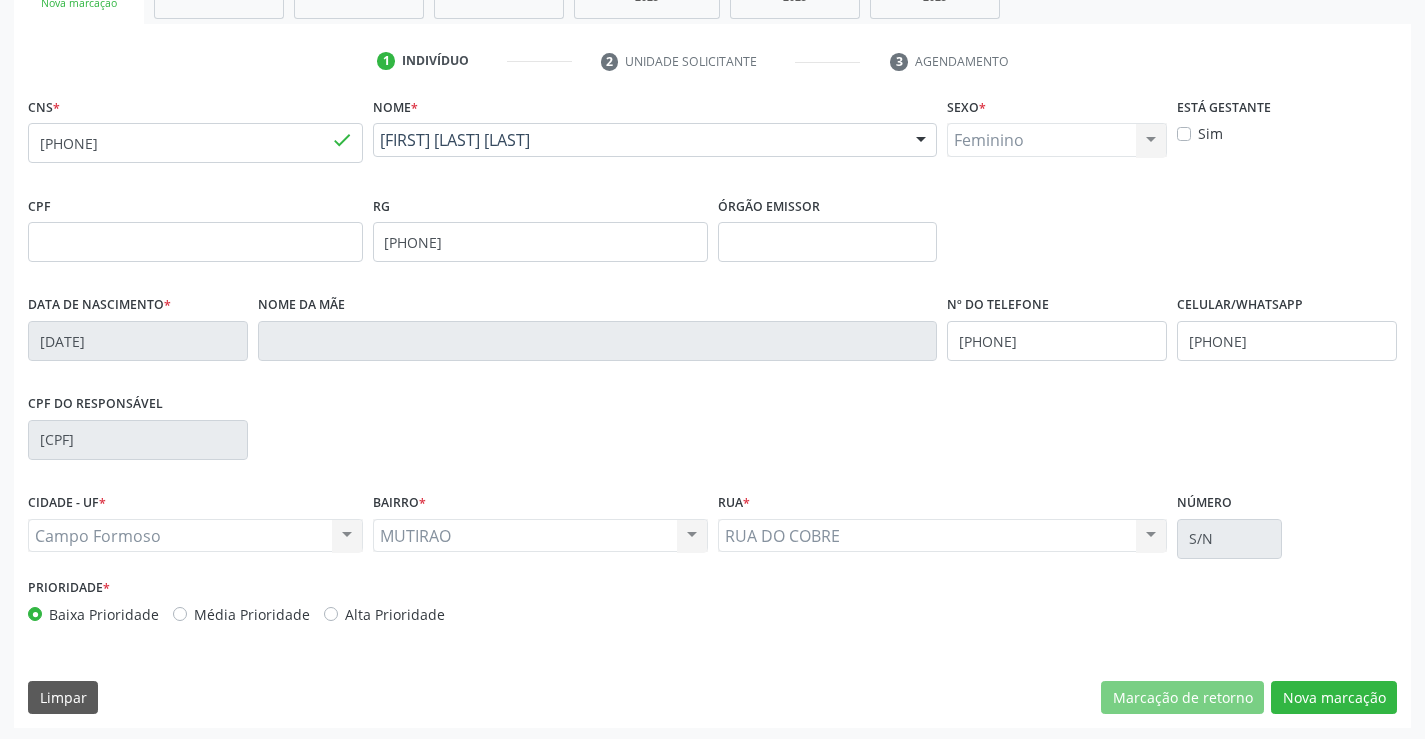 scroll, scrollTop: 345, scrollLeft: 0, axis: vertical 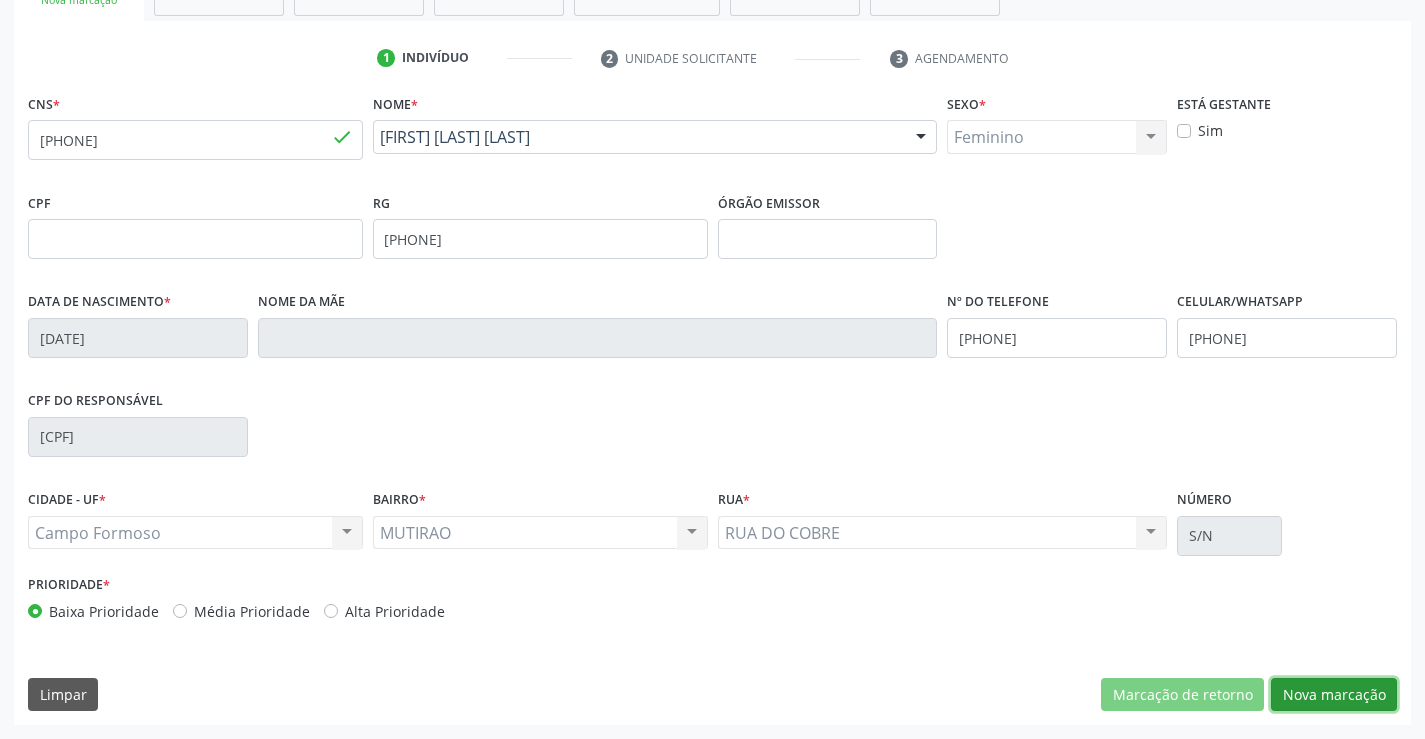 click on "Nova marcação" at bounding box center (1334, 695) 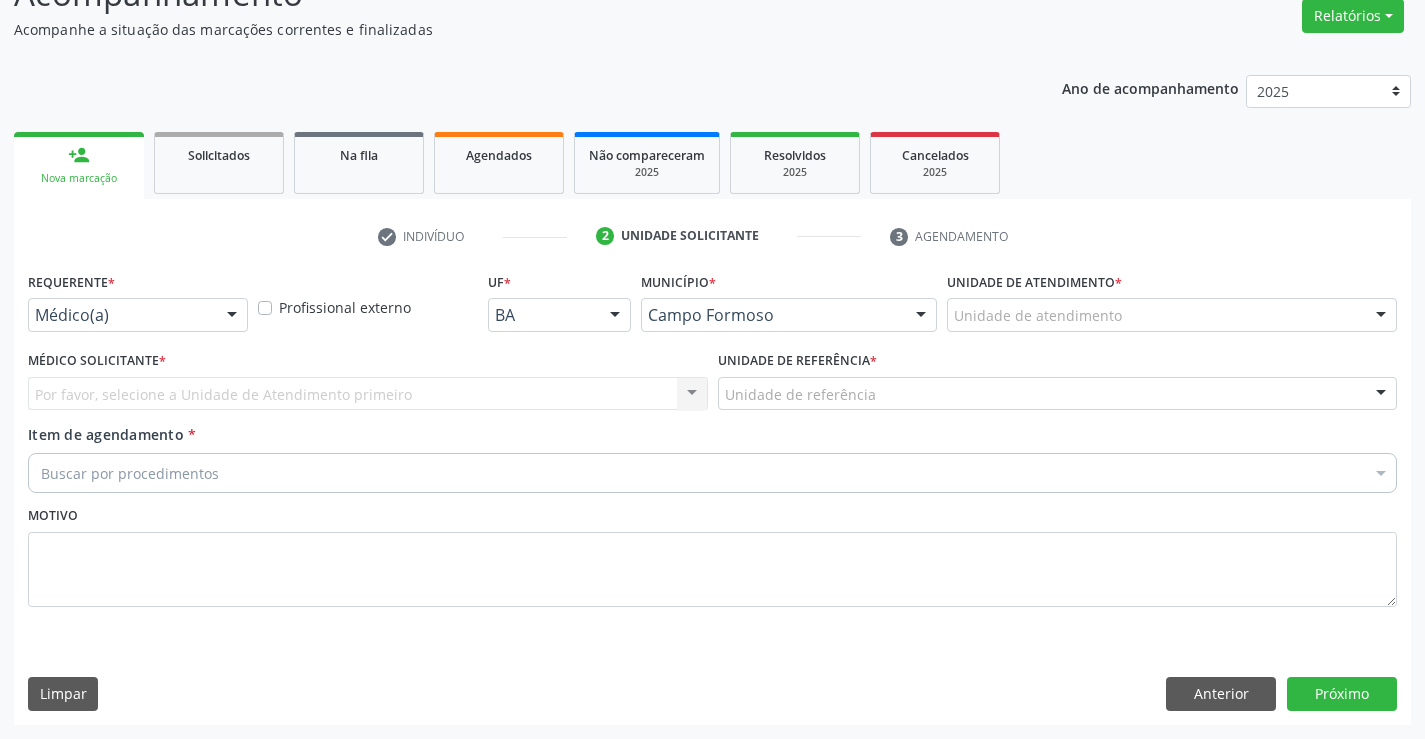 scroll, scrollTop: 167, scrollLeft: 0, axis: vertical 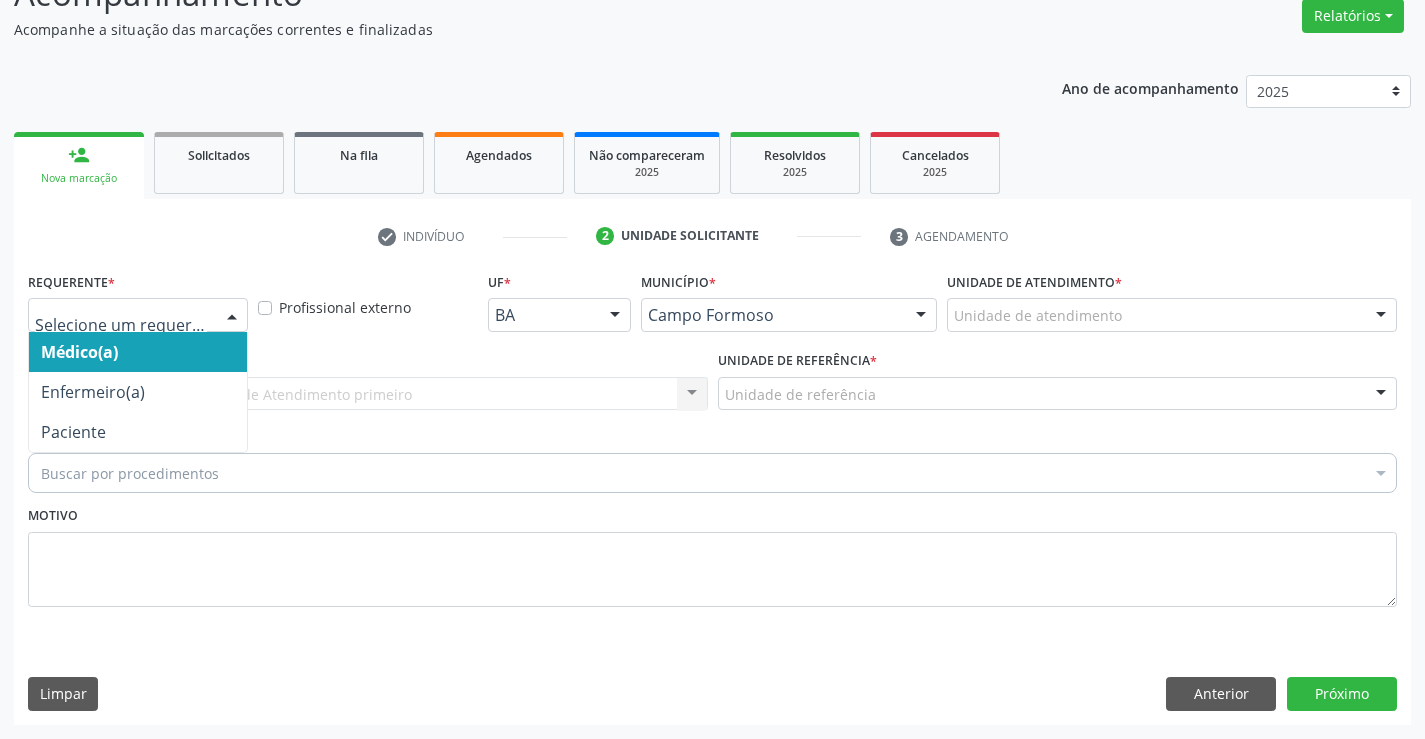 click at bounding box center [138, 315] 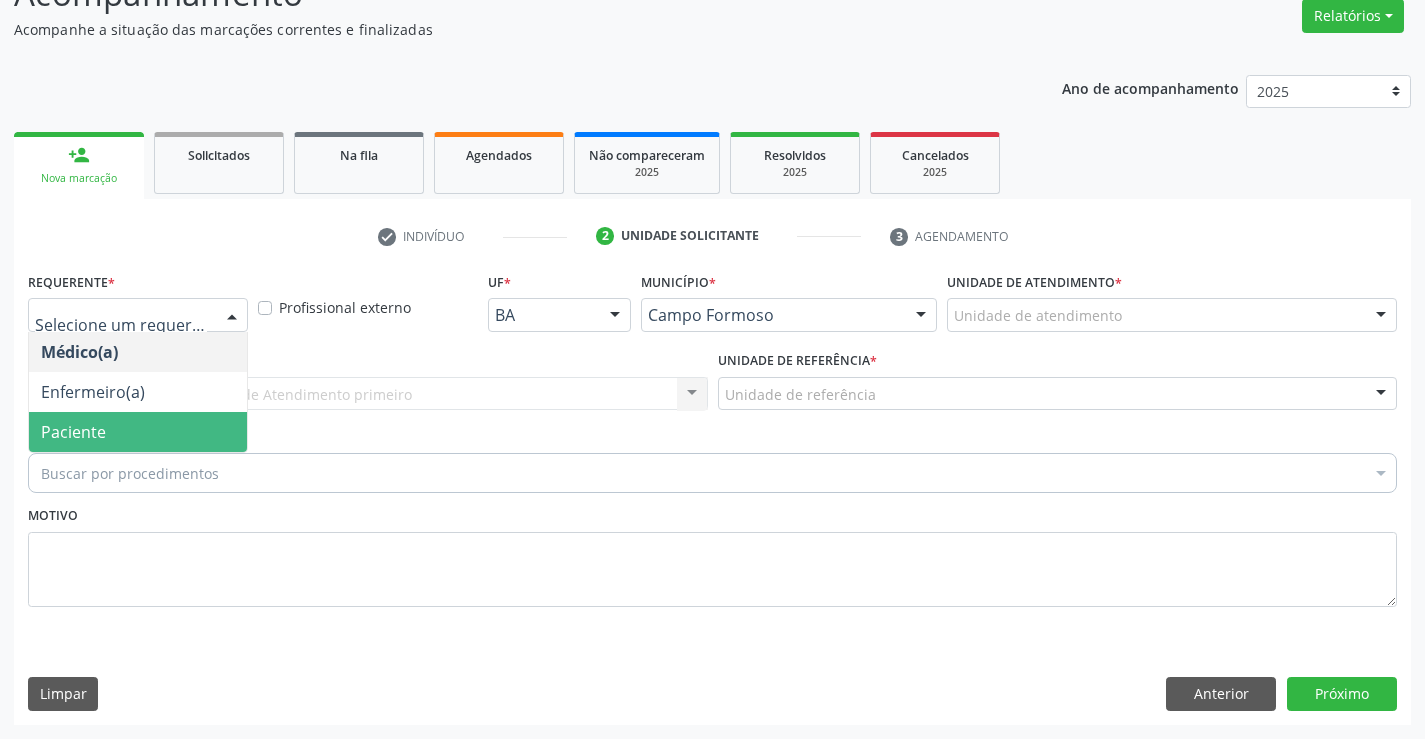 drag, startPoint x: 131, startPoint y: 432, endPoint x: 229, endPoint y: 408, distance: 100.89599 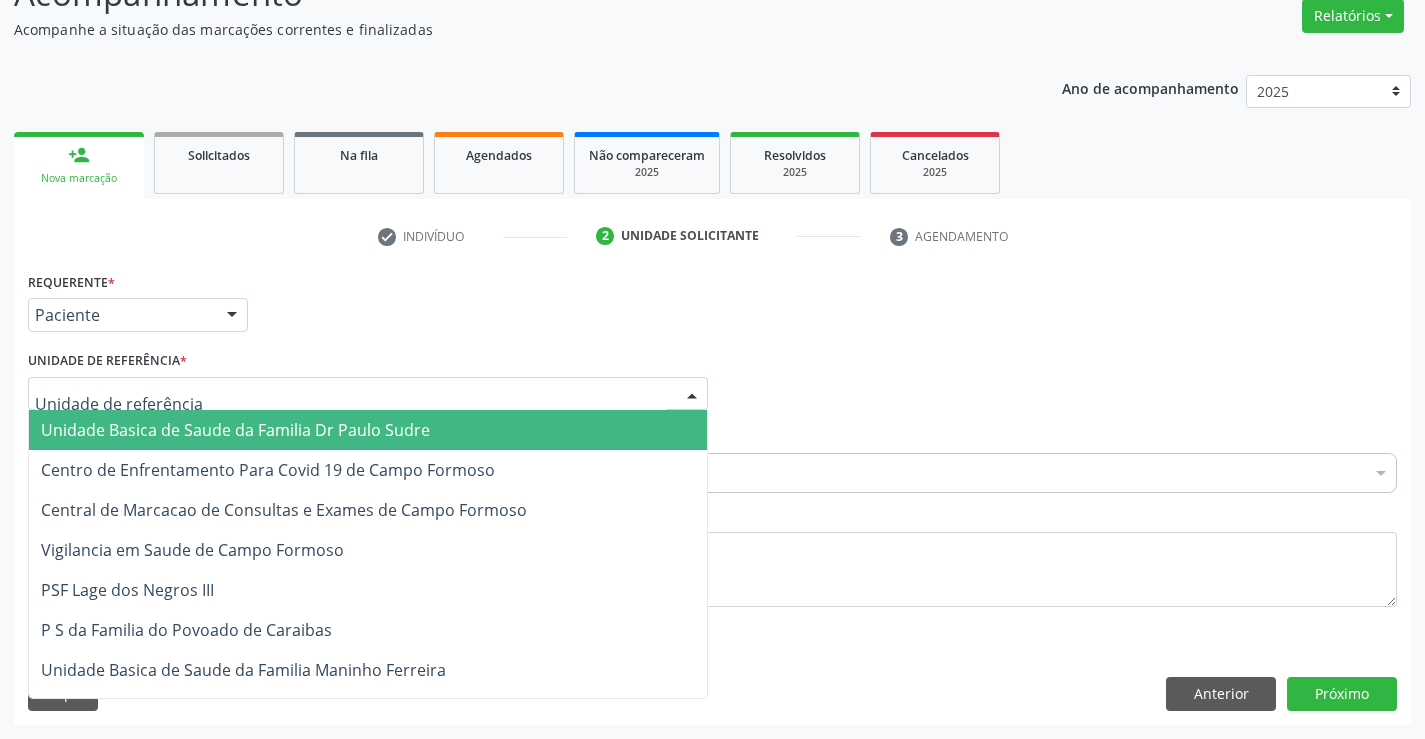click at bounding box center (368, 394) 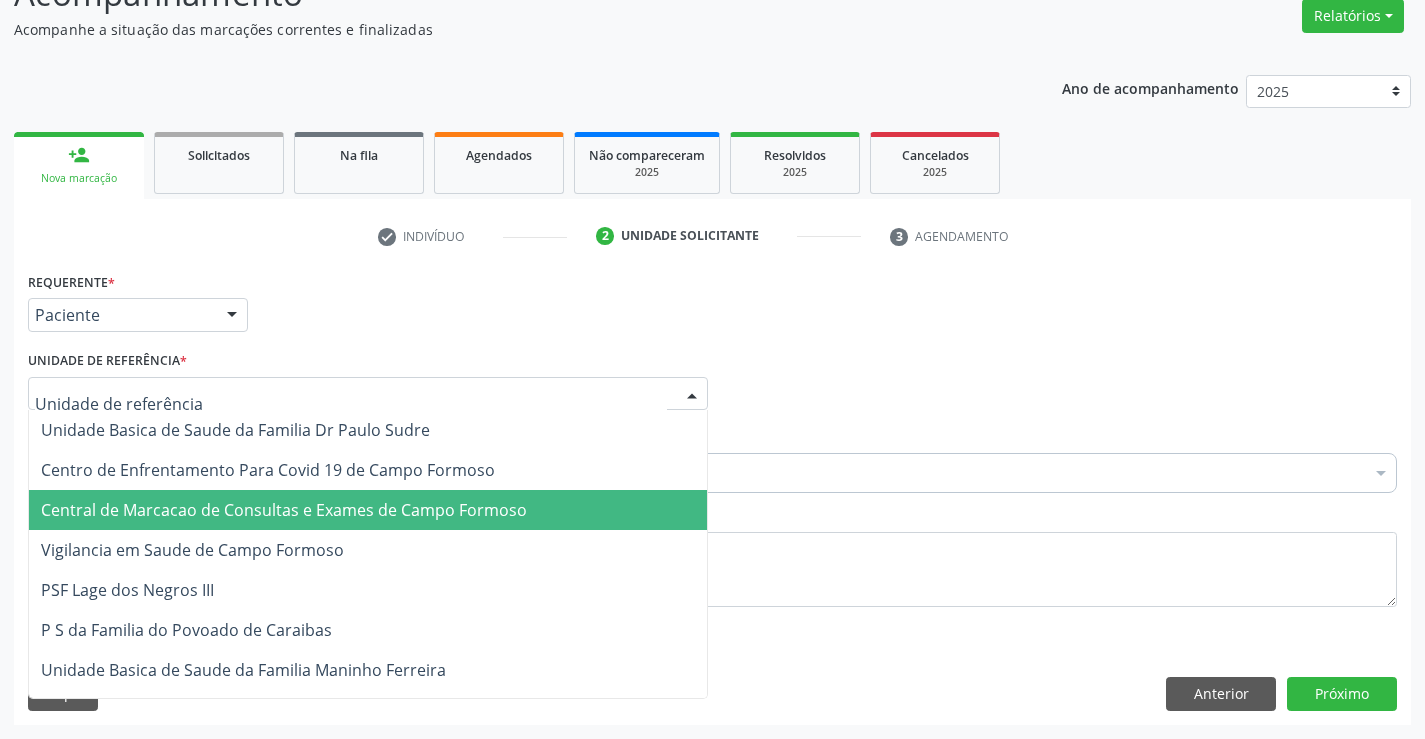 click on "Central de Marcacao de Consultas e Exames de Campo Formoso" at bounding box center (368, 510) 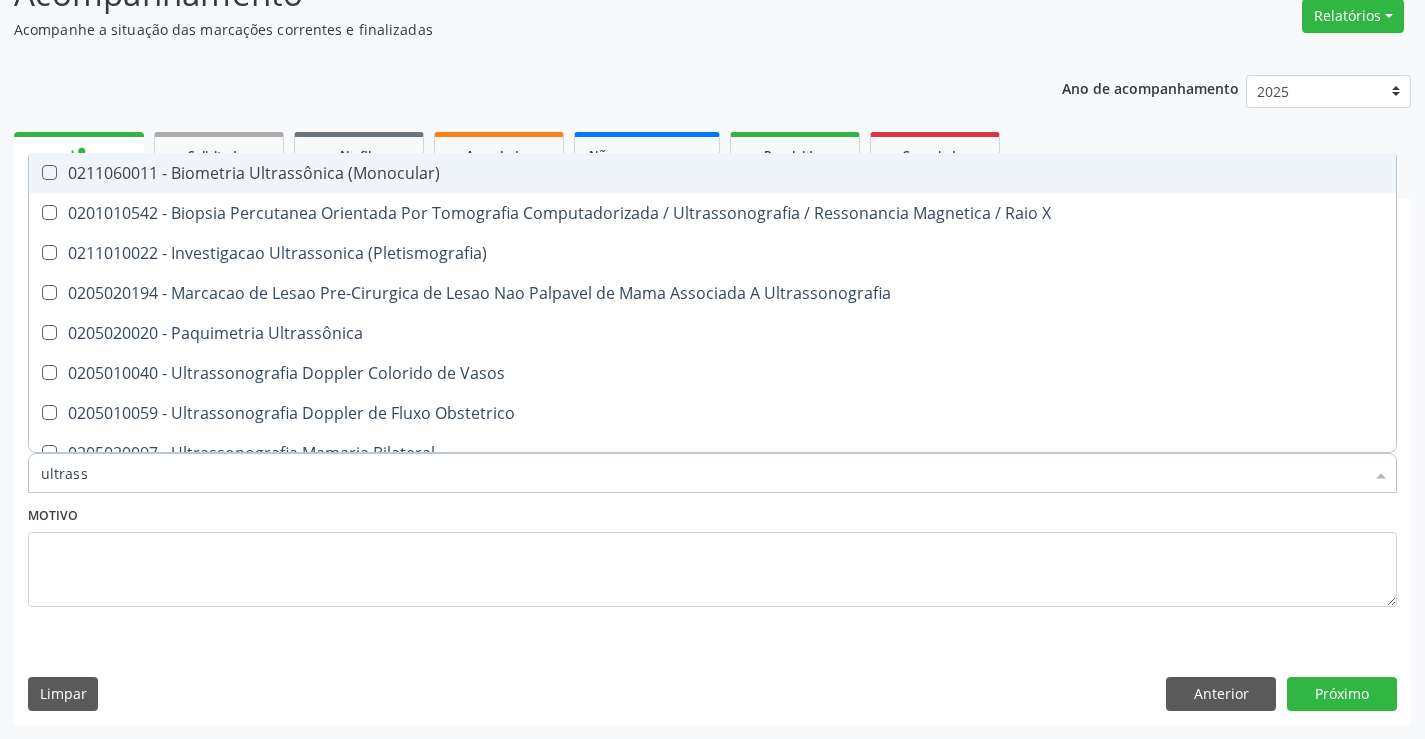 type on "ultrasso" 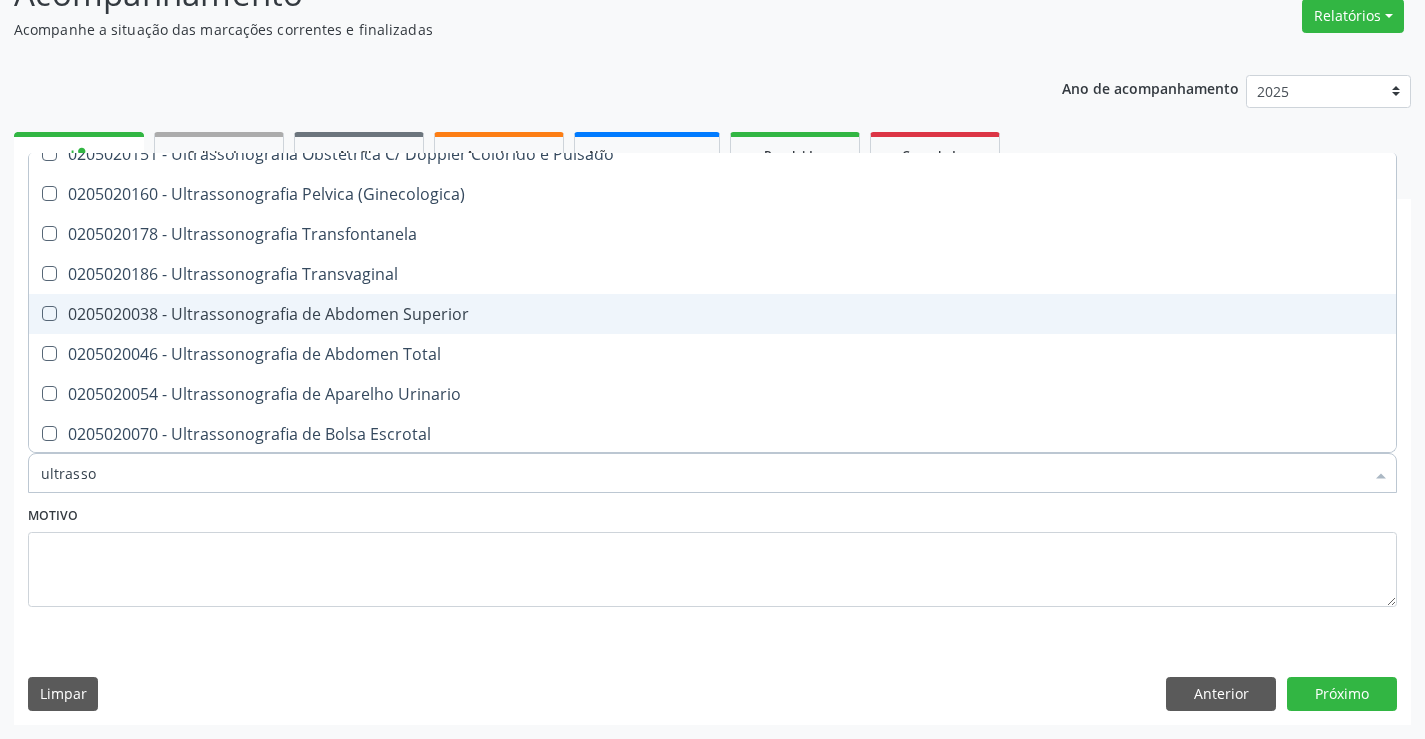 scroll, scrollTop: 300, scrollLeft: 0, axis: vertical 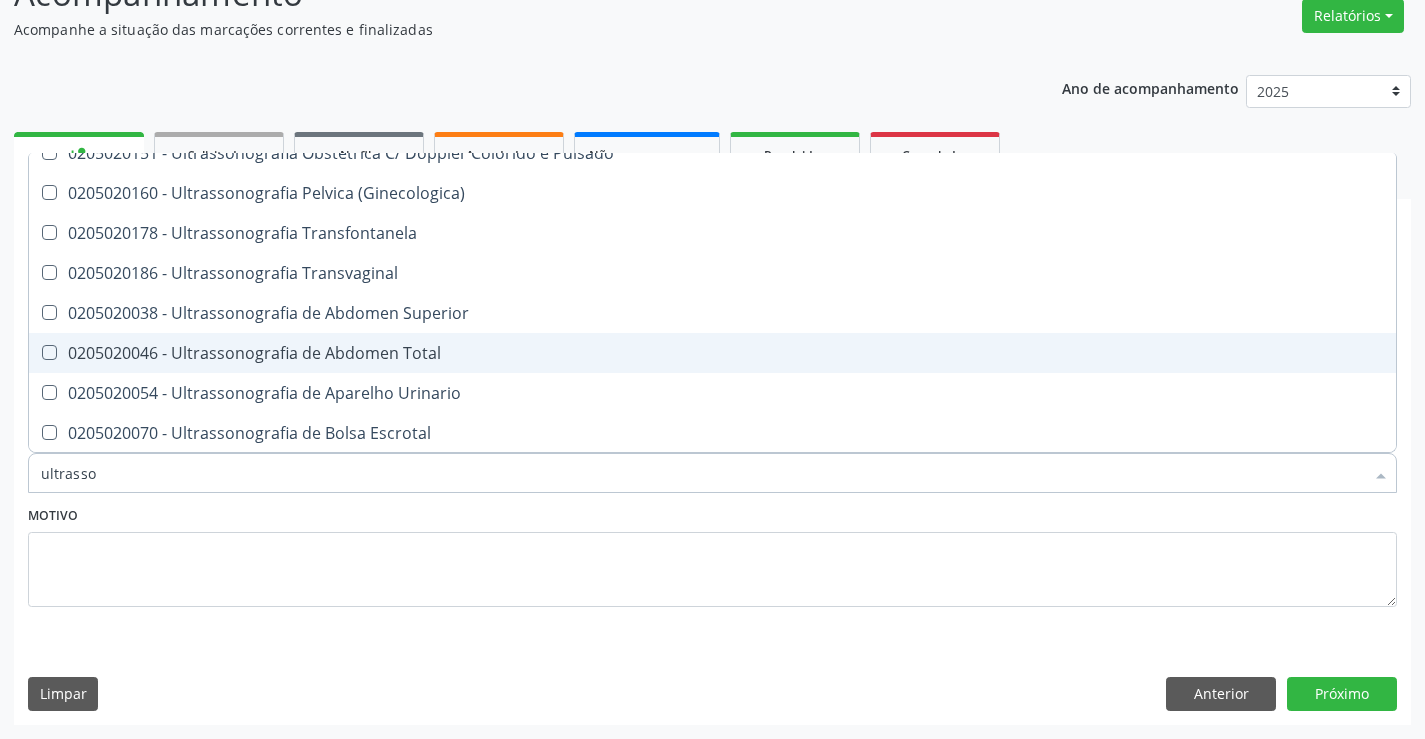 drag, startPoint x: 461, startPoint y: 359, endPoint x: 552, endPoint y: 397, distance: 98.61542 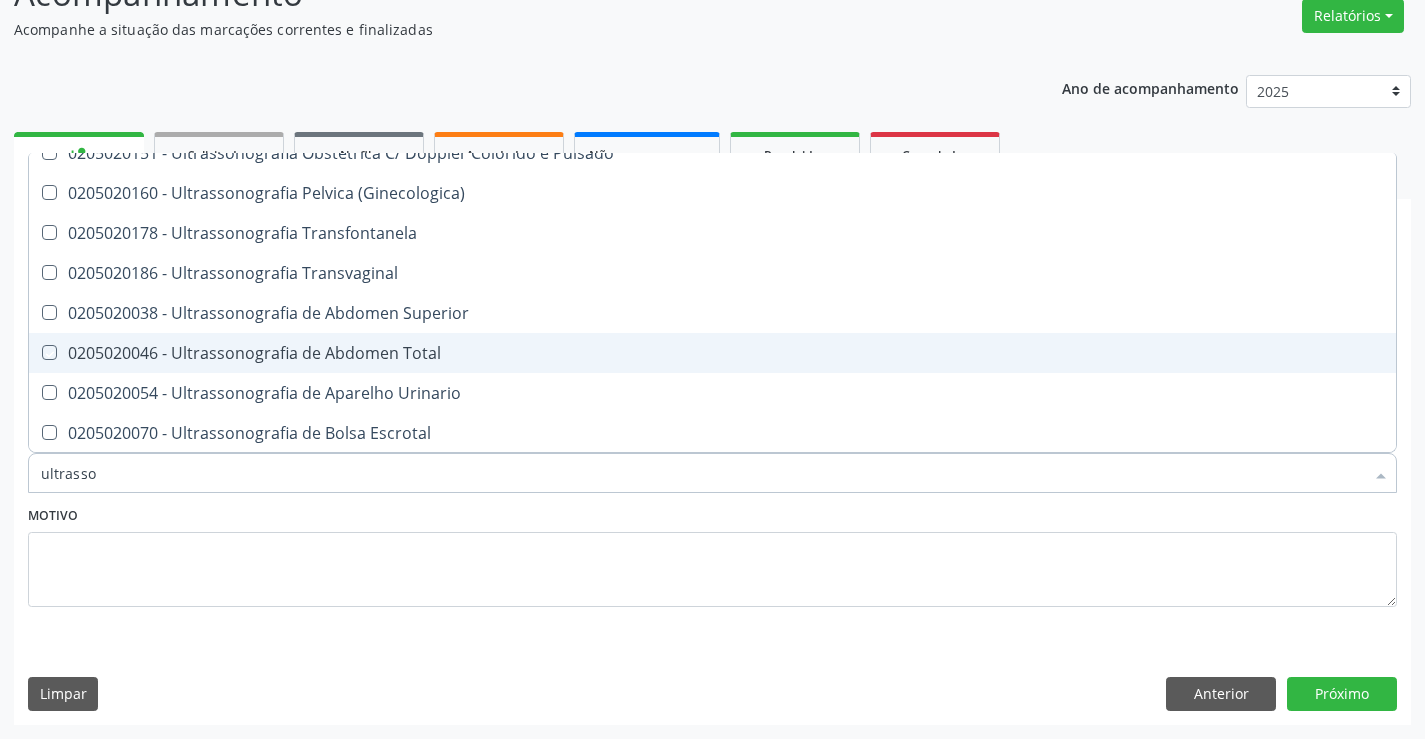 checkbox on "true" 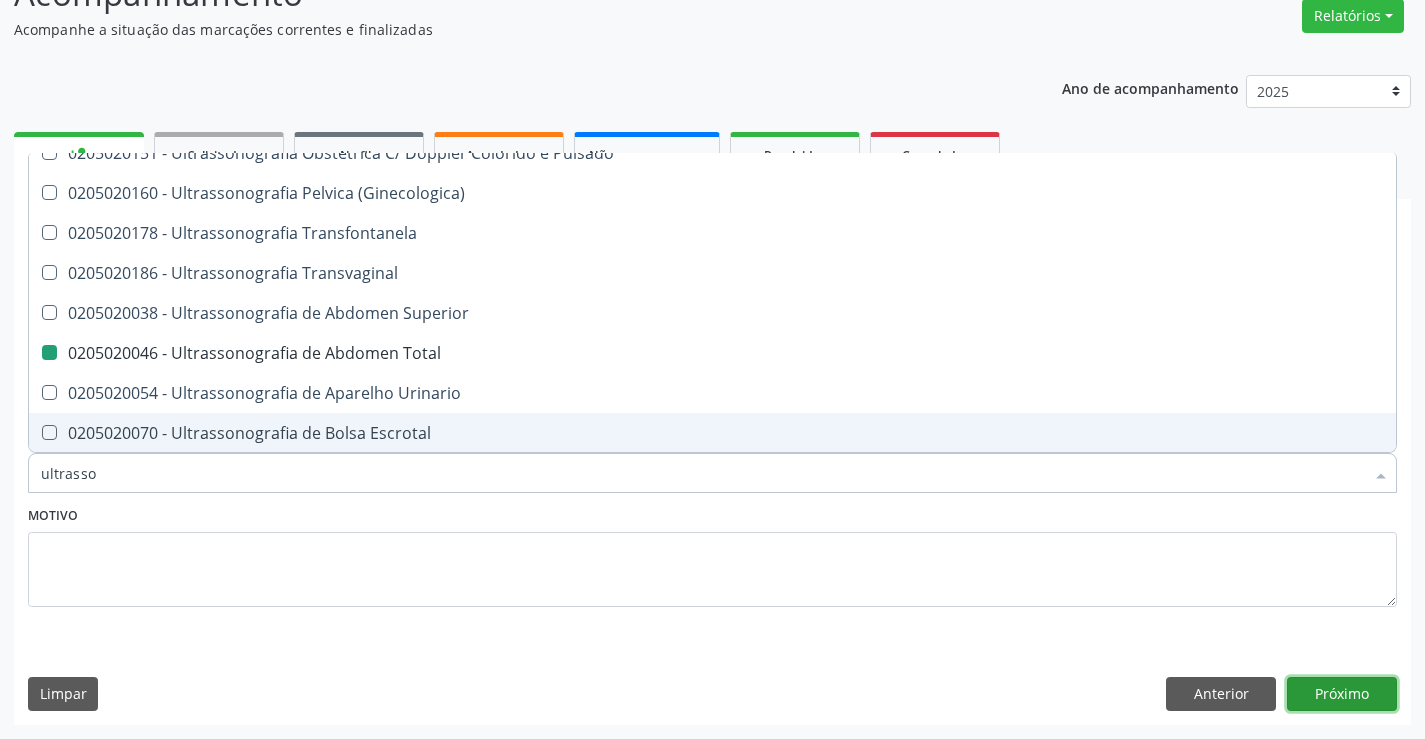 click on "Próximo" at bounding box center (1342, 694) 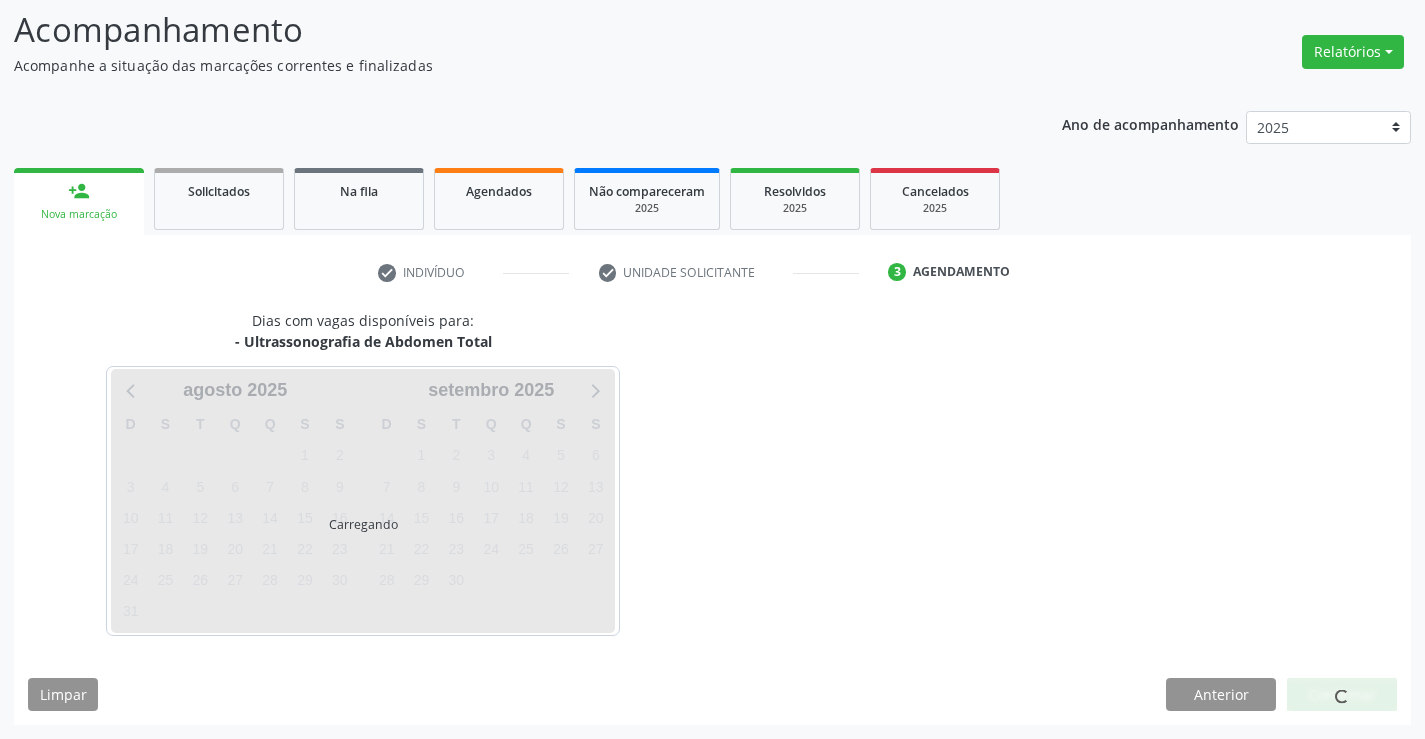 scroll, scrollTop: 131, scrollLeft: 0, axis: vertical 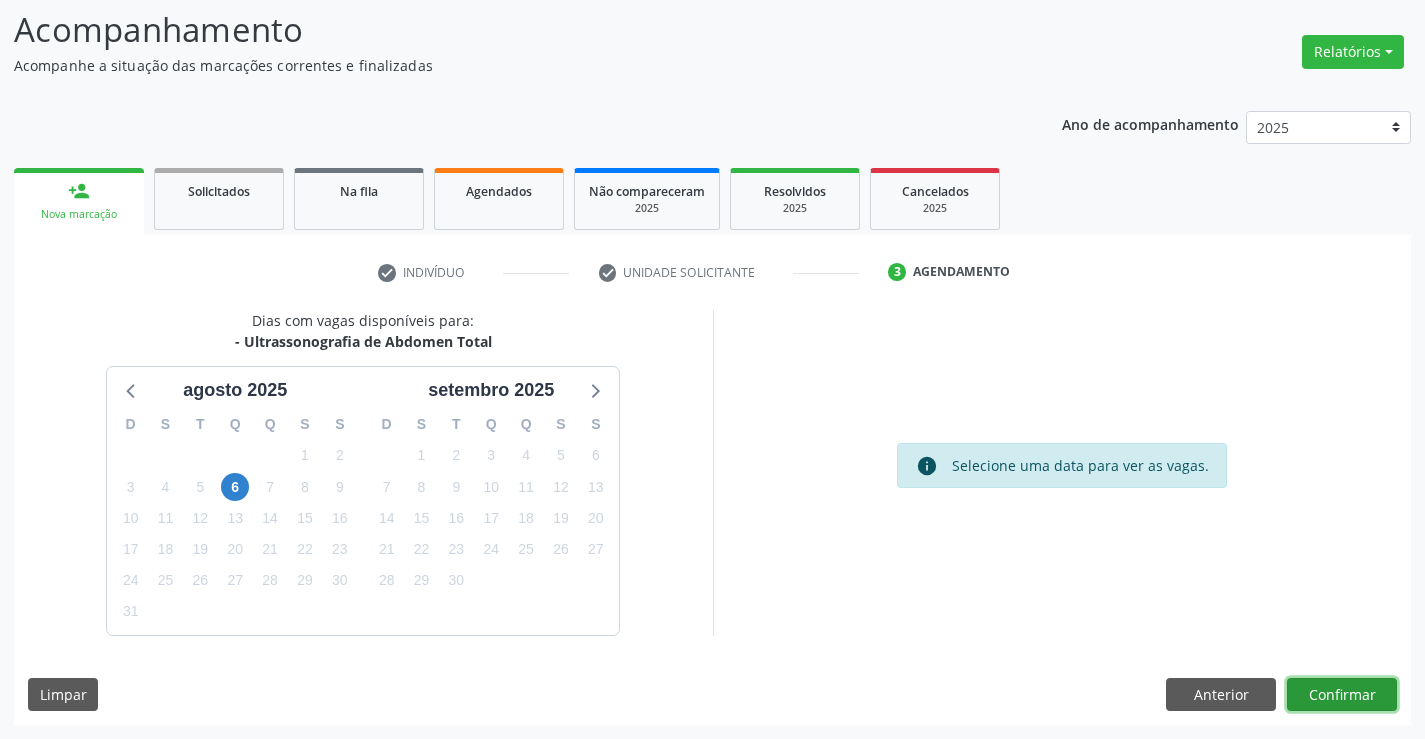 click on "Confirmar" at bounding box center [1342, 695] 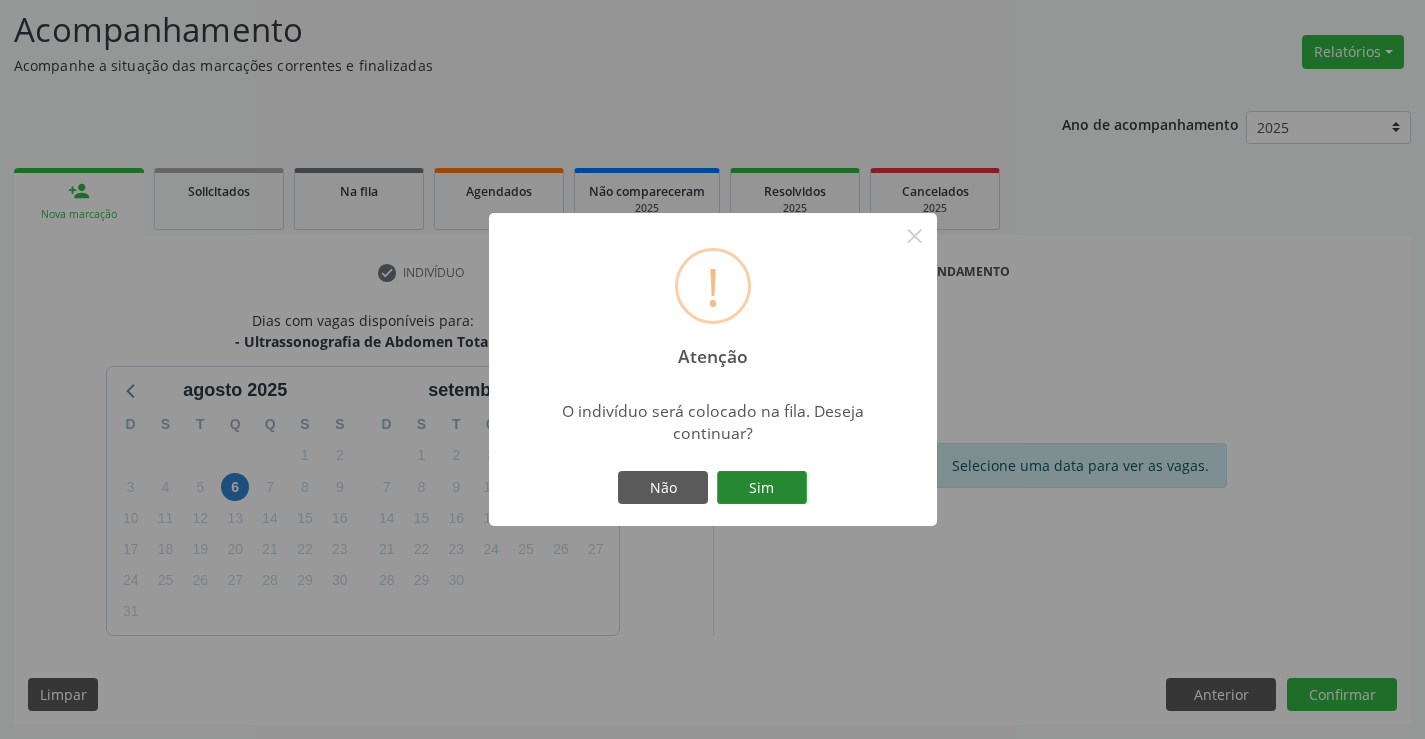 click on "Sim" at bounding box center (762, 488) 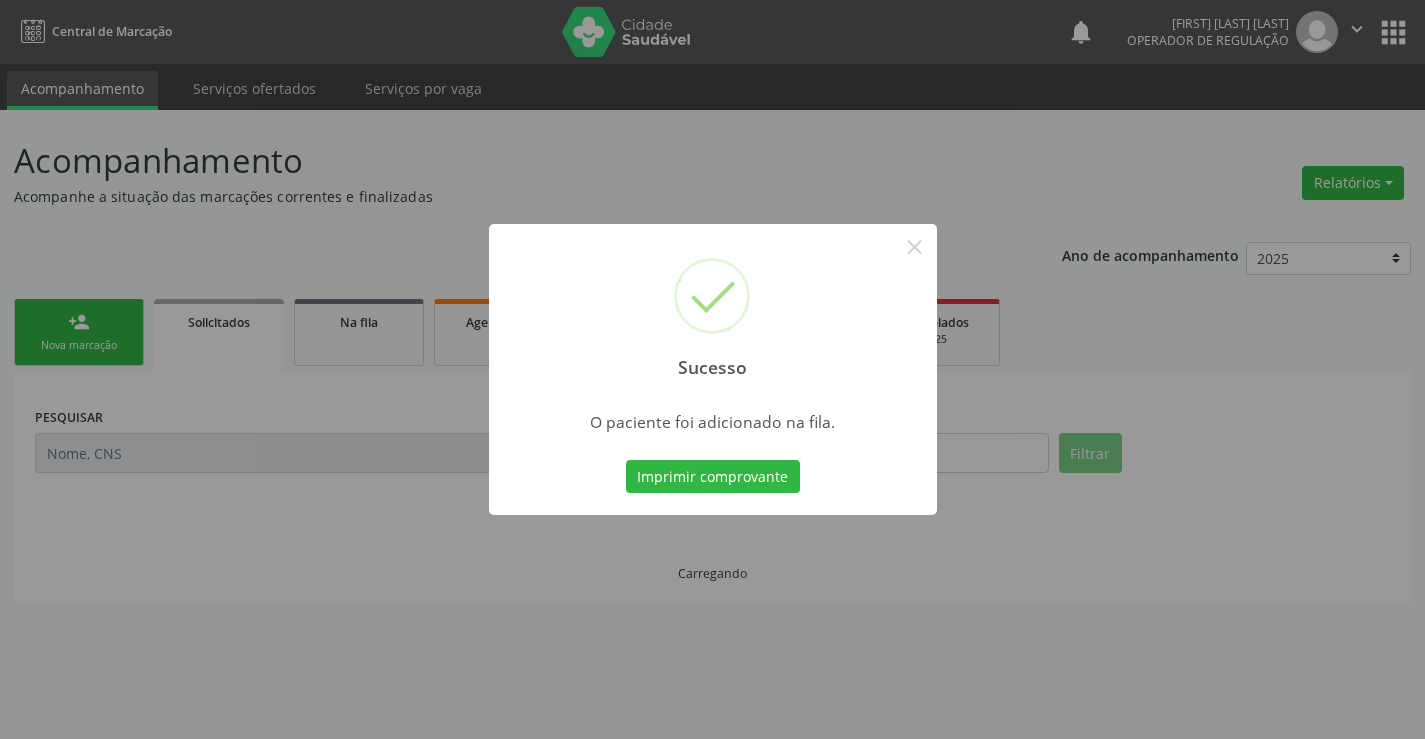 scroll, scrollTop: 0, scrollLeft: 0, axis: both 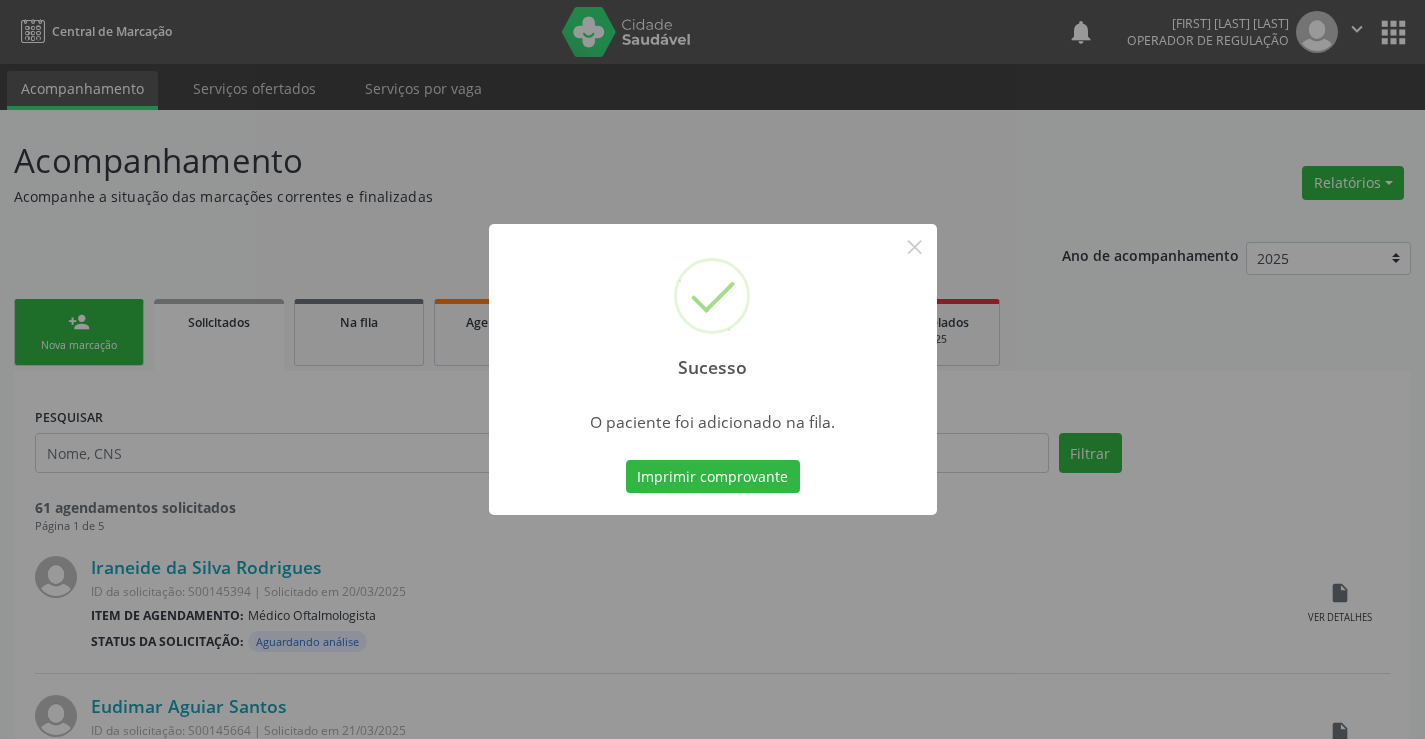 type 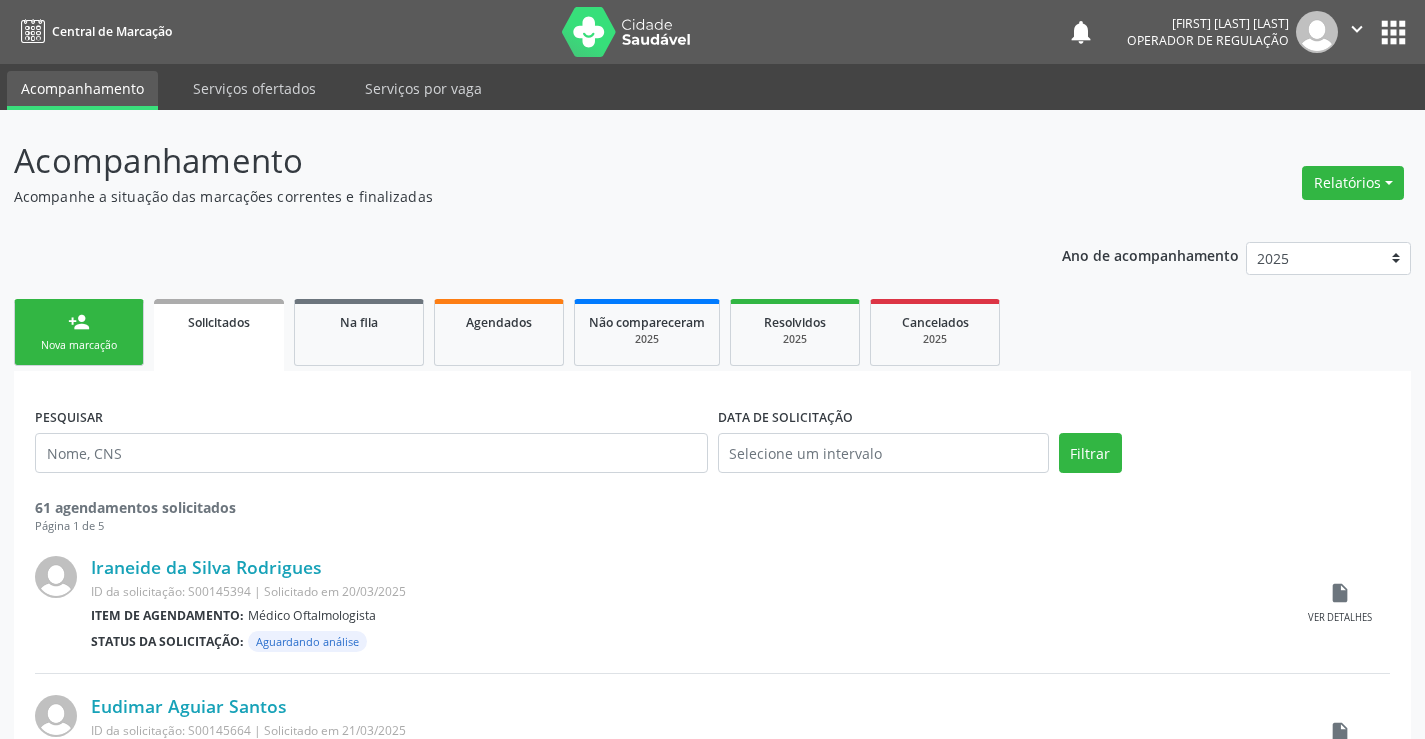 click on "Nova marcação" at bounding box center [79, 345] 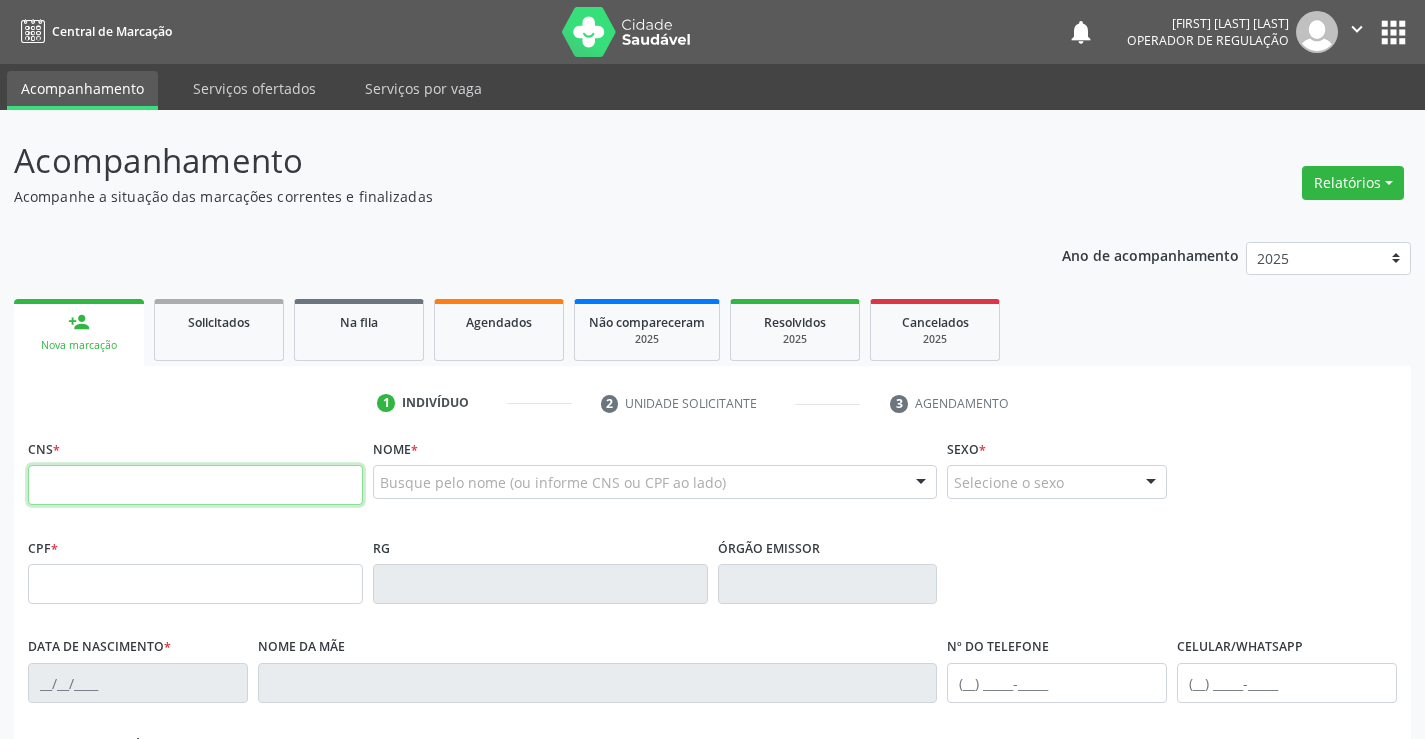 click at bounding box center [195, 485] 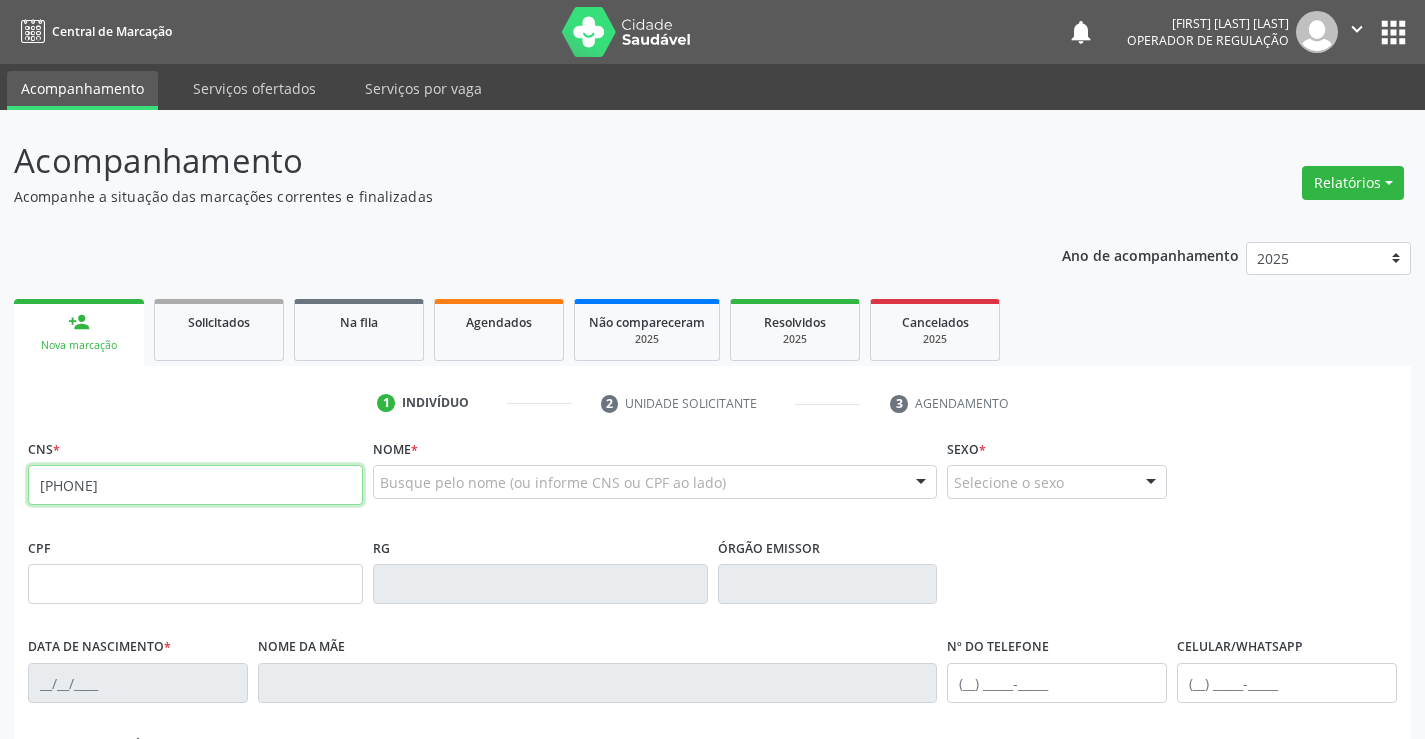 type on "708 6010 9875 0289" 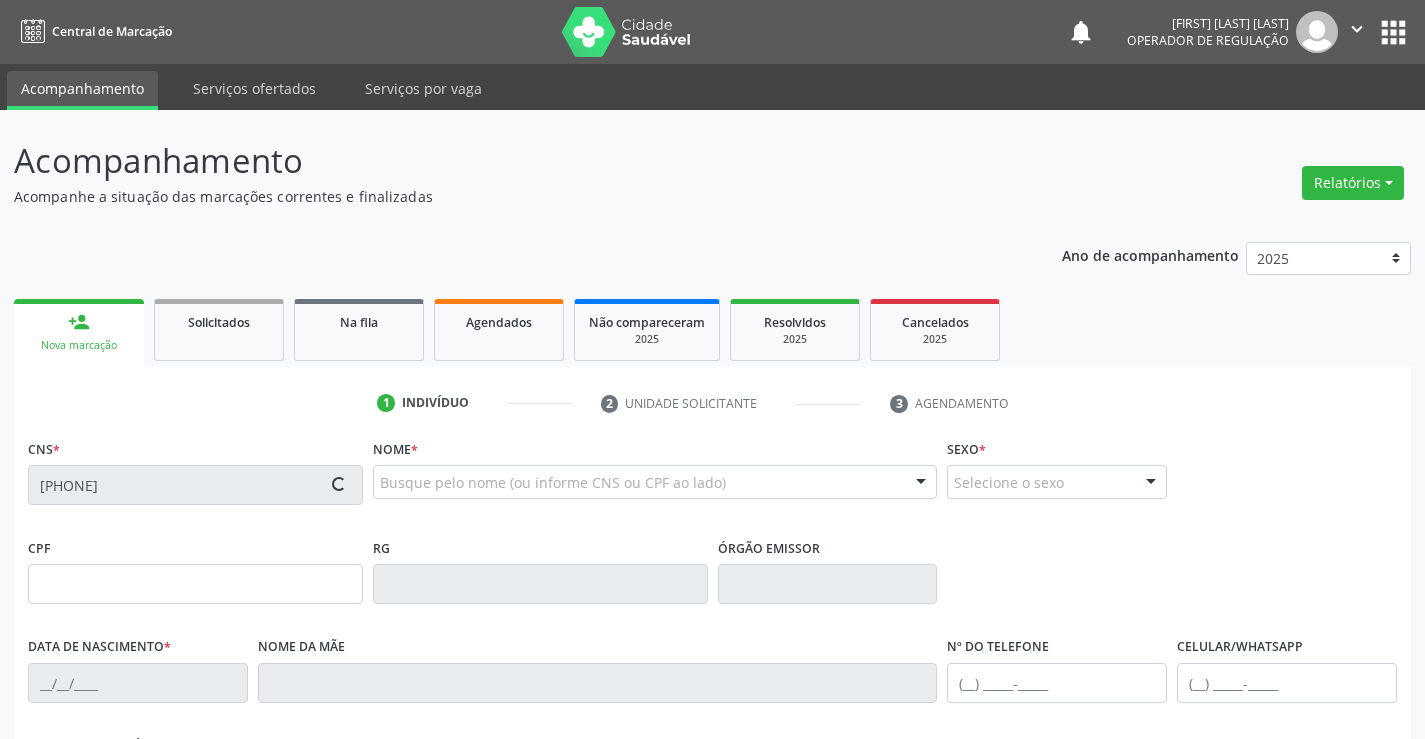 type on "1300982721" 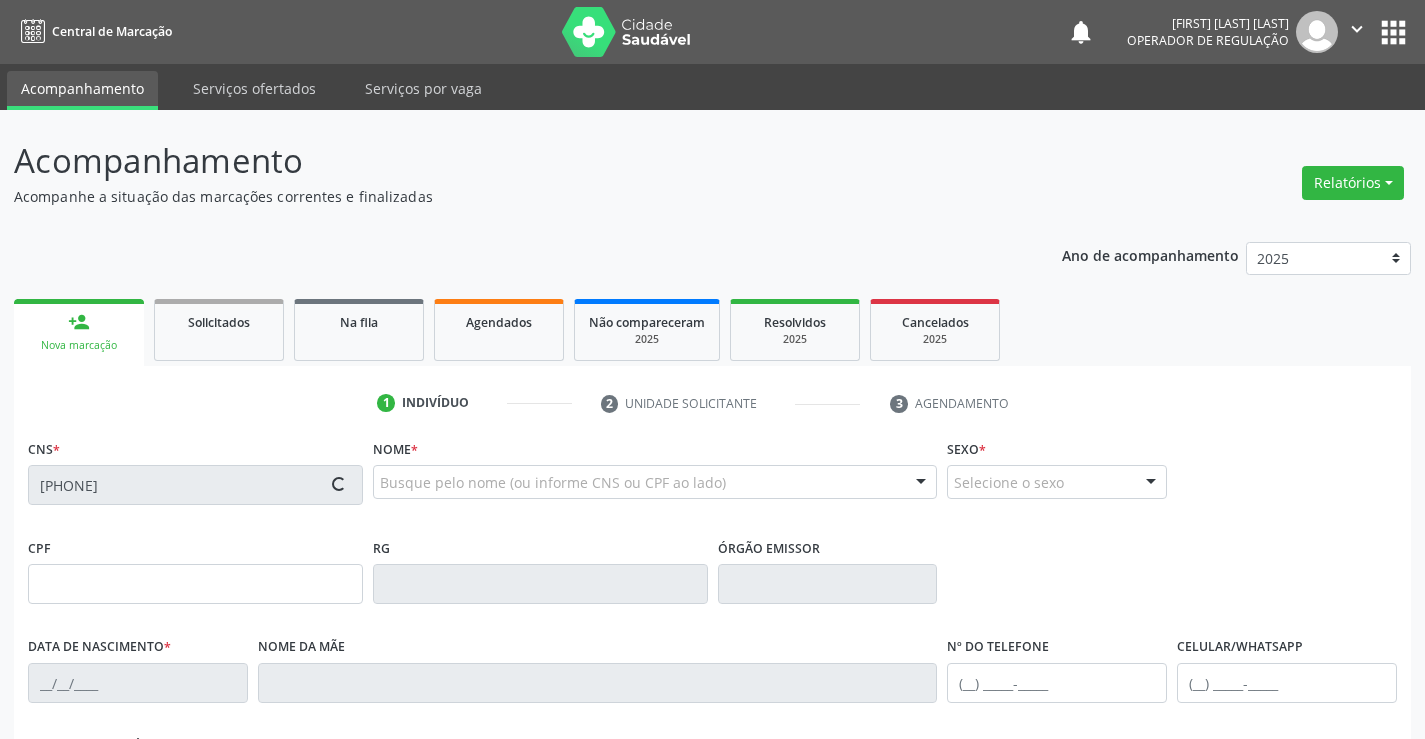 type on "28/05/1982" 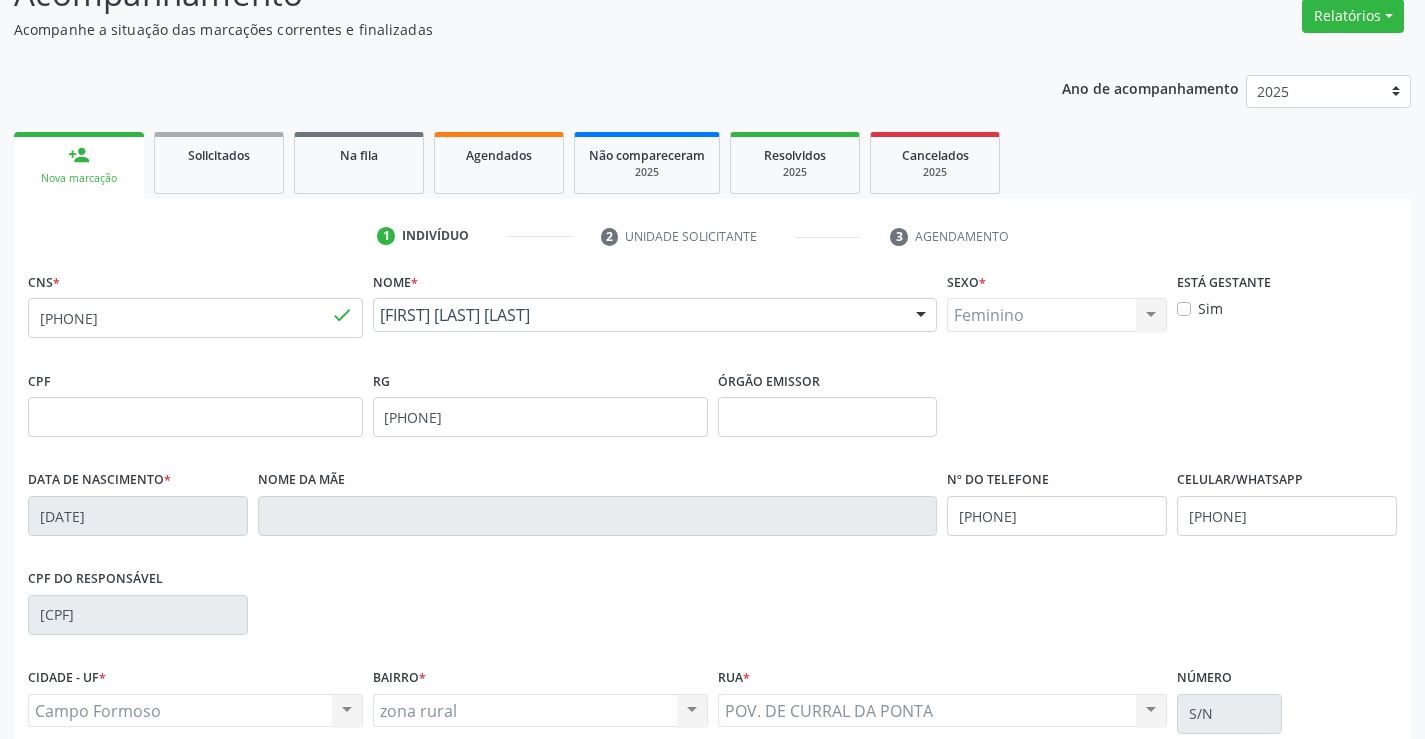 scroll, scrollTop: 345, scrollLeft: 0, axis: vertical 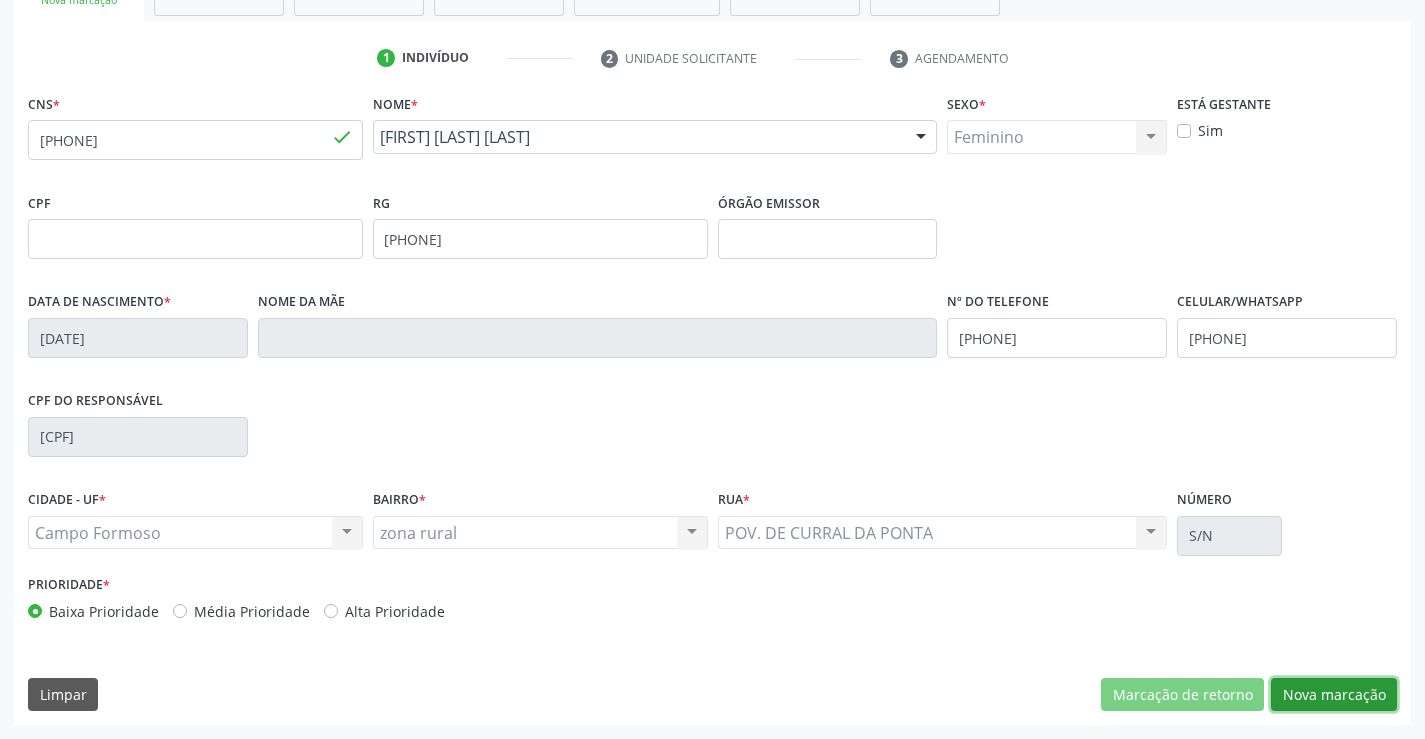 click on "Nova marcação" at bounding box center (1334, 695) 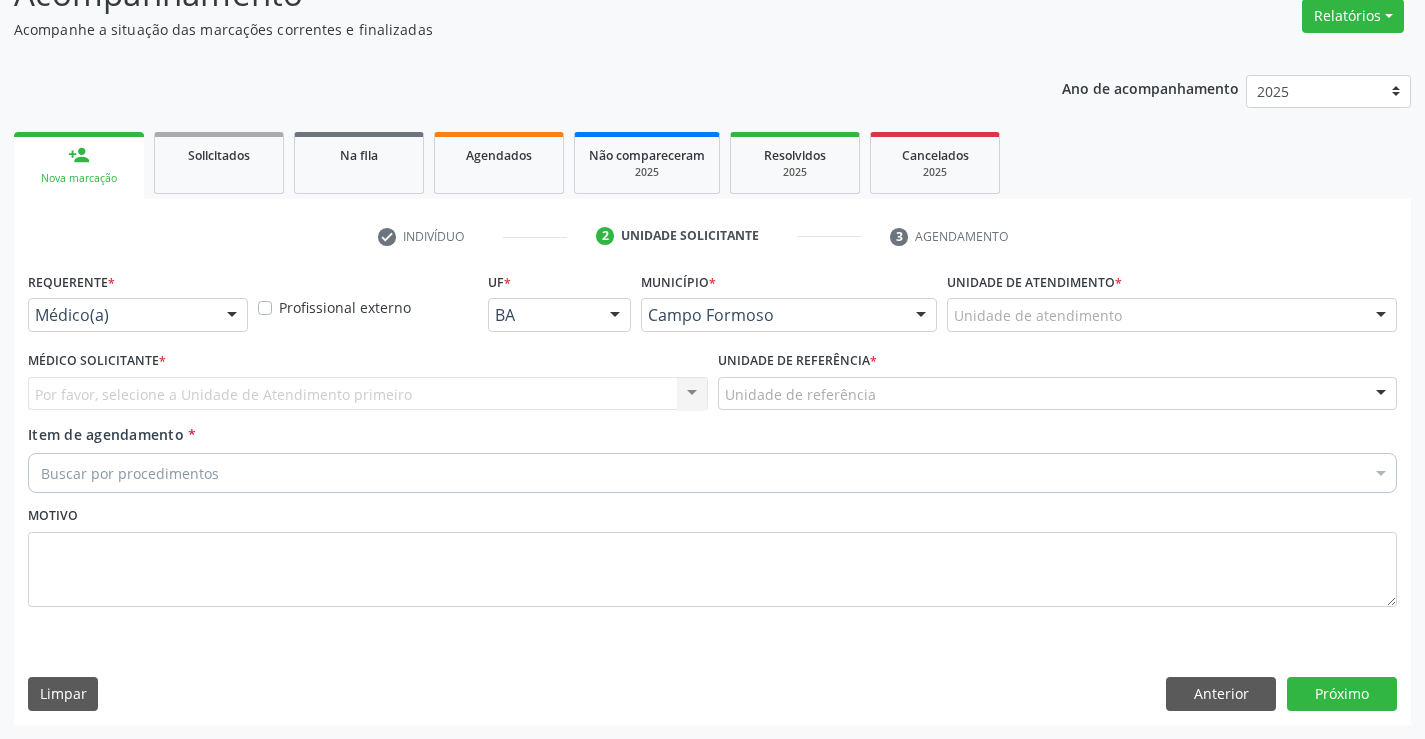 scroll, scrollTop: 167, scrollLeft: 0, axis: vertical 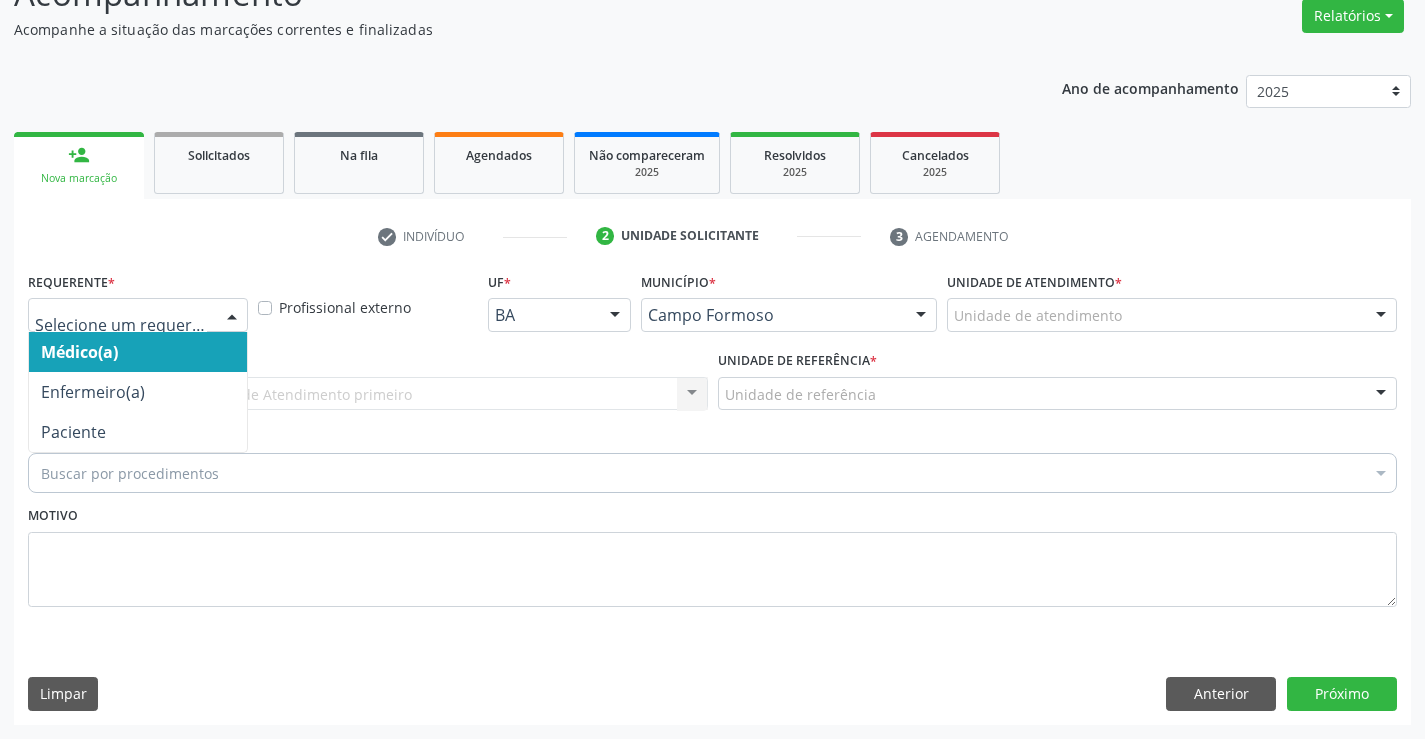 click at bounding box center (232, 316) 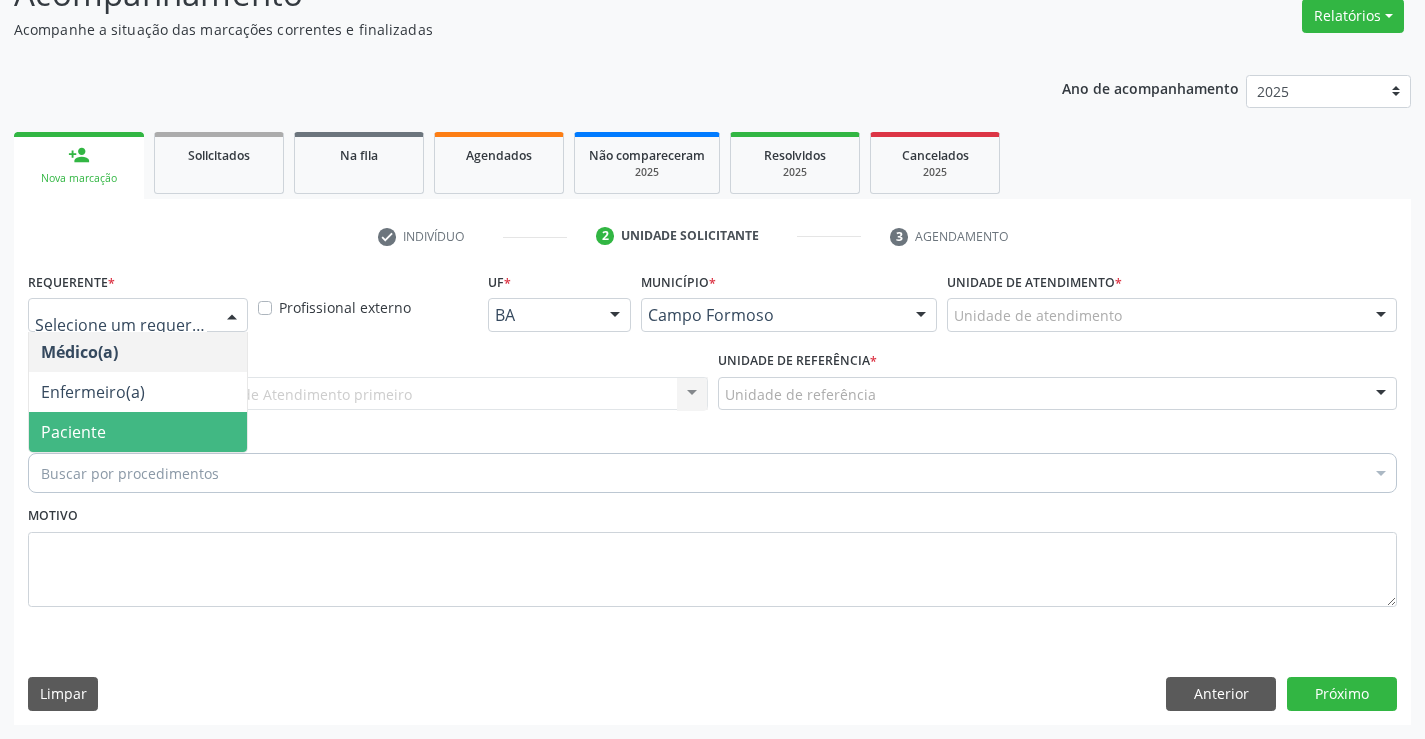 drag, startPoint x: 133, startPoint y: 422, endPoint x: 205, endPoint y: 411, distance: 72.835434 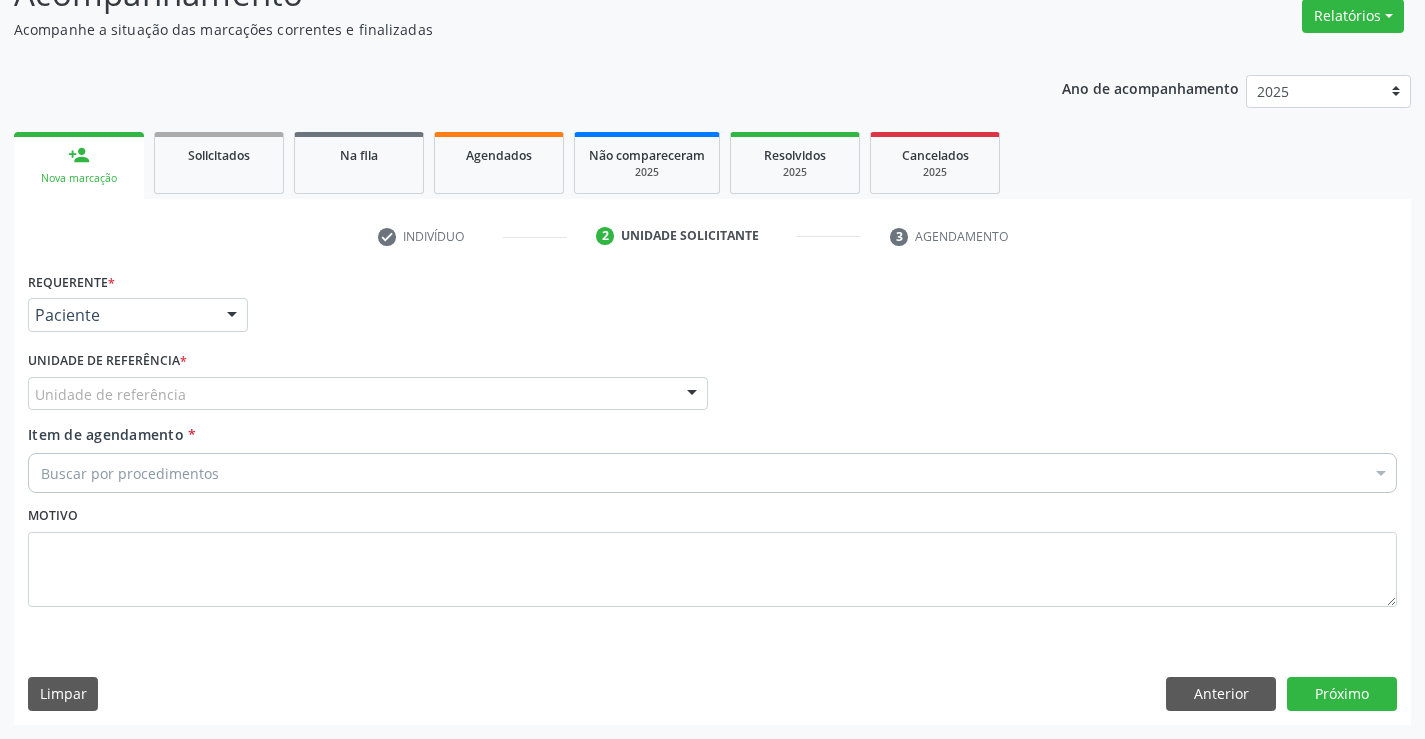 click on "Unidade de referência" at bounding box center (368, 394) 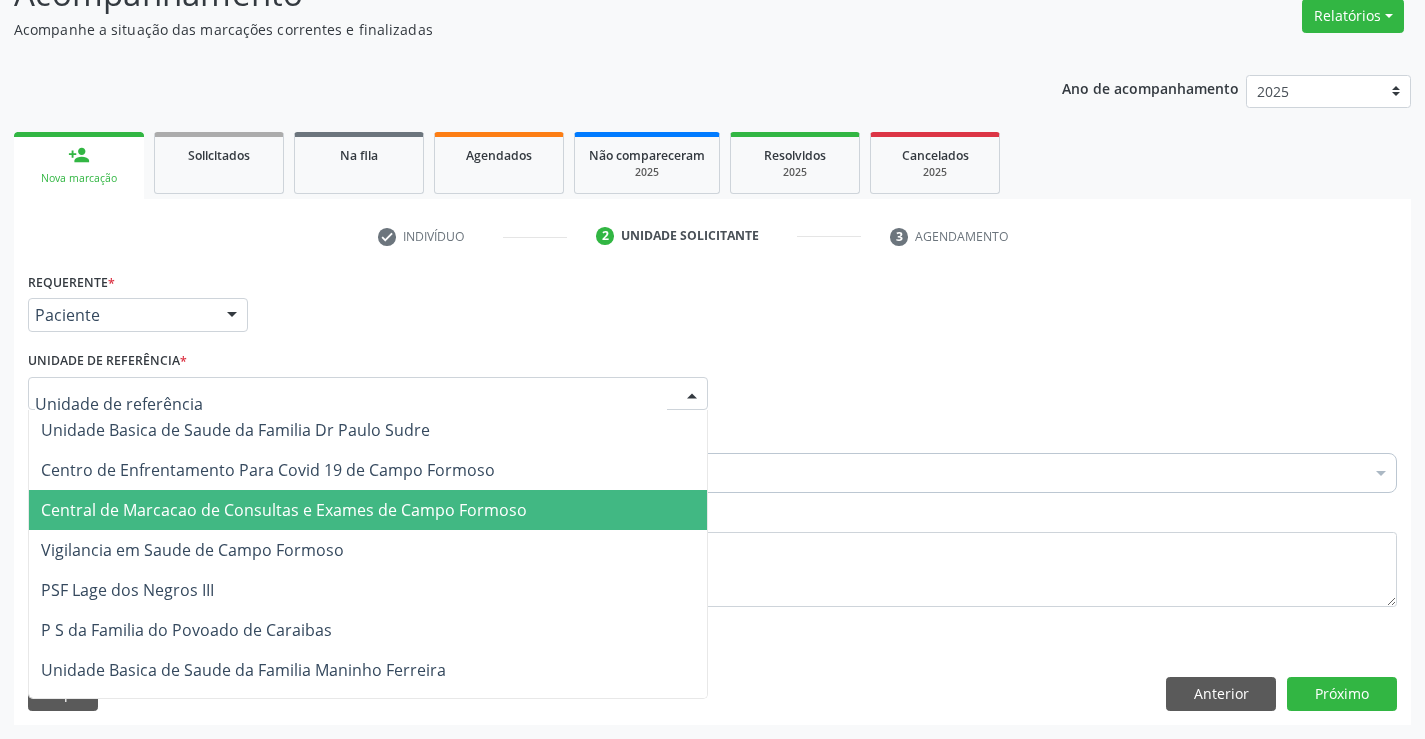 click on "Central de Marcacao de Consultas e Exames de Campo Formoso" at bounding box center (284, 510) 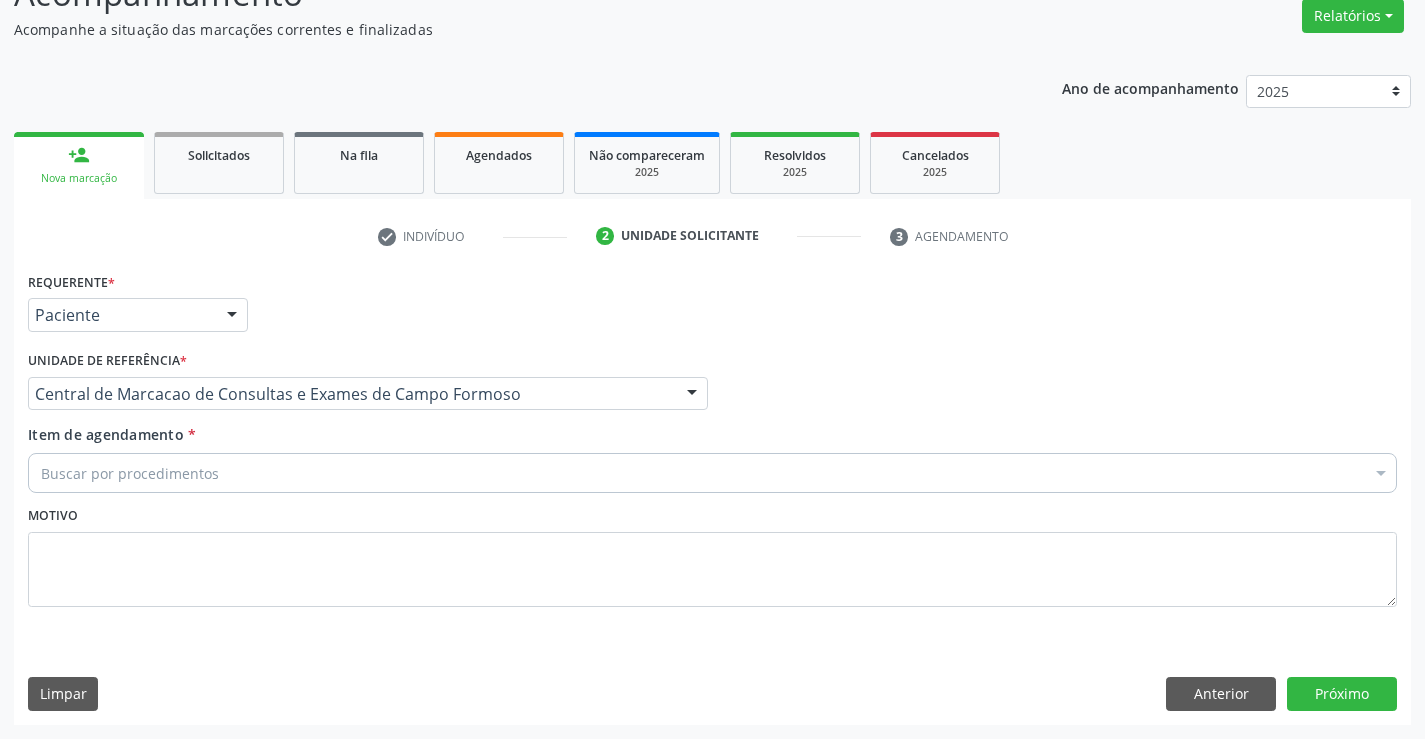 click on "Buscar por procedimentos" at bounding box center [712, 473] 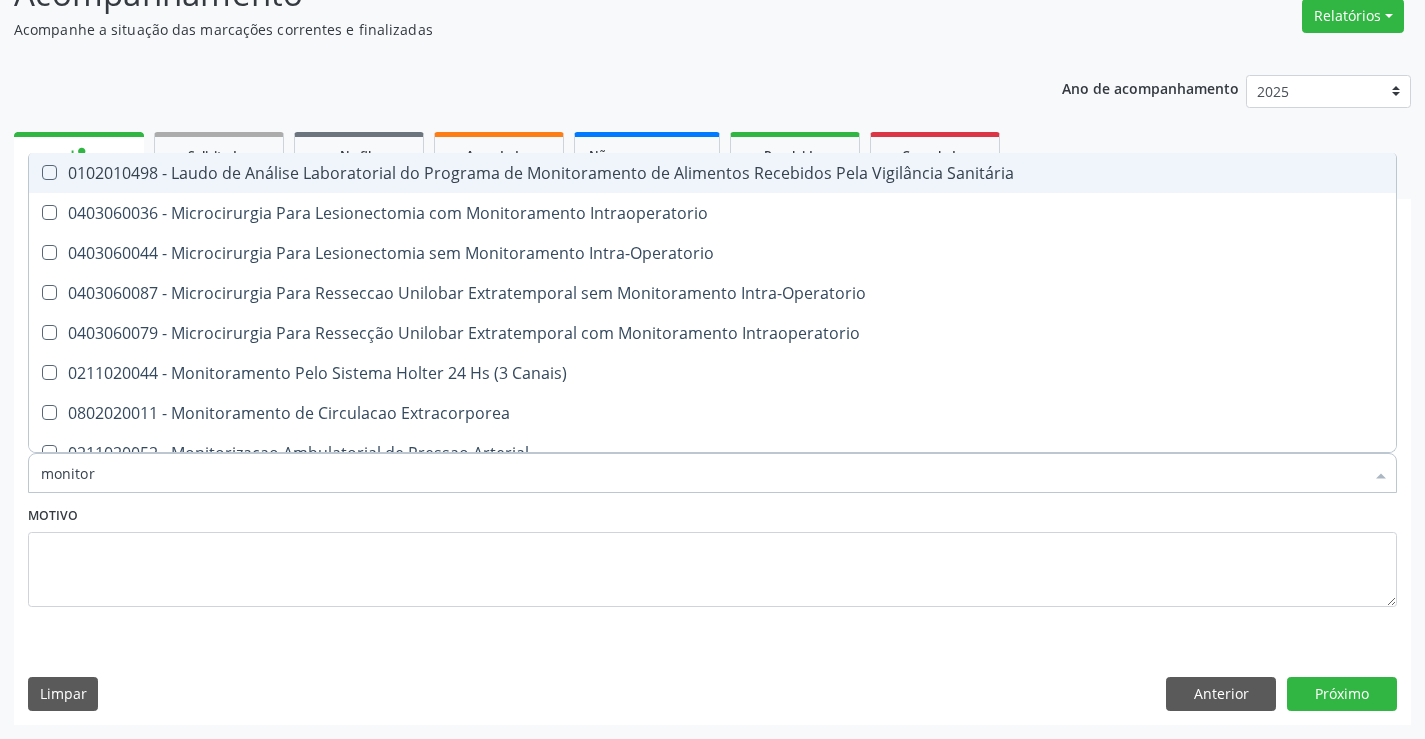 type on "monitori" 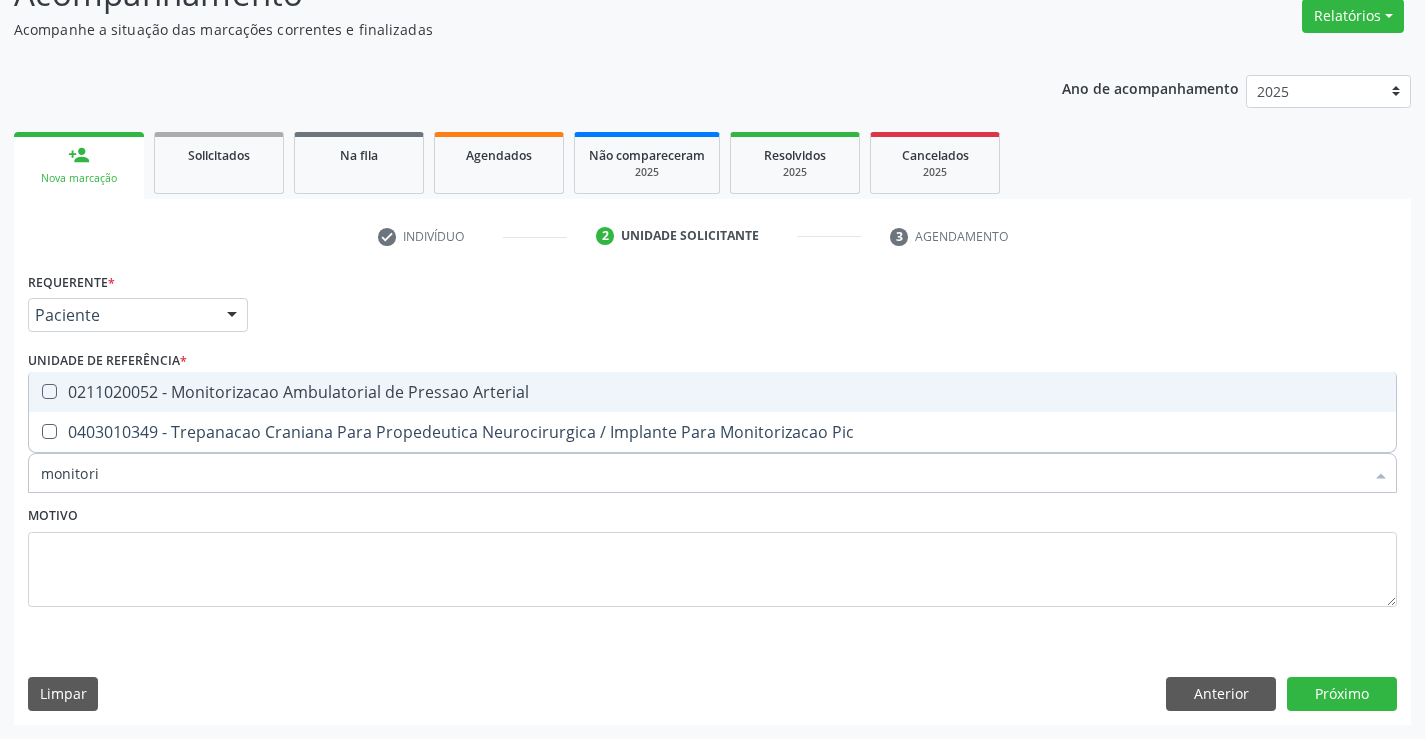 drag, startPoint x: 279, startPoint y: 390, endPoint x: 103, endPoint y: 495, distance: 204.94145 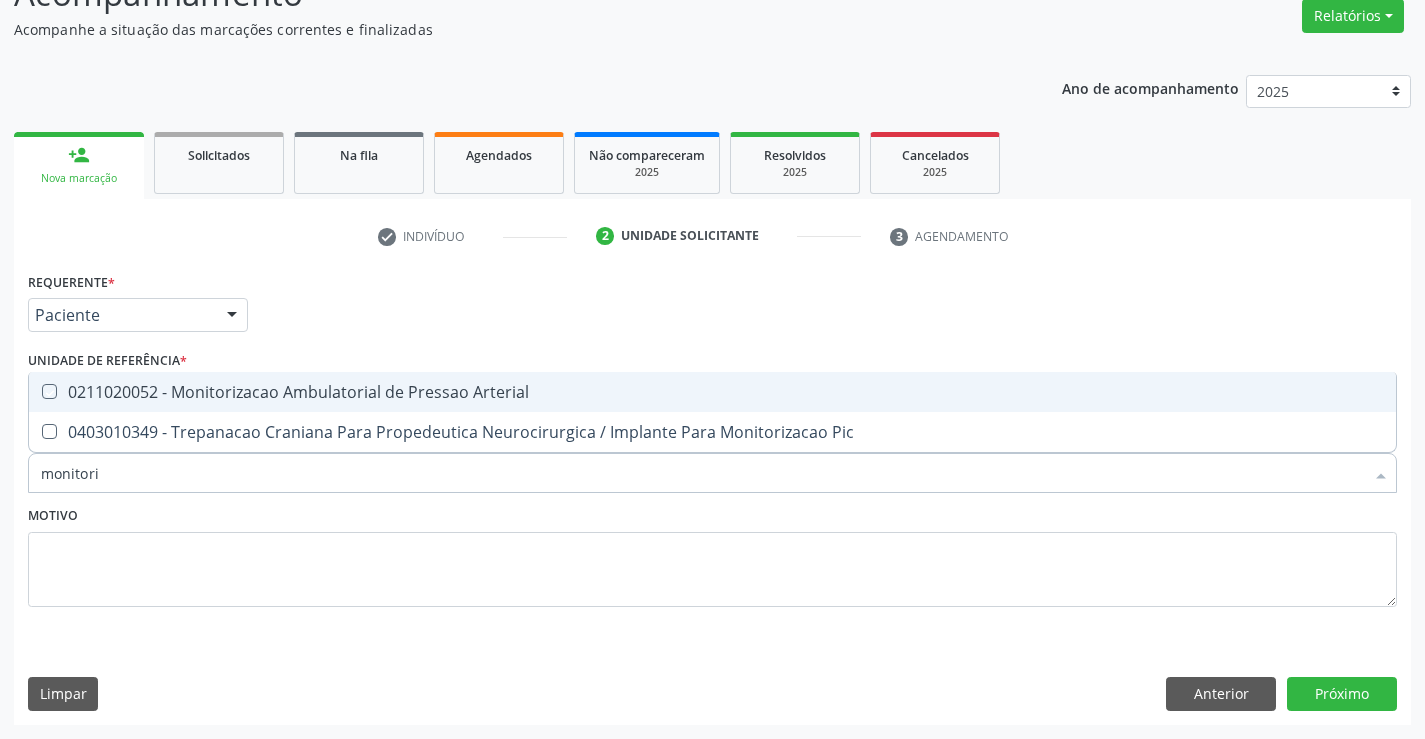 checkbox on "true" 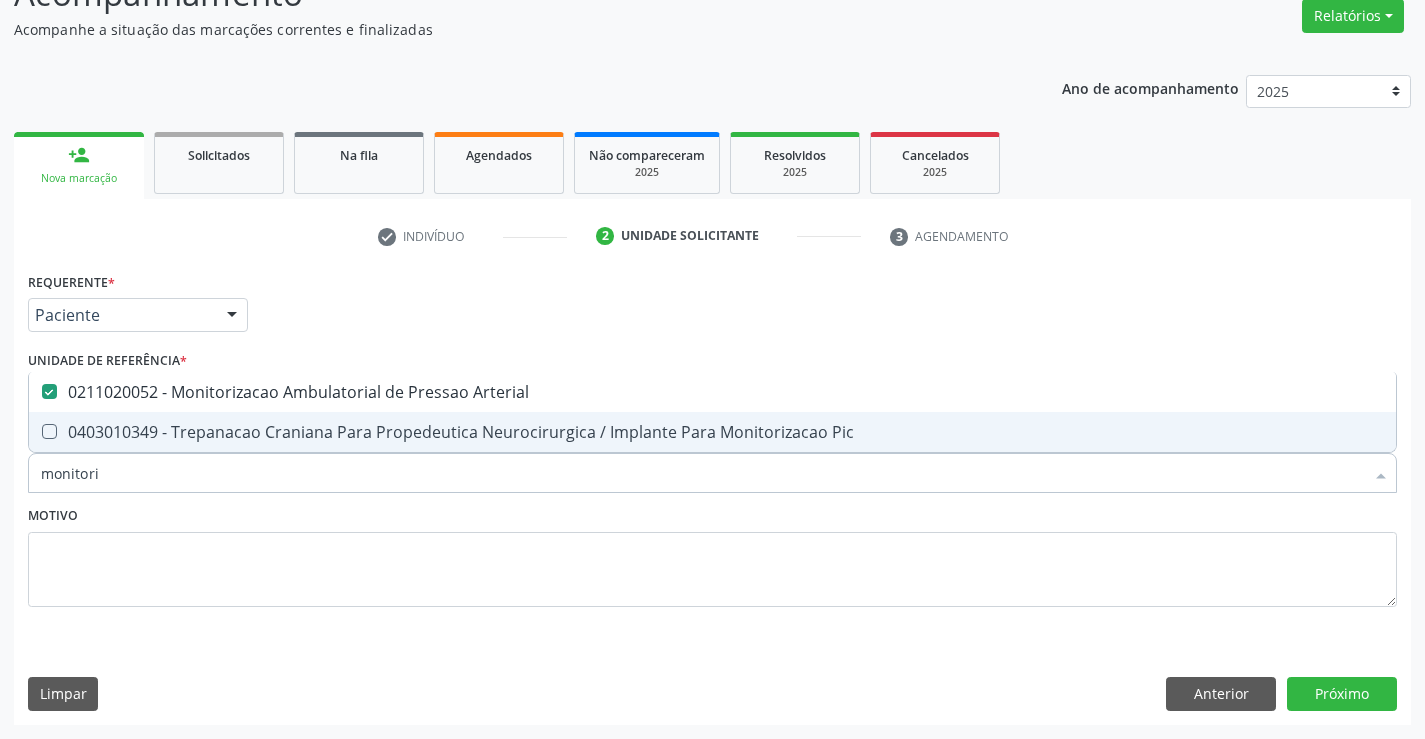 drag, startPoint x: 92, startPoint y: 465, endPoint x: 0, endPoint y: 474, distance: 92.43917 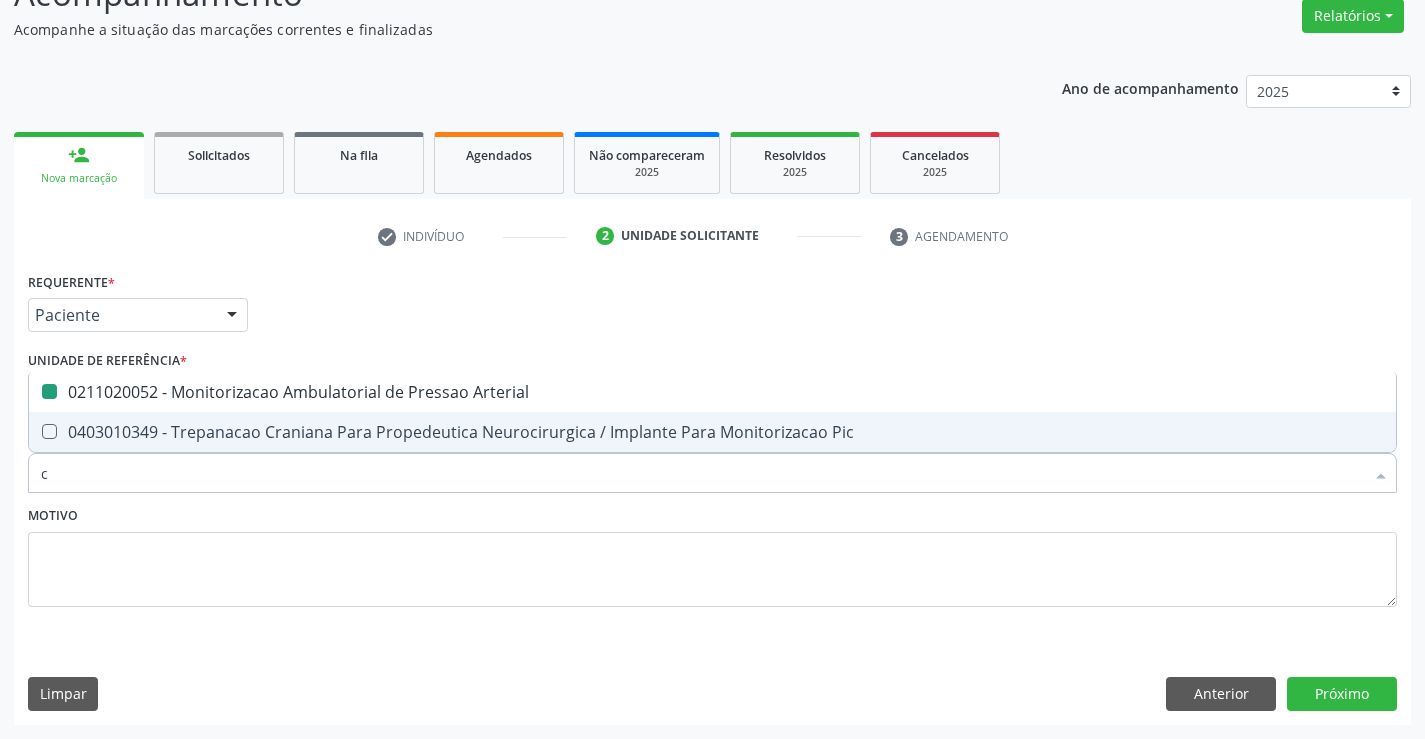 type on "ca" 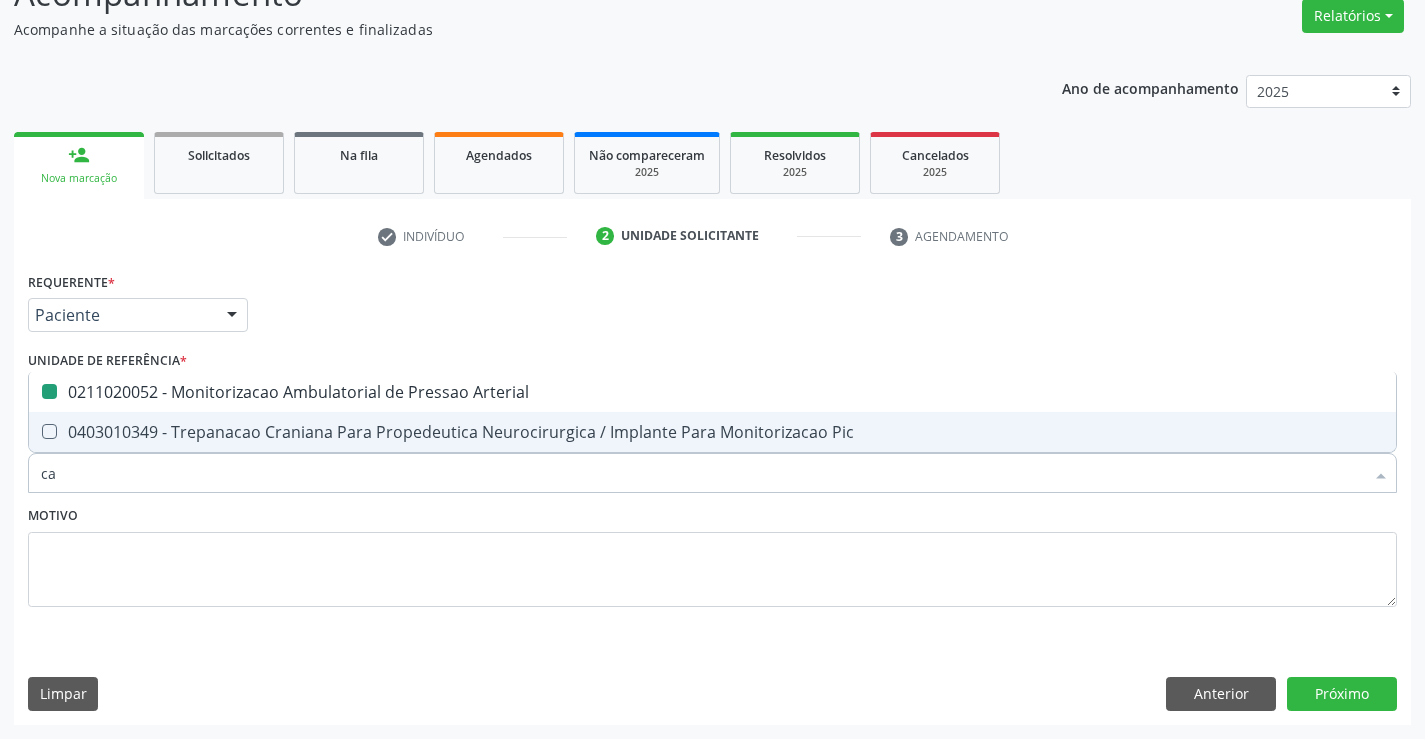 checkbox on "false" 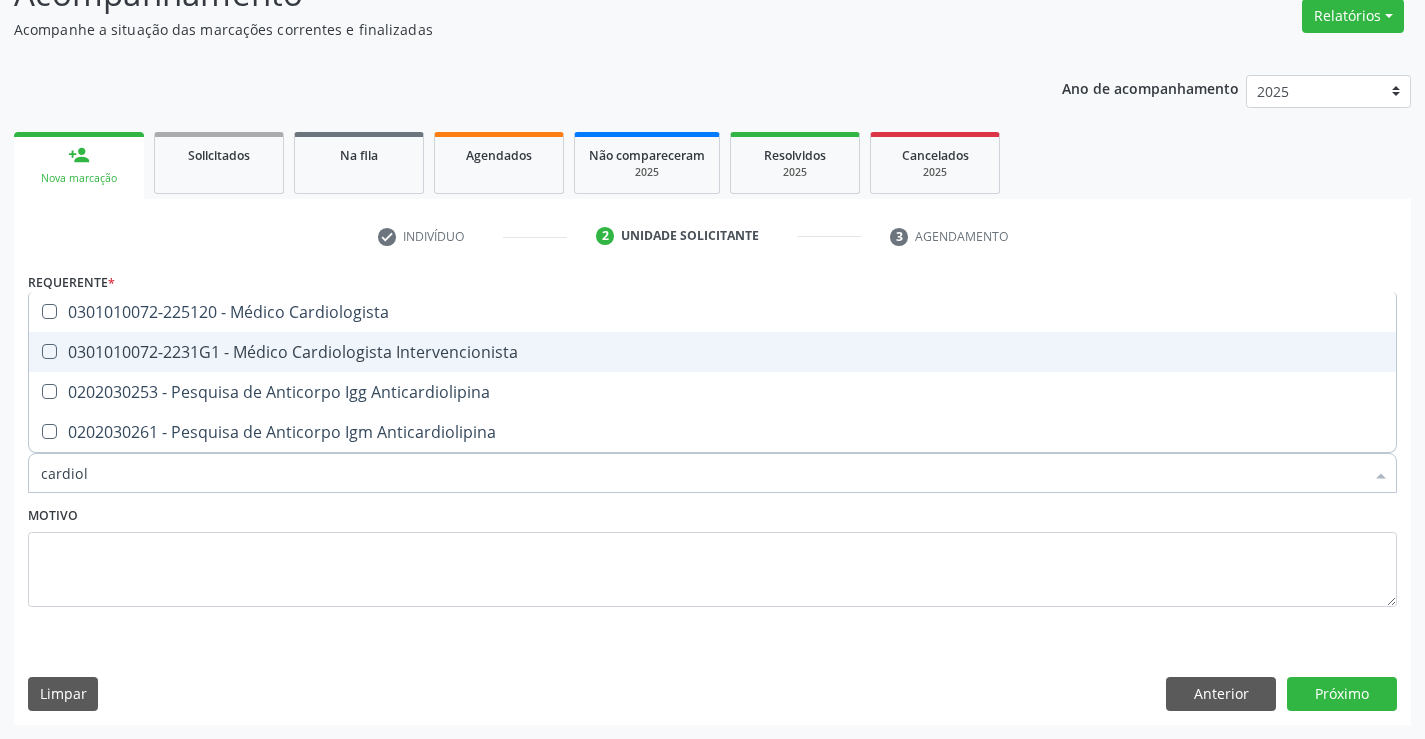 type on "cardiolo" 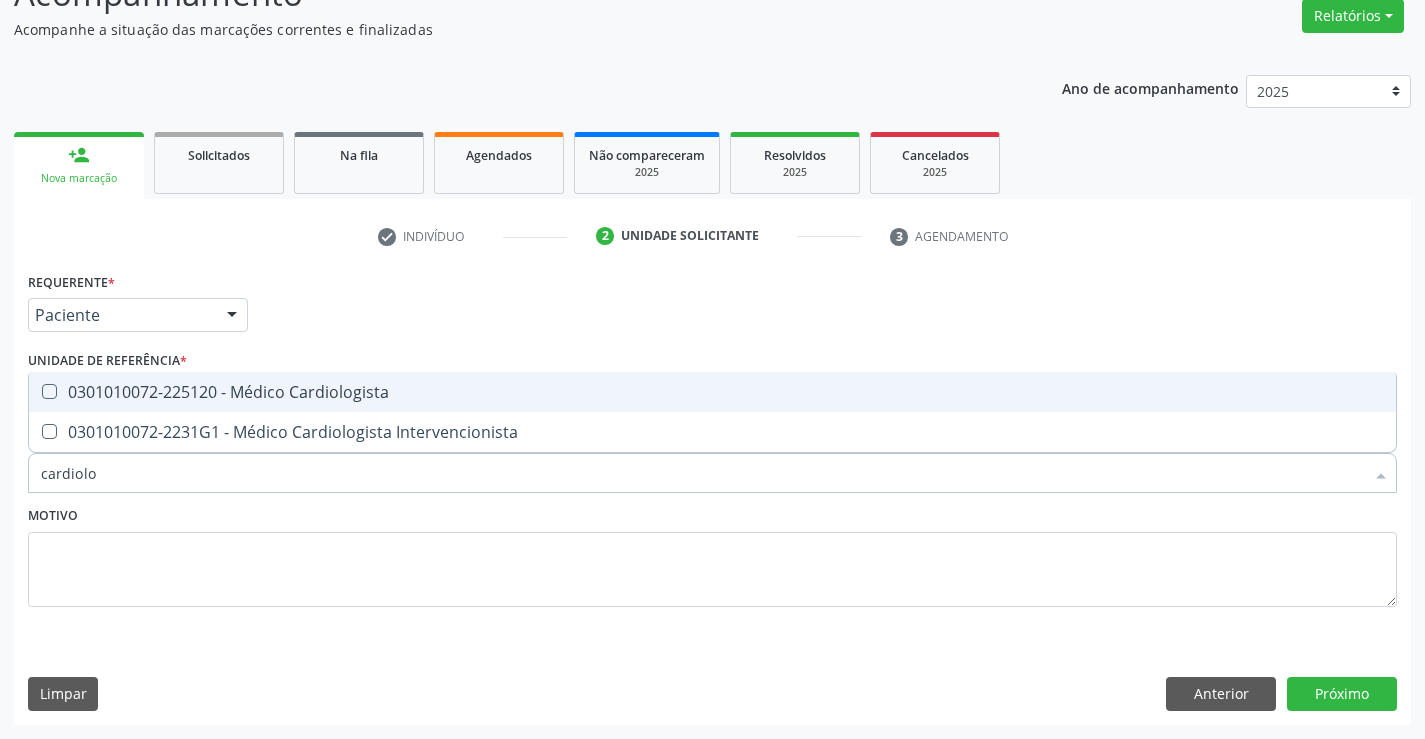 click on "0301010072-225120 - Médico Cardiologista" at bounding box center (712, 392) 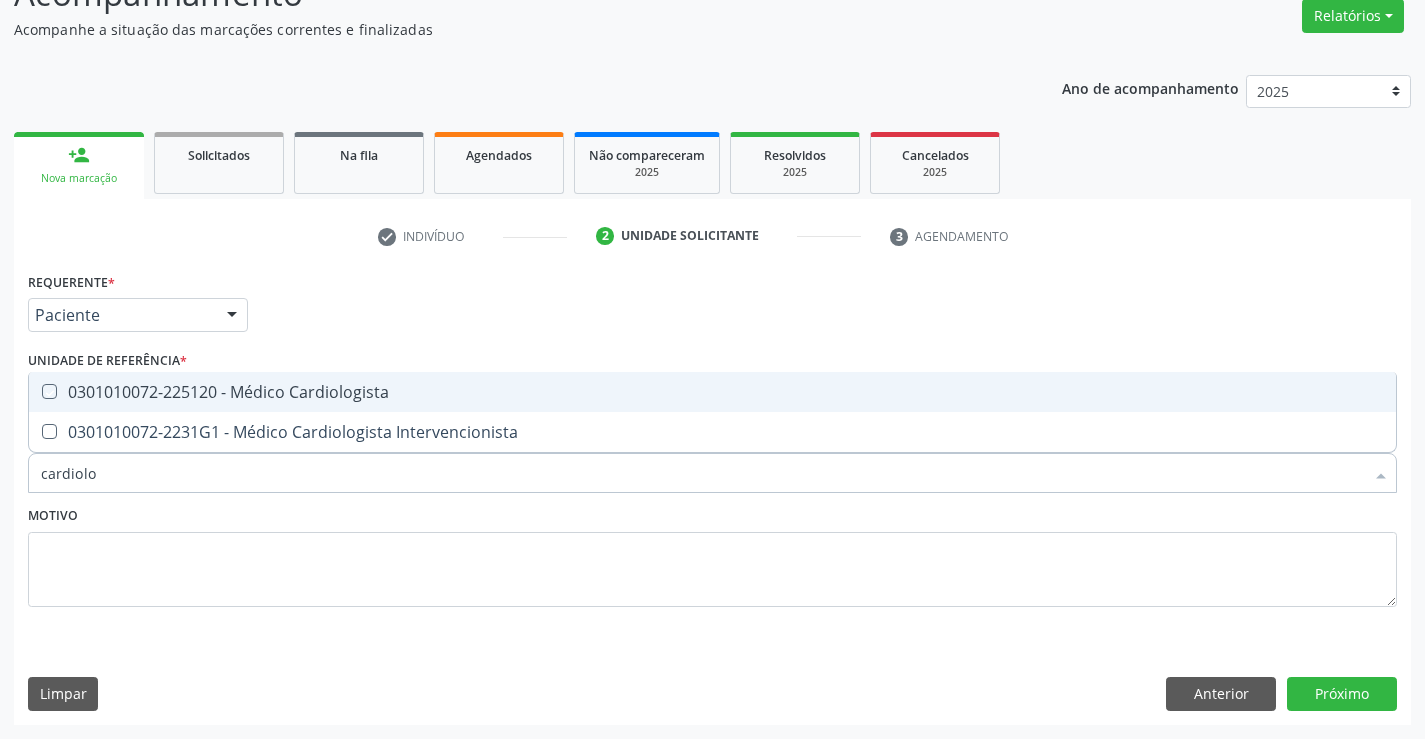 checkbox on "true" 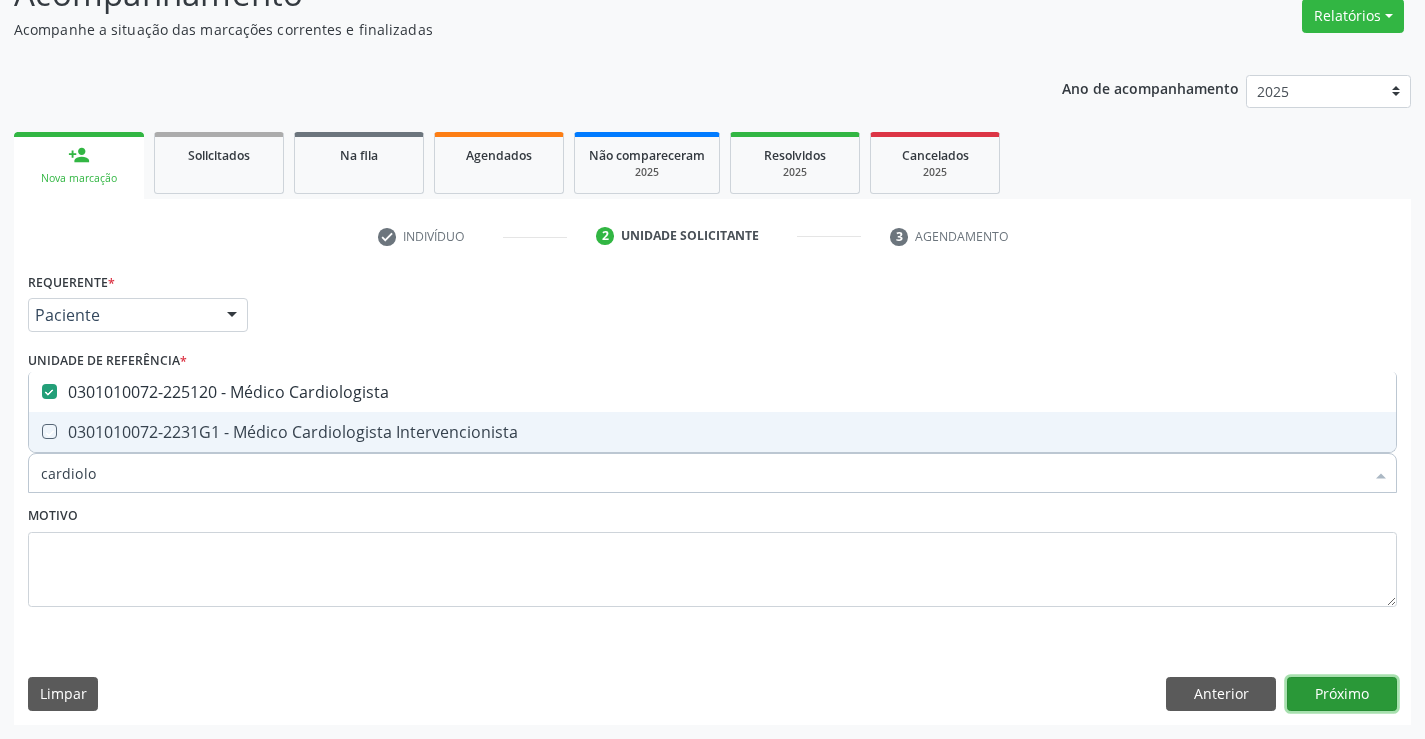 click on "Próximo" at bounding box center [1342, 694] 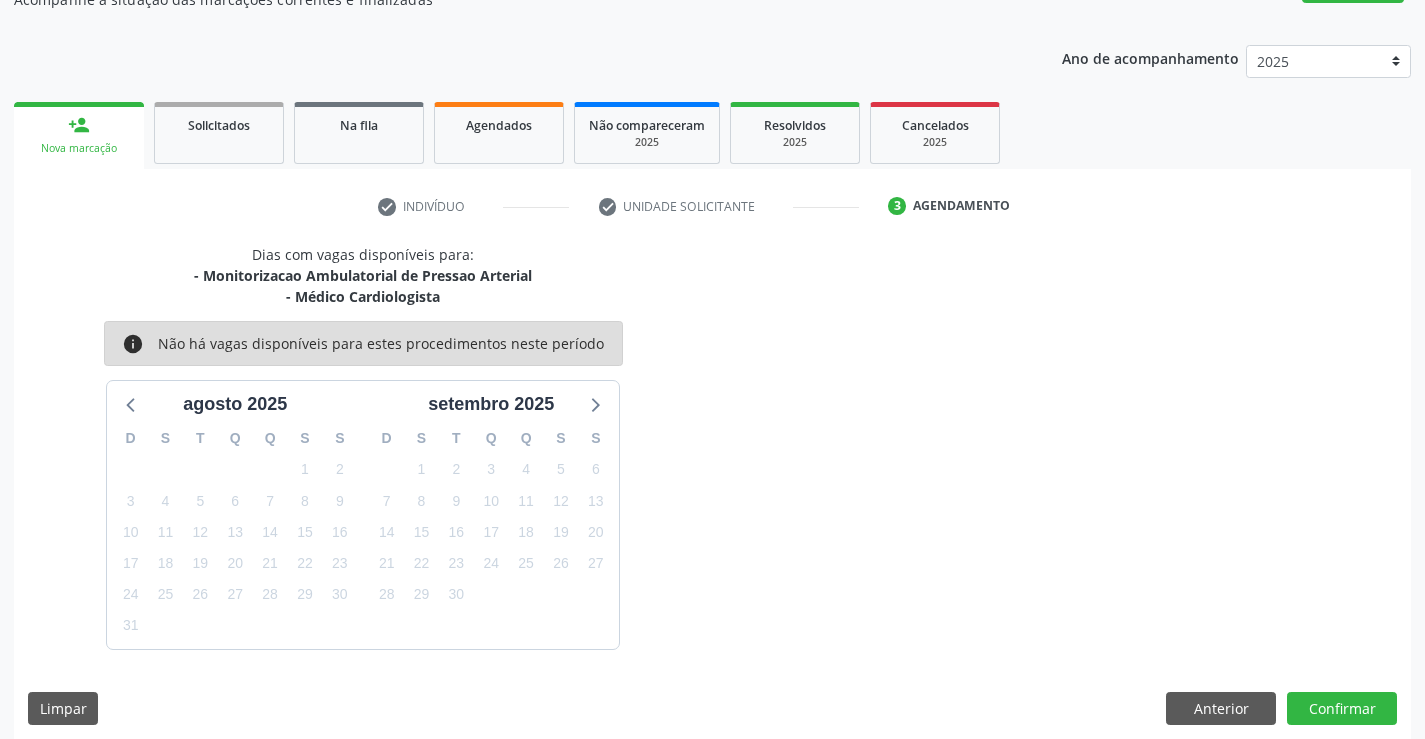 scroll, scrollTop: 211, scrollLeft: 0, axis: vertical 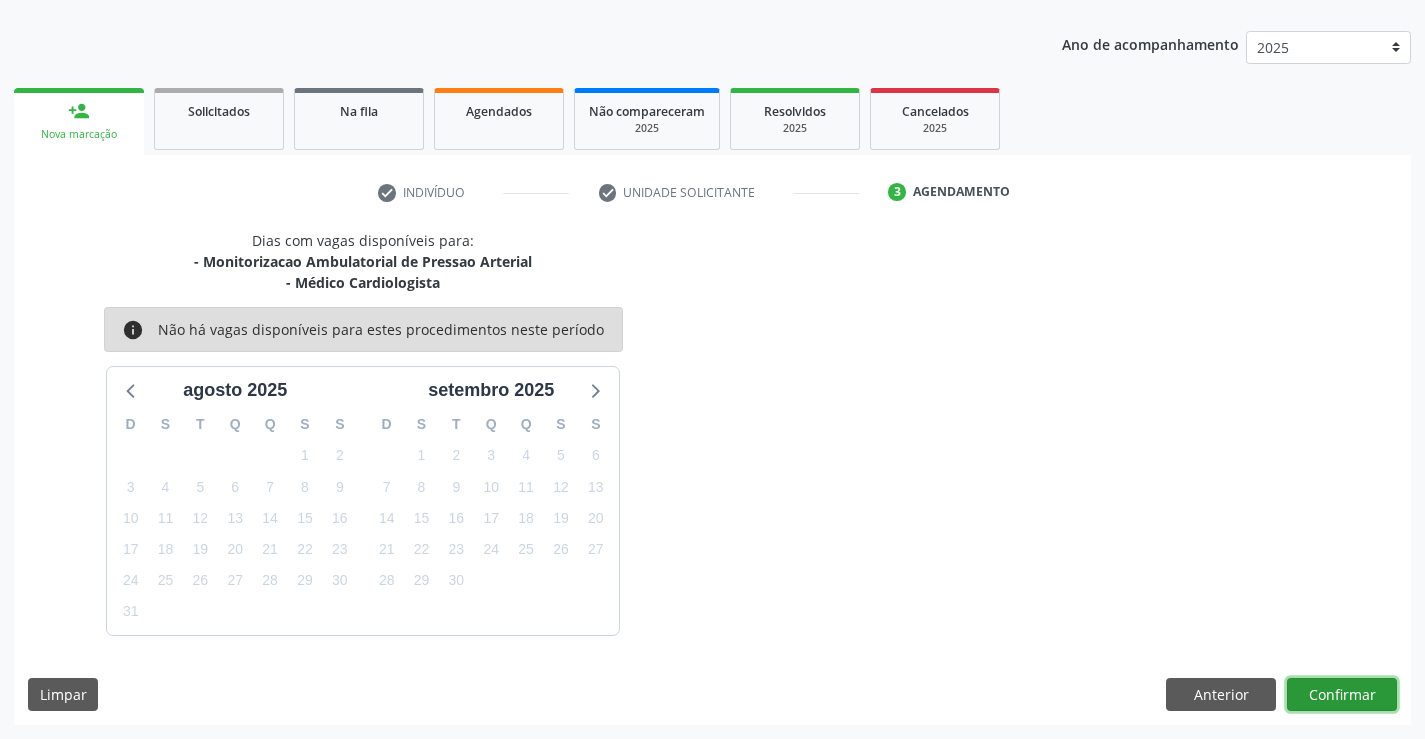 click on "Confirmar" at bounding box center [1342, 695] 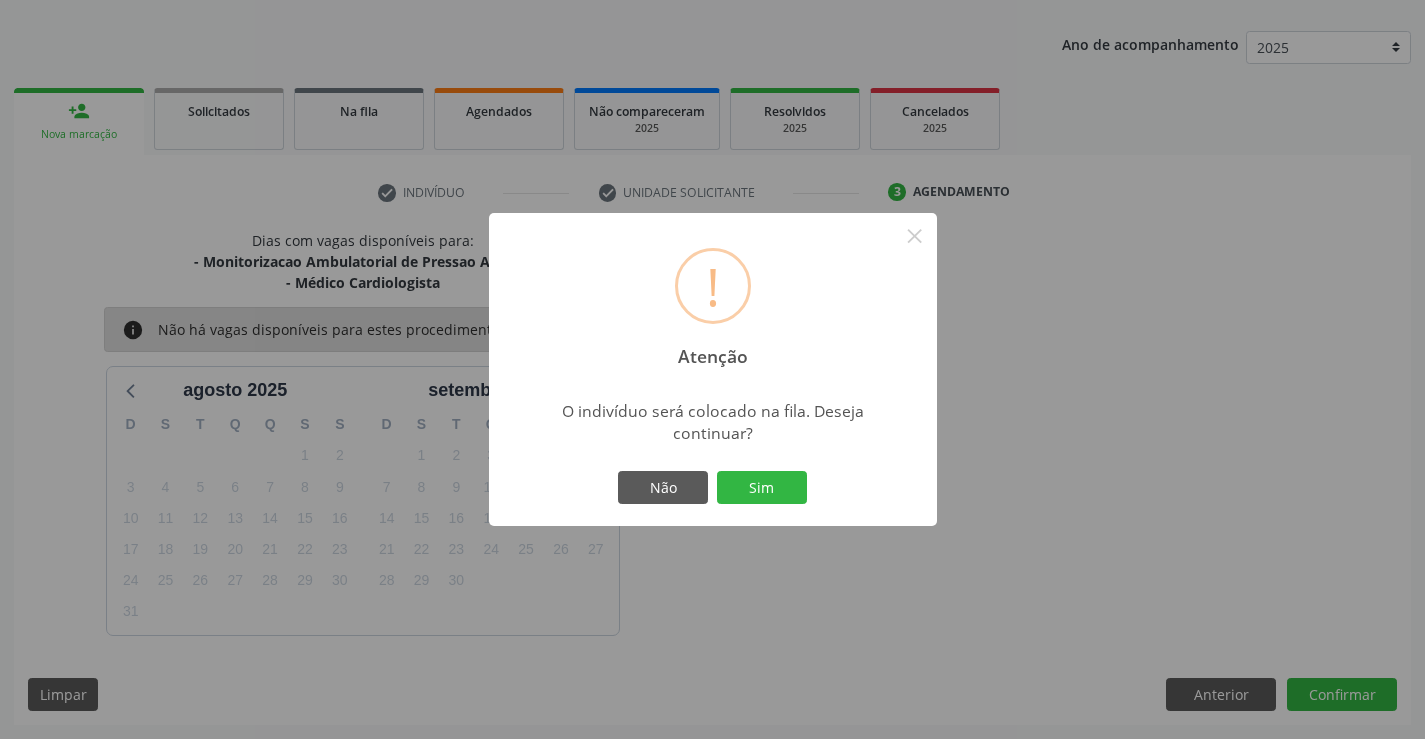 drag, startPoint x: 766, startPoint y: 476, endPoint x: 803, endPoint y: 442, distance: 50.24938 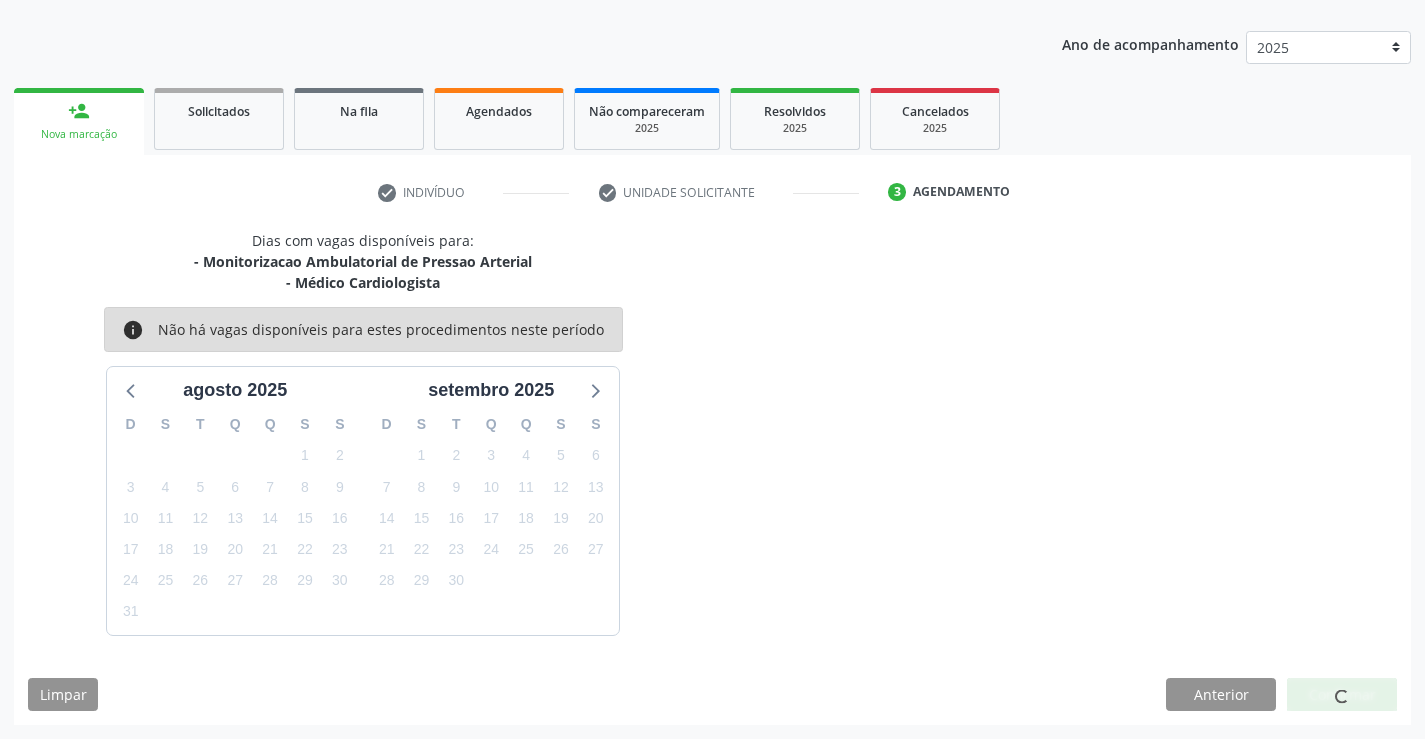 scroll, scrollTop: 0, scrollLeft: 0, axis: both 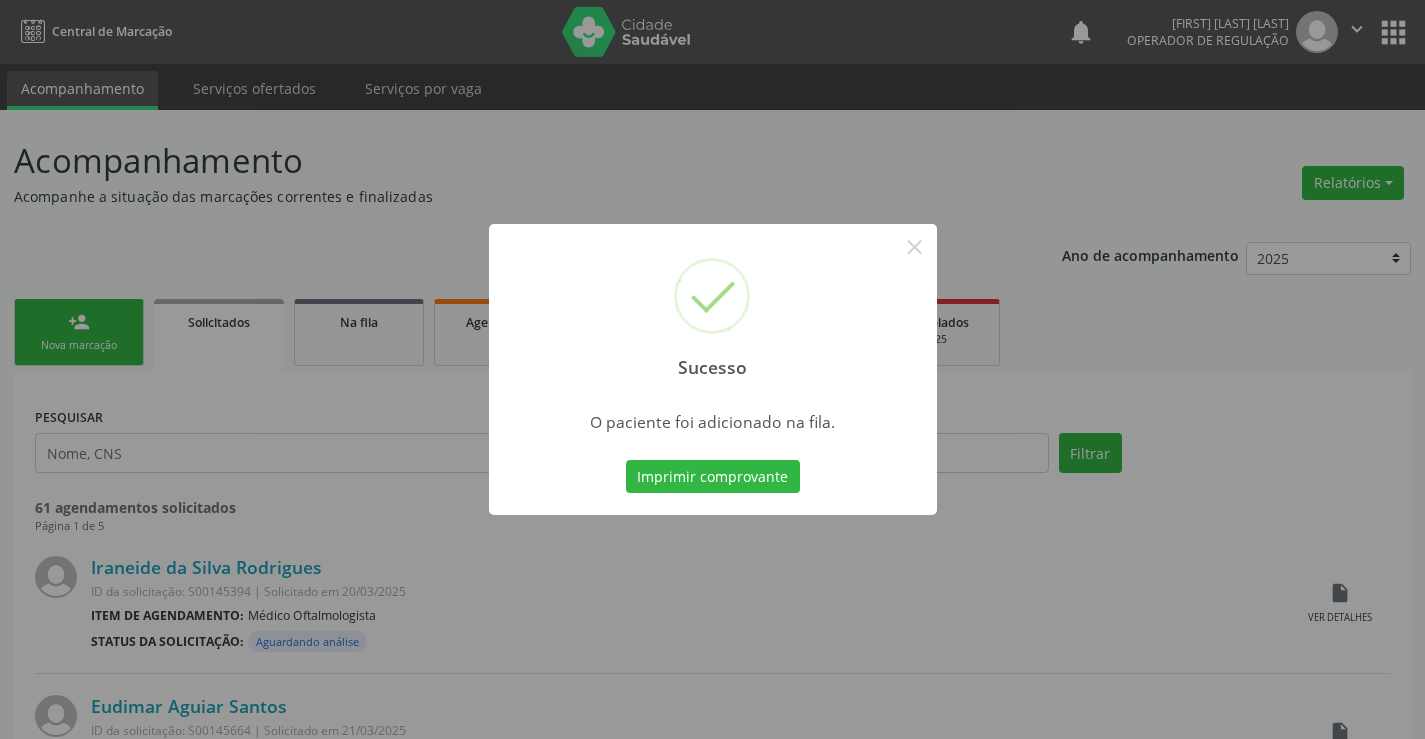 type 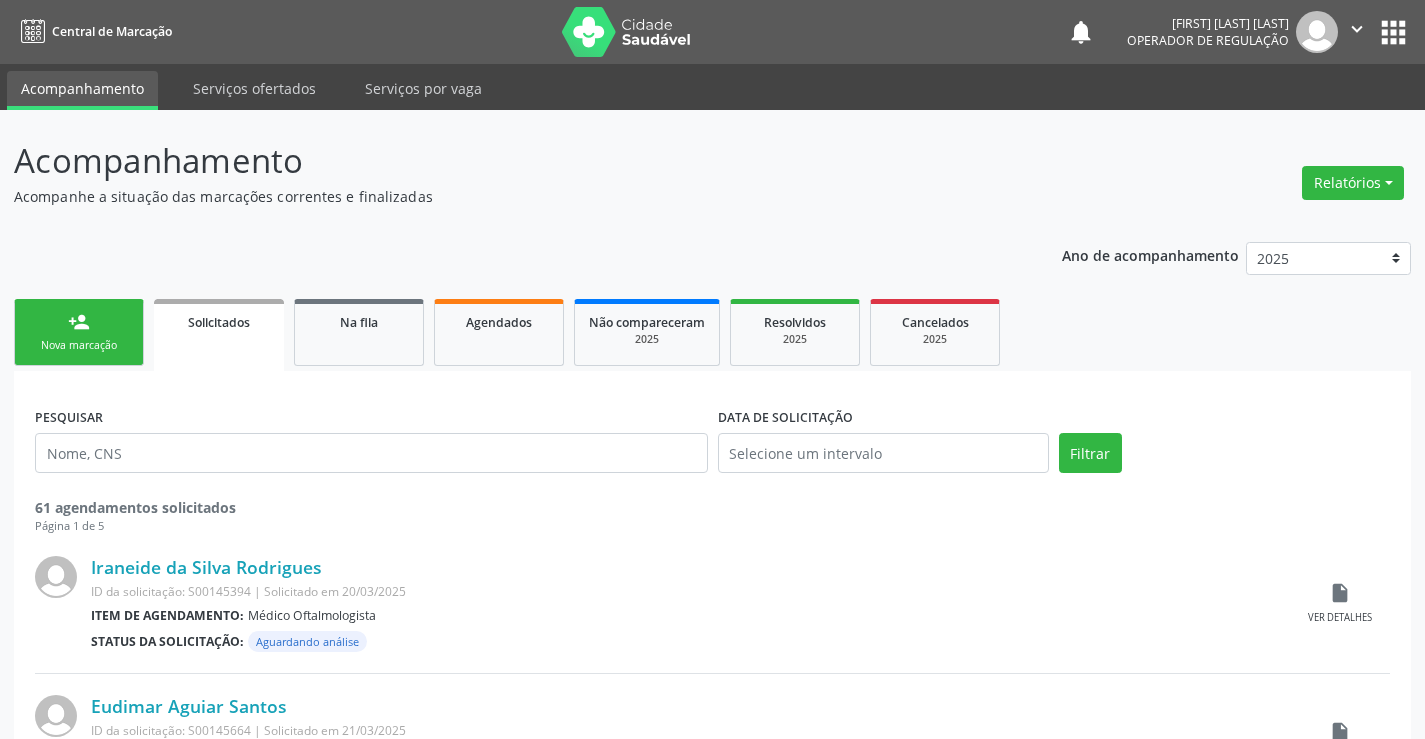 click on "person_add
Nova marcação" at bounding box center (79, 332) 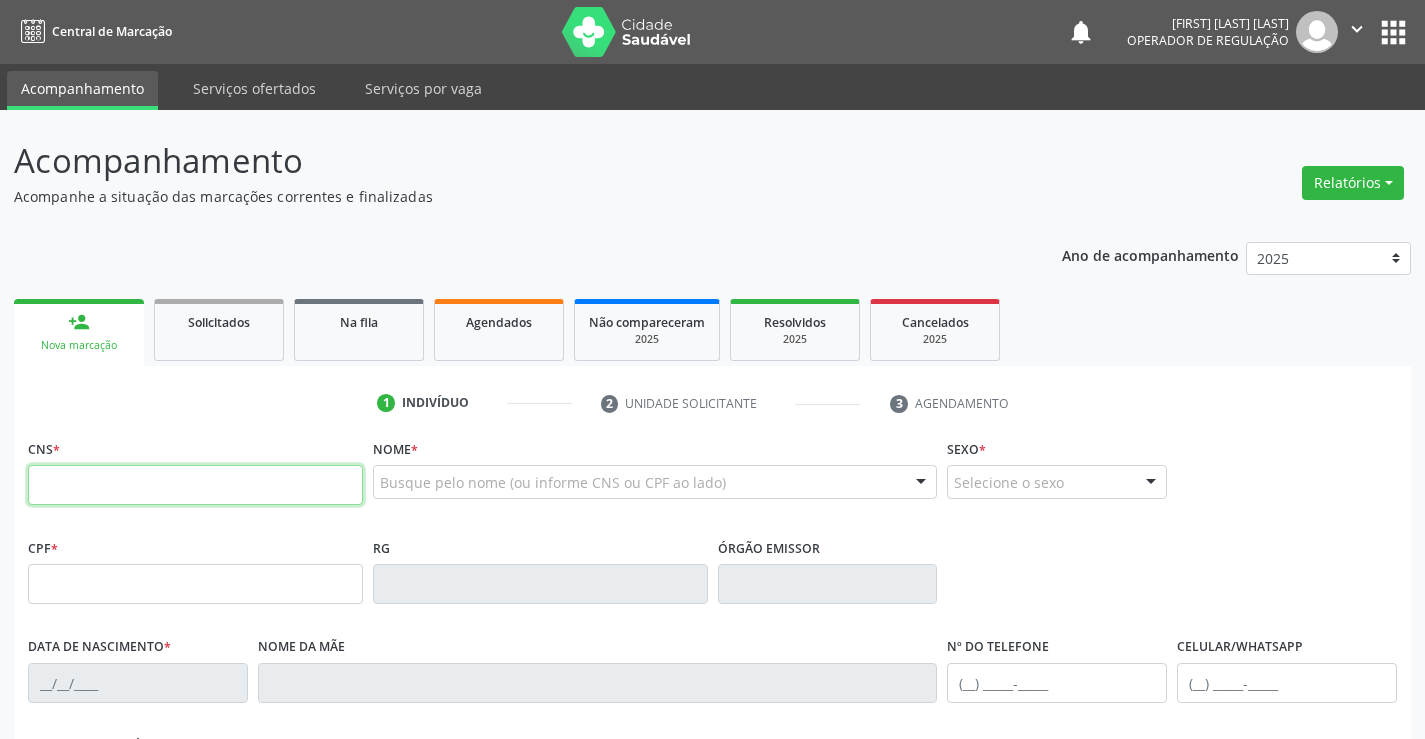 click at bounding box center [195, 485] 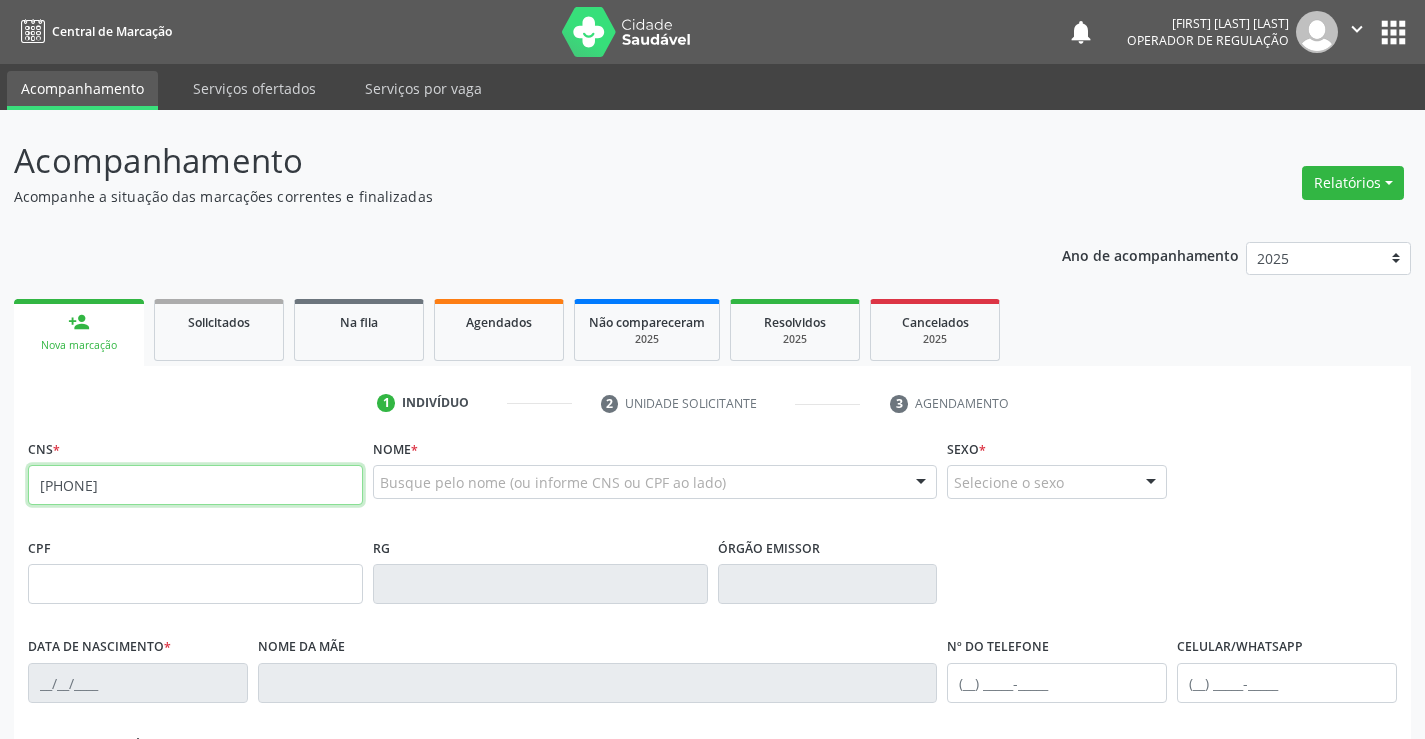 type on "704 0058 7783 7262" 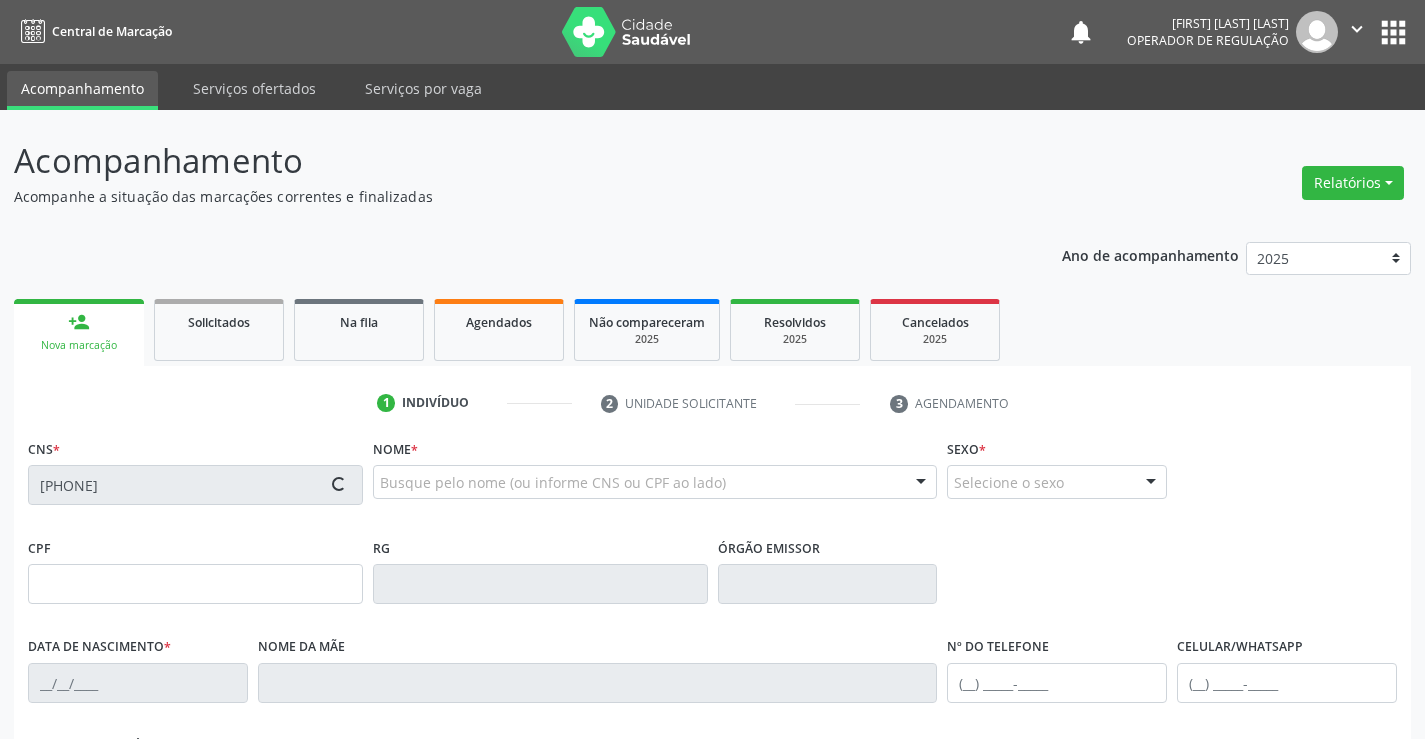 type on "0399491171" 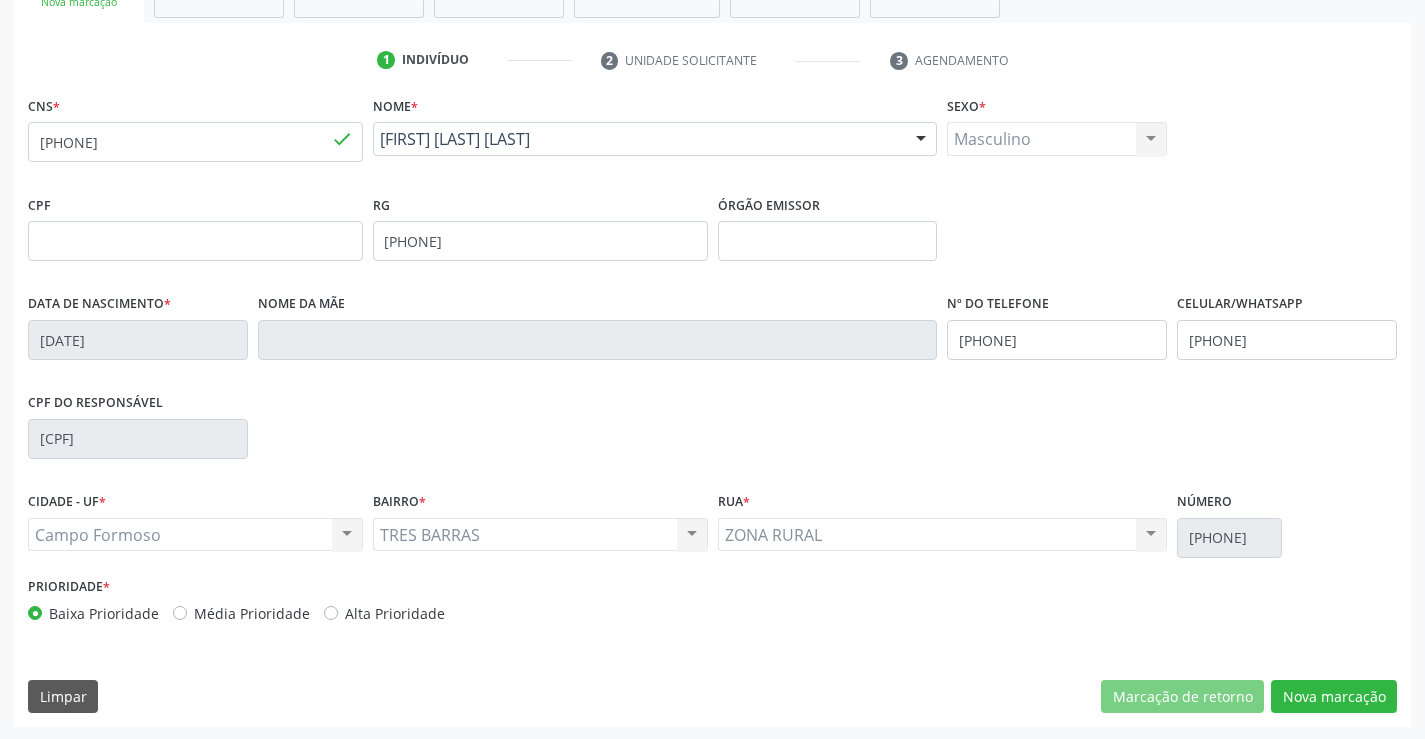 scroll, scrollTop: 345, scrollLeft: 0, axis: vertical 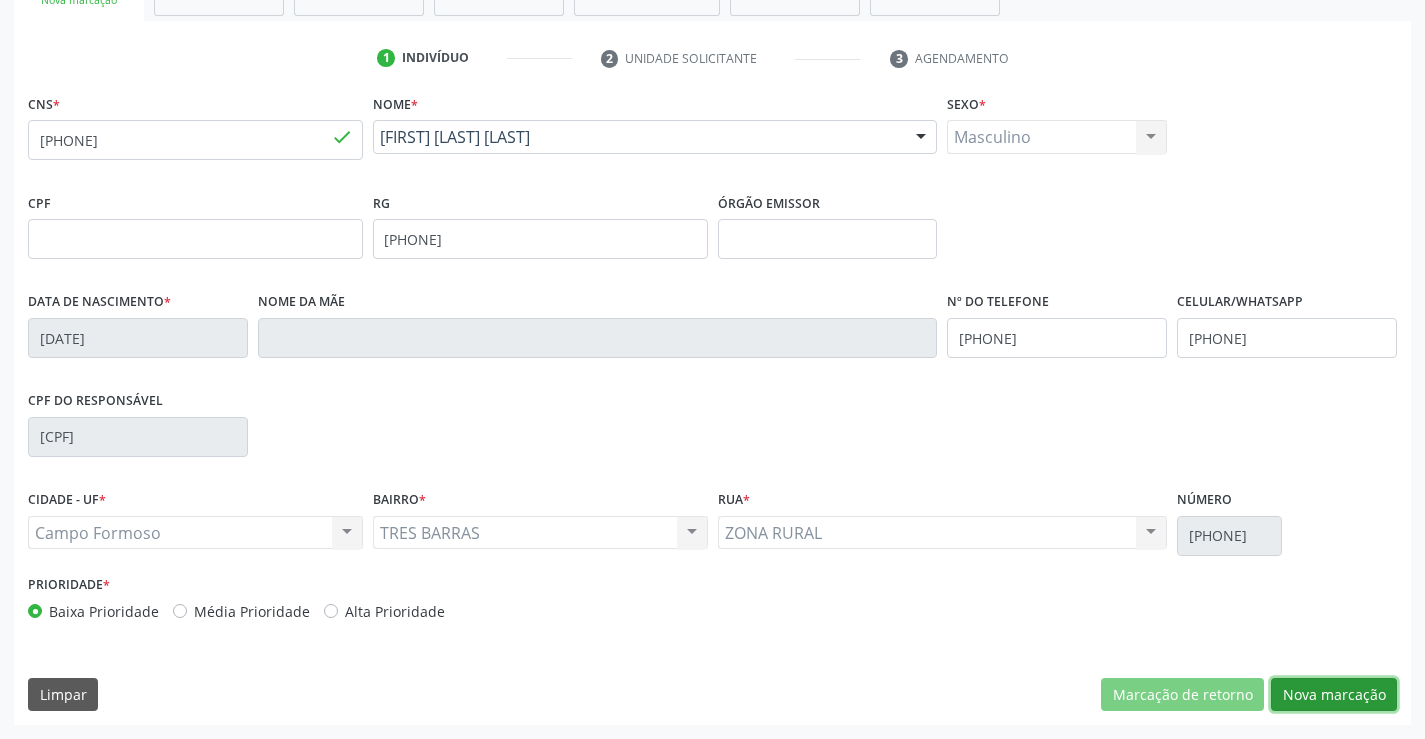 click on "Nova marcação" at bounding box center (1334, 695) 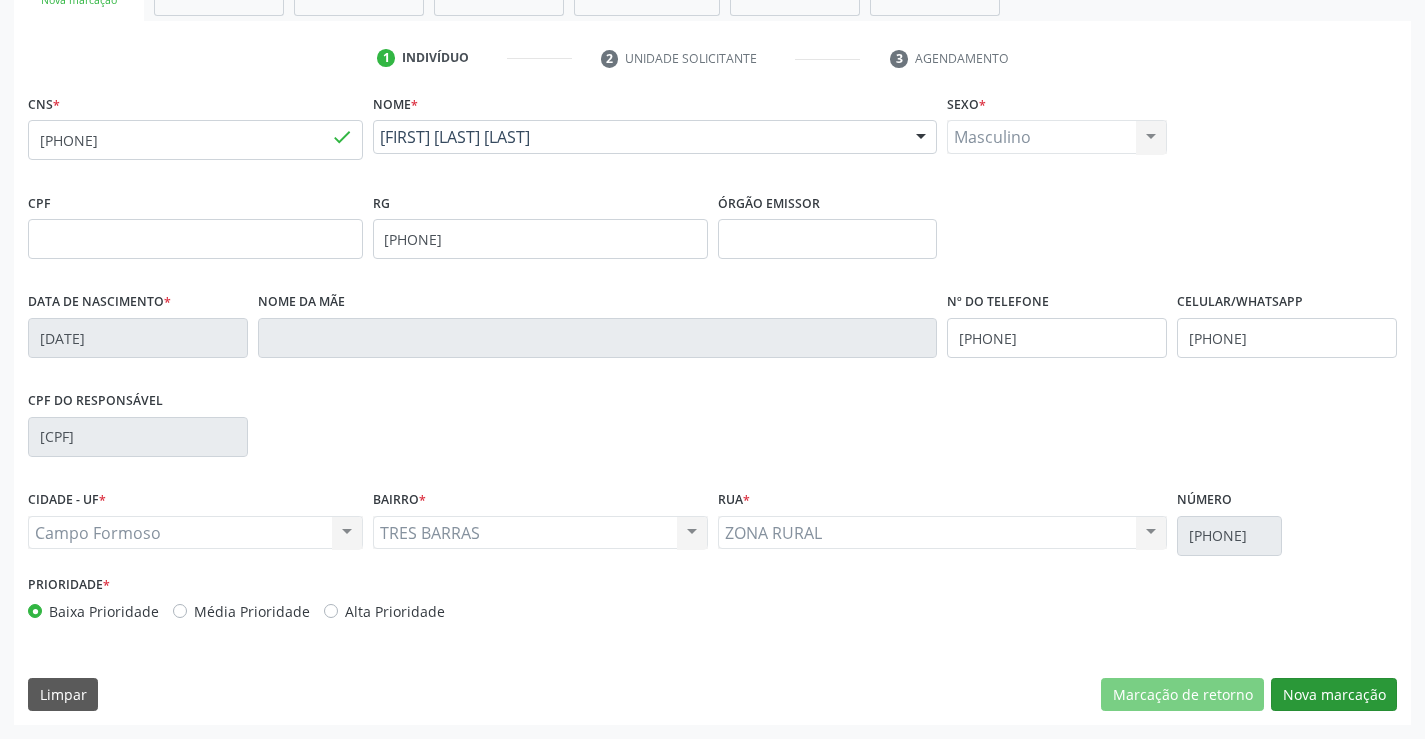 scroll, scrollTop: 167, scrollLeft: 0, axis: vertical 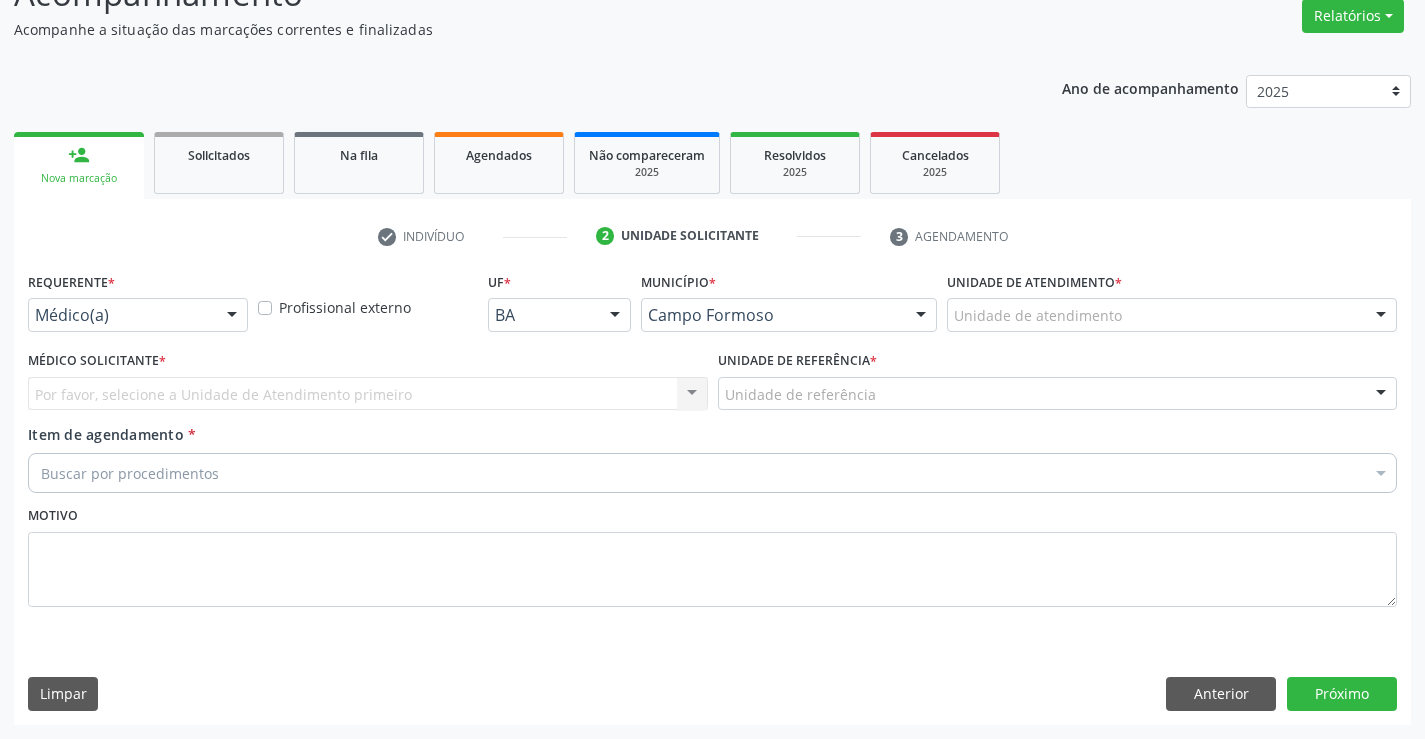 click at bounding box center [232, 316] 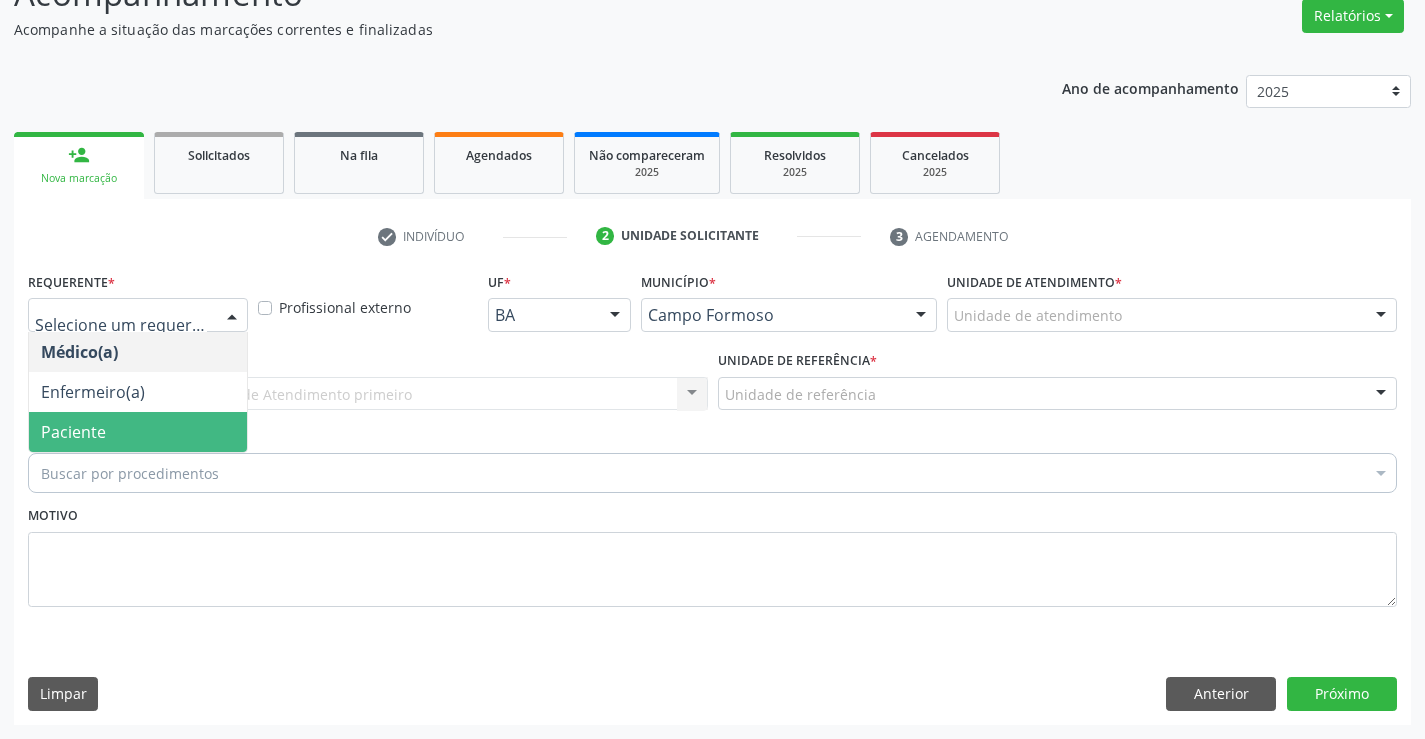 drag, startPoint x: 137, startPoint y: 425, endPoint x: 278, endPoint y: 418, distance: 141.17365 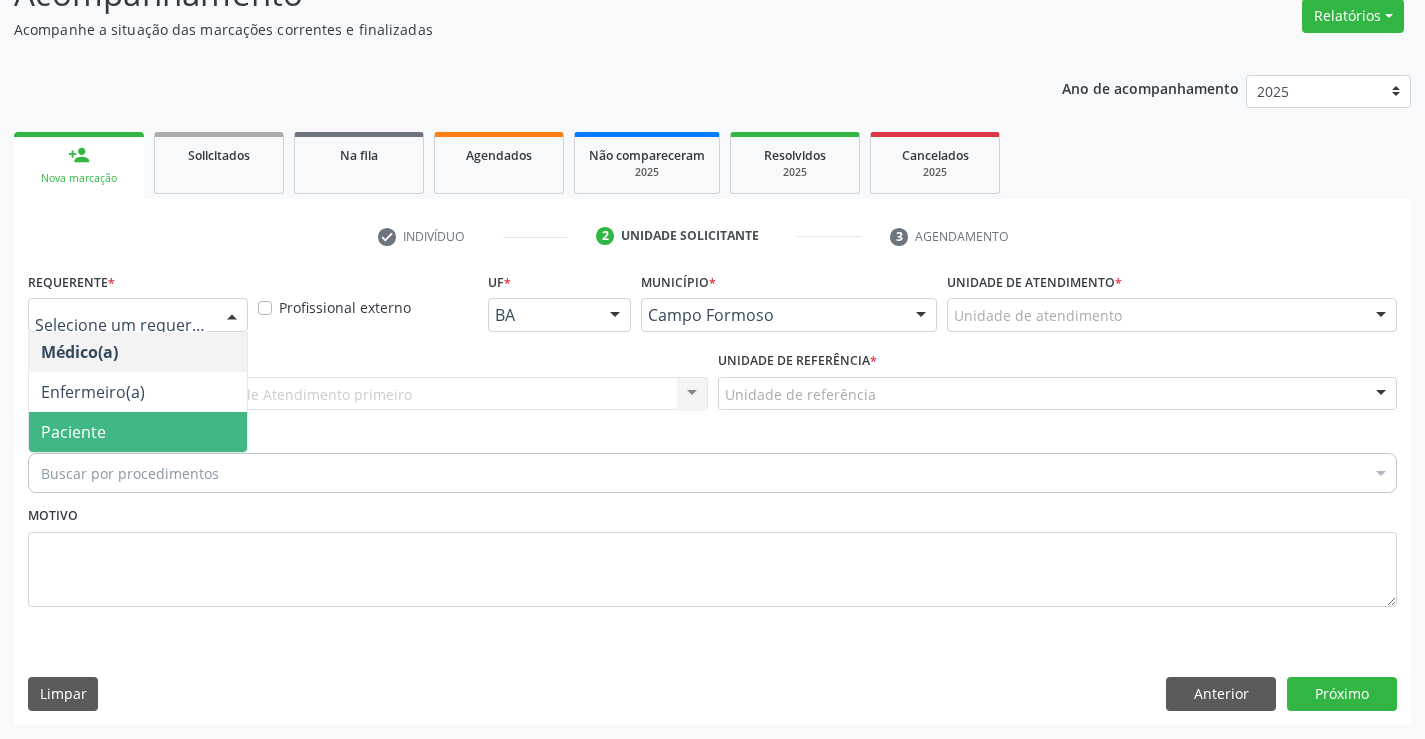 click on "Paciente" at bounding box center [138, 432] 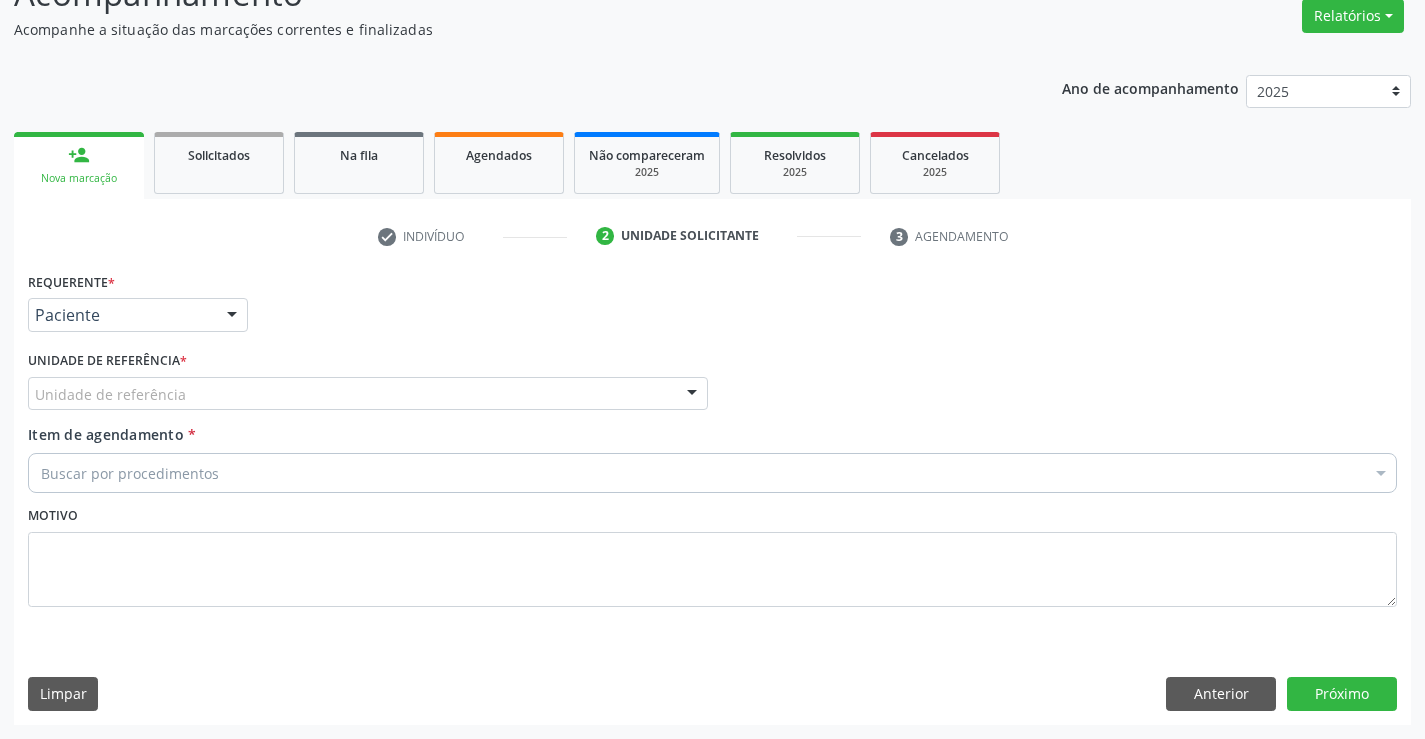 click at bounding box center [692, 395] 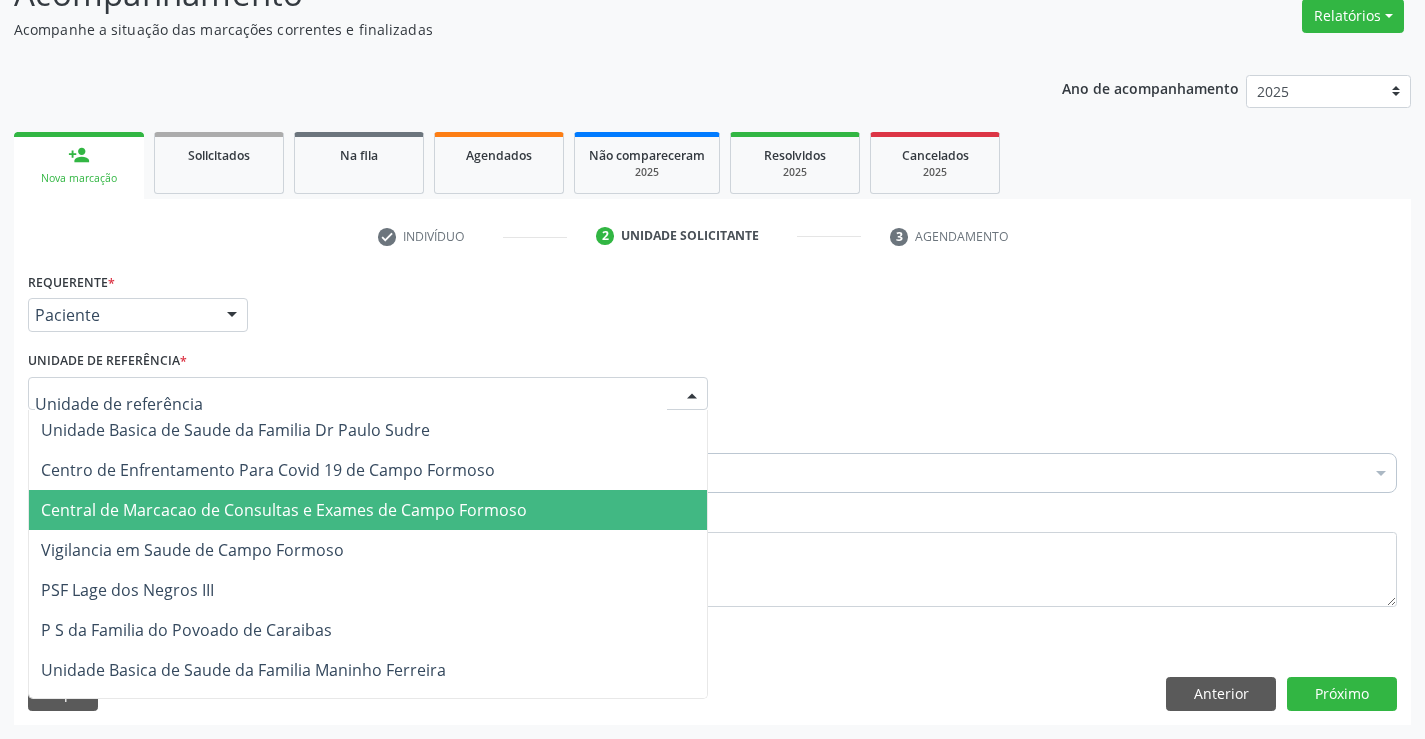 click on "Central de Marcacao de Consultas e Exames de Campo Formoso" at bounding box center (284, 510) 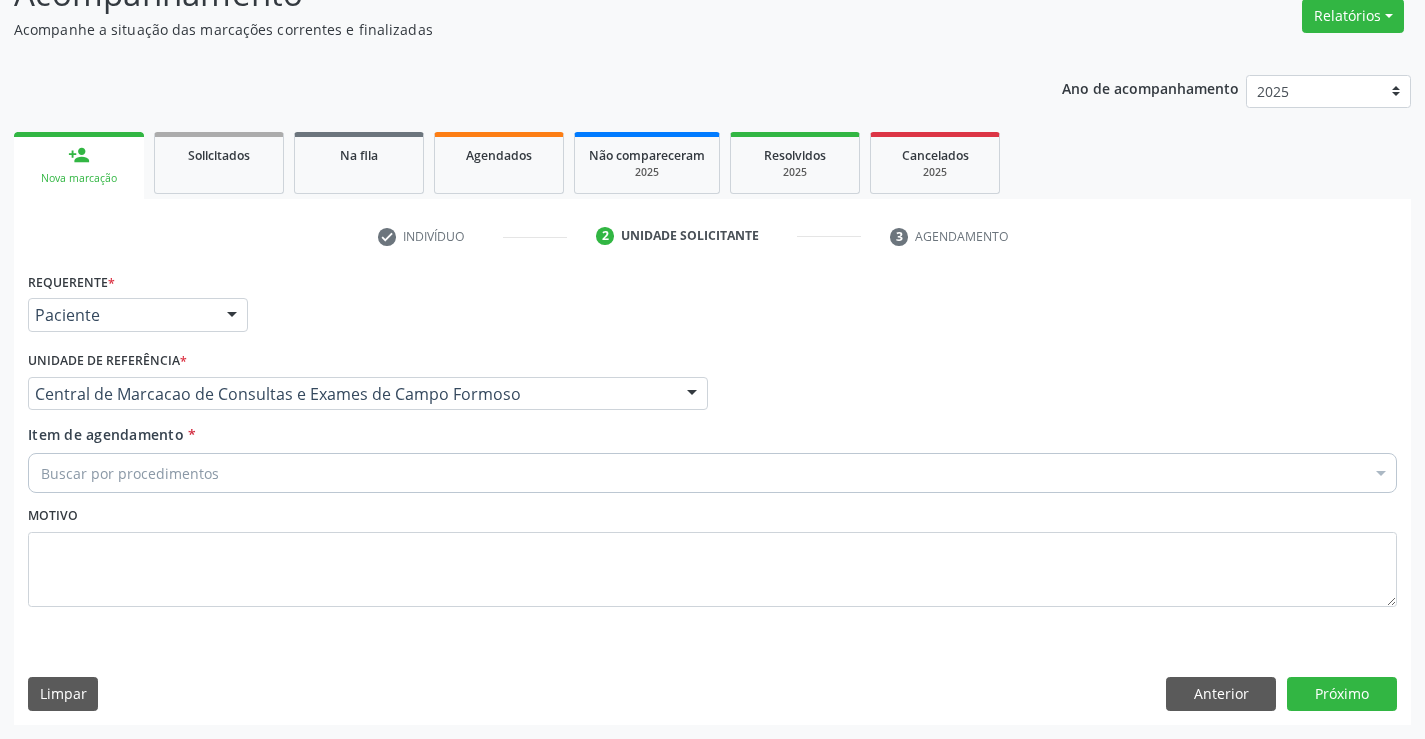click on "Buscar por procedimentos" at bounding box center [712, 473] 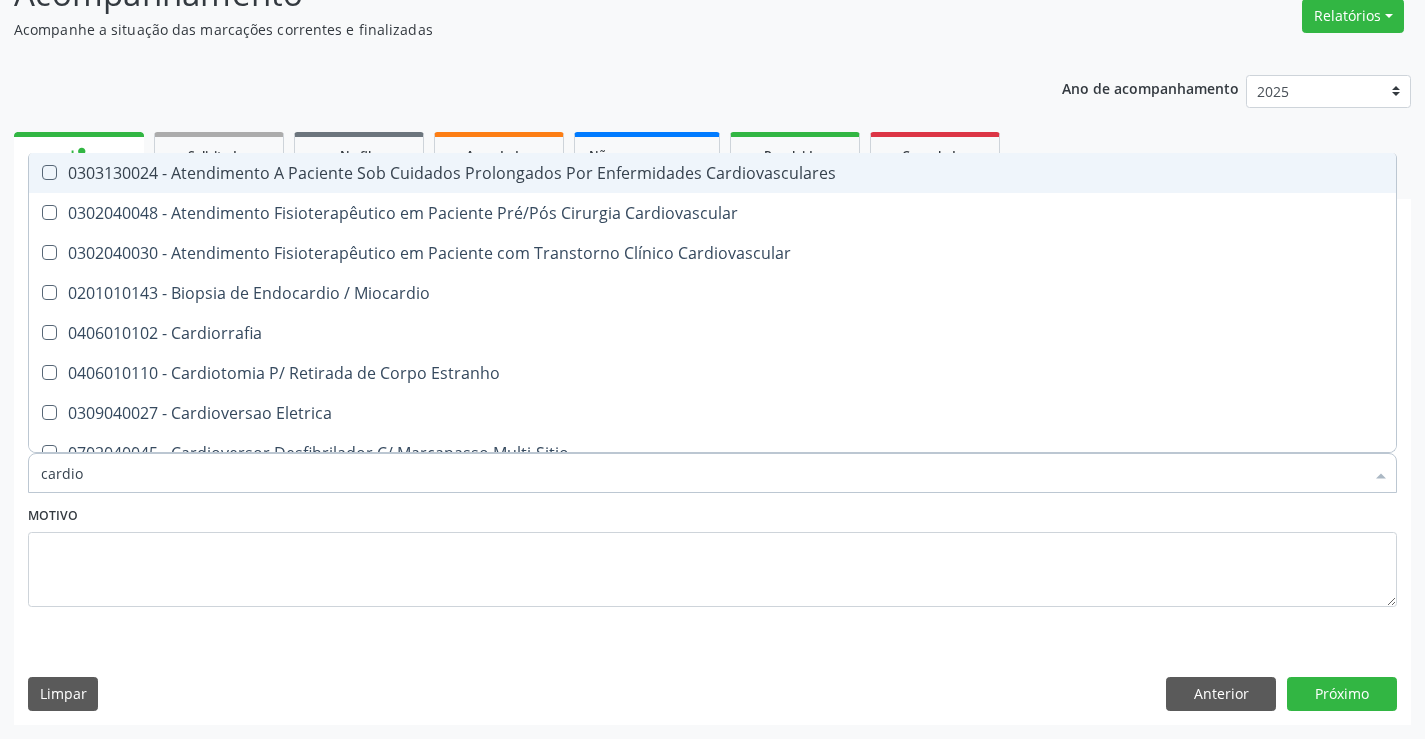 type on "cardiol" 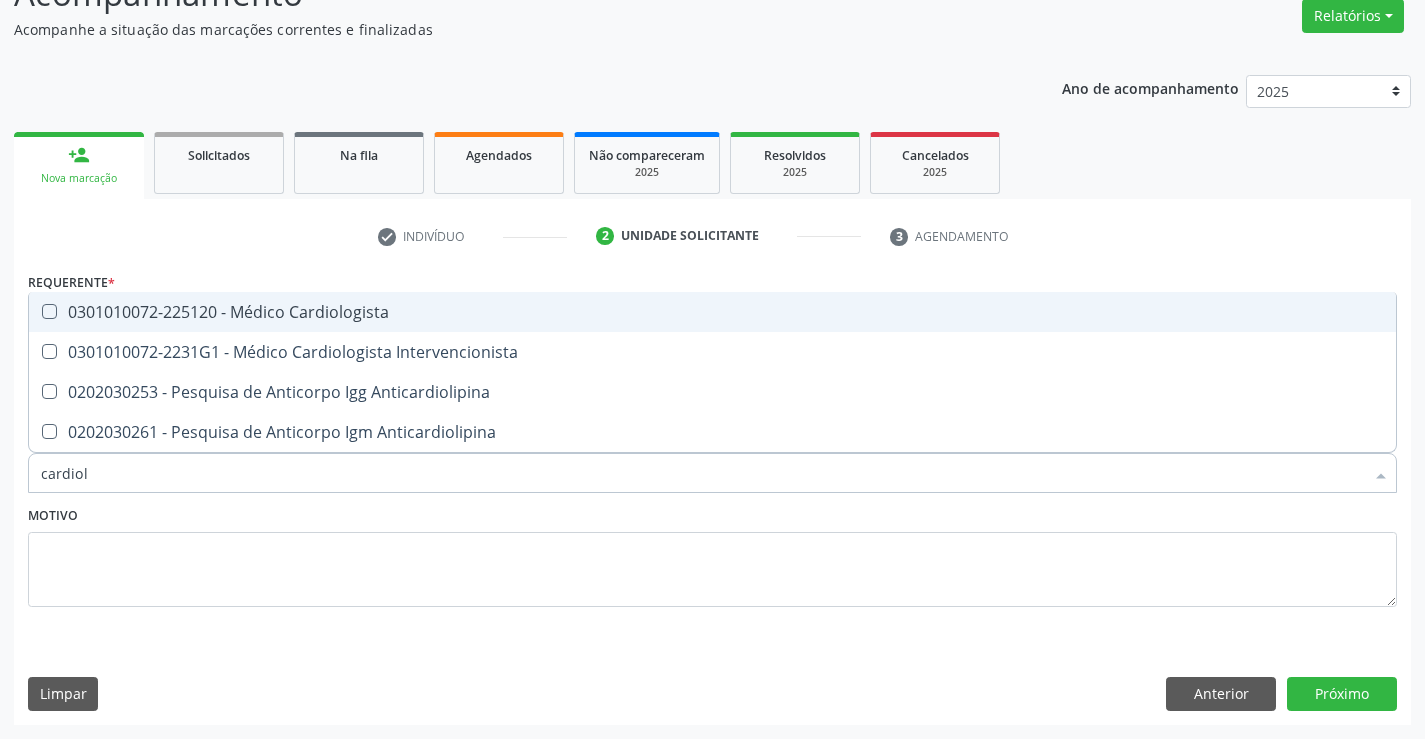 click on "0301010072-225120 - Médico Cardiologista" at bounding box center (712, 312) 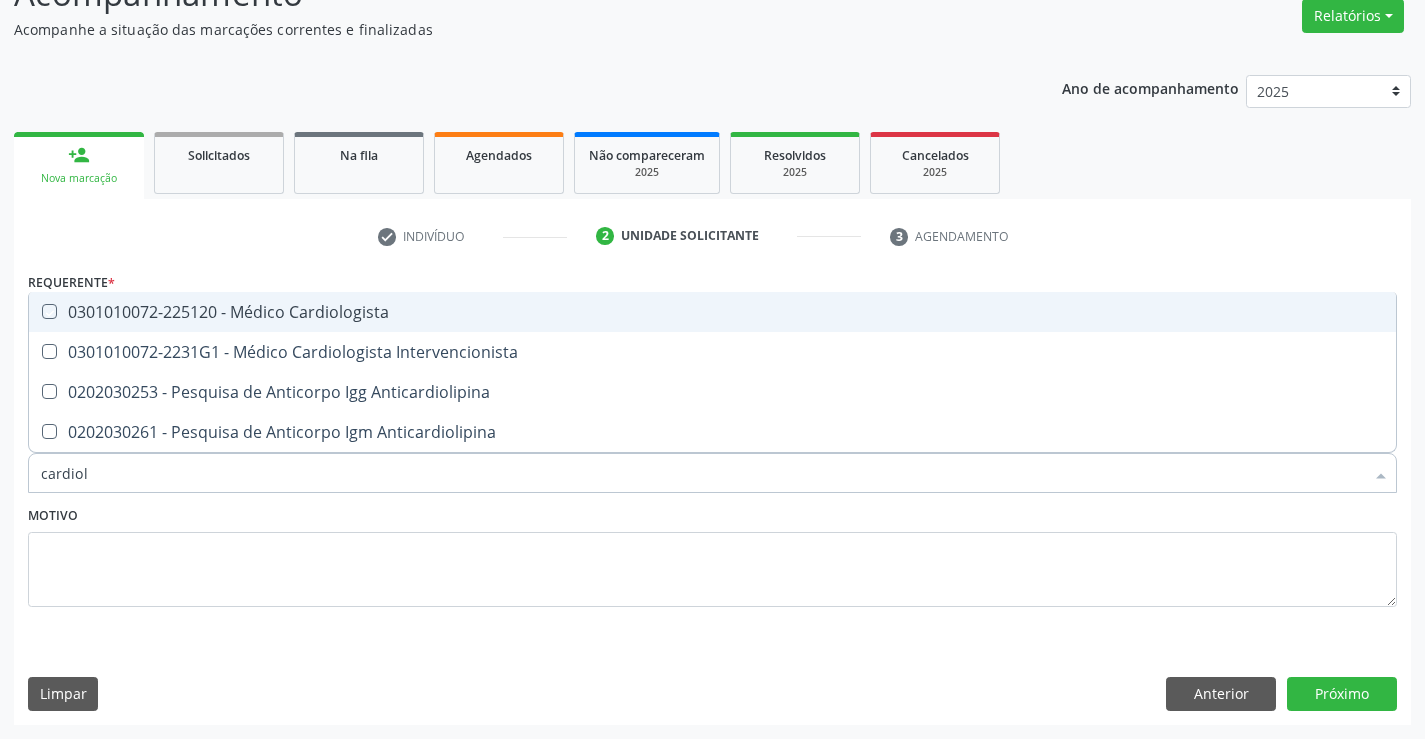 checkbox on "true" 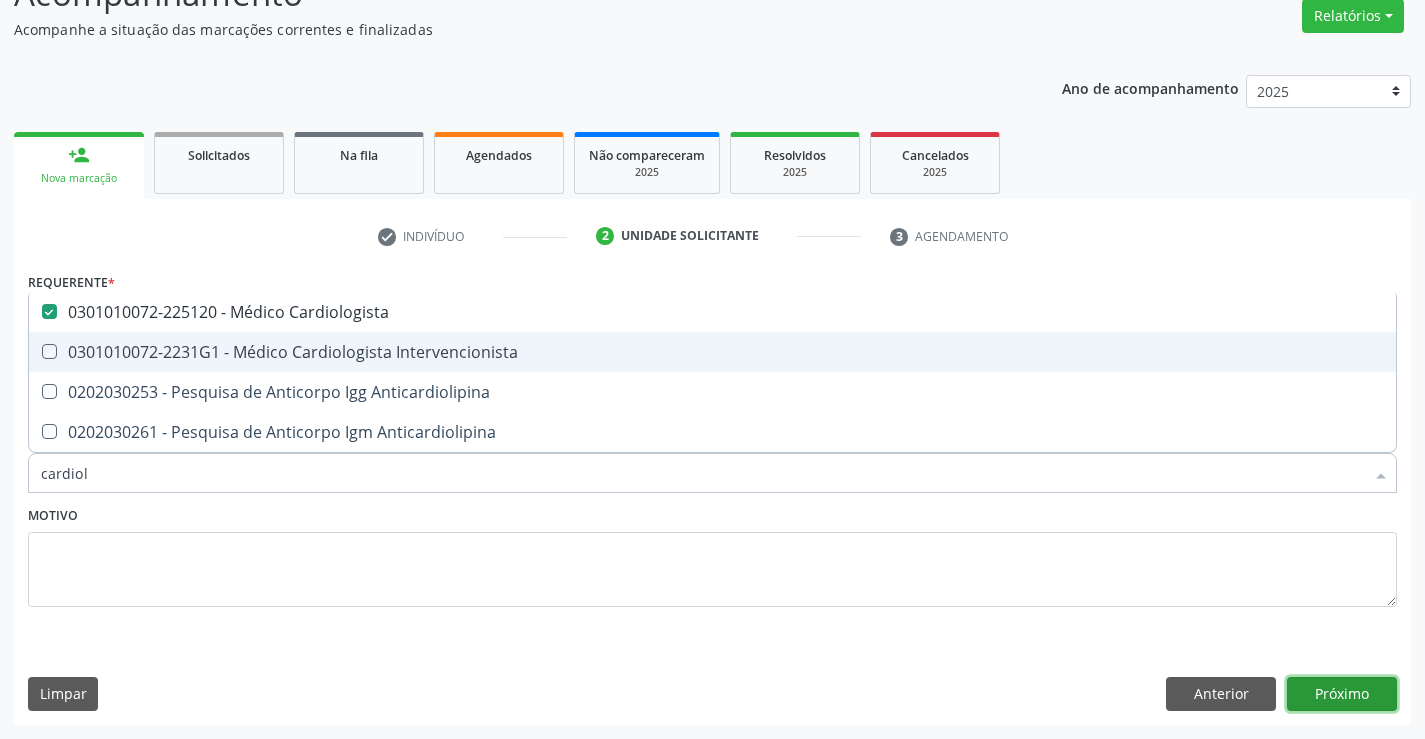 click on "Próximo" at bounding box center (1342, 694) 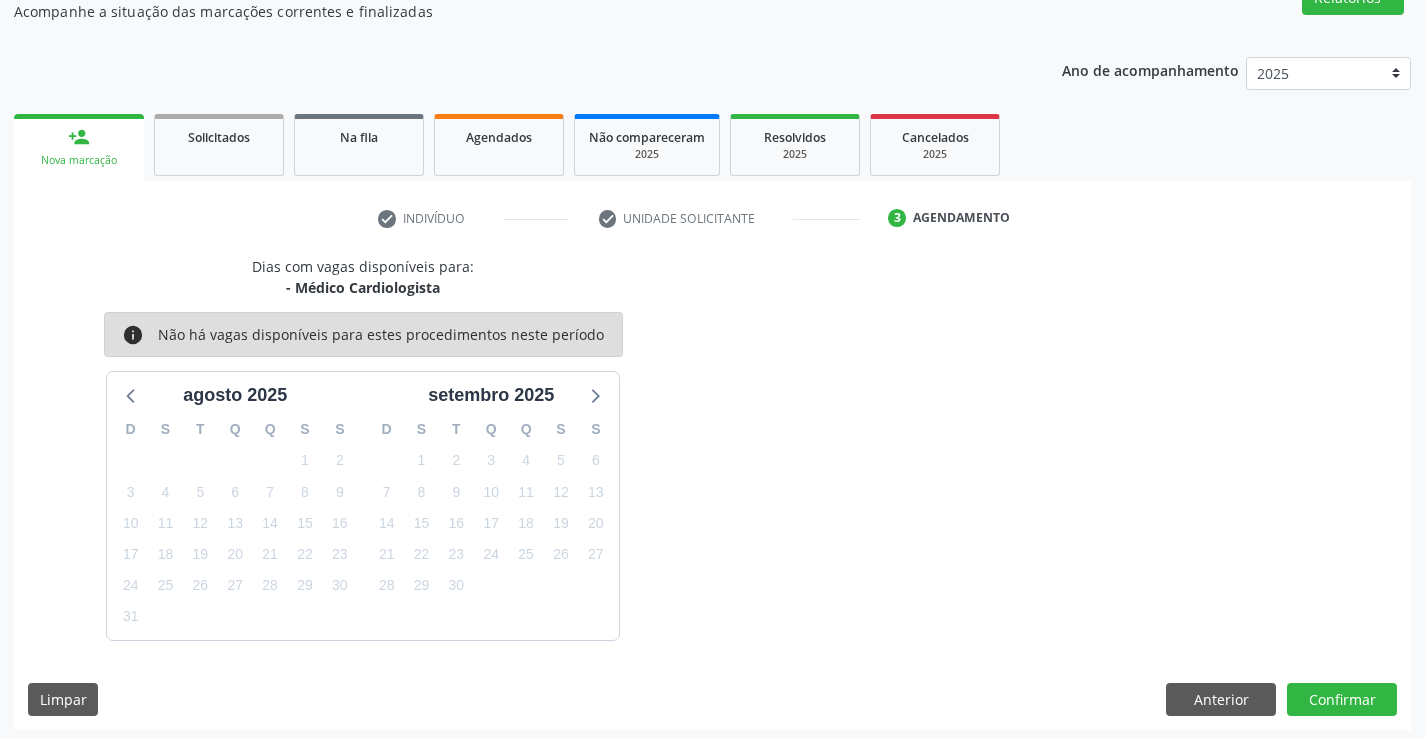 scroll, scrollTop: 190, scrollLeft: 0, axis: vertical 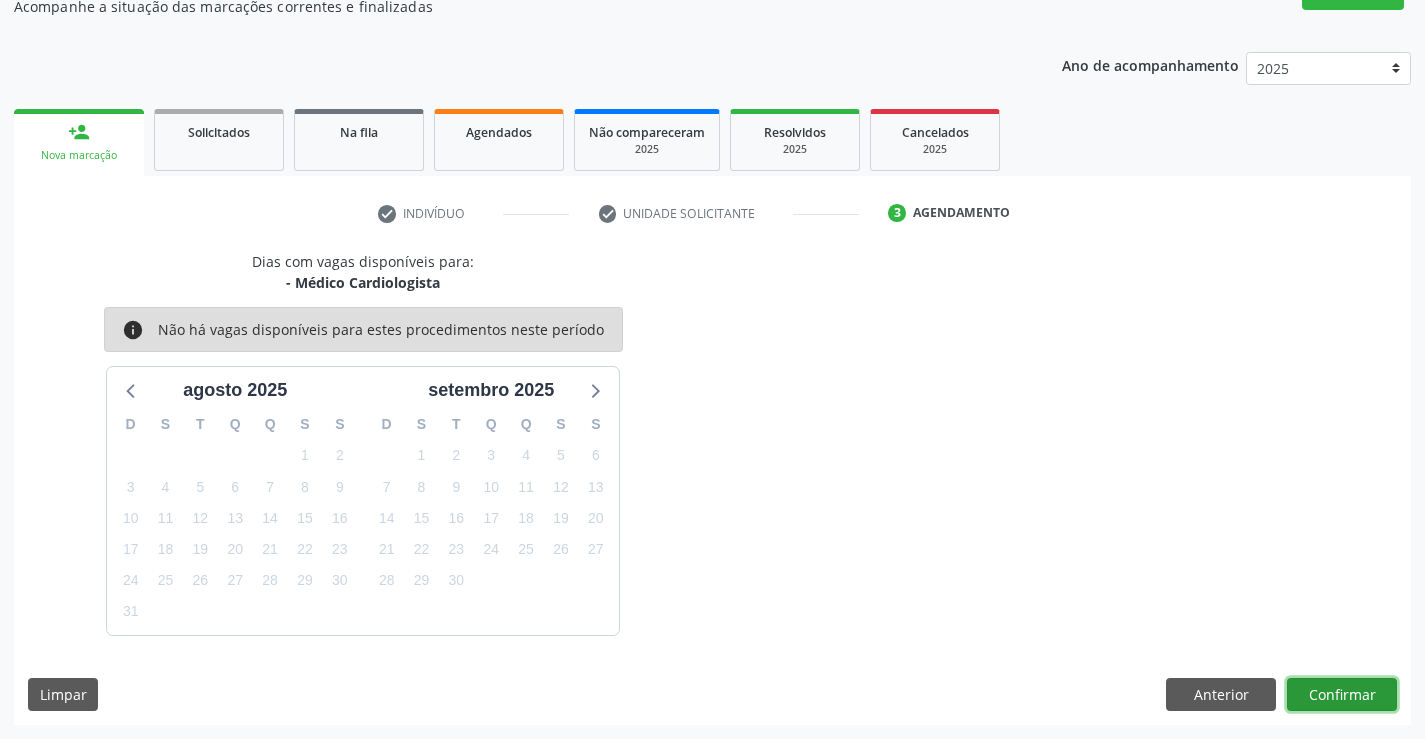 click on "Confirmar" at bounding box center (1342, 695) 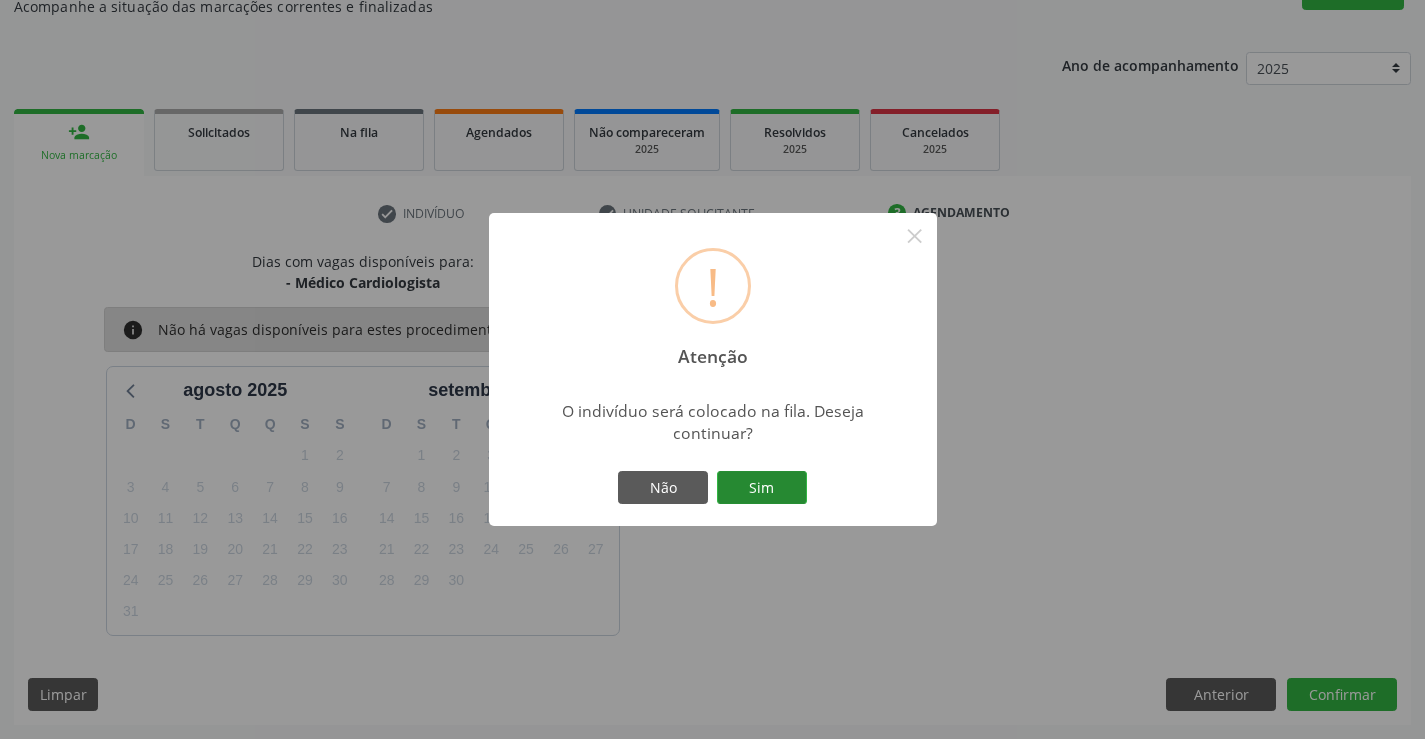 click on "Sim" at bounding box center (762, 488) 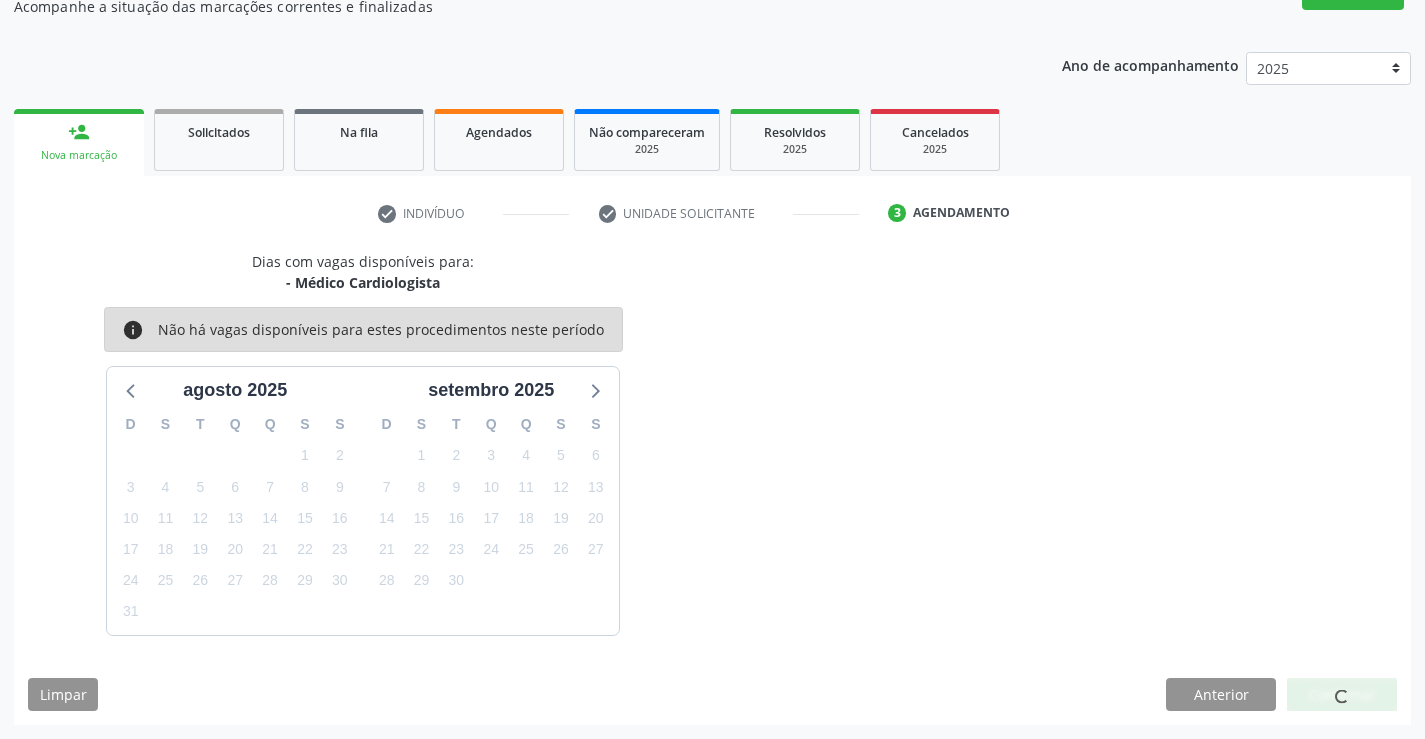 scroll, scrollTop: 0, scrollLeft: 0, axis: both 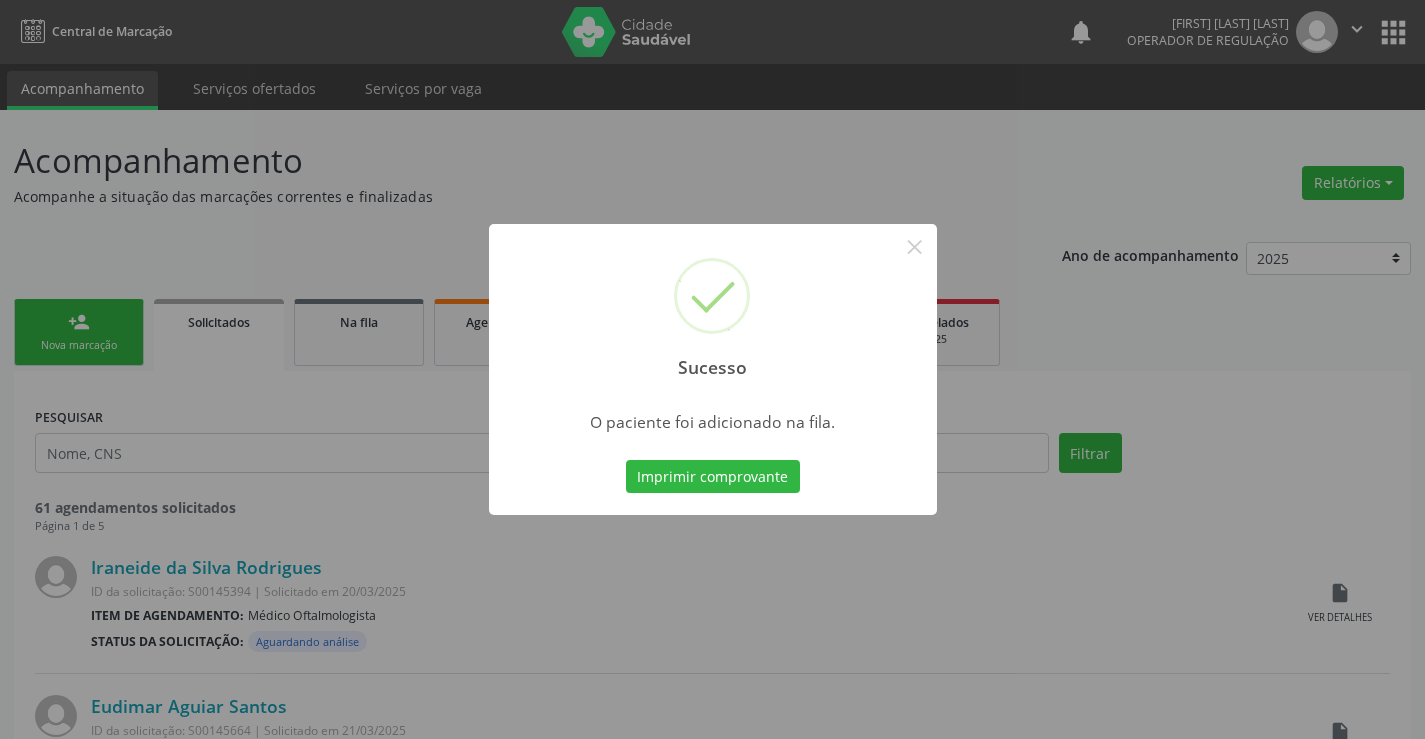 type 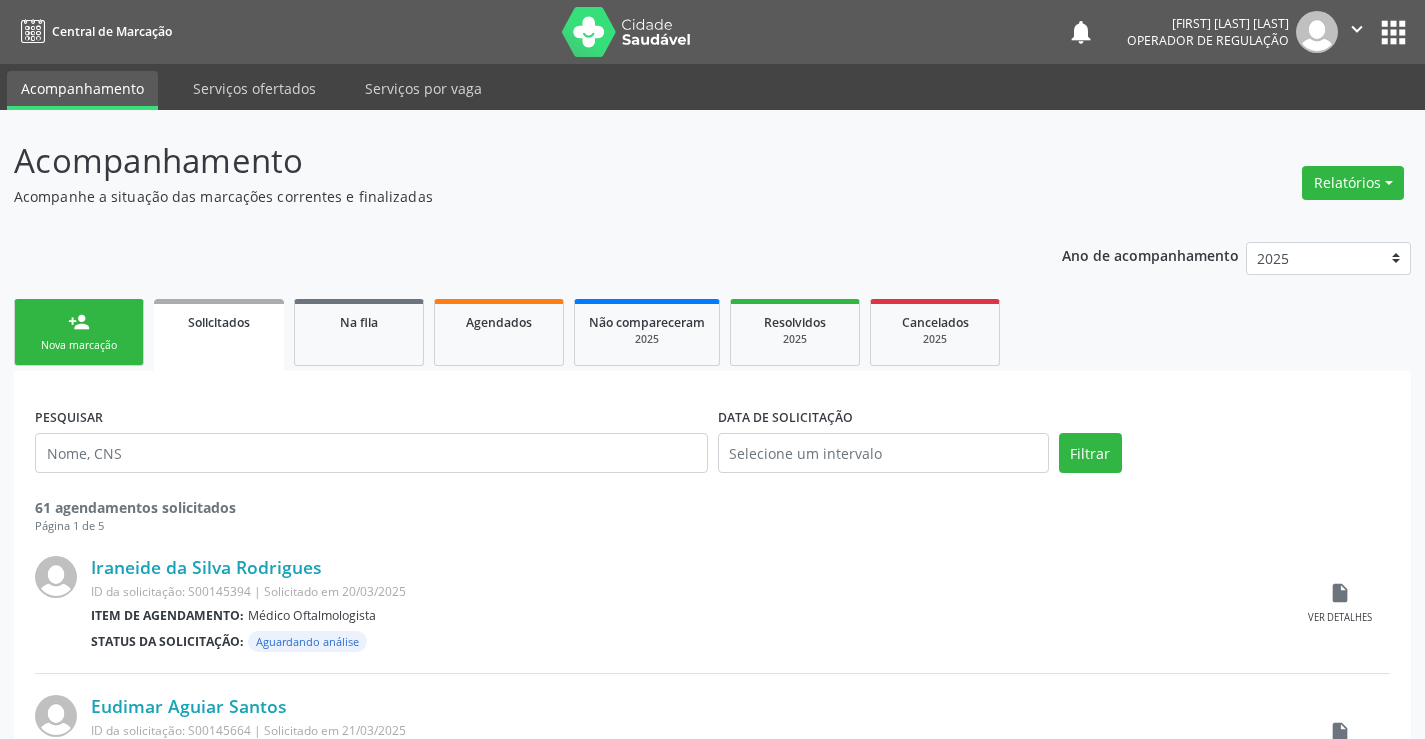 click on "person_add
Nova marcação" at bounding box center (79, 332) 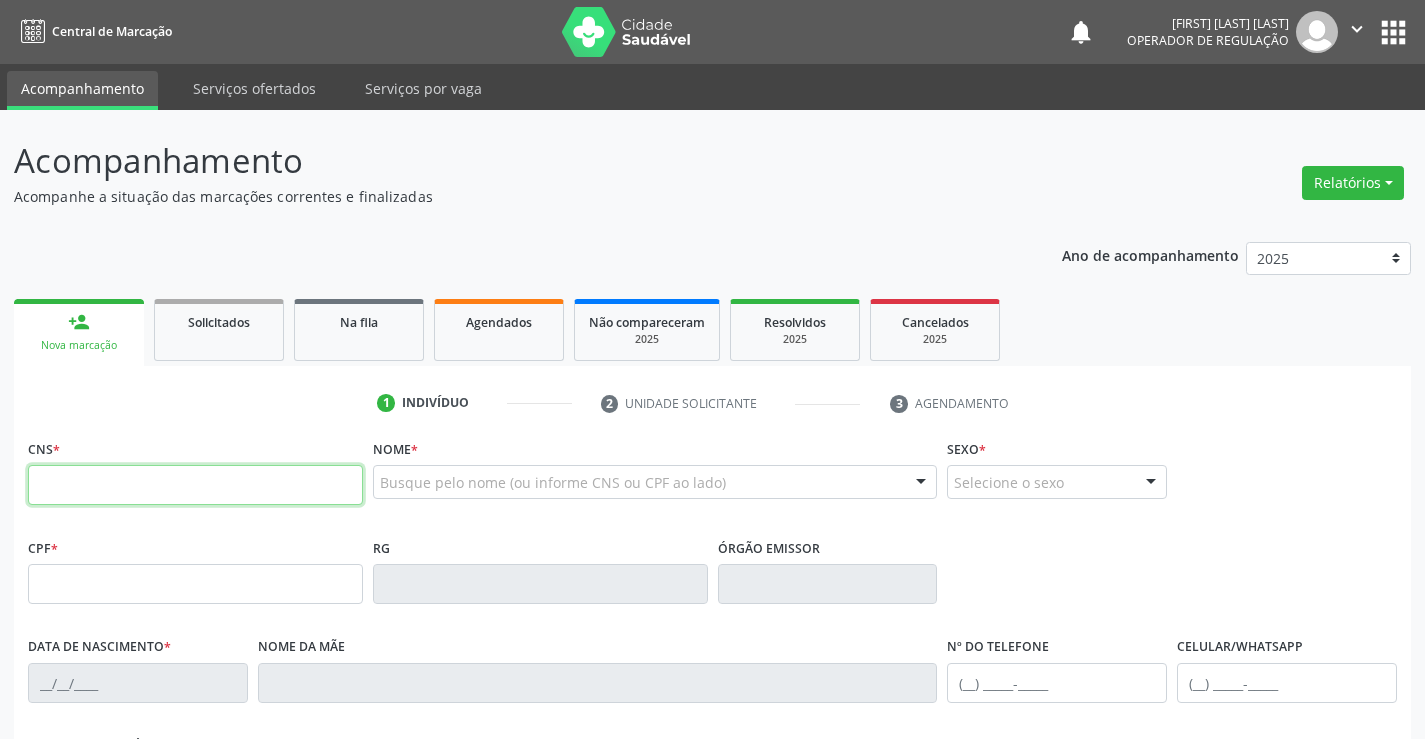click at bounding box center (195, 485) 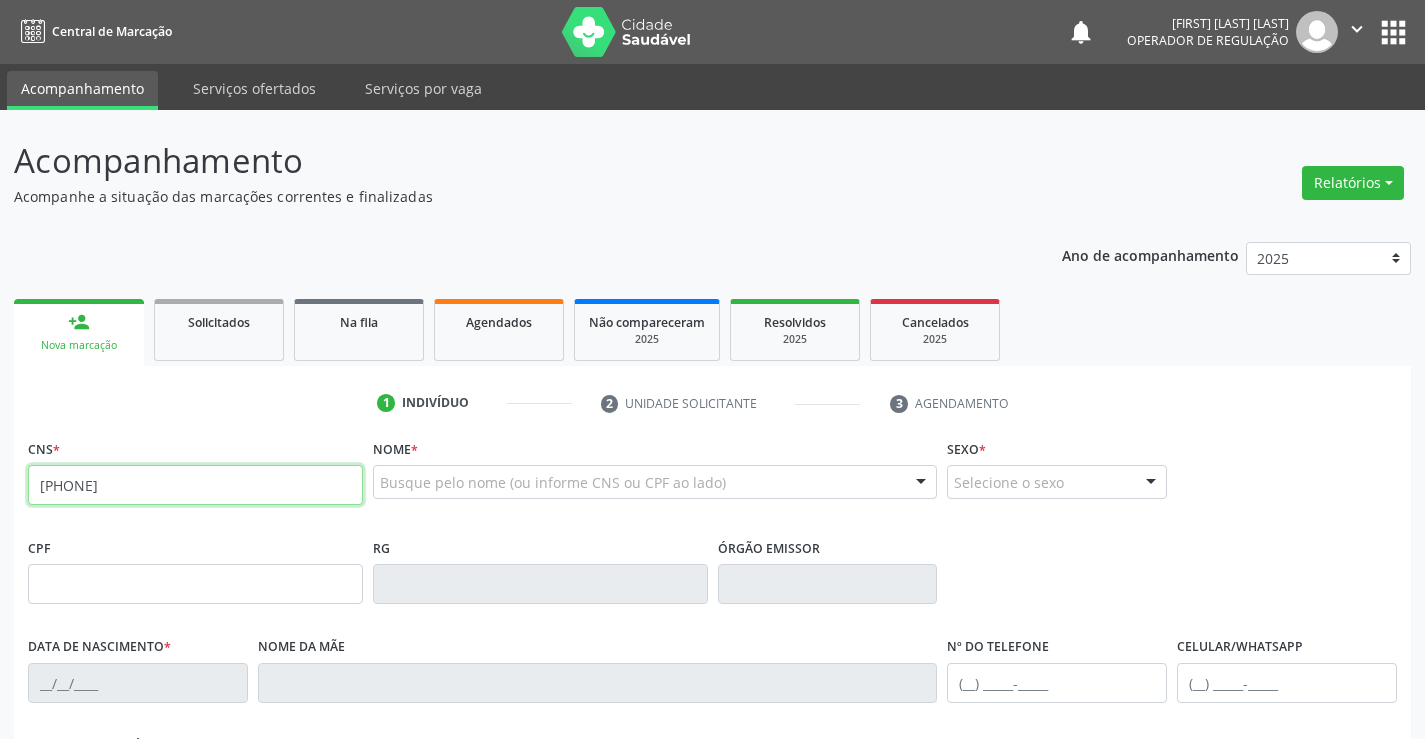type on "[CARD_NUMBER]" 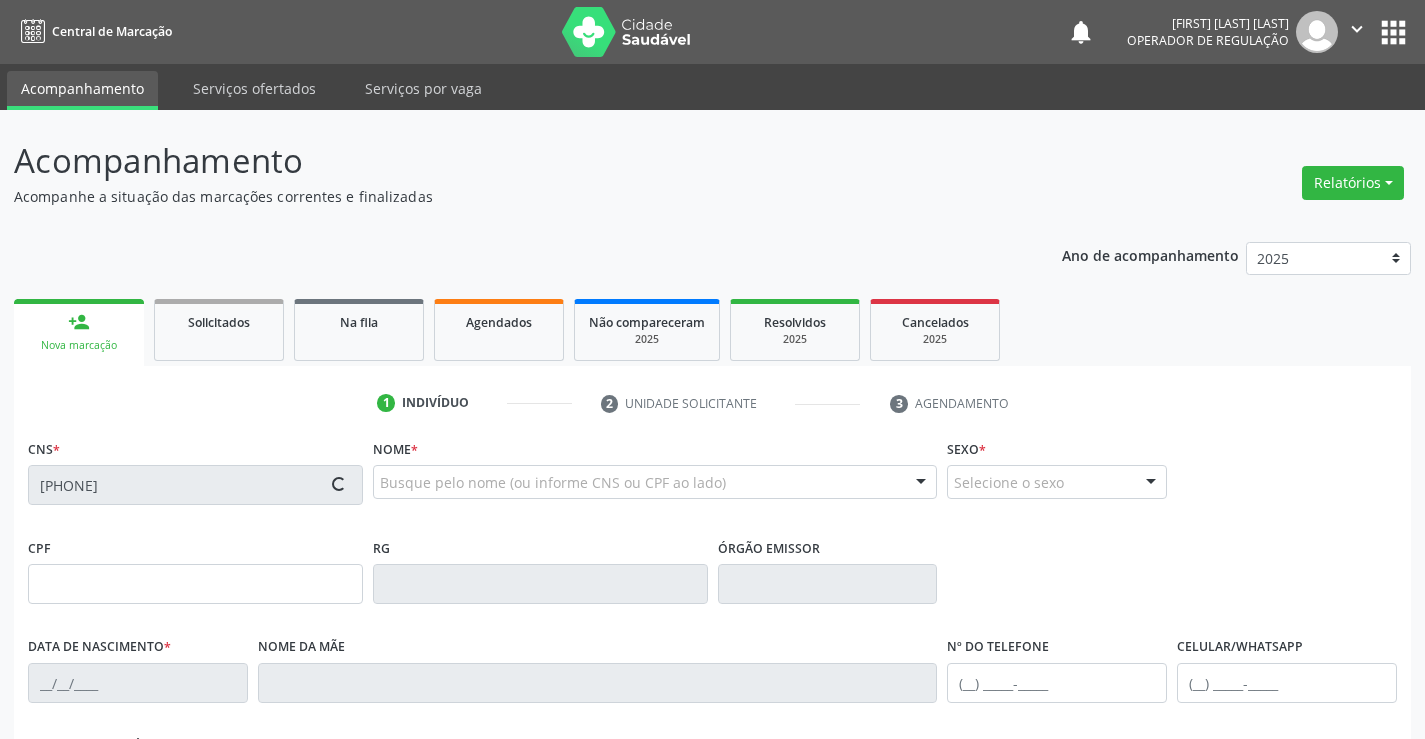 type on "[CPF]" 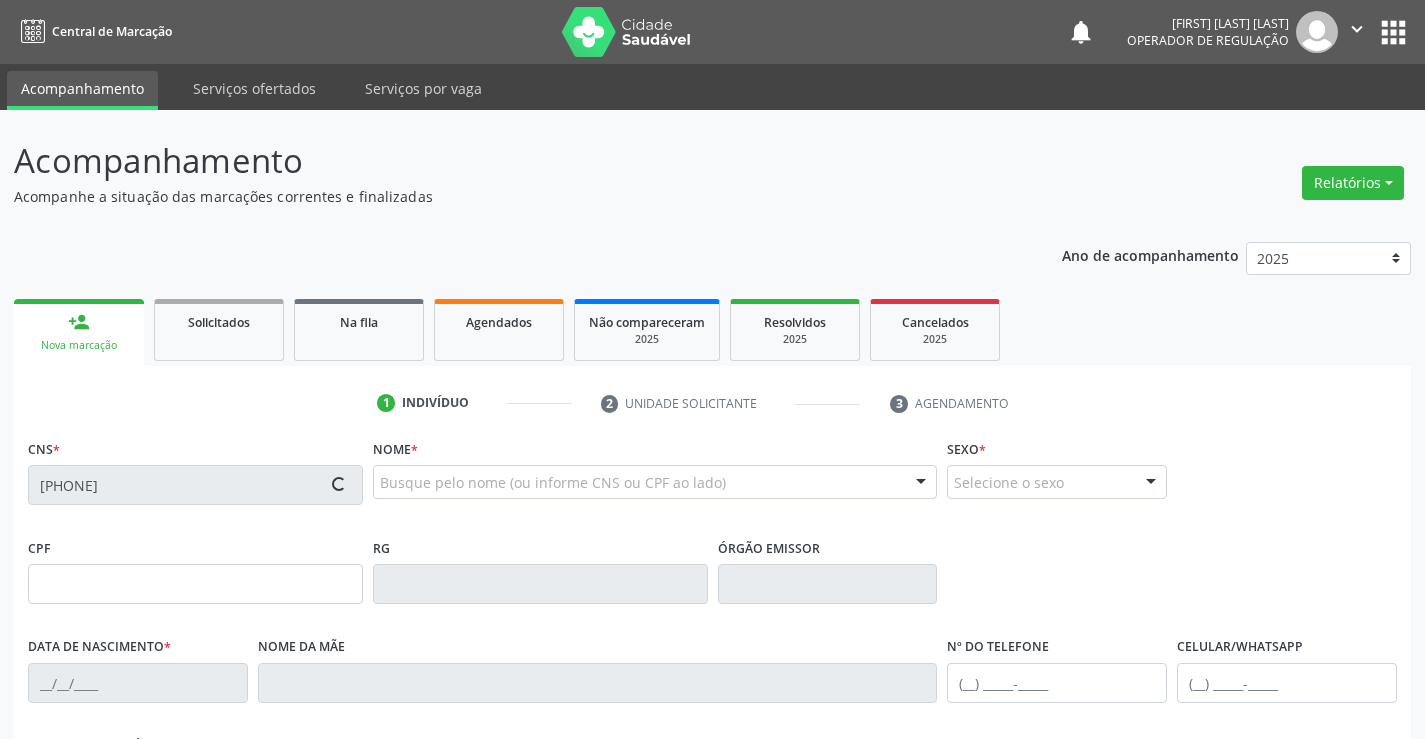 type on "[CARD_NUMBER]" 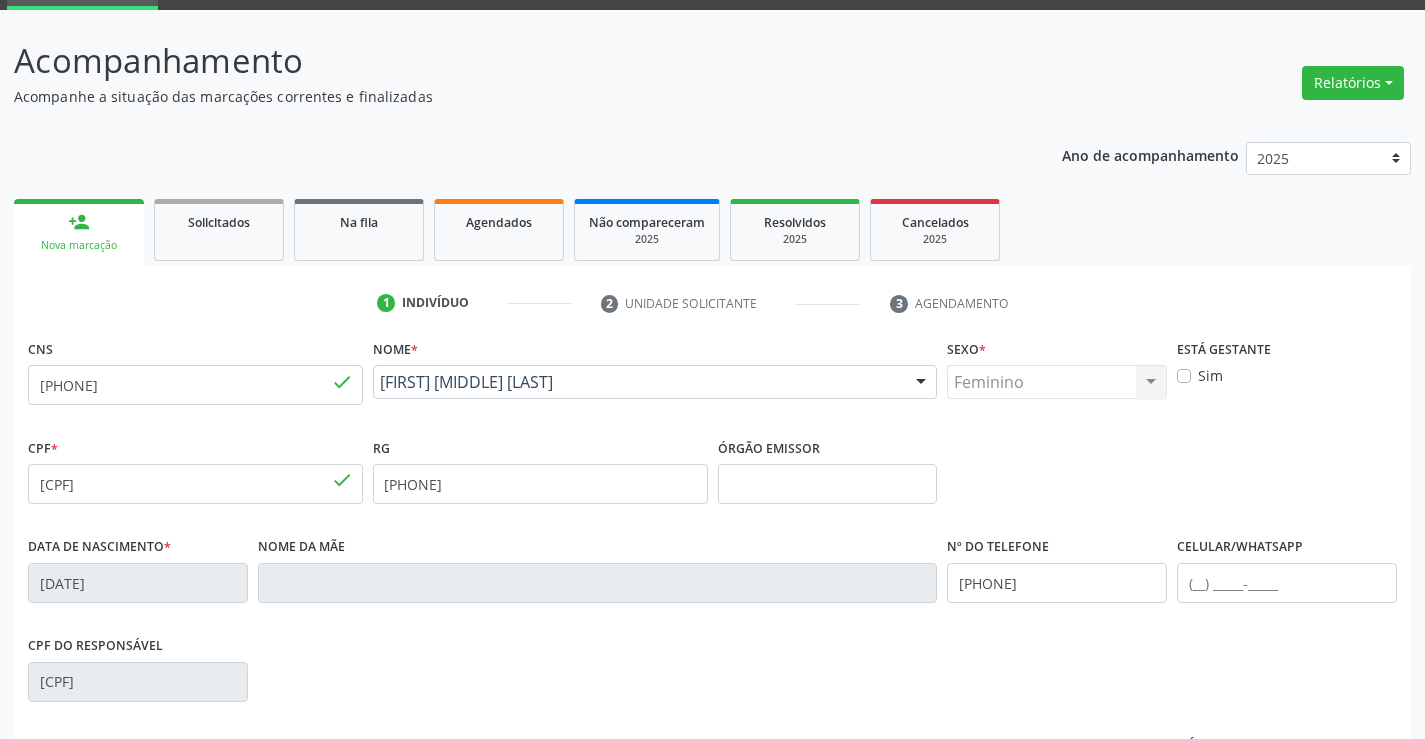 scroll, scrollTop: 345, scrollLeft: 0, axis: vertical 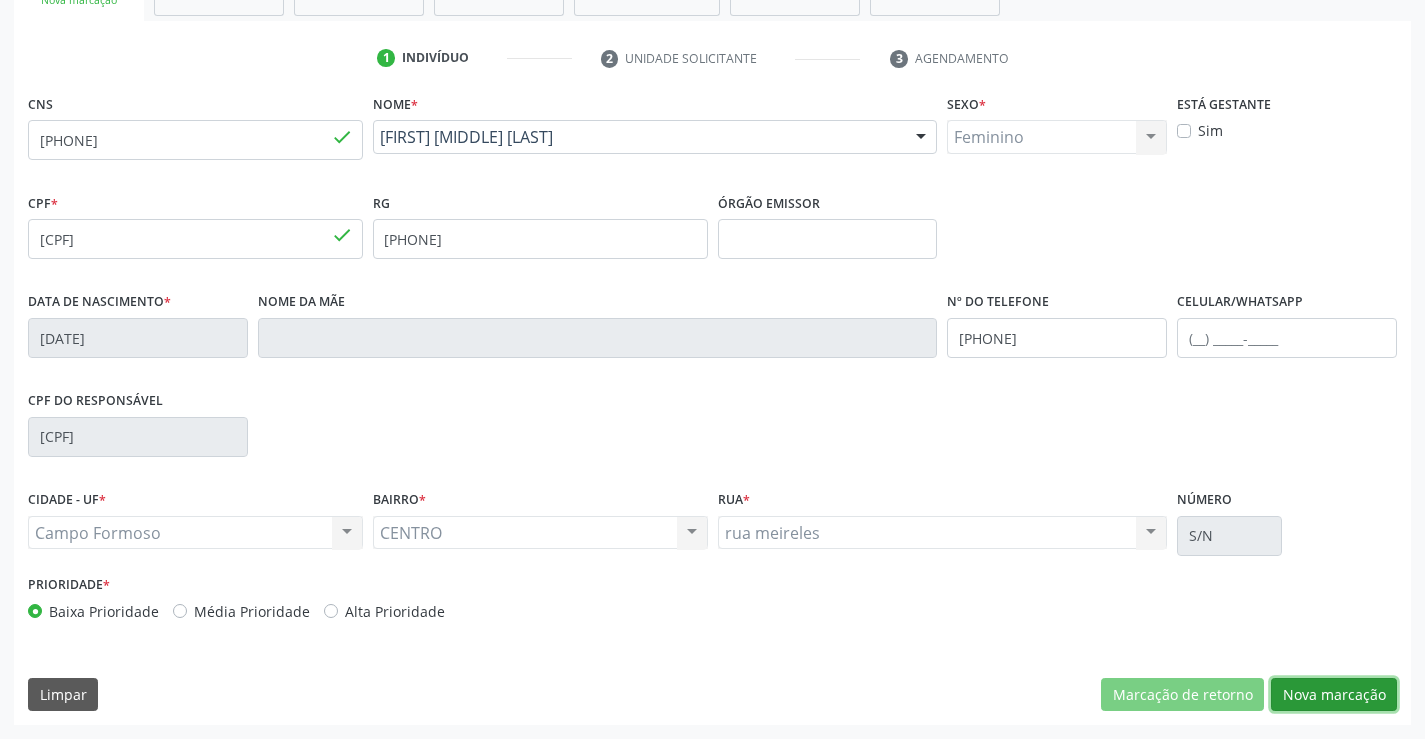 click on "Nova marcação" at bounding box center (1334, 695) 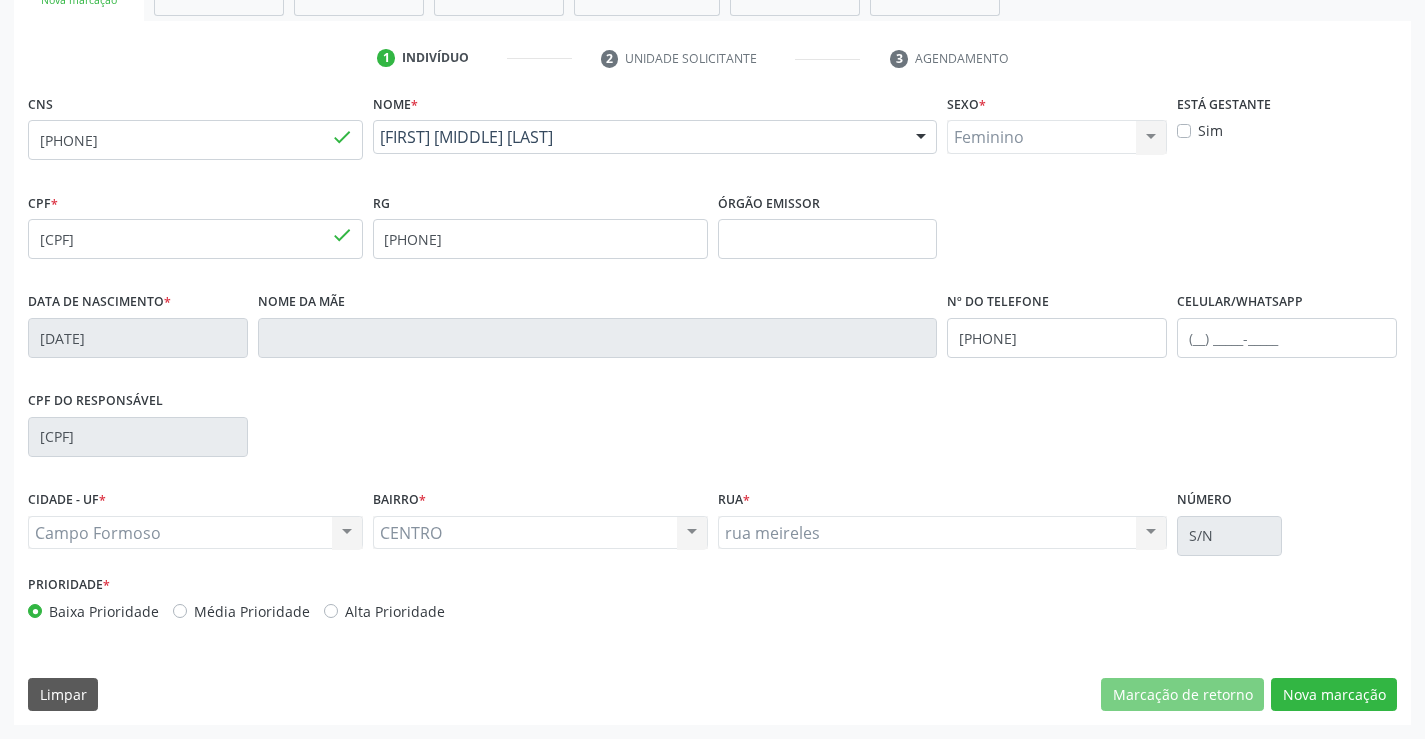 scroll, scrollTop: 167, scrollLeft: 0, axis: vertical 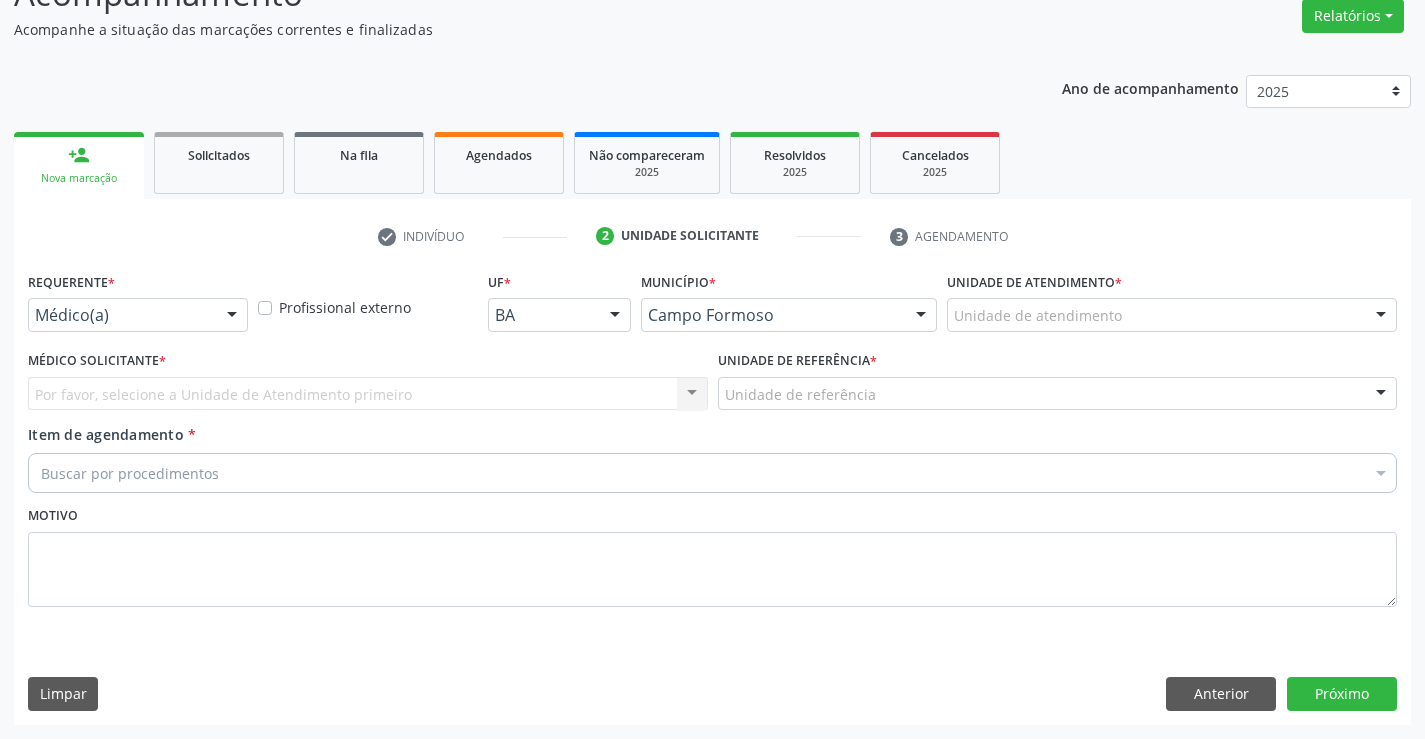 click at bounding box center (232, 316) 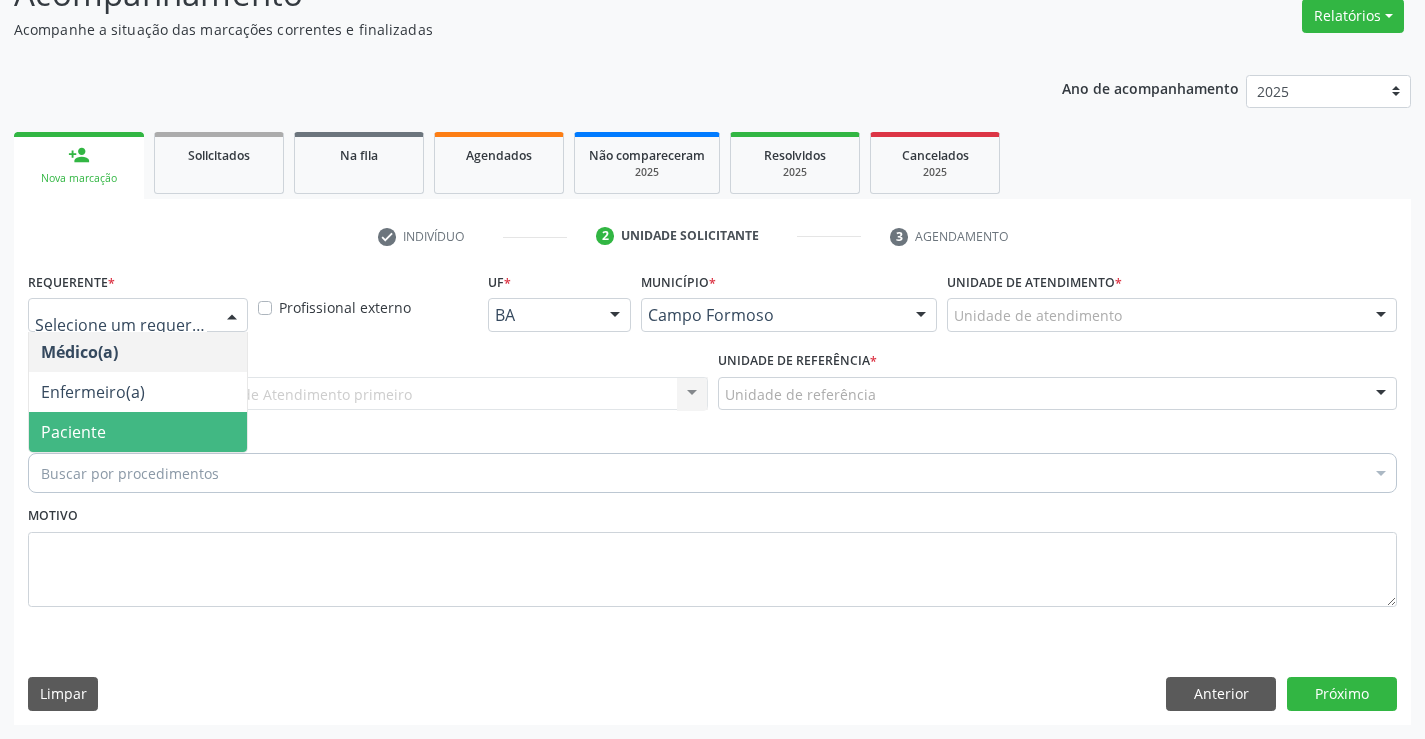 click on "Paciente" at bounding box center [138, 432] 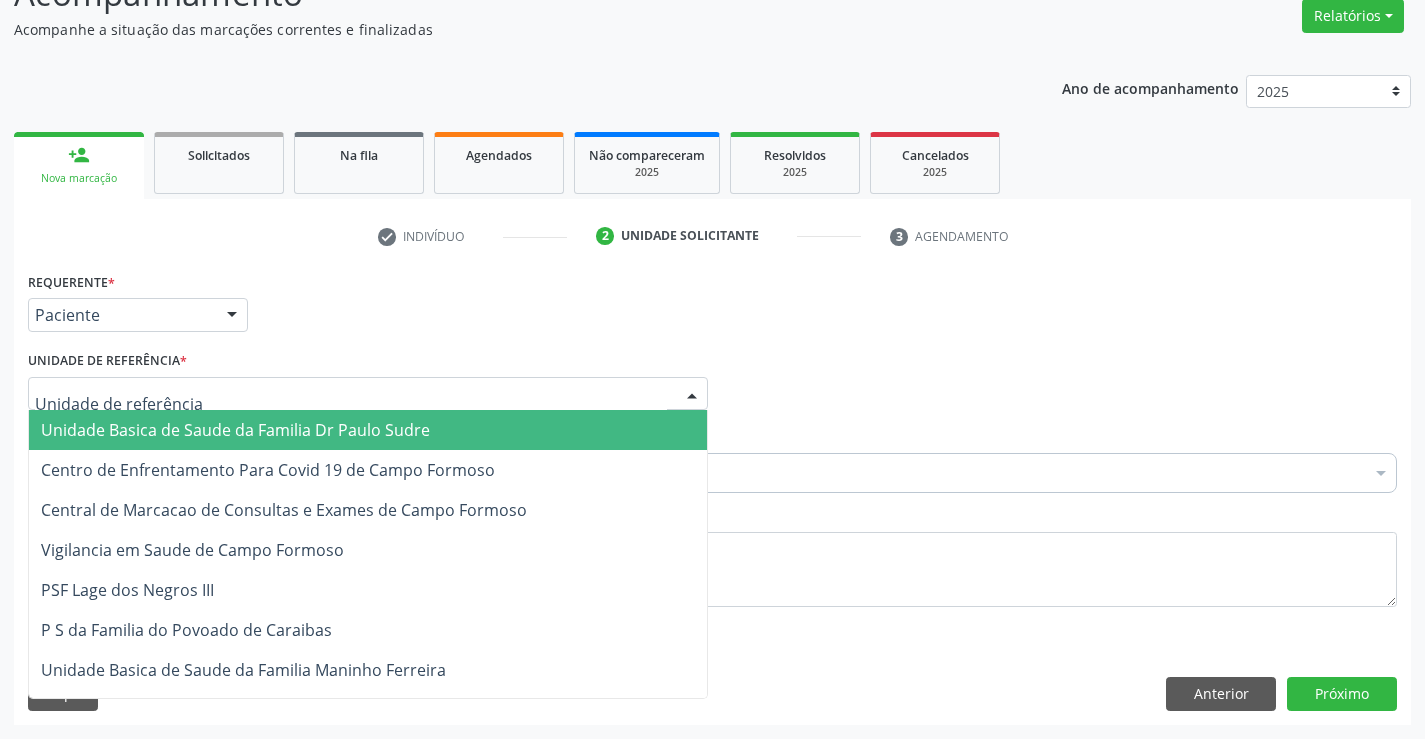 click at bounding box center [368, 394] 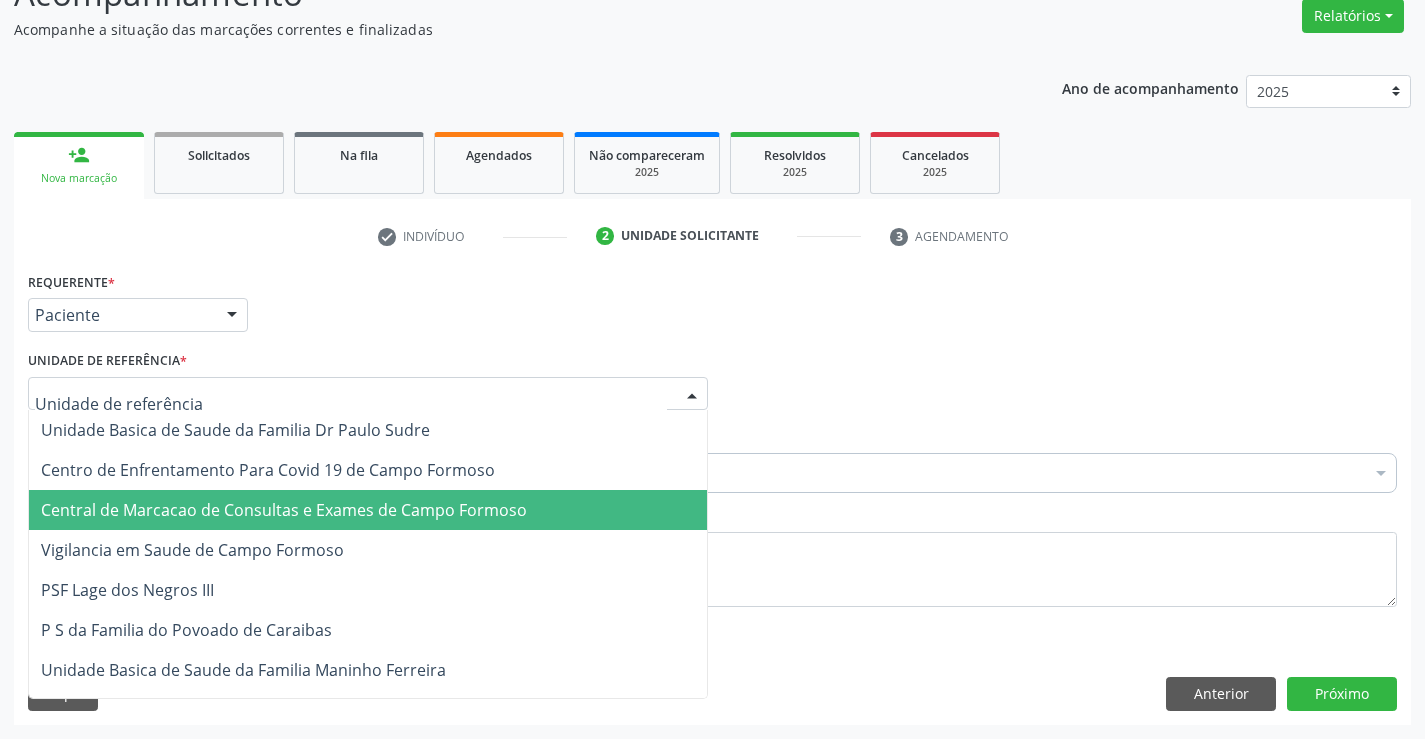click on "Central de Marcacao de Consultas e Exames de Campo Formoso" at bounding box center [284, 510] 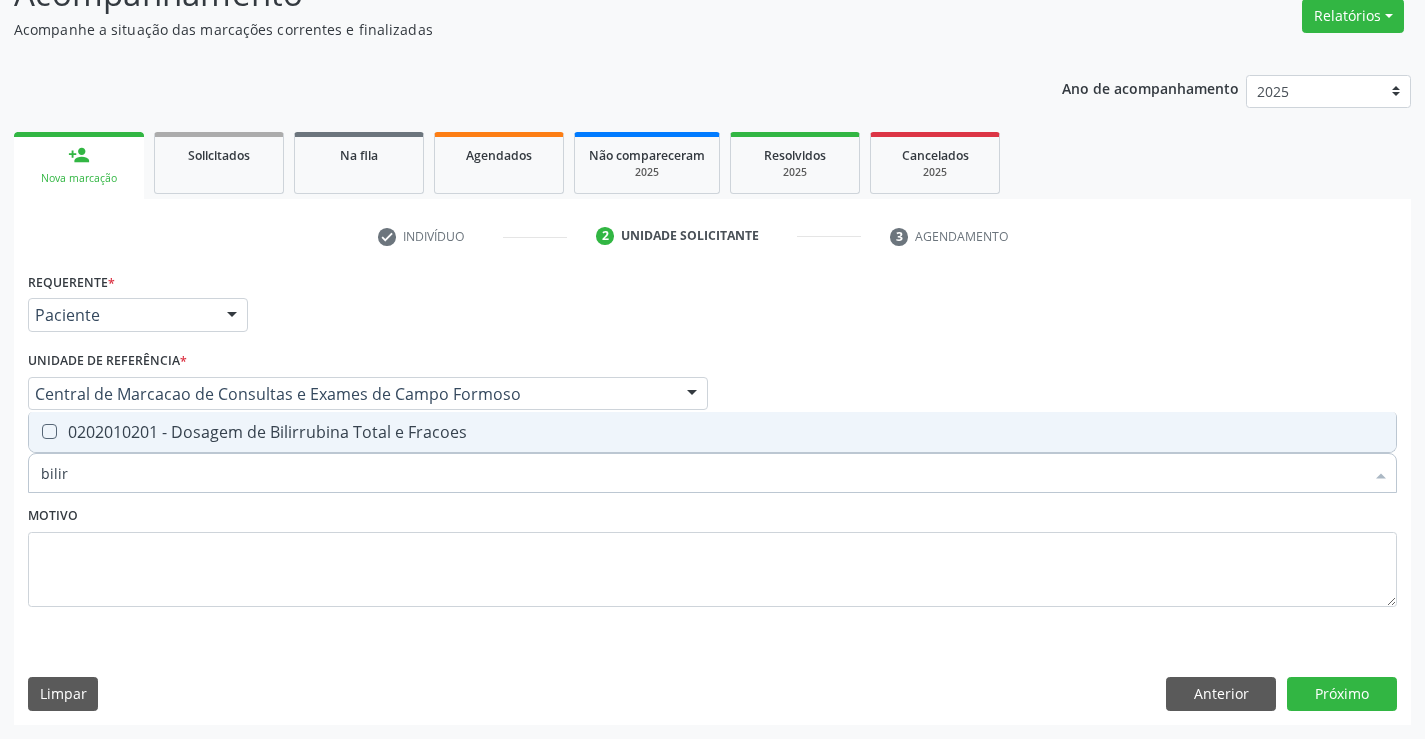 type on "bilirr" 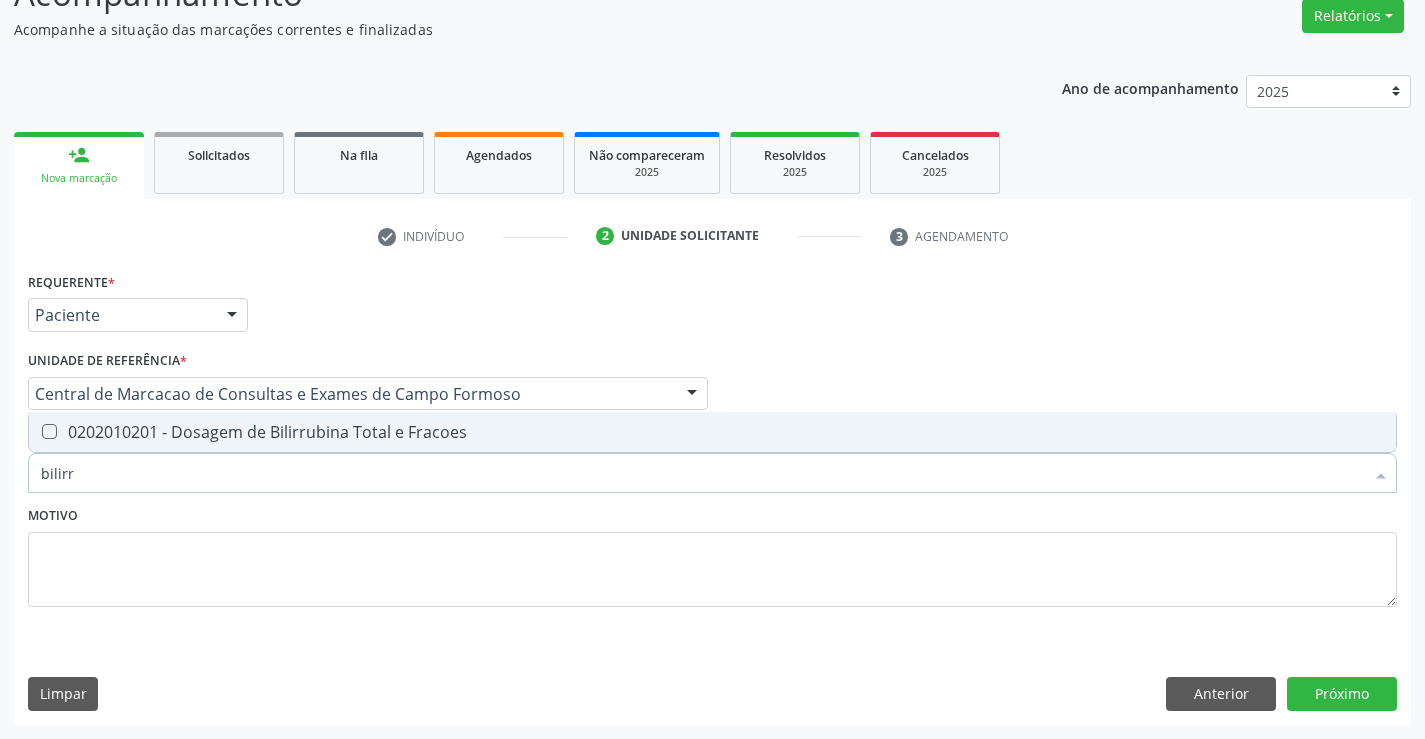 drag, startPoint x: 154, startPoint y: 423, endPoint x: 34, endPoint y: 484, distance: 134.61426 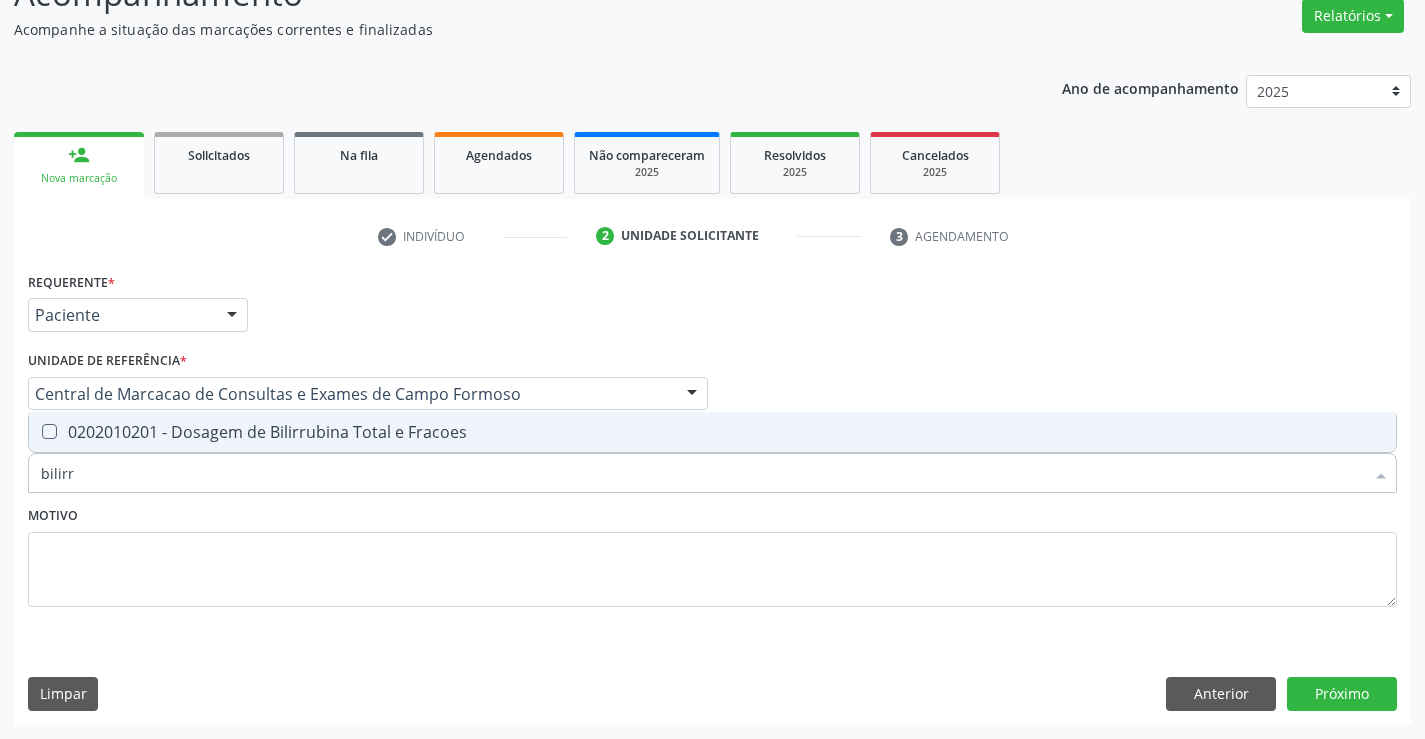 checkbox on "true" 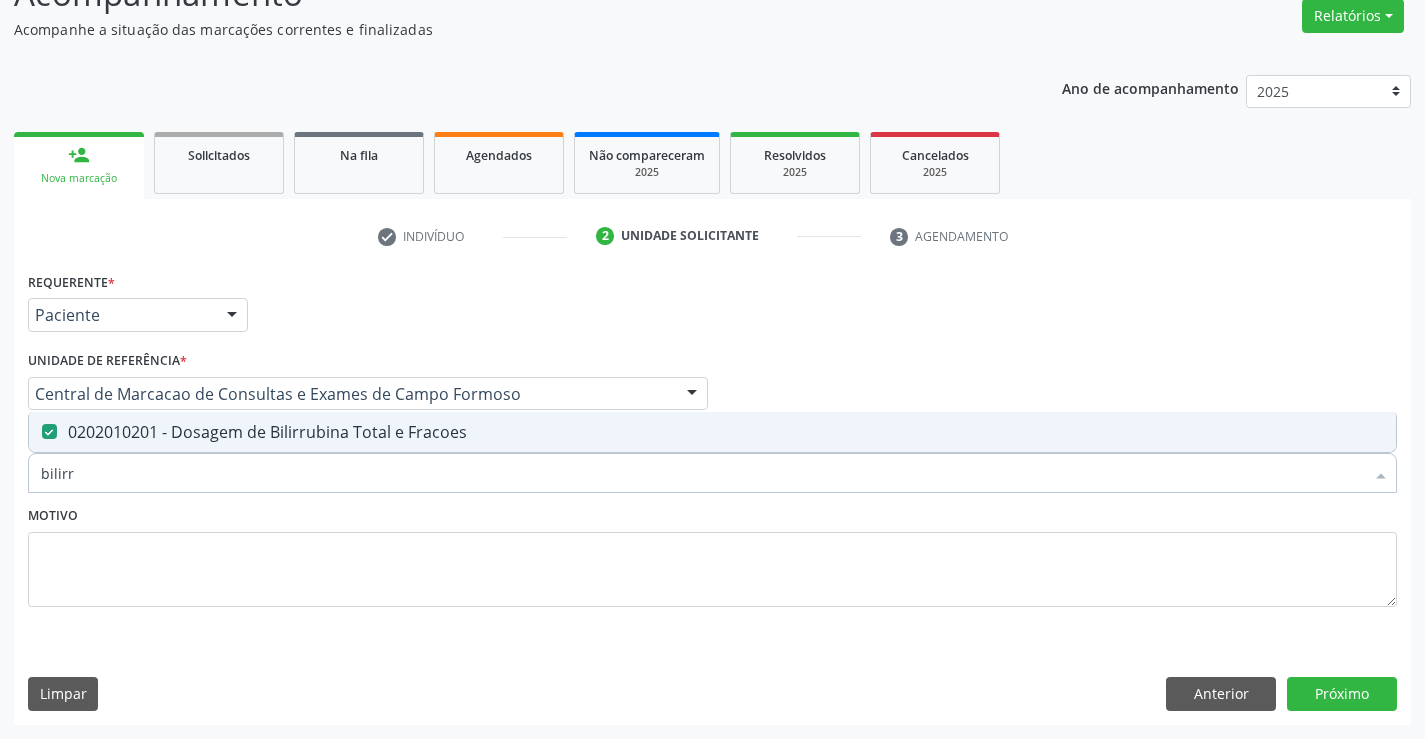 drag, startPoint x: 85, startPoint y: 476, endPoint x: 0, endPoint y: 484, distance: 85.37564 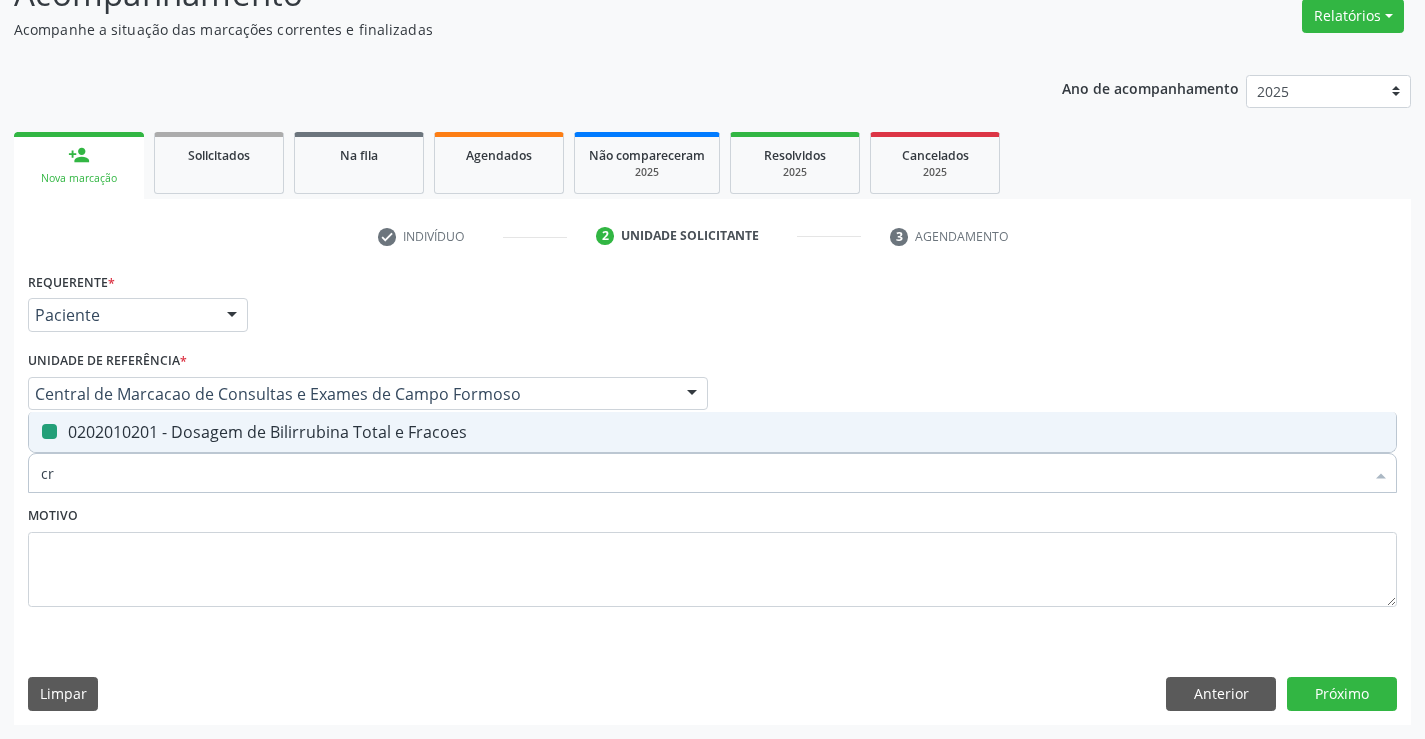 type on "cre" 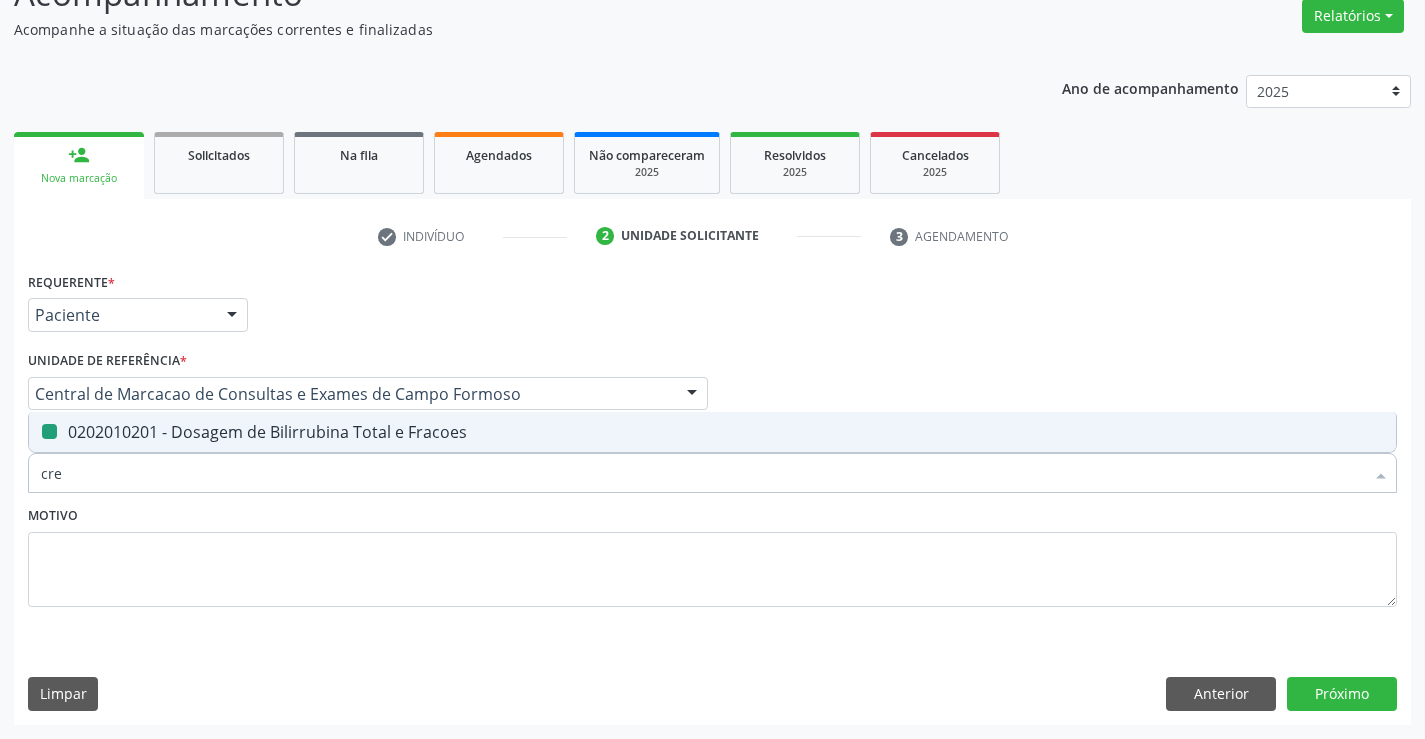 checkbox on "false" 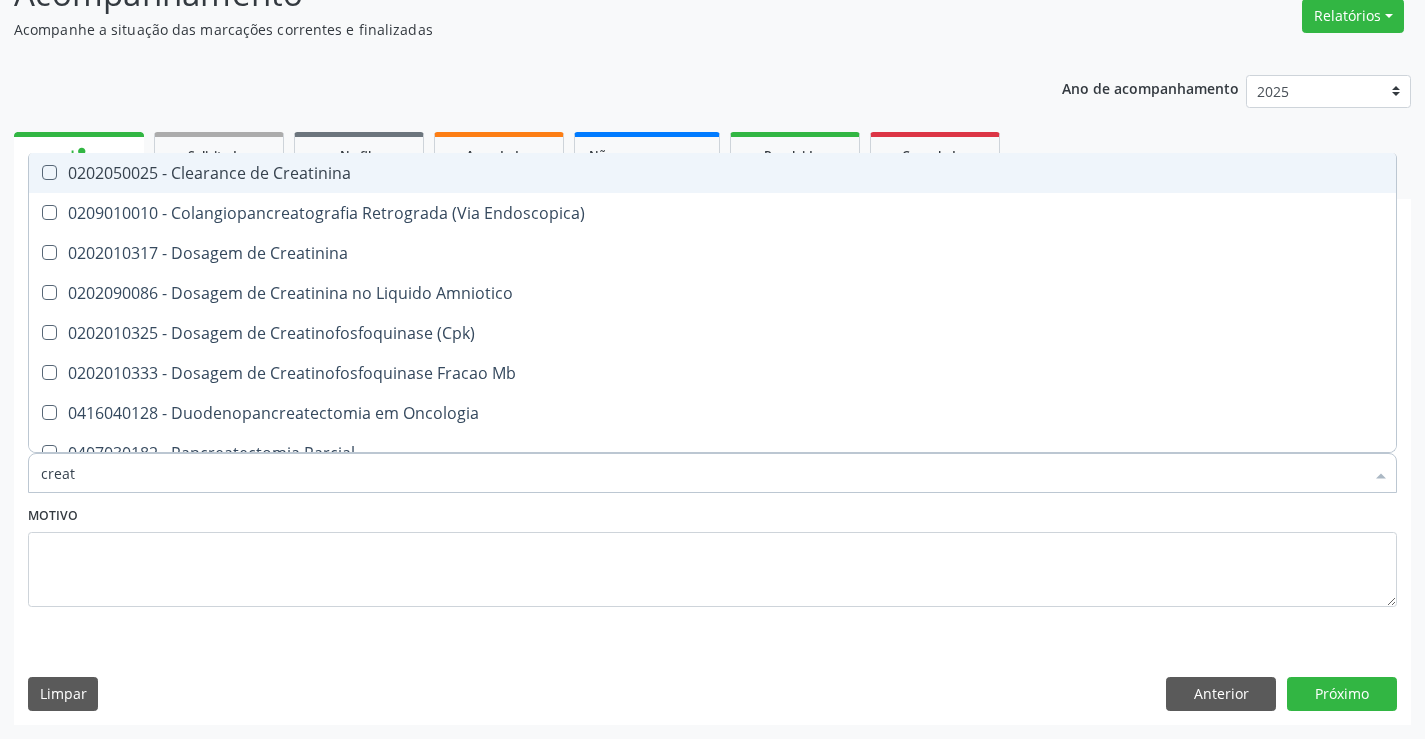 type on "creati" 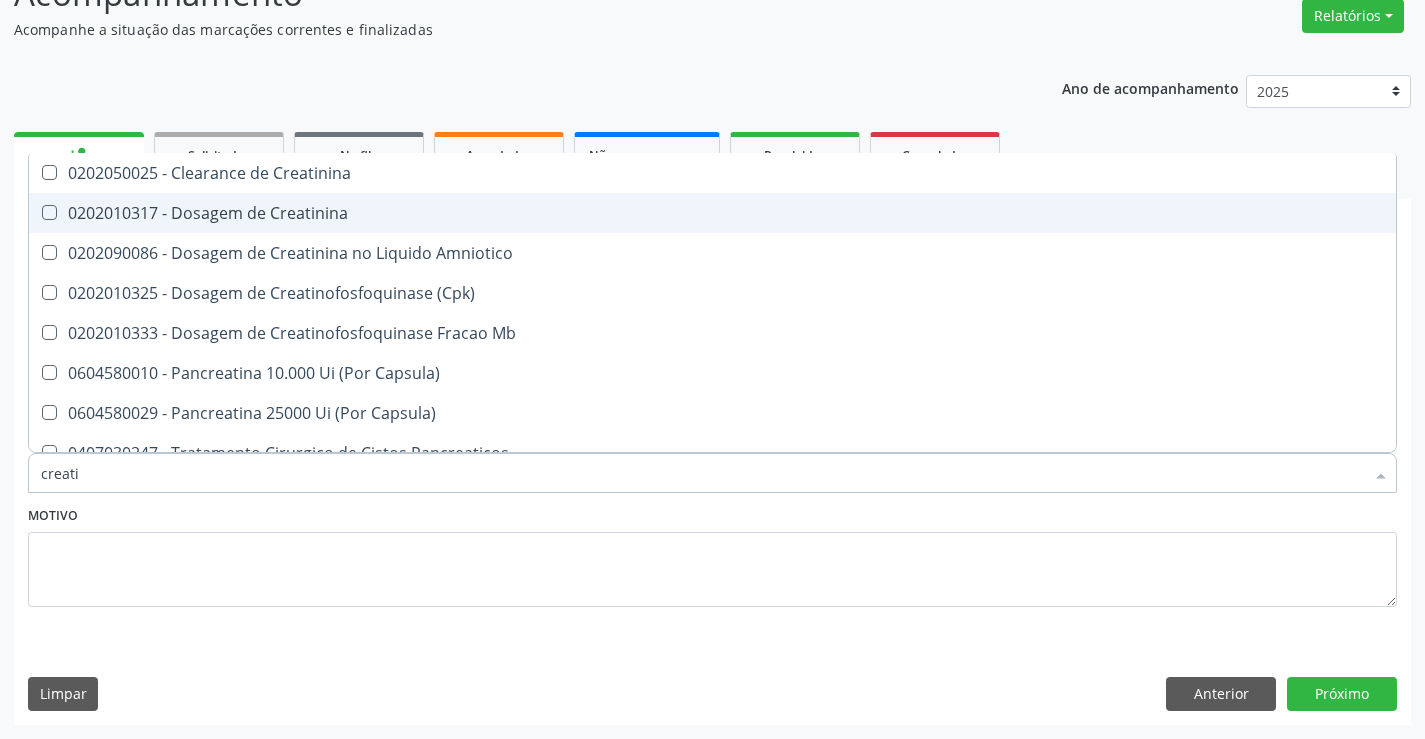 click on "0202010317 - Dosagem de Creatinina" at bounding box center [712, 213] 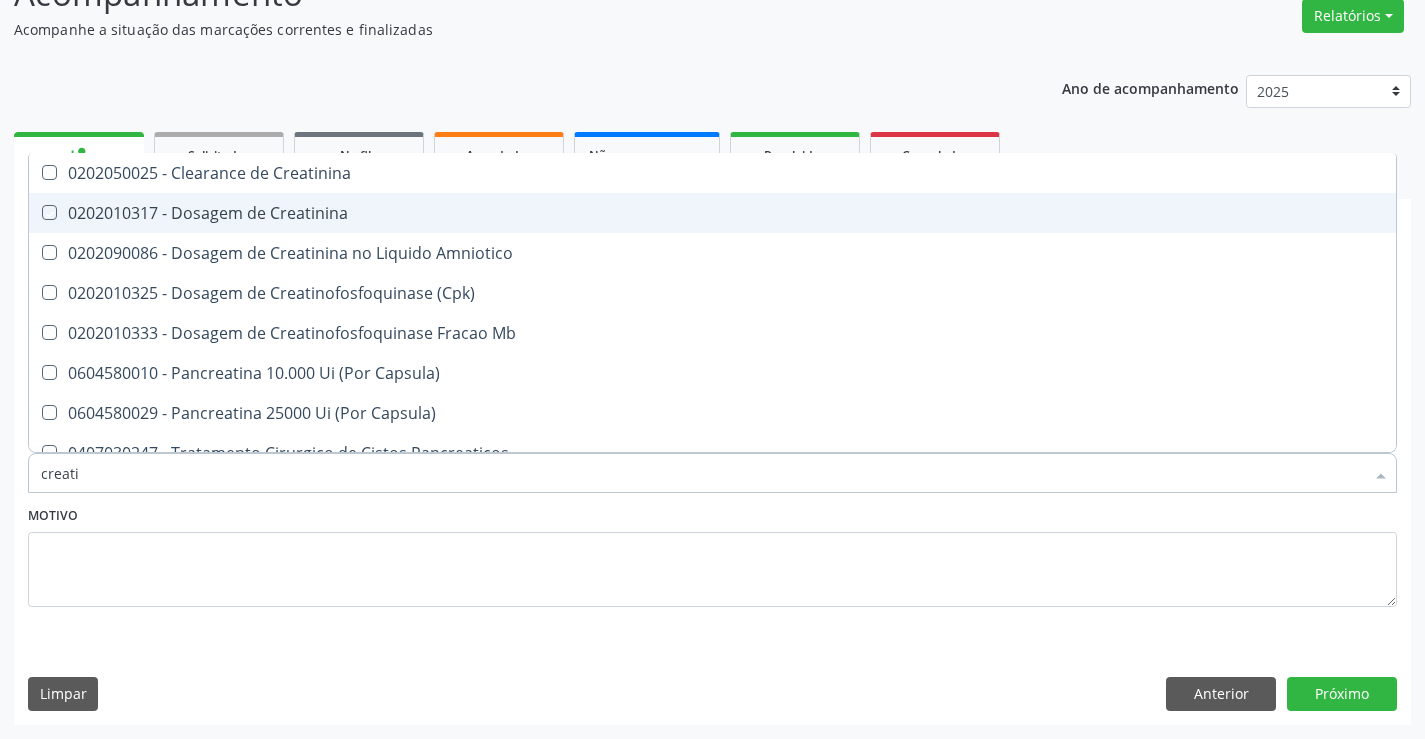 checkbox on "true" 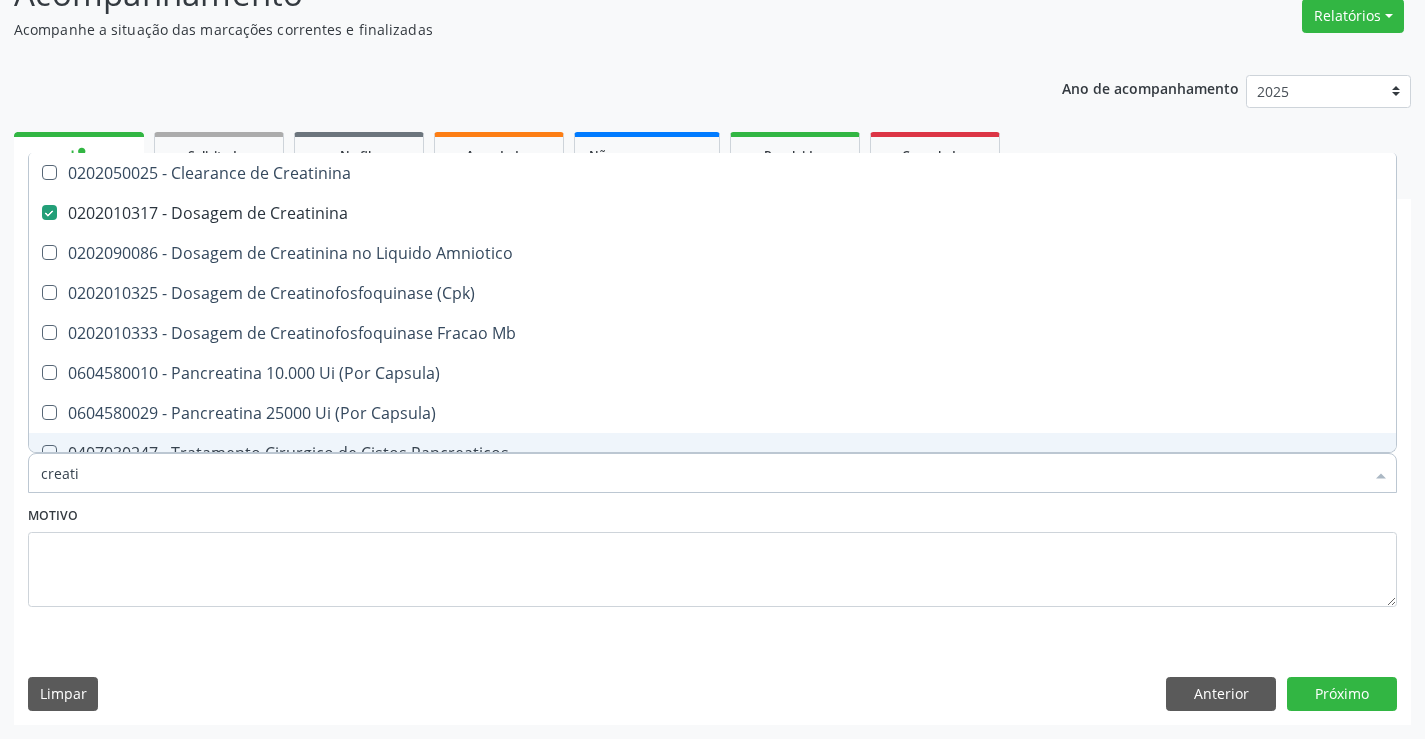 drag, startPoint x: 86, startPoint y: 478, endPoint x: 0, endPoint y: 480, distance: 86.023254 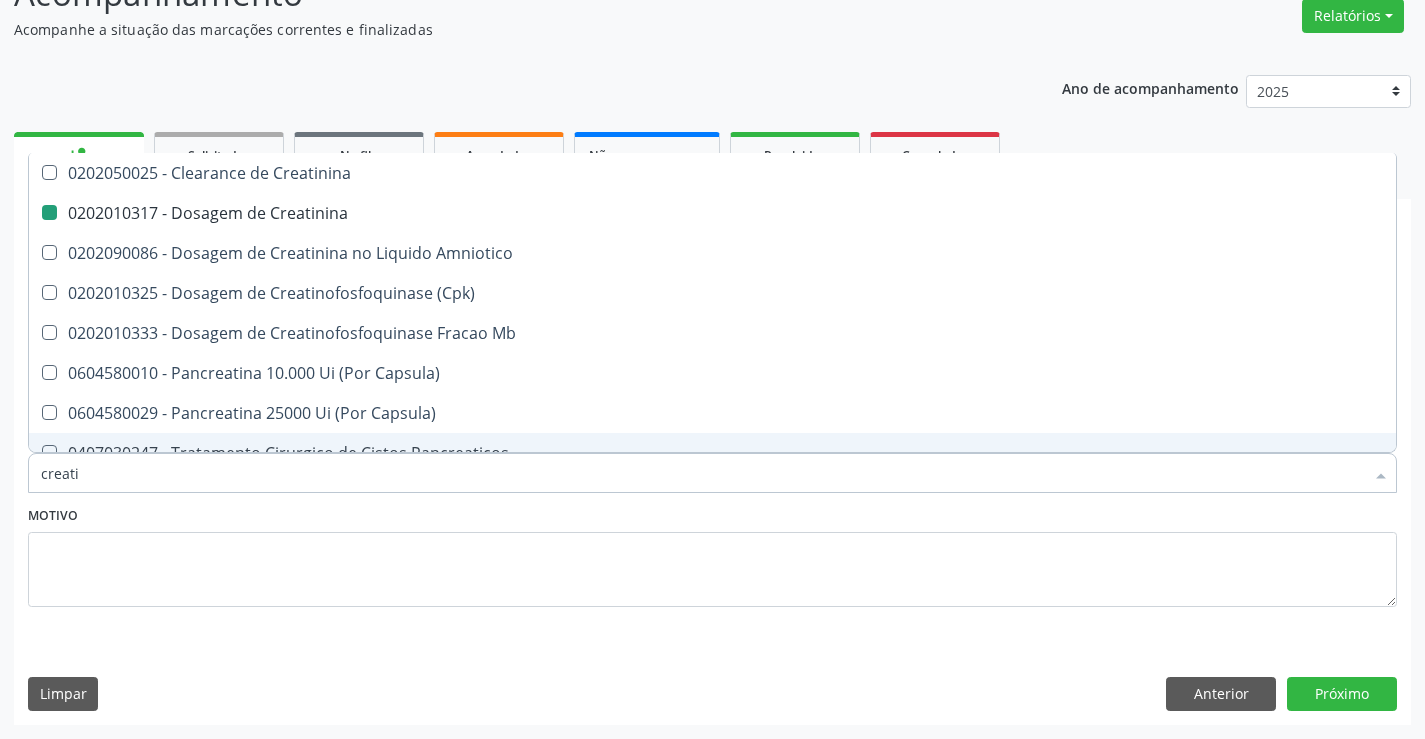 type on "f" 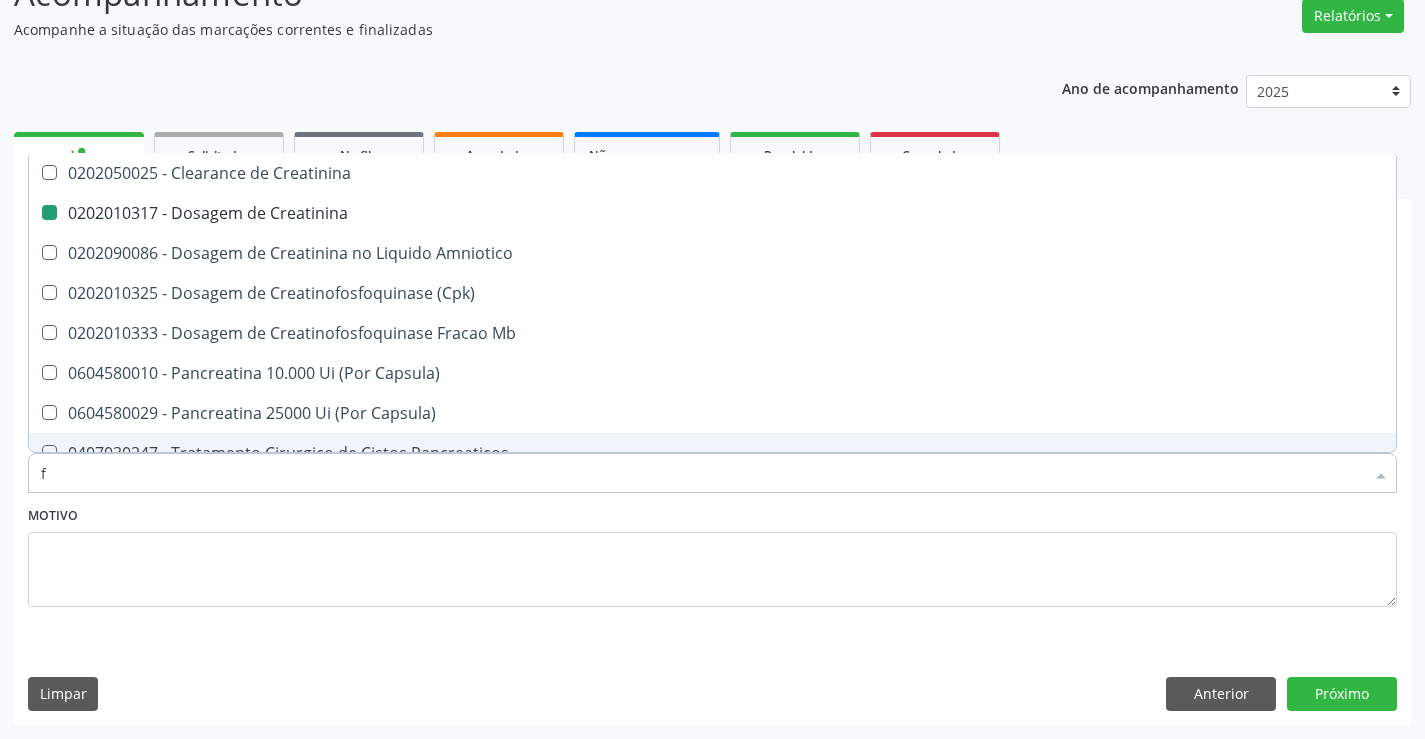 checkbox on "false" 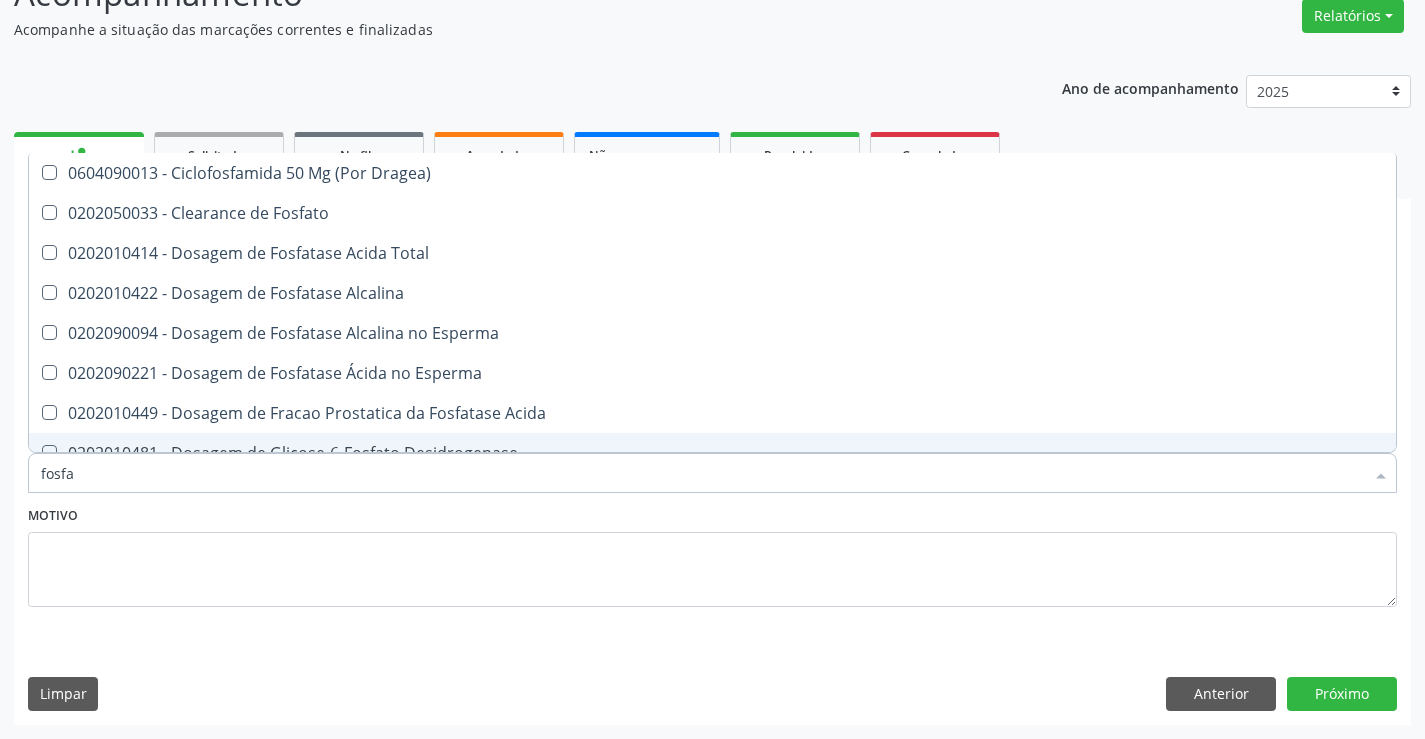 type on "fosfat" 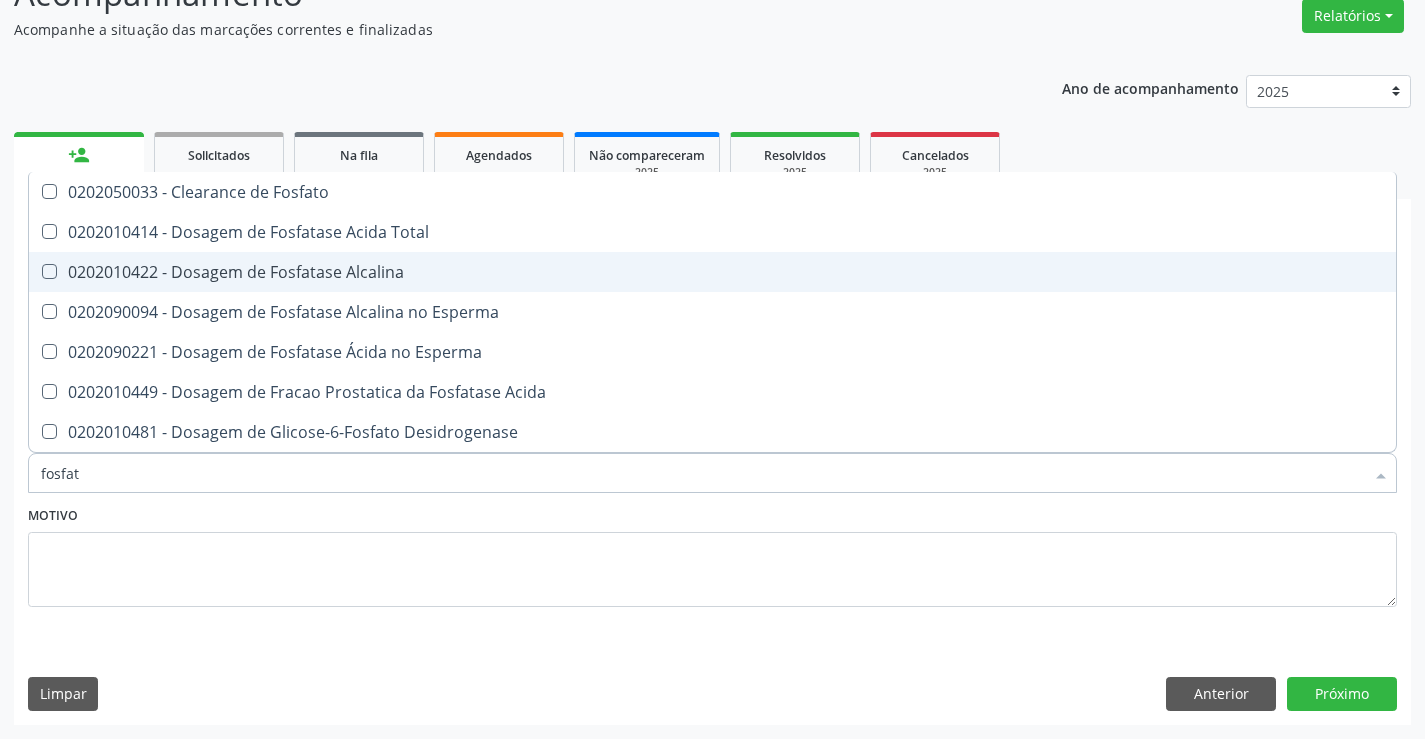 click on "0202010422 - Dosagem de Fosfatase Alcalina" at bounding box center [712, 272] 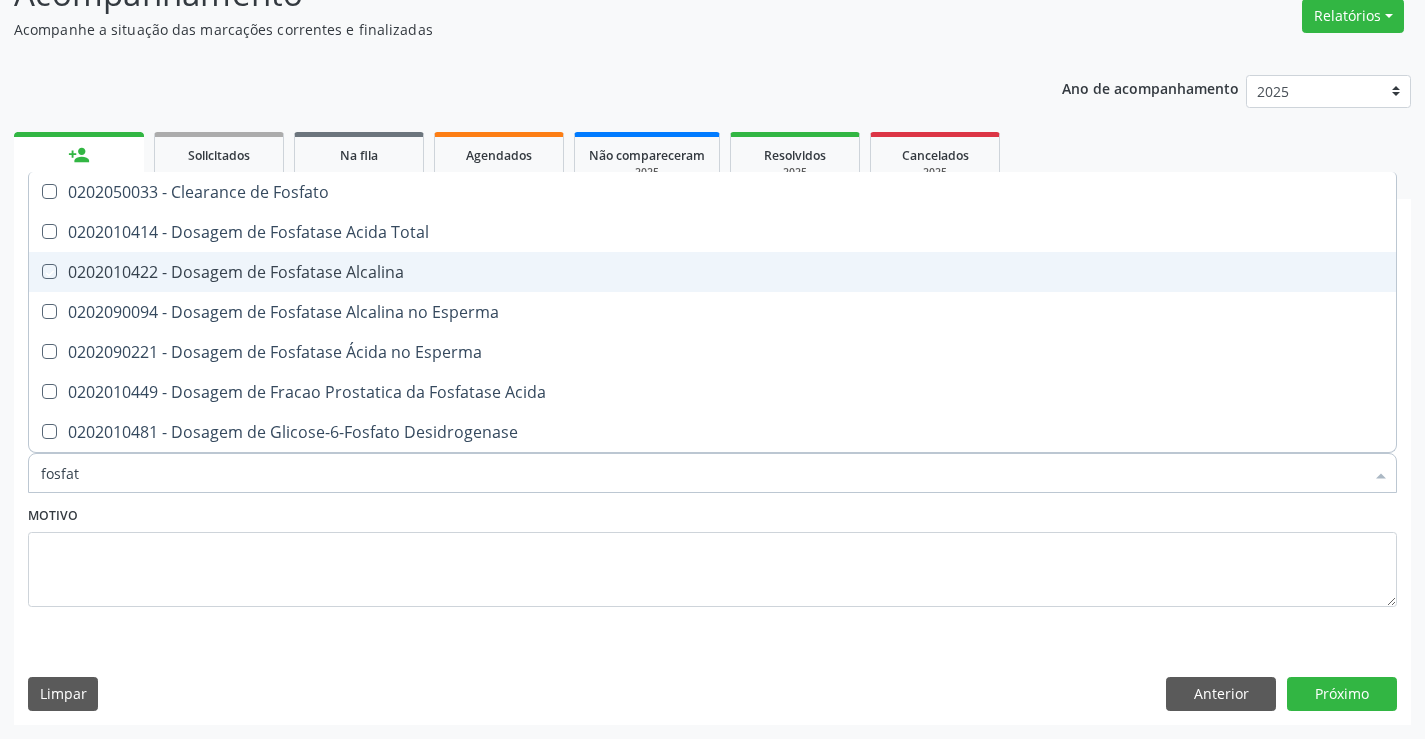 checkbox on "true" 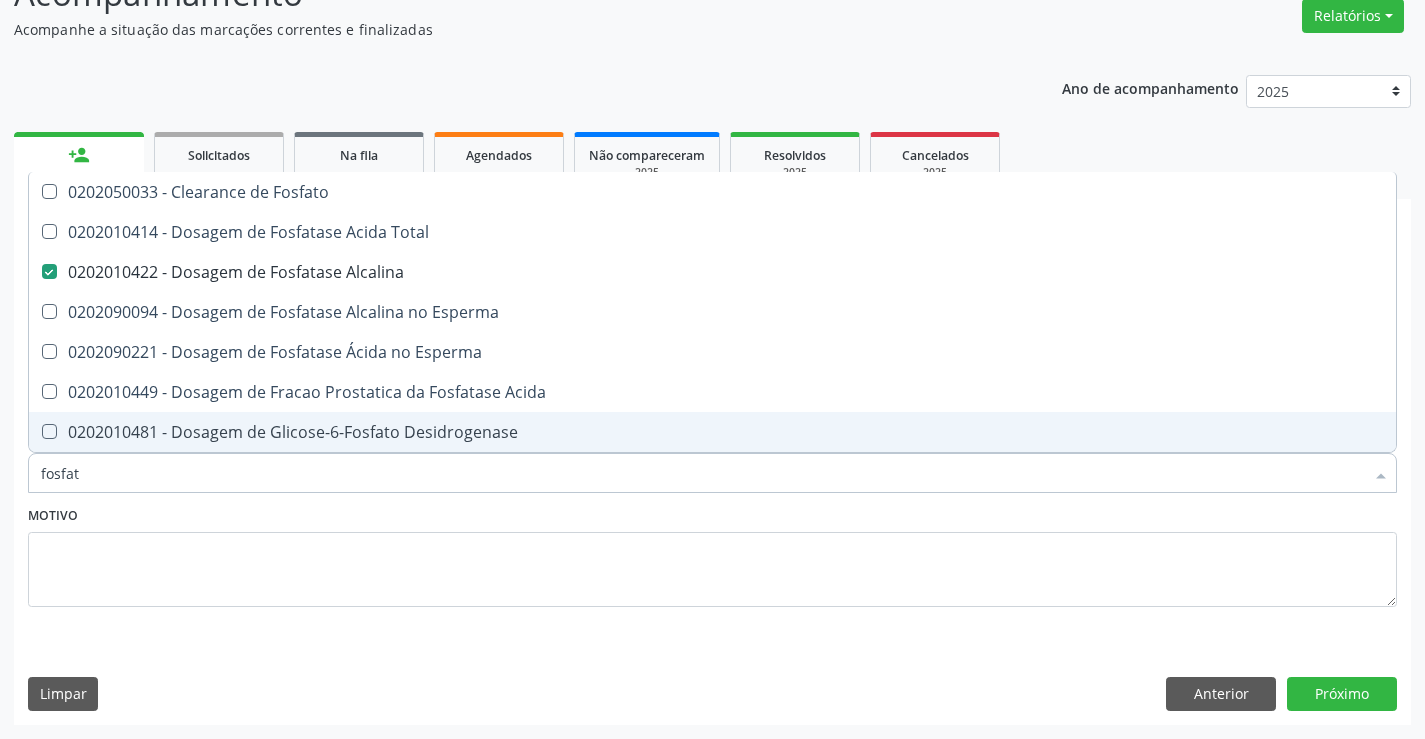drag, startPoint x: 111, startPoint y: 473, endPoint x: 0, endPoint y: 475, distance: 111.01801 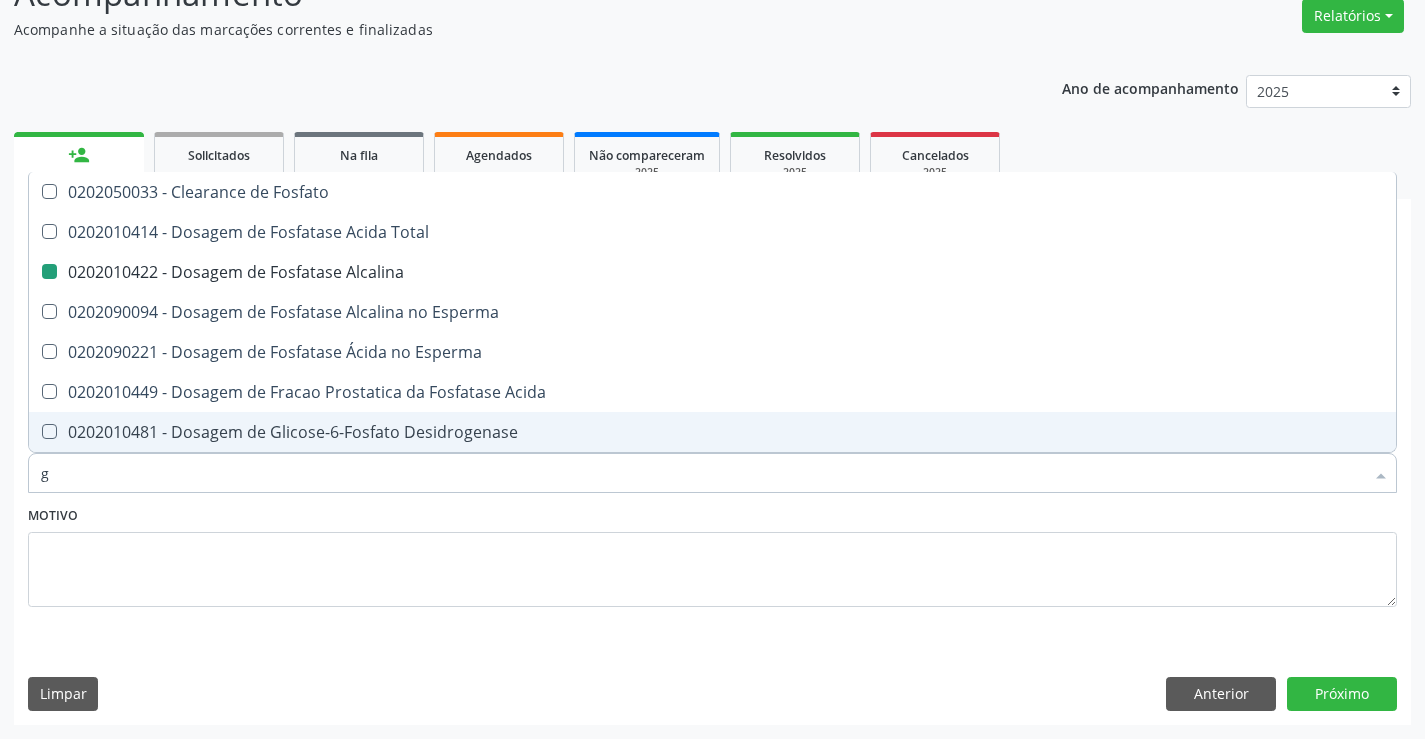 type on "ga" 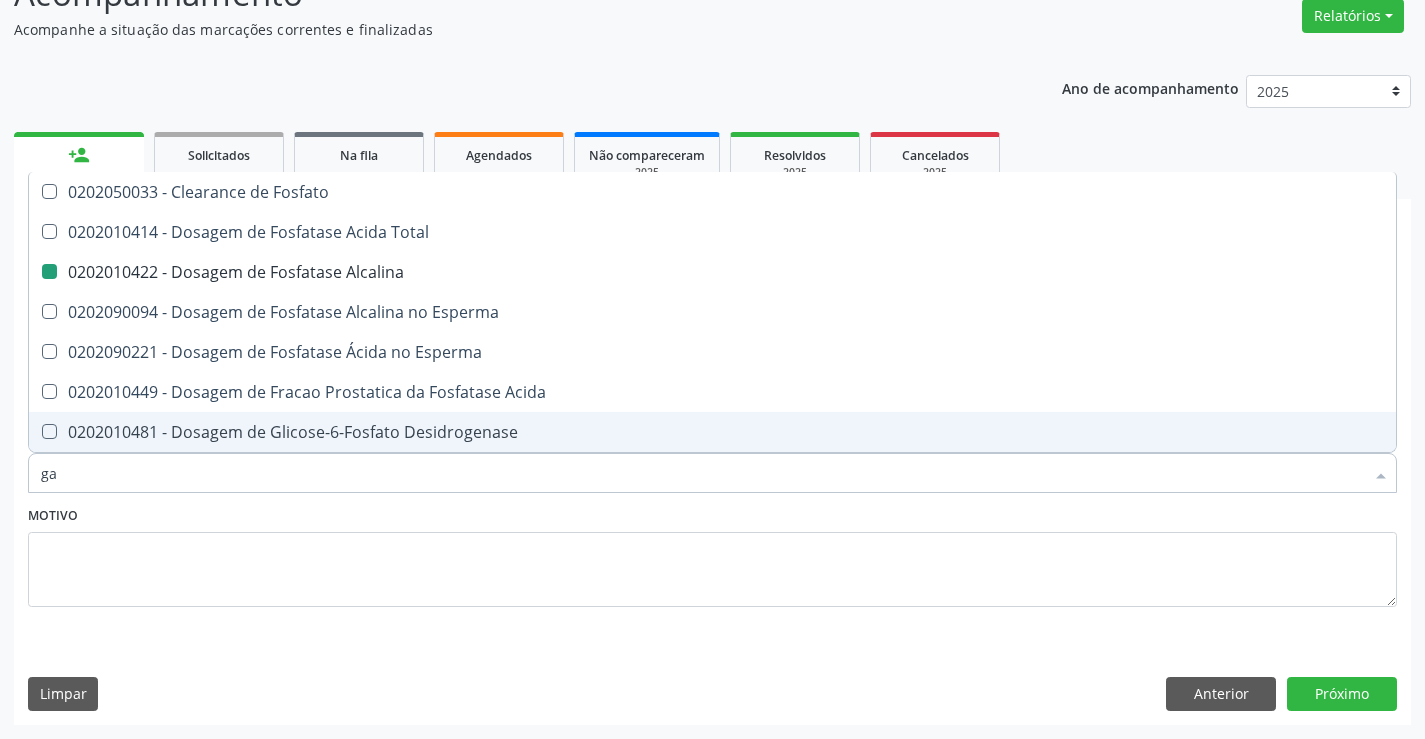 checkbox on "false" 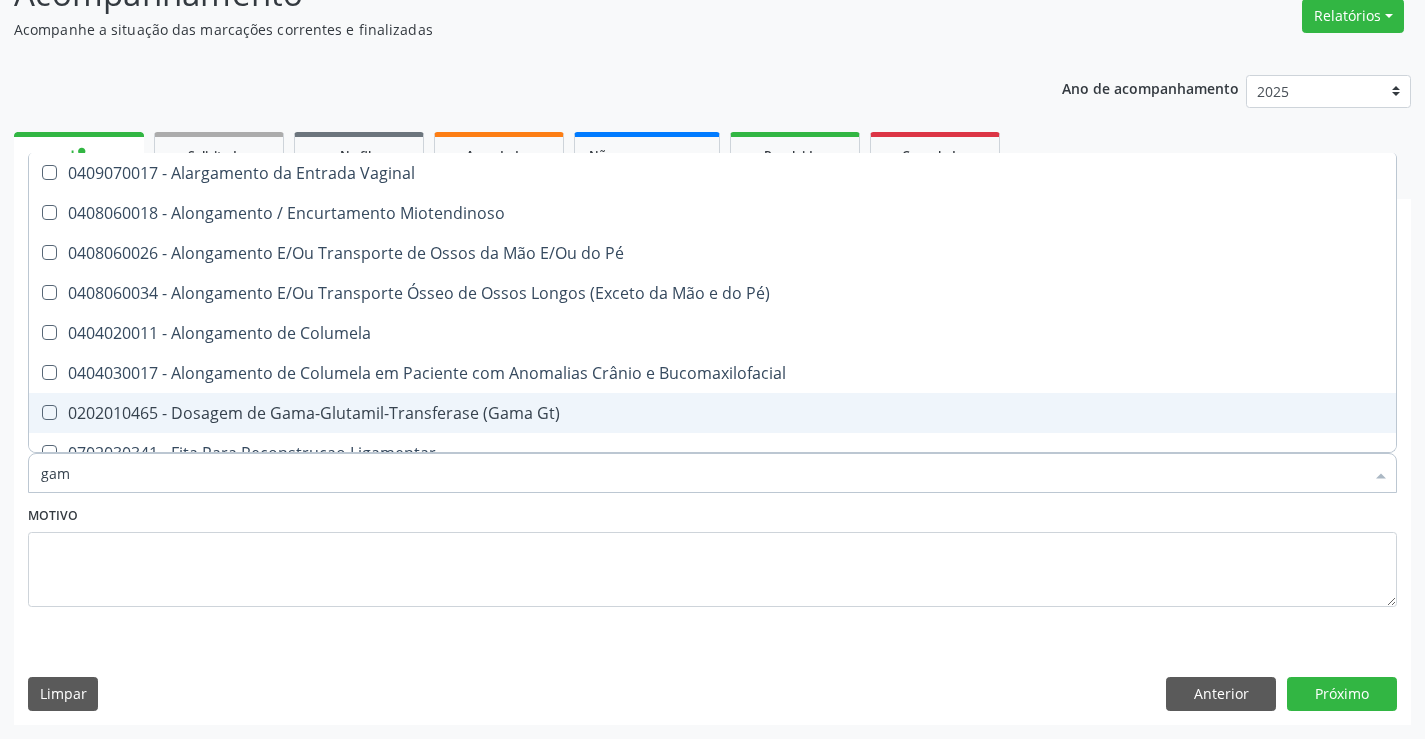type on "gama" 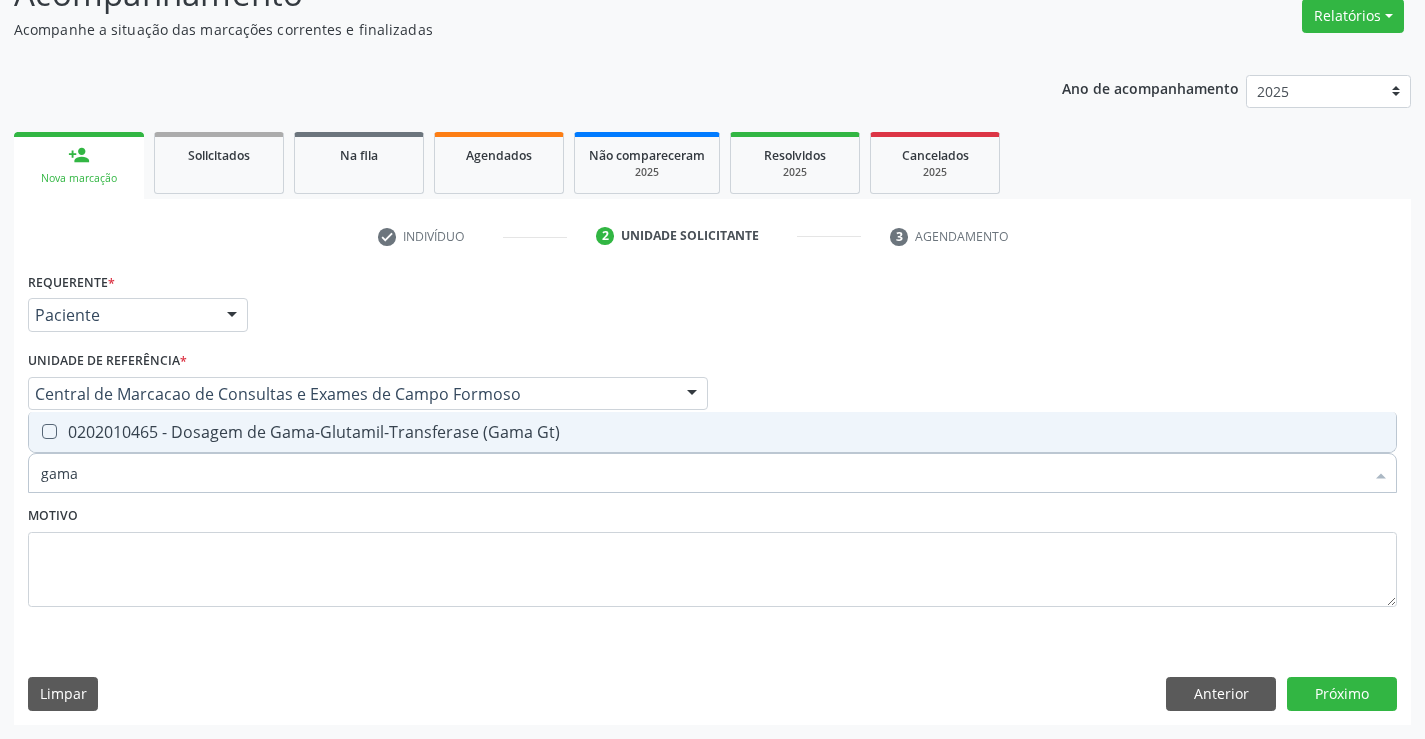 click on "0202010465 - Dosagem de Gama-Glutamil-Transferase (Gama Gt)" at bounding box center (712, 432) 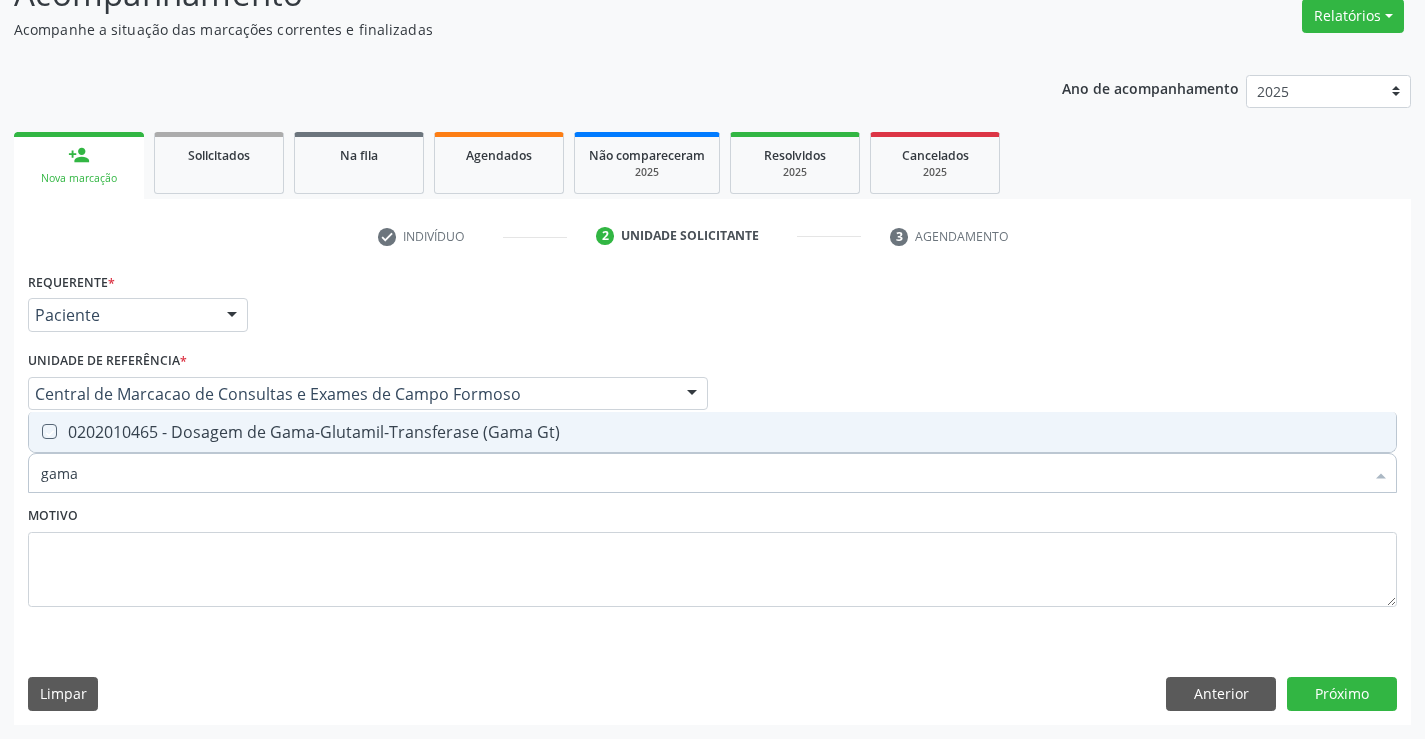 checkbox on "true" 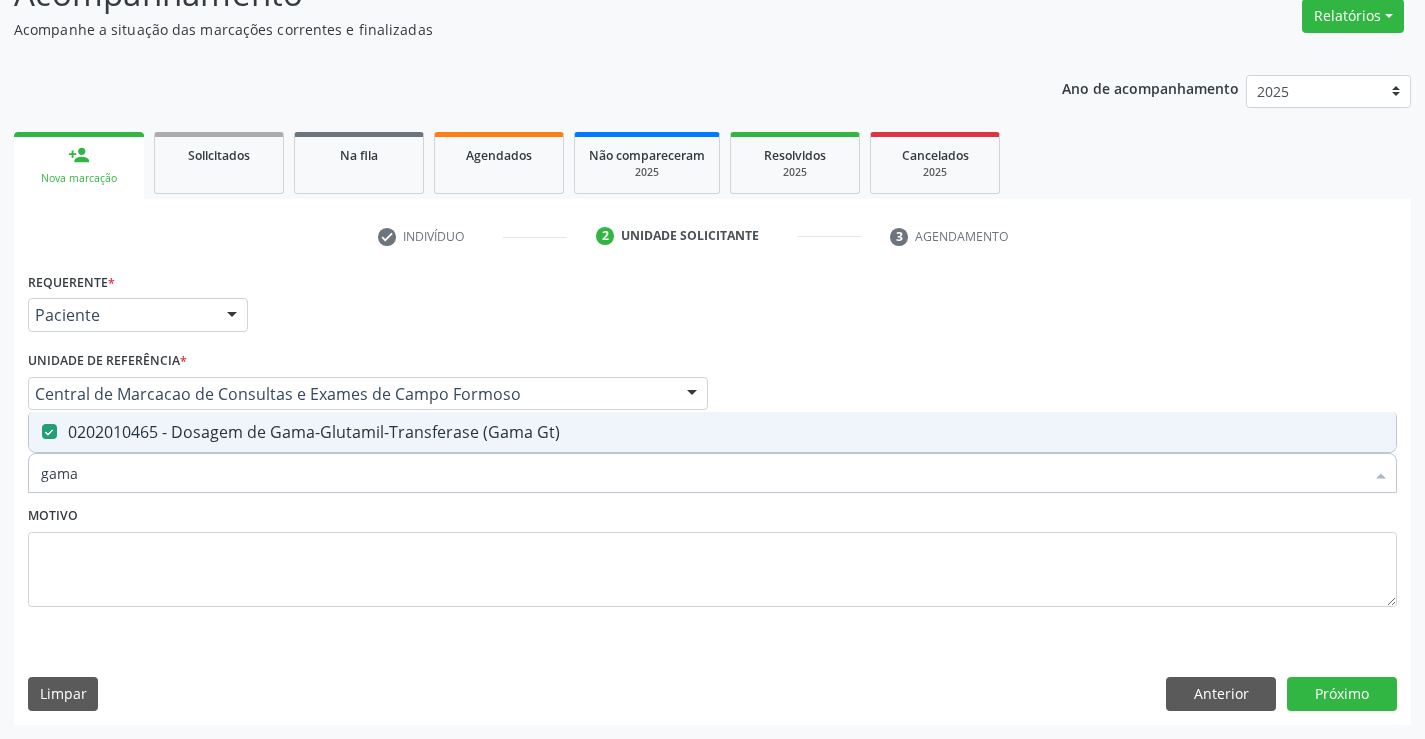 drag, startPoint x: 113, startPoint y: 478, endPoint x: 0, endPoint y: 481, distance: 113.03982 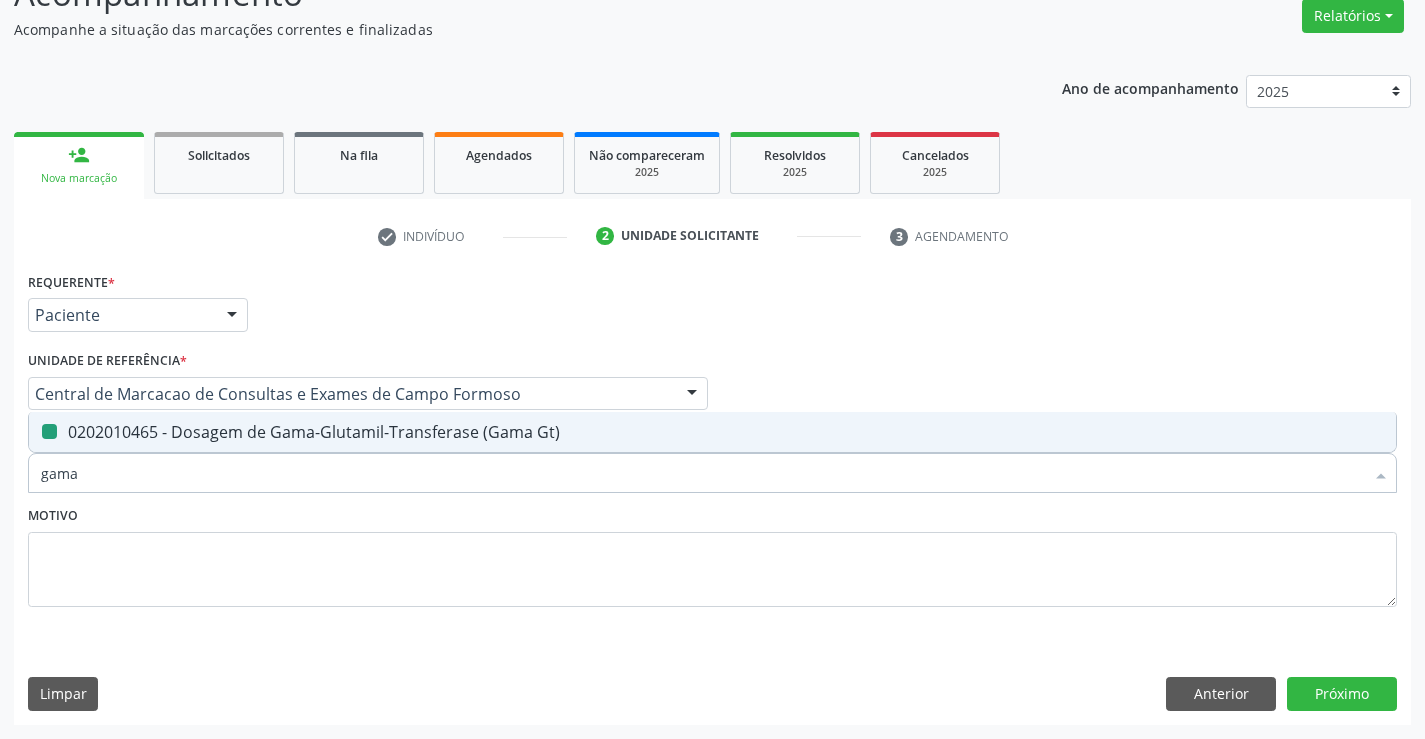 type on "t" 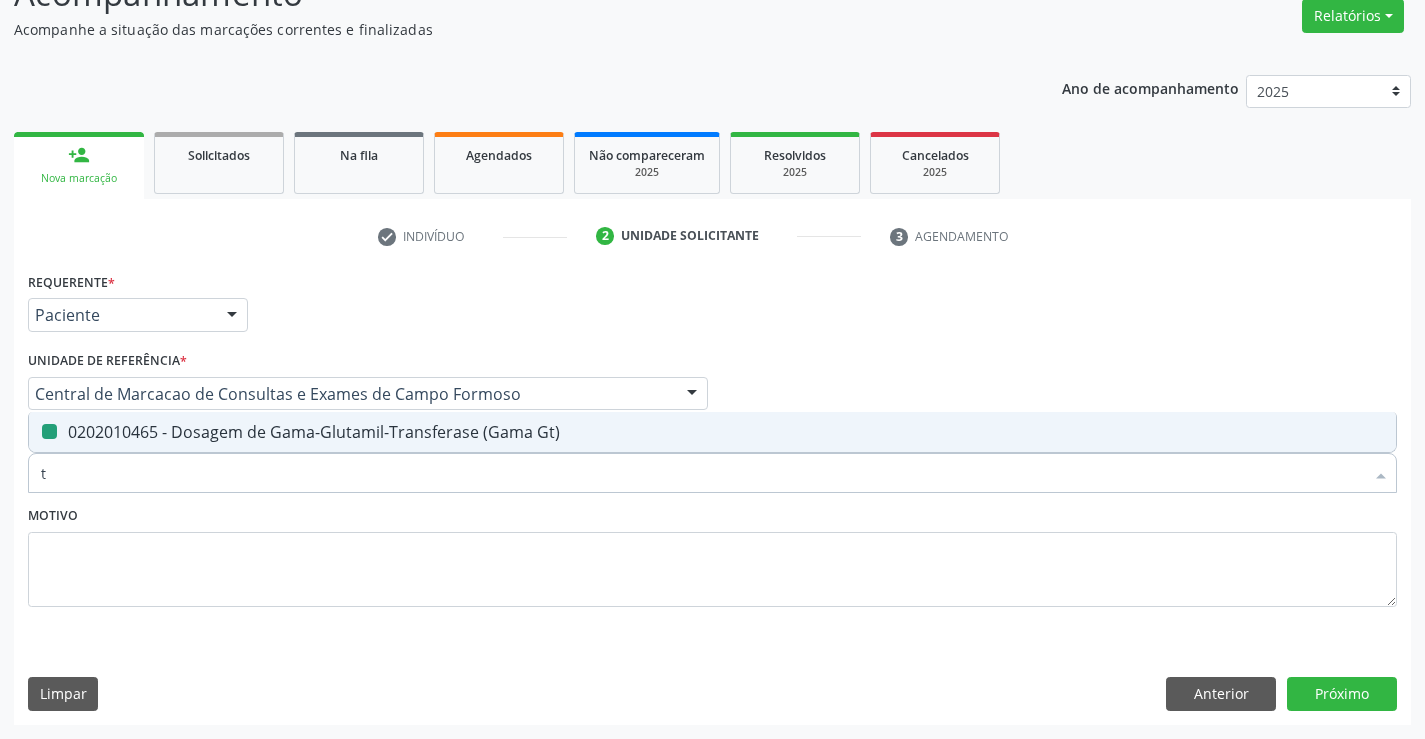 checkbox on "false" 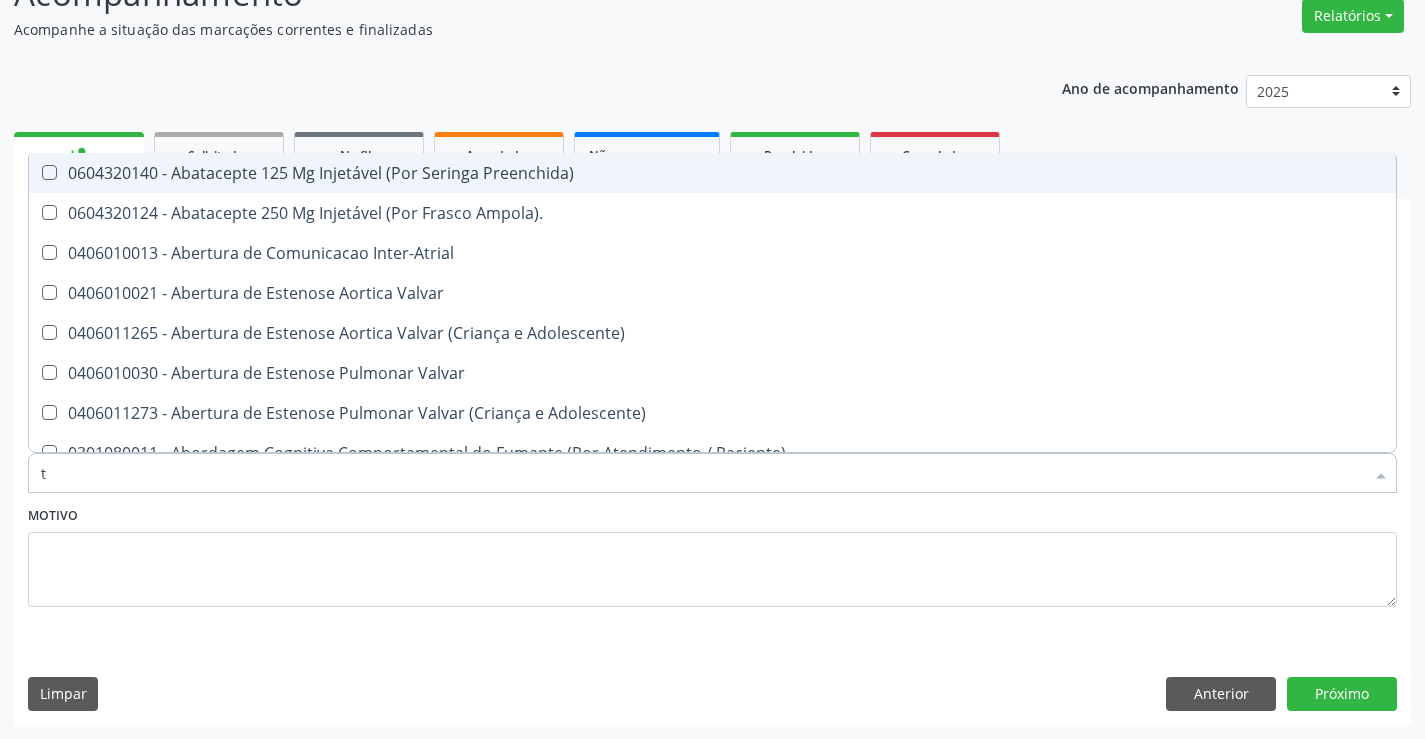 type on "tg" 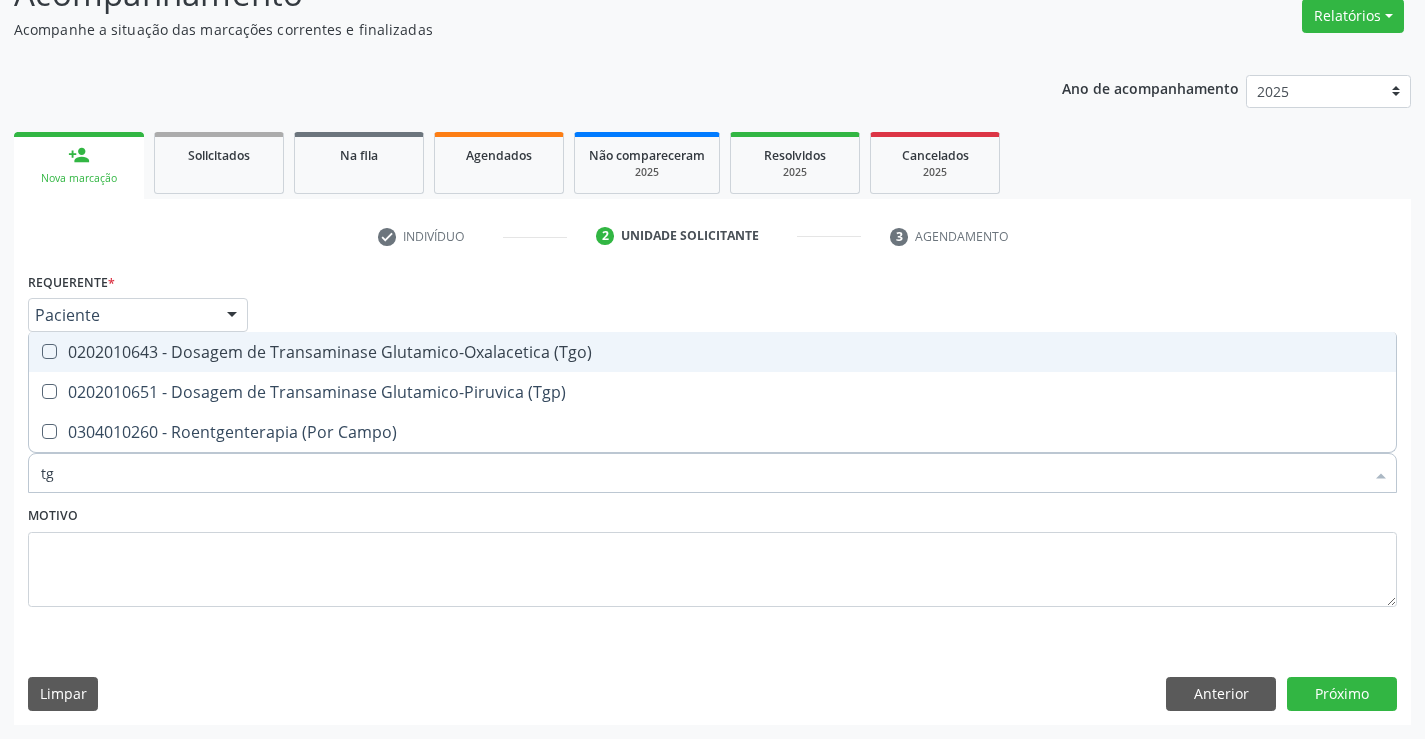 click on "0202010643 - Dosagem de Transaminase Glutamico-Oxalacetica (Tgo)" at bounding box center (712, 352) 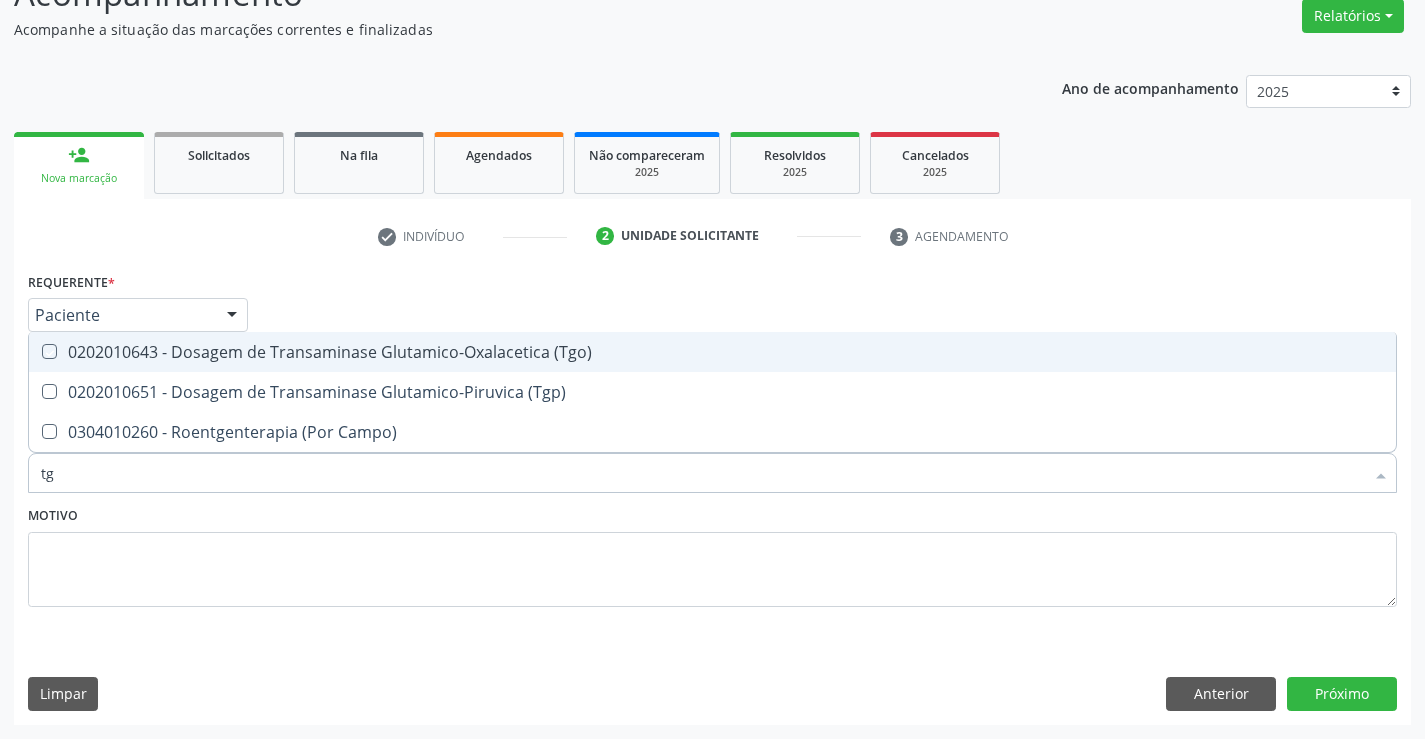checkbox on "true" 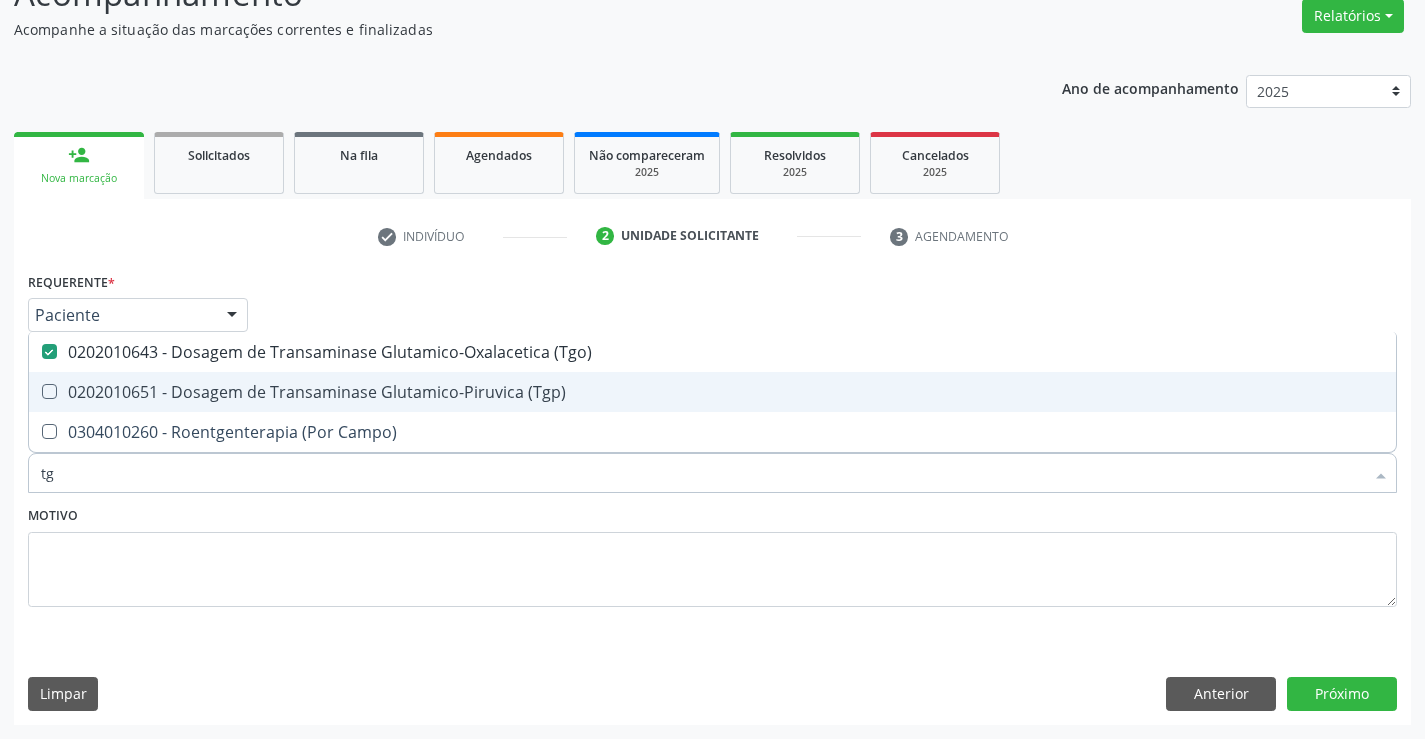 click on "0202010651 - Dosagem de Transaminase Glutamico-Piruvica (Tgp)" at bounding box center (712, 392) 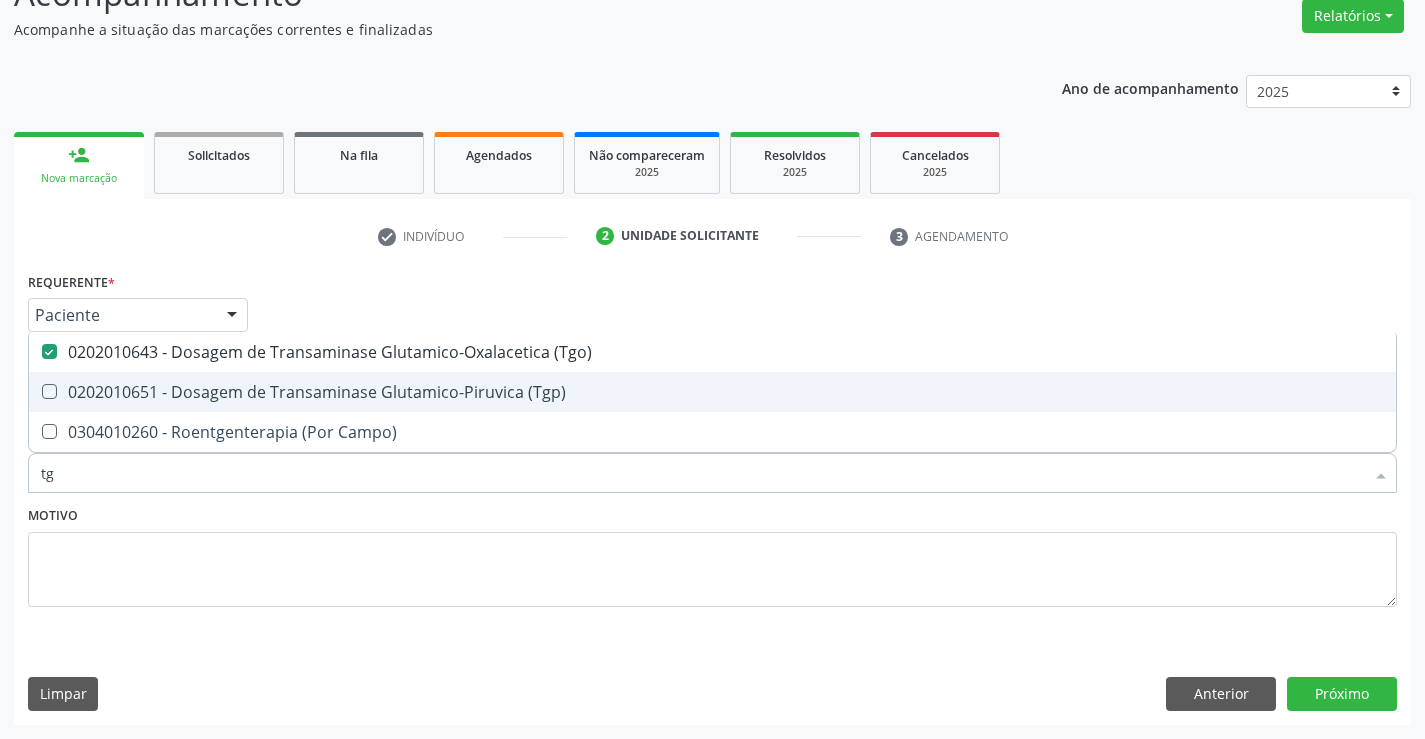 checkbox on "true" 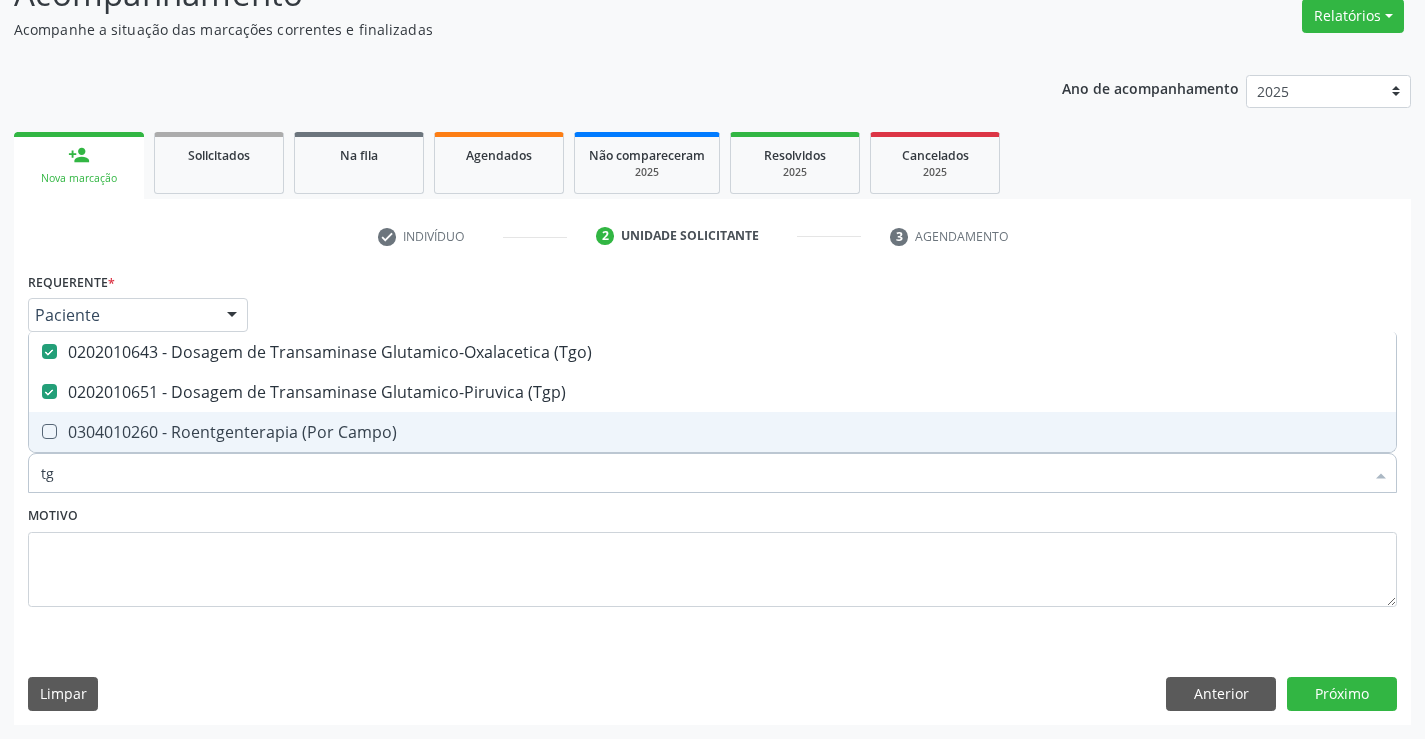 drag, startPoint x: 97, startPoint y: 470, endPoint x: 13, endPoint y: 485, distance: 85.32877 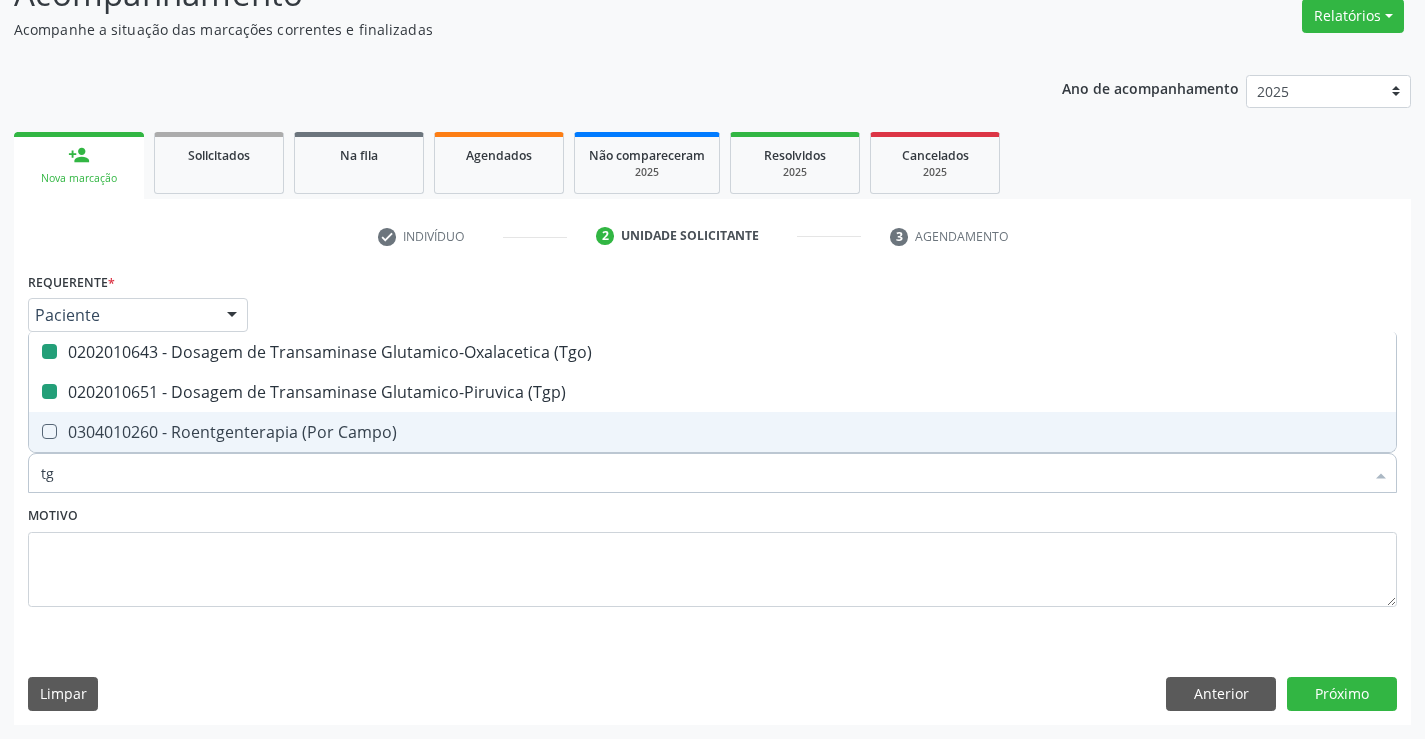 type on "u" 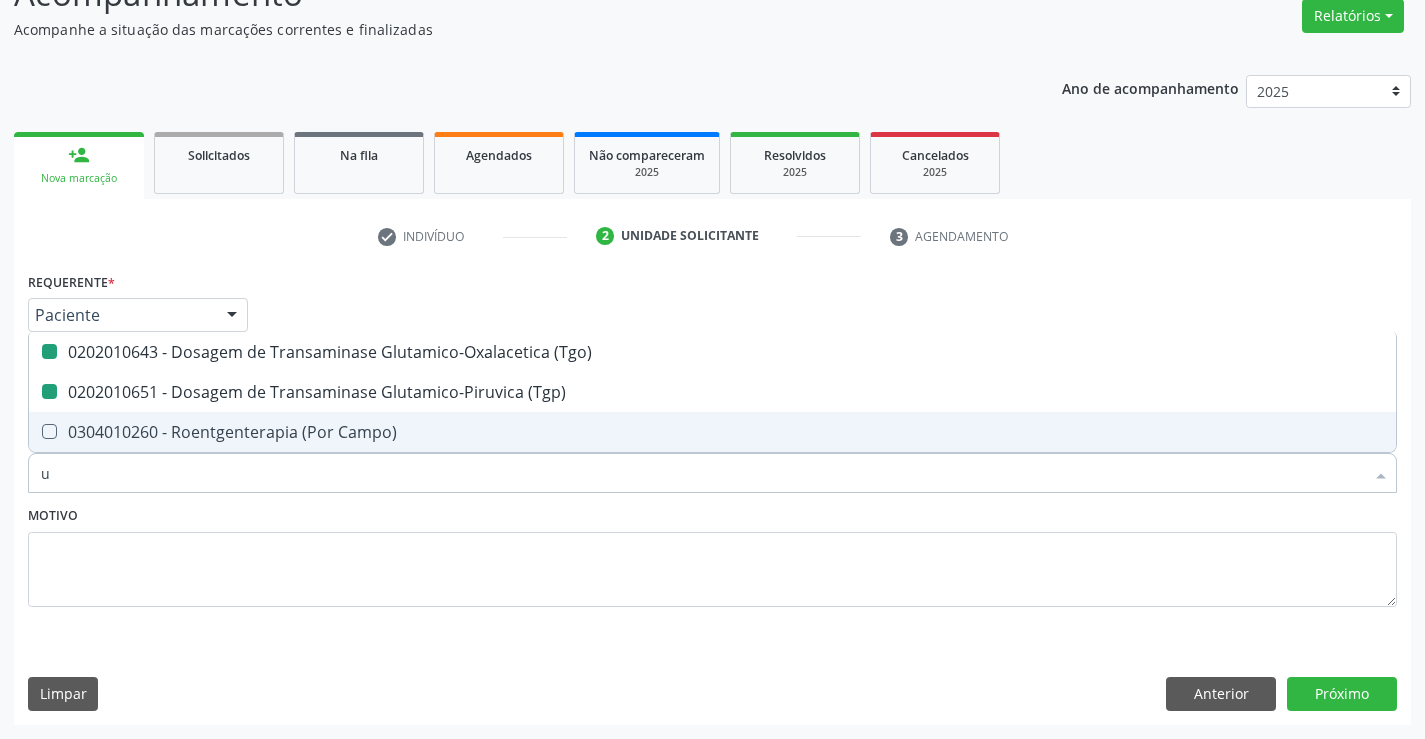 checkbox on "false" 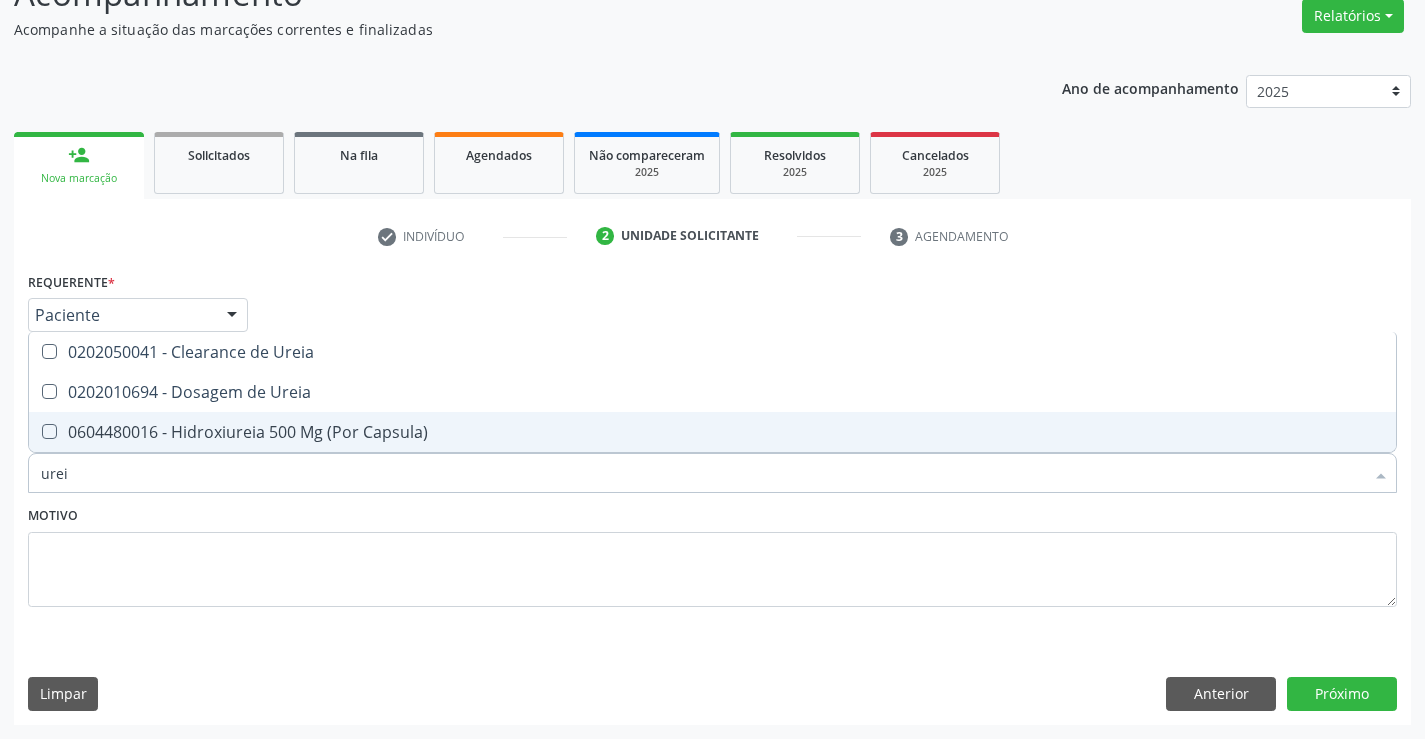 type on "ureia" 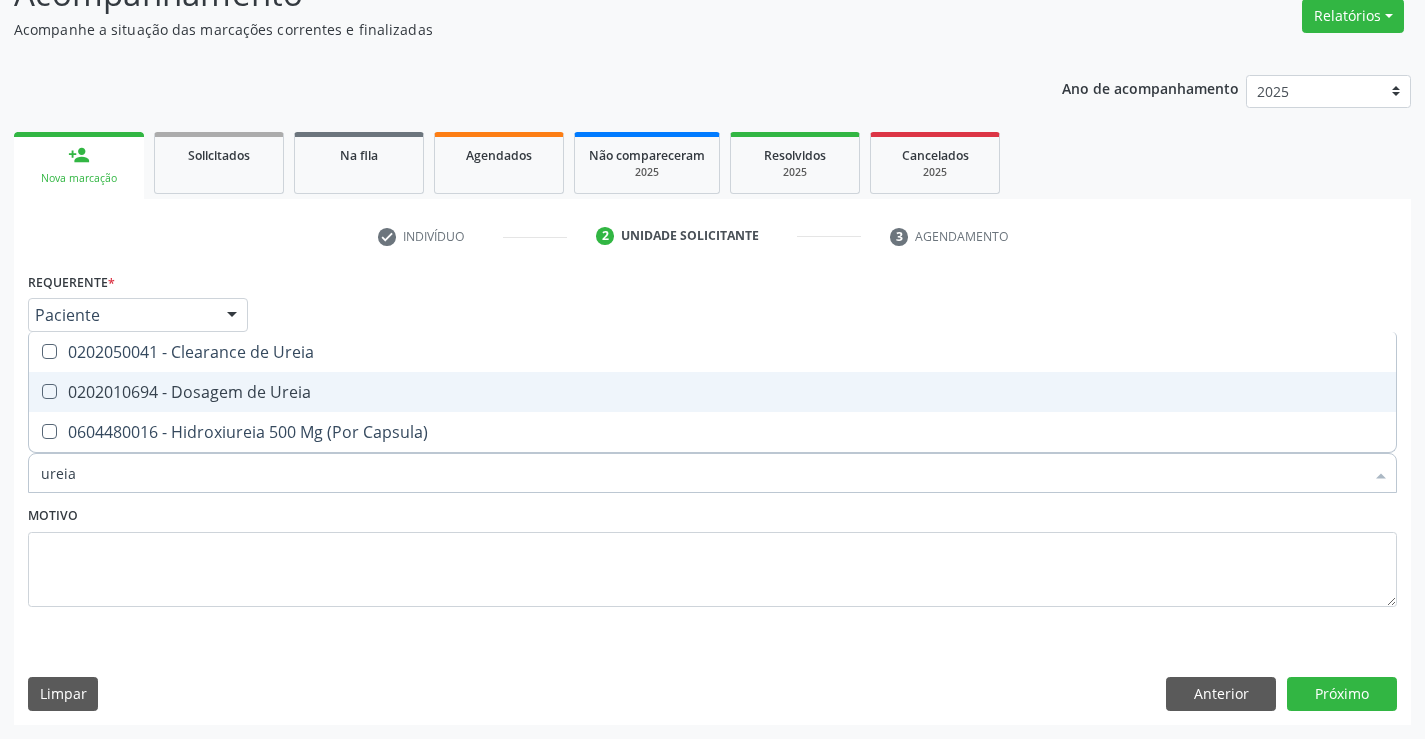 click on "0202010694 - Dosagem de Ureia" at bounding box center (712, 392) 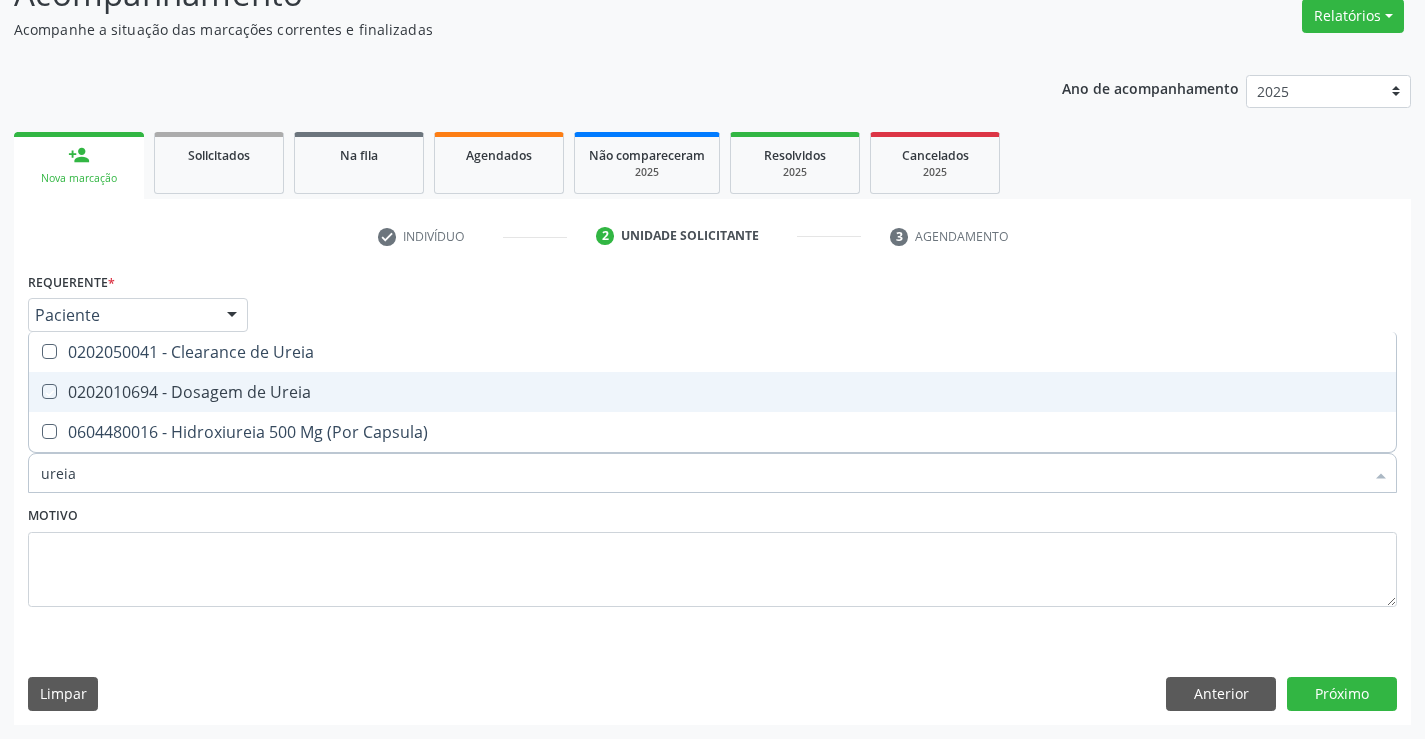 checkbox on "true" 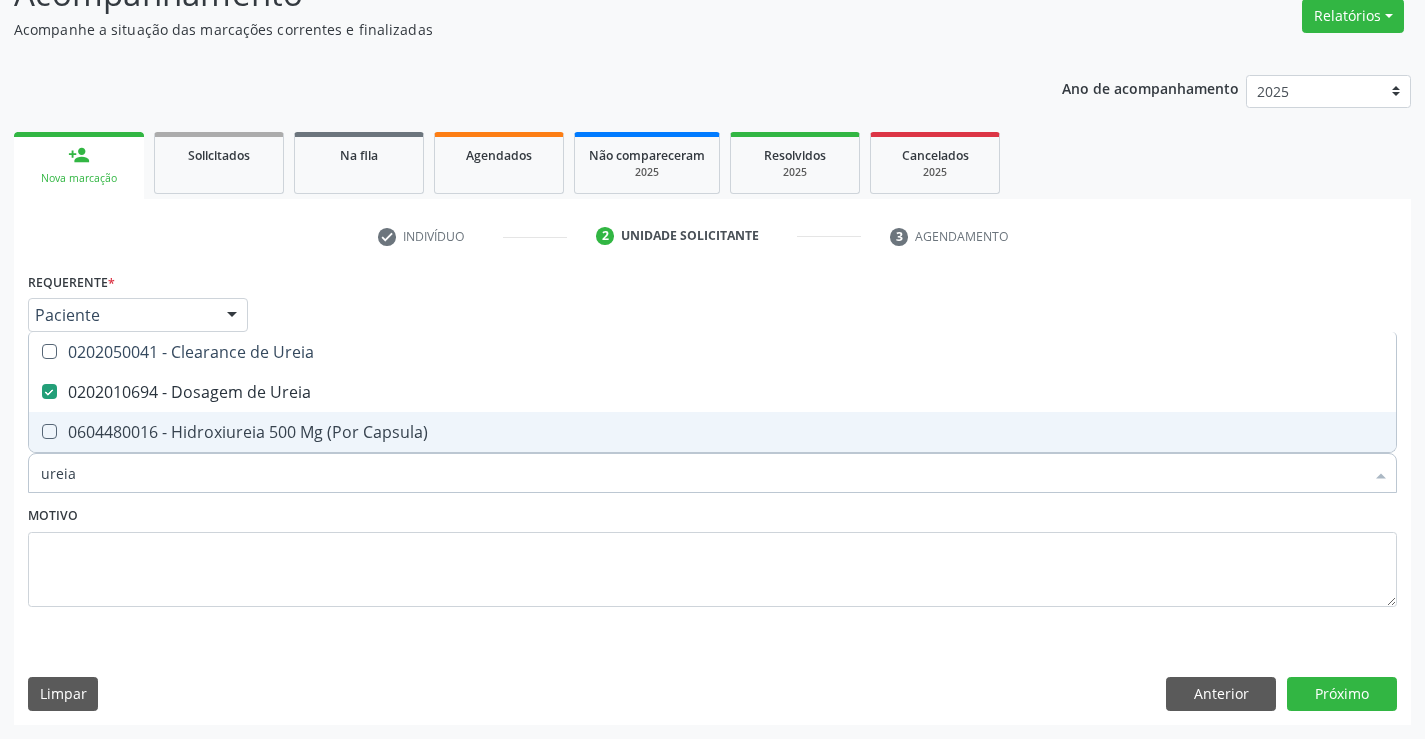 drag, startPoint x: 94, startPoint y: 470, endPoint x: 0, endPoint y: 479, distance: 94.42987 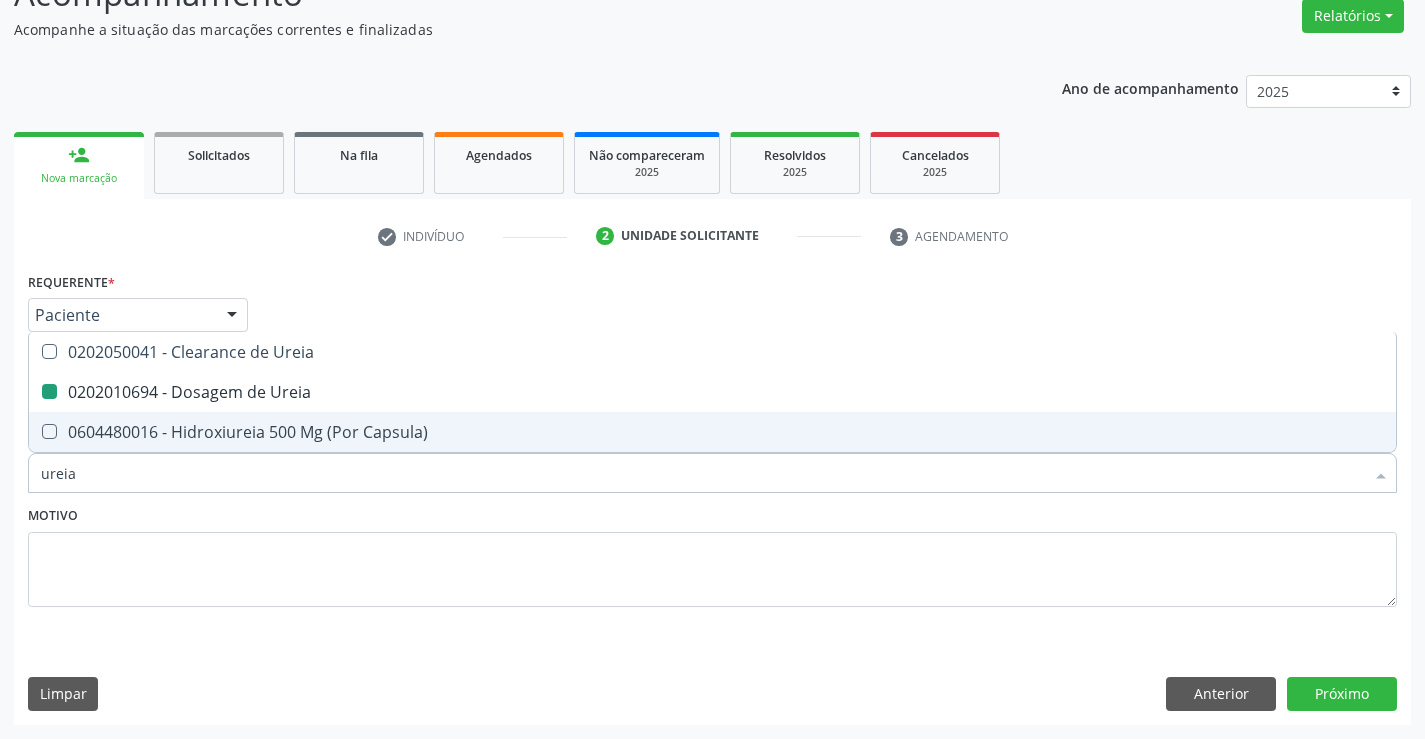 type on "h" 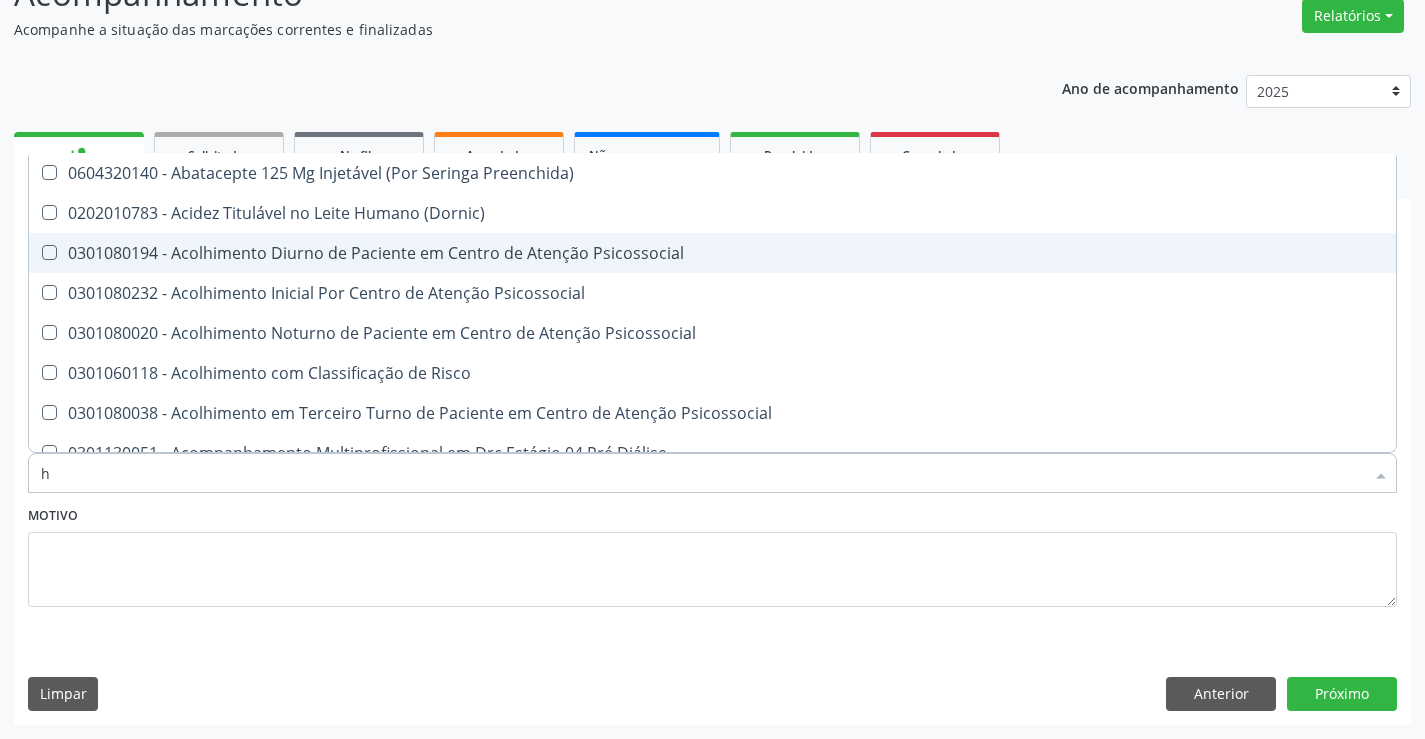 checkbox on "false" 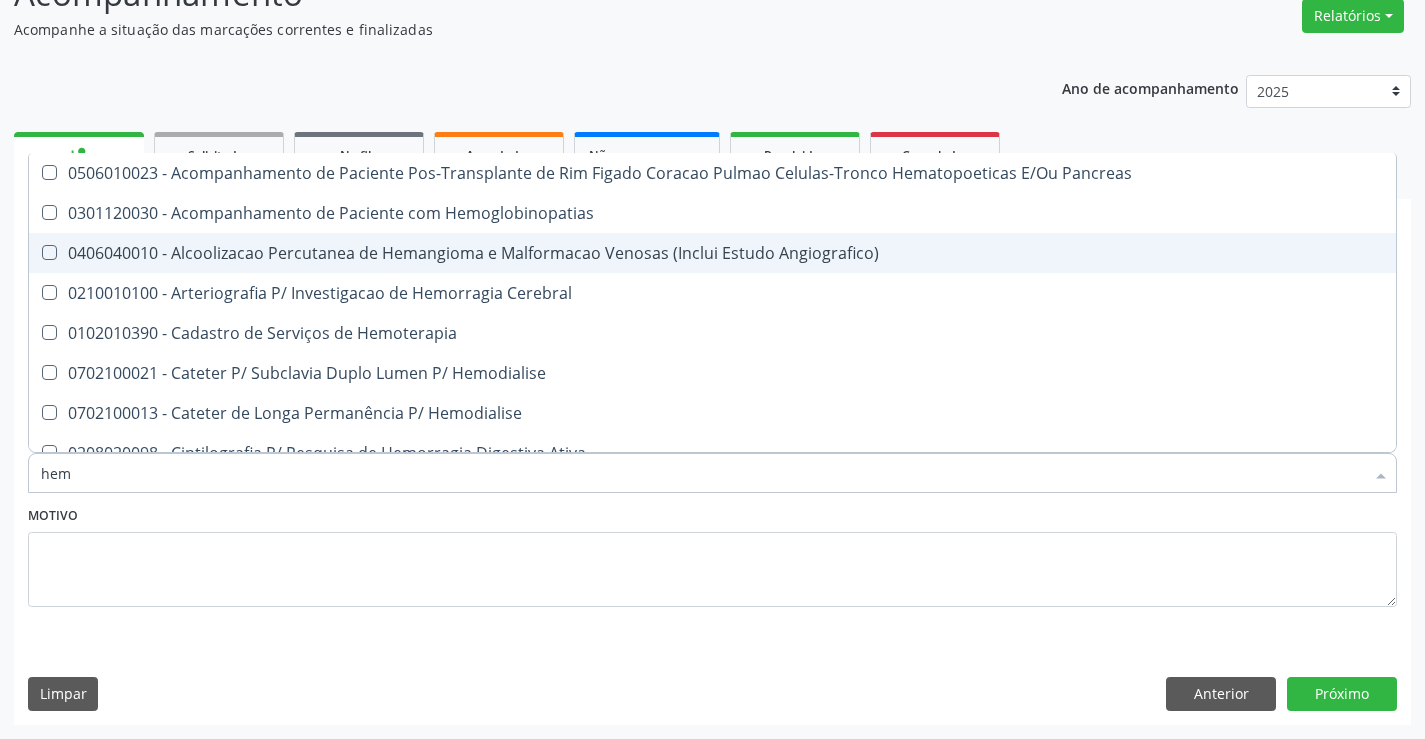 type on "hemo" 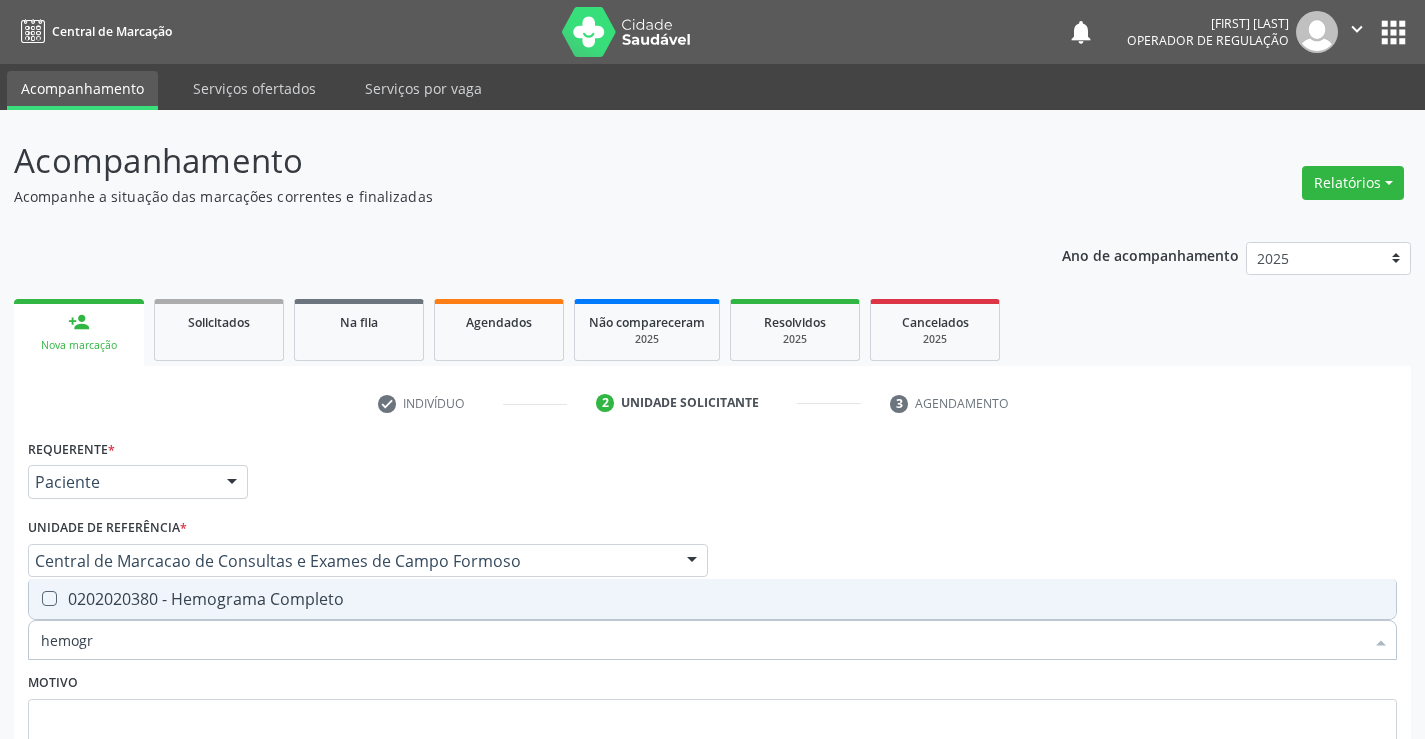 scroll, scrollTop: 167, scrollLeft: 0, axis: vertical 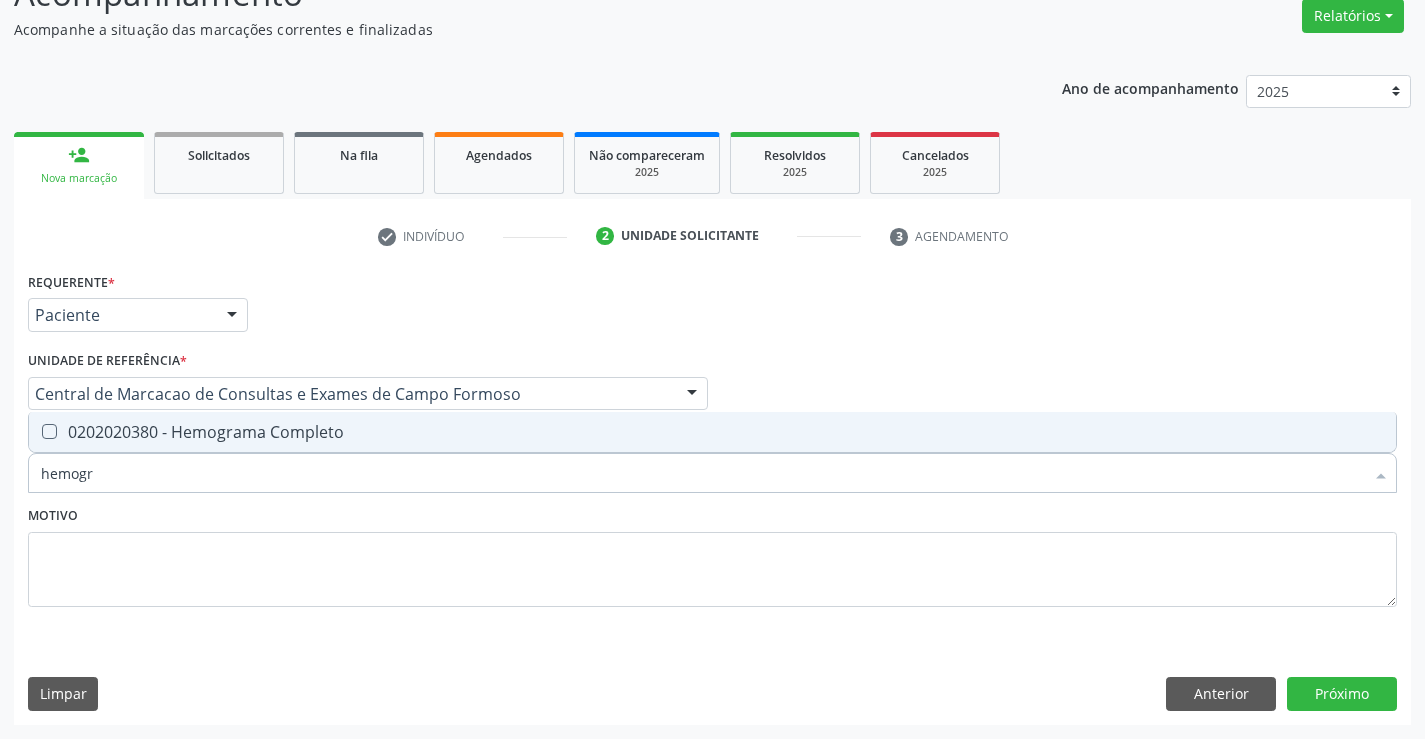 click on "0202020380 - Hemograma Completo" at bounding box center [712, 432] 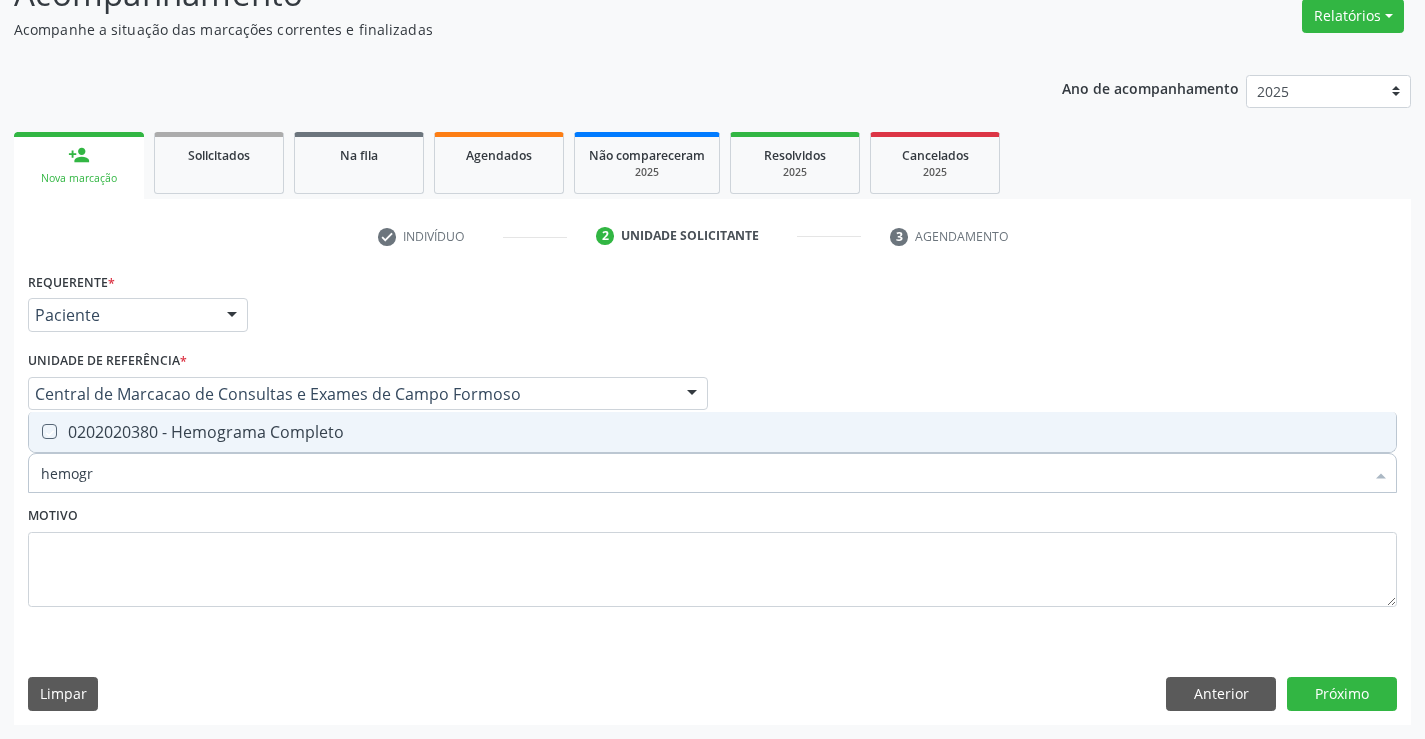 checkbox on "true" 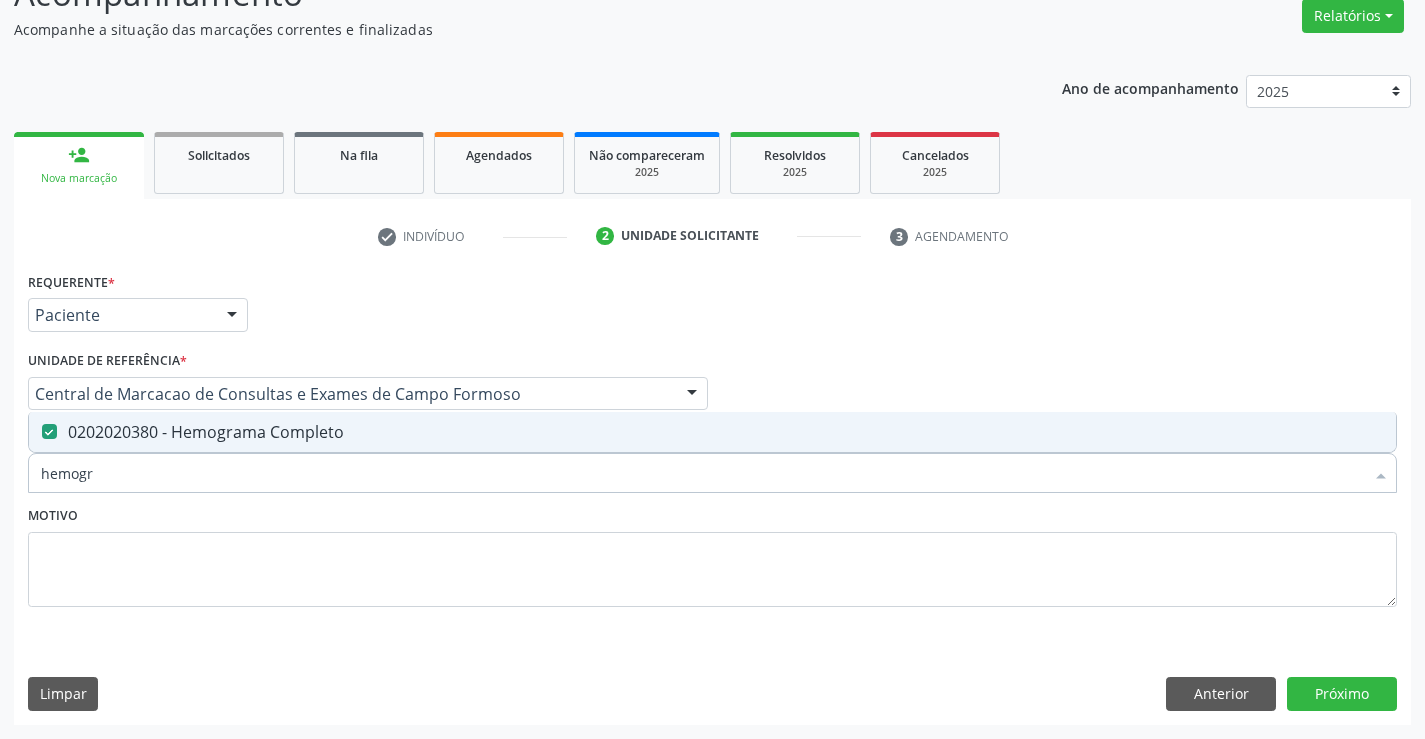 drag, startPoint x: 126, startPoint y: 478, endPoint x: 0, endPoint y: 489, distance: 126.47925 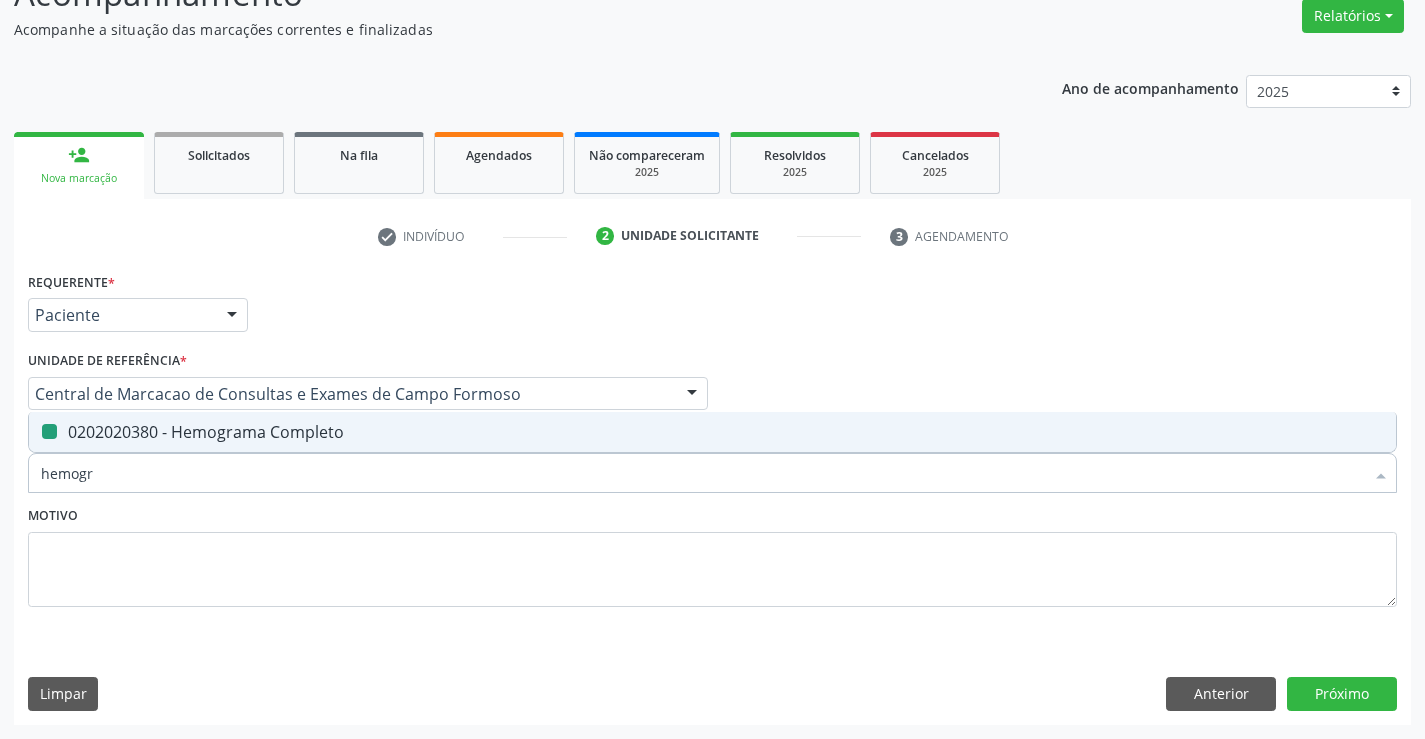 type on "p" 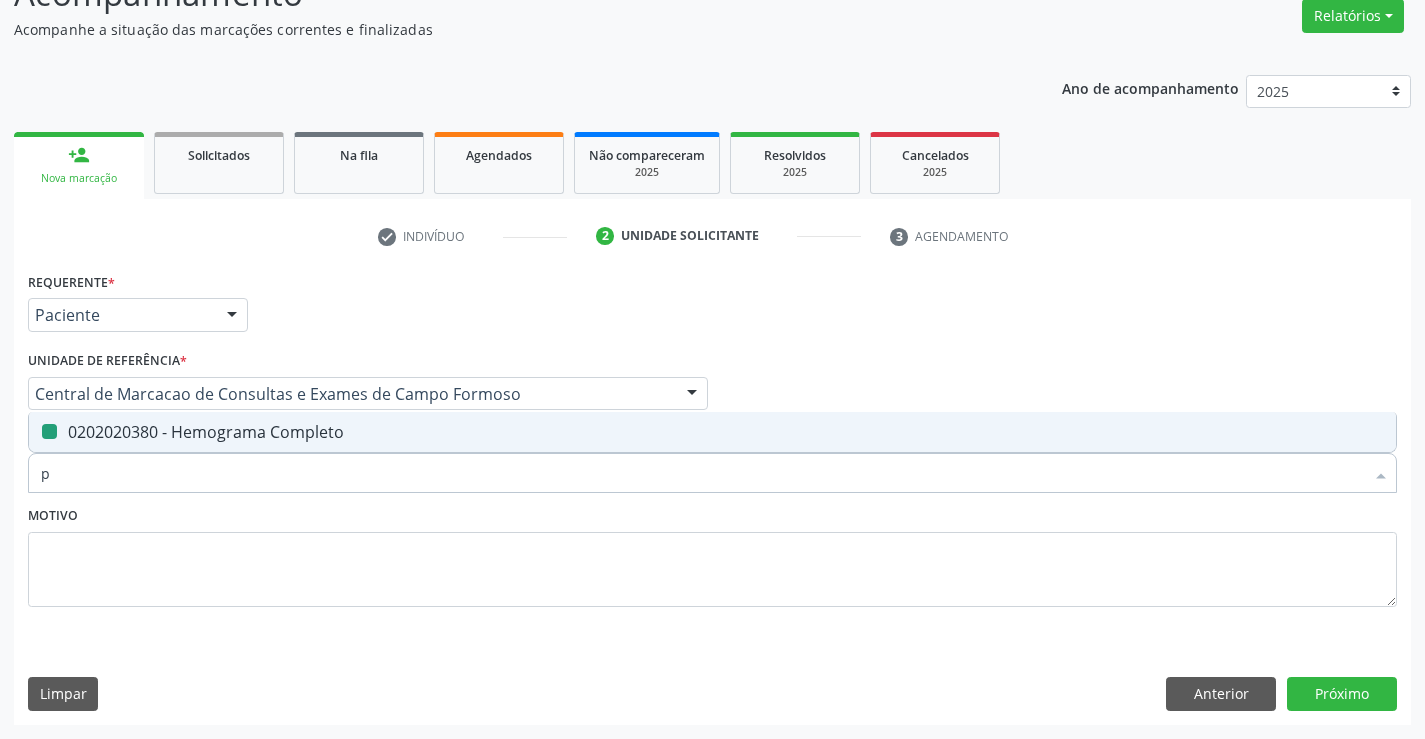 checkbox on "false" 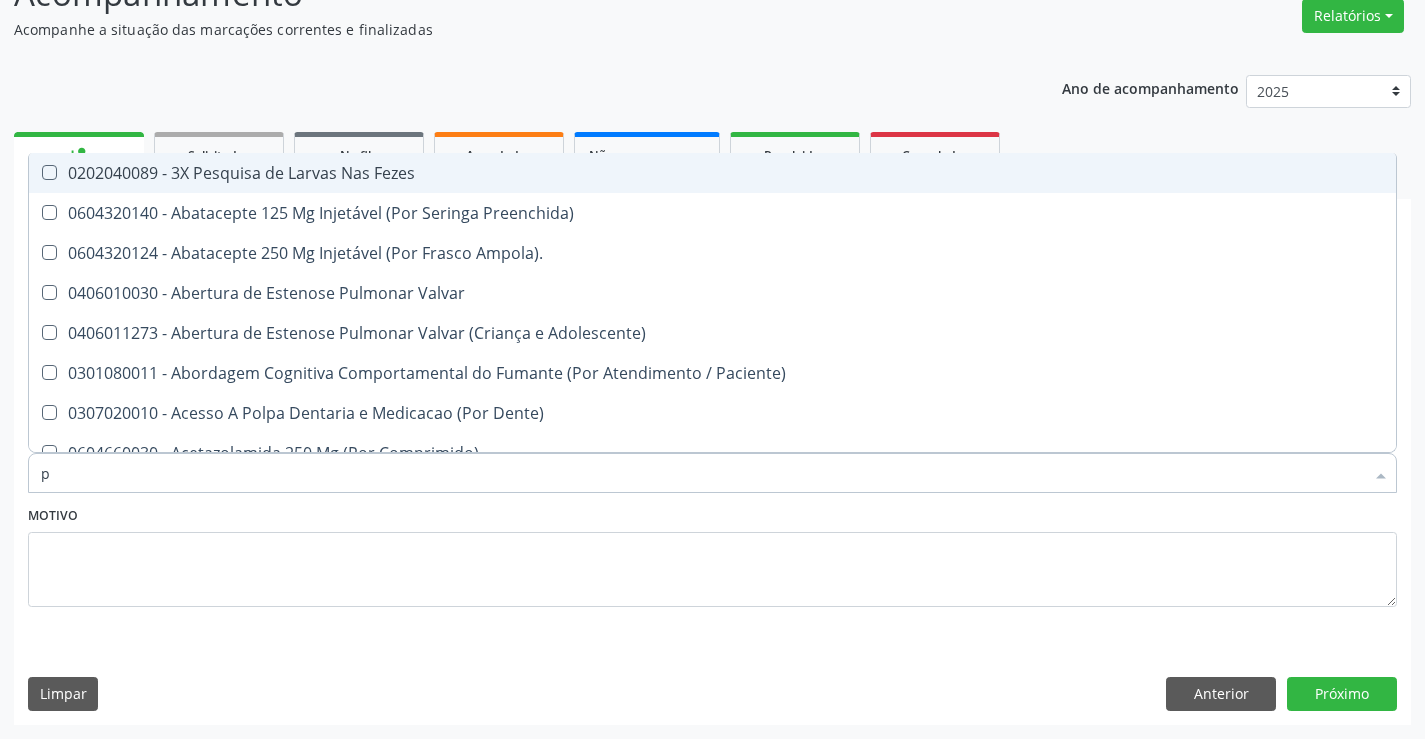 type on "pl" 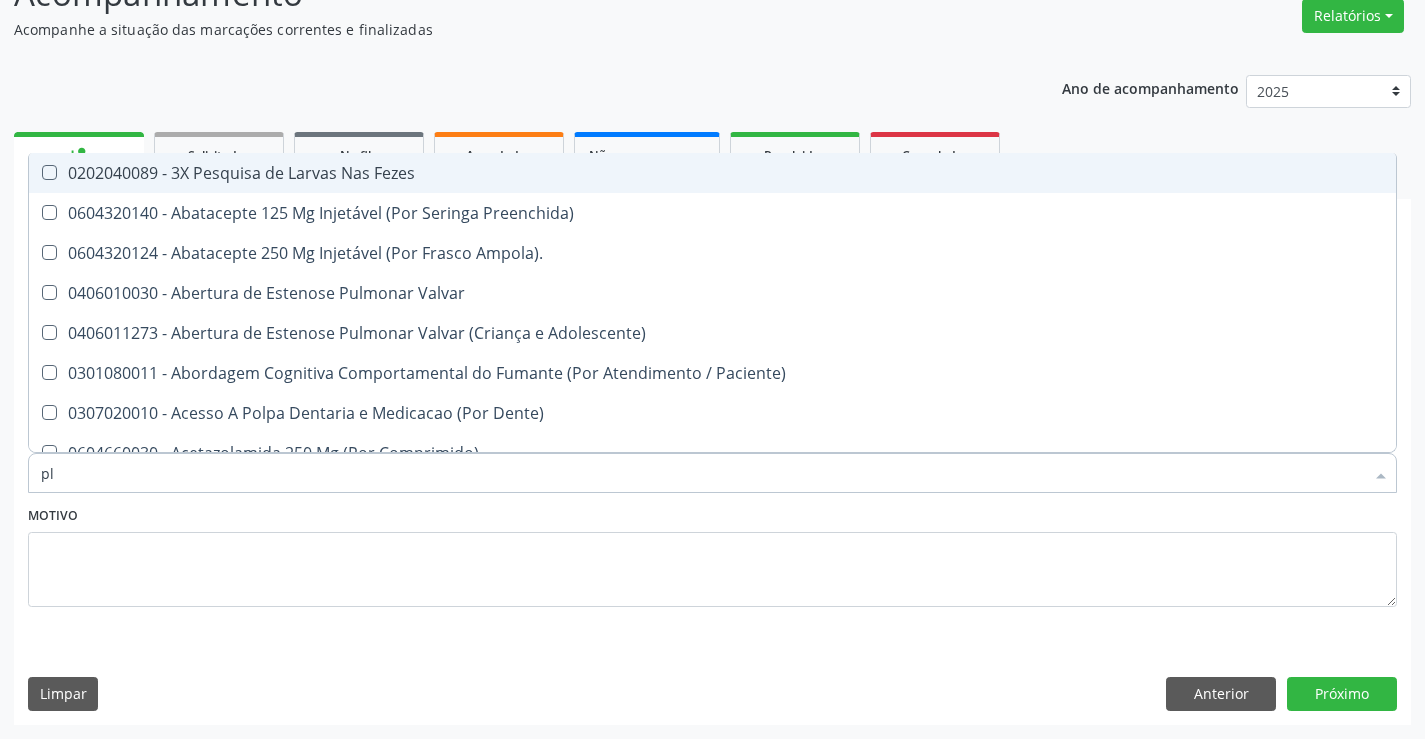 checkbox on "true" 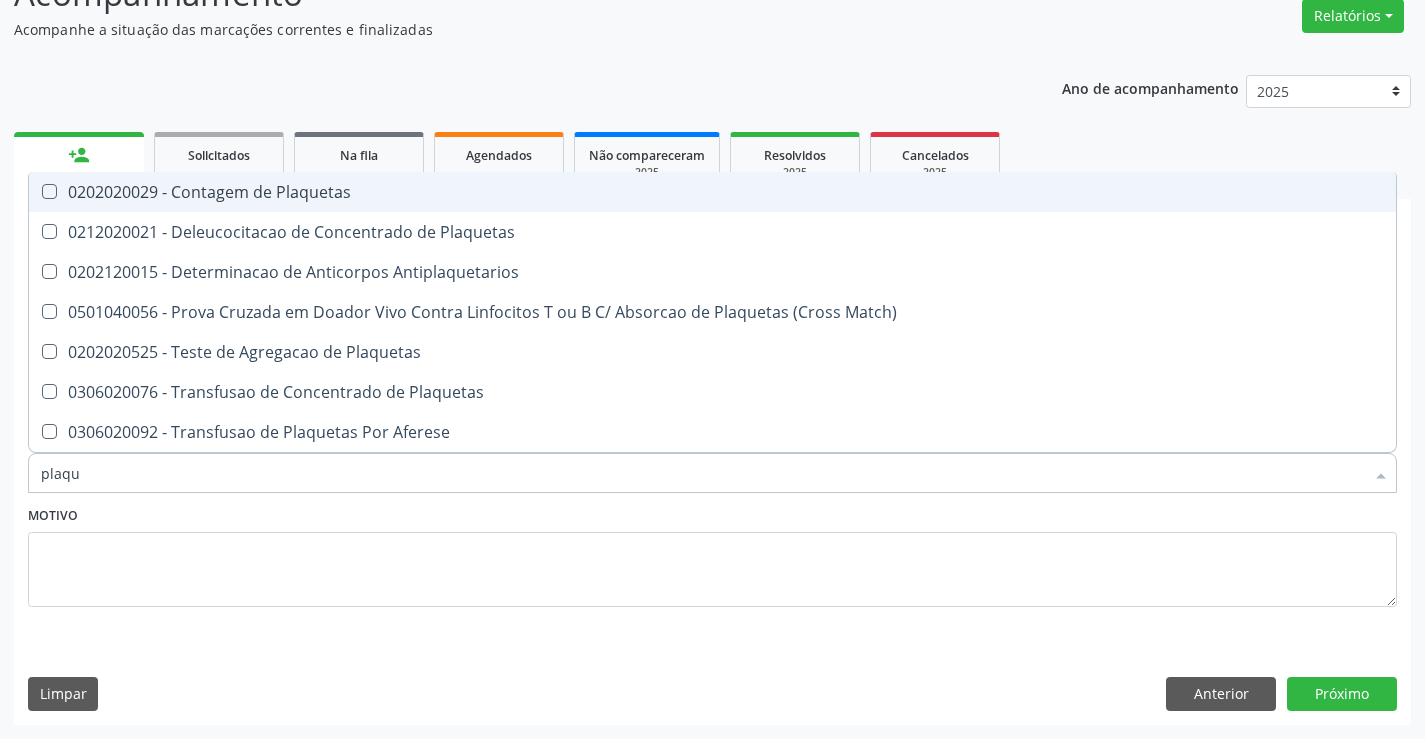 type on "plaque" 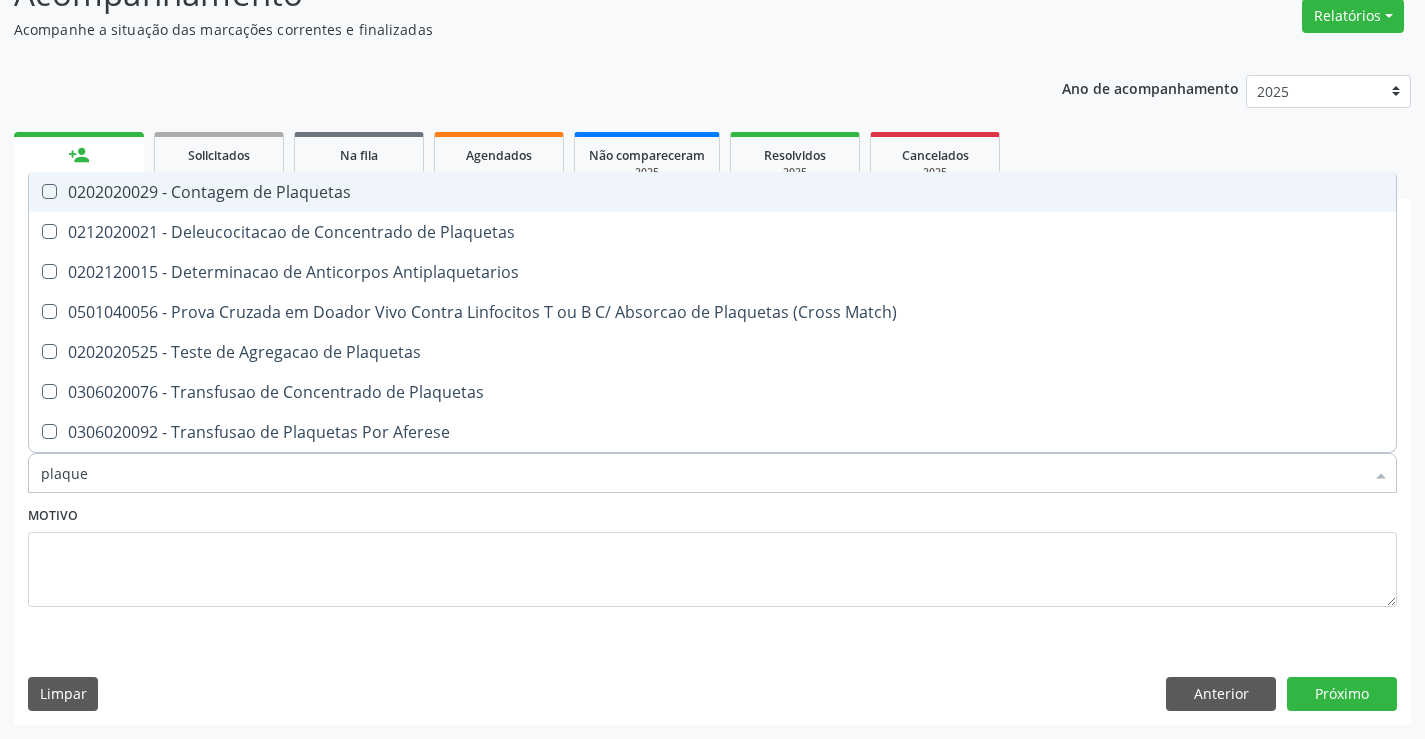 click on "0202020029 - Contagem de Plaquetas" at bounding box center [712, 192] 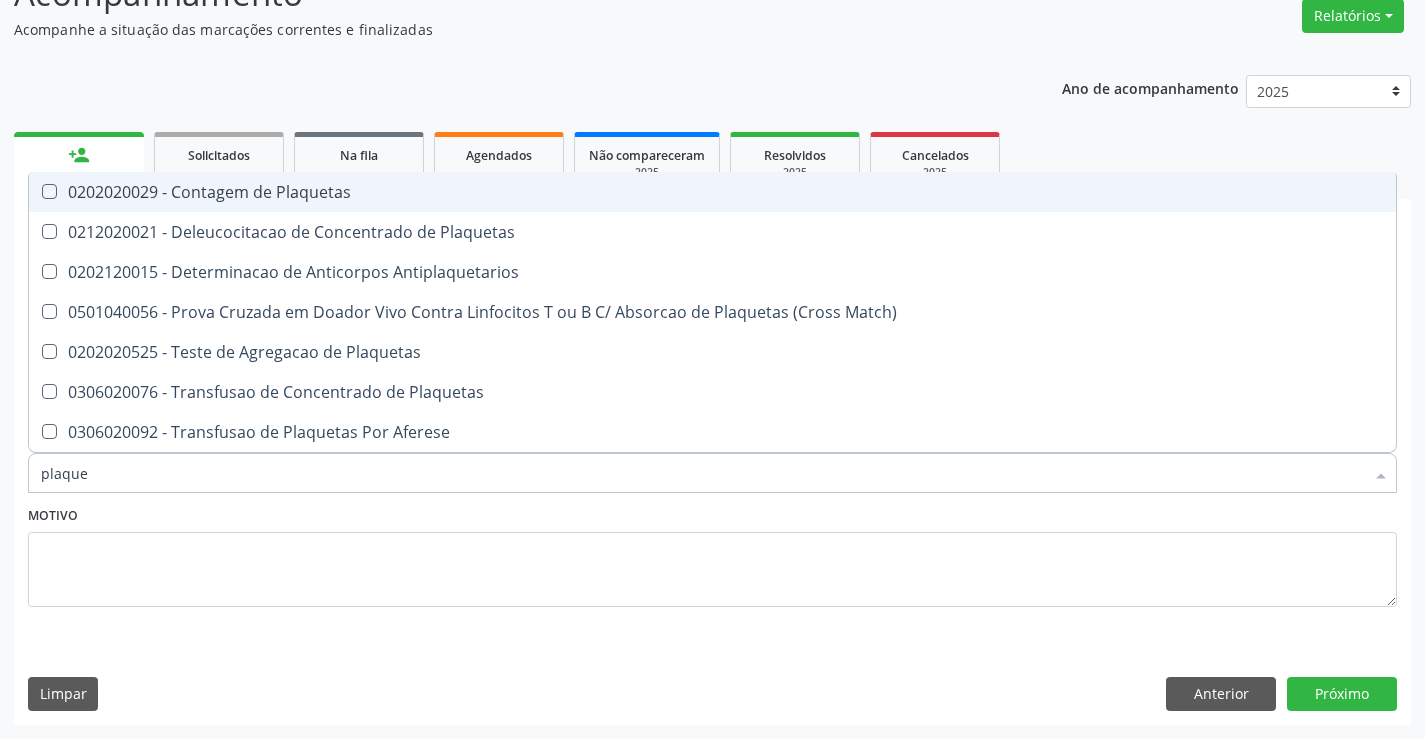 checkbox on "true" 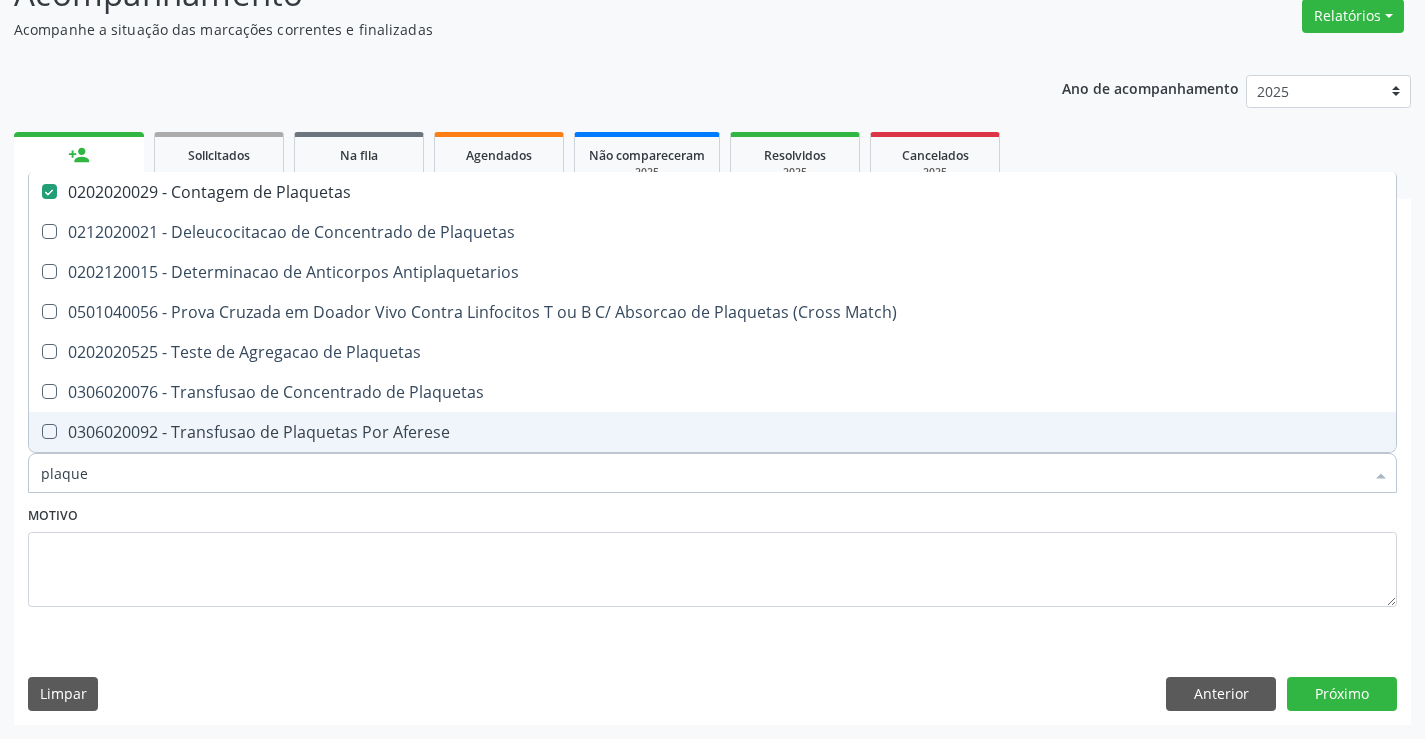 drag, startPoint x: 96, startPoint y: 470, endPoint x: 0, endPoint y: 475, distance: 96.13012 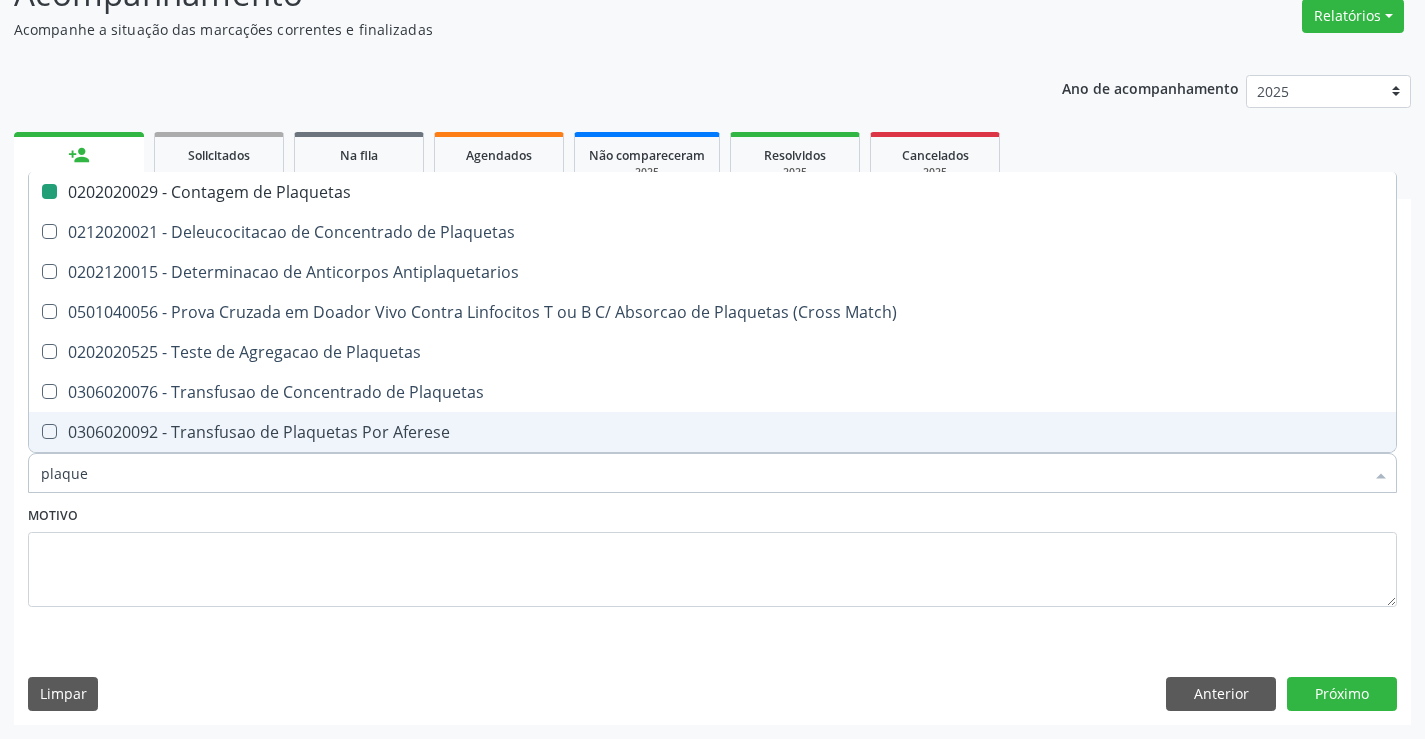 type on "c" 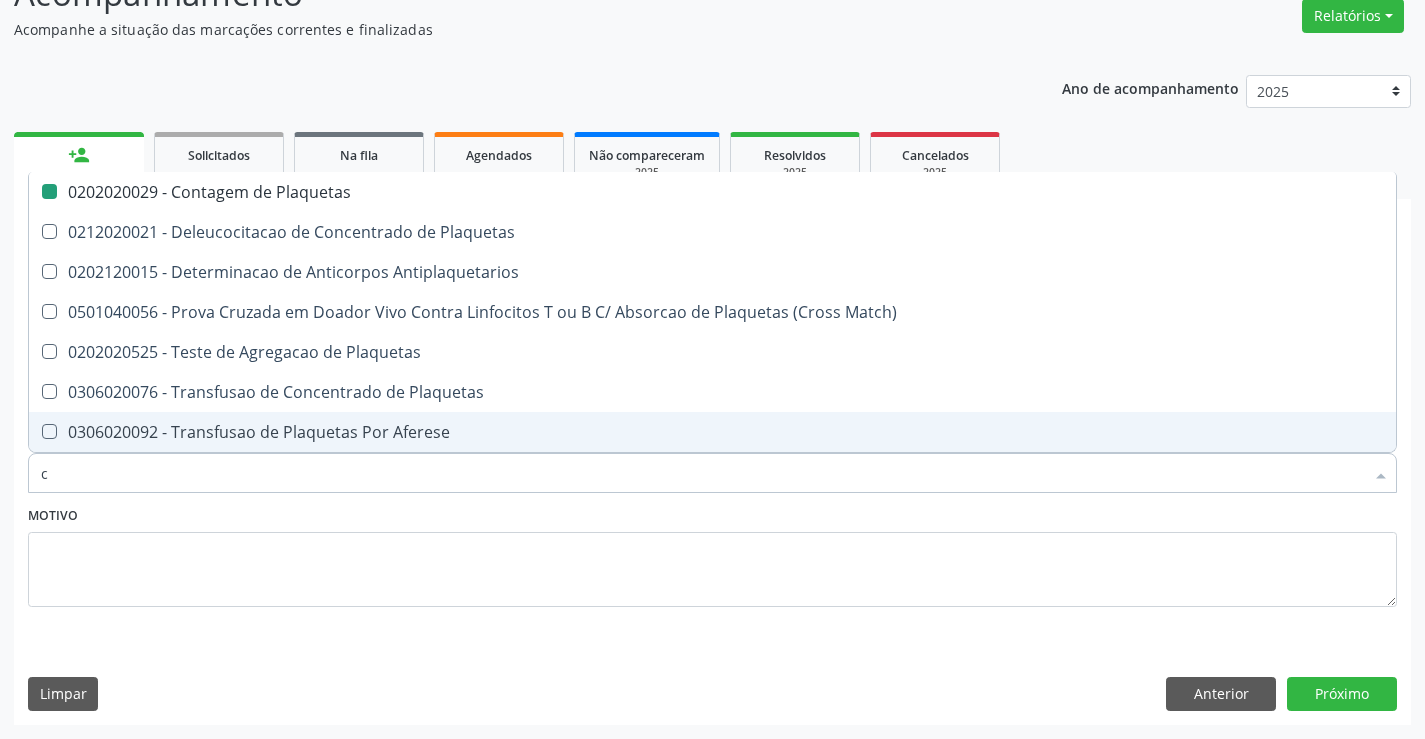 checkbox on "false" 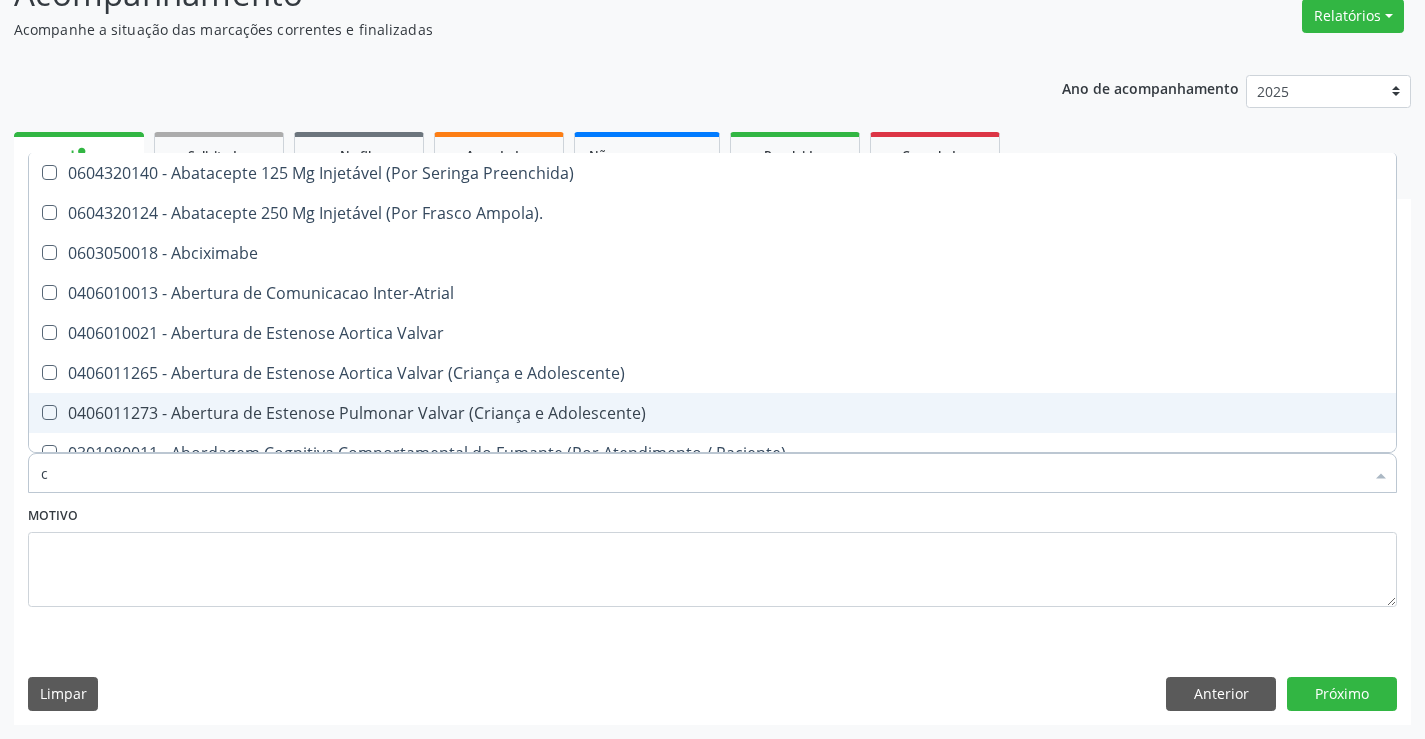 type on "ca" 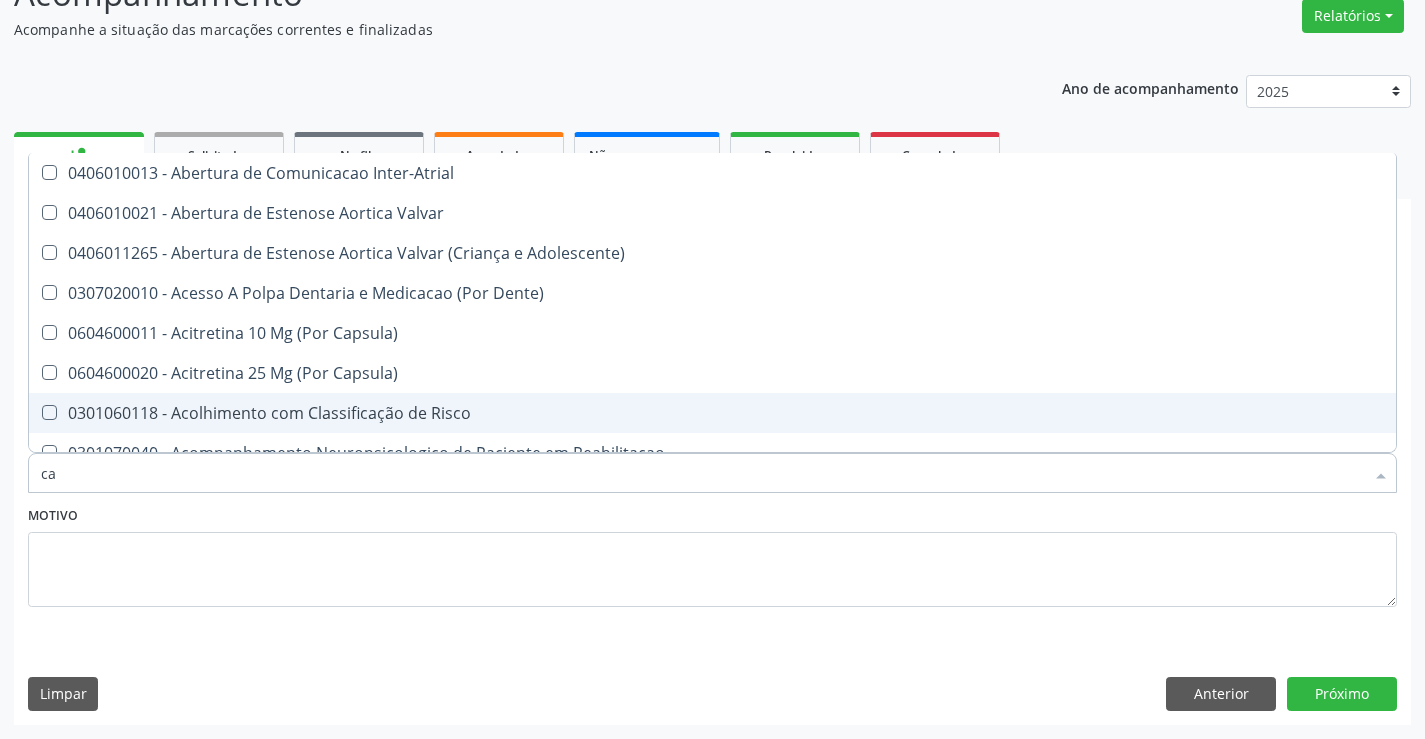 checkbox on "true" 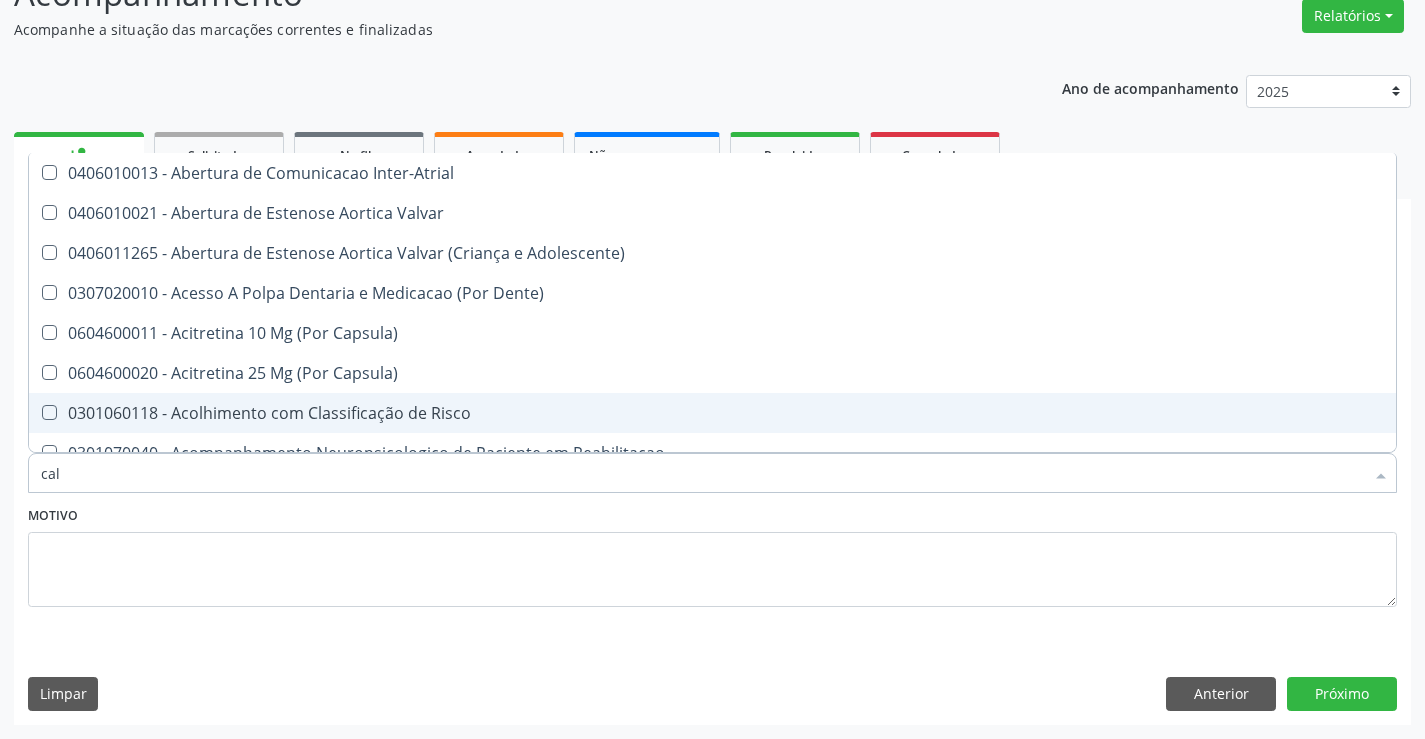 checkbox on "true" 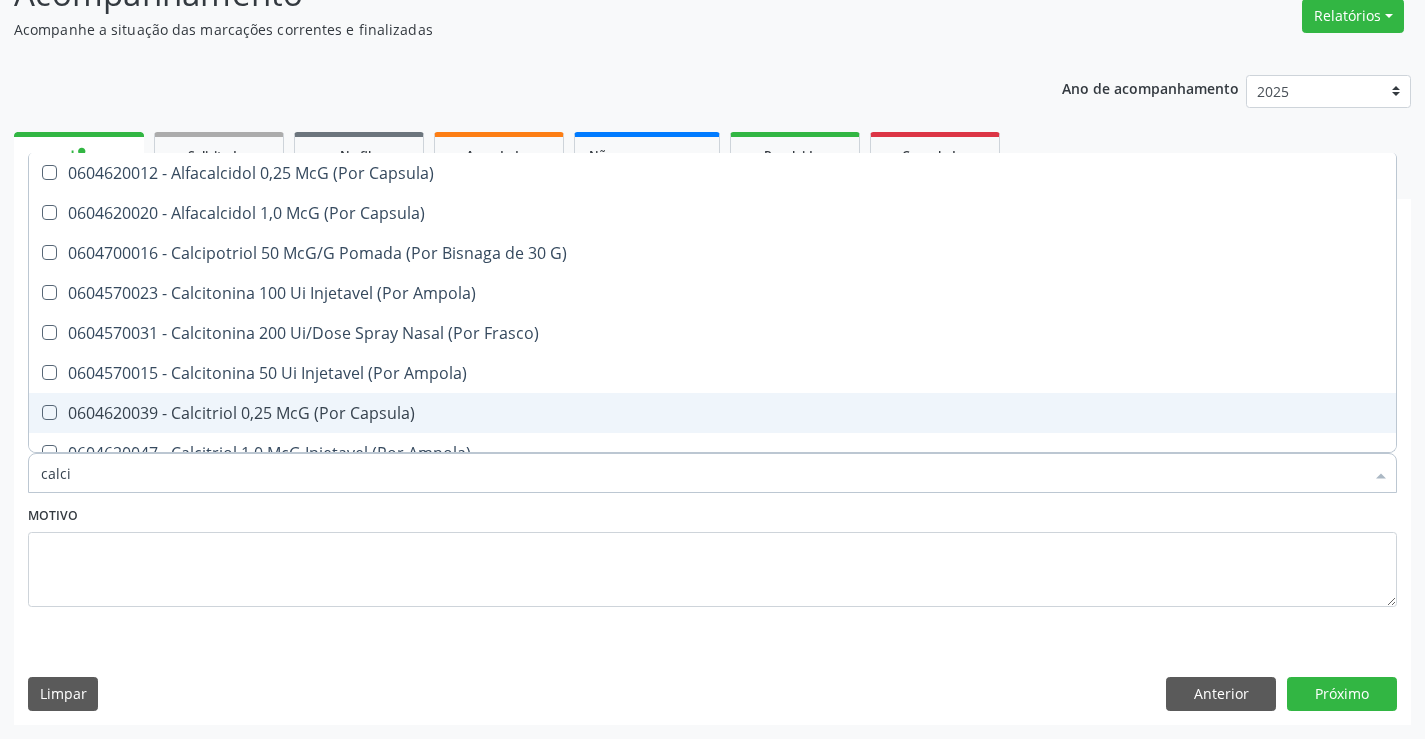 type on "calcio" 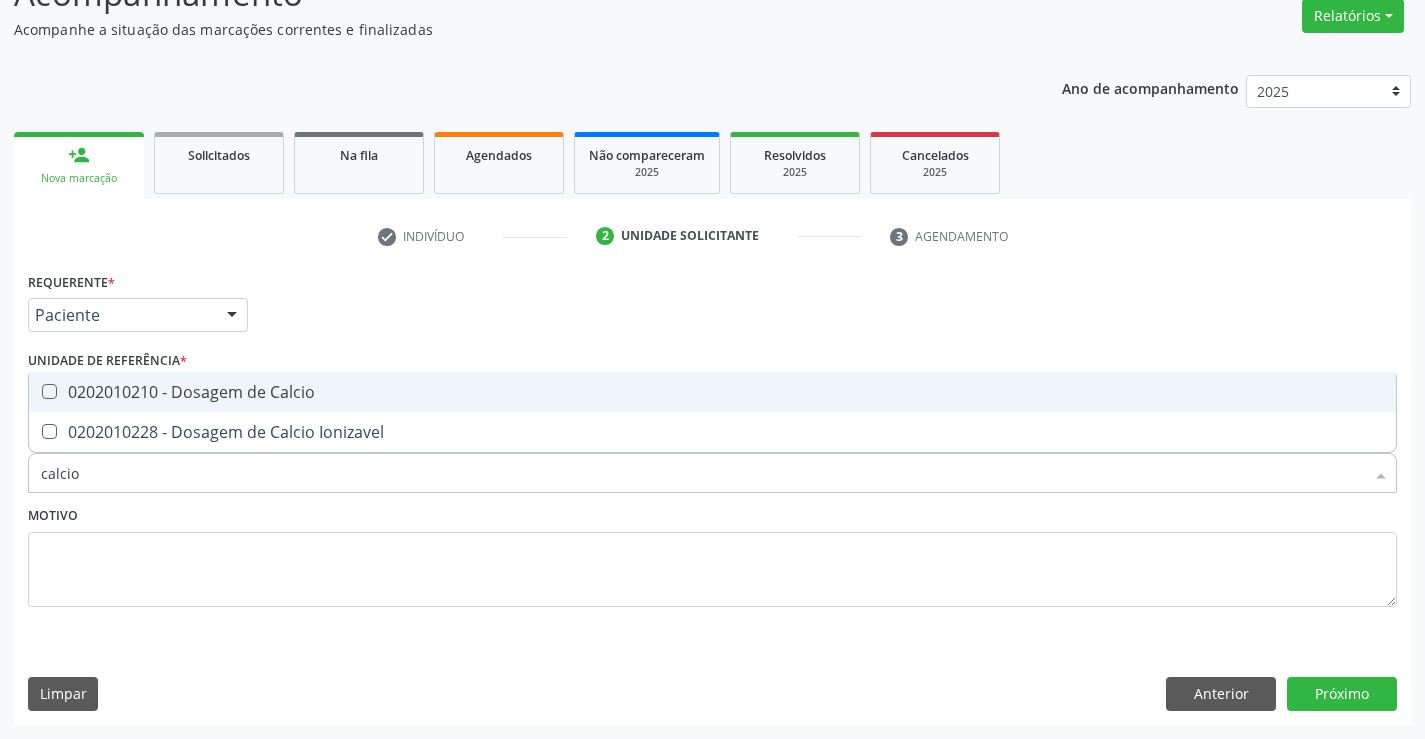 click on "0202010210 - Dosagem de Calcio" at bounding box center (712, 392) 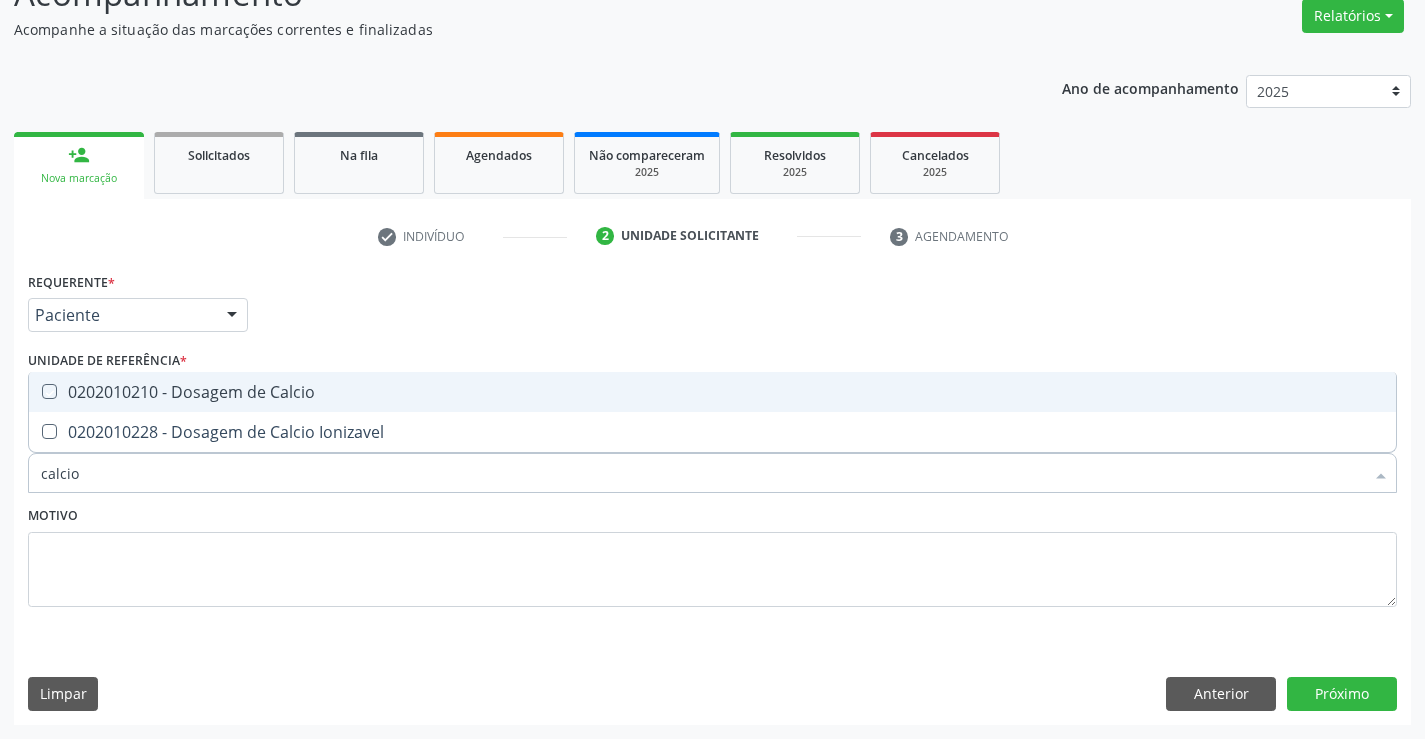 checkbox on "true" 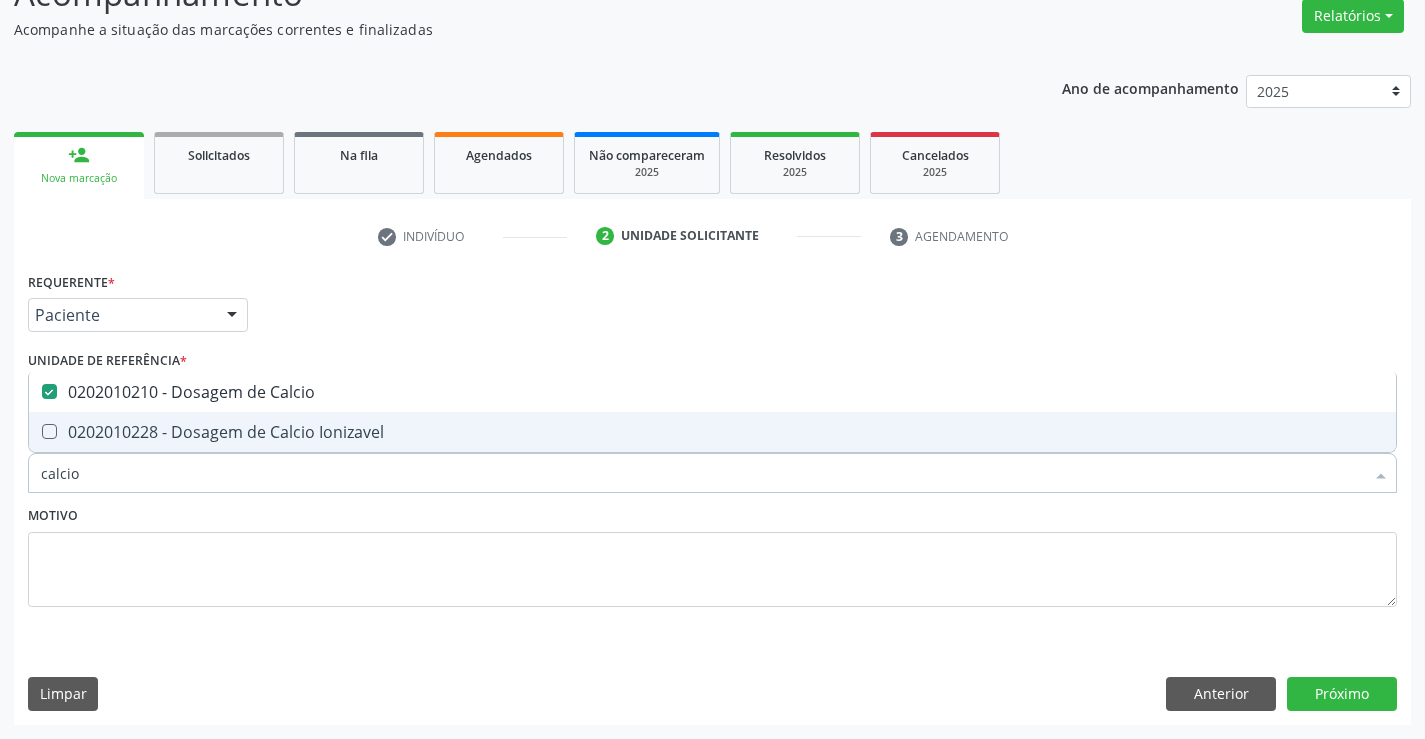 drag, startPoint x: 156, startPoint y: 489, endPoint x: 22, endPoint y: 495, distance: 134.13426 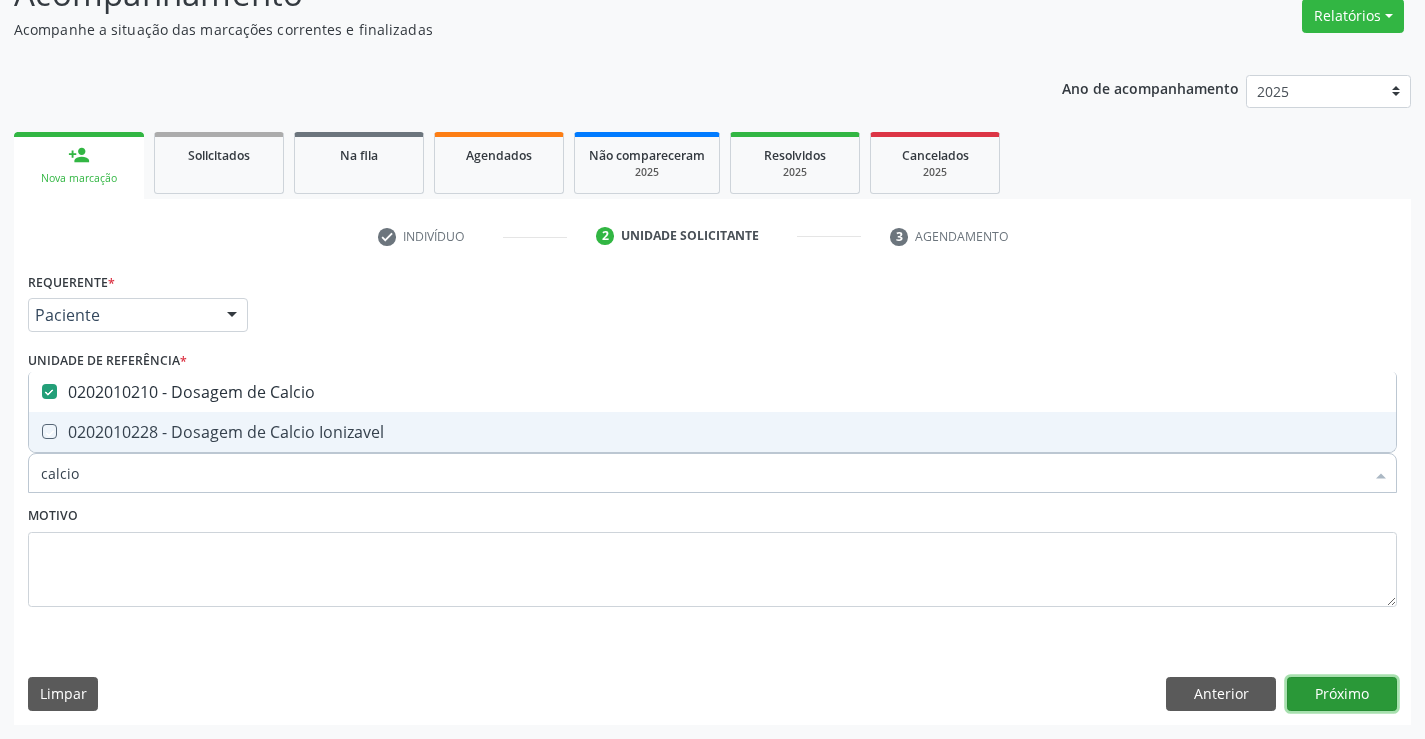 click on "Próximo" at bounding box center (1342, 694) 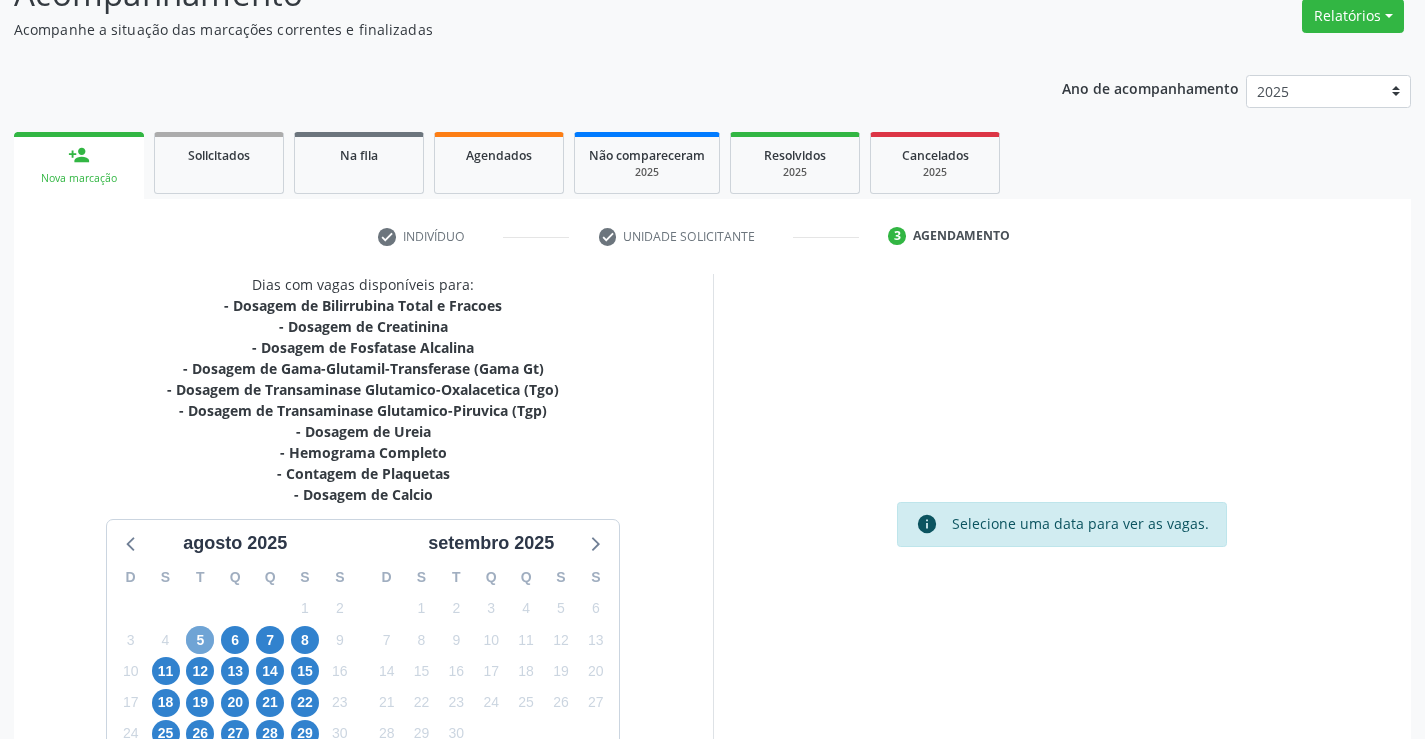 click on "5" at bounding box center [200, 640] 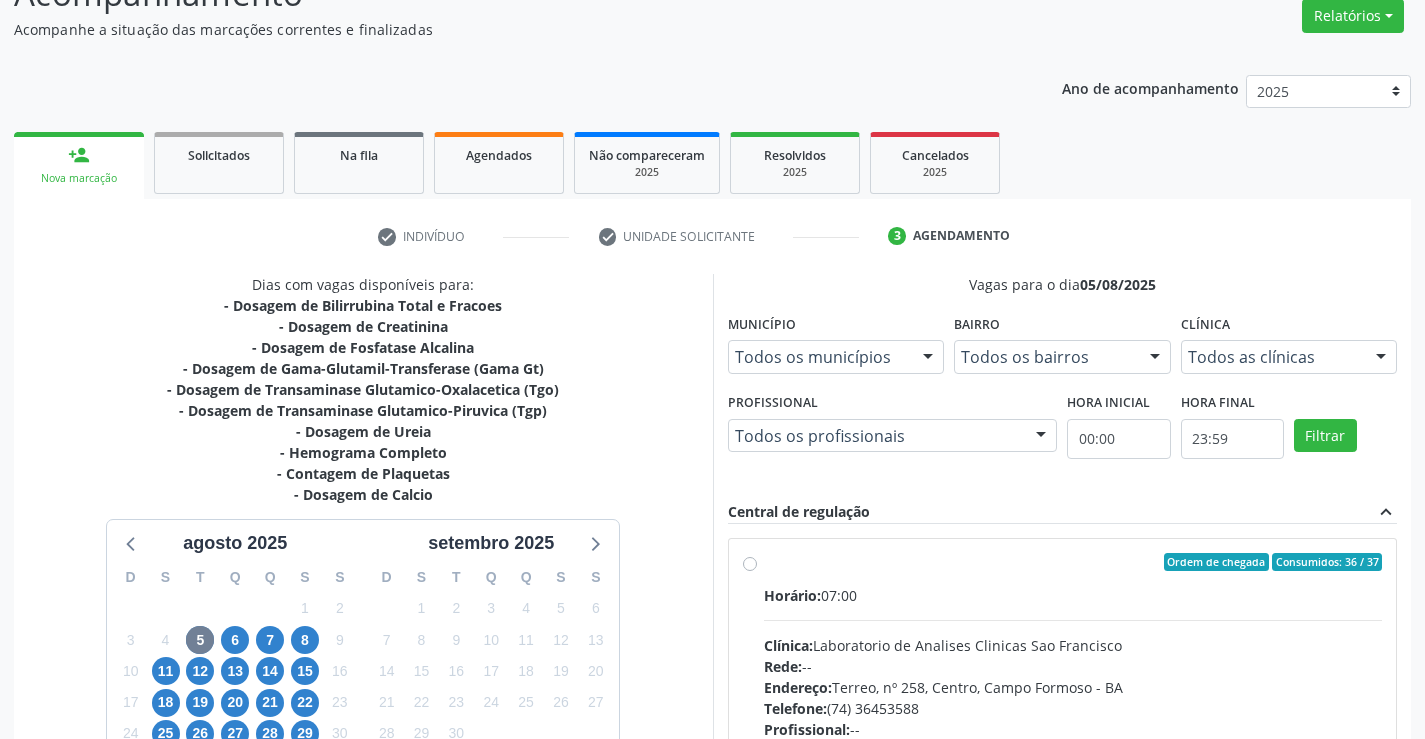 click on "Ordem de chegada
Consumidos: 36 / 37
Horário:   07:00
Clínica:  Laboratorio de Analises Clinicas Sao Francisco
Rede:
--
Endereço:   Terreo, nº 258, Centro, [CITY] - [STATE]
Telefone:   ([AREA]) [PHONE]
Profissional:
--
Informações adicionais sobre o atendimento
Idade de atendimento:
Sem restrição
Gênero(s) atendido(s):
Sem restrição
Informações adicionais:
--" at bounding box center (1063, 706) 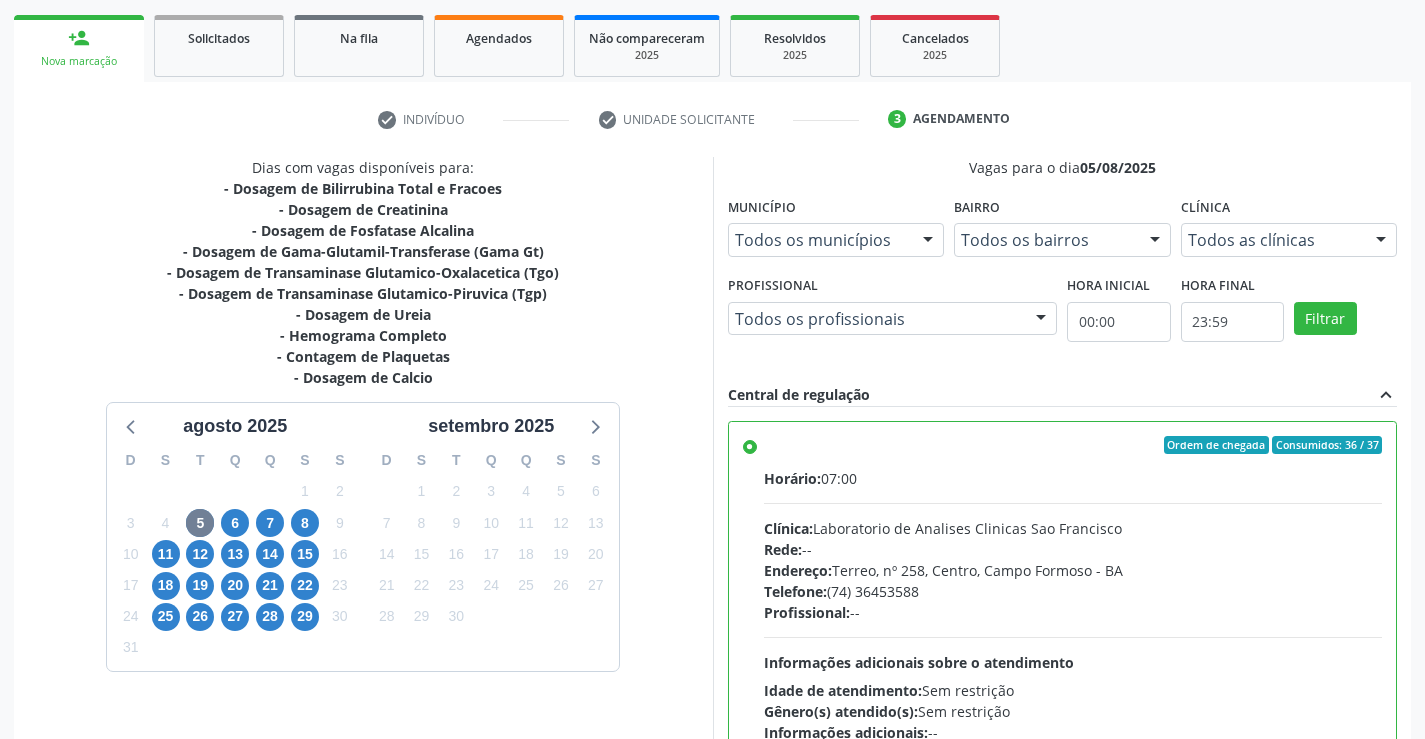 scroll, scrollTop: 456, scrollLeft: 0, axis: vertical 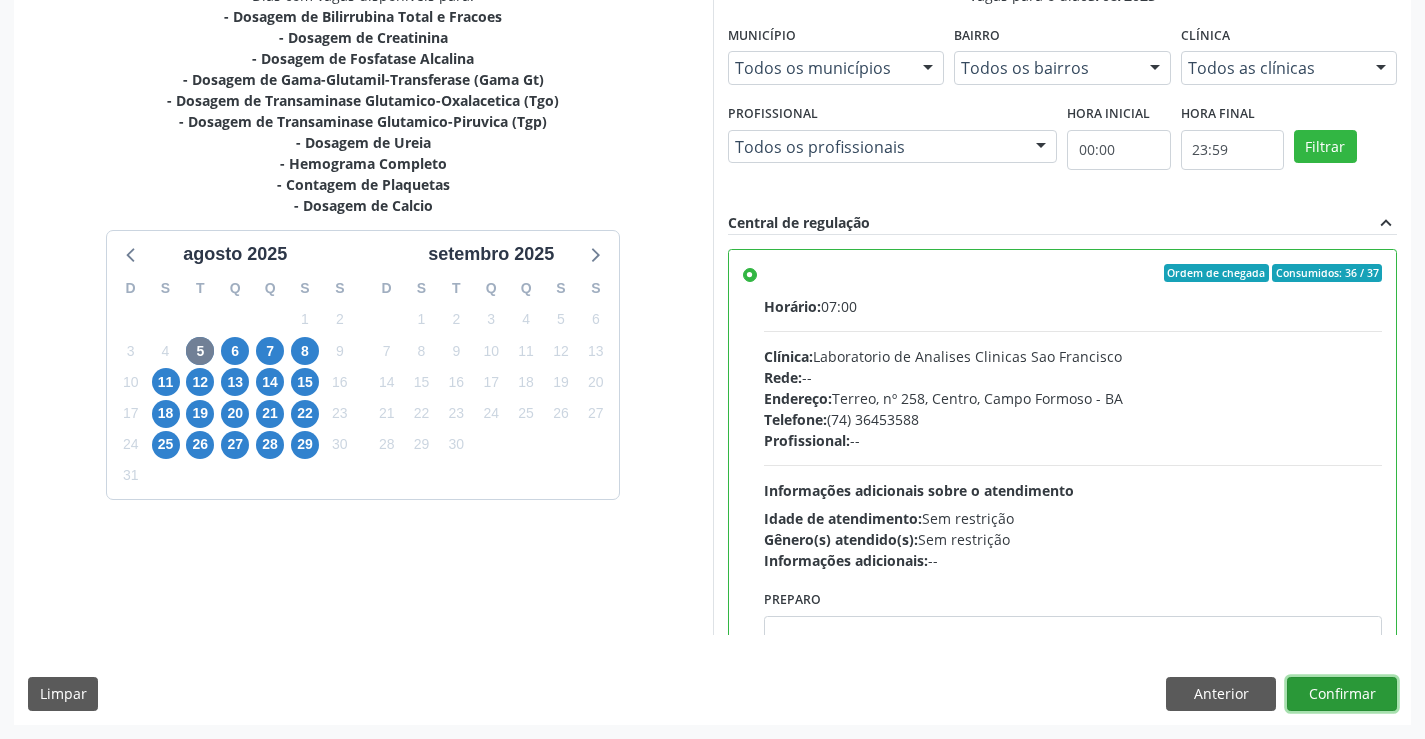 click on "Confirmar" at bounding box center [1342, 694] 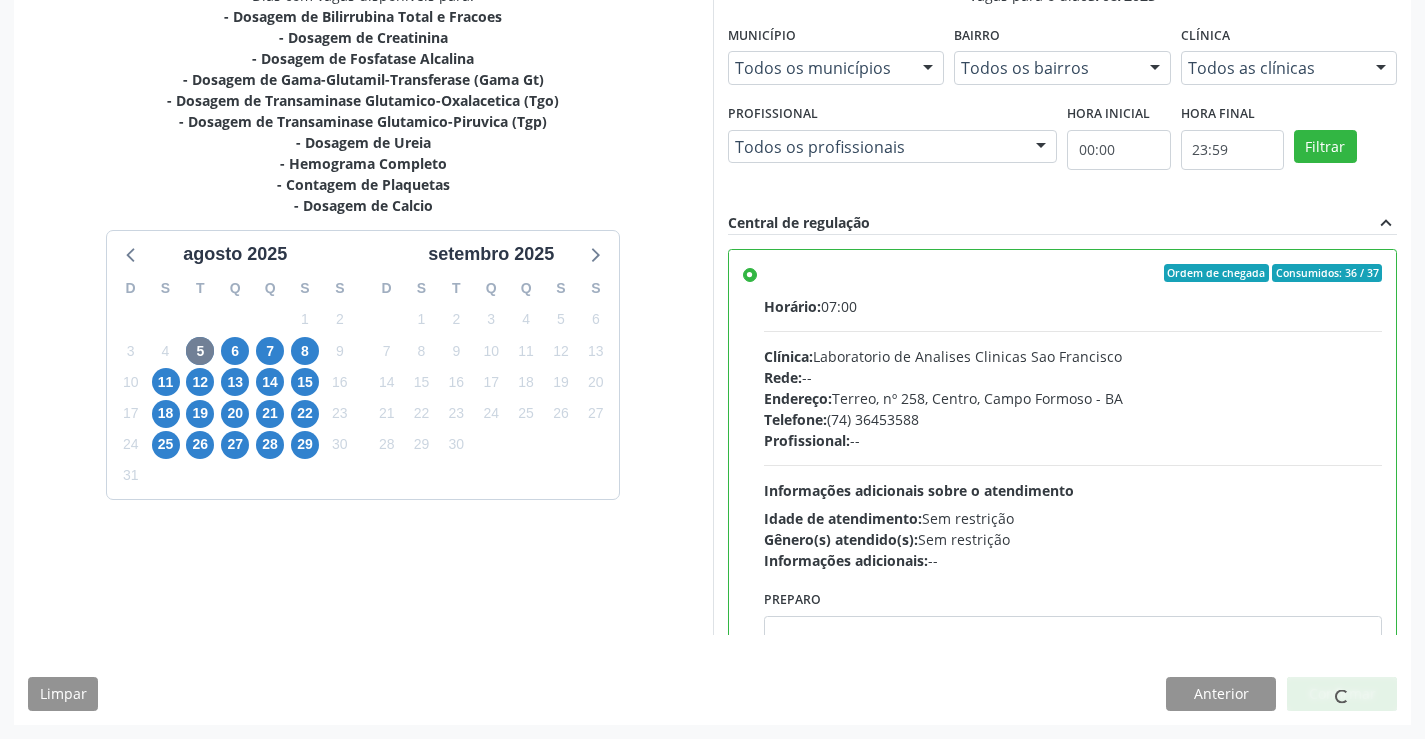 scroll, scrollTop: 0, scrollLeft: 0, axis: both 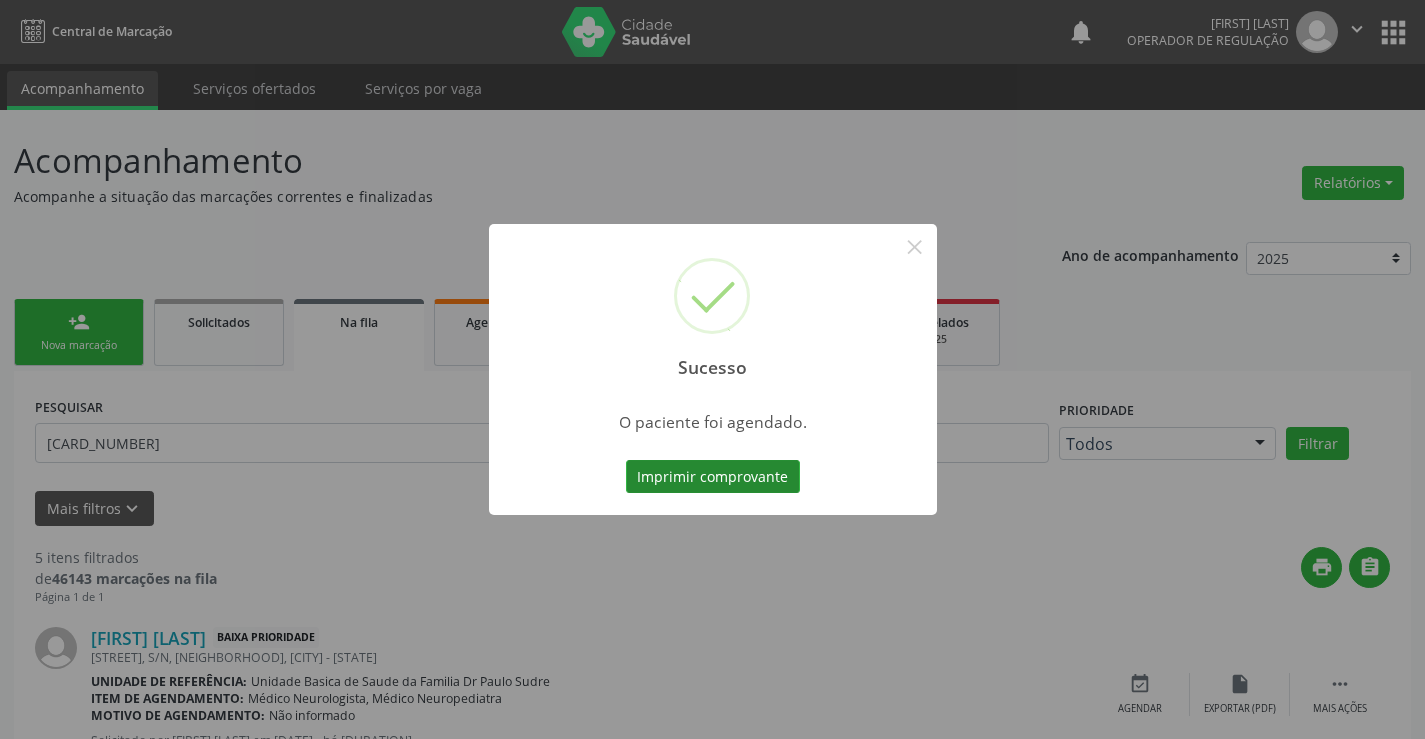 click on "Imprimir comprovante" at bounding box center (713, 477) 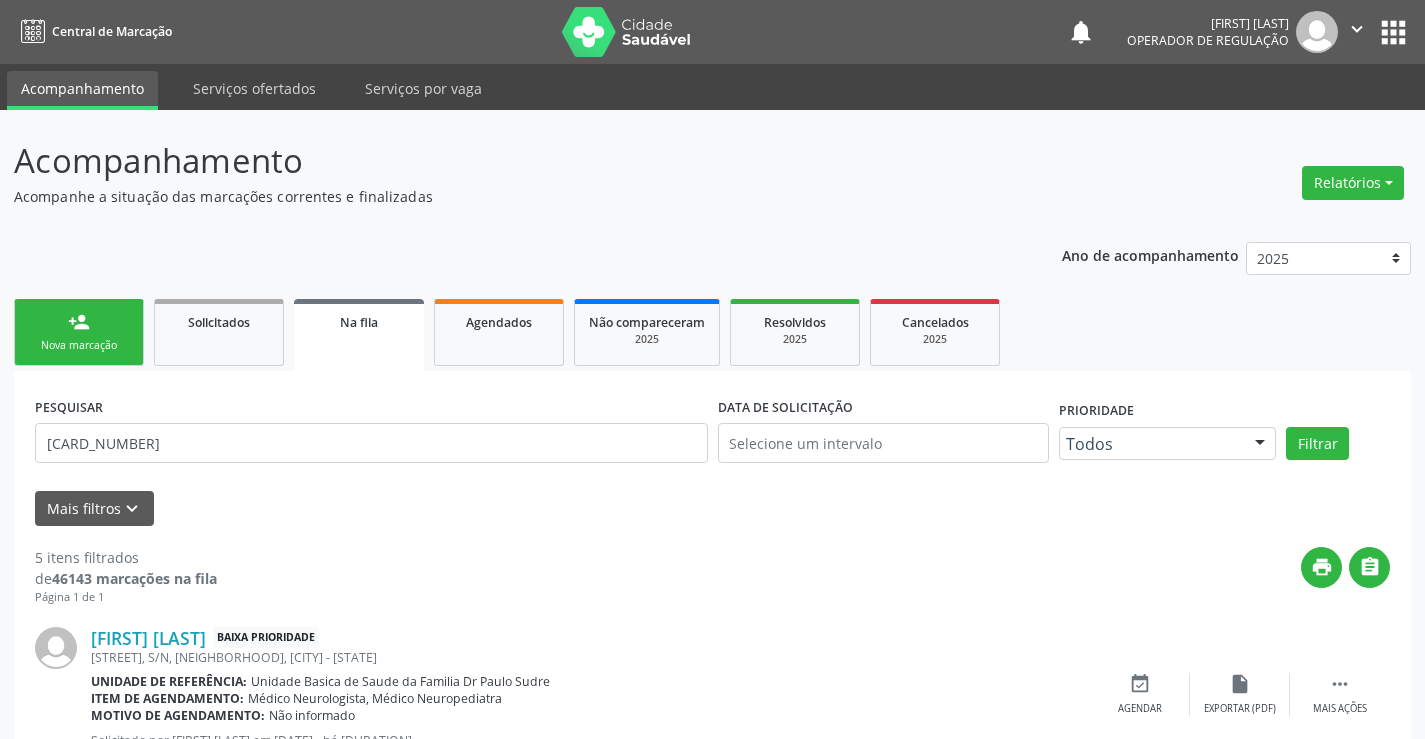 click on "" at bounding box center [1357, 29] 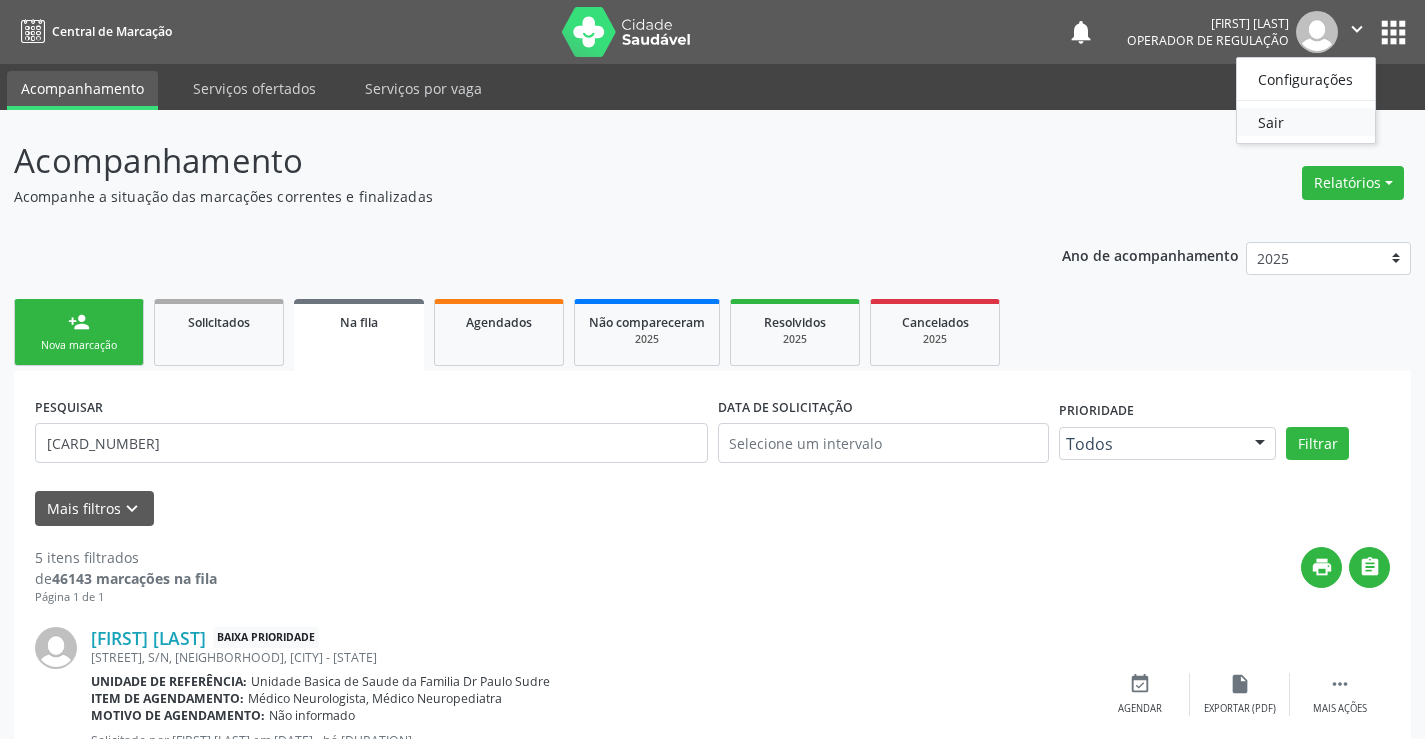 click on "Sair" at bounding box center (1306, 122) 